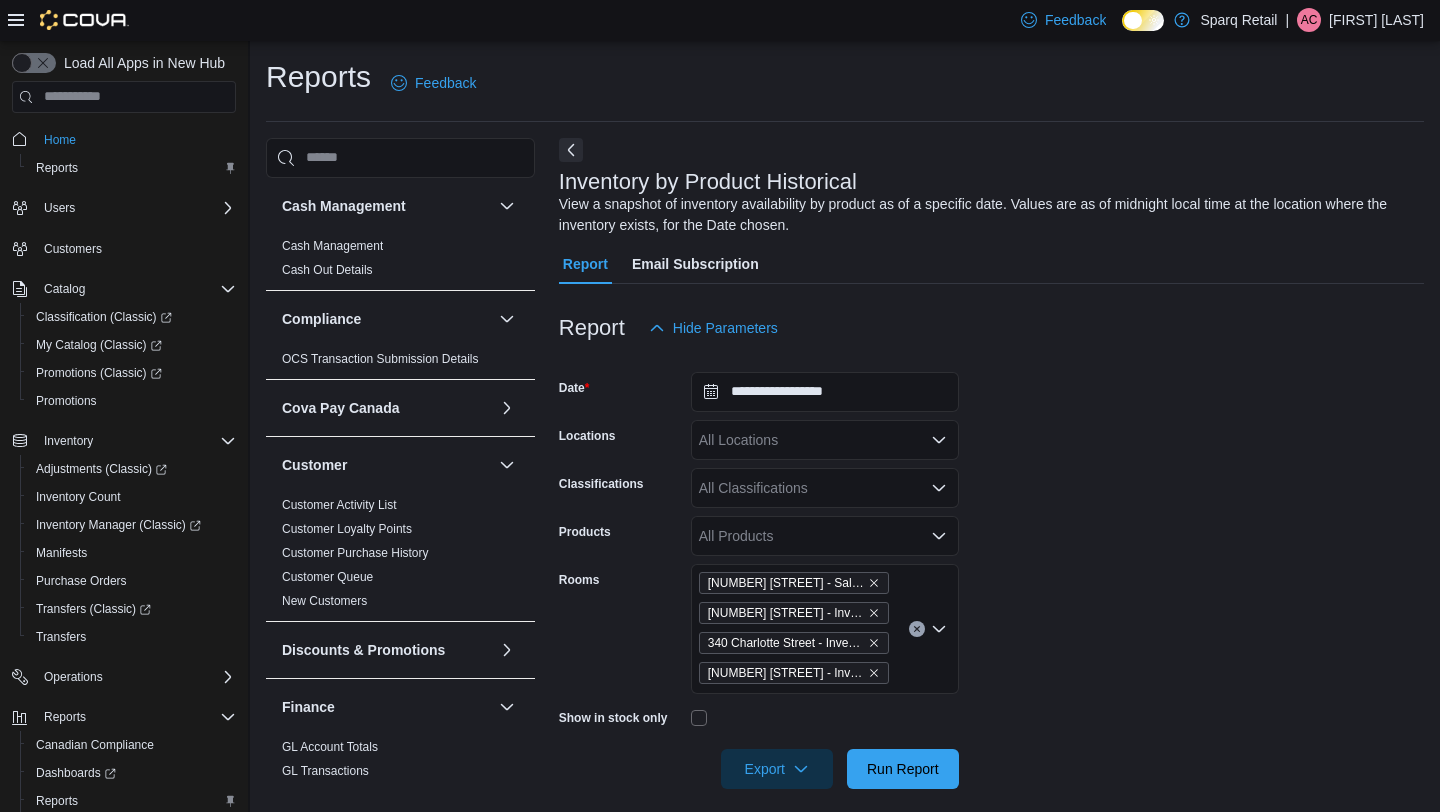 scroll, scrollTop: 378, scrollLeft: 0, axis: vertical 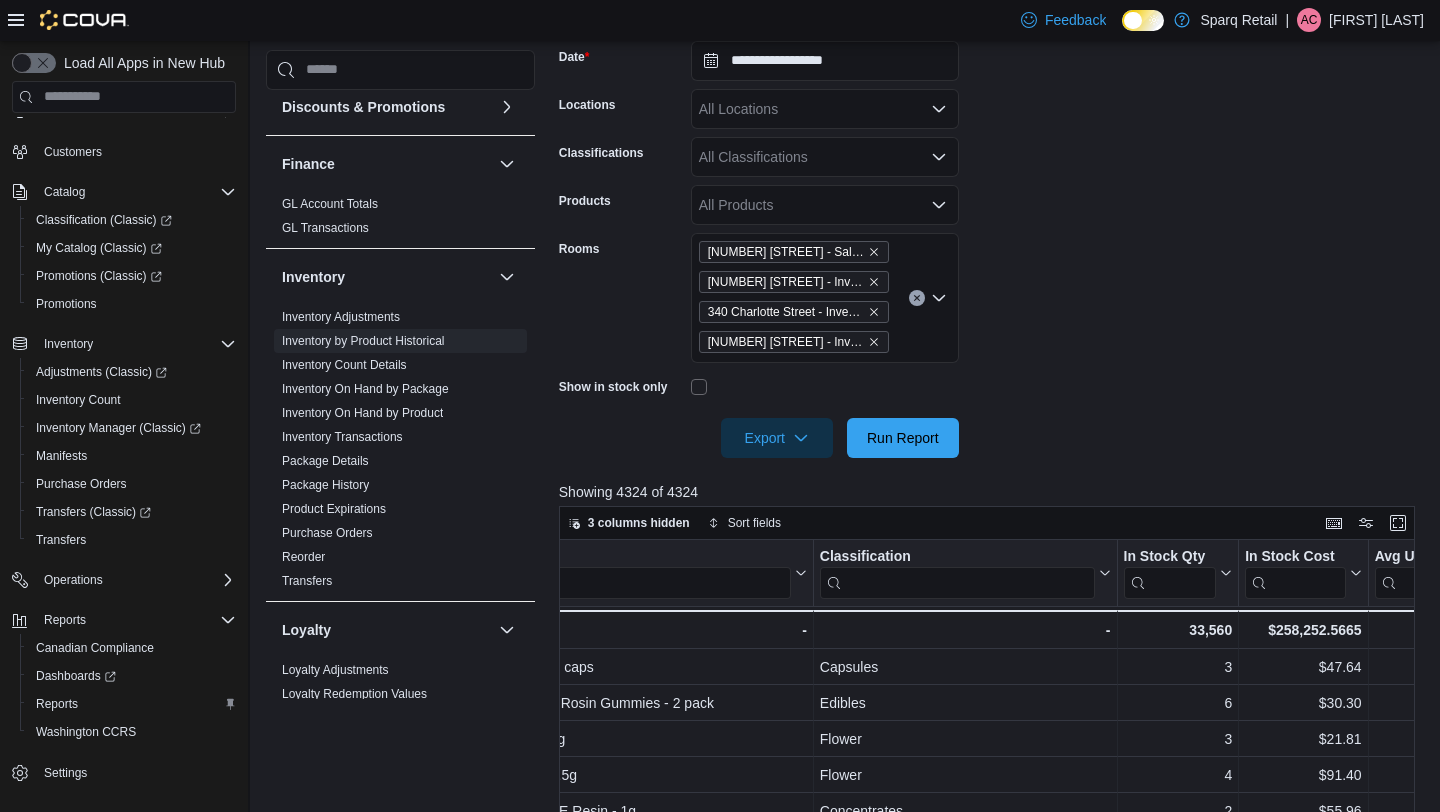 click on "All Classifications" at bounding box center [825, 157] 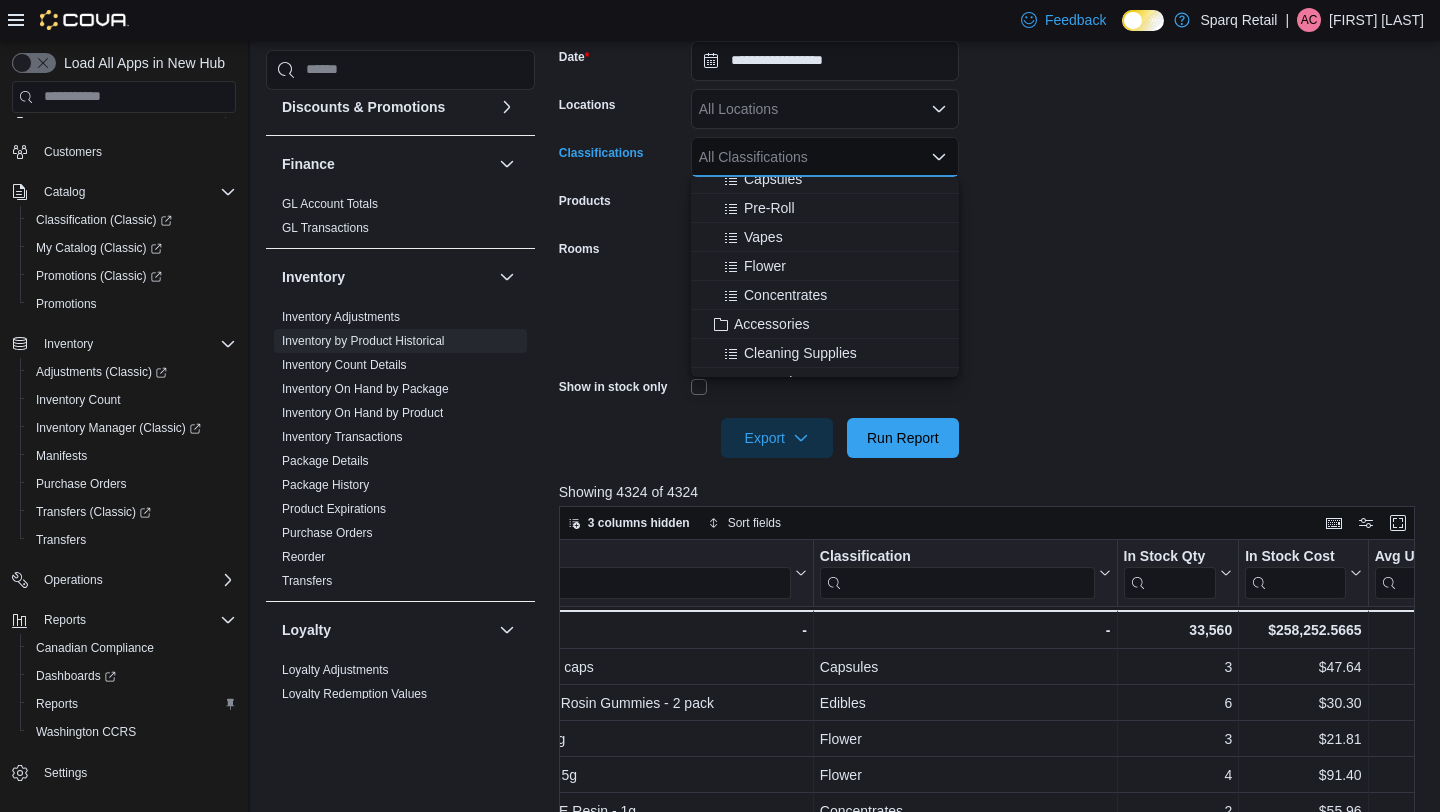 scroll, scrollTop: 265, scrollLeft: 0, axis: vertical 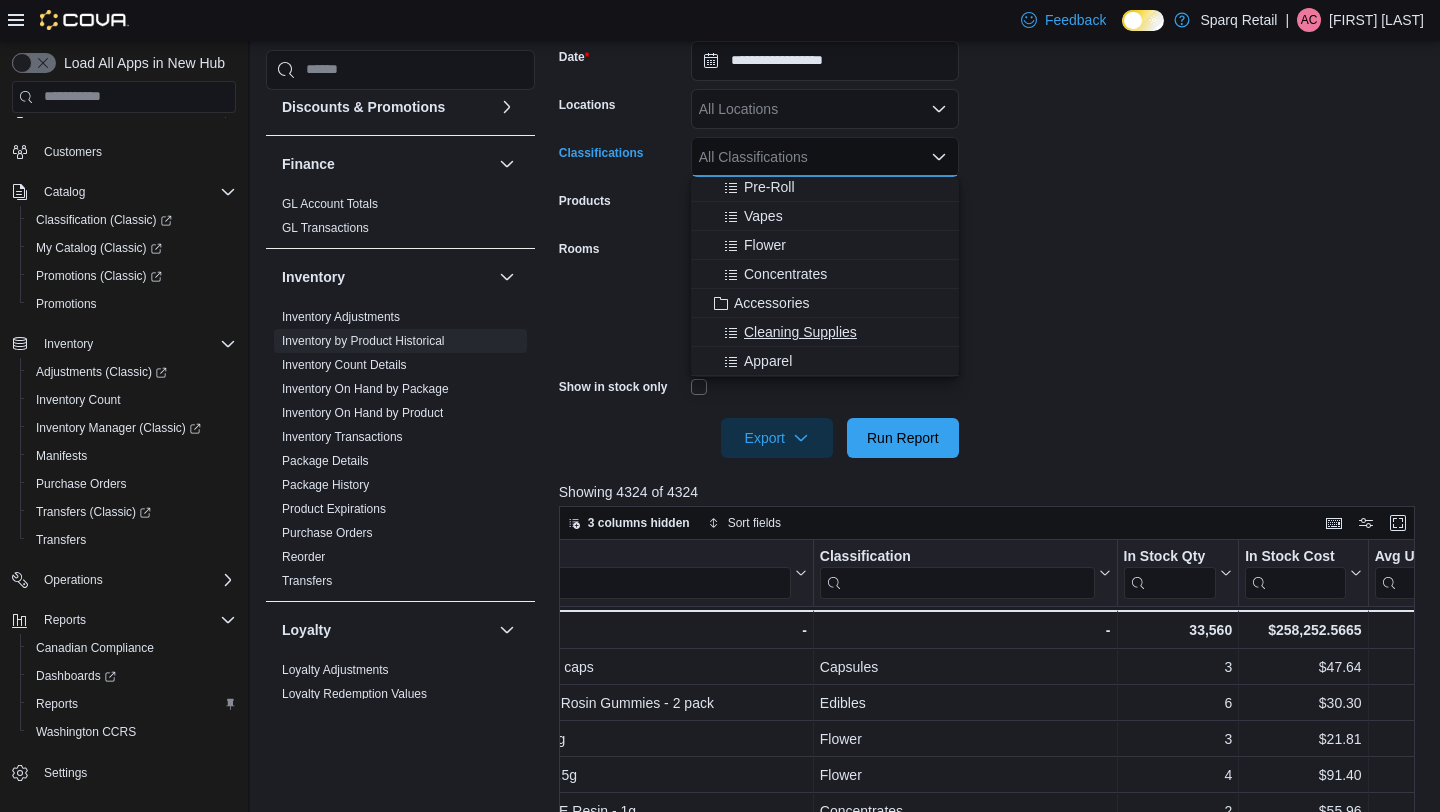 click on "Cleaning Supplies" at bounding box center [800, 332] 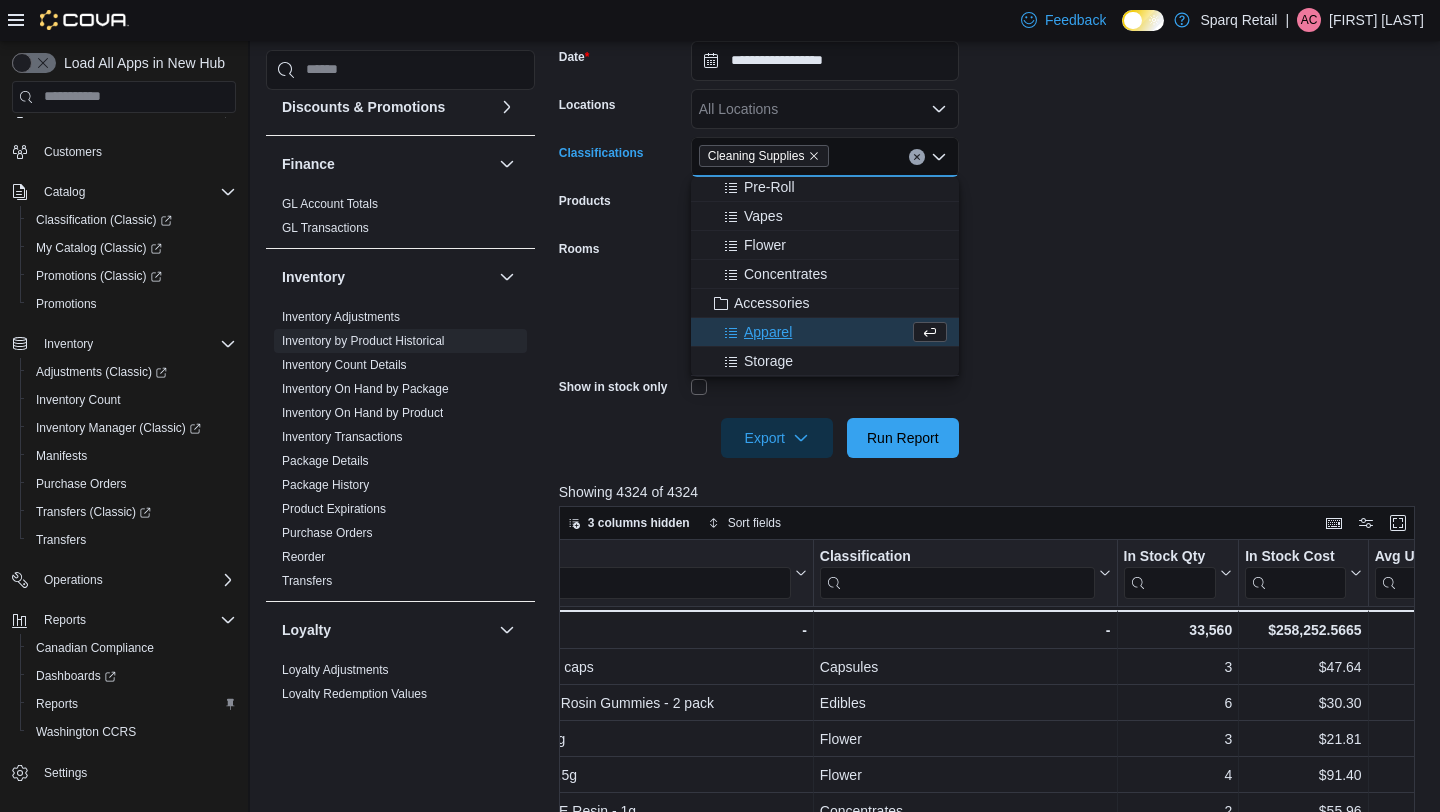 click on "**********" at bounding box center [991, 237] 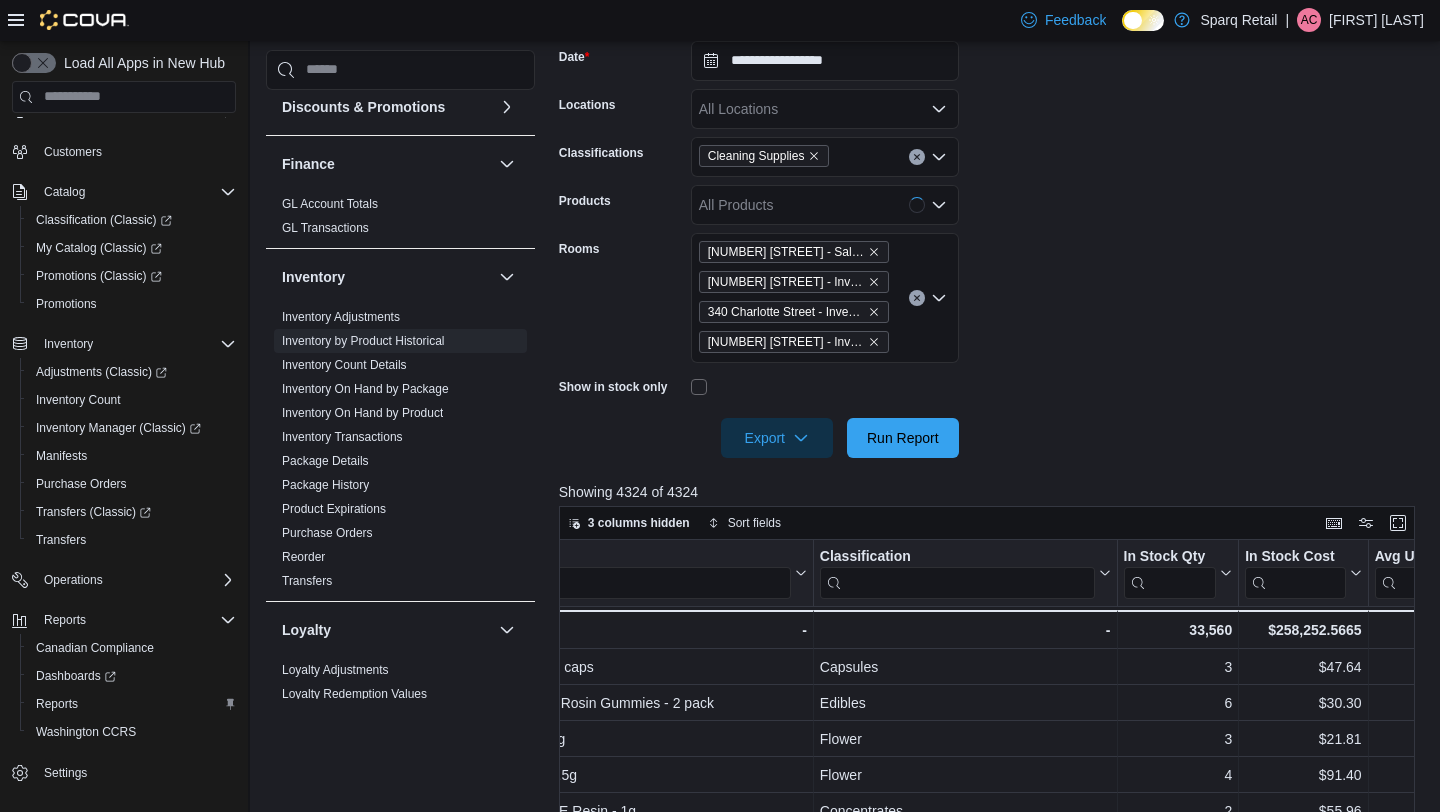 click on "All Locations" at bounding box center (825, 109) 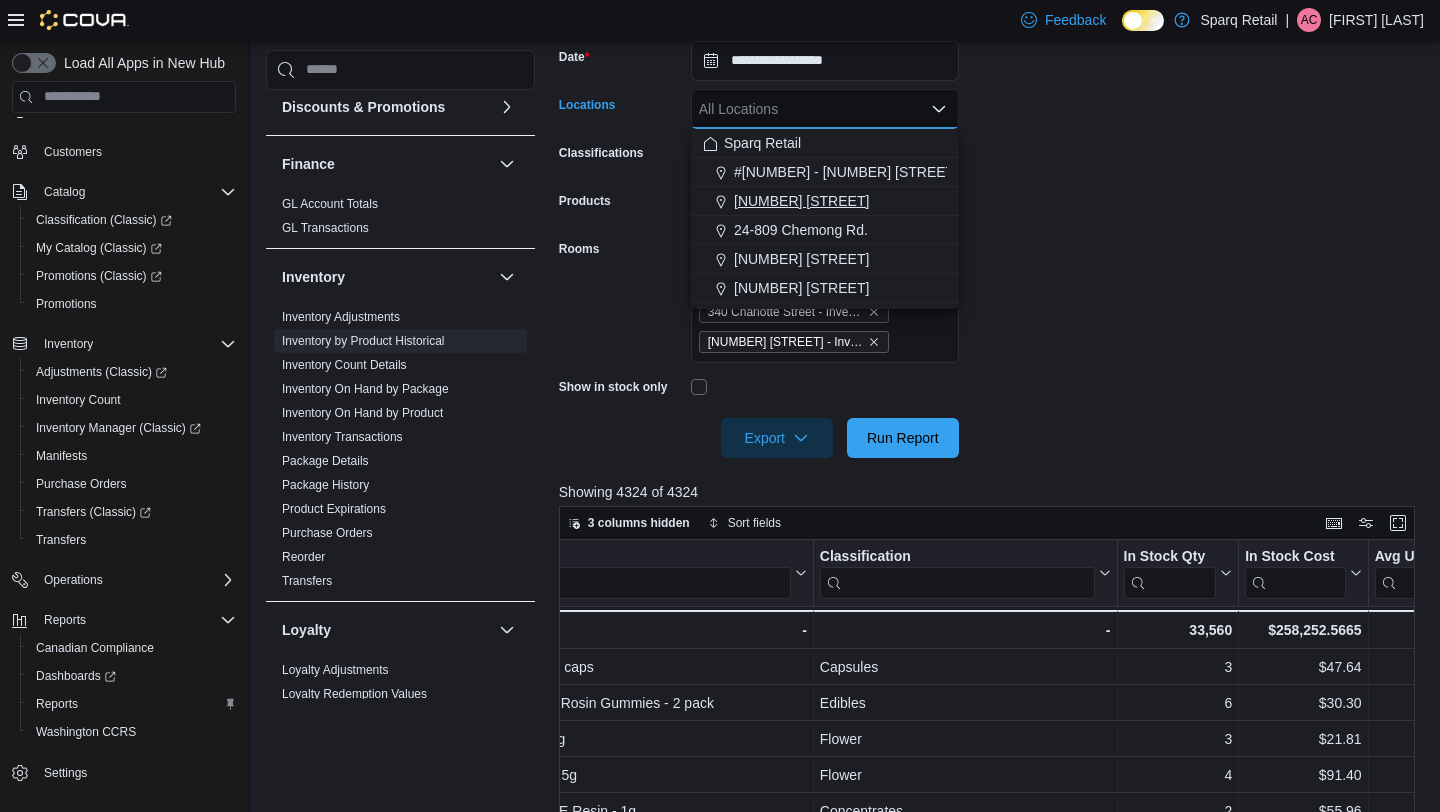 click on "[NUMBER] [STREET]" at bounding box center [801, 201] 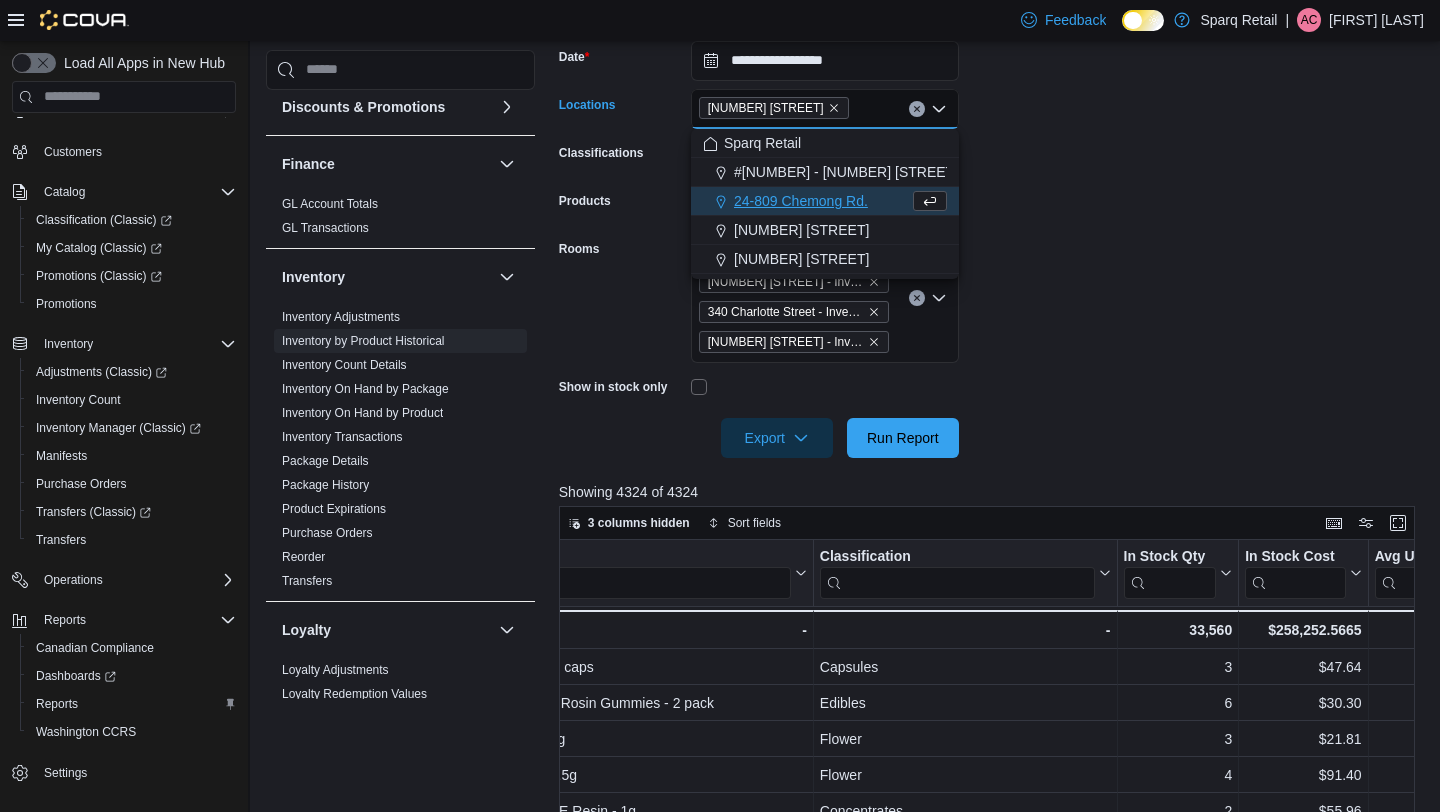 click on "**********" at bounding box center (991, 237) 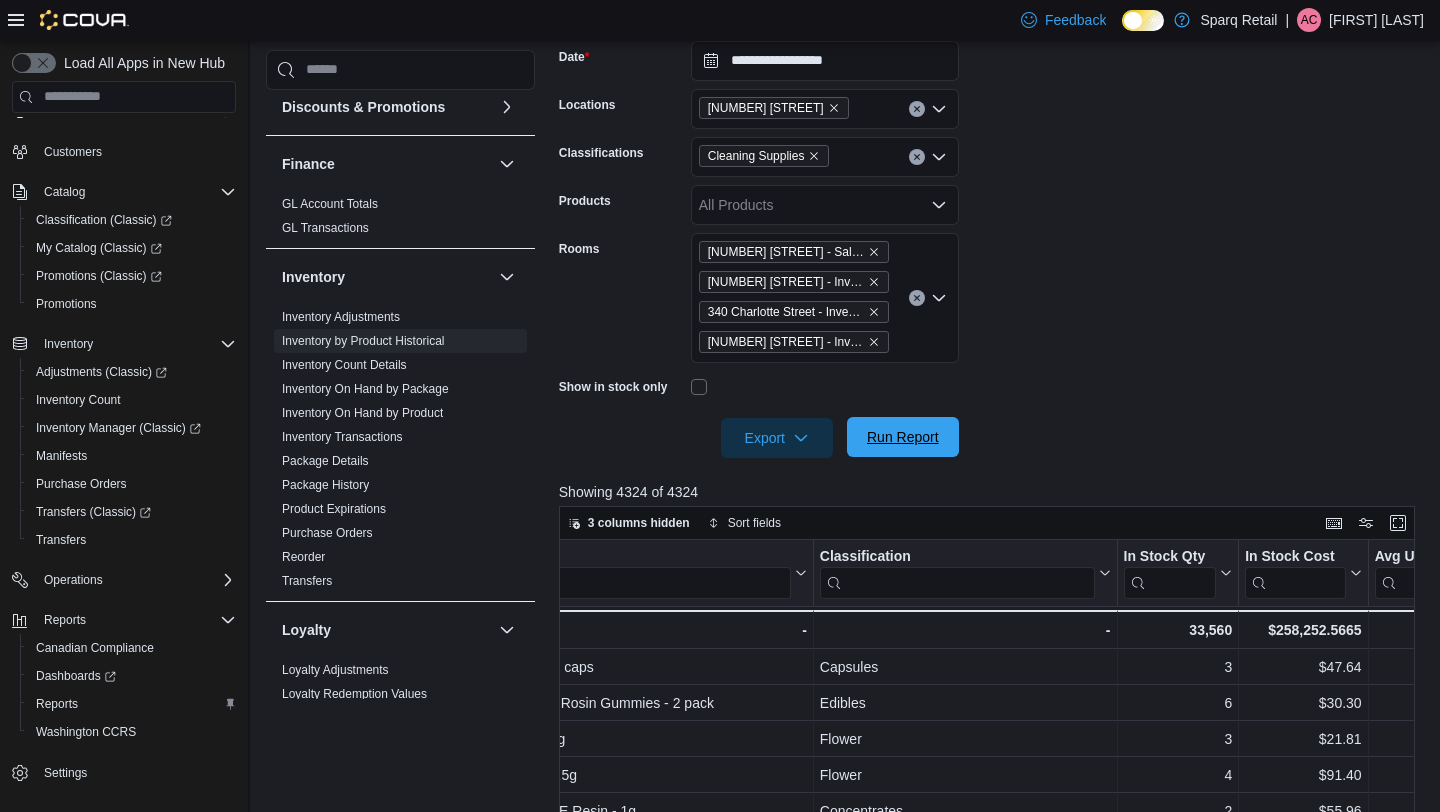 click on "Run Report" at bounding box center (903, 437) 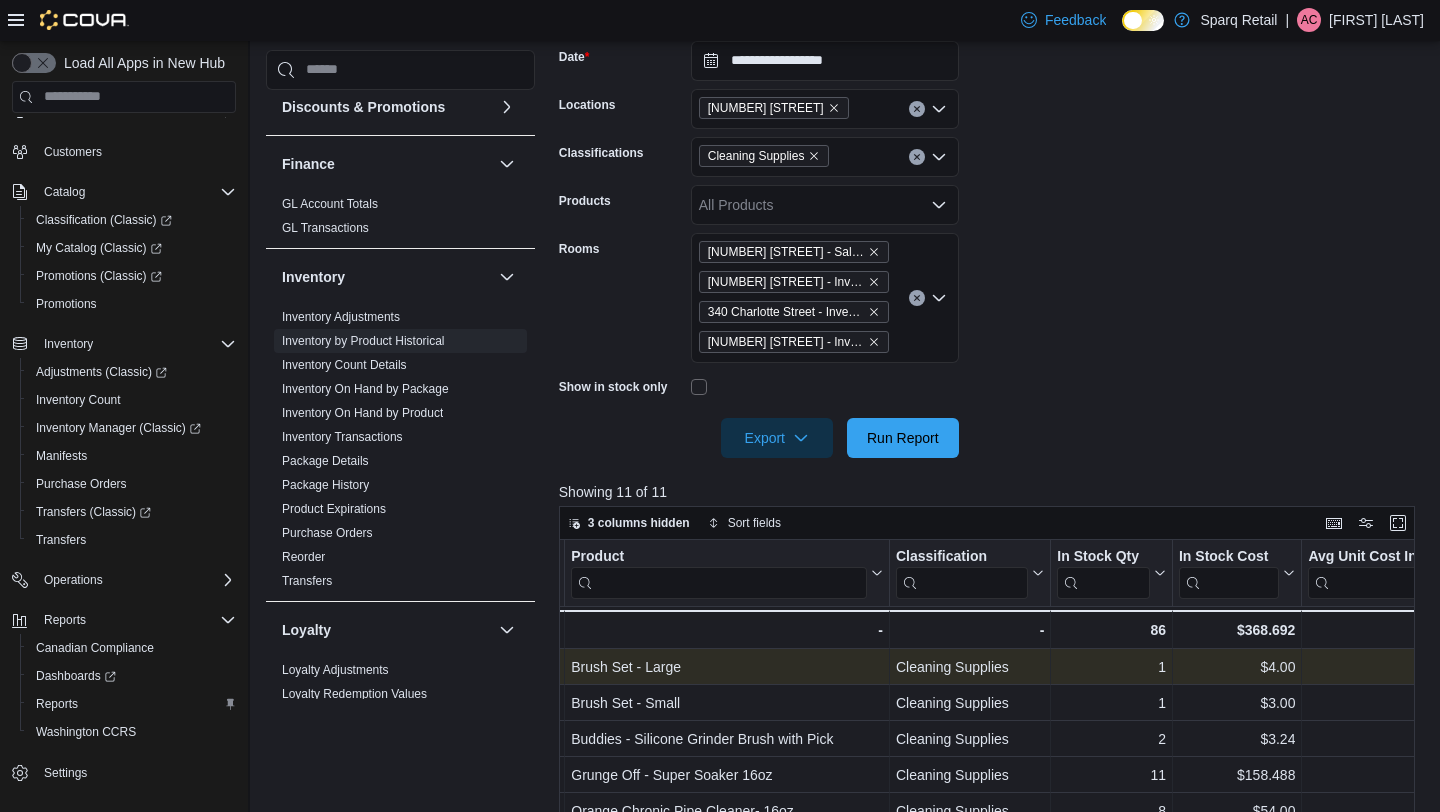 scroll, scrollTop: 0, scrollLeft: 160, axis: horizontal 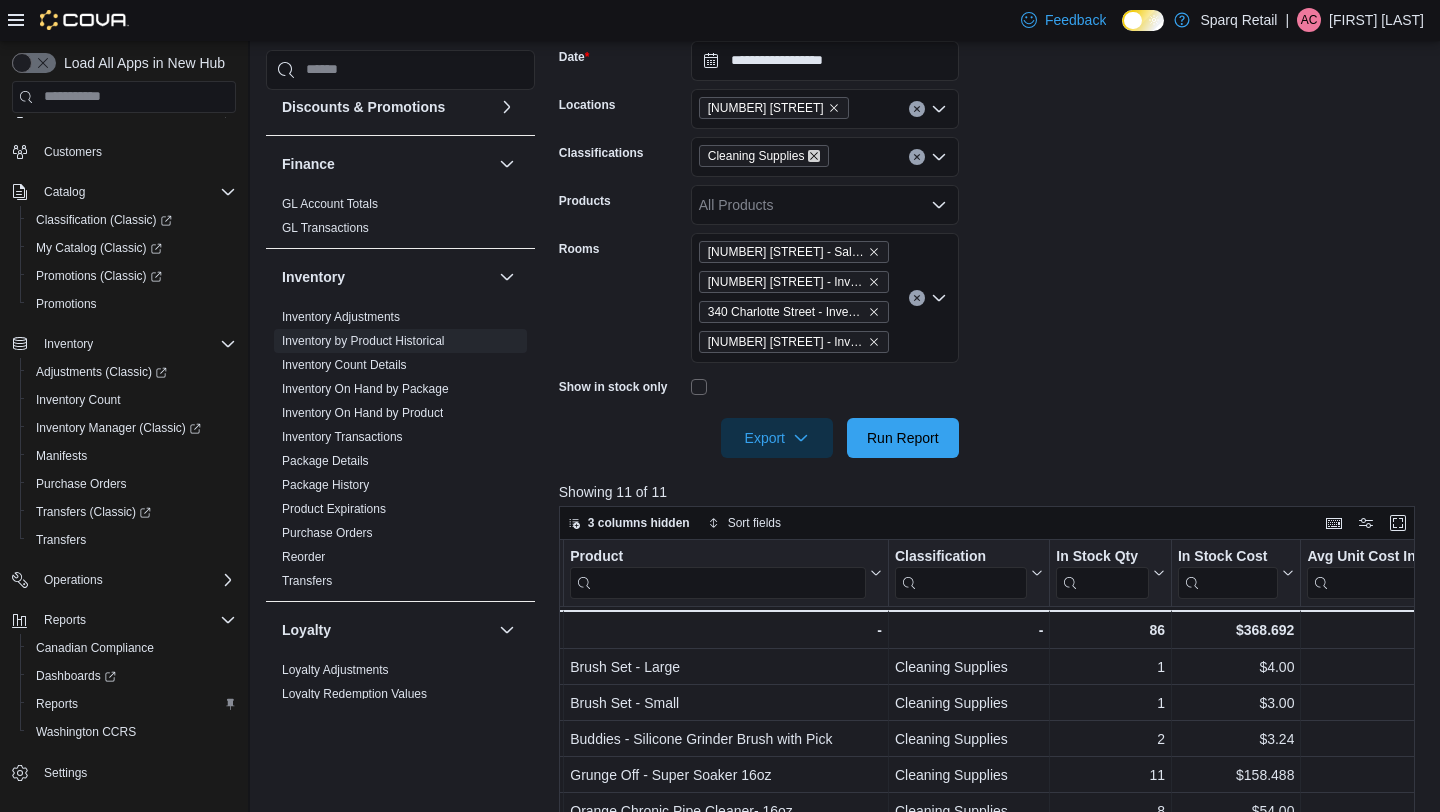click 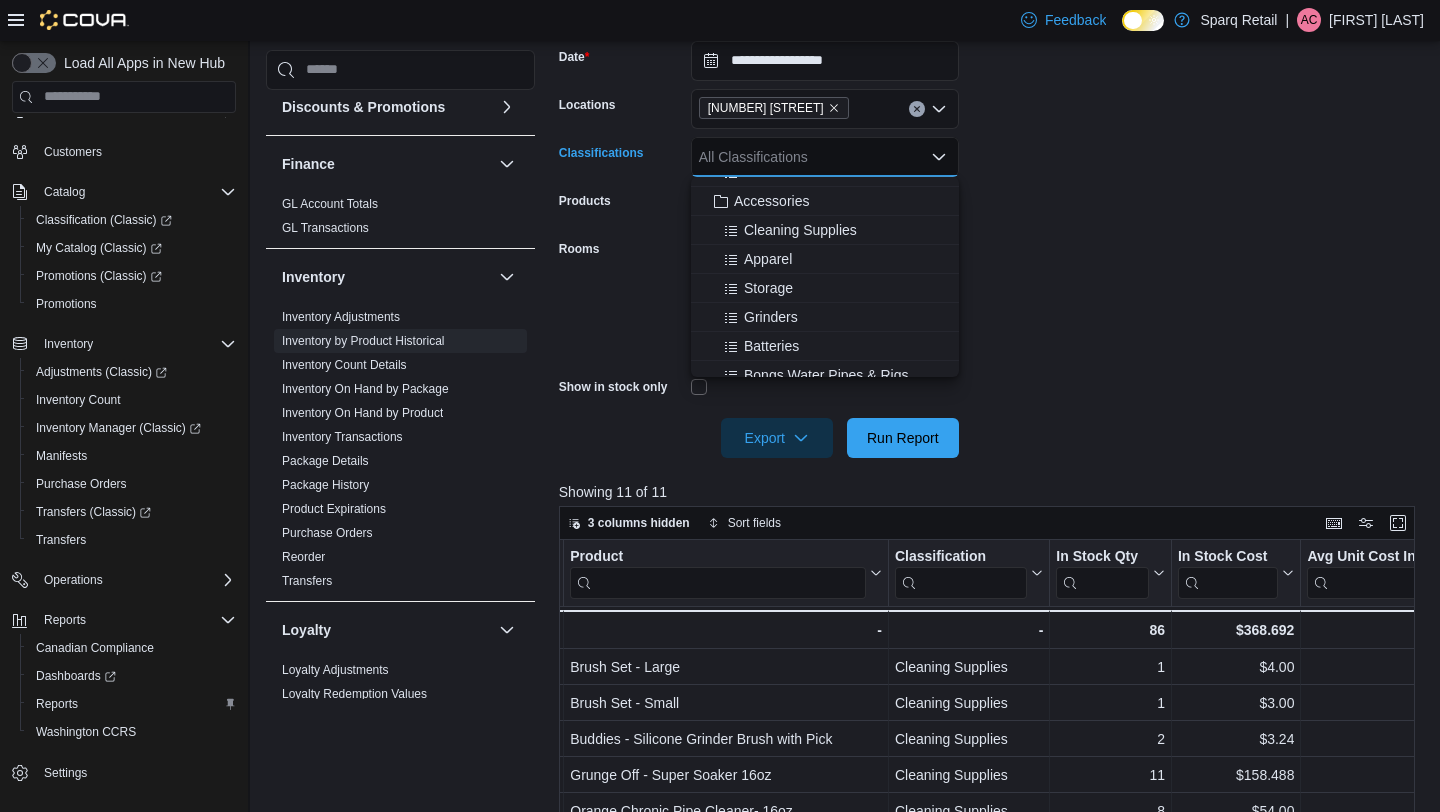 scroll, scrollTop: 373, scrollLeft: 0, axis: vertical 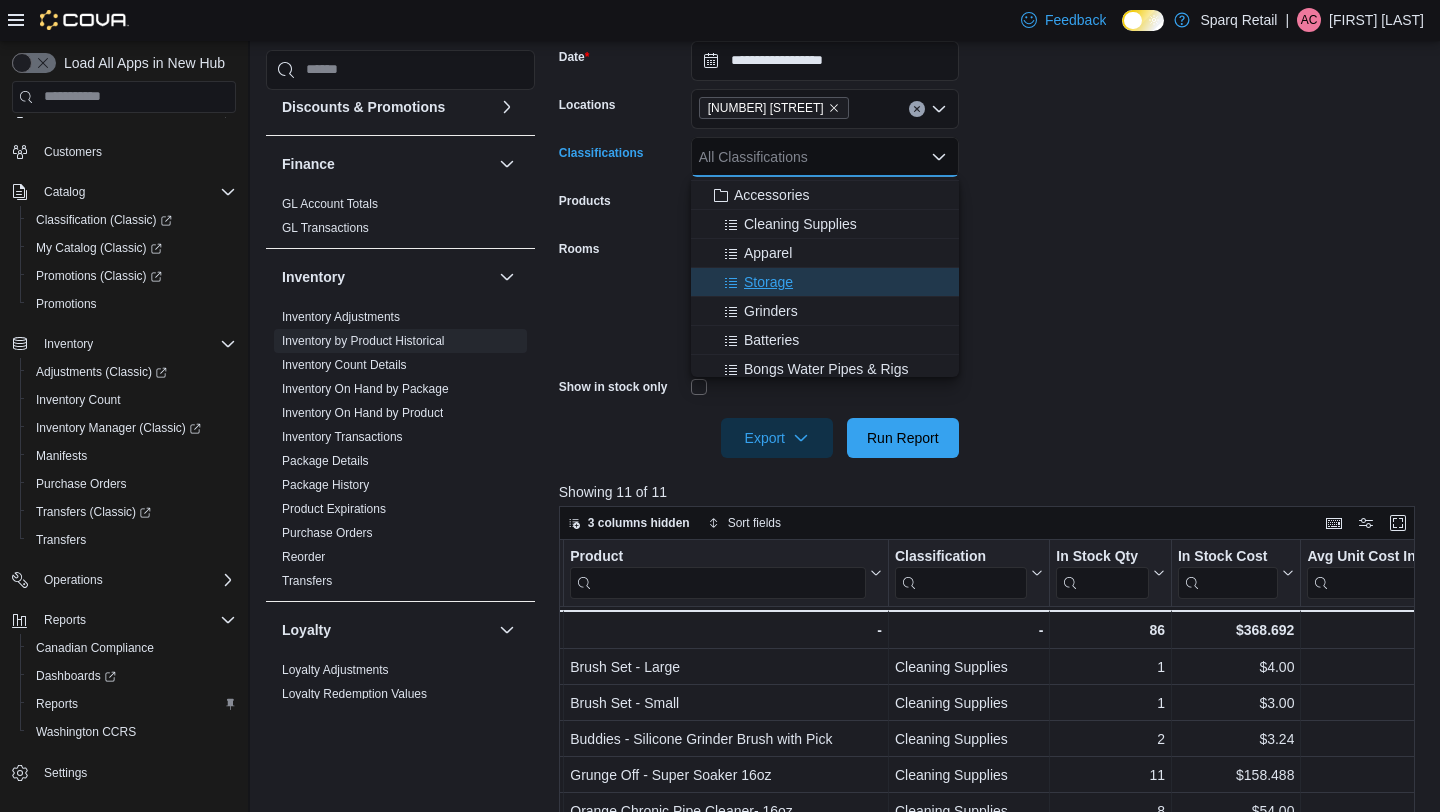 click on "Storage" at bounding box center [825, 282] 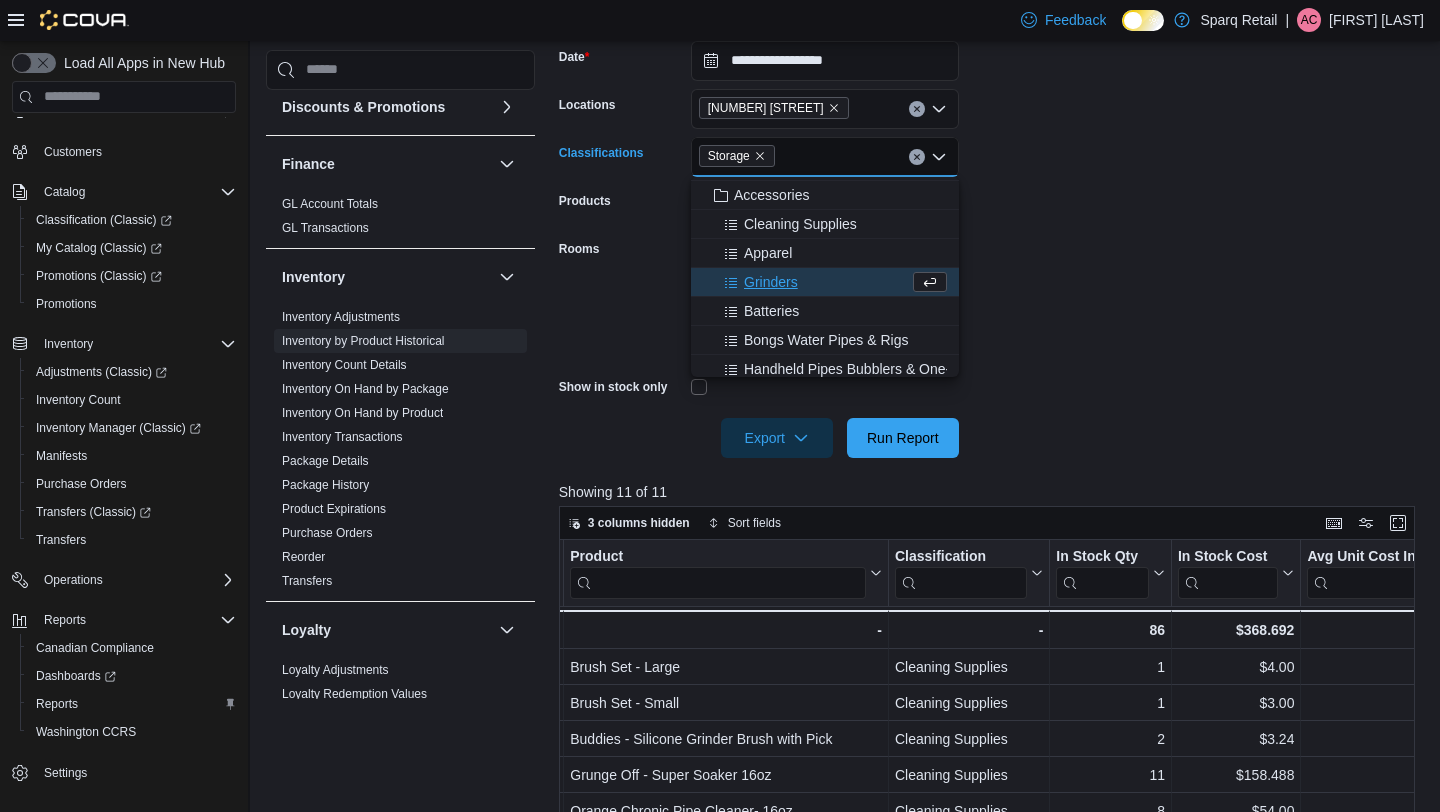 click on "**********" at bounding box center (991, 237) 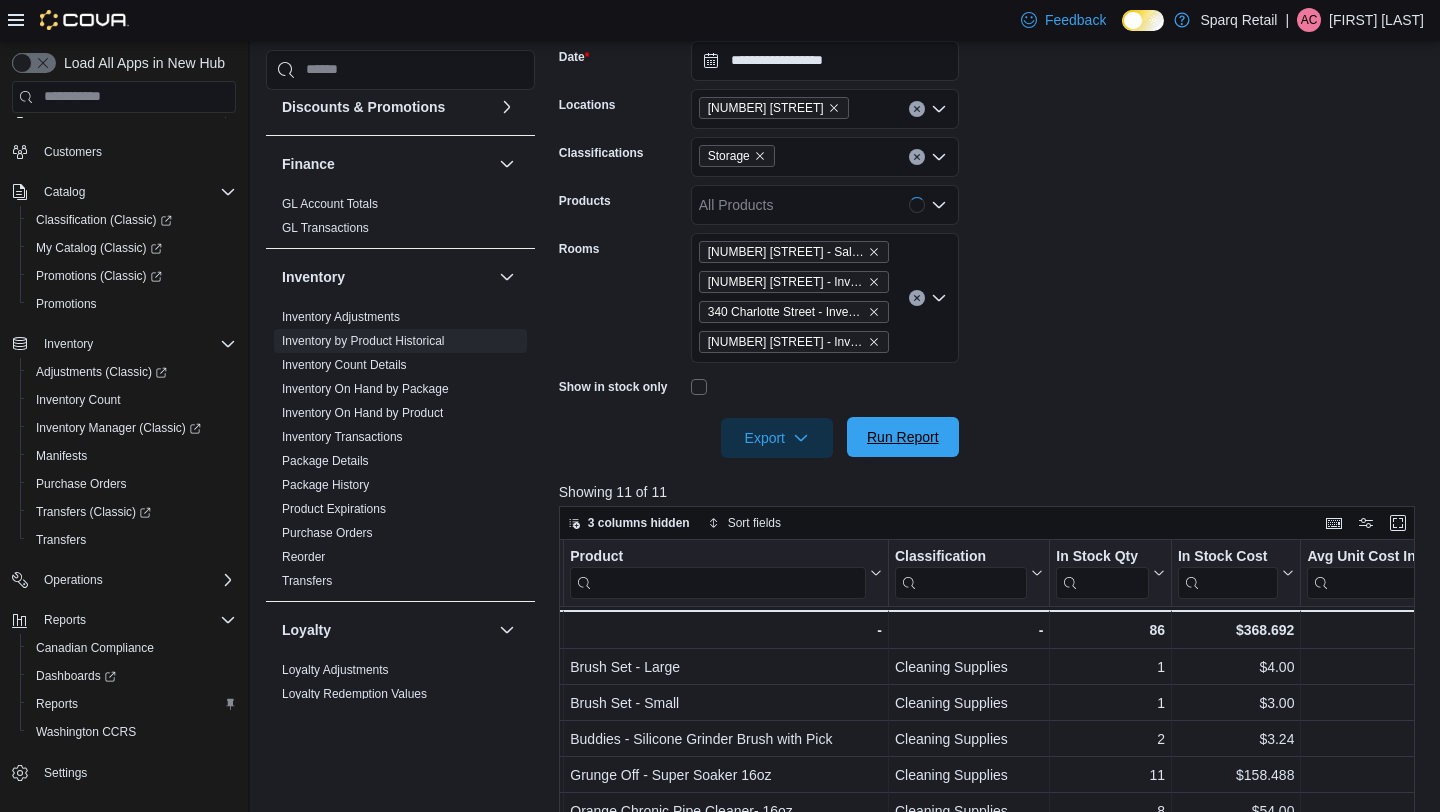 click on "Run Report" at bounding box center (903, 437) 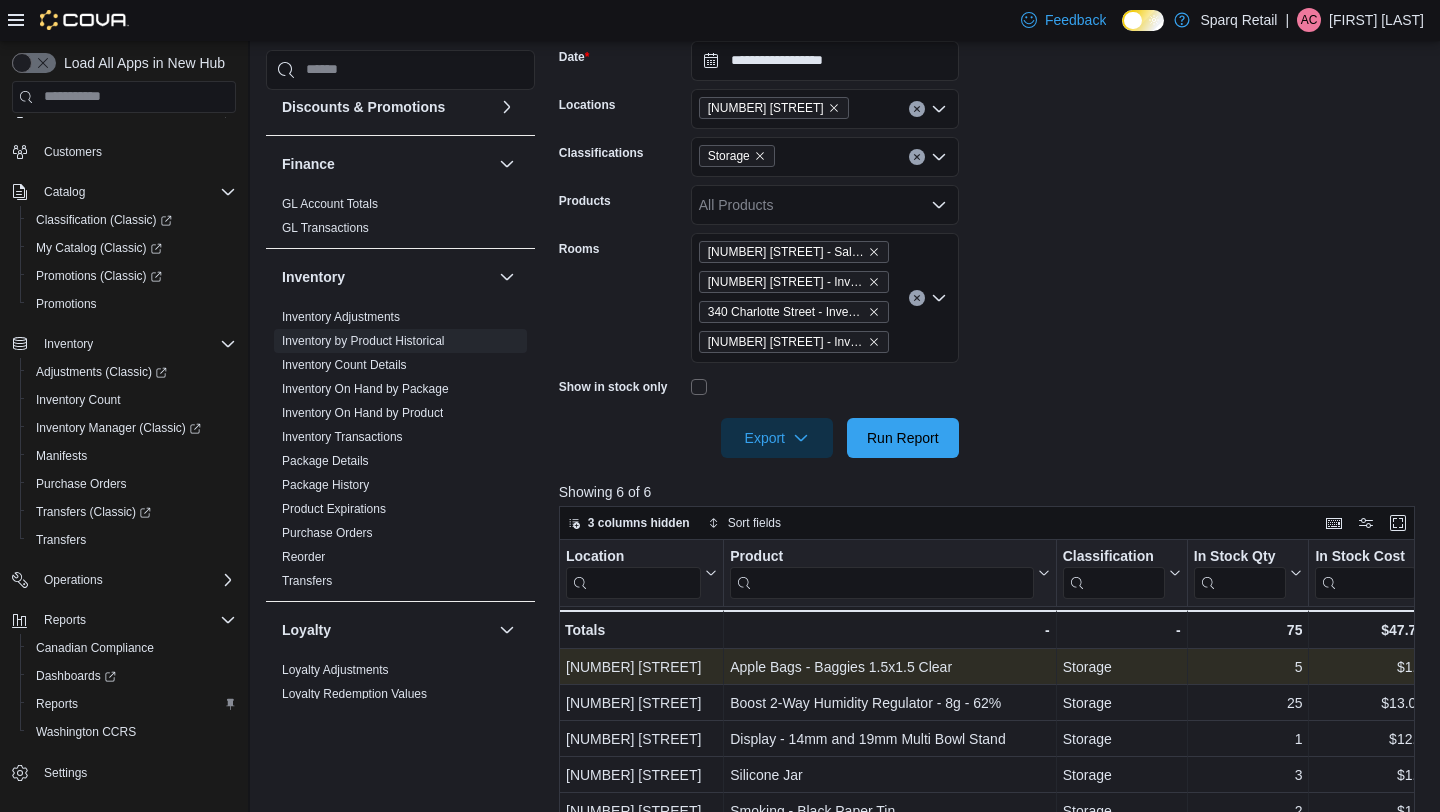 scroll, scrollTop: 0, scrollLeft: 109, axis: horizontal 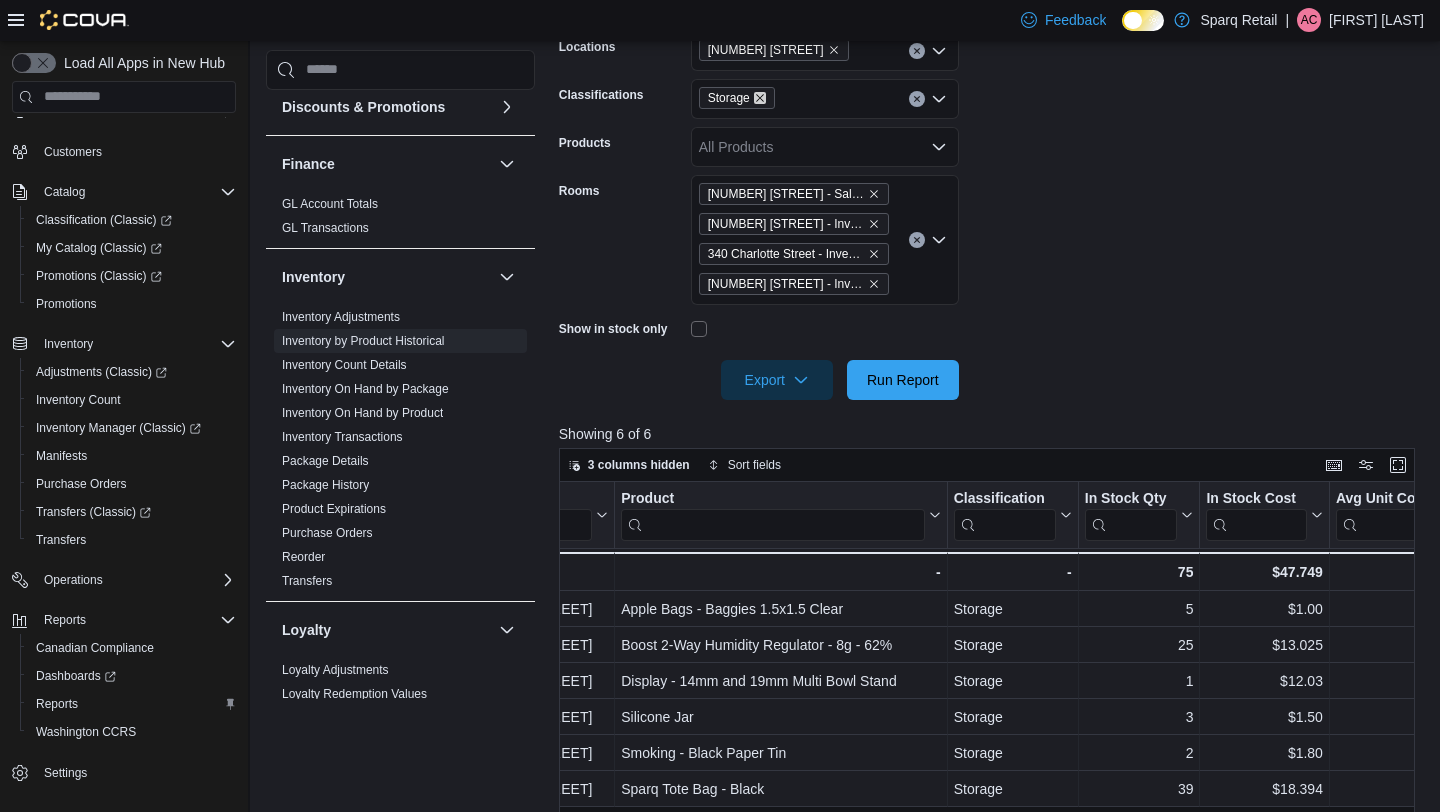 click 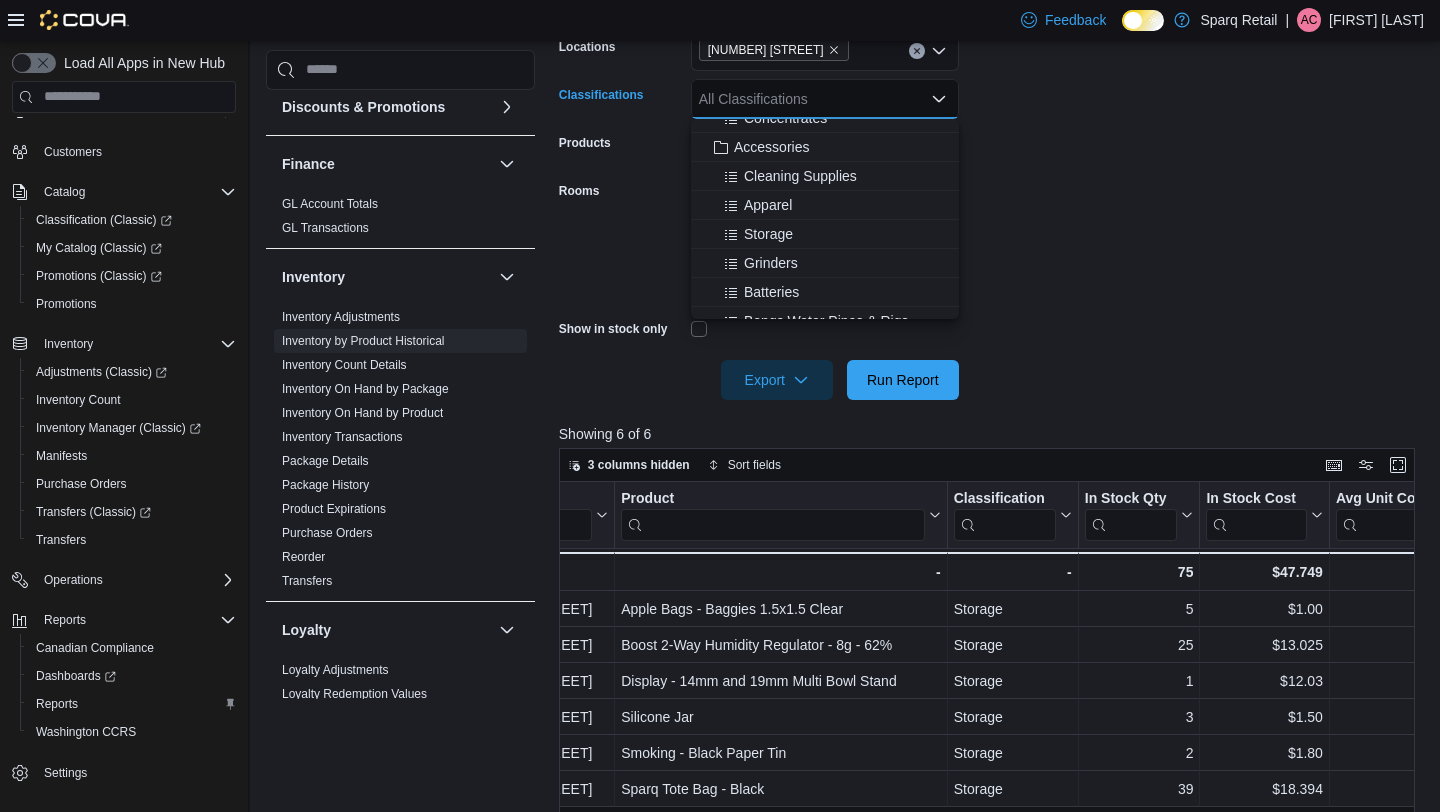scroll, scrollTop: 379, scrollLeft: 0, axis: vertical 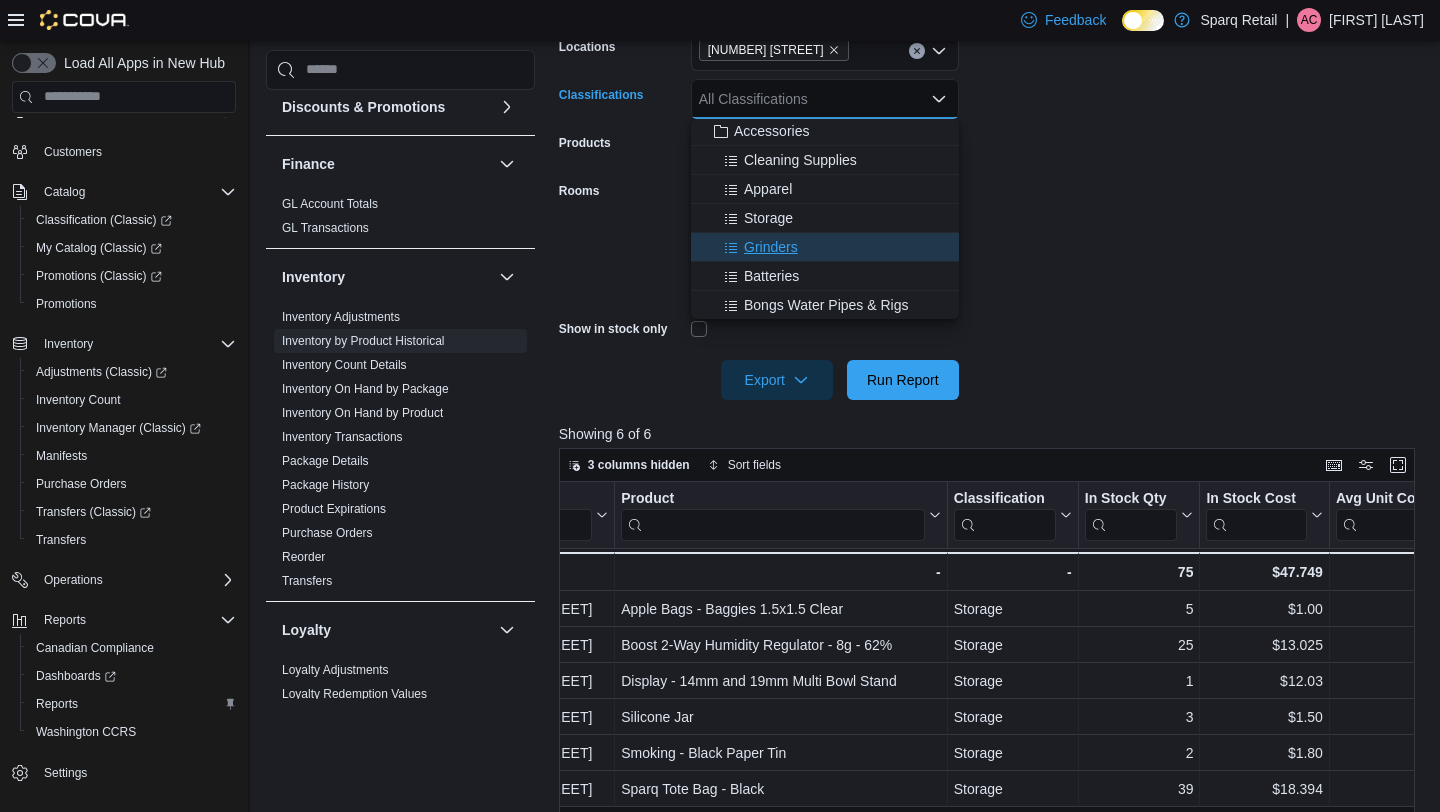 click on "Grinders" at bounding box center (771, 247) 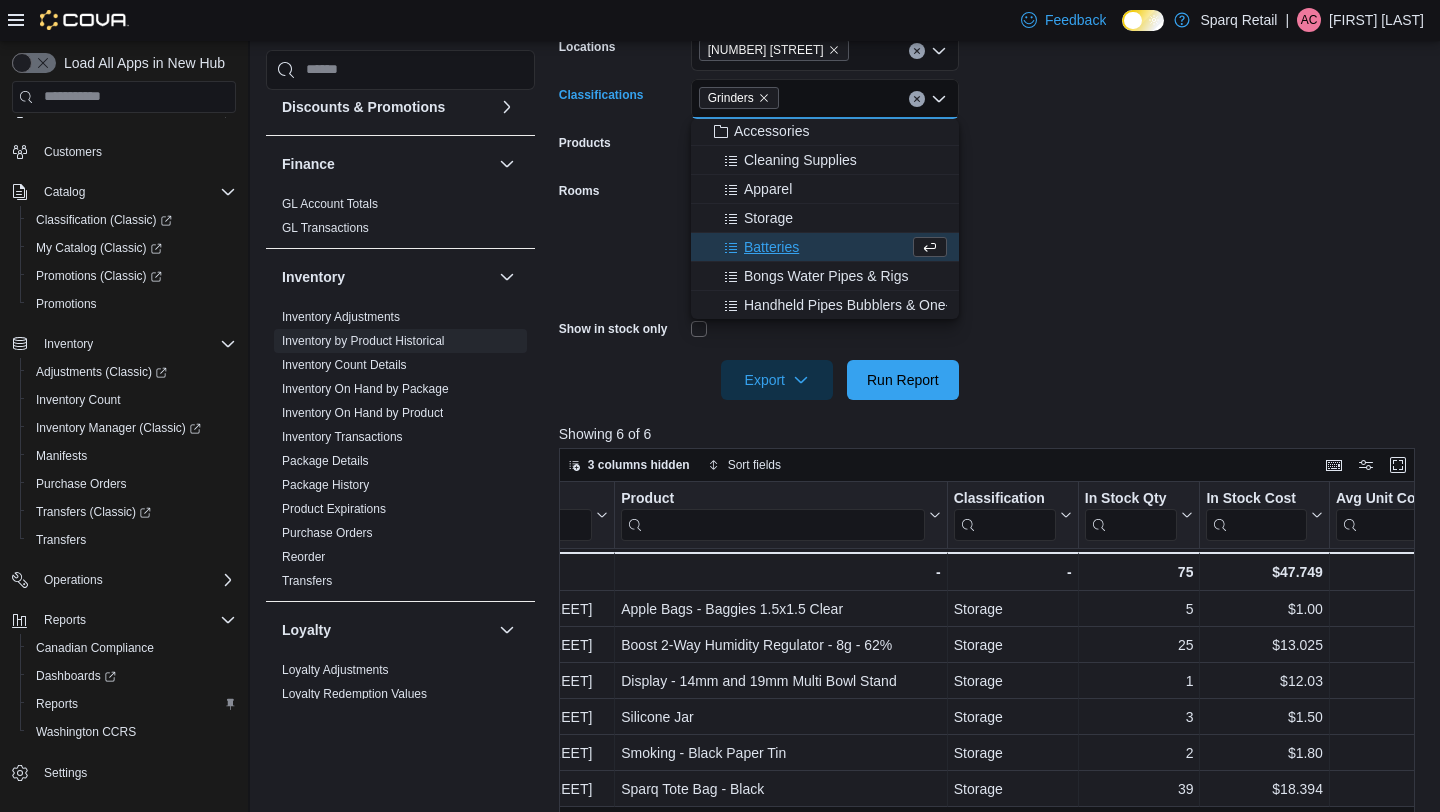 click on "**********" at bounding box center [991, 179] 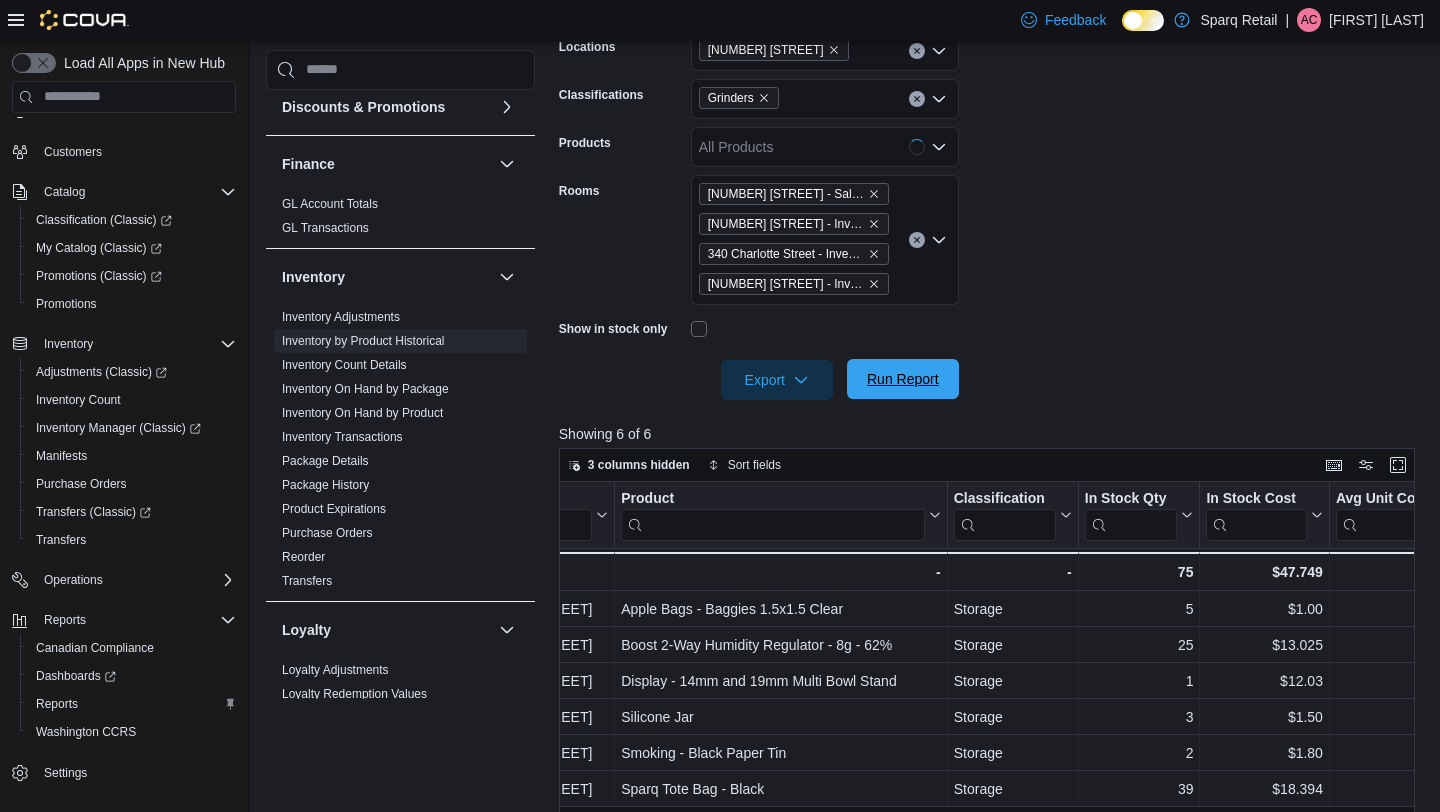 click on "Run Report" at bounding box center (903, 379) 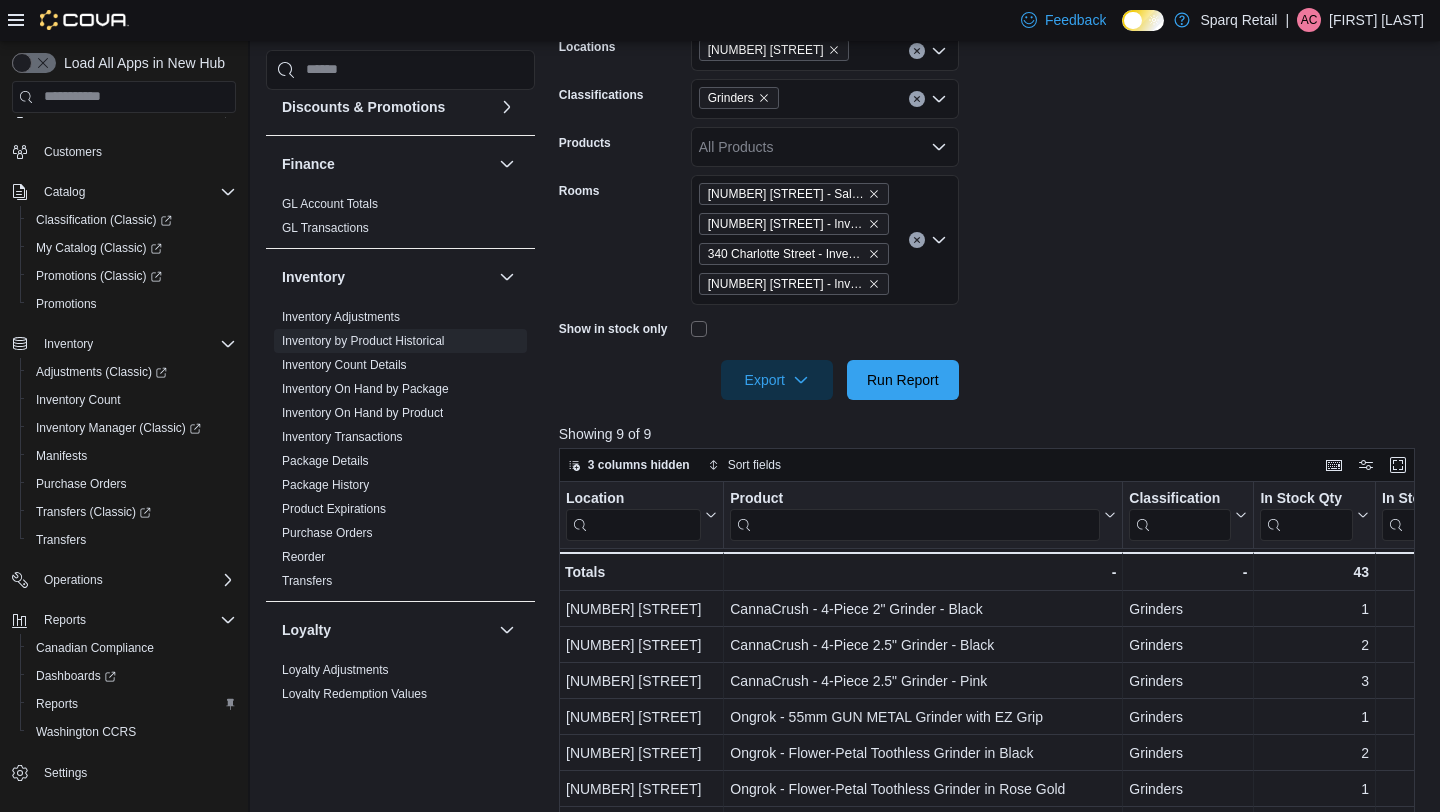 scroll, scrollTop: 0, scrollLeft: 133, axis: horizontal 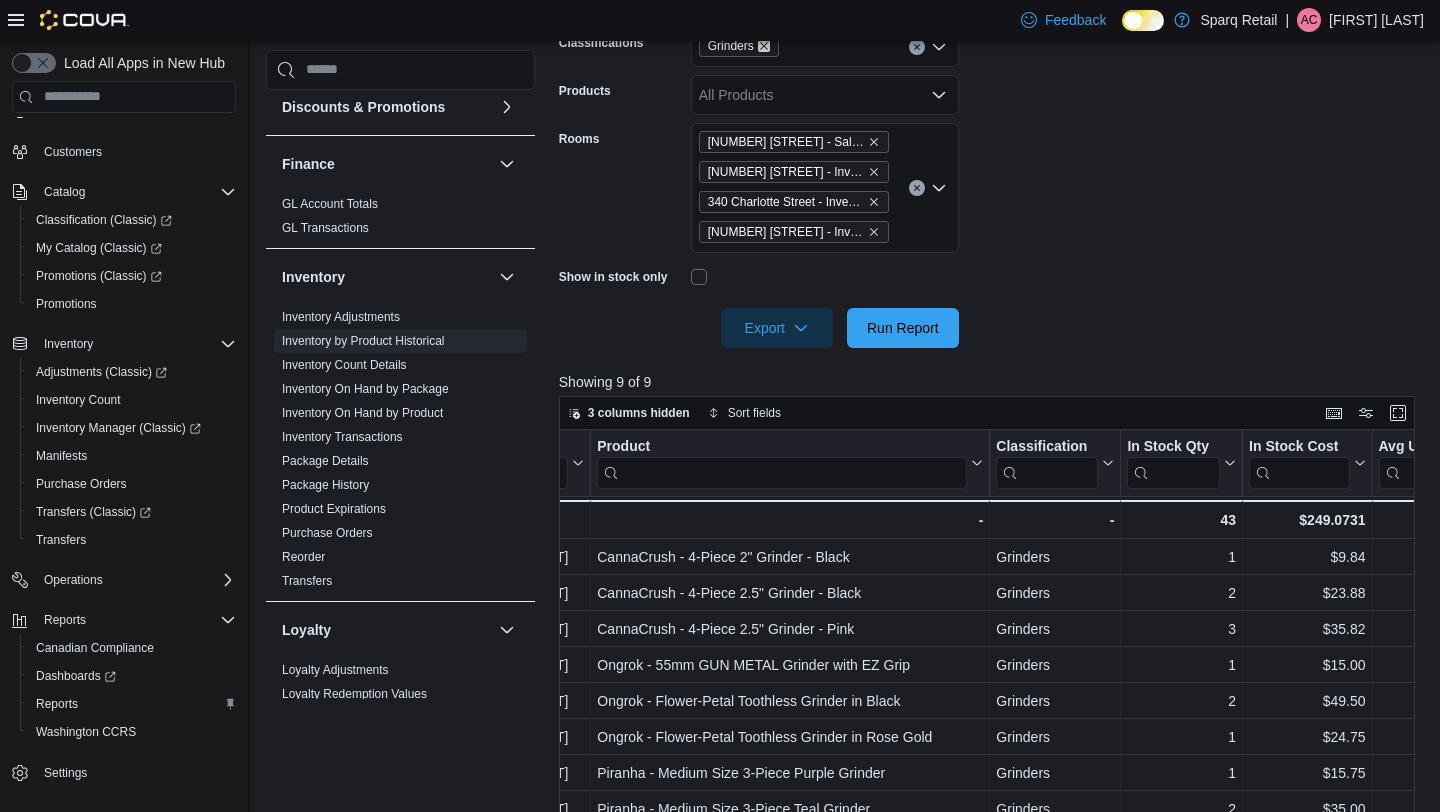 click 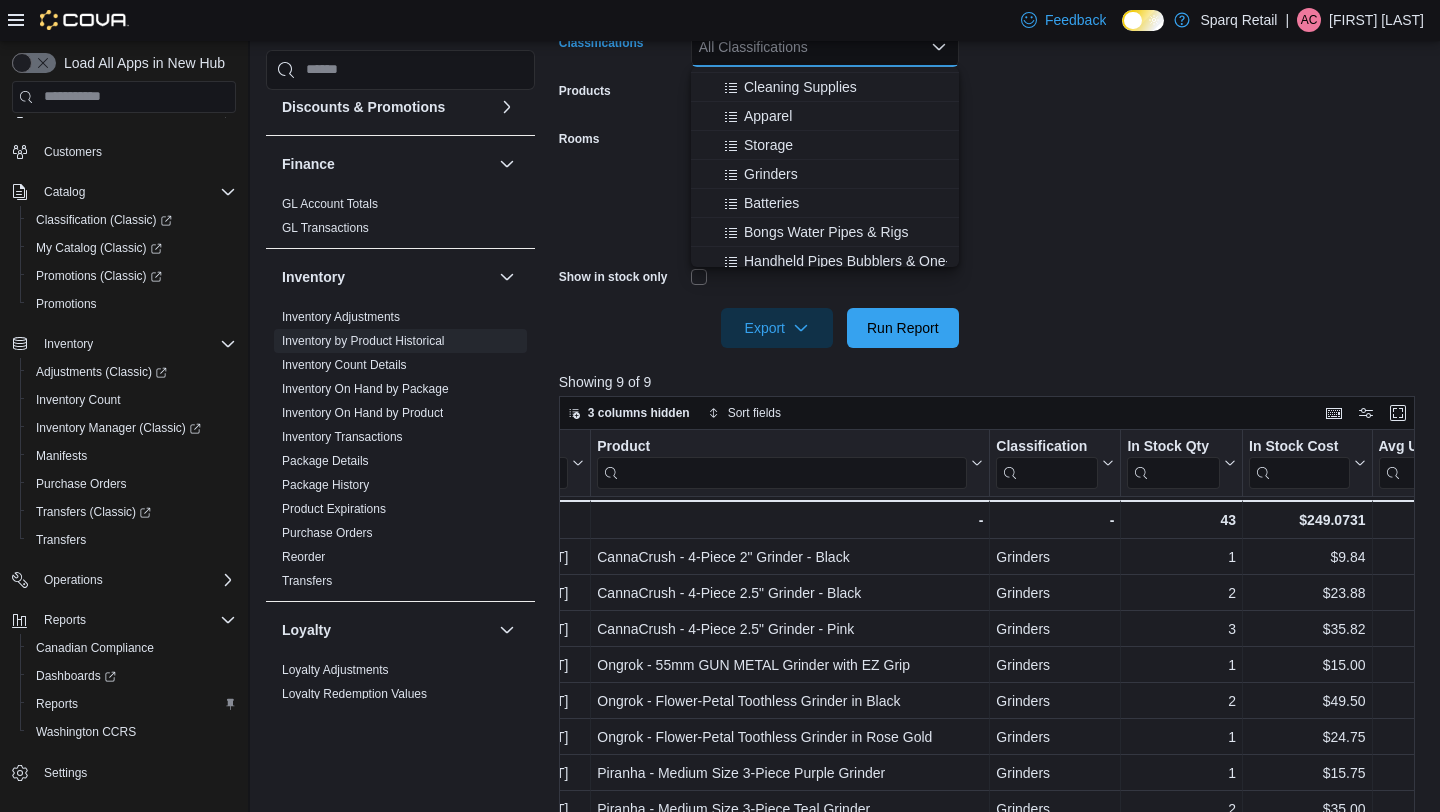 scroll, scrollTop: 416, scrollLeft: 0, axis: vertical 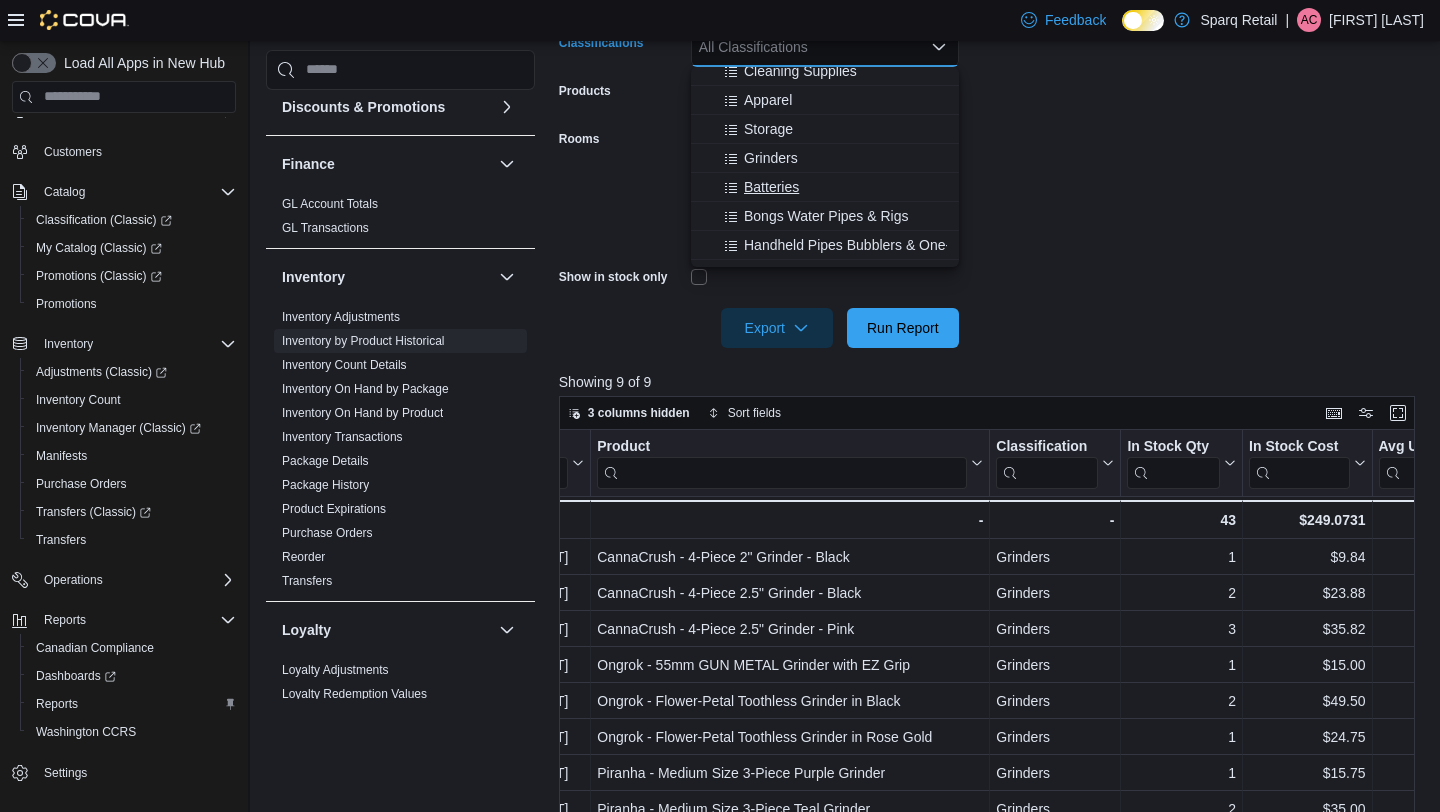 click on "Batteries" at bounding box center (771, 187) 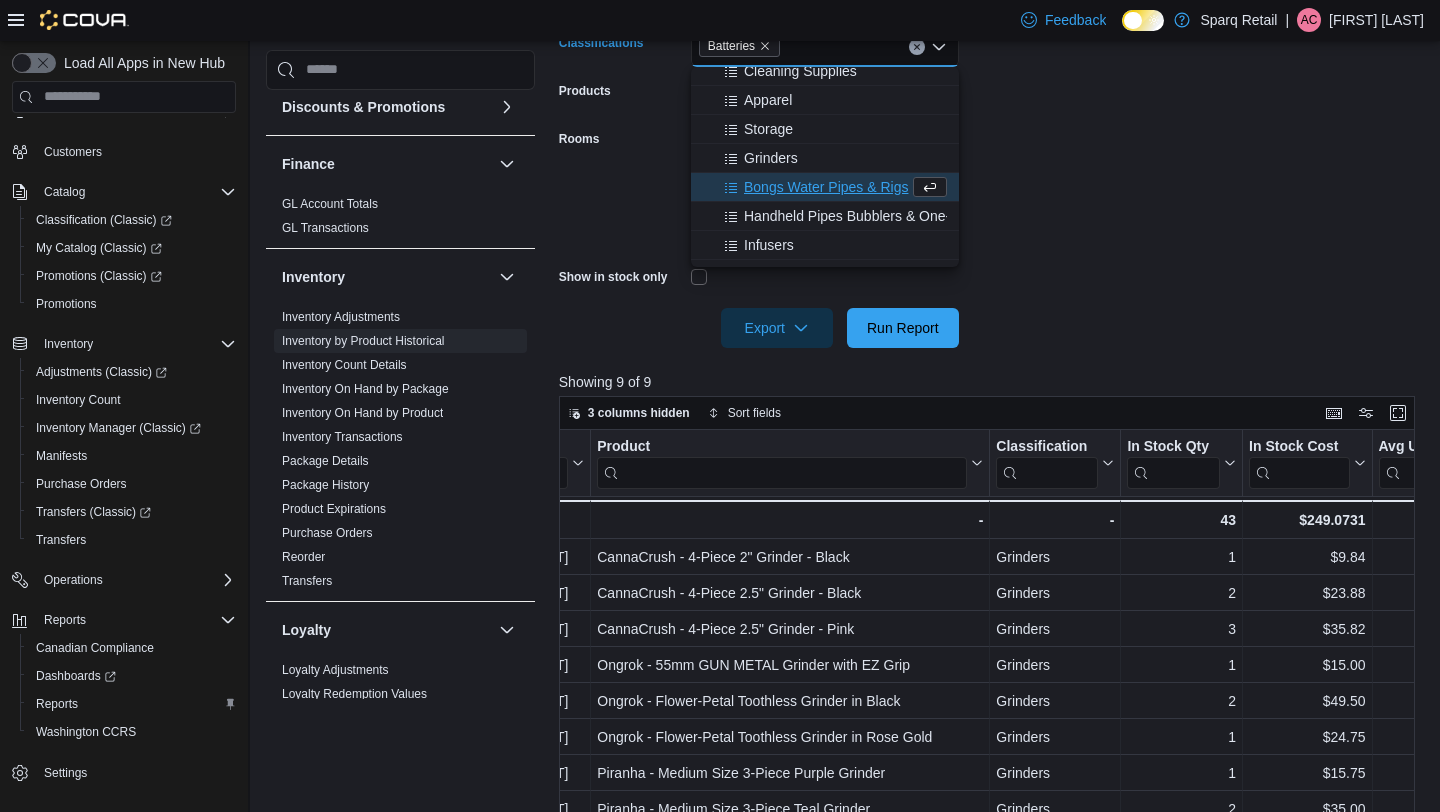 click on "**********" at bounding box center [991, 127] 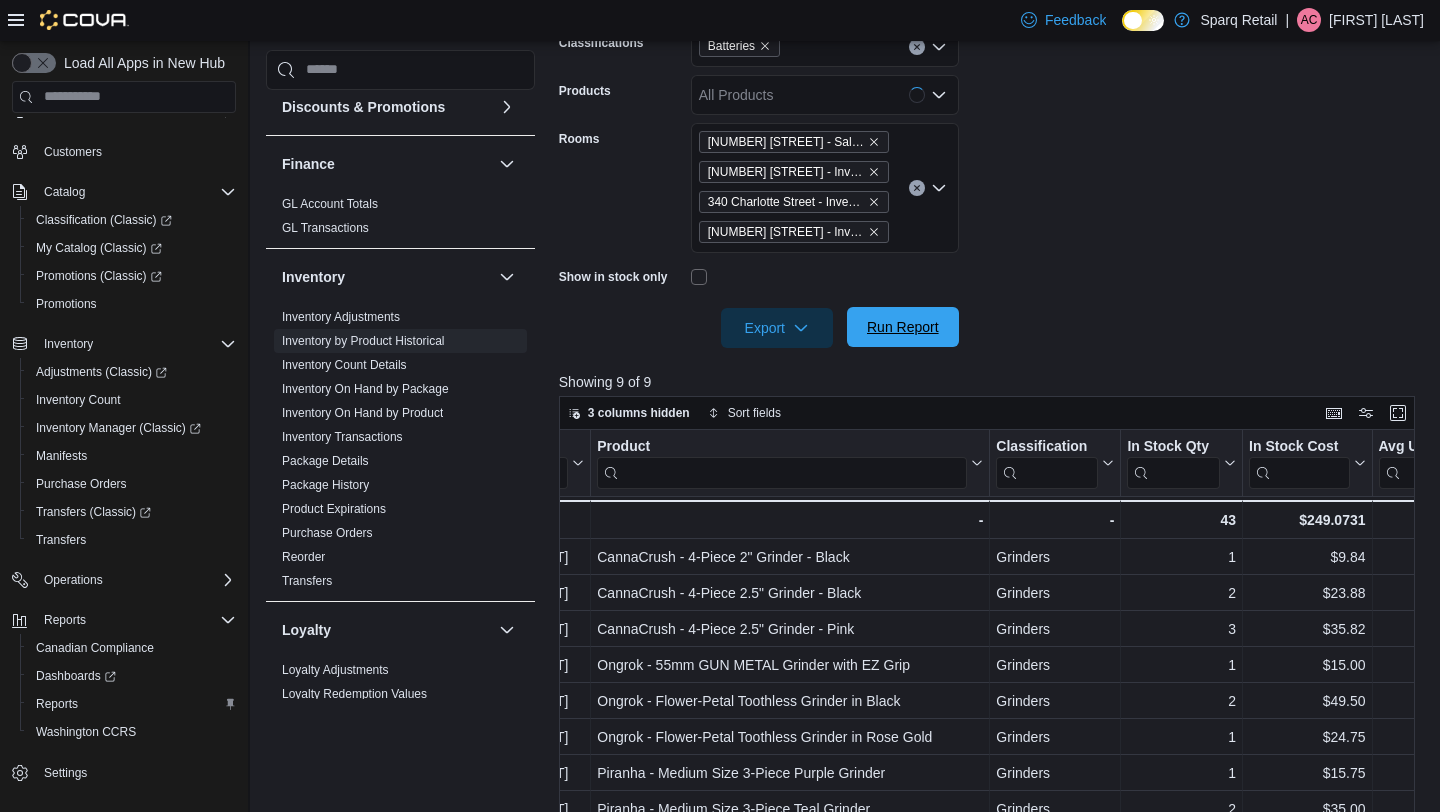 click on "Run Report" at bounding box center (903, 327) 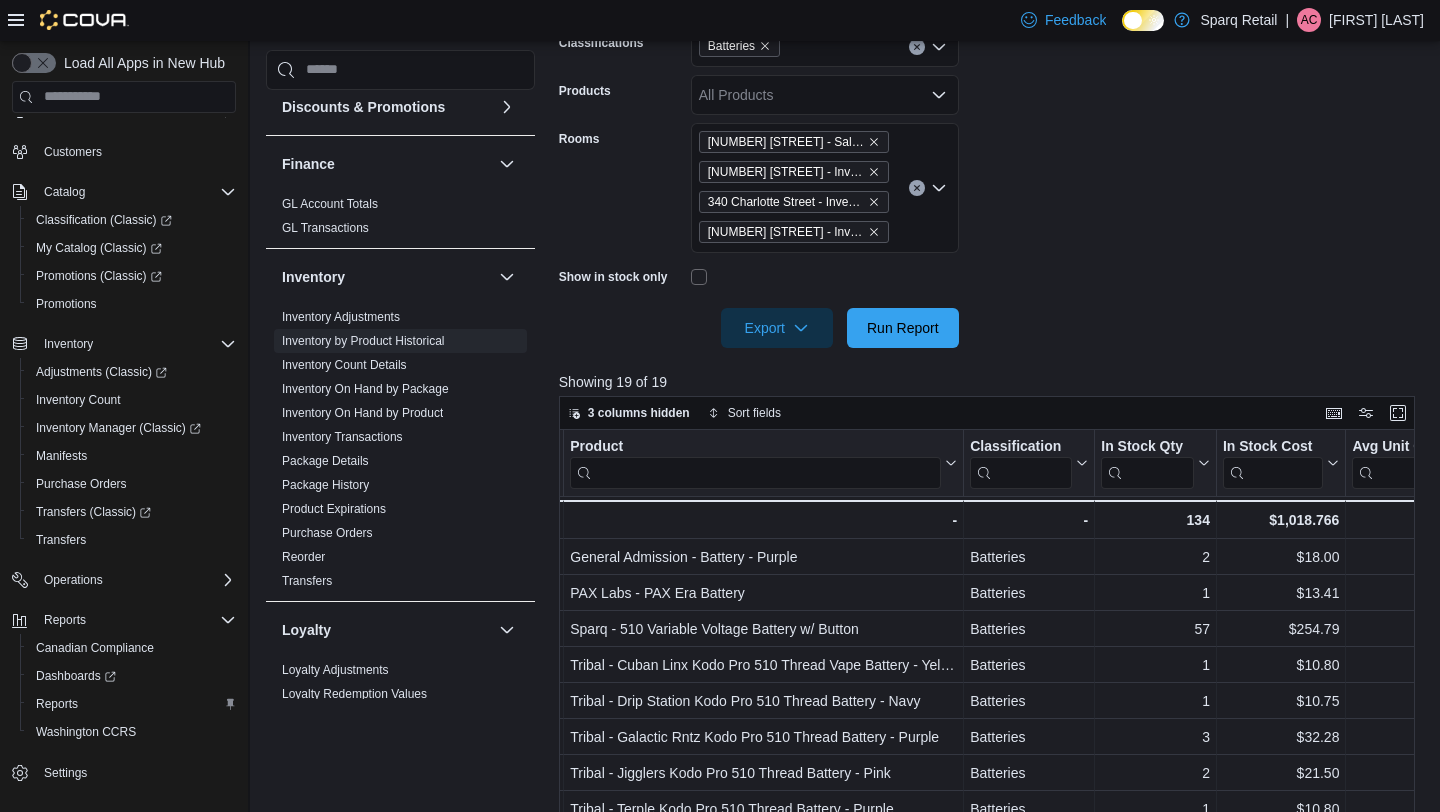 scroll, scrollTop: 0, scrollLeft: 200, axis: horizontal 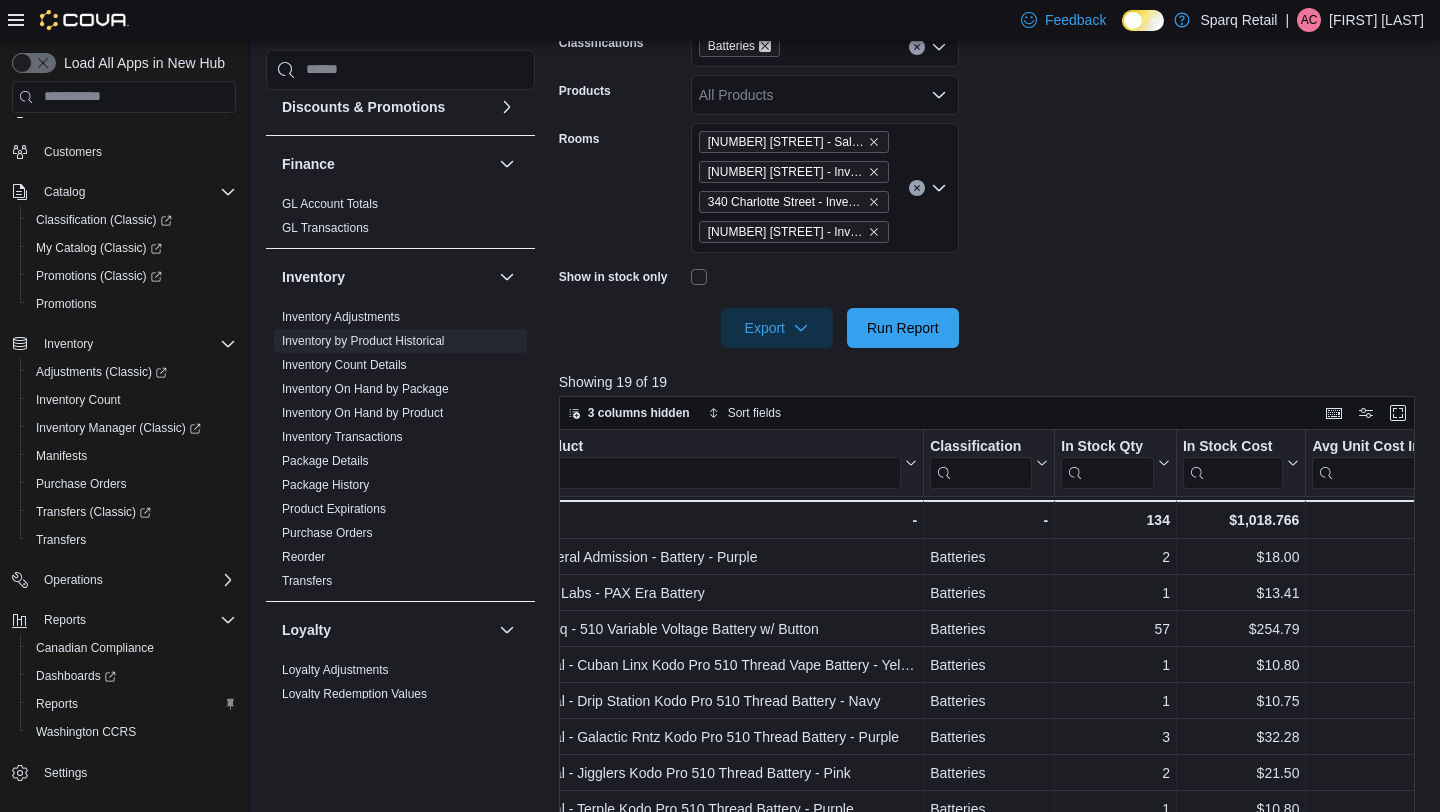 click 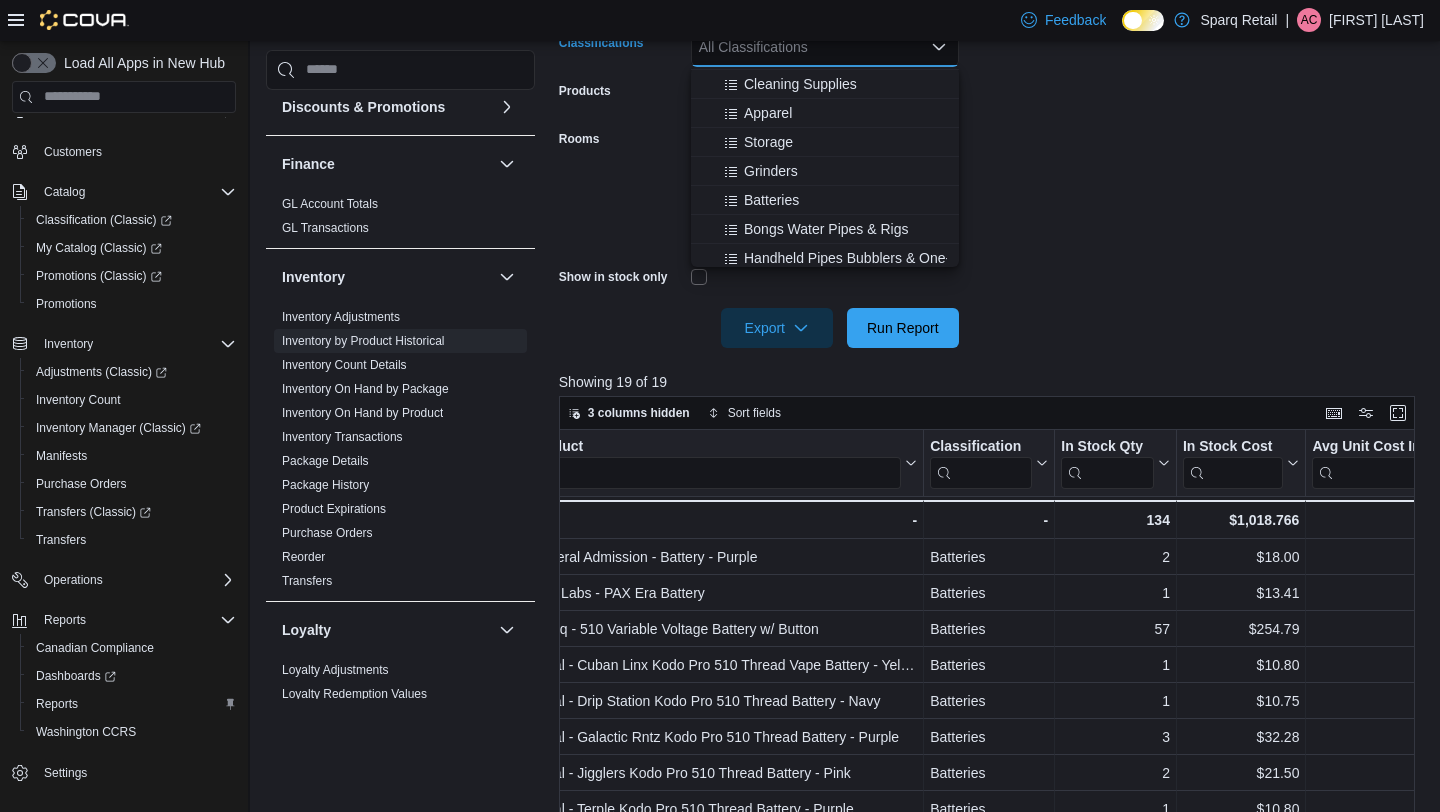 scroll, scrollTop: 410, scrollLeft: 0, axis: vertical 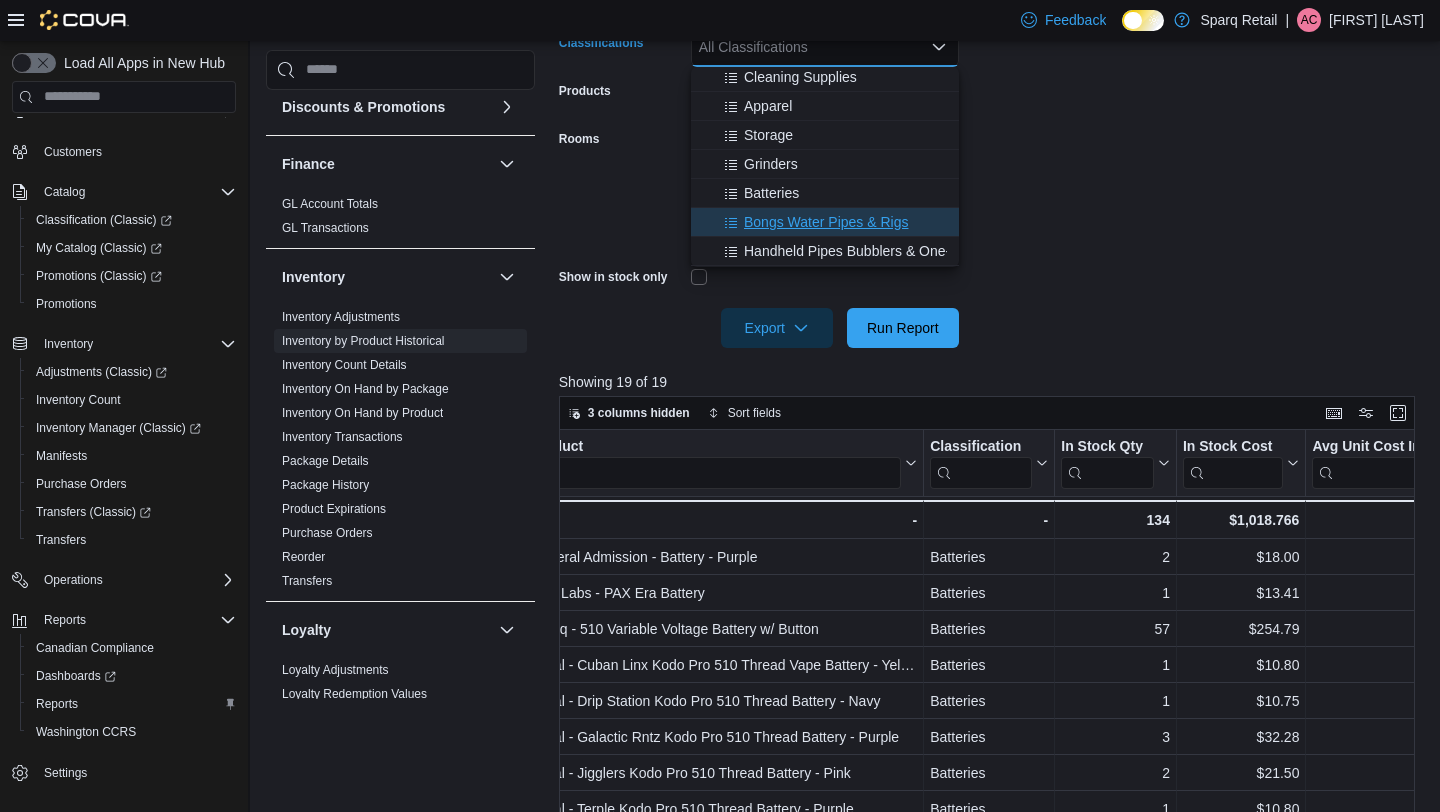 click on "Bongs Water Pipes & Rigs" at bounding box center (826, 222) 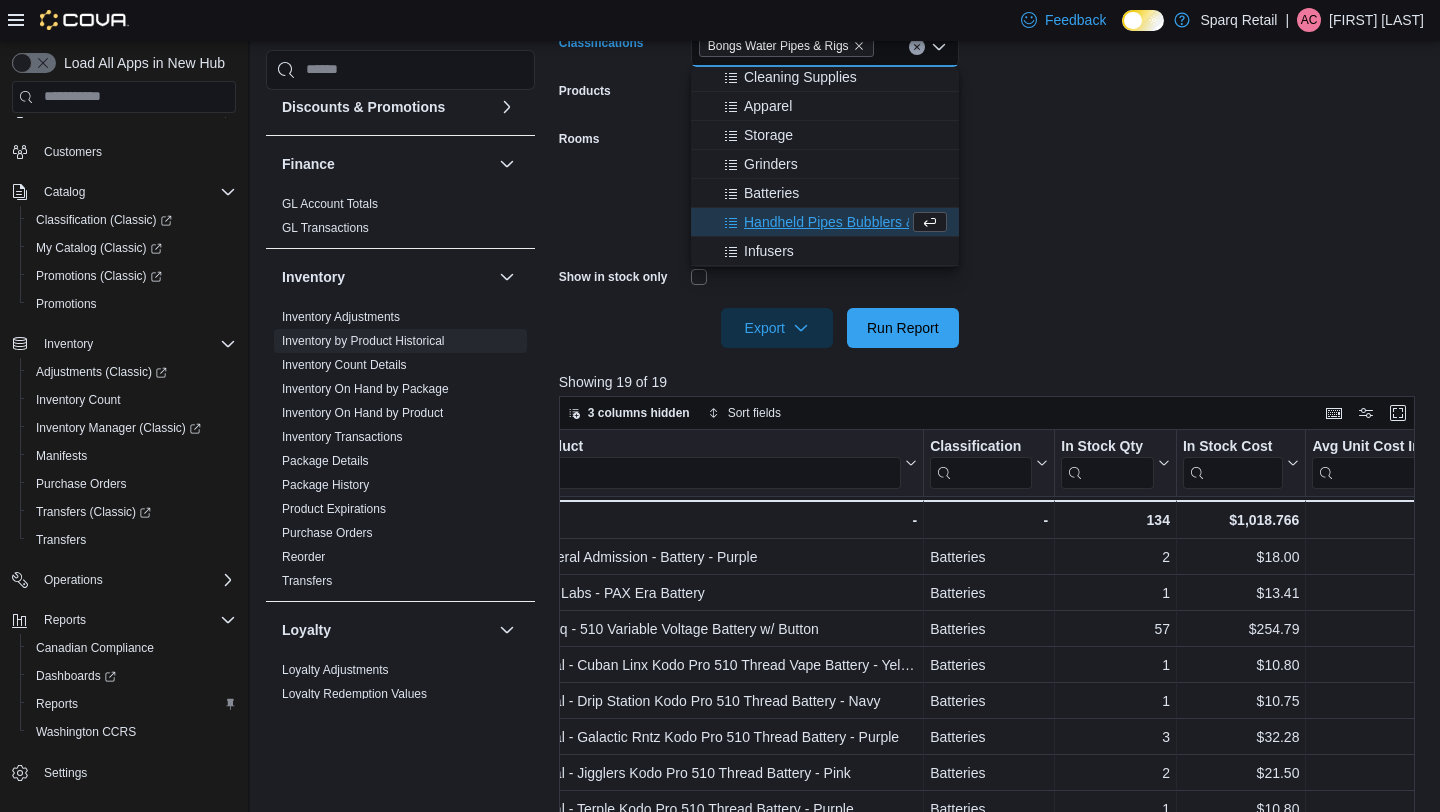 click on "**********" at bounding box center (991, 127) 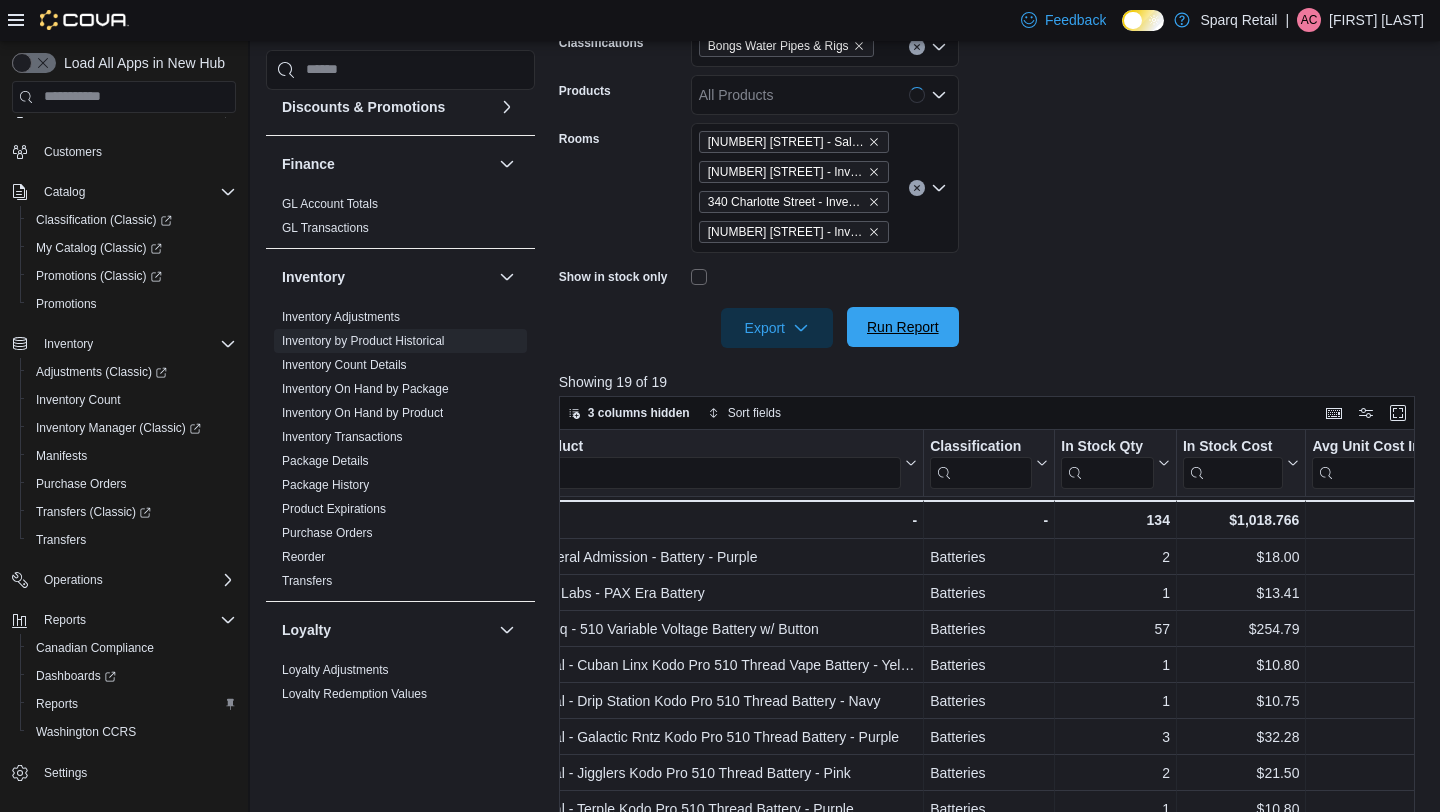 click on "Run Report" at bounding box center (903, 327) 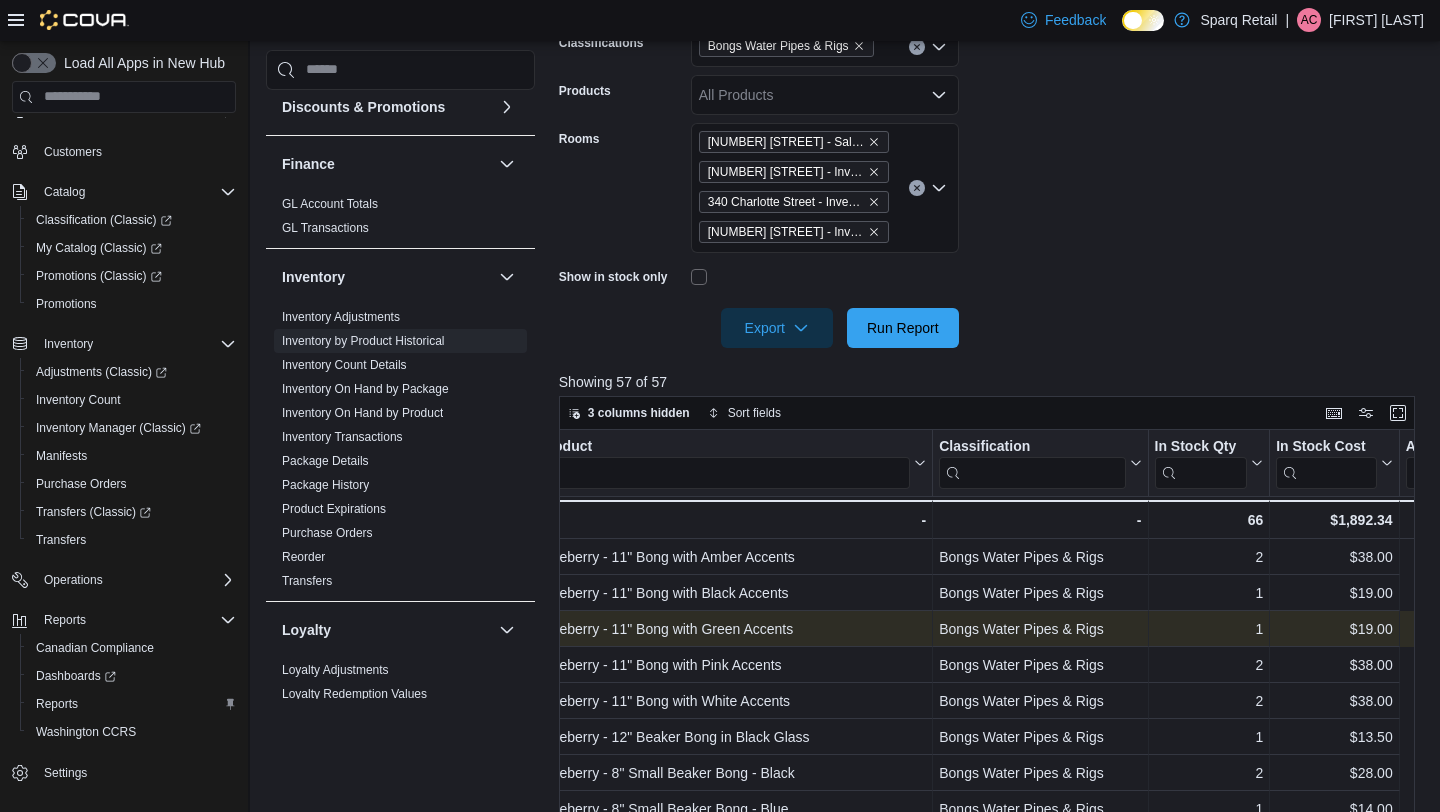 scroll, scrollTop: 0, scrollLeft: 194, axis: horizontal 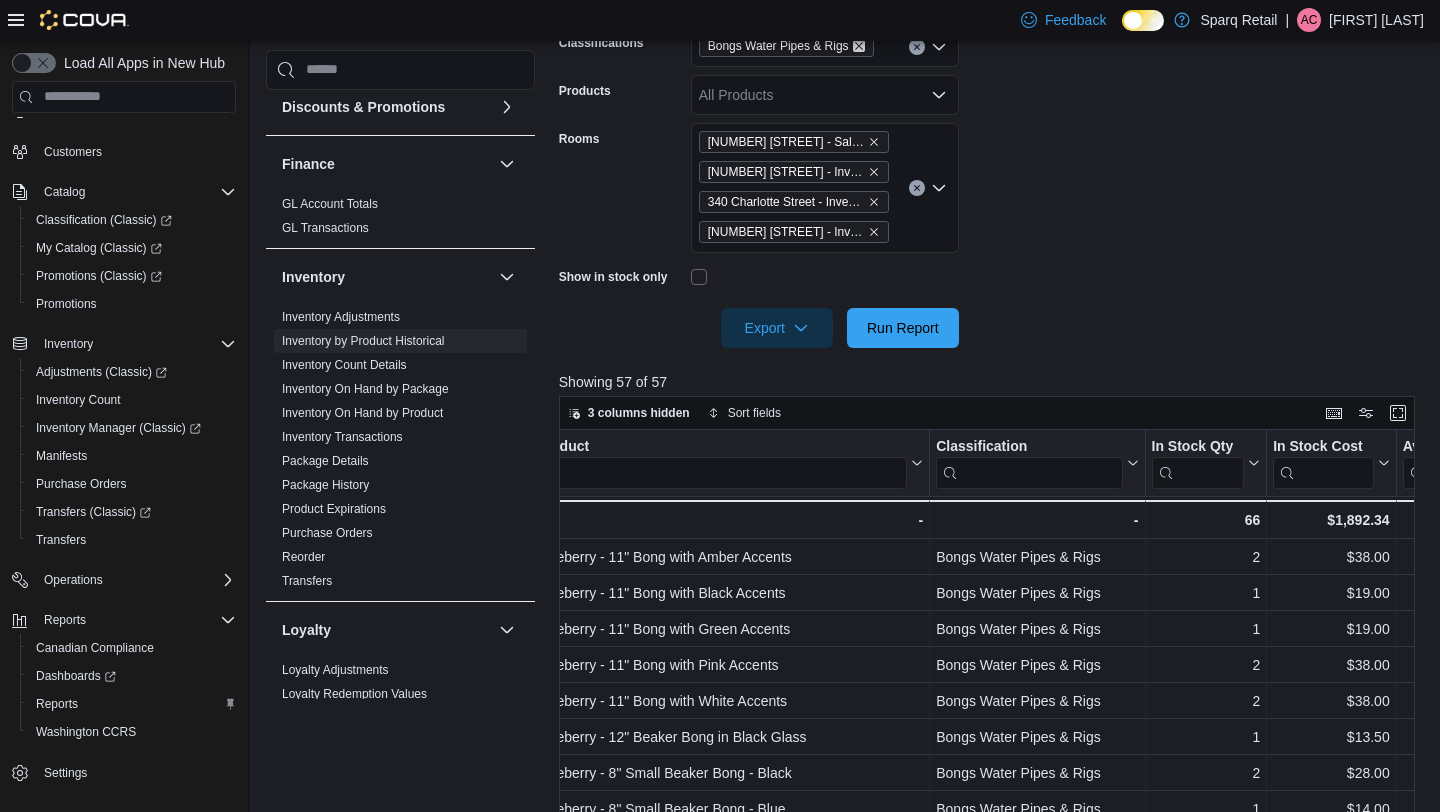 click 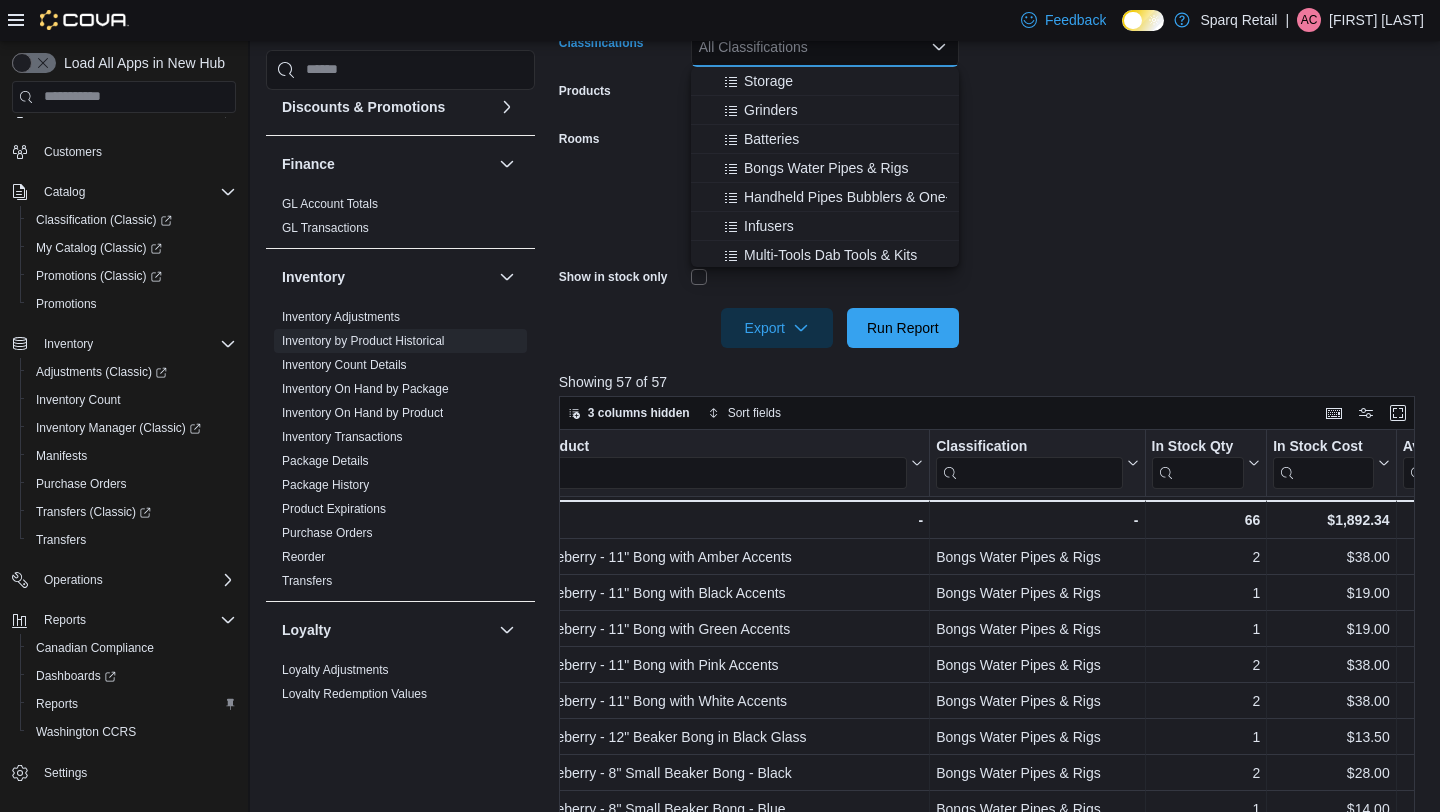scroll, scrollTop: 469, scrollLeft: 0, axis: vertical 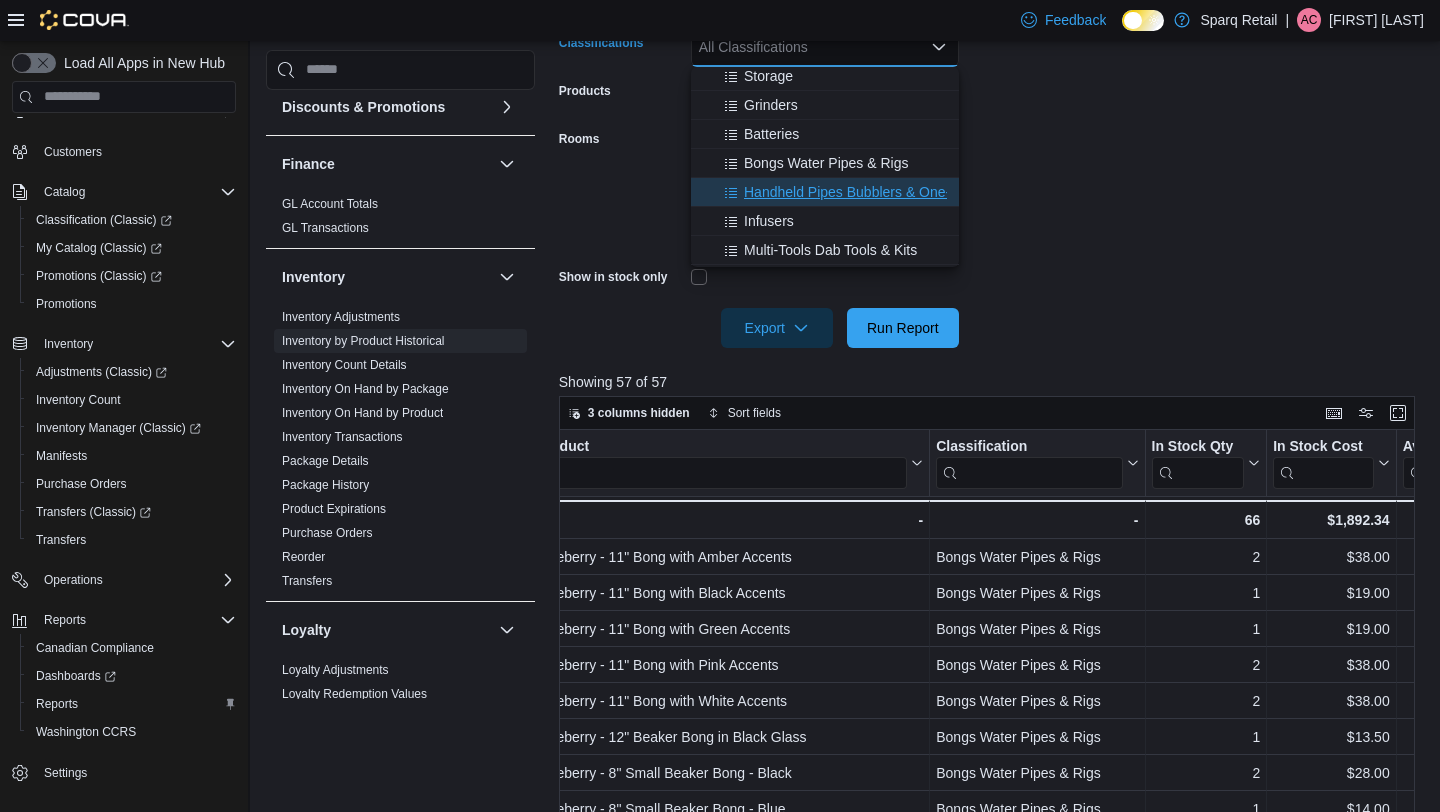 click on "Handheld Pipes Bubblers & One-Hitters" at bounding box center [867, 192] 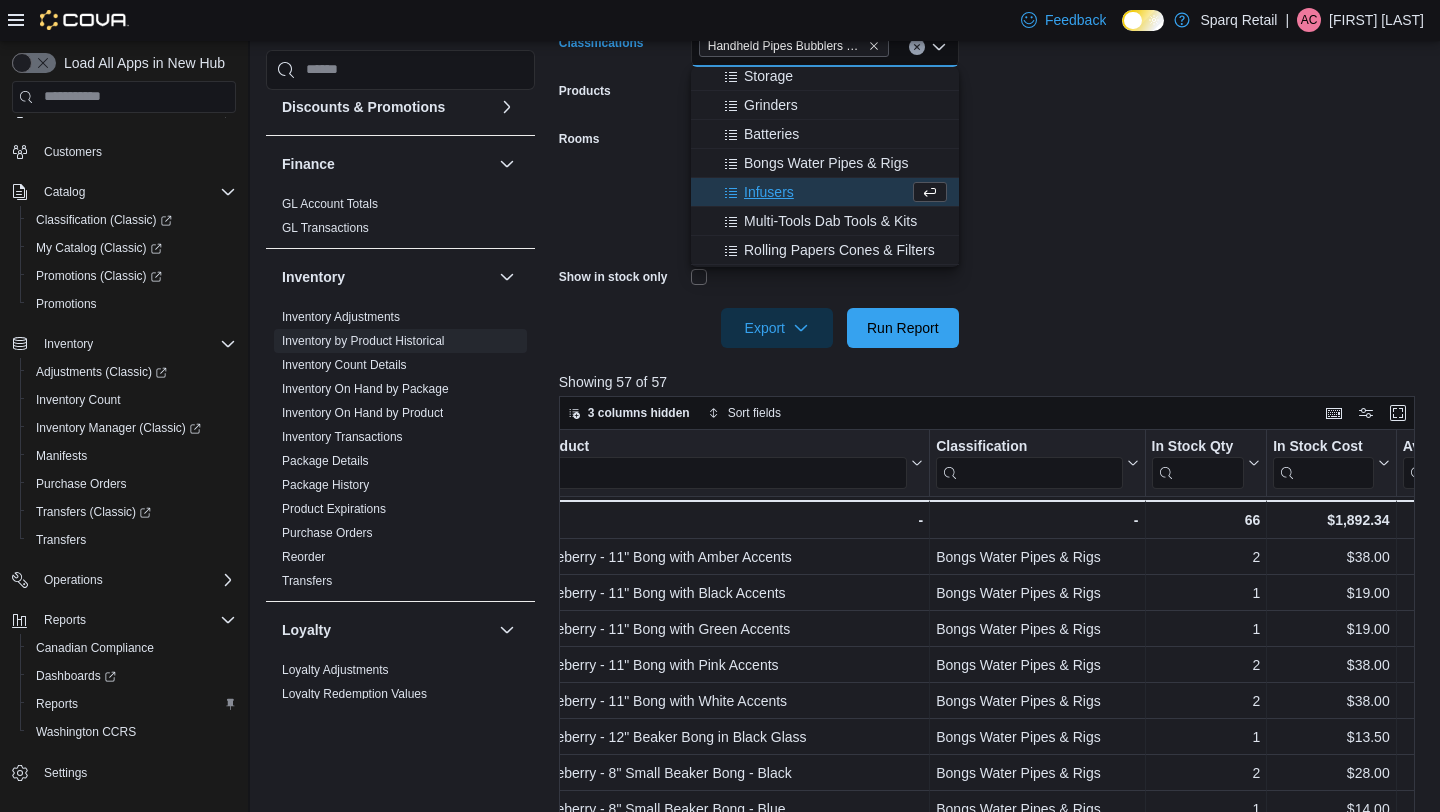 click on "**********" at bounding box center (991, 127) 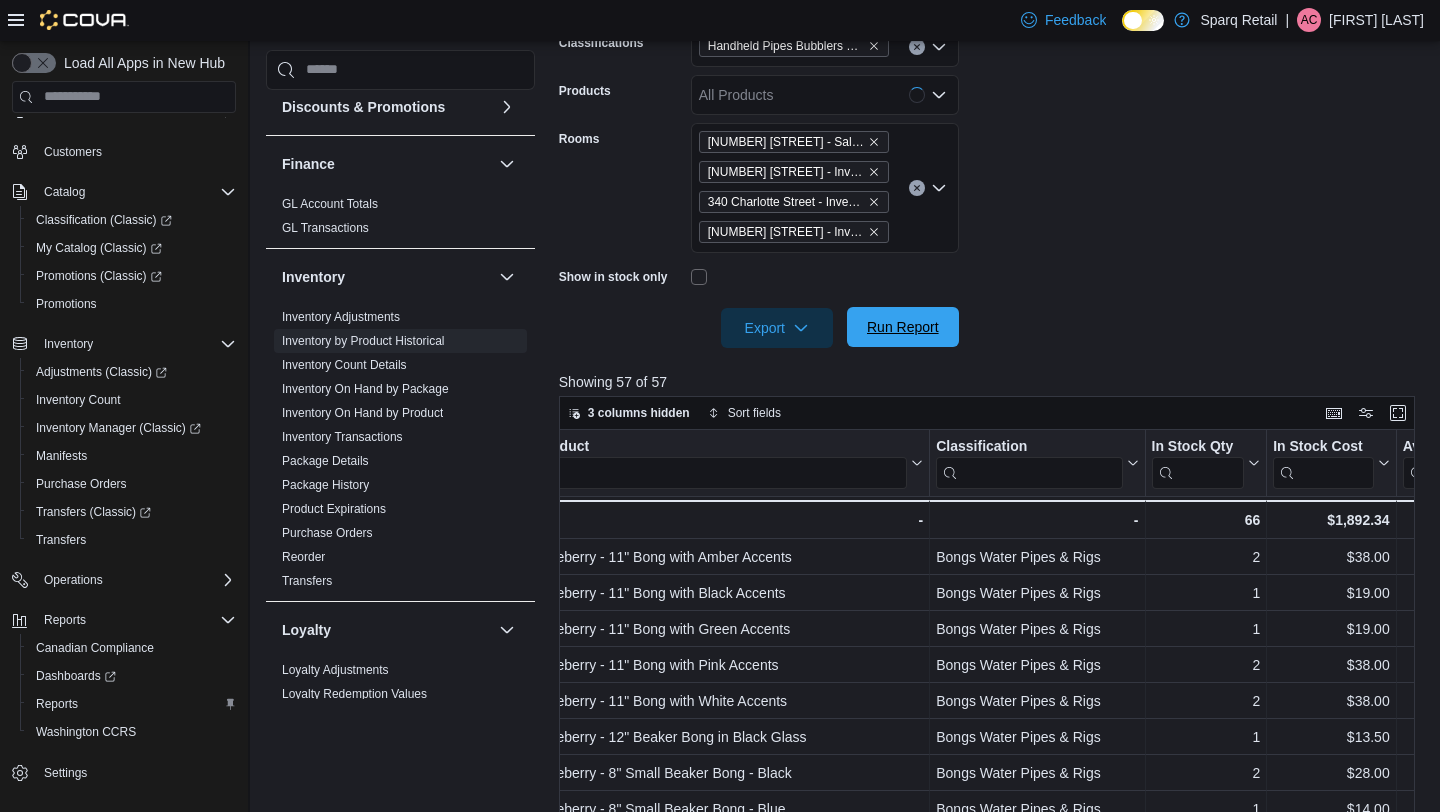 click on "Run Report" at bounding box center (903, 327) 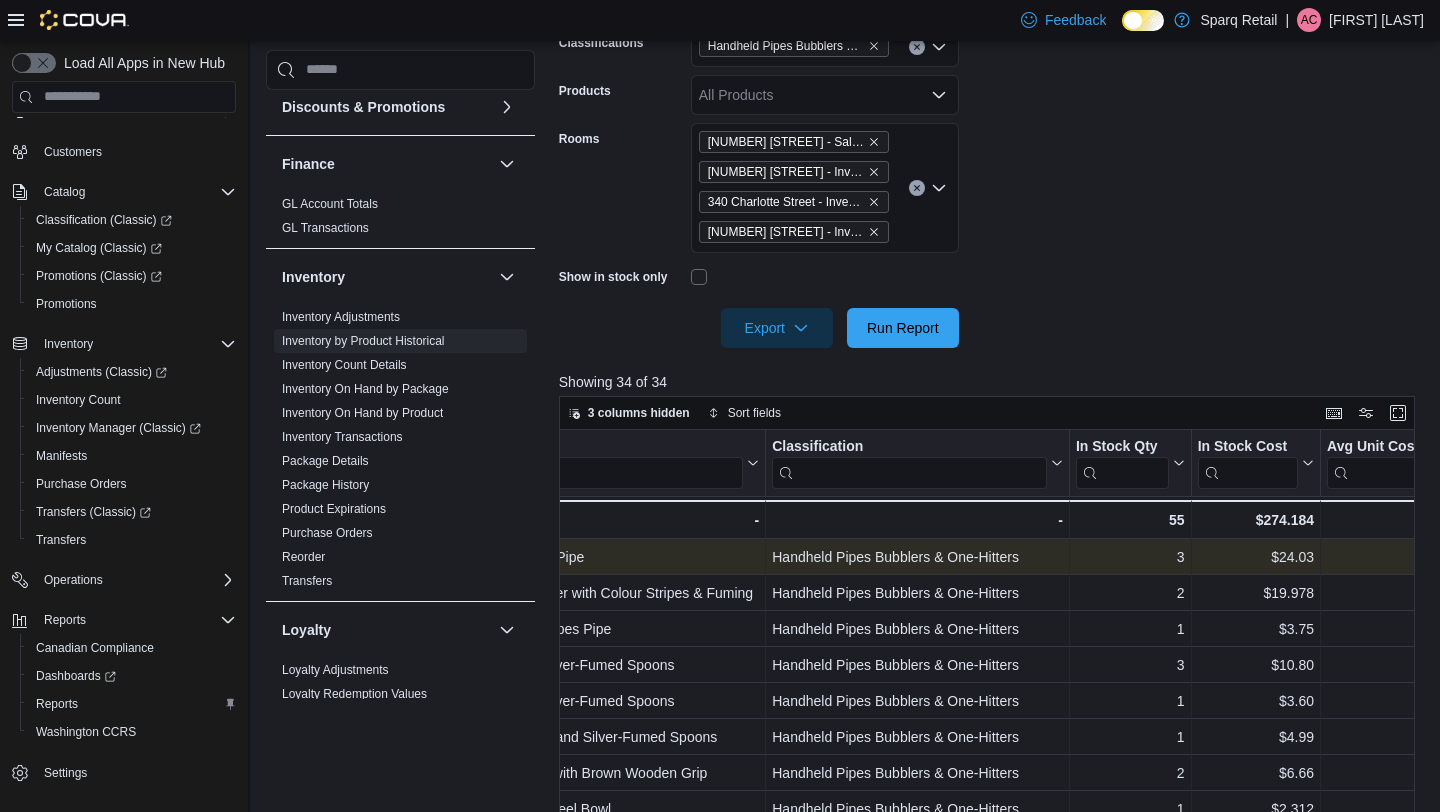 scroll, scrollTop: 0, scrollLeft: 412, axis: horizontal 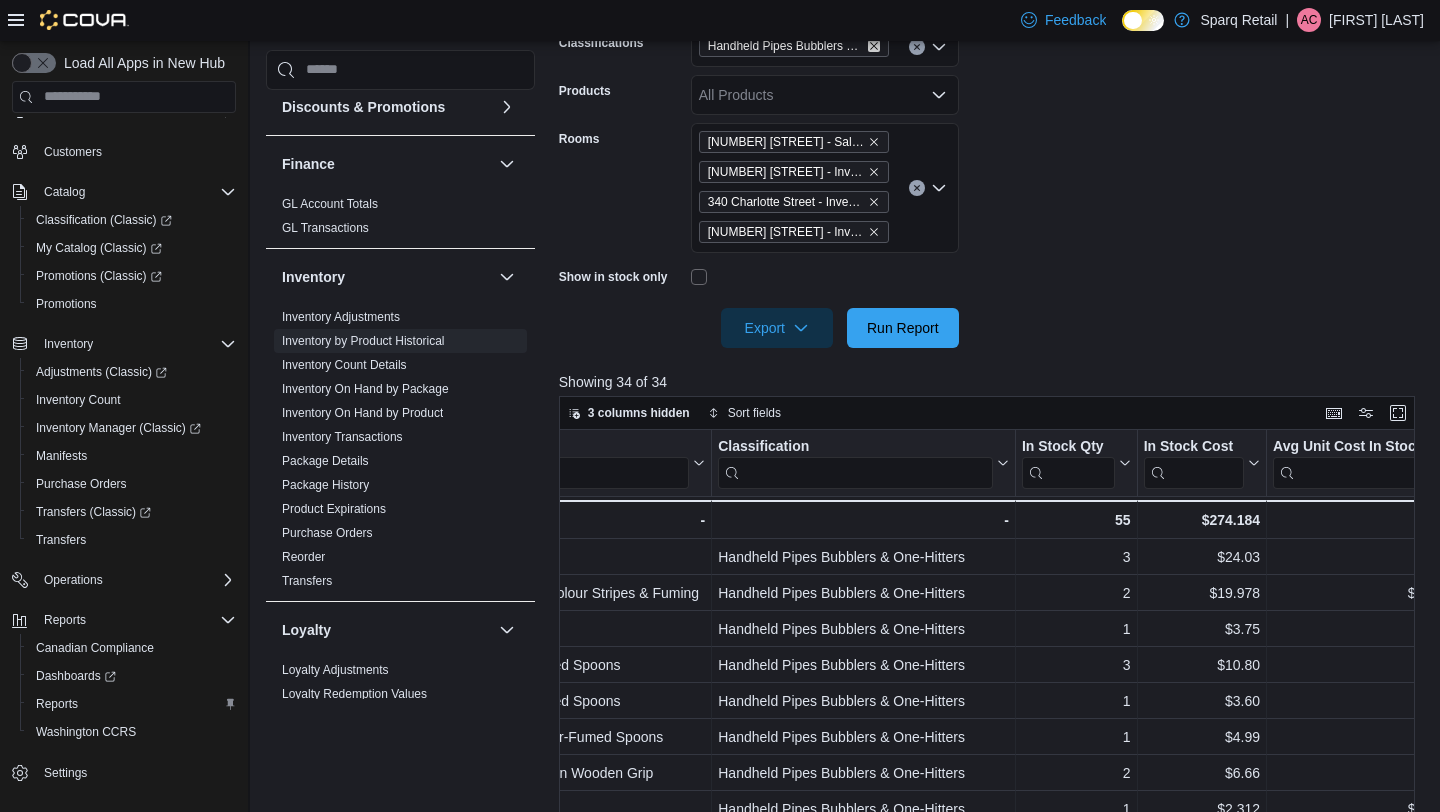 click 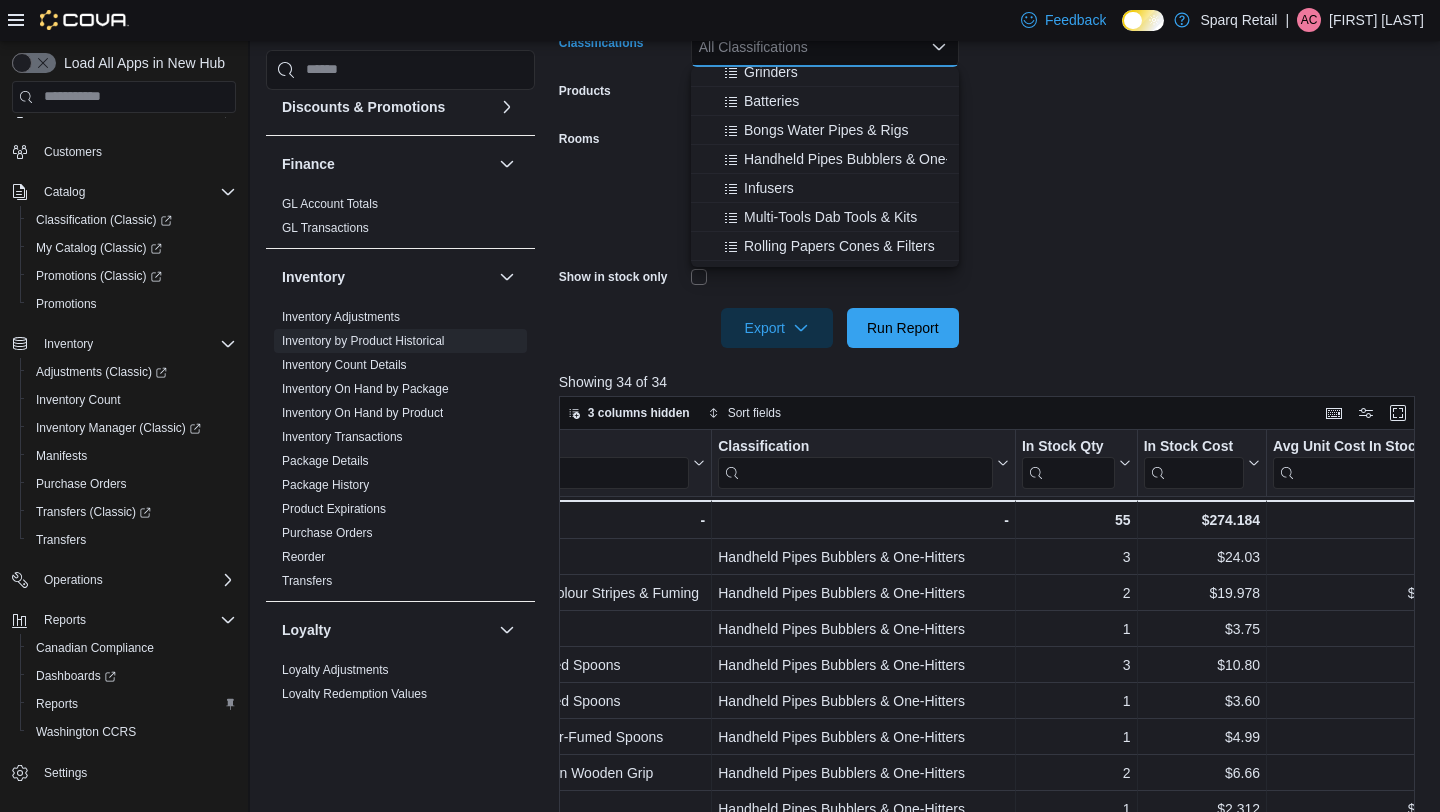 scroll, scrollTop: 522, scrollLeft: 0, axis: vertical 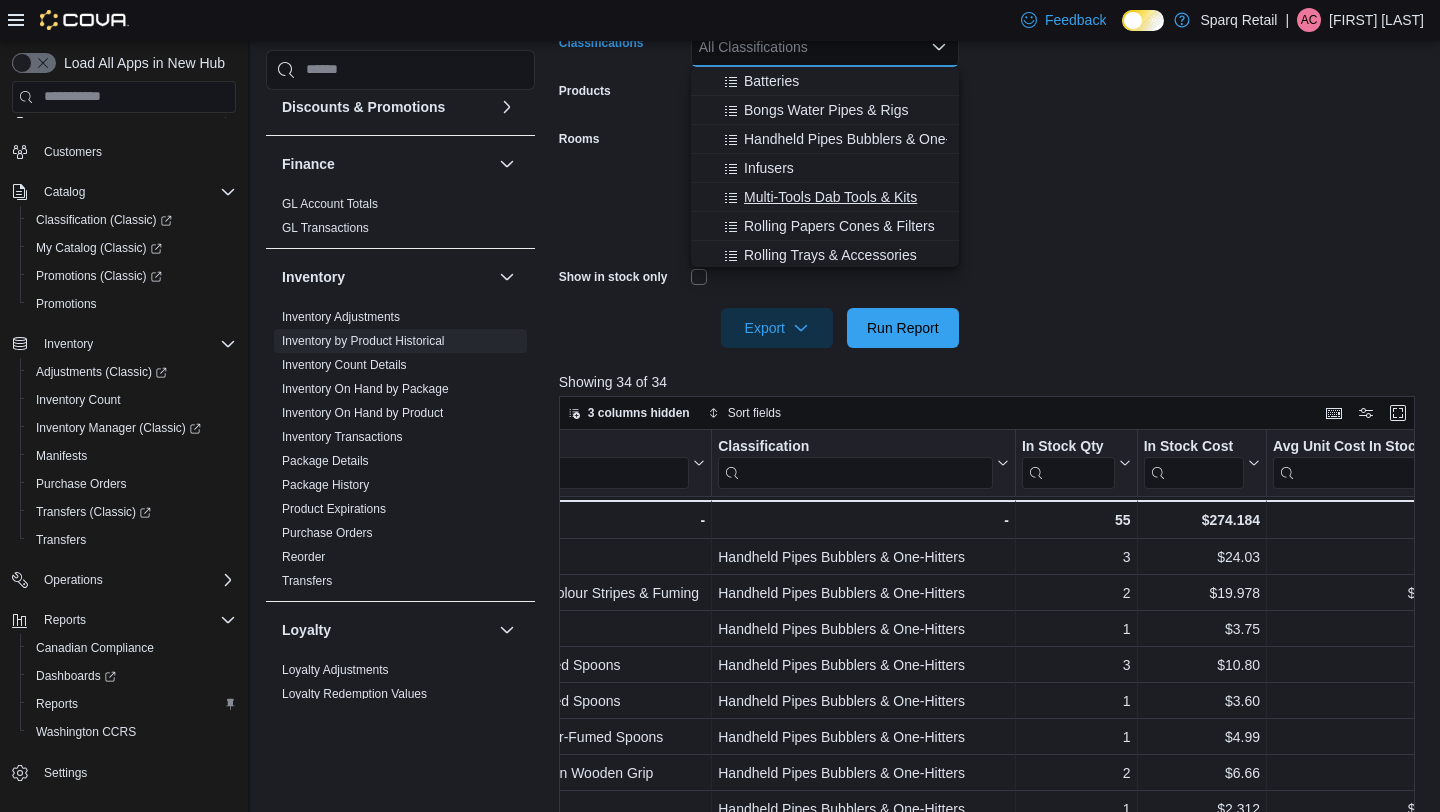 click on "Multi-Tools Dab Tools & Kits" at bounding box center [830, 197] 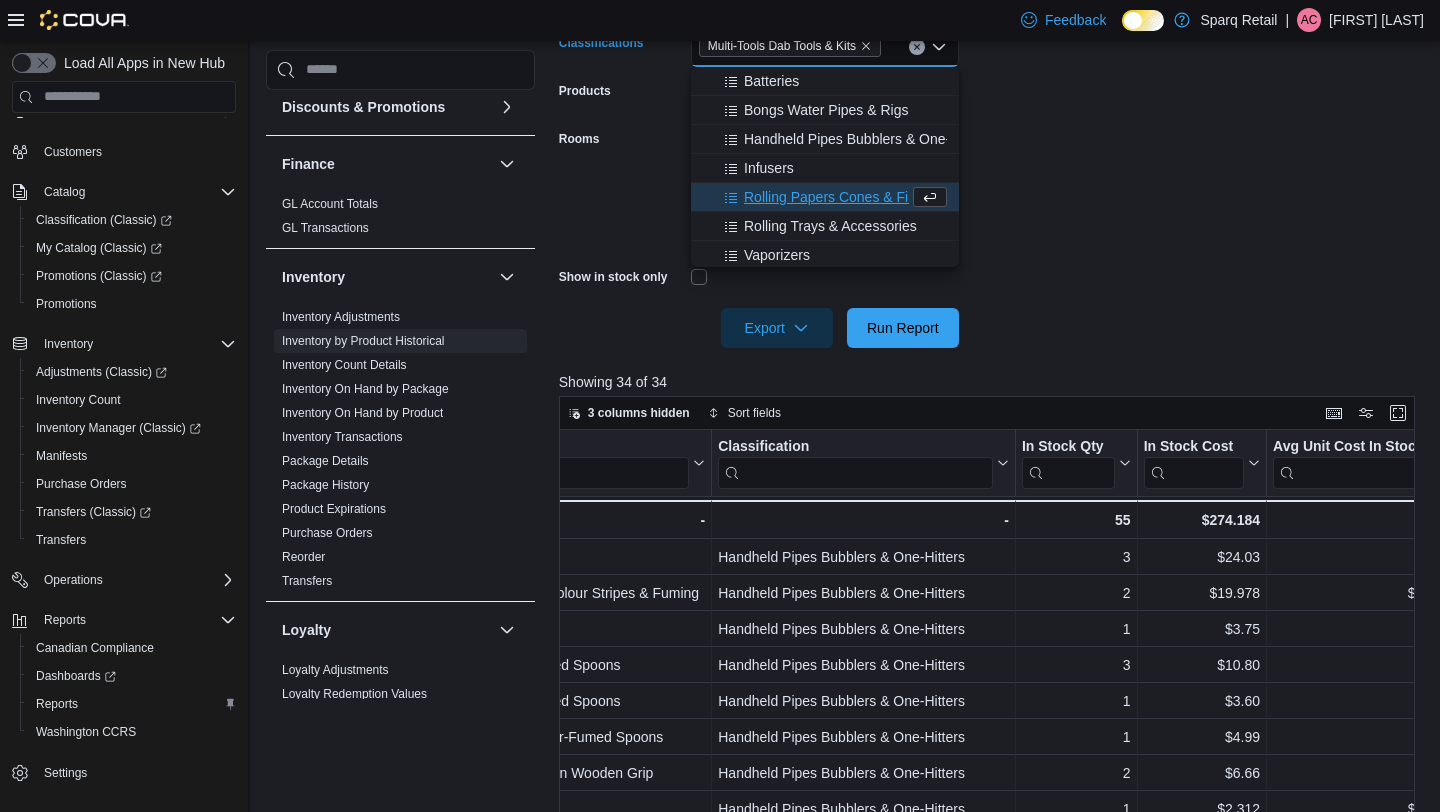 click on "**********" at bounding box center [991, 127] 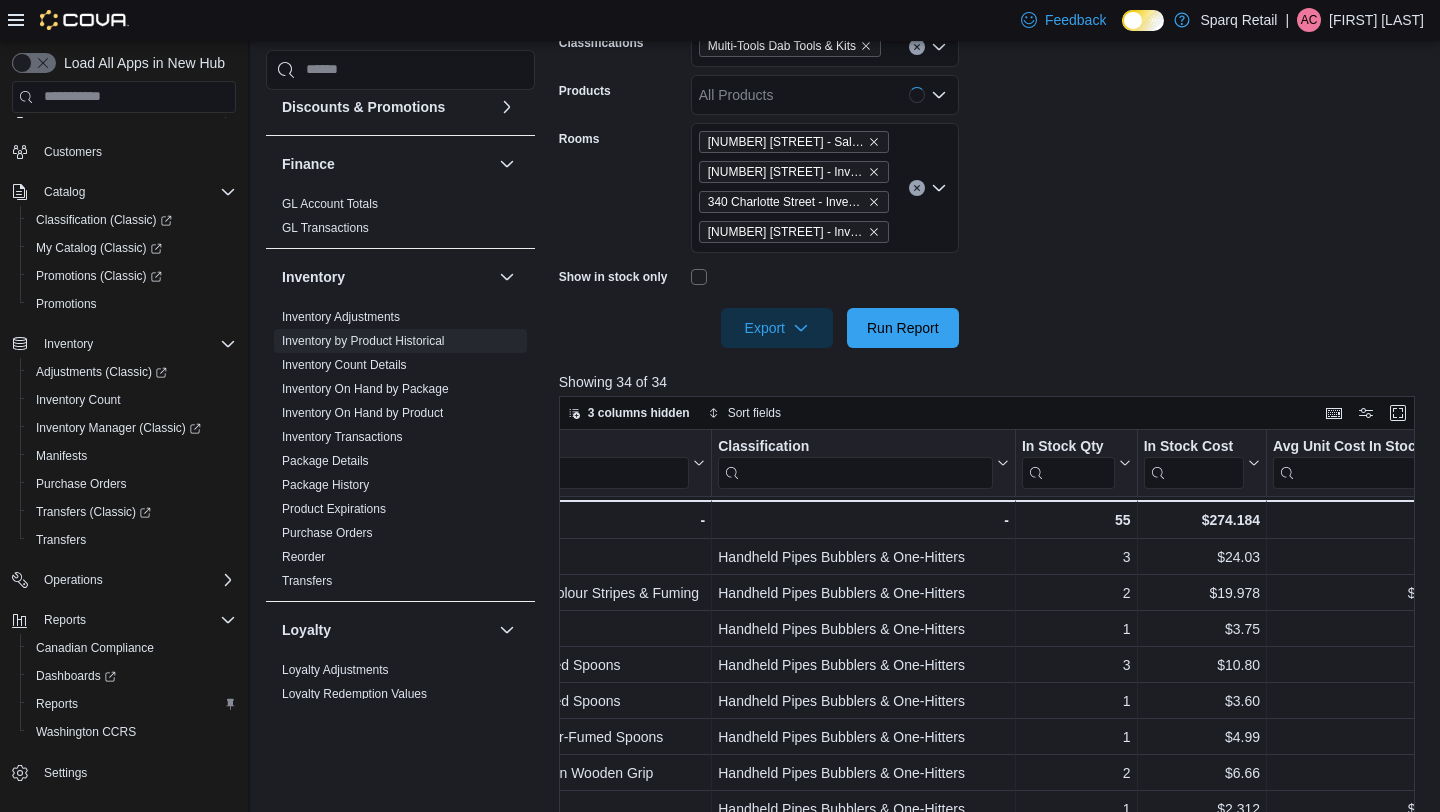 click at bounding box center [991, 300] 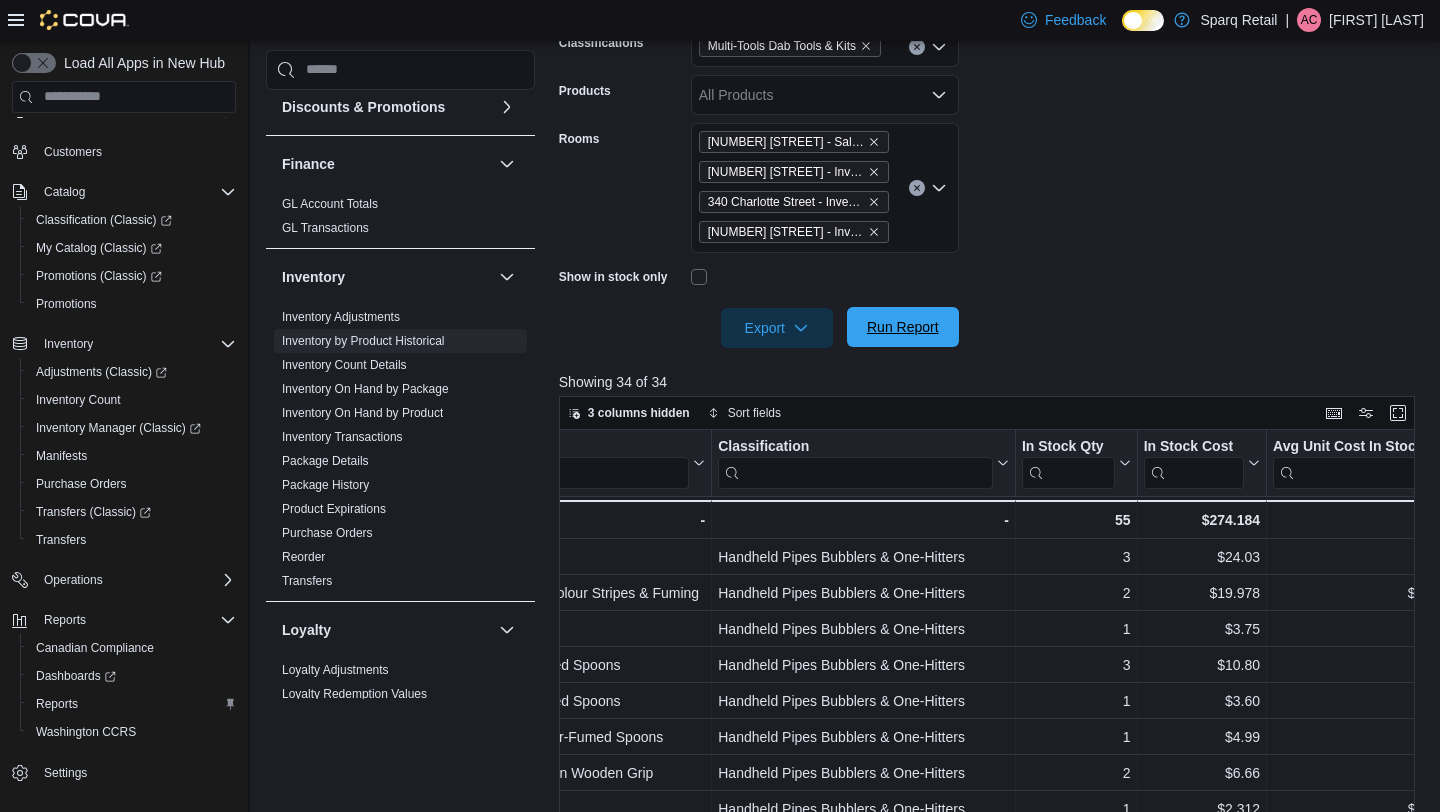 click on "Run Report" at bounding box center [903, 327] 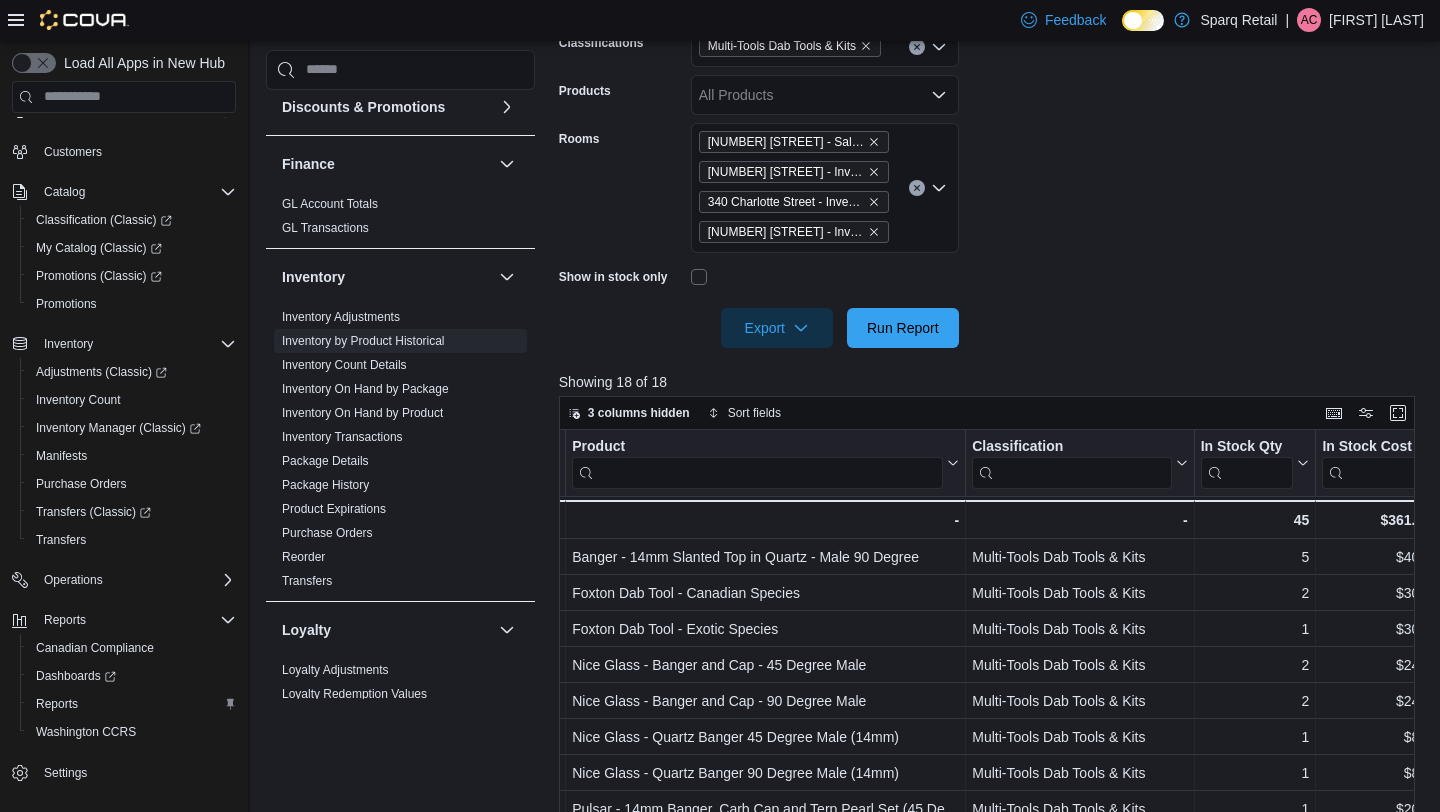 scroll, scrollTop: 0, scrollLeft: 241, axis: horizontal 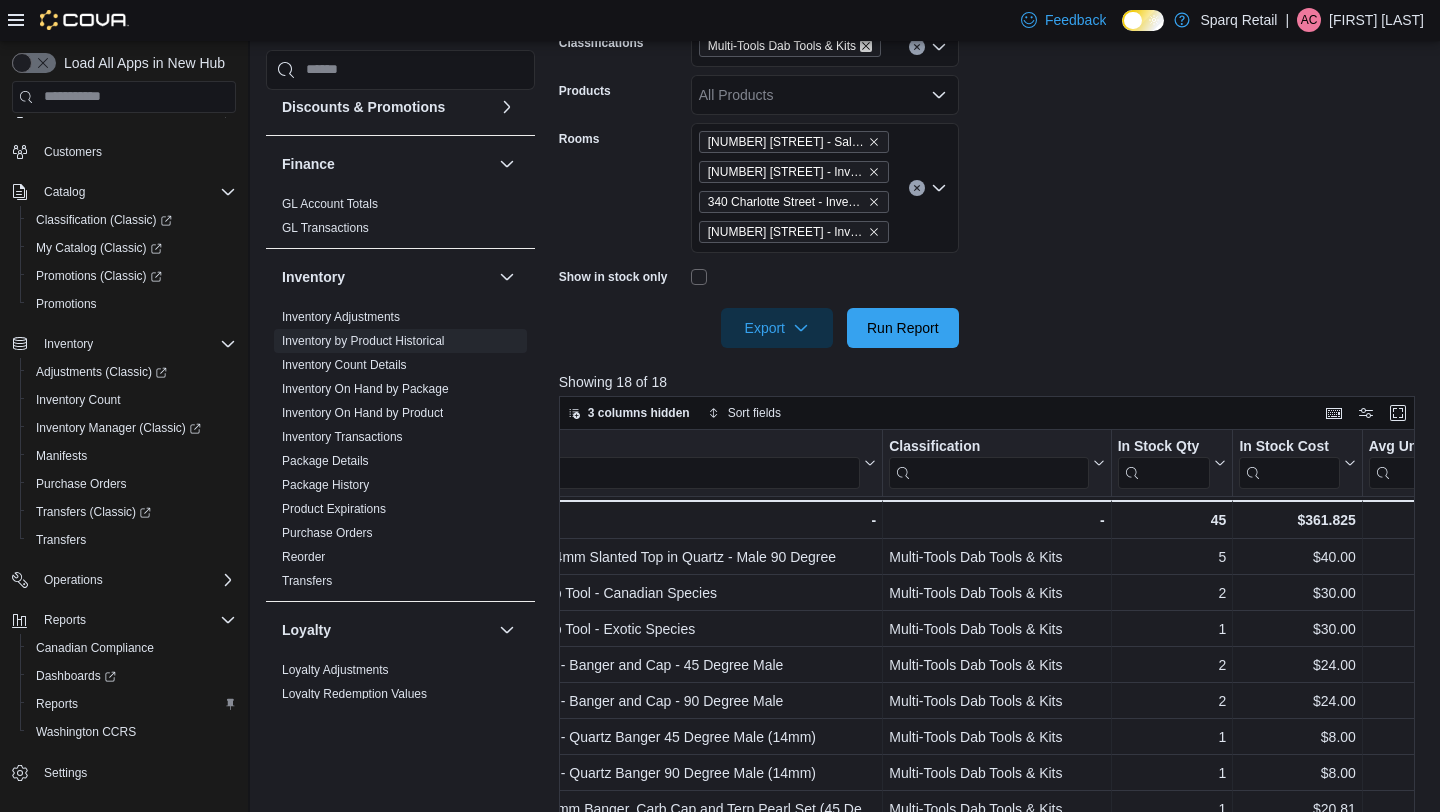 click 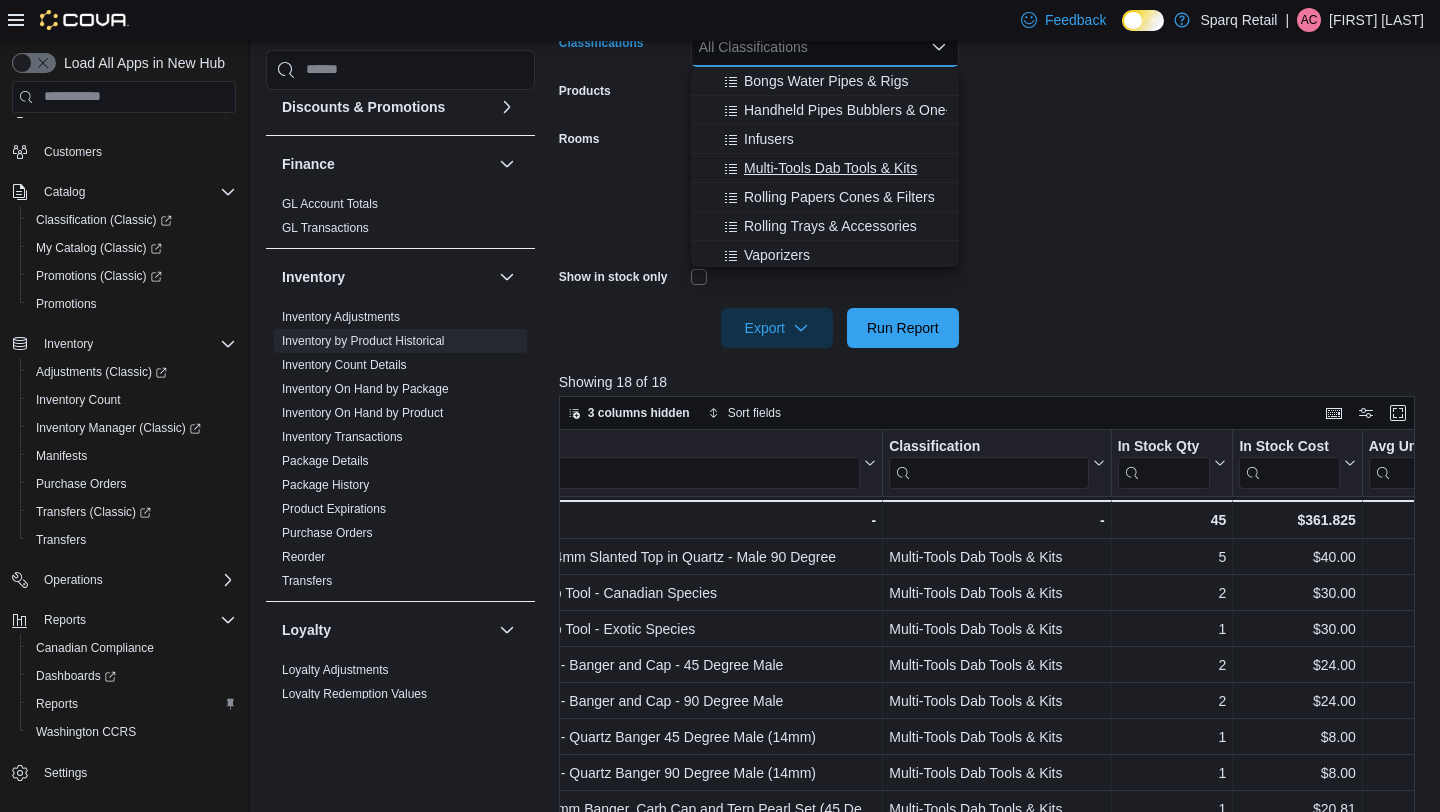 scroll, scrollTop: 552, scrollLeft: 0, axis: vertical 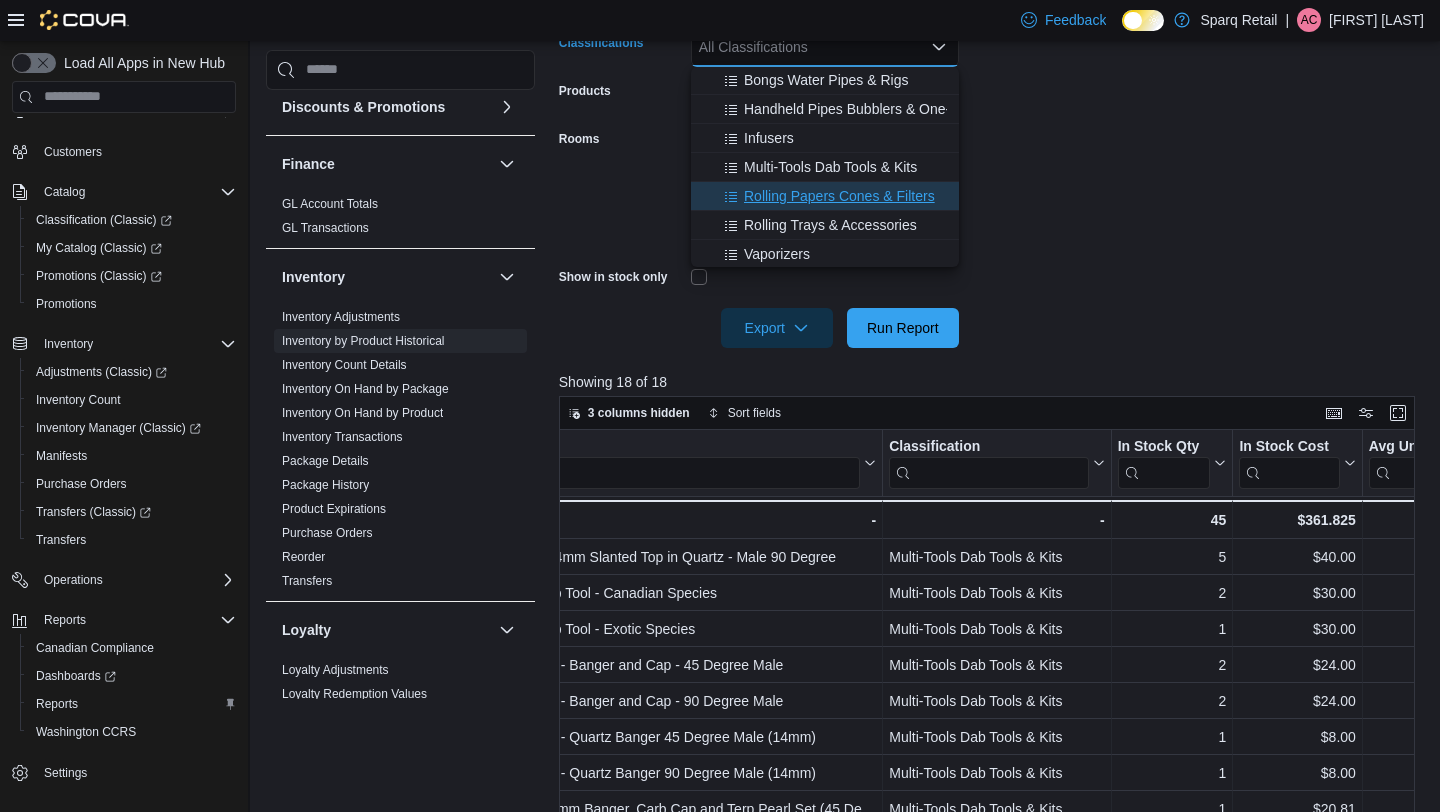 click on "Rolling Papers Cones &  Filters" at bounding box center (839, 196) 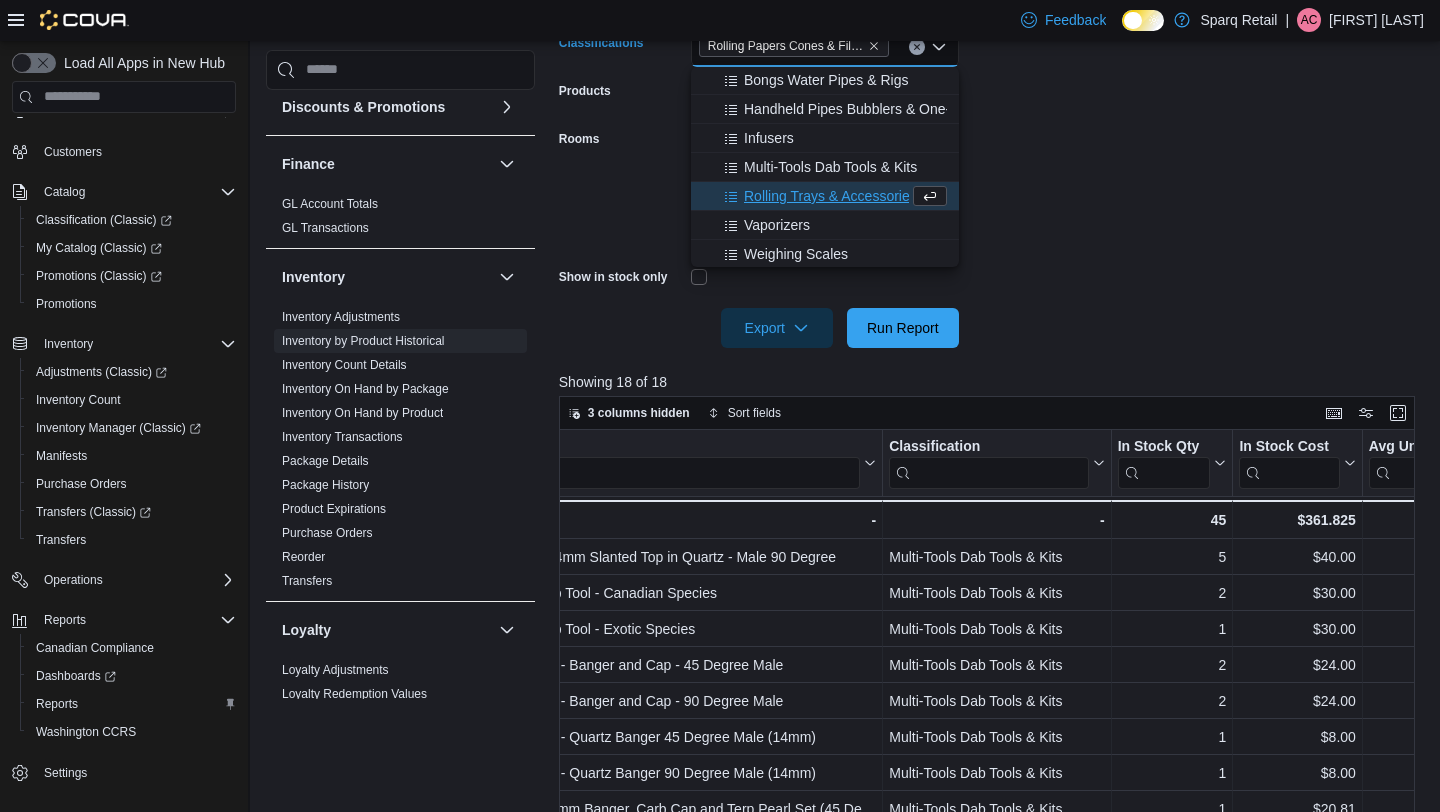 click on "**********" at bounding box center (991, 127) 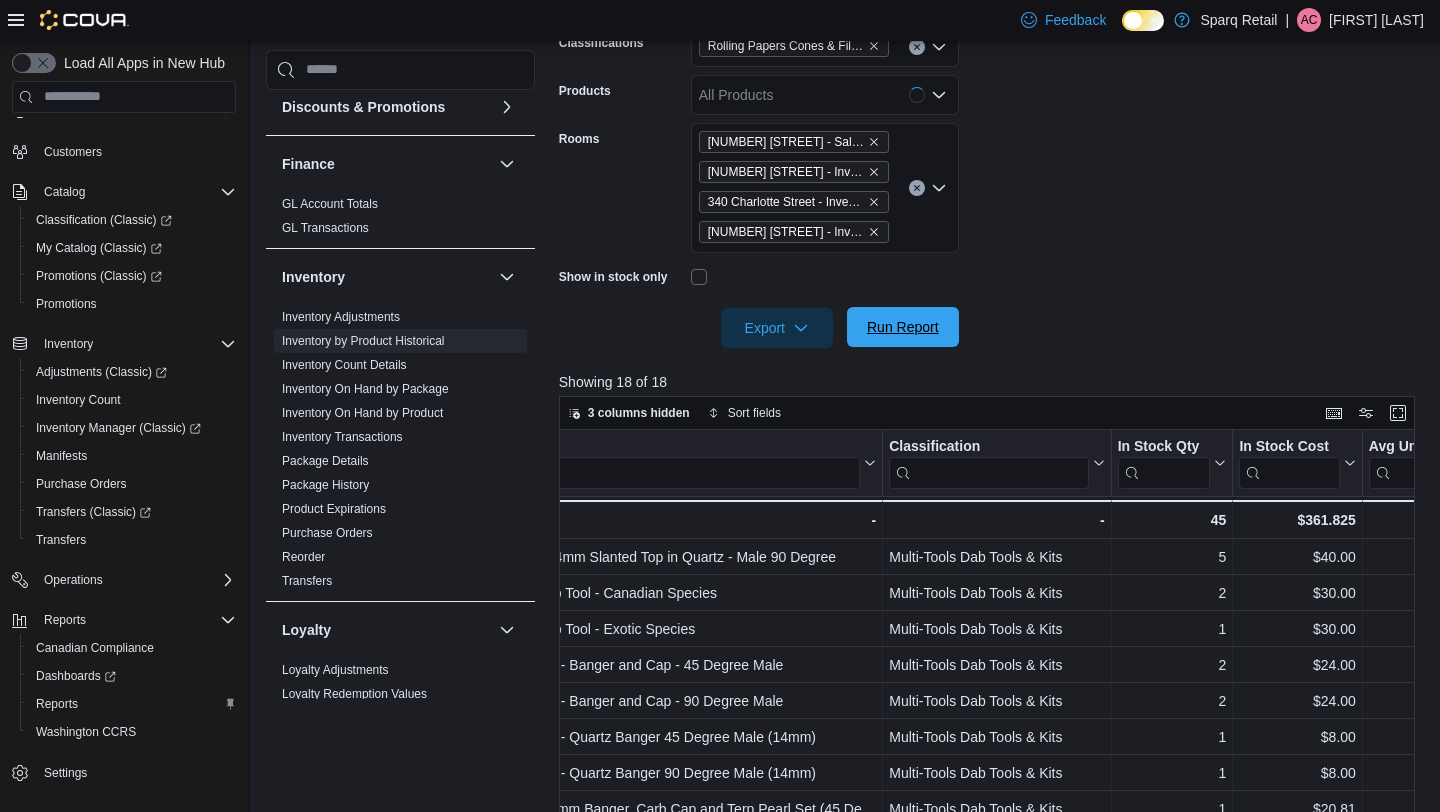click on "Run Report" at bounding box center [903, 327] 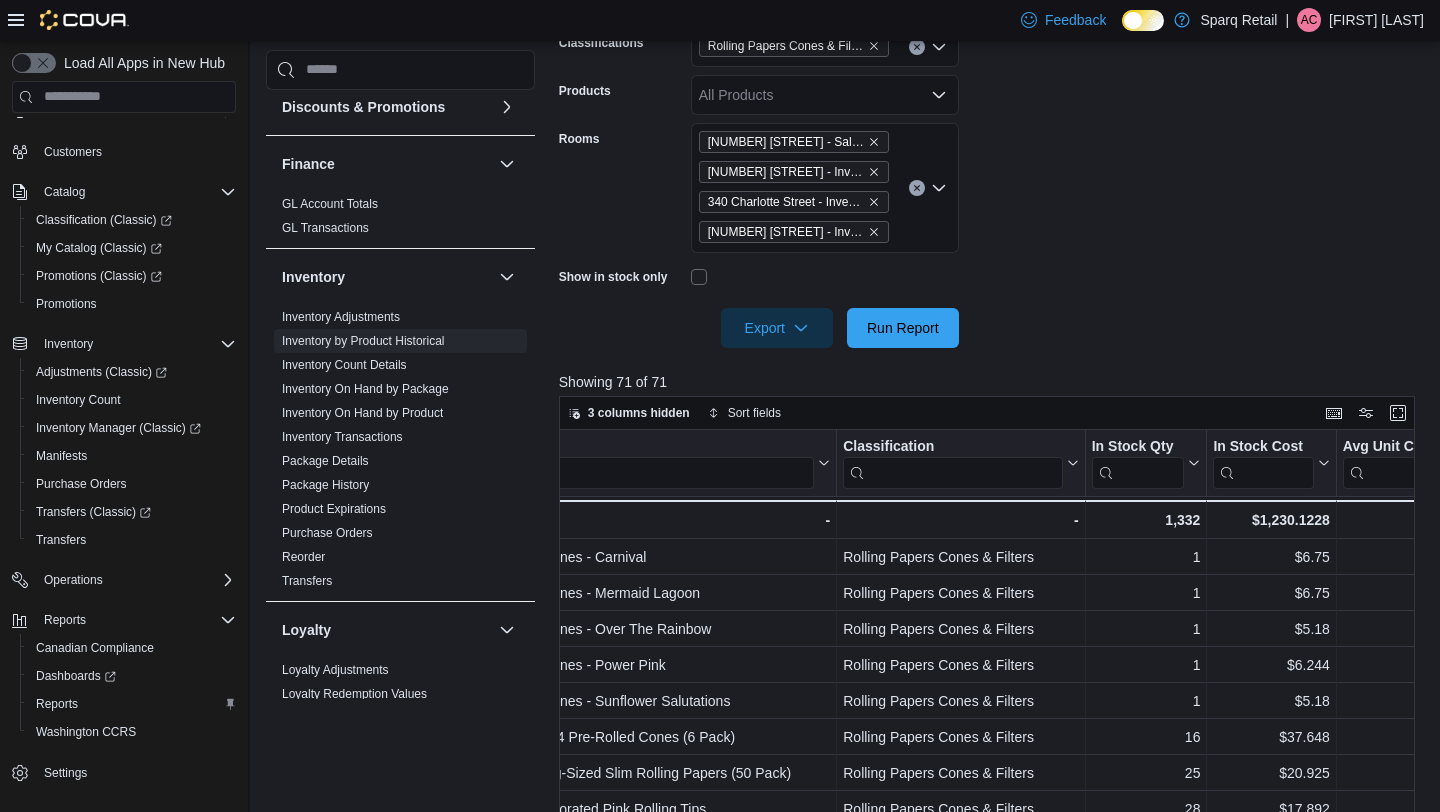 scroll, scrollTop: 0, scrollLeft: 301, axis: horizontal 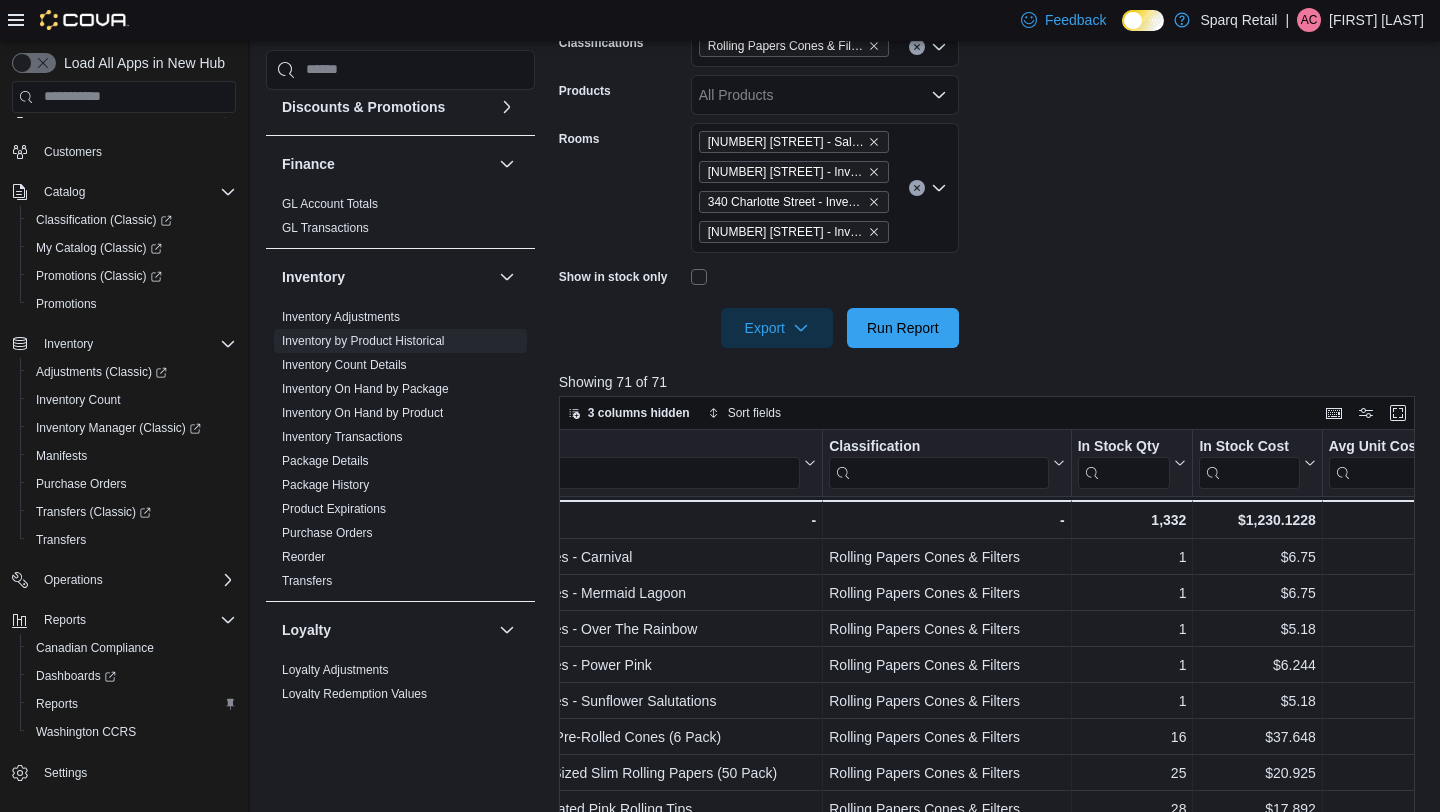 click at bounding box center [614, 472] 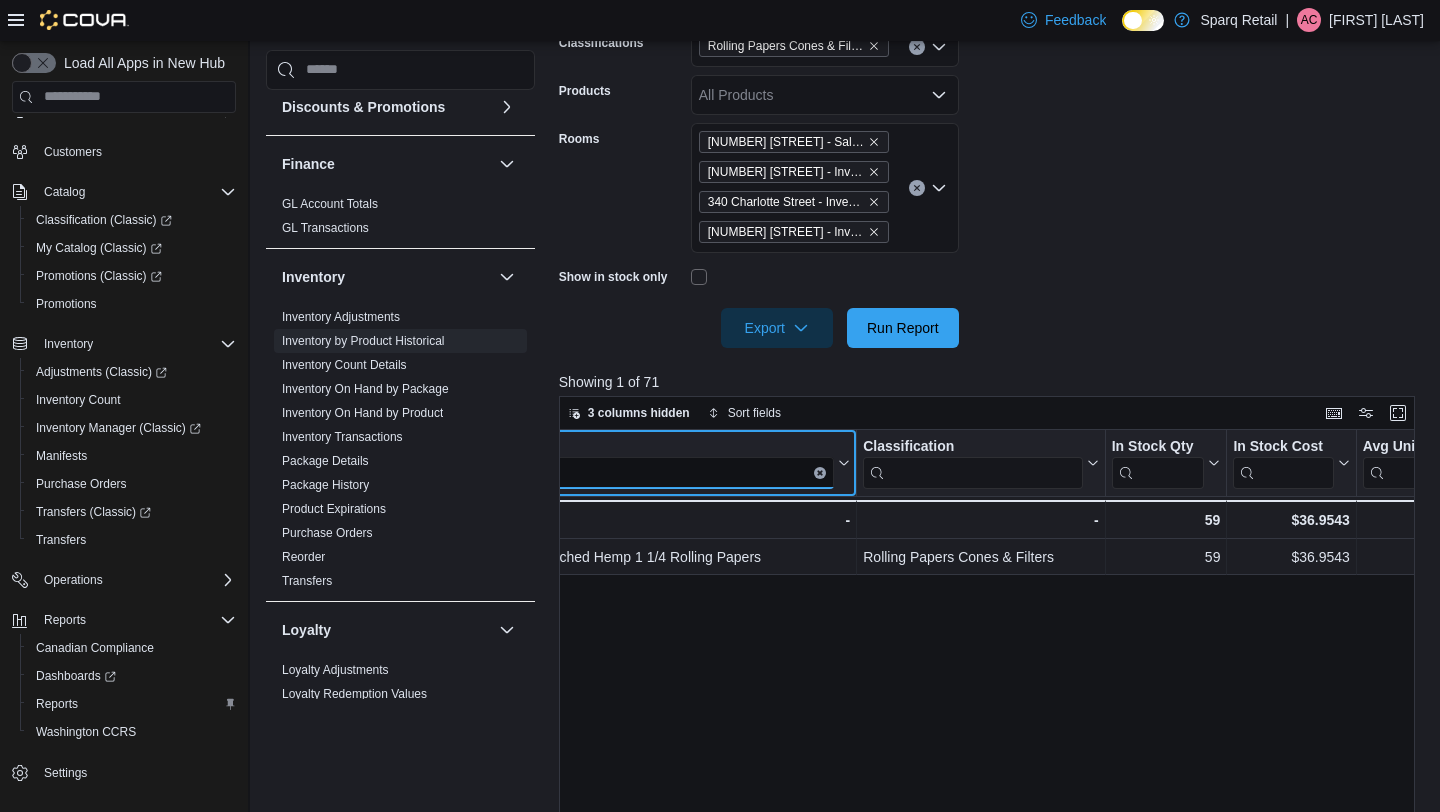 scroll, scrollTop: 0, scrollLeft: 268, axis: horizontal 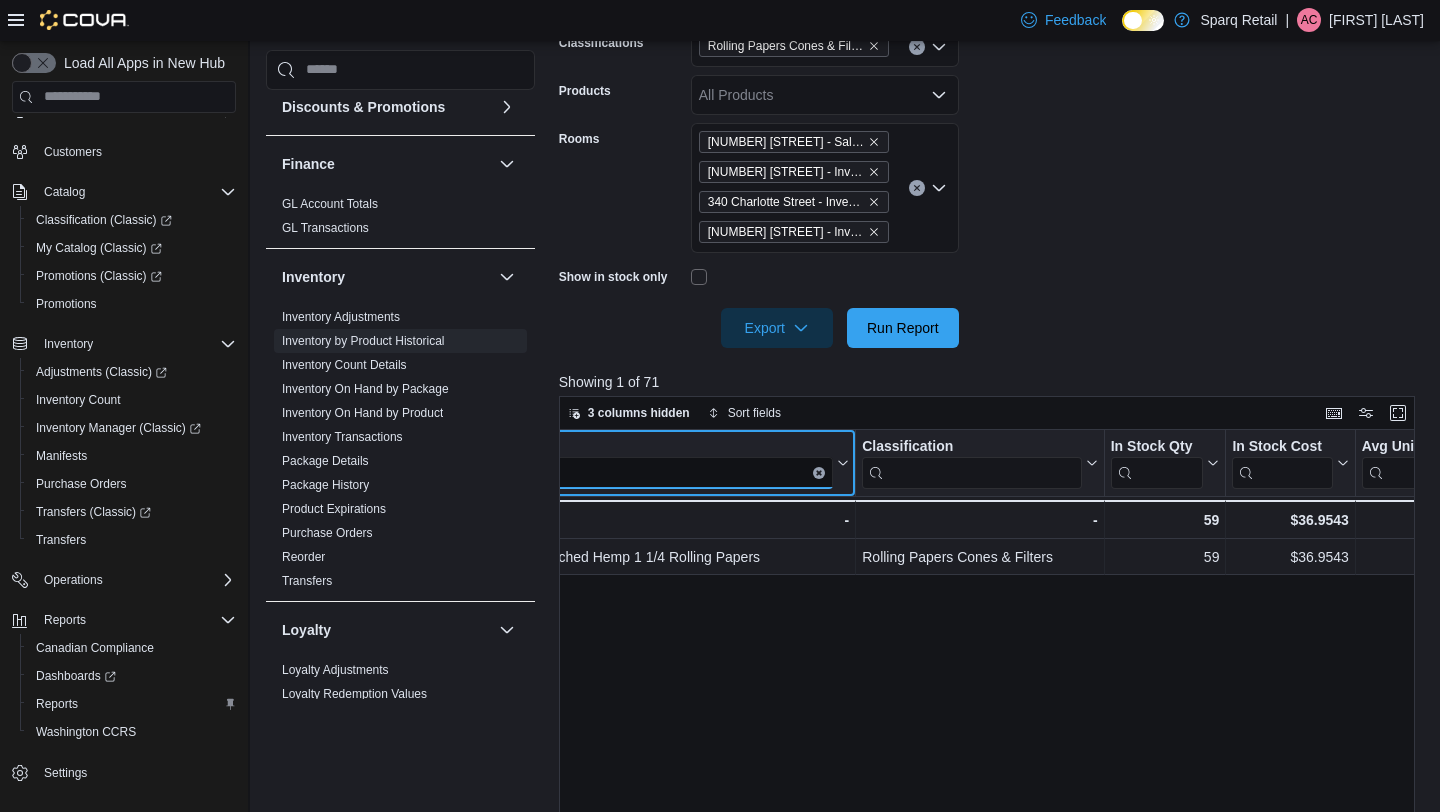 type on "****" 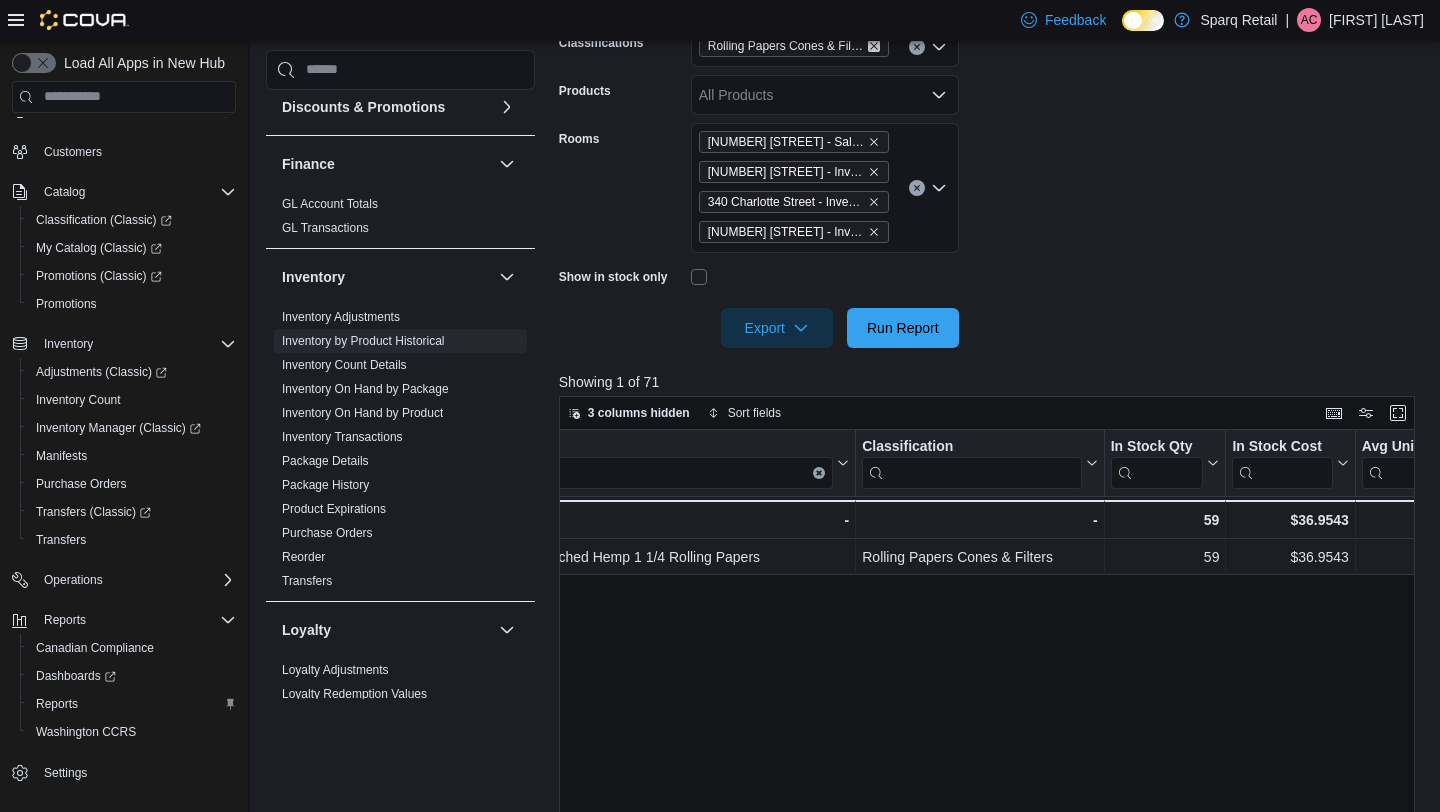 click 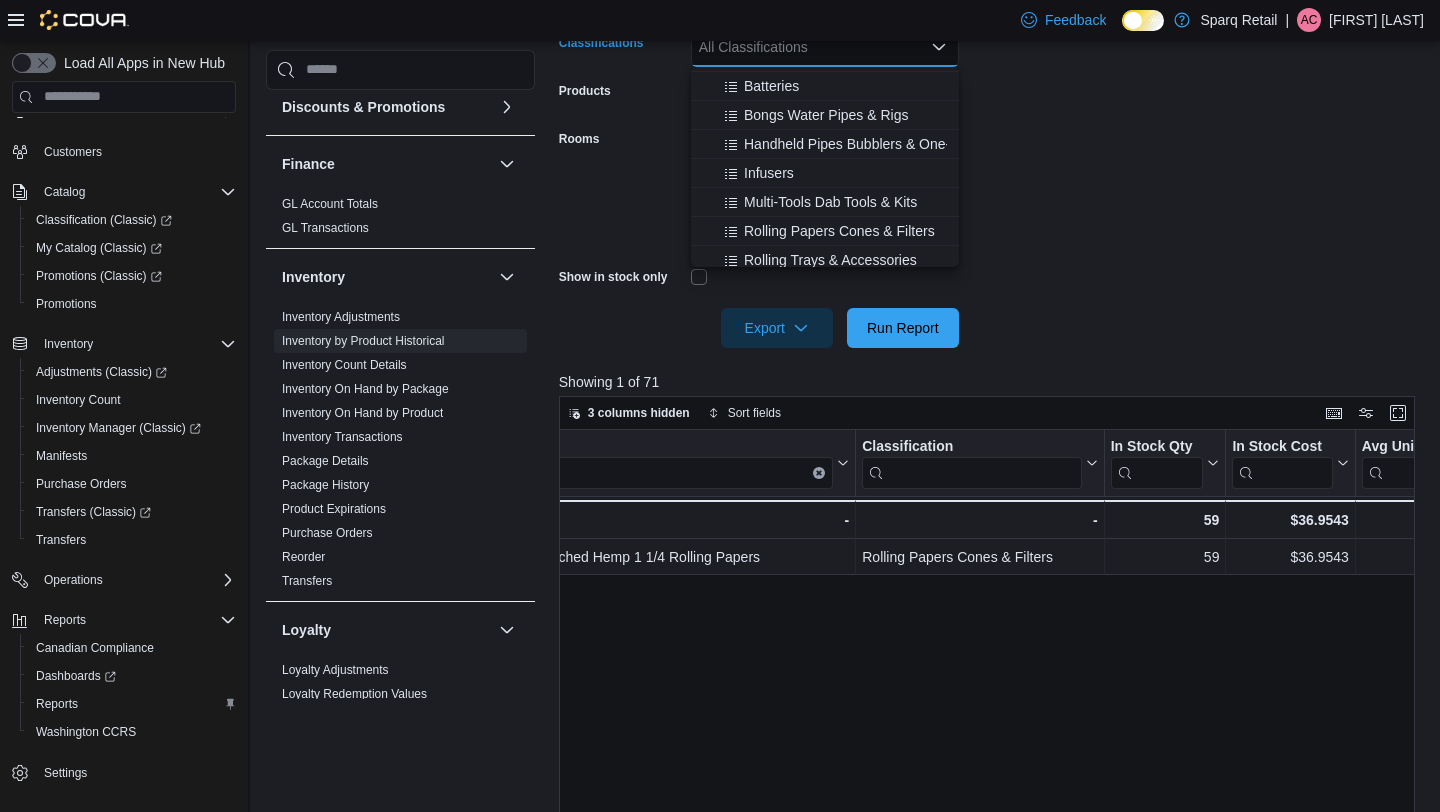 scroll, scrollTop: 518, scrollLeft: 0, axis: vertical 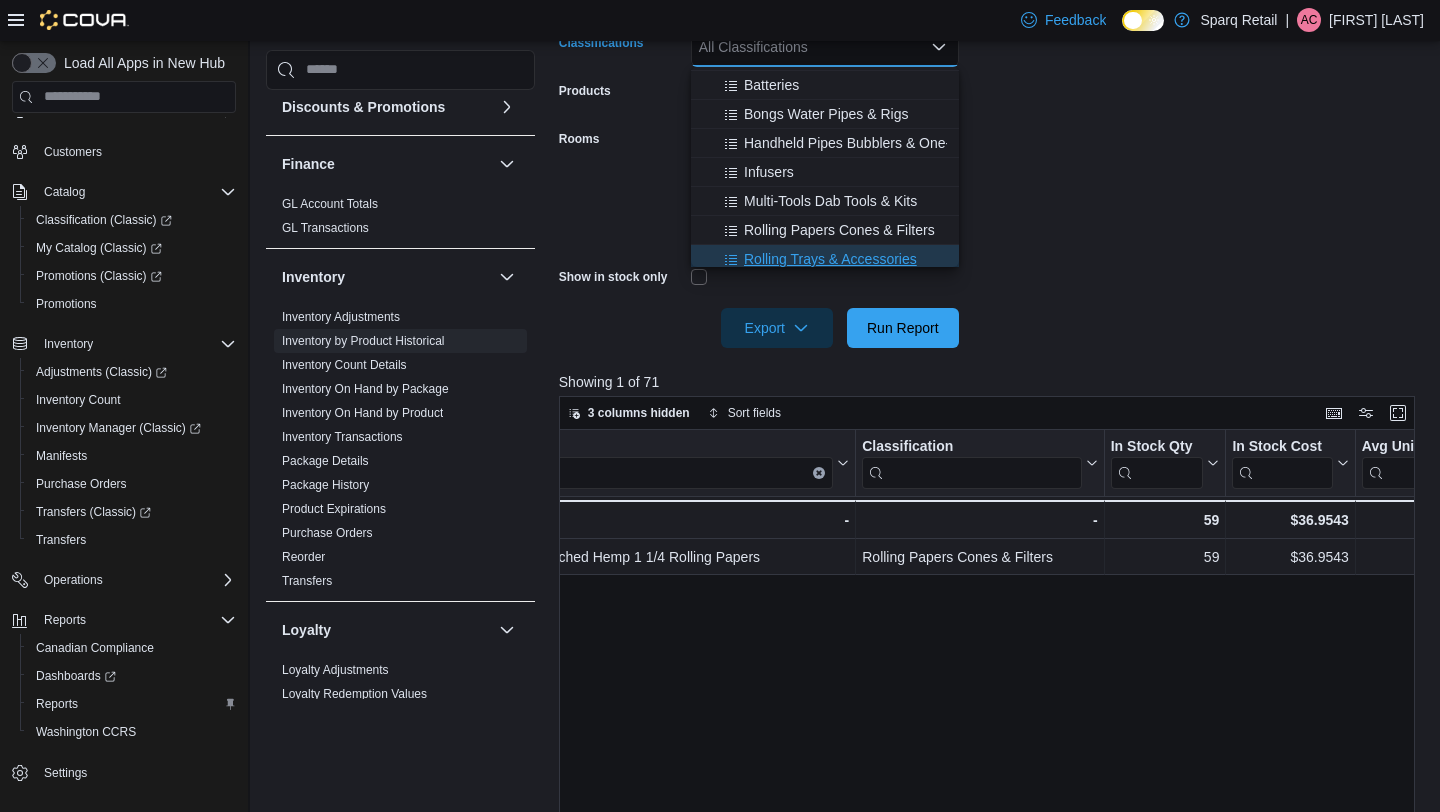 click on "Rolling Trays & Accessories" at bounding box center [830, 259] 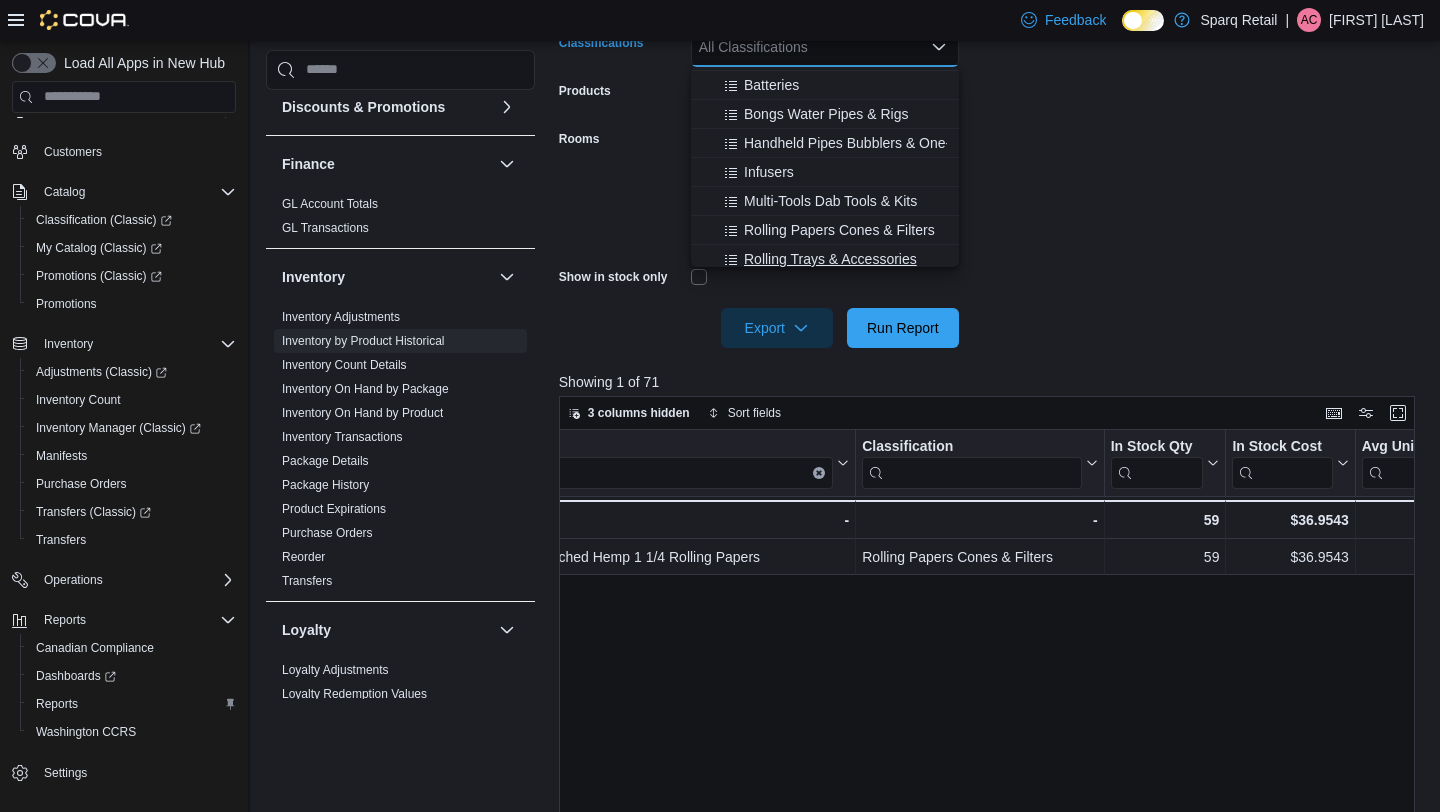 scroll, scrollTop: 525, scrollLeft: 0, axis: vertical 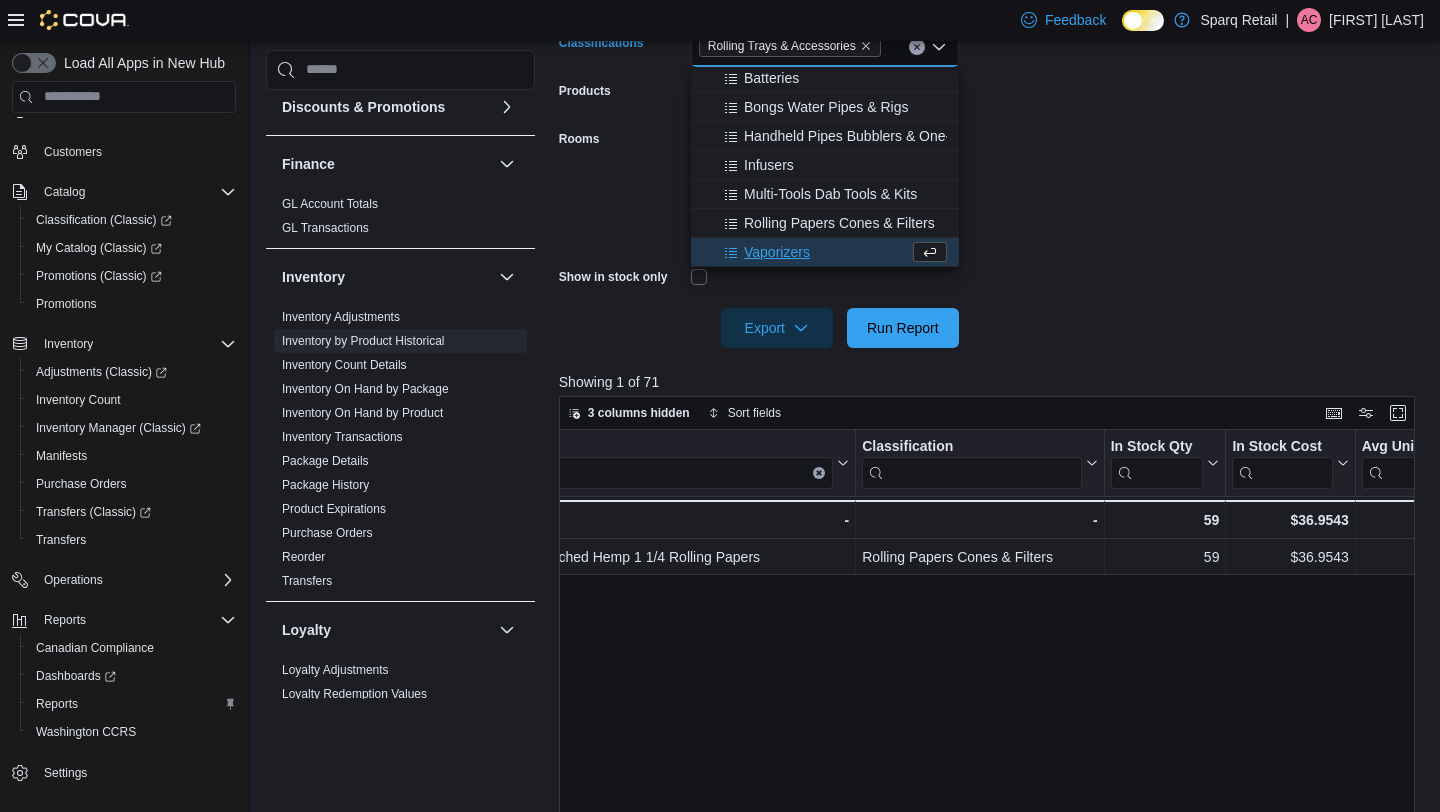 click on "**********" at bounding box center [991, 127] 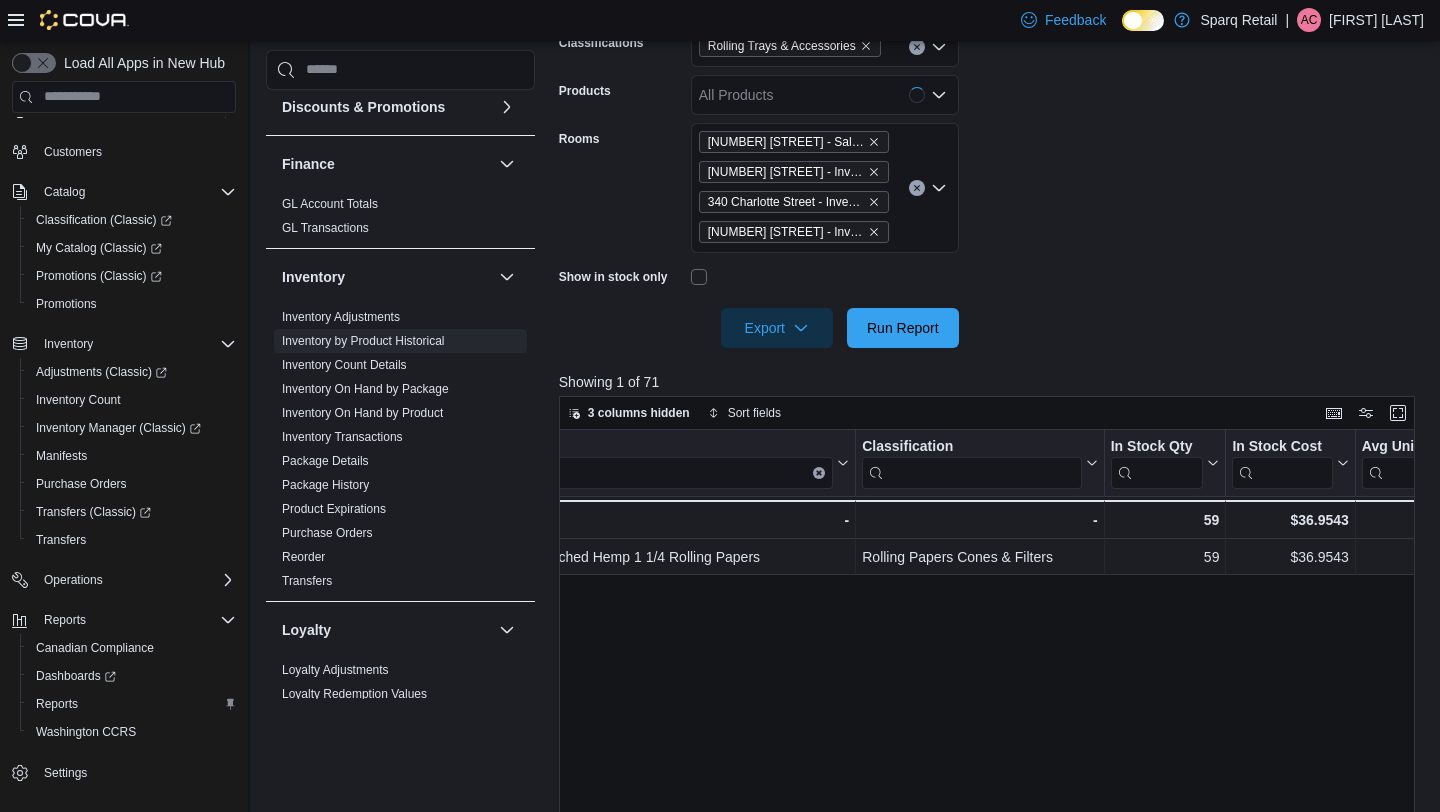 click at bounding box center (991, 360) 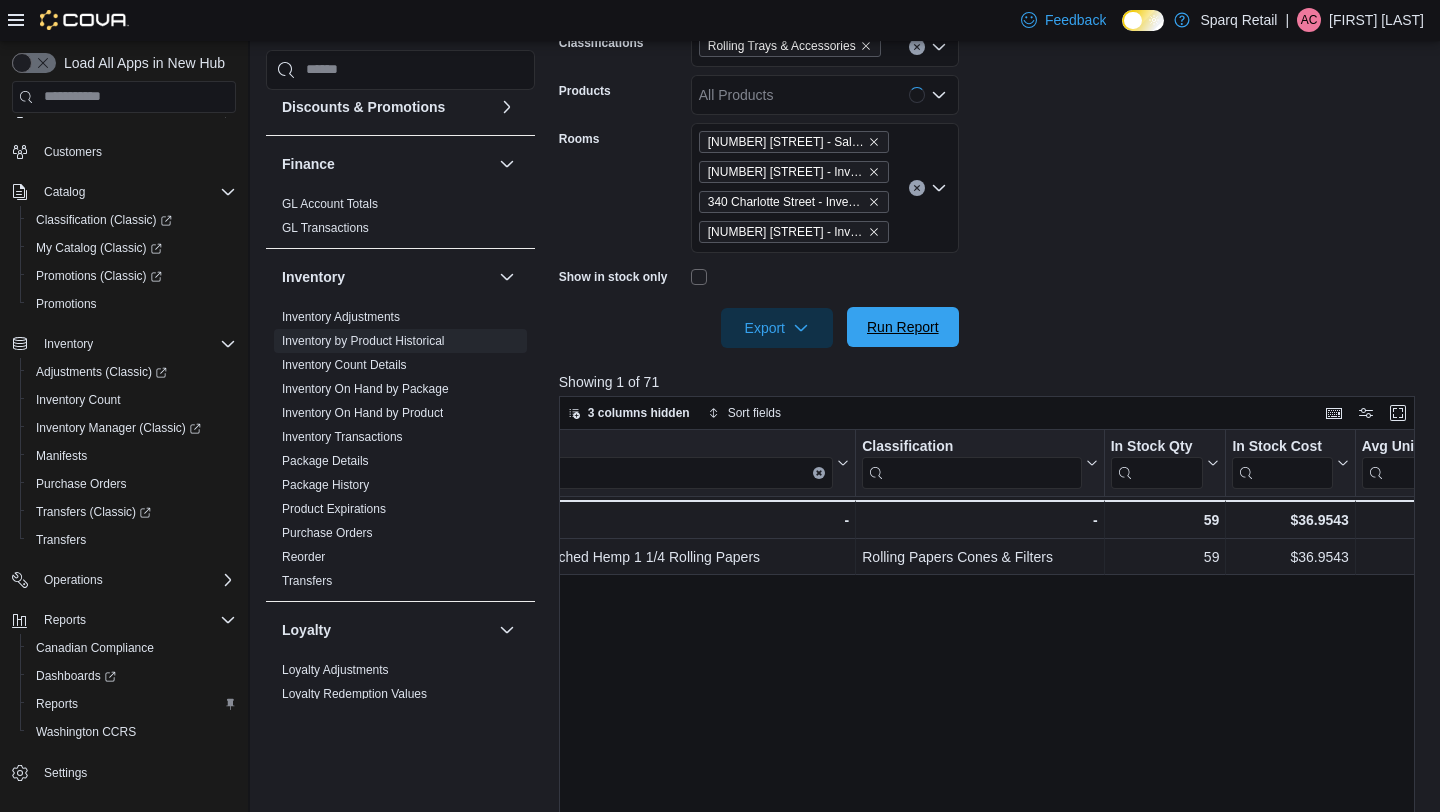 click on "Run Report" at bounding box center [903, 327] 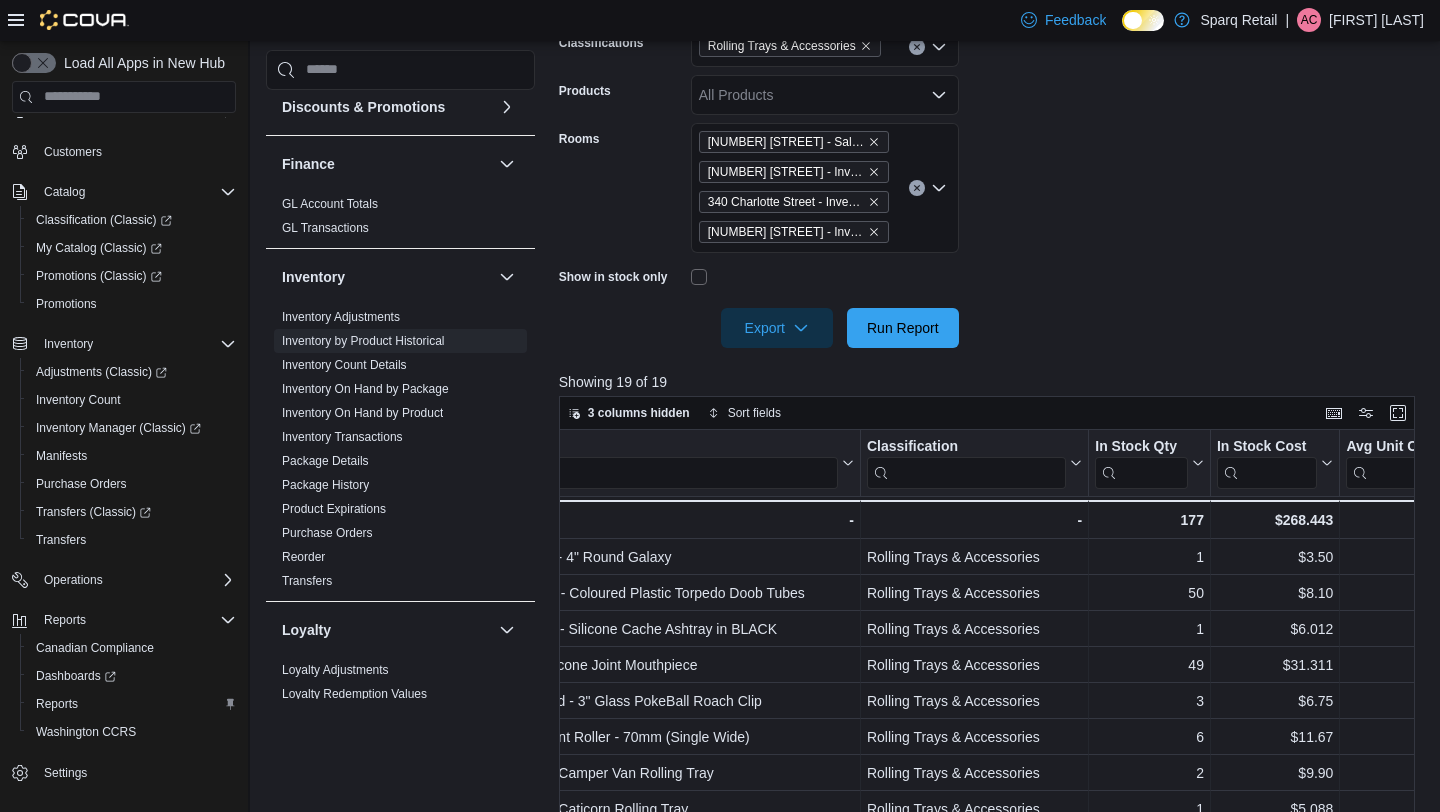 scroll, scrollTop: 0, scrollLeft: 225, axis: horizontal 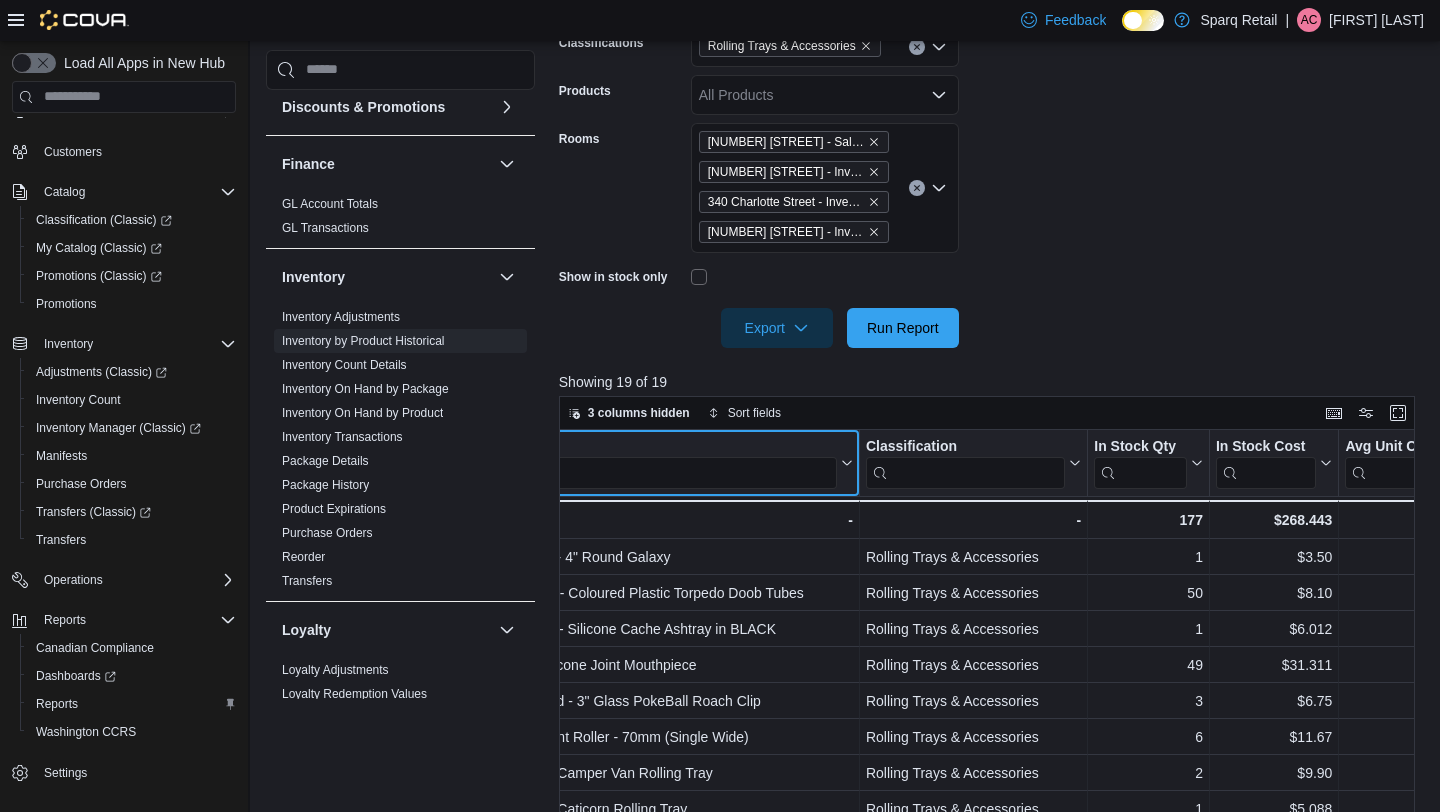 click at bounding box center (671, 472) 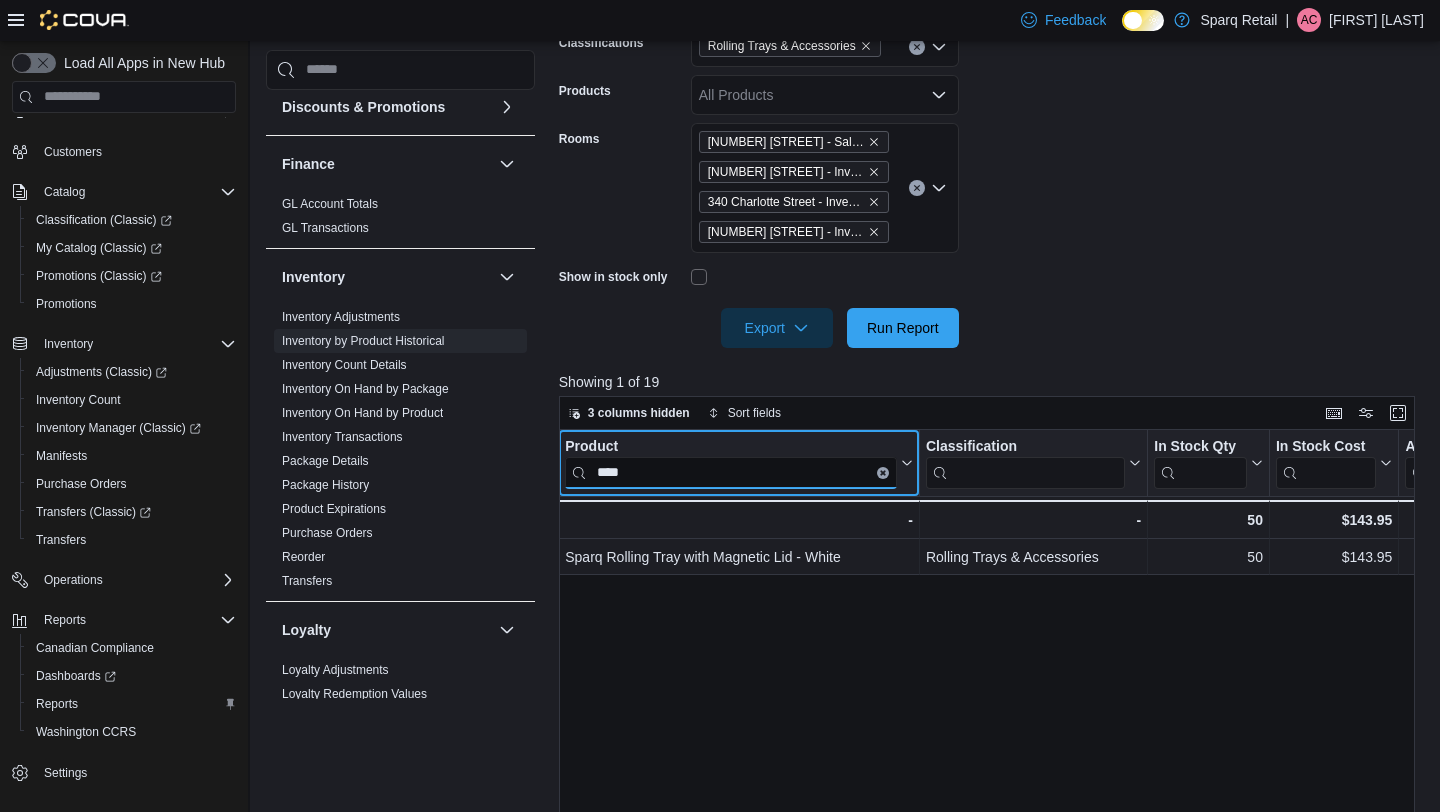 scroll, scrollTop: 0, scrollLeft: 223, axis: horizontal 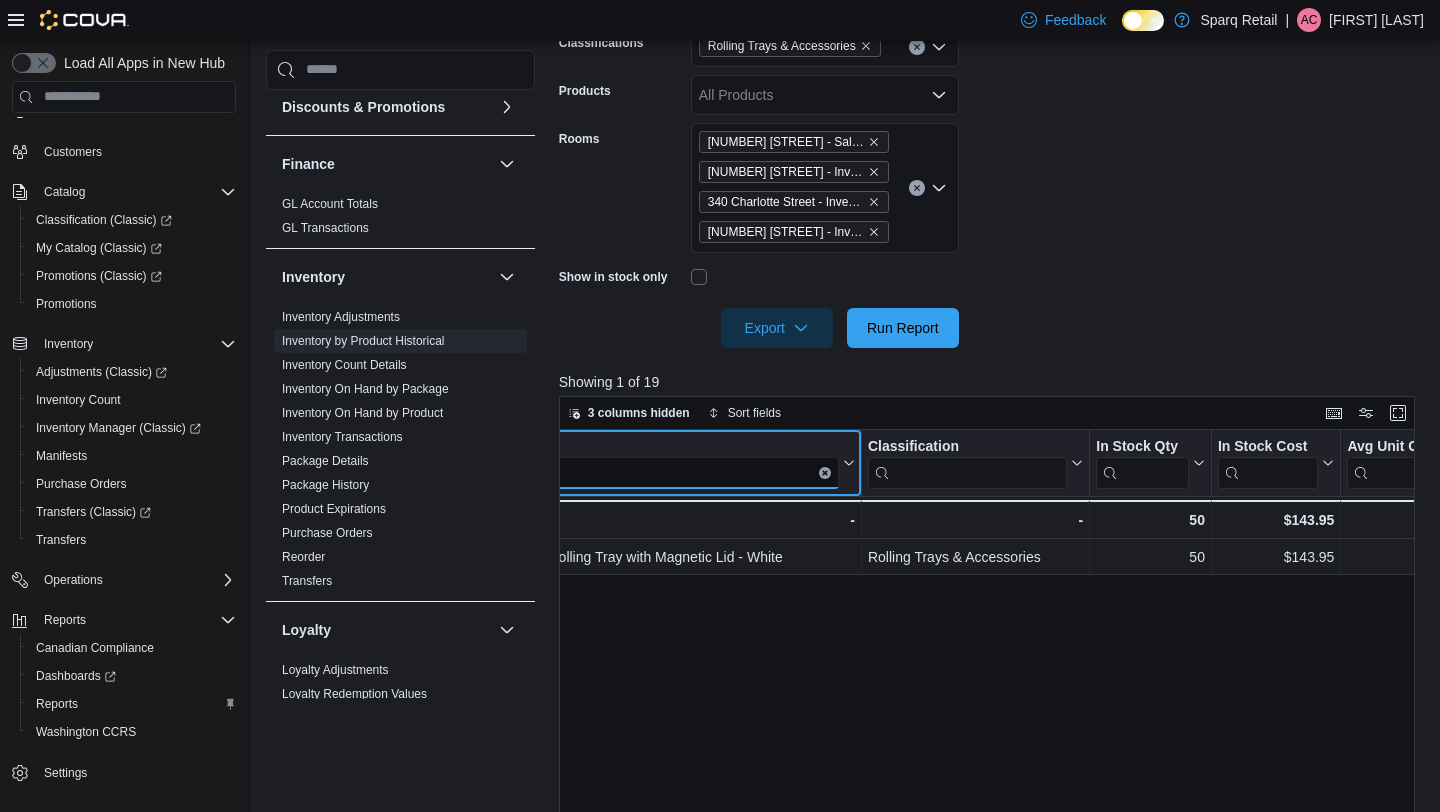 type on "****" 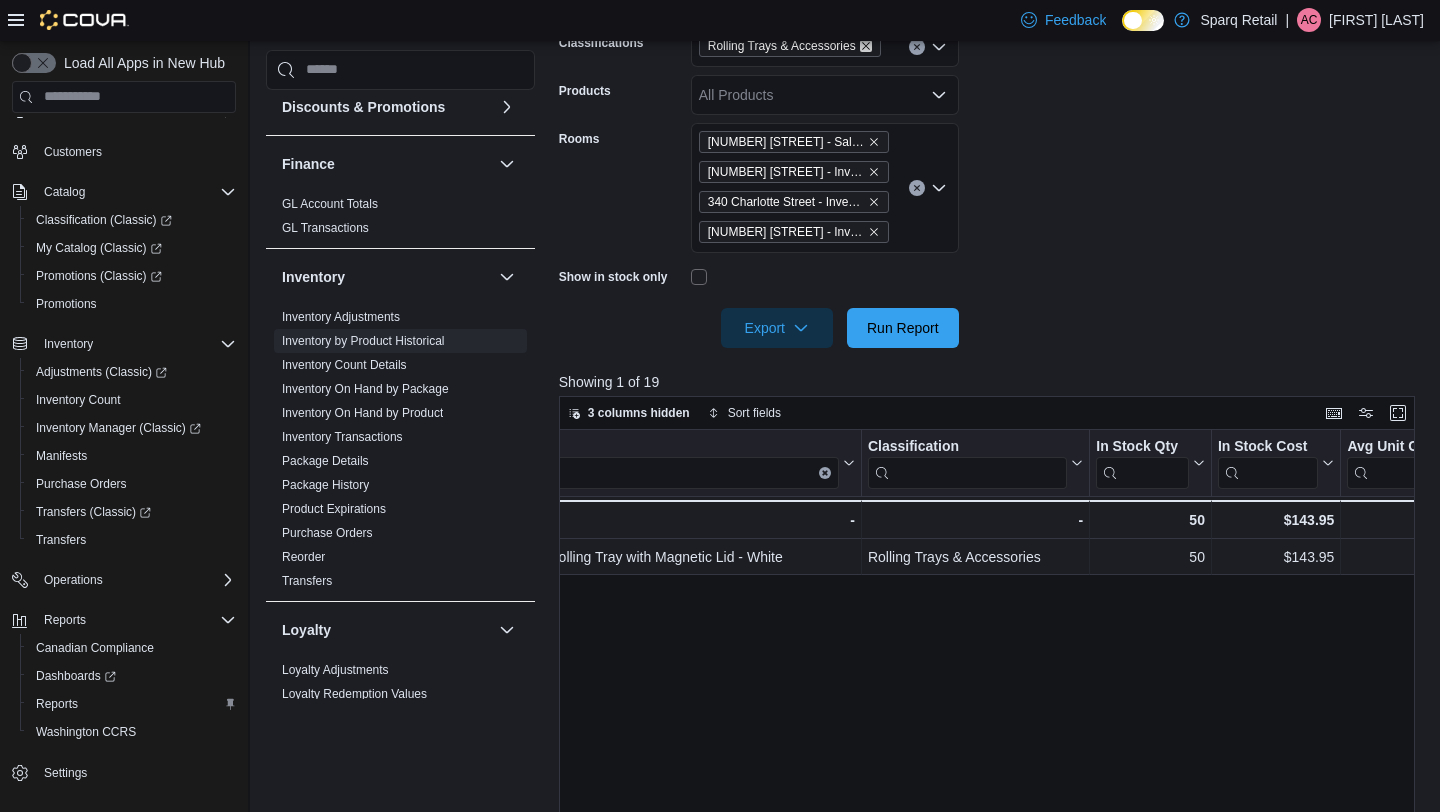 click 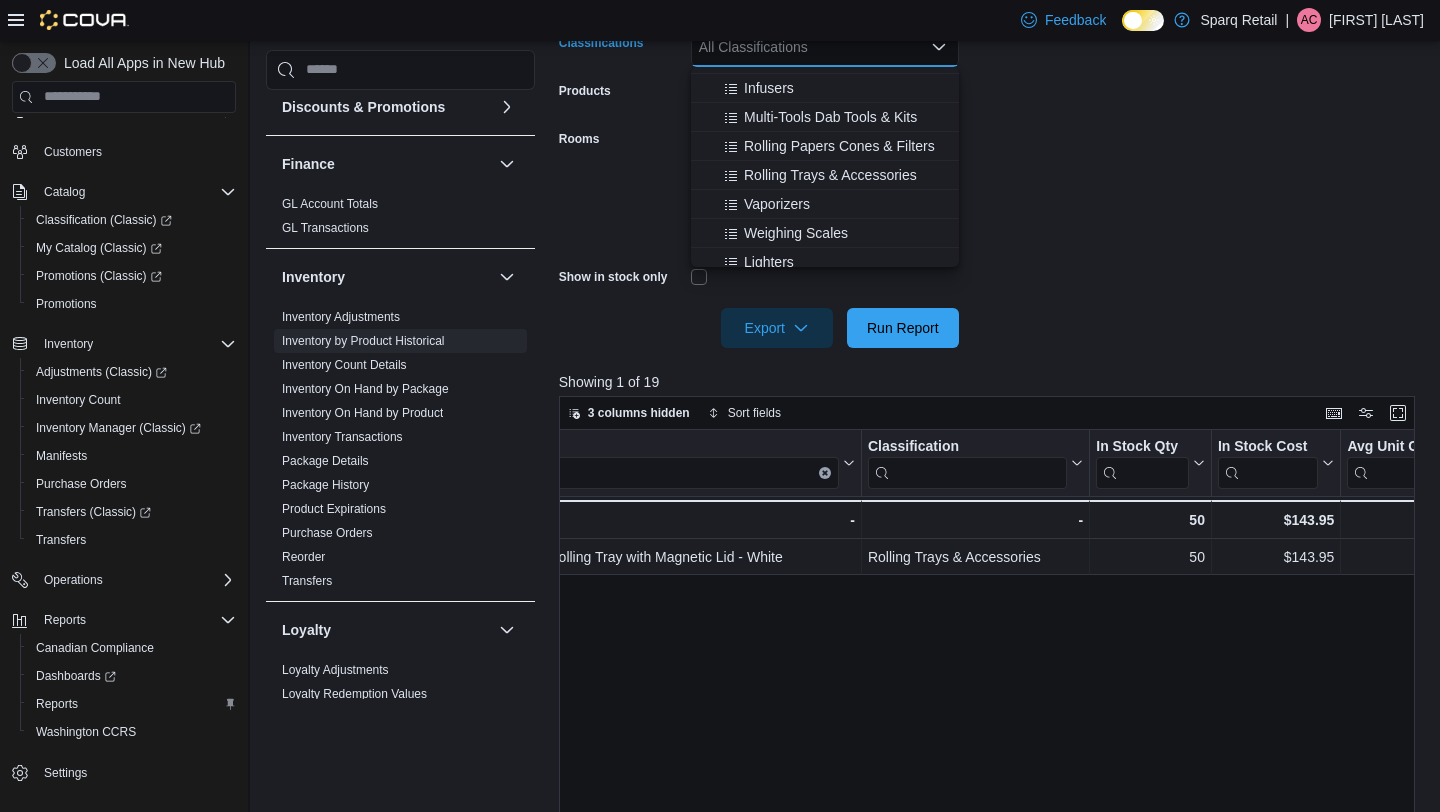 scroll, scrollTop: 603, scrollLeft: 0, axis: vertical 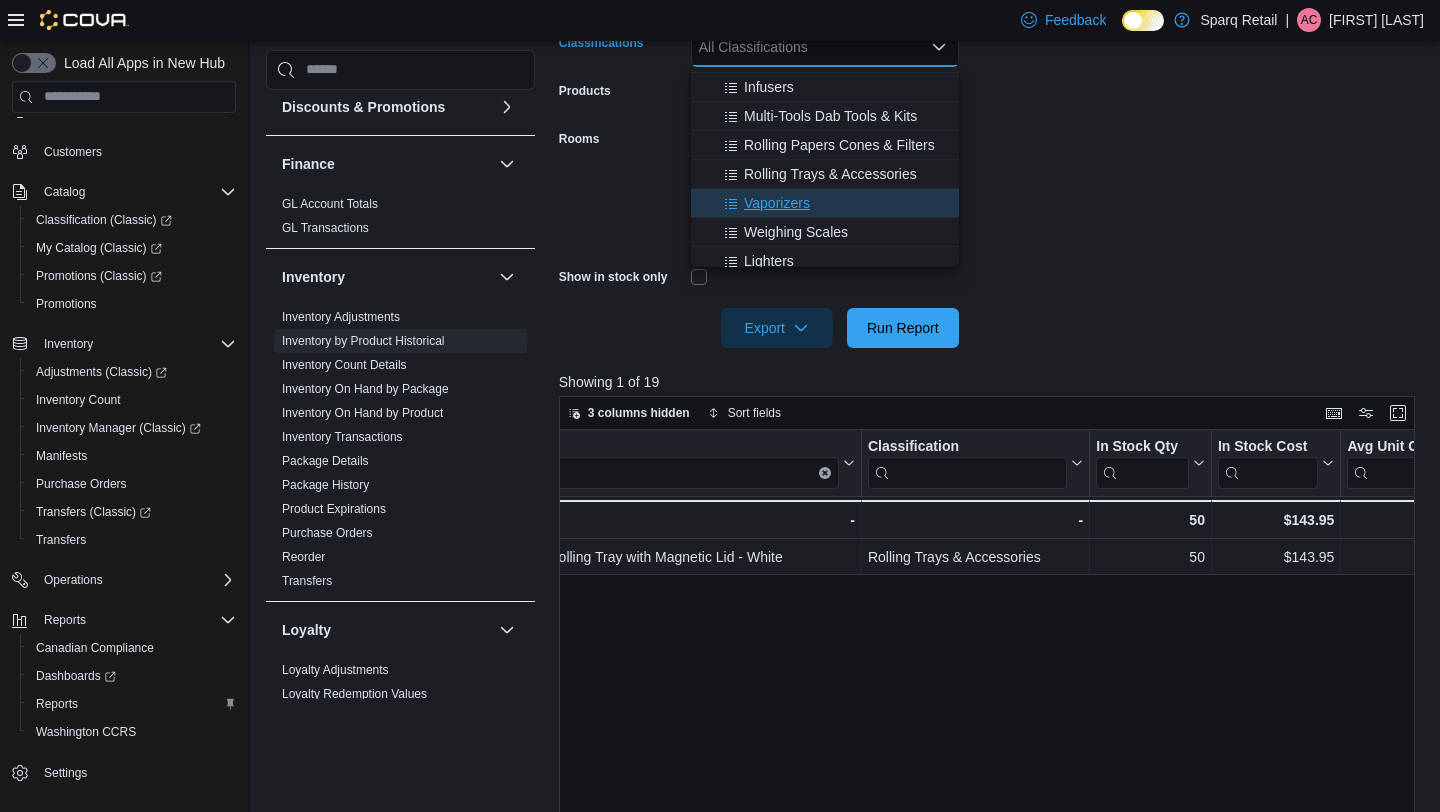 click on "Vaporizers" at bounding box center [777, 203] 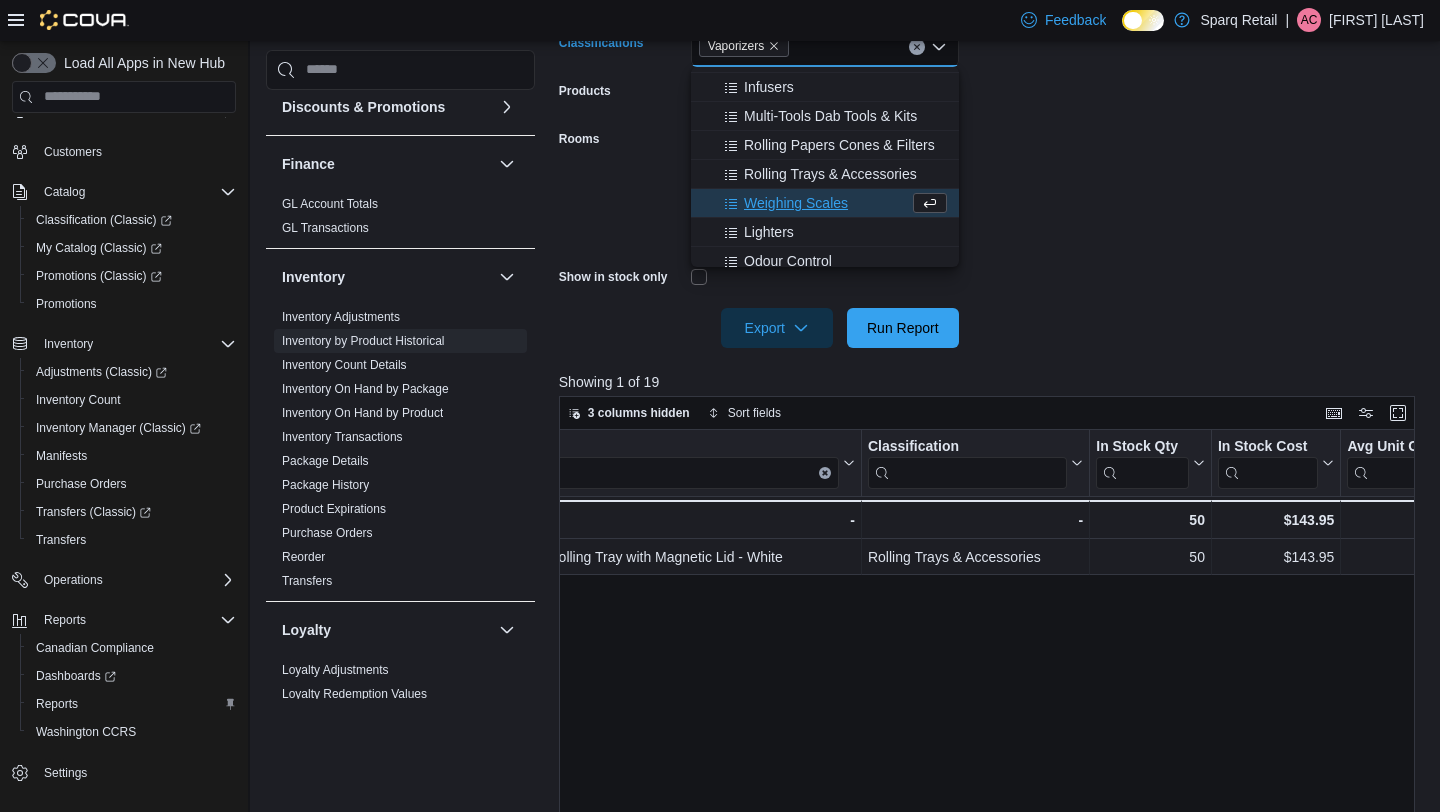 click on "**********" at bounding box center [991, 127] 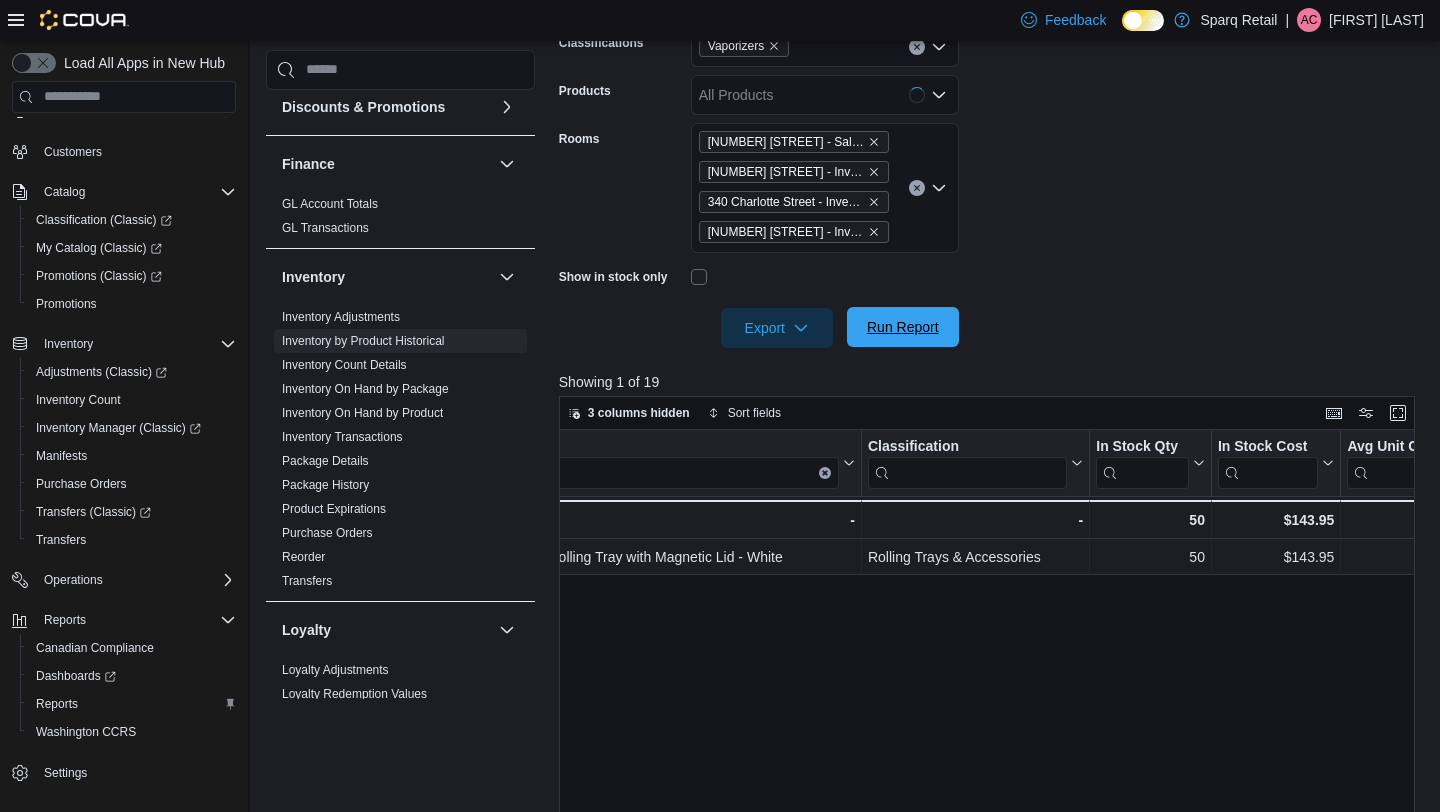 click on "Run Report" at bounding box center [903, 327] 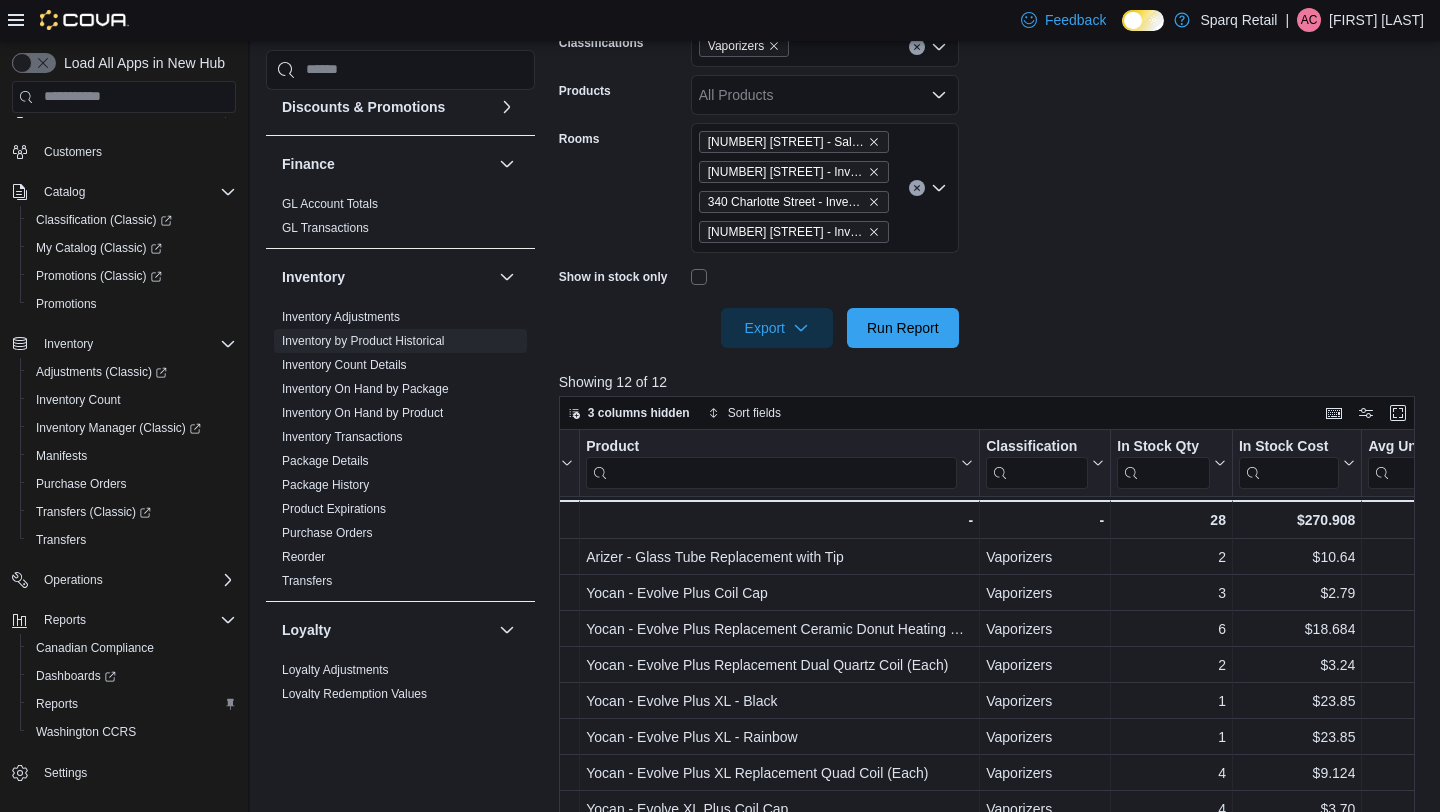 scroll, scrollTop: 0, scrollLeft: 178, axis: horizontal 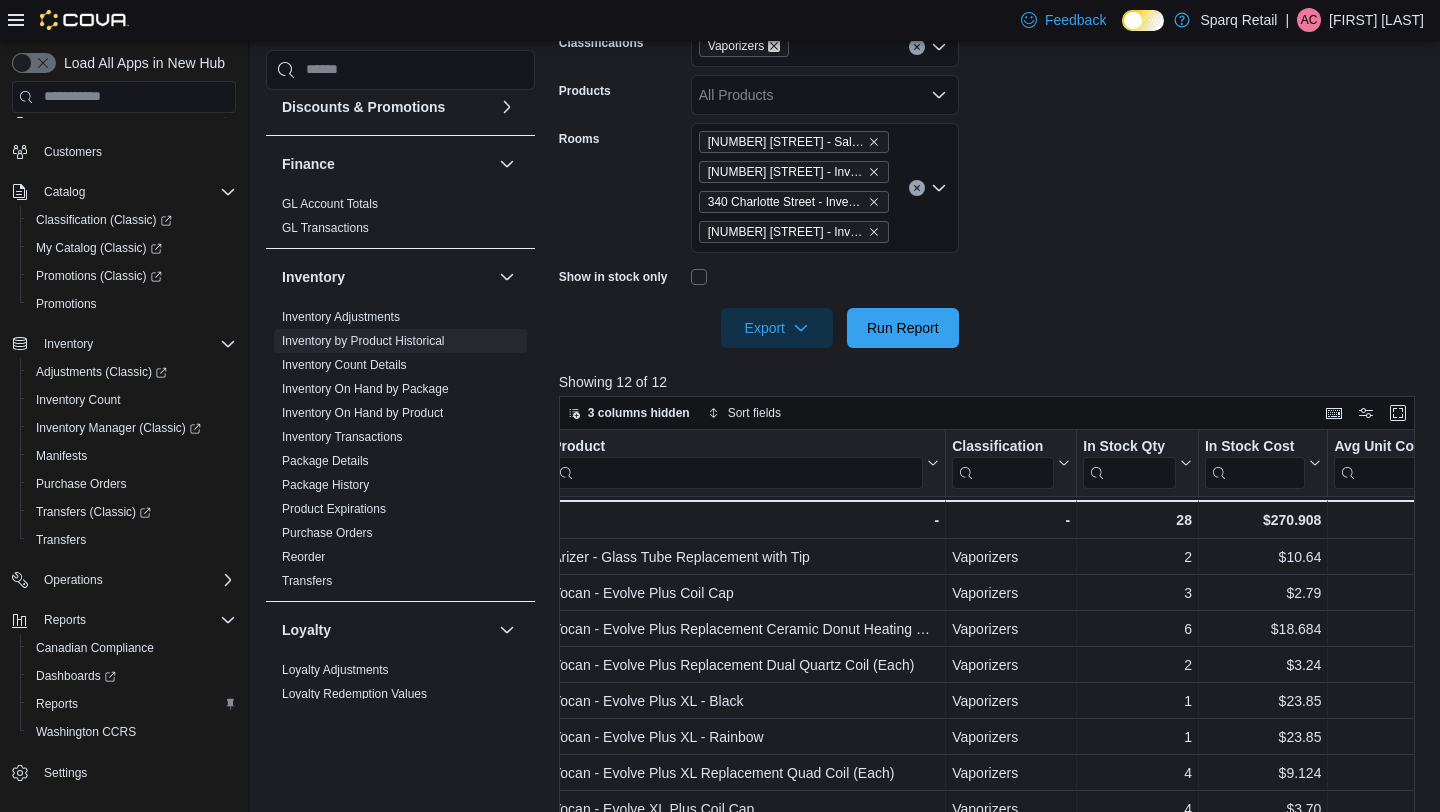 click 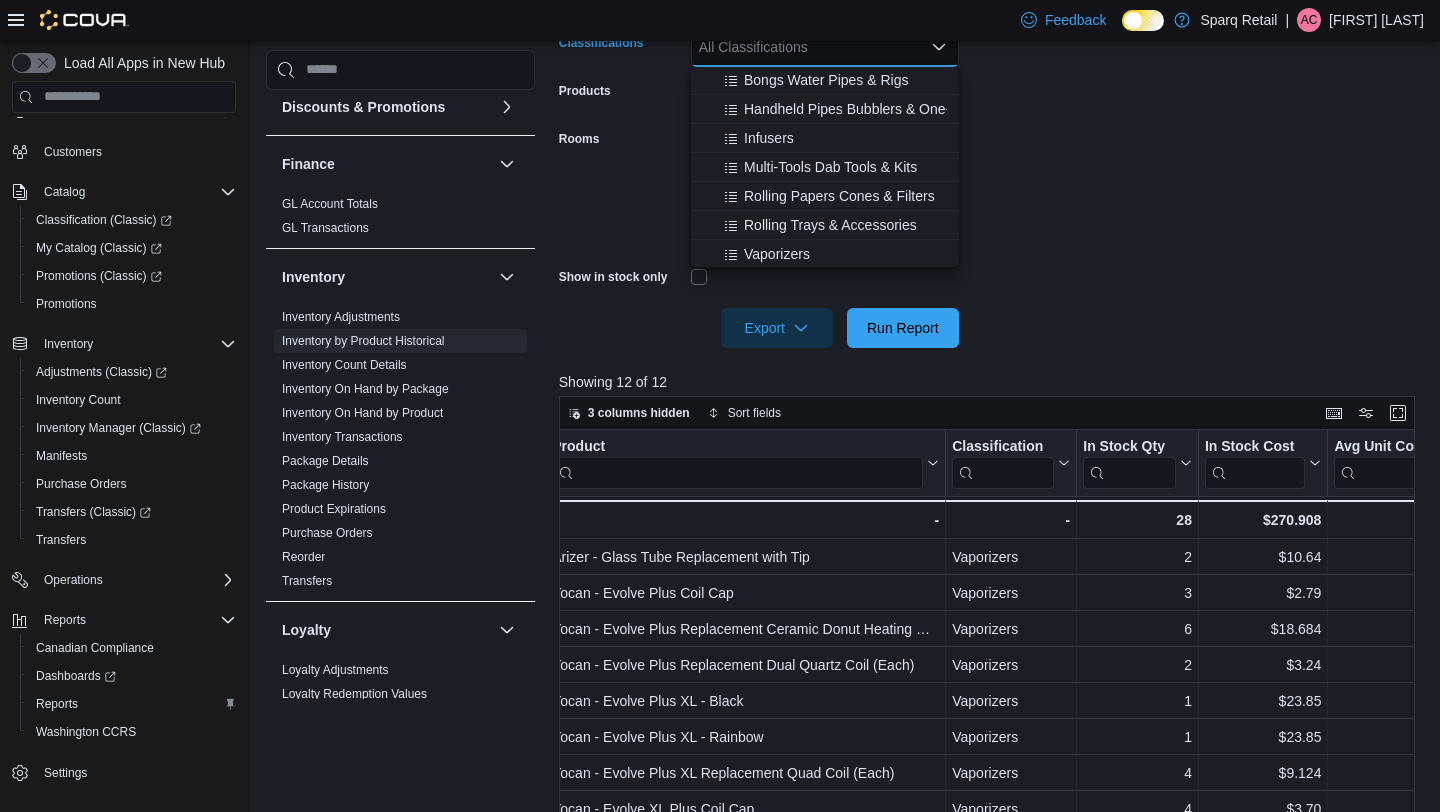 scroll, scrollTop: 593, scrollLeft: 0, axis: vertical 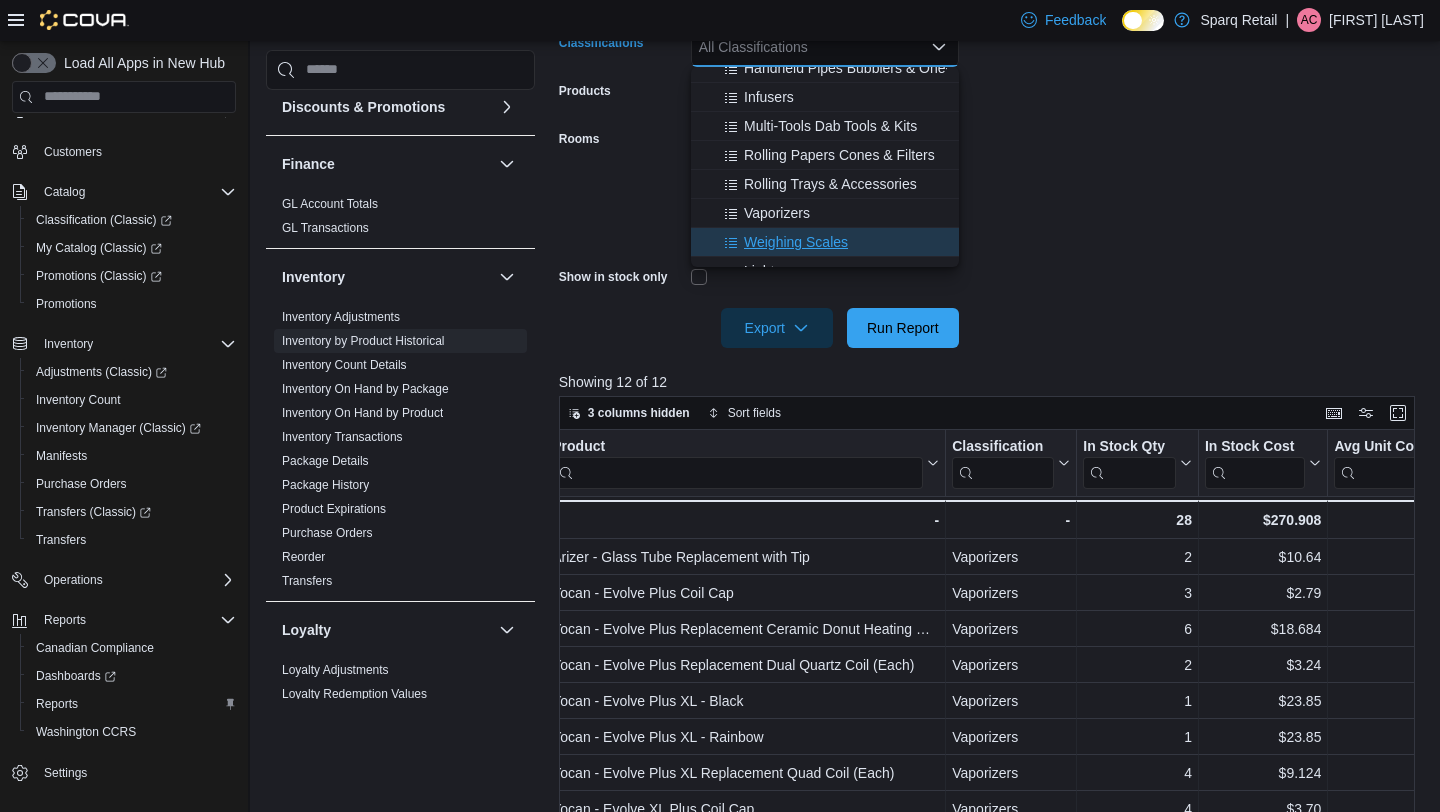 click on "Weighing Scales" at bounding box center (796, 242) 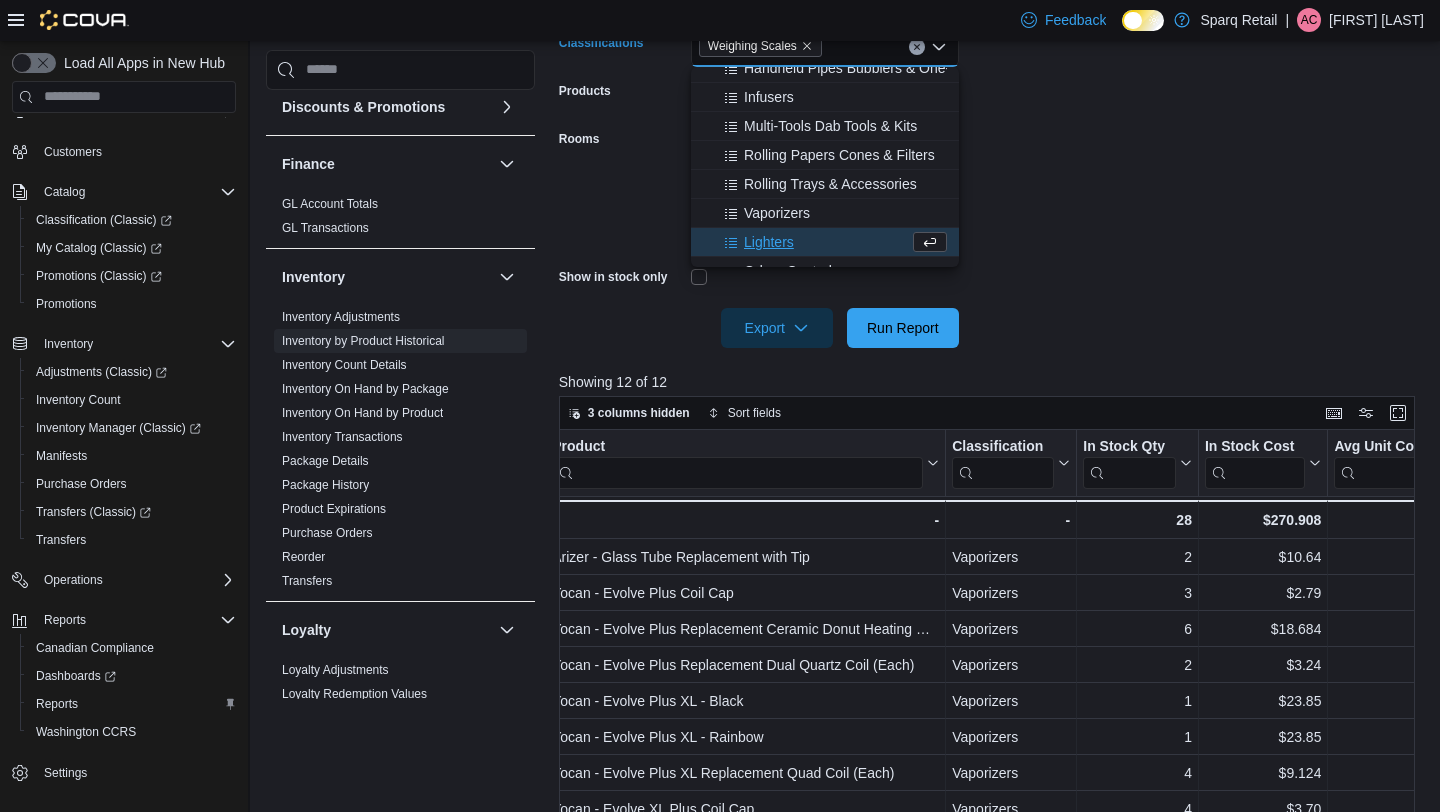 click on "**********" at bounding box center [991, 127] 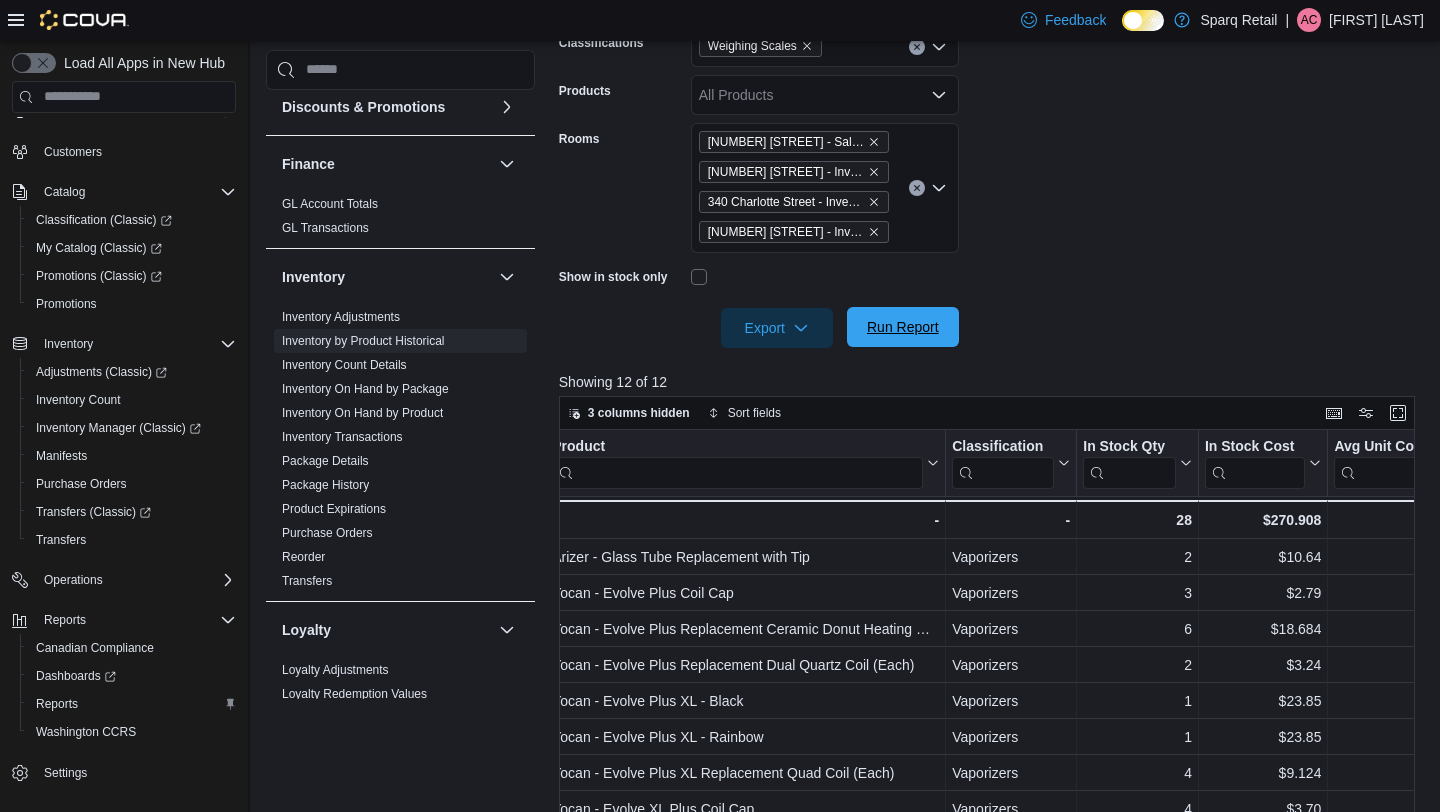 click on "Run Report" at bounding box center [903, 327] 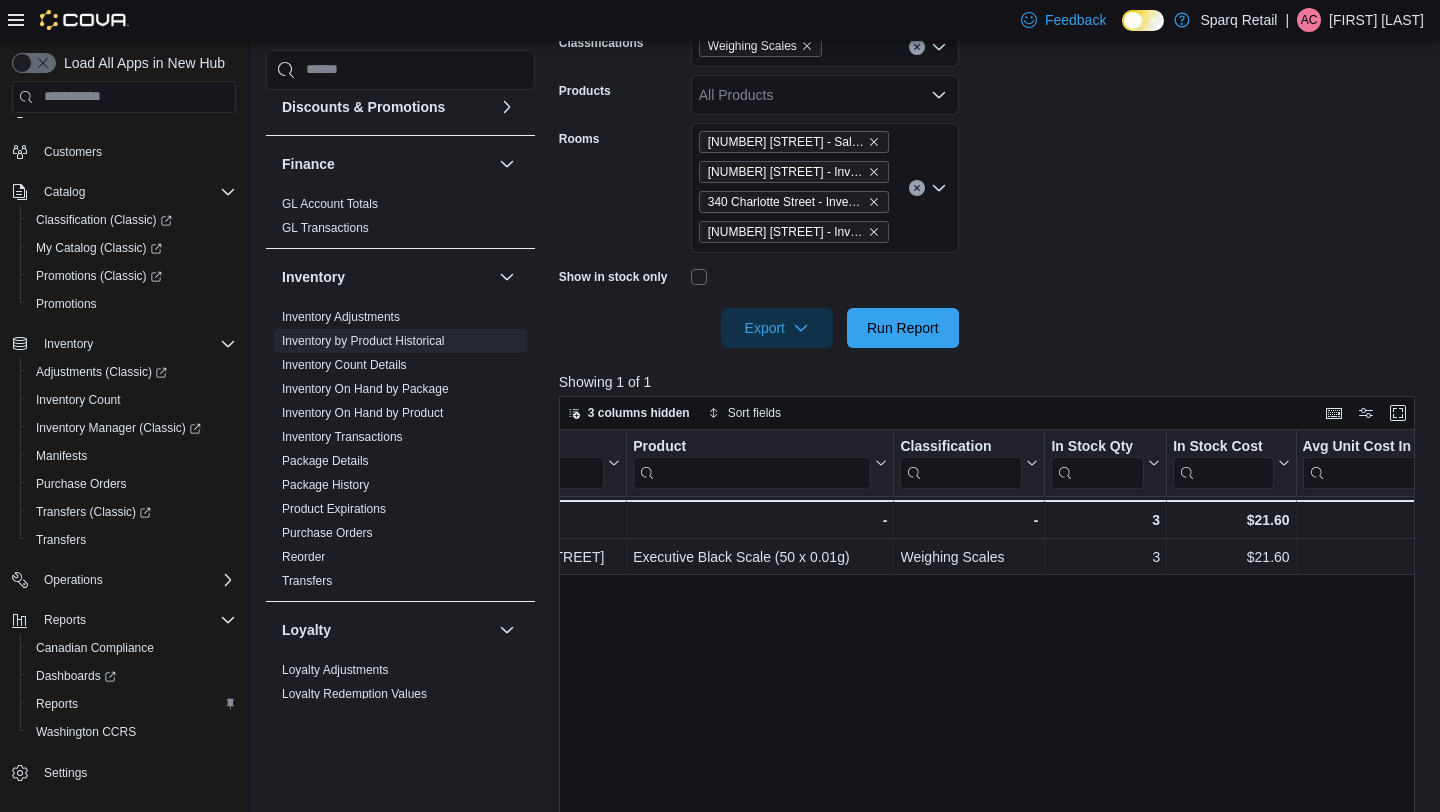 scroll, scrollTop: 0, scrollLeft: 99, axis: horizontal 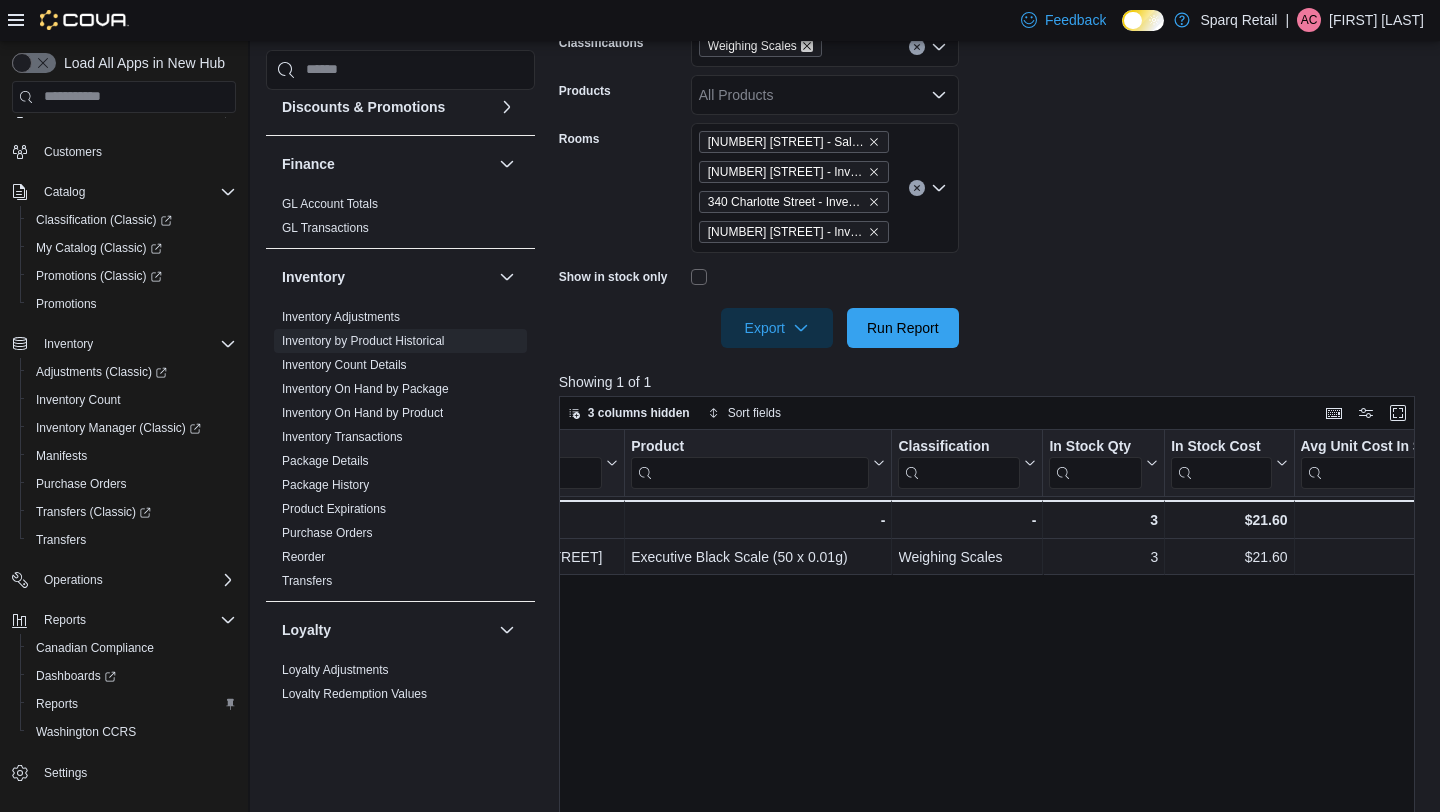 click 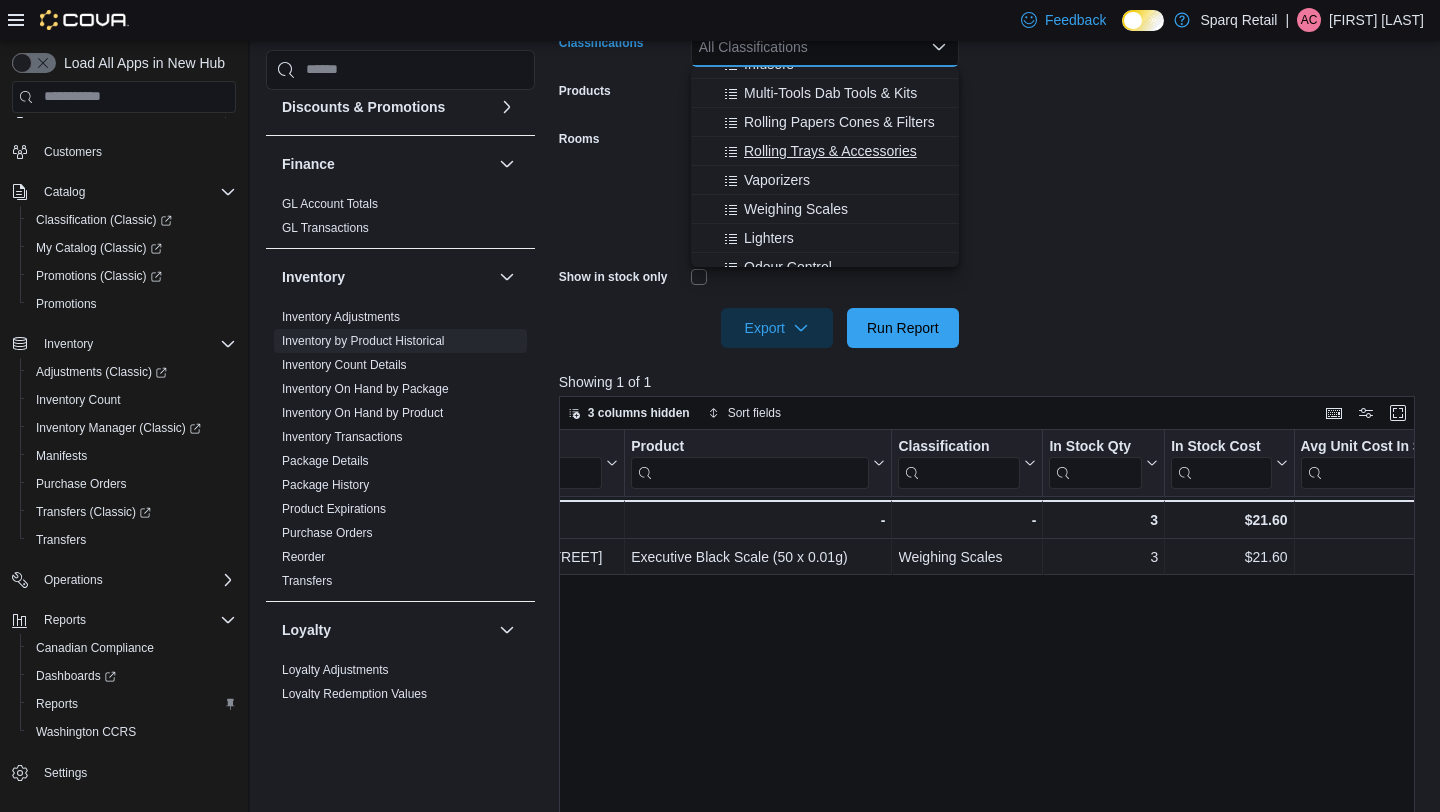 scroll, scrollTop: 634, scrollLeft: 0, axis: vertical 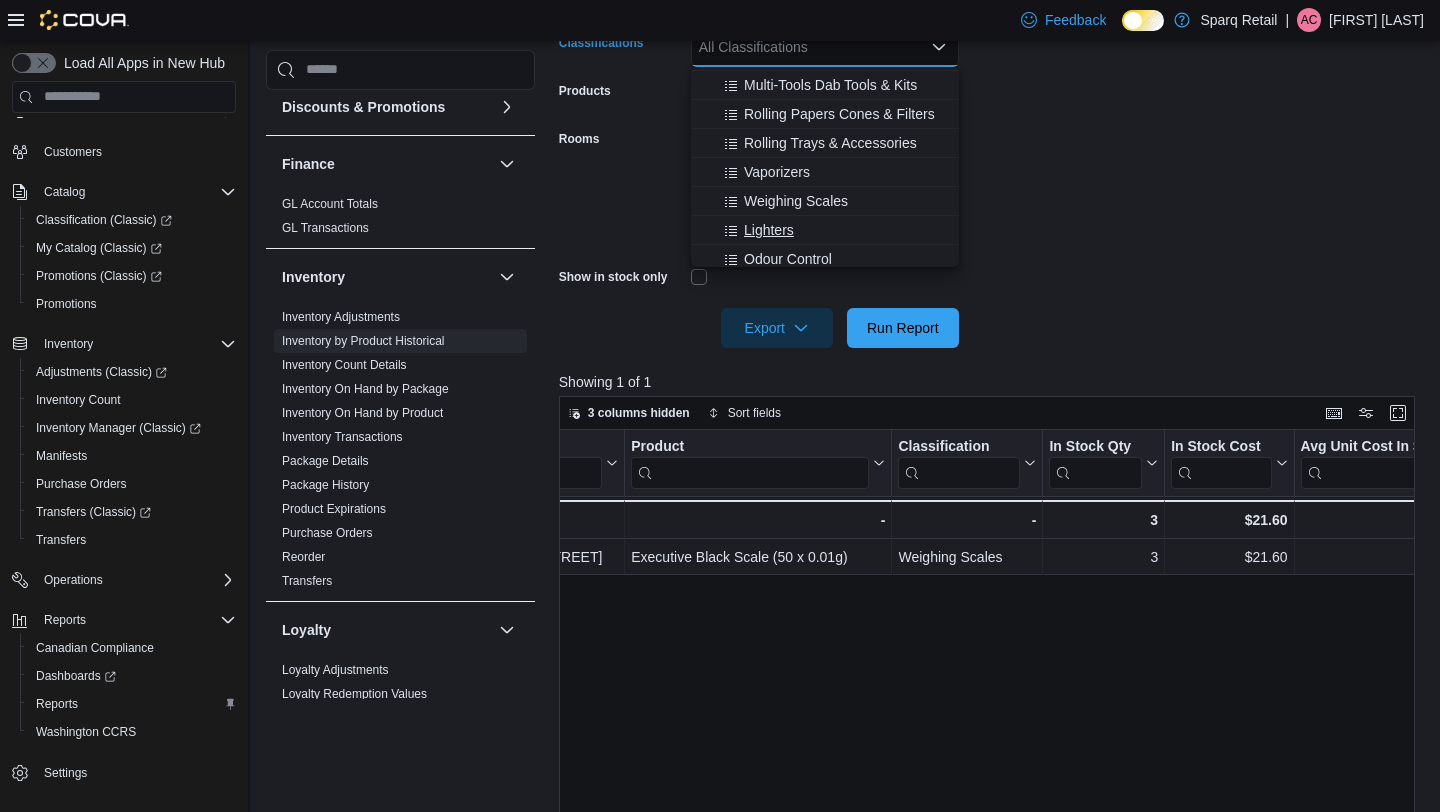 click on "Lighters" at bounding box center (769, 230) 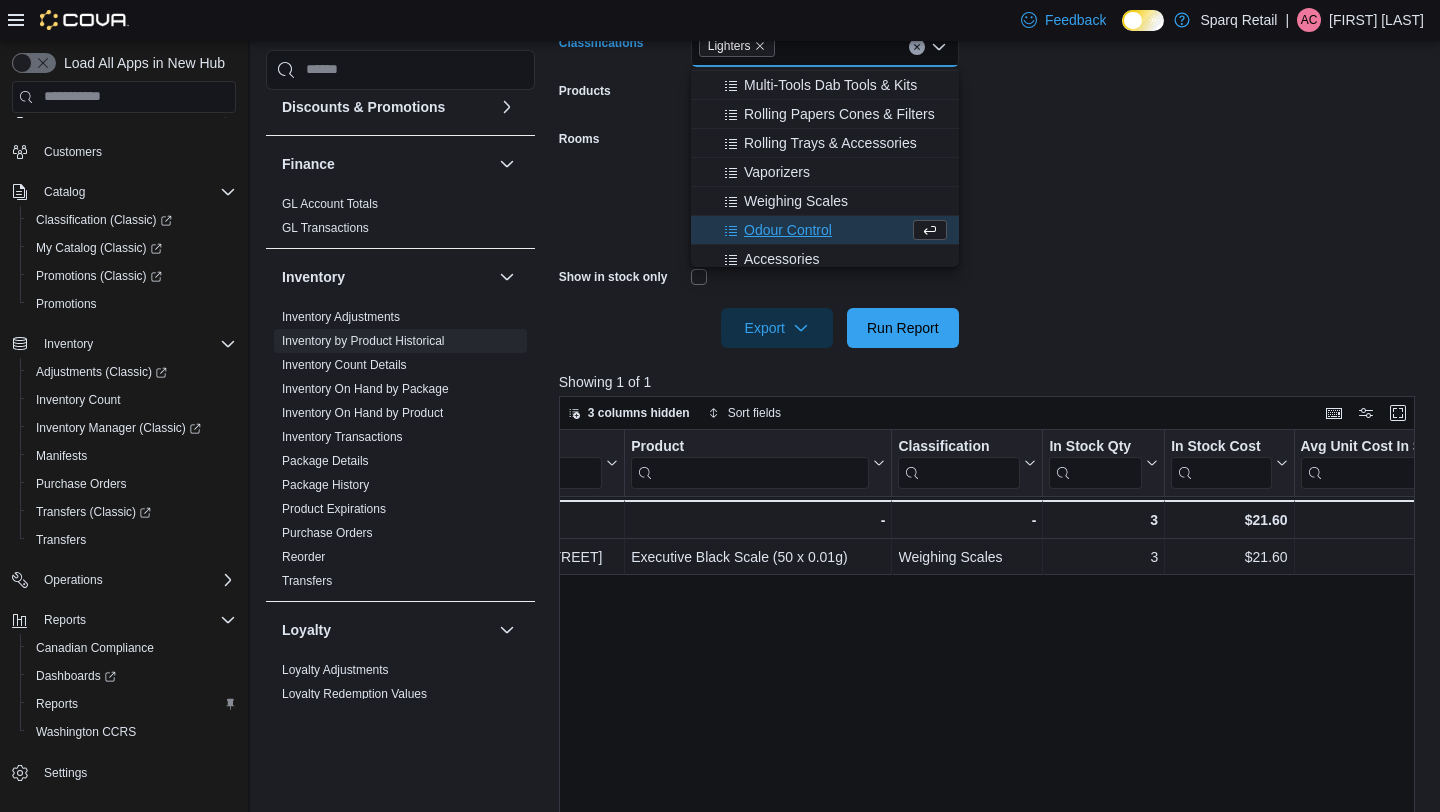 click on "**********" at bounding box center [991, 127] 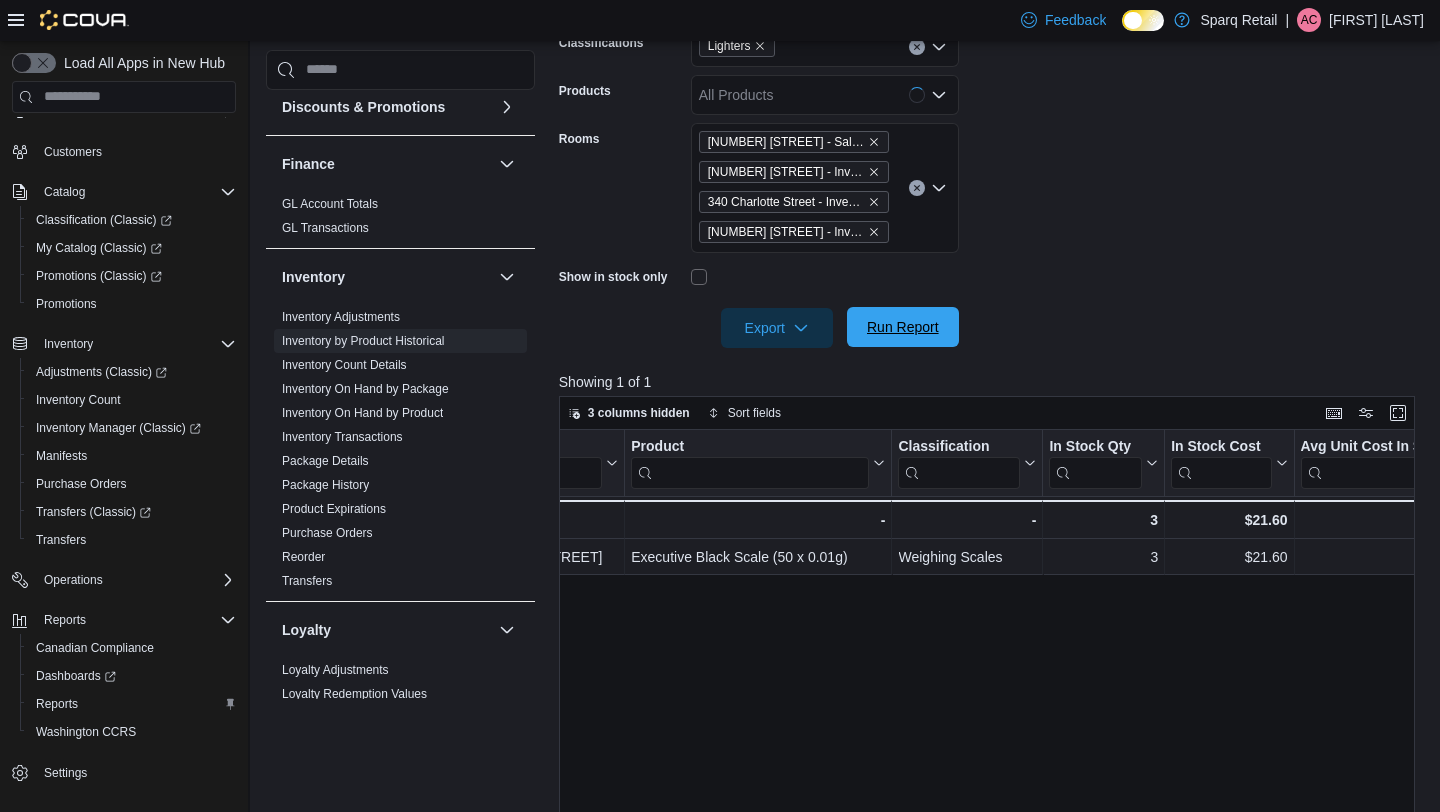 click on "Run Report" at bounding box center [903, 327] 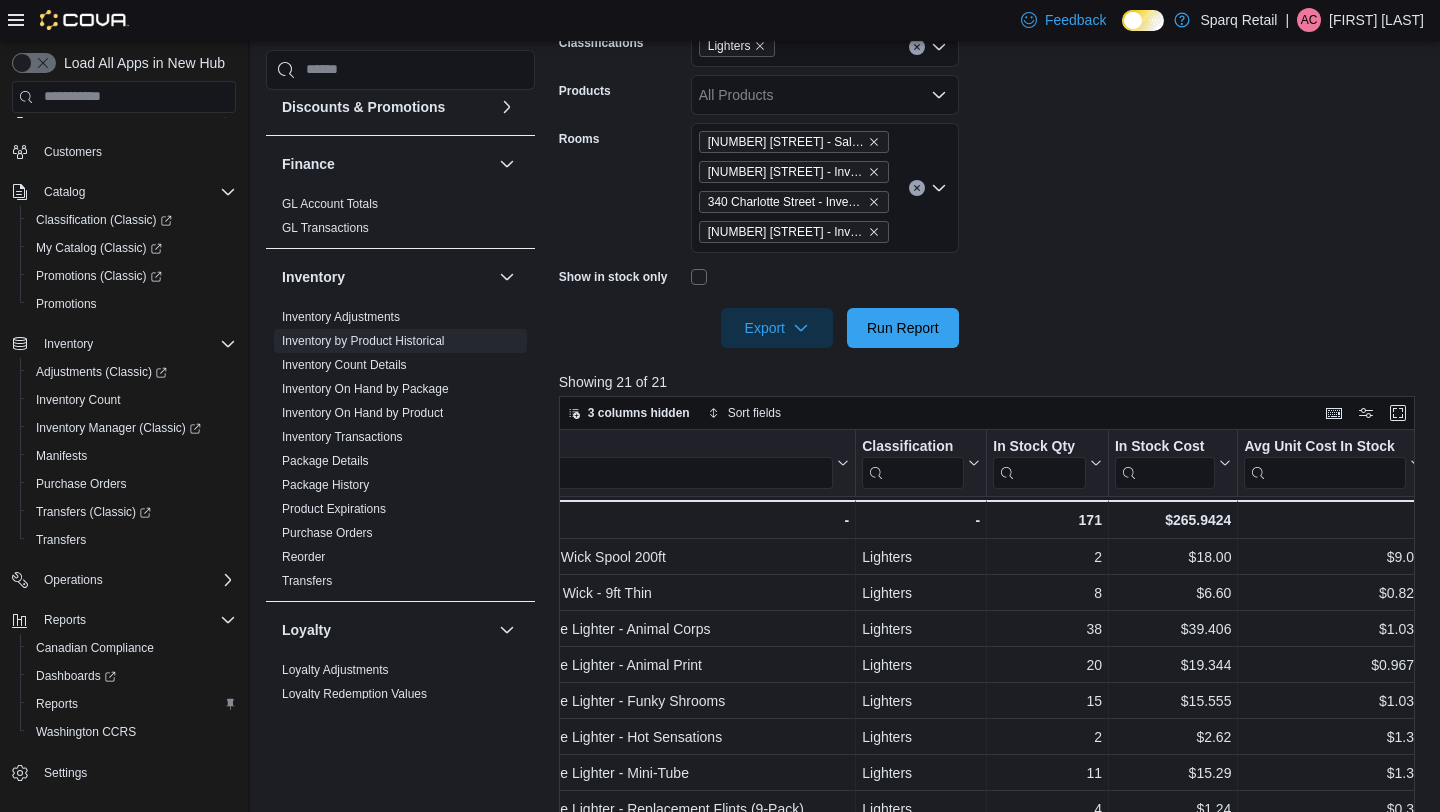 scroll, scrollTop: 0, scrollLeft: 270, axis: horizontal 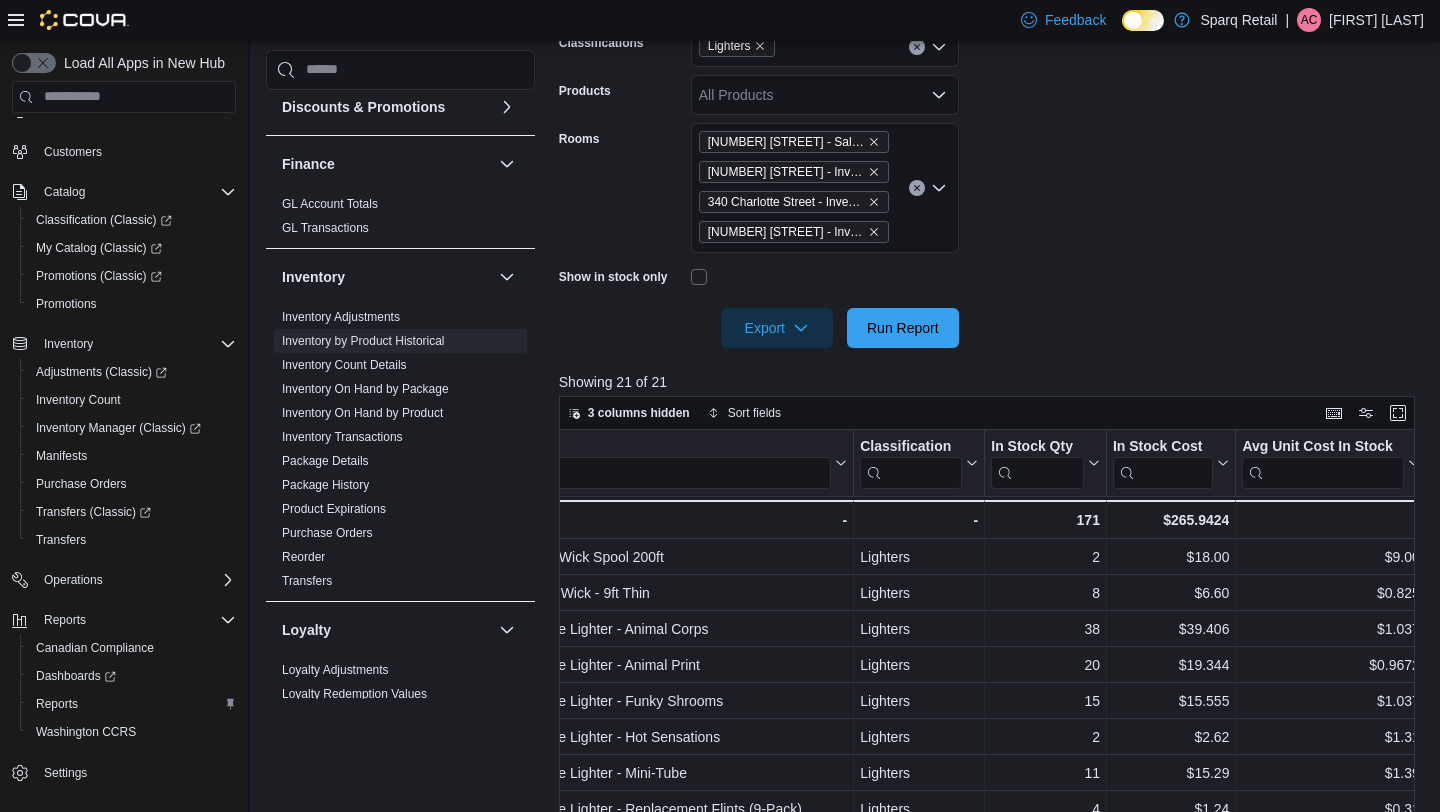 click at bounding box center (645, 472) 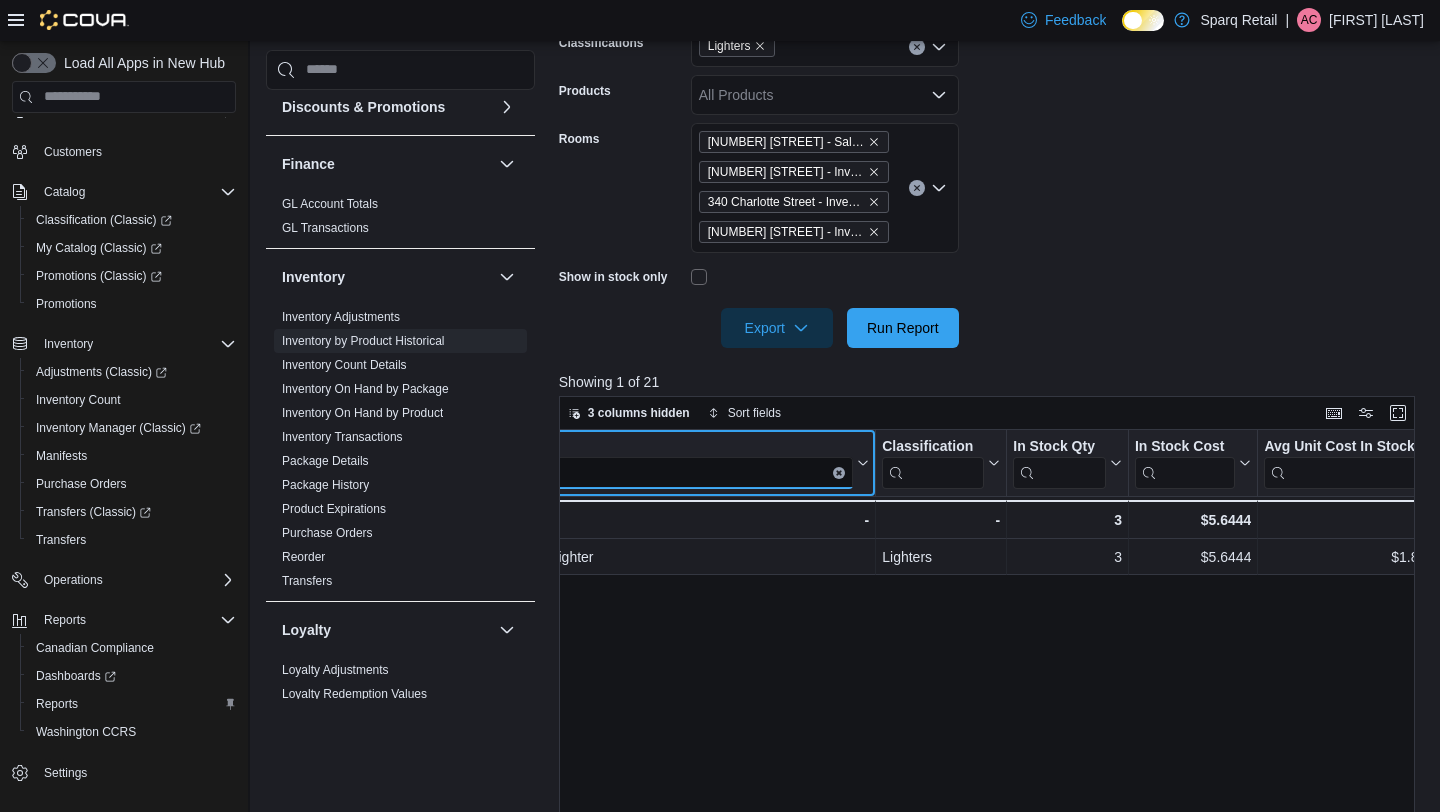 scroll, scrollTop: 0, scrollLeft: 250, axis: horizontal 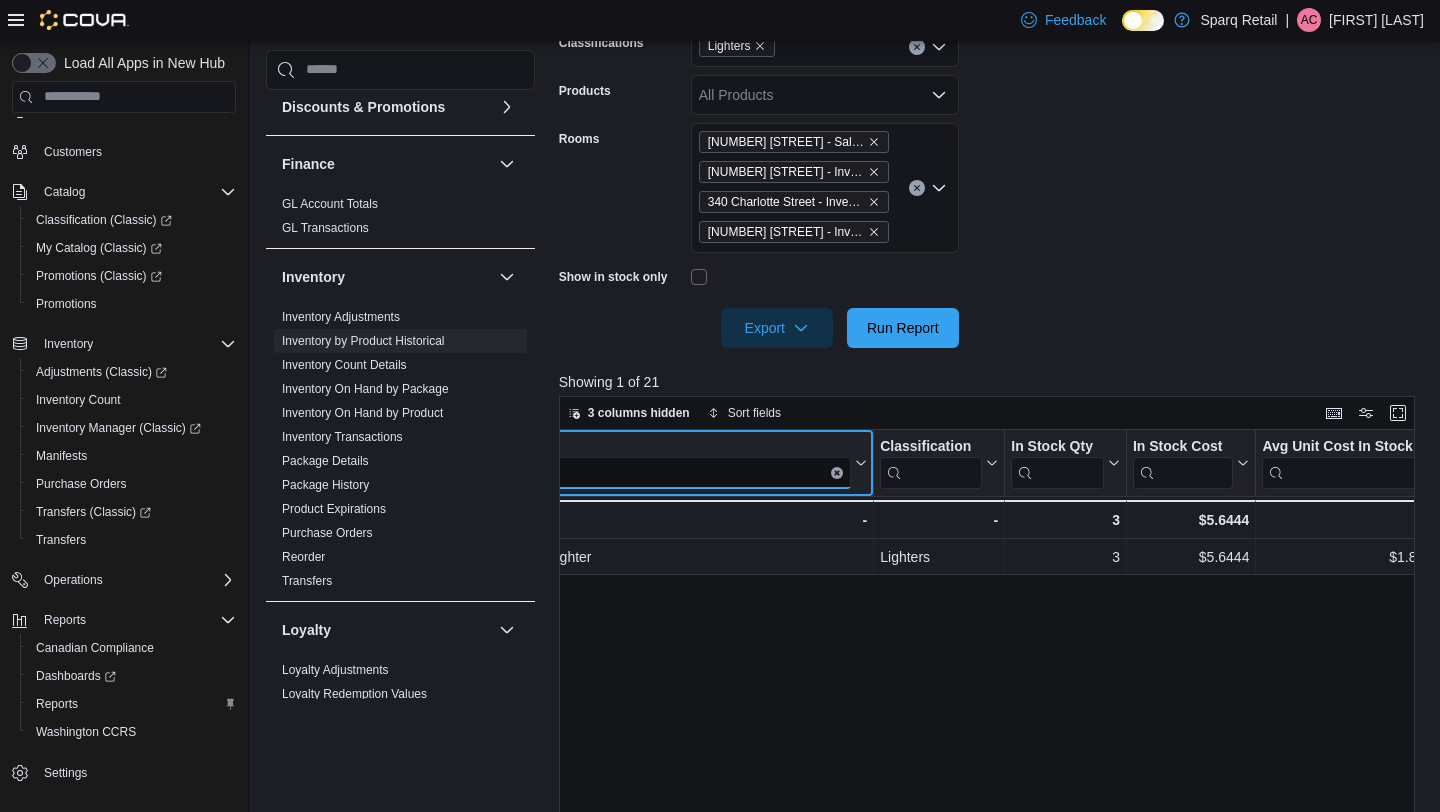 type on "****" 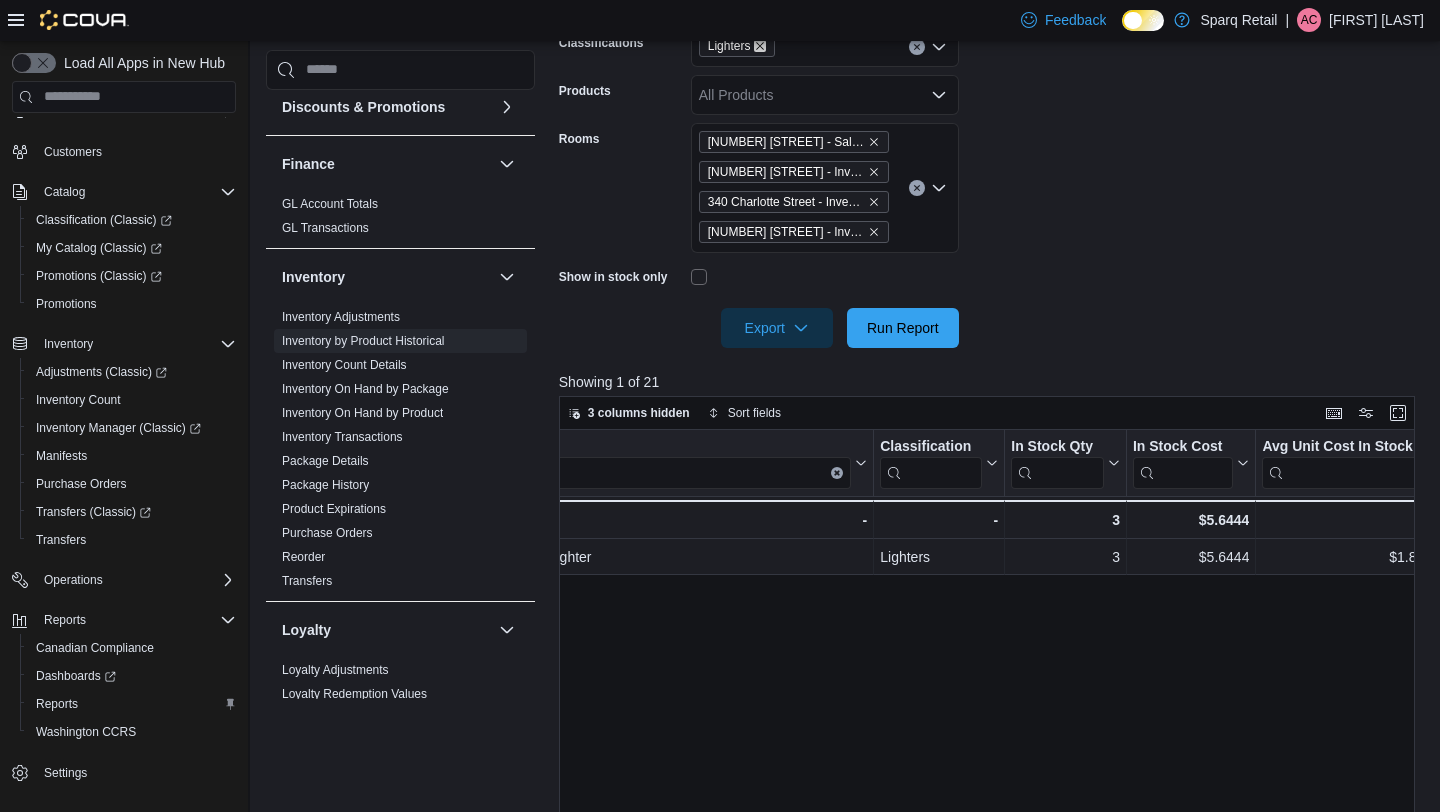 click 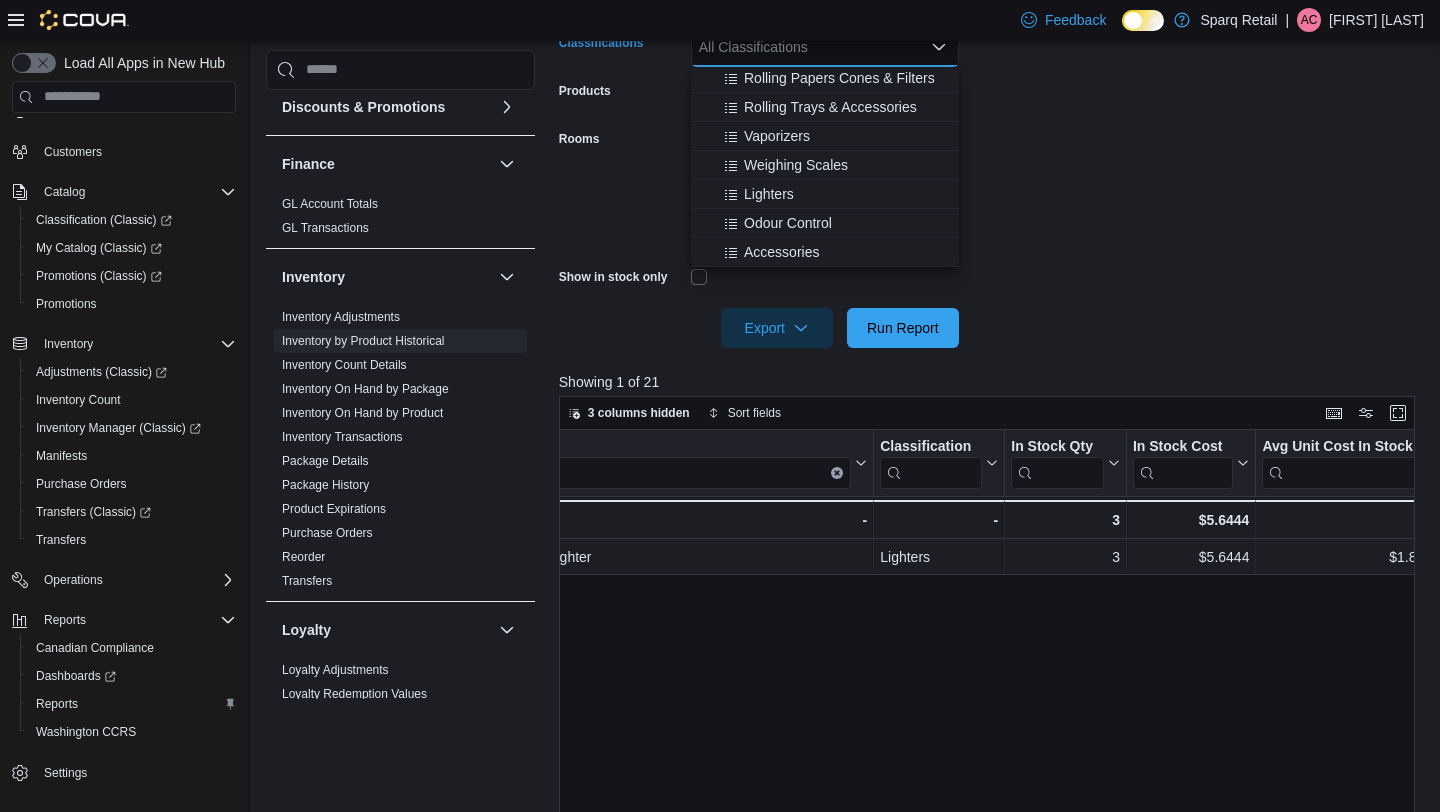 scroll, scrollTop: 692, scrollLeft: 0, axis: vertical 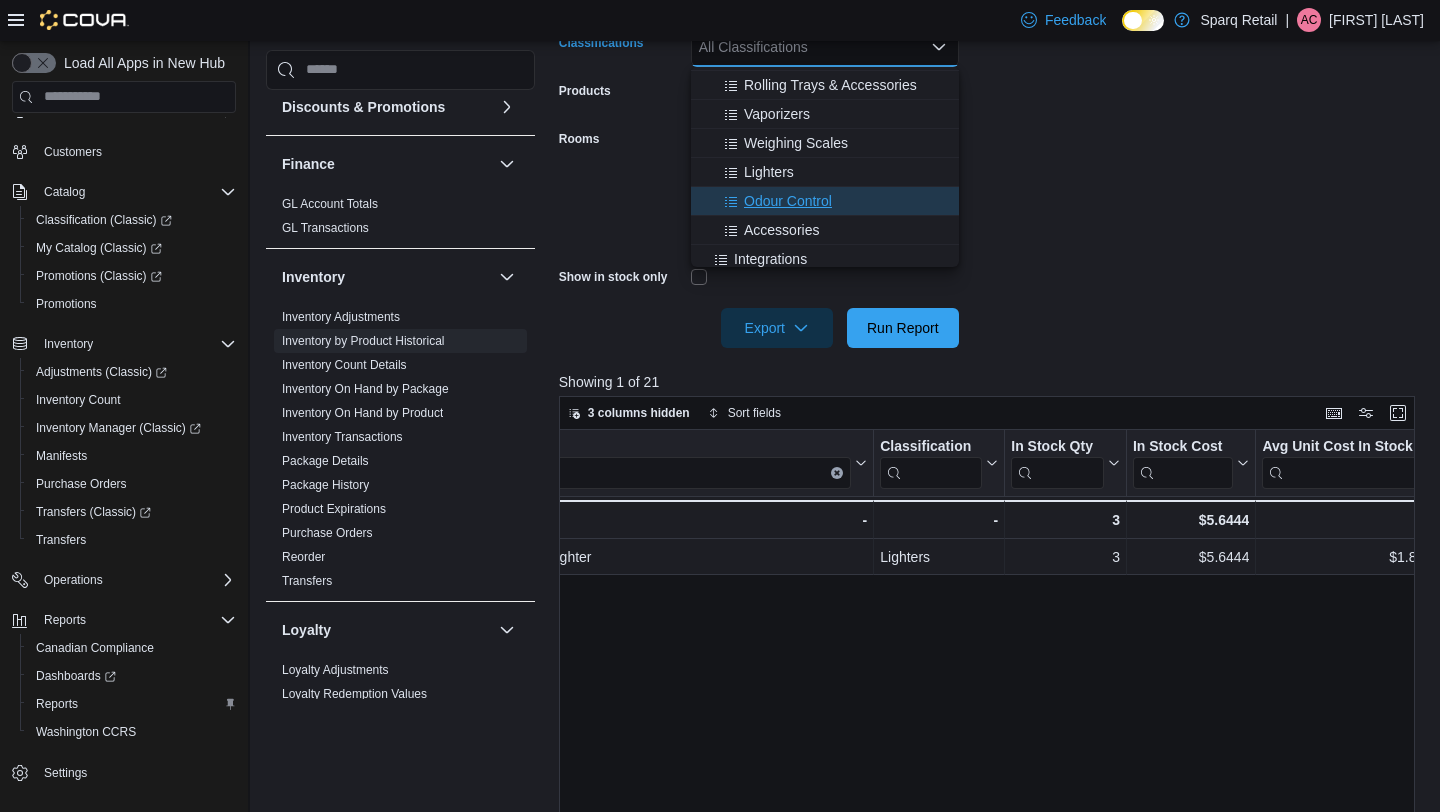 click on "Odour Control" at bounding box center [788, 201] 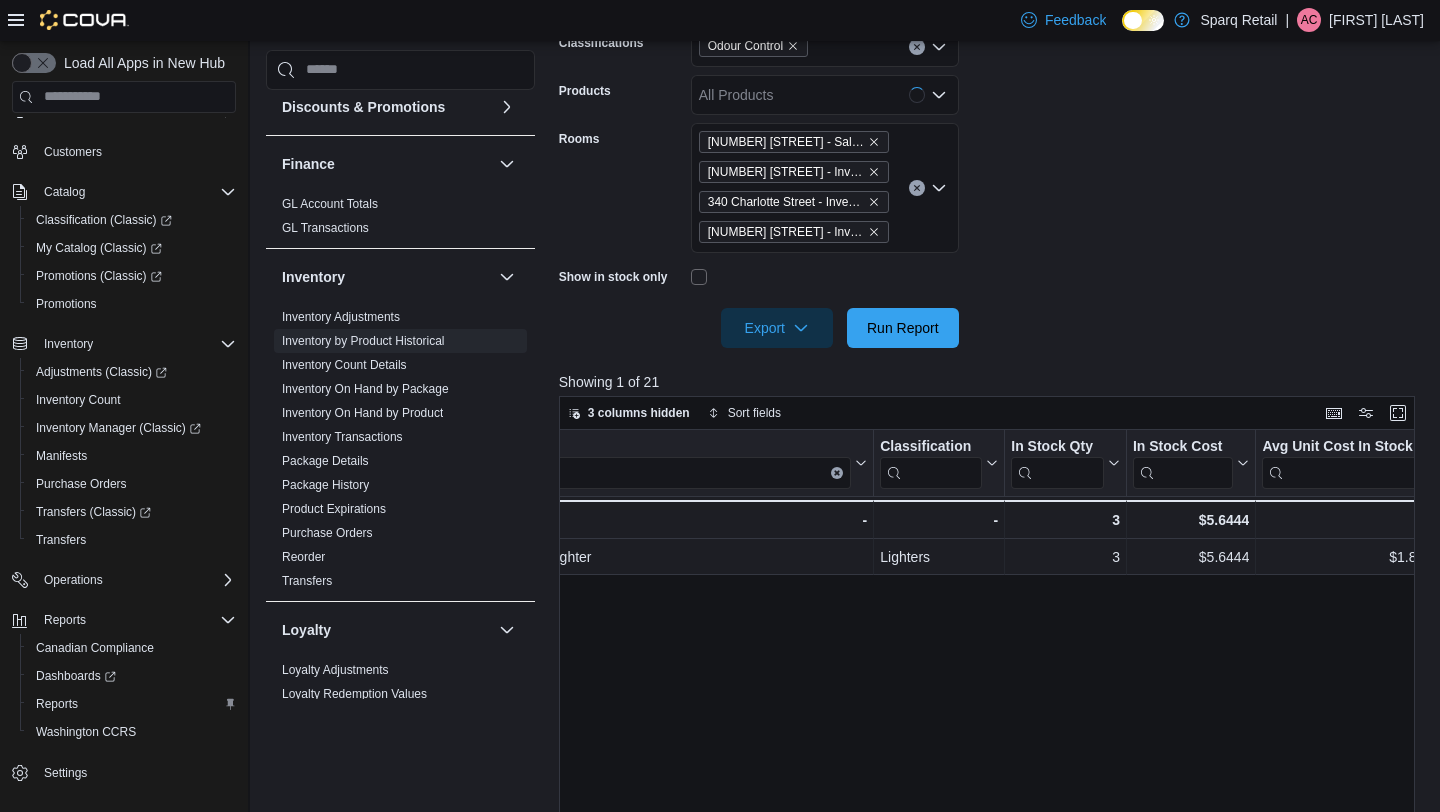 click on "**********" at bounding box center [991, 127] 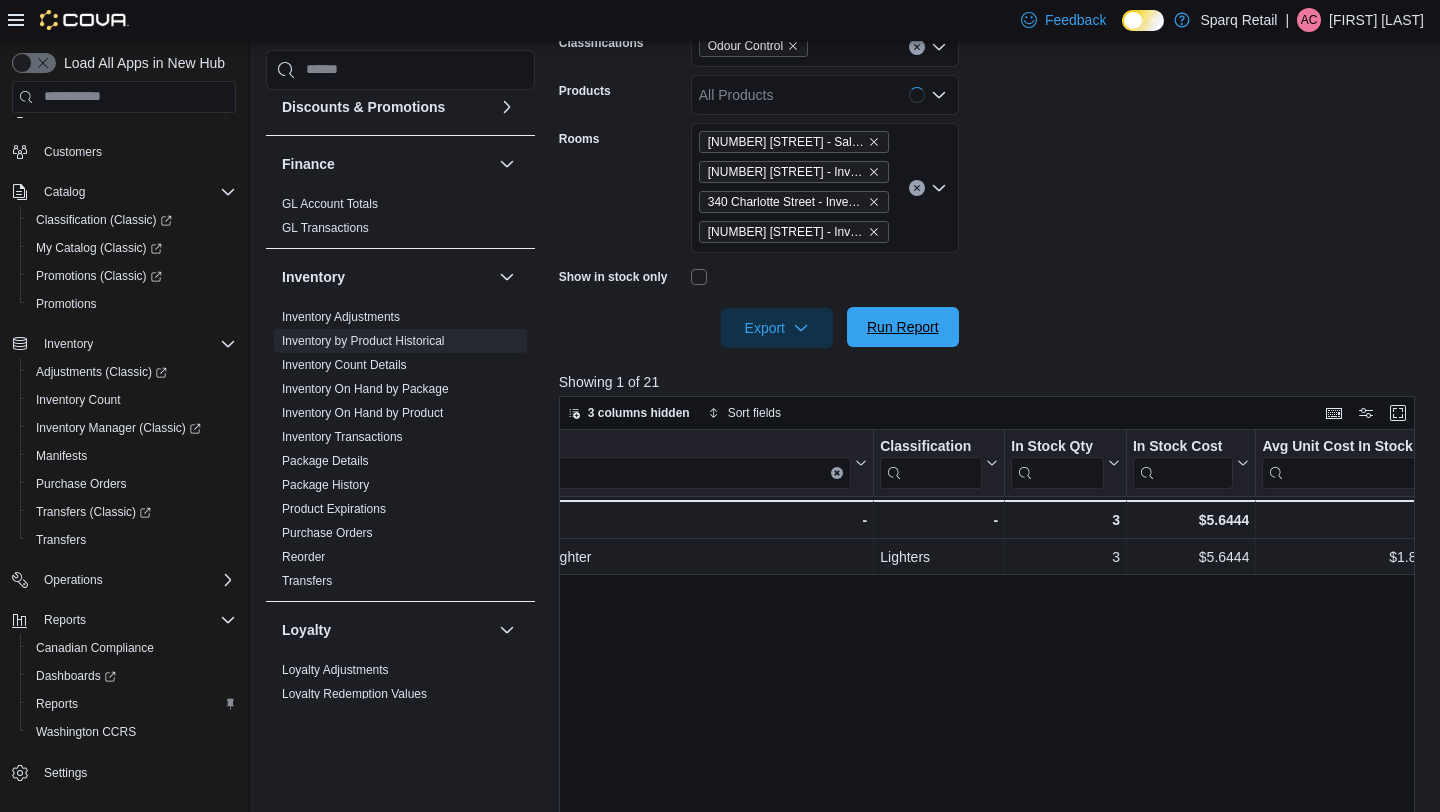 click on "Run Report" at bounding box center [903, 327] 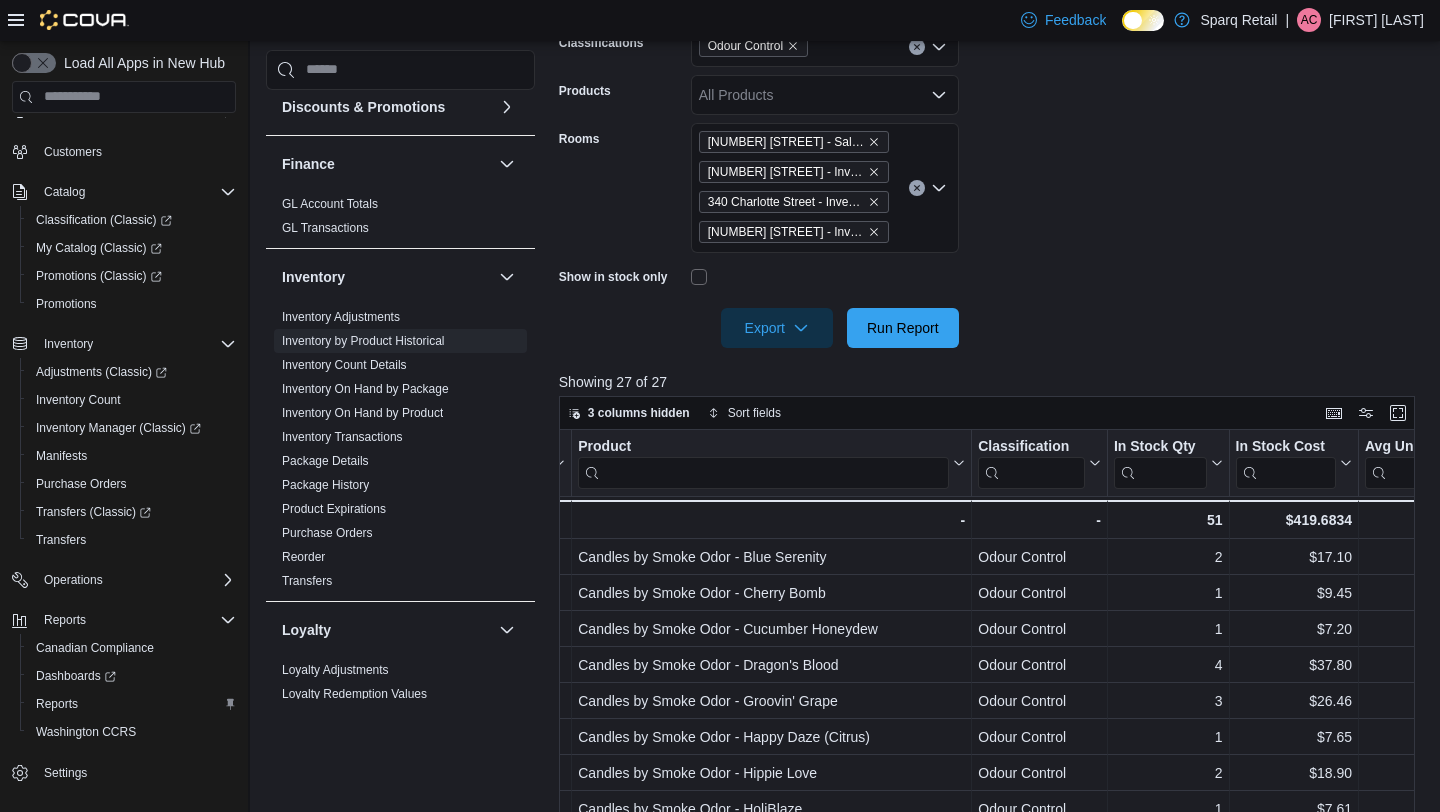 scroll, scrollTop: 0, scrollLeft: 170, axis: horizontal 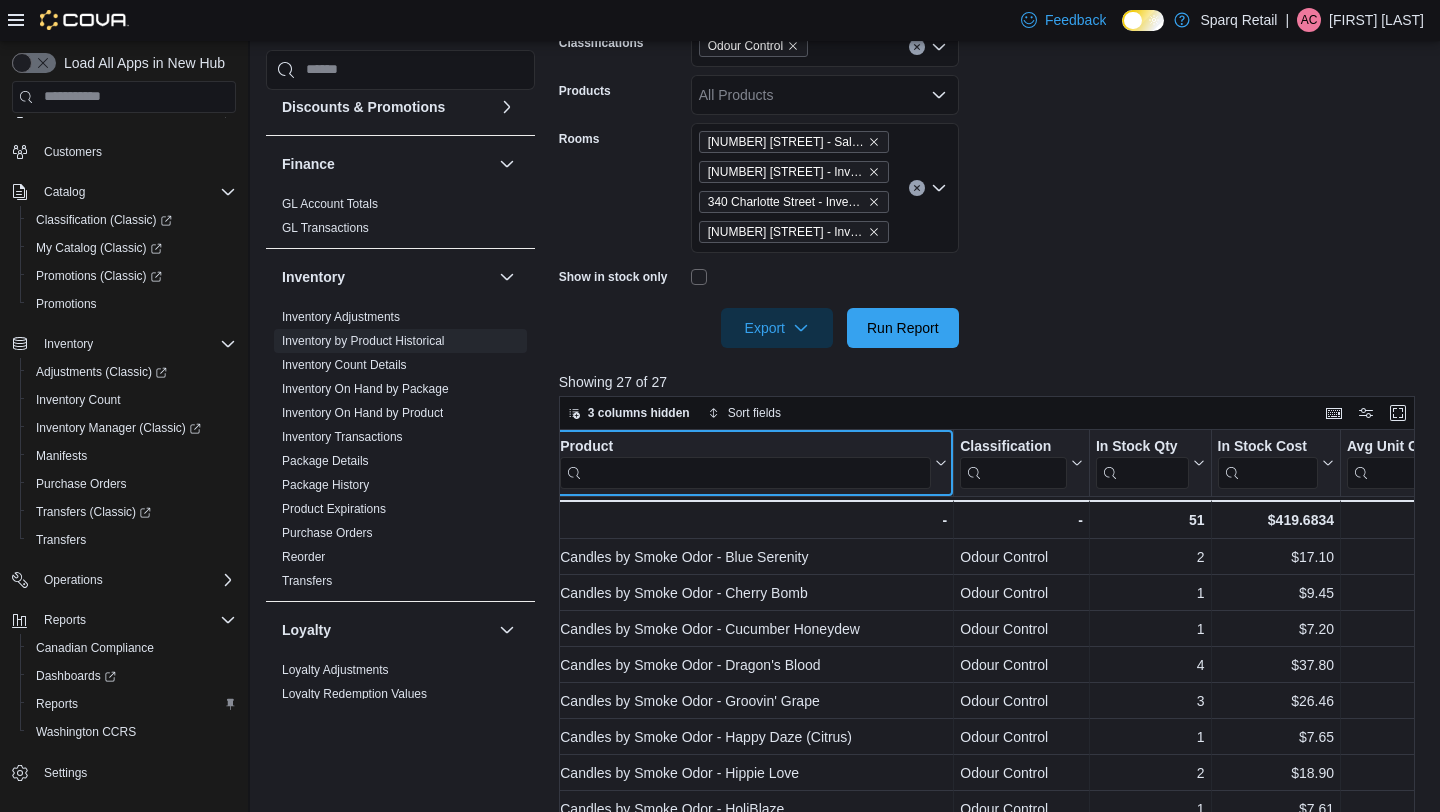 click at bounding box center [745, 472] 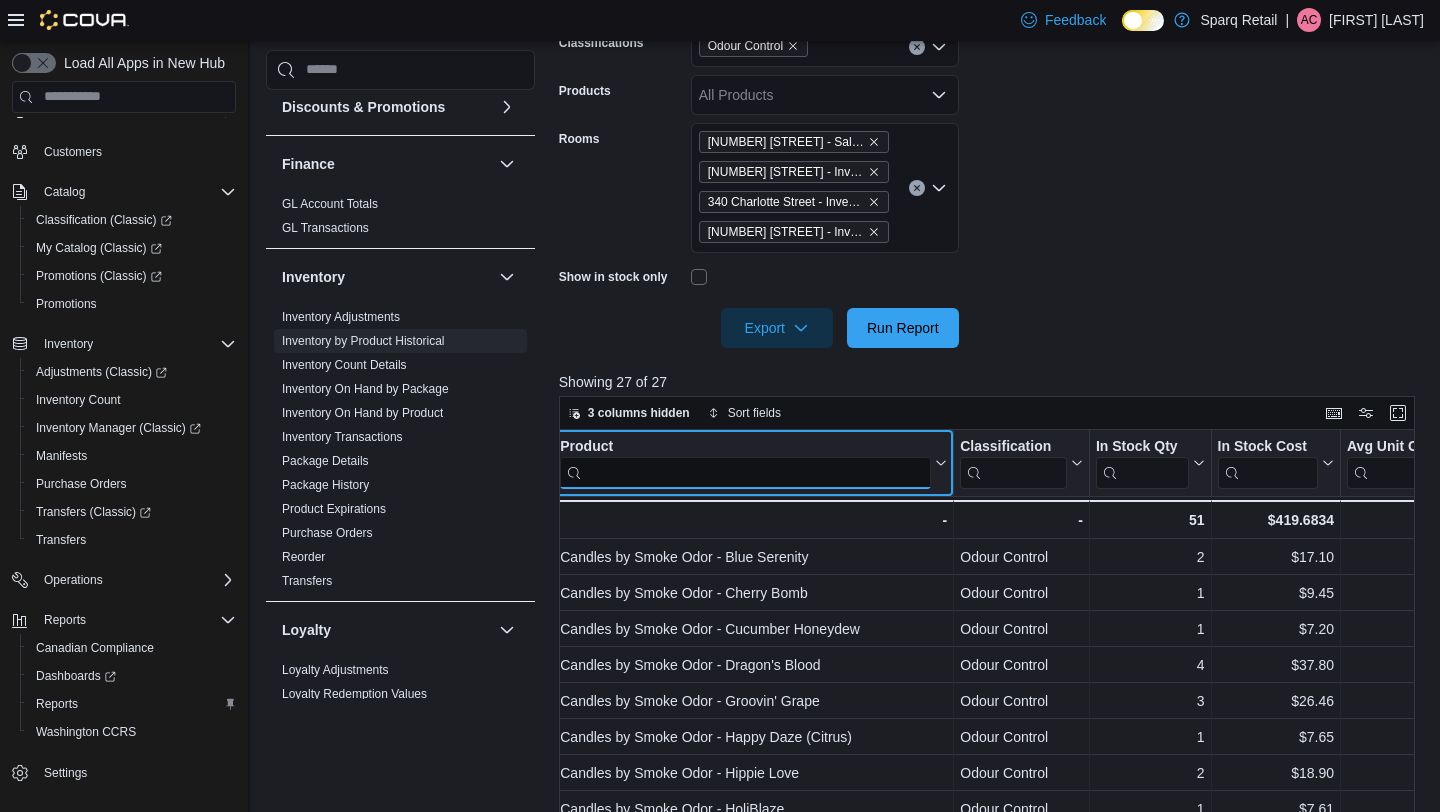 scroll, scrollTop: 0, scrollLeft: 165, axis: horizontal 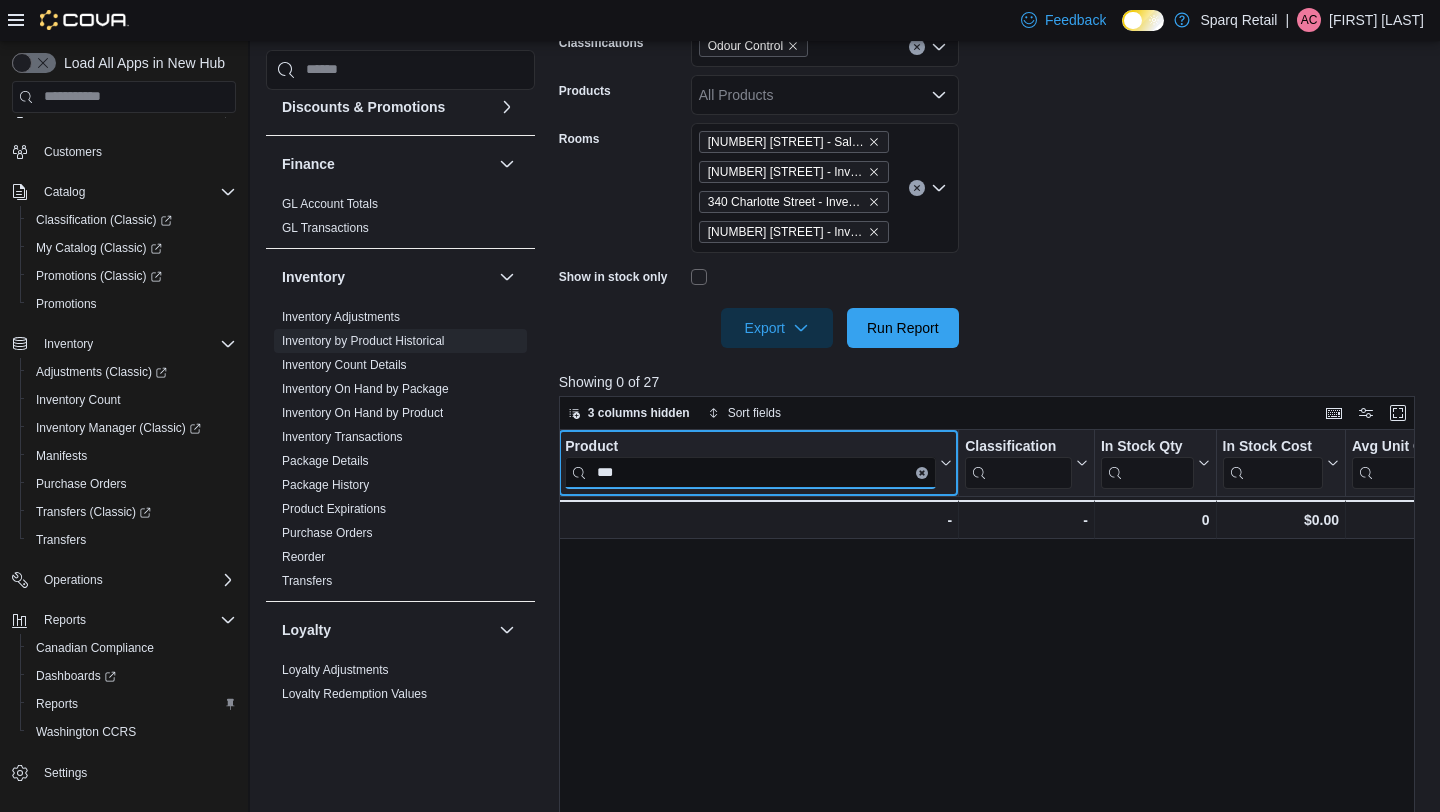 type on "***" 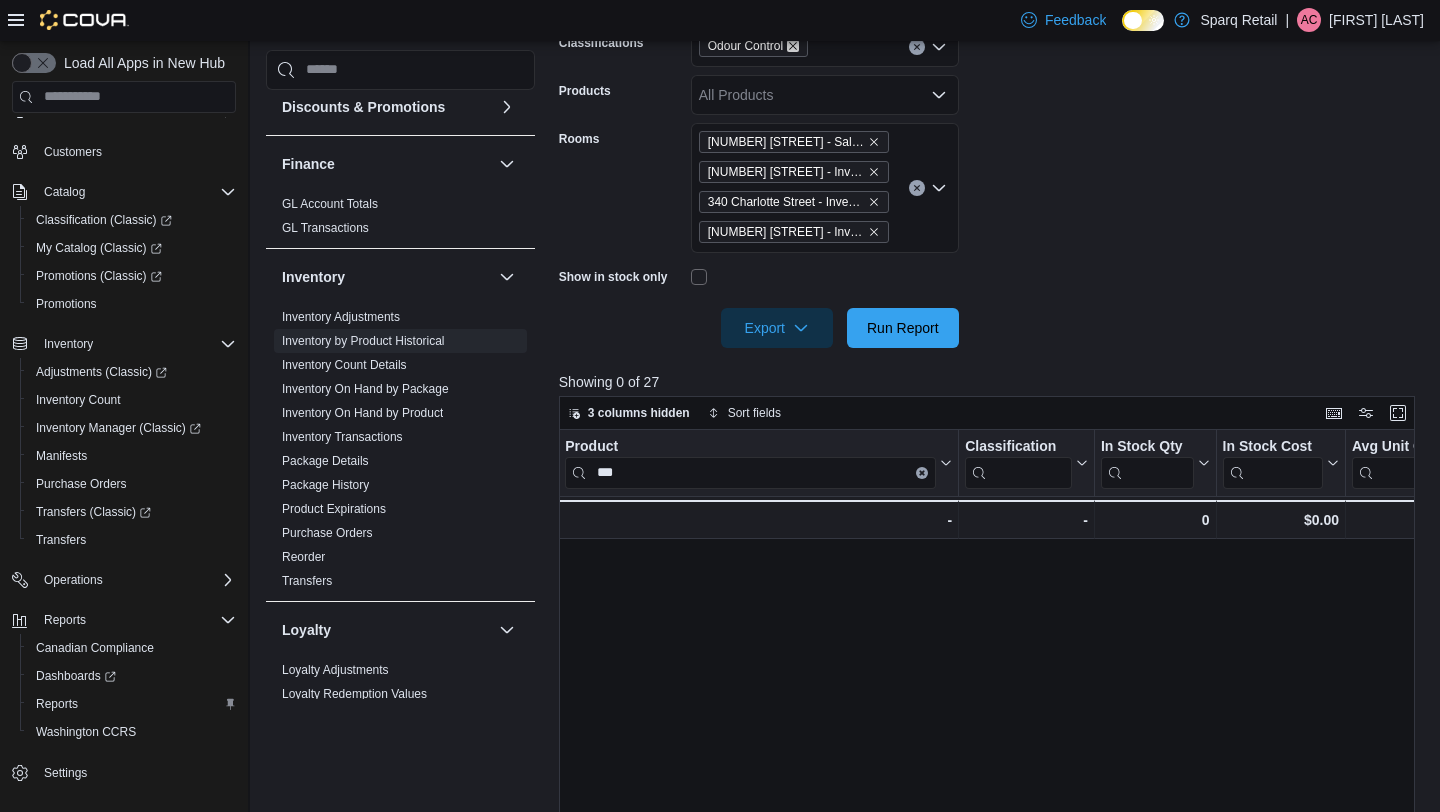 click 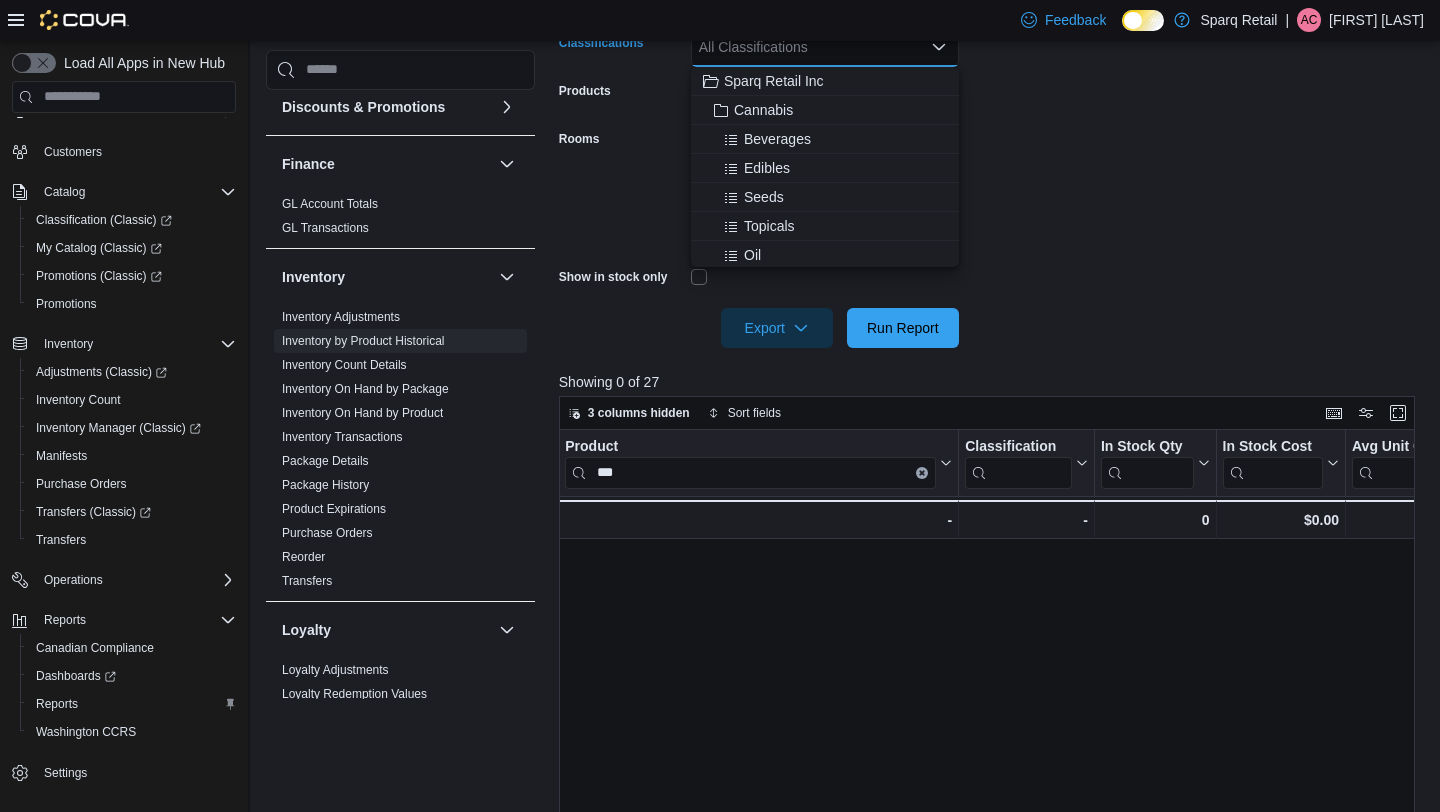 click on "**********" at bounding box center (991, 127) 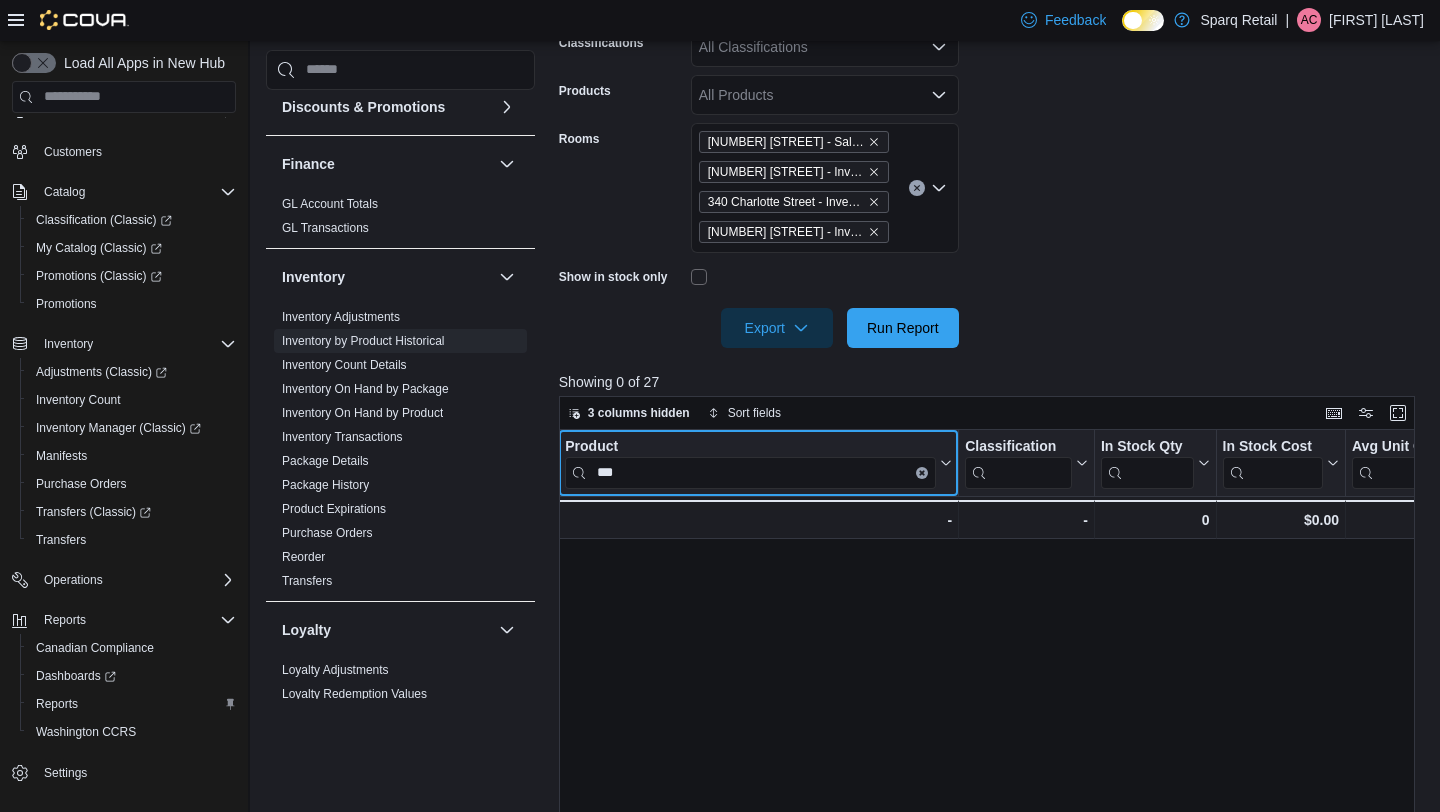 click at bounding box center (922, 472) 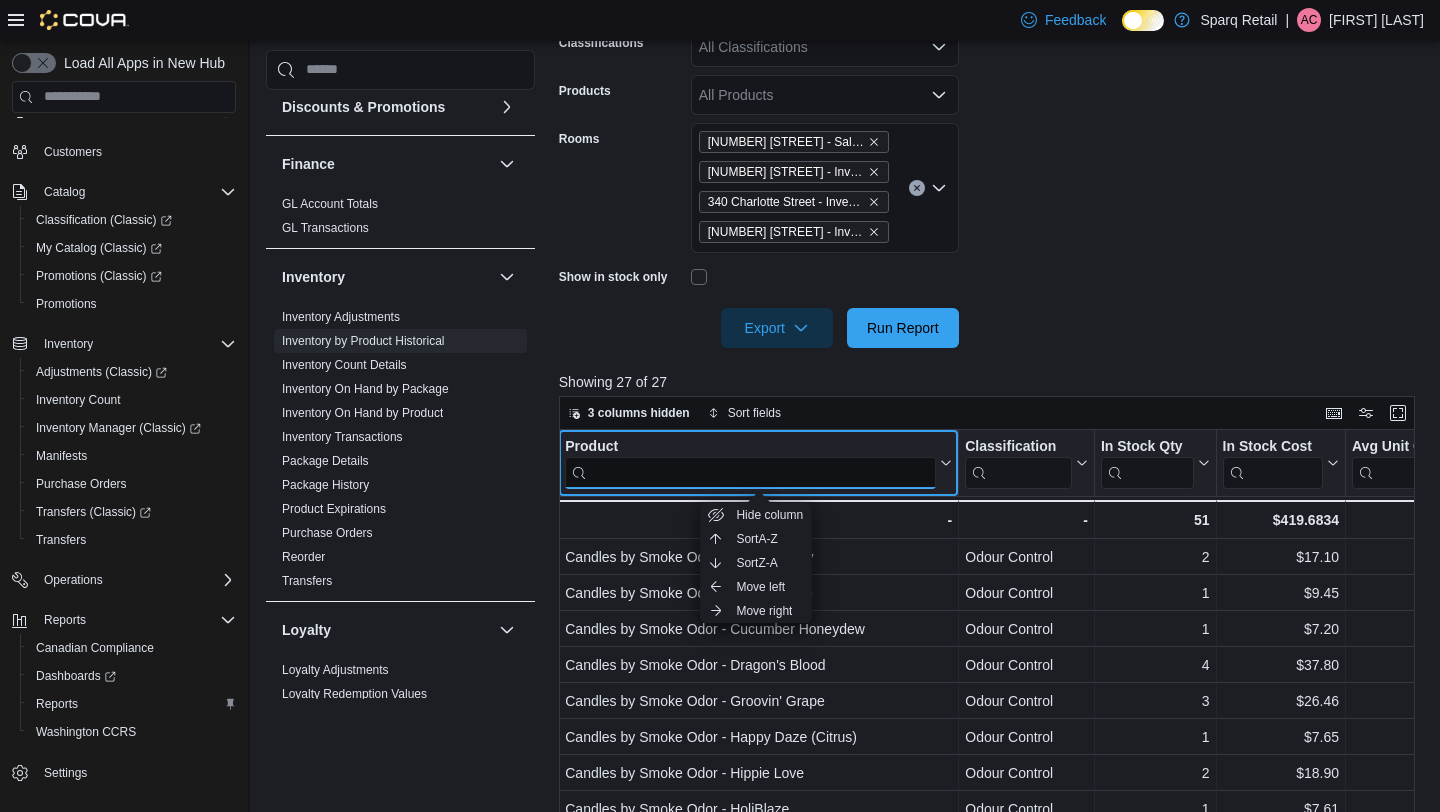 click at bounding box center [750, 472] 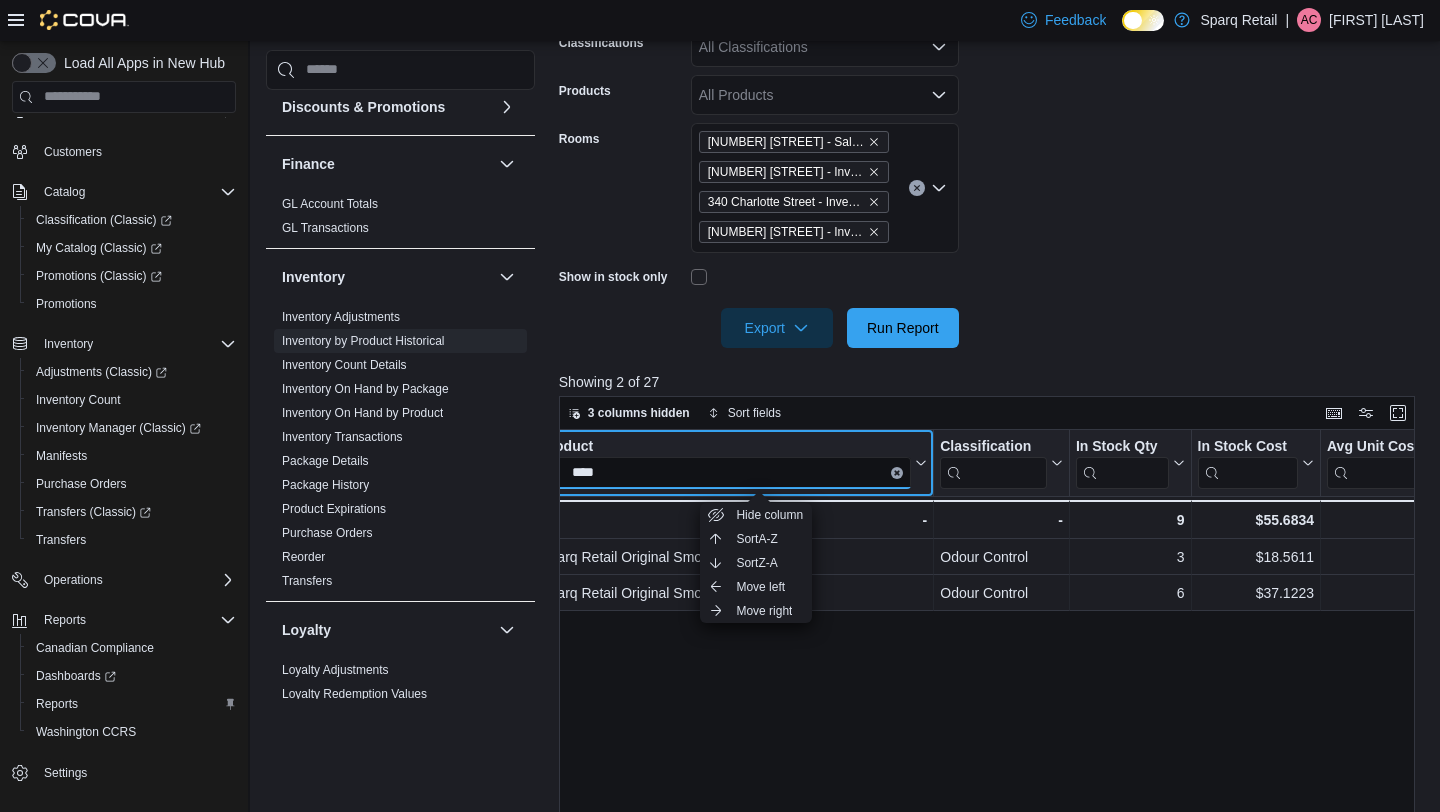 scroll, scrollTop: 0, scrollLeft: 193, axis: horizontal 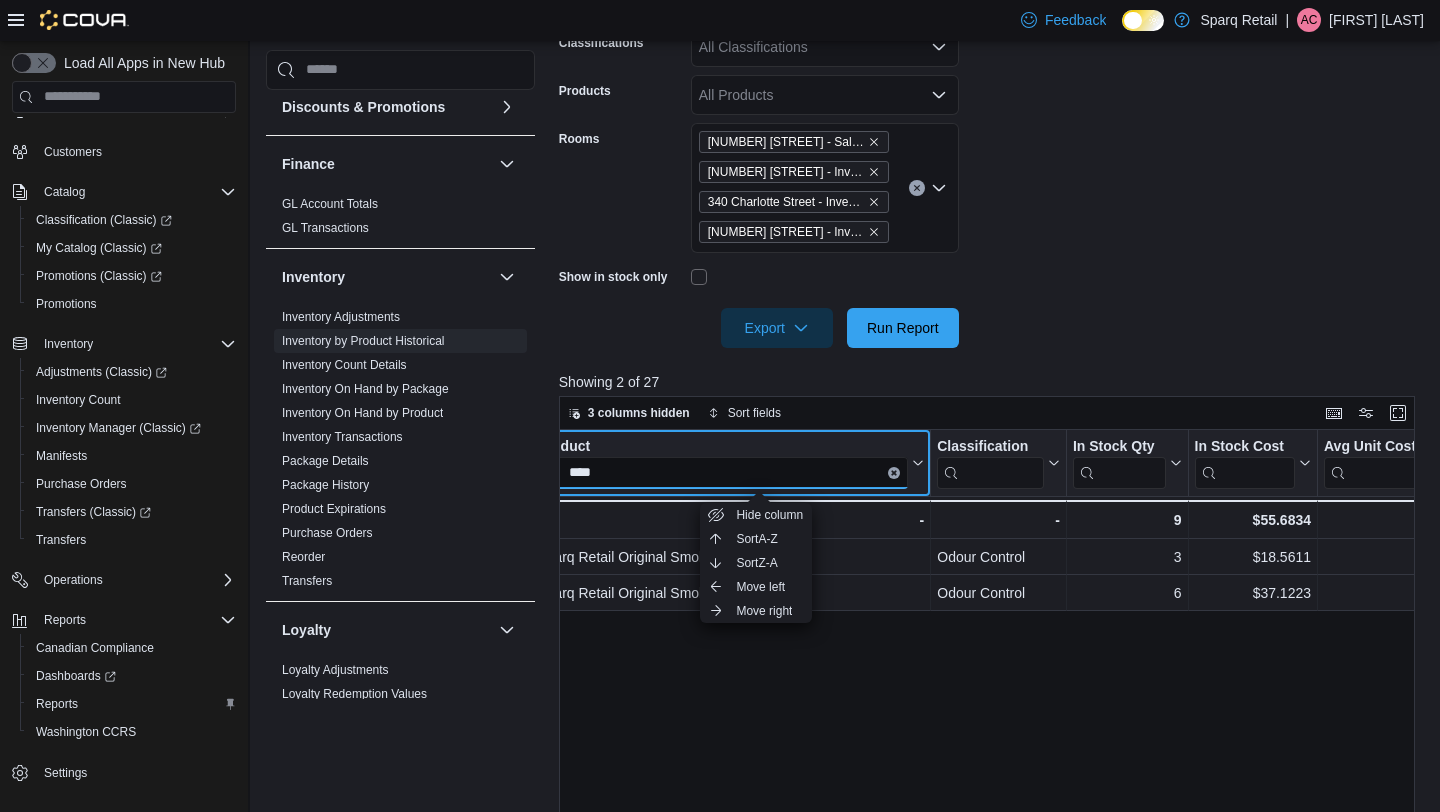 type on "****" 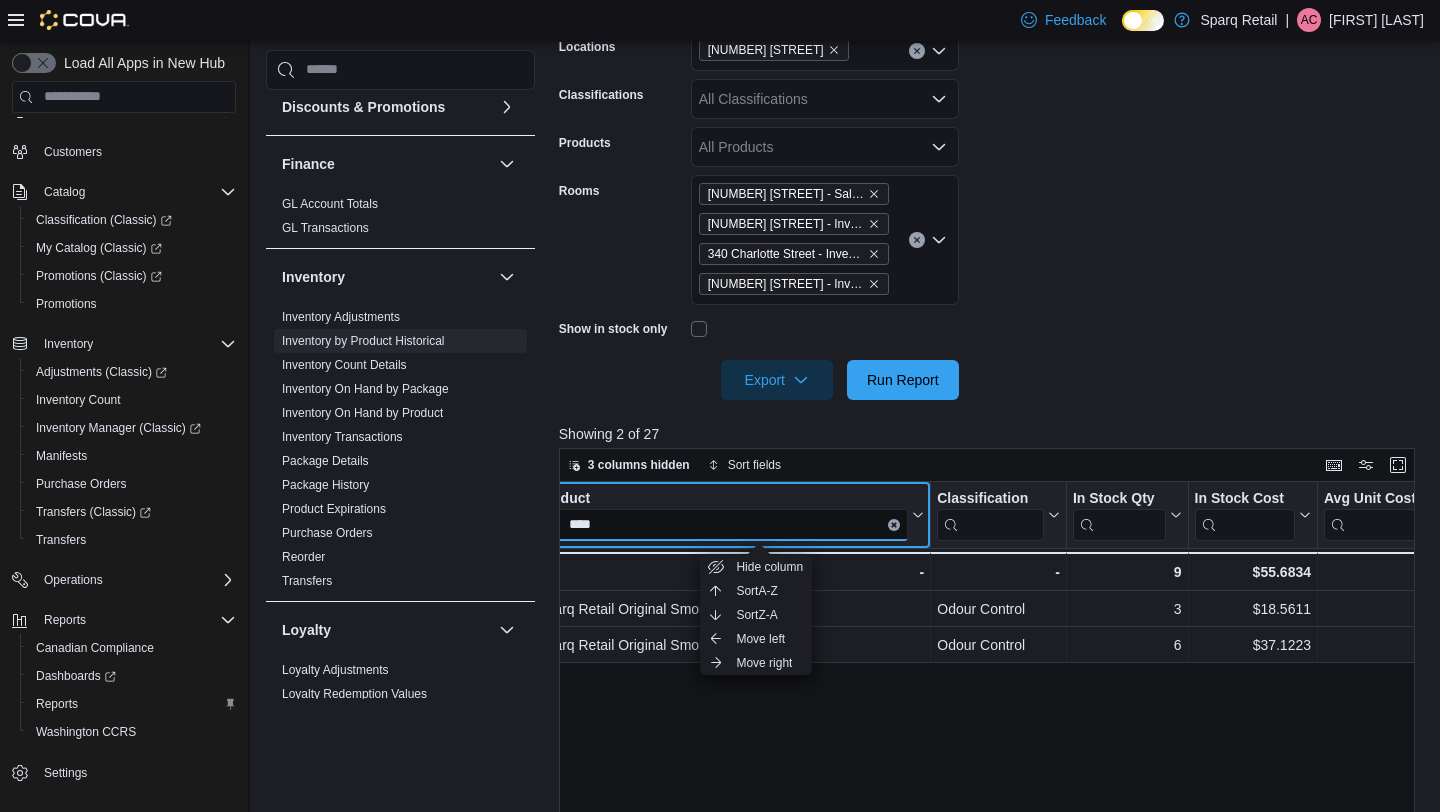scroll, scrollTop: 381, scrollLeft: 0, axis: vertical 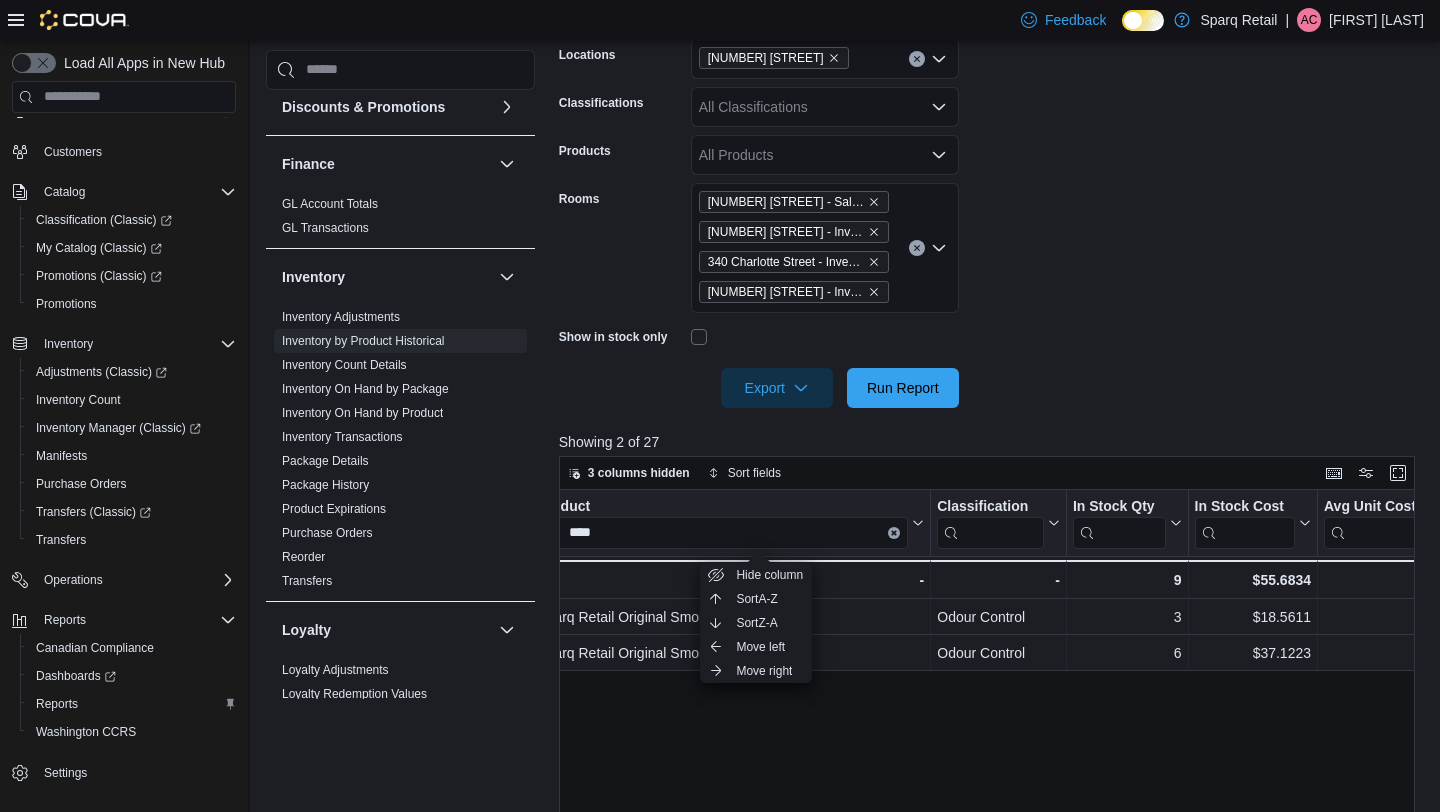 click on "All Classifications" at bounding box center [825, 107] 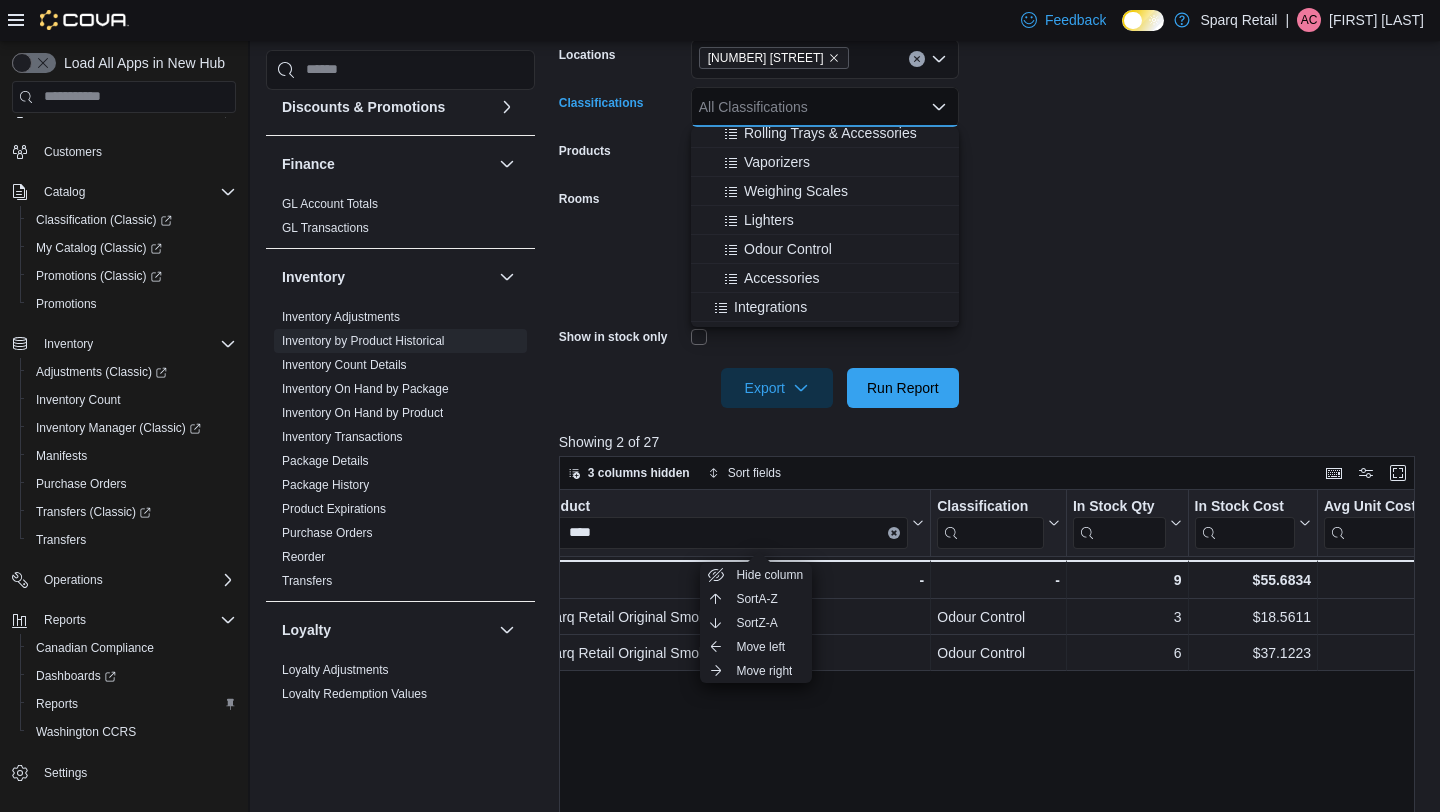 scroll, scrollTop: 705, scrollLeft: 0, axis: vertical 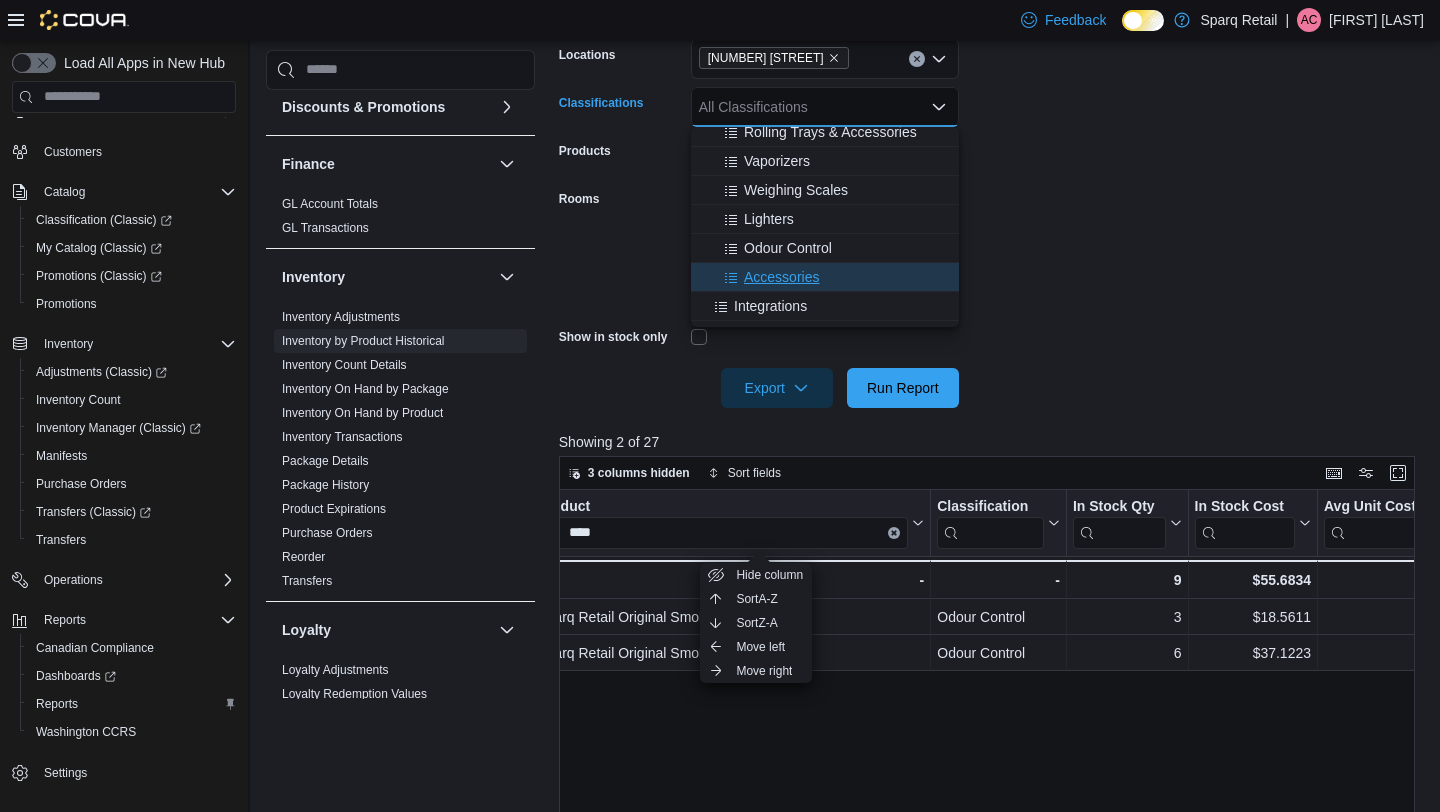 click on "Accessories" at bounding box center (781, 277) 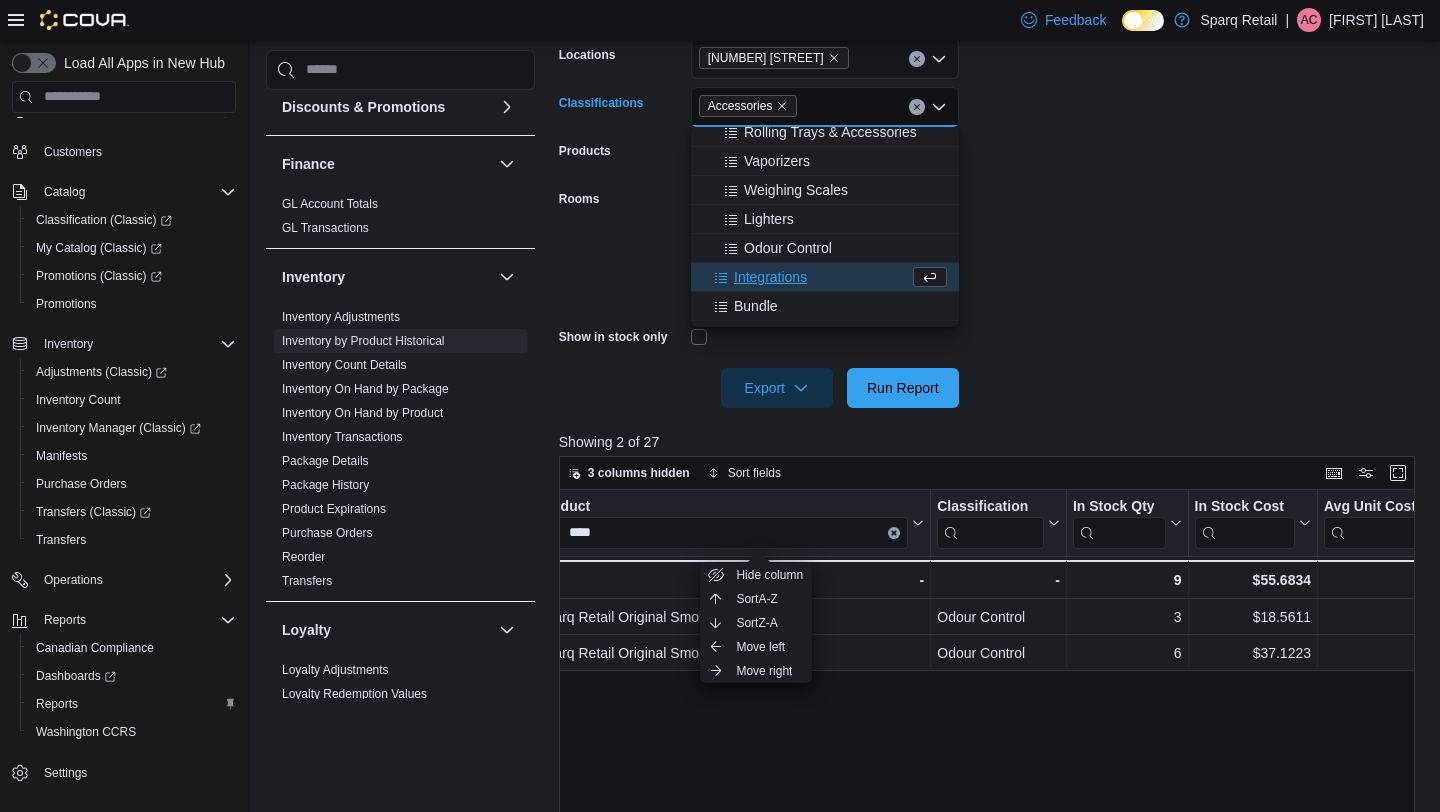 click on "**********" at bounding box center [991, 187] 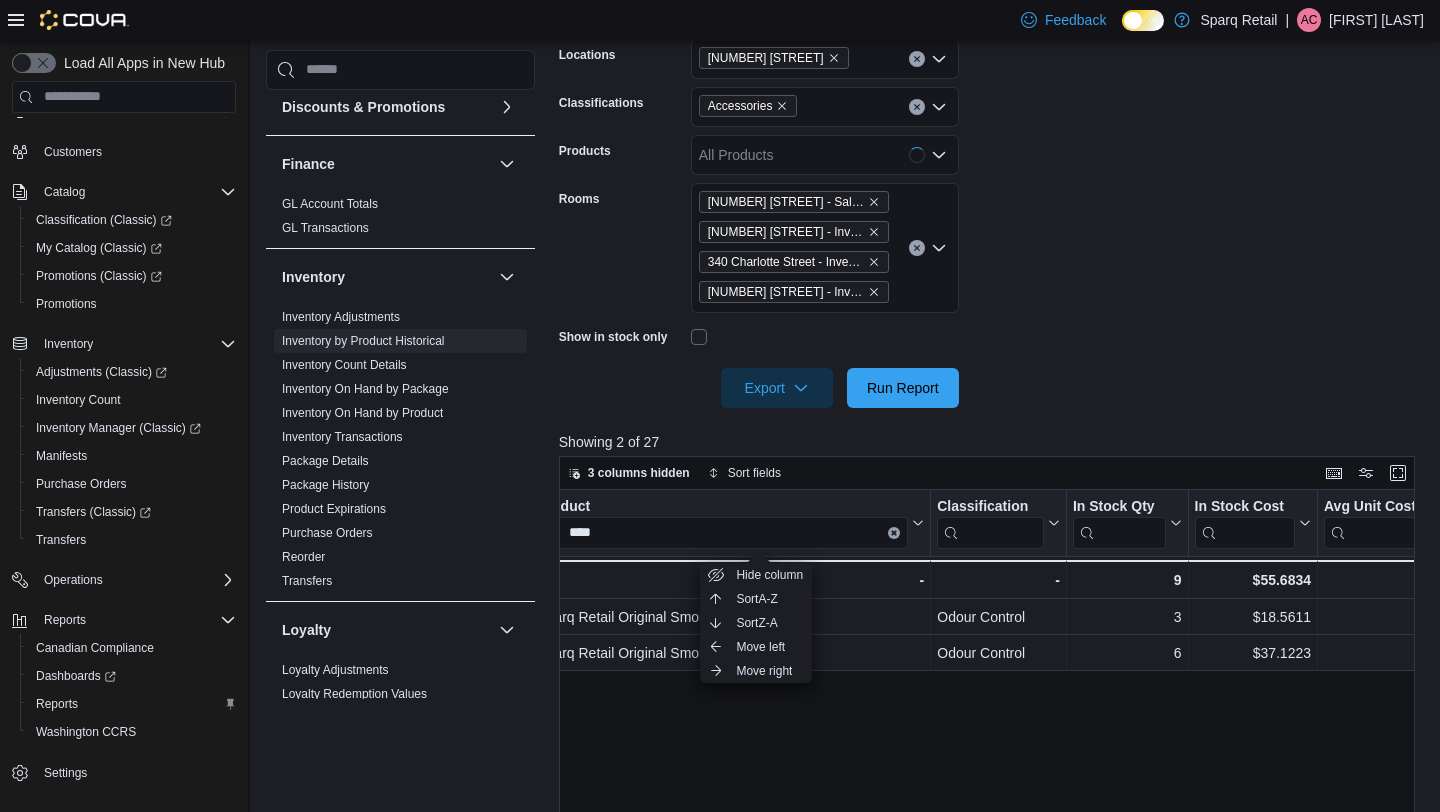 click at bounding box center [991, 420] 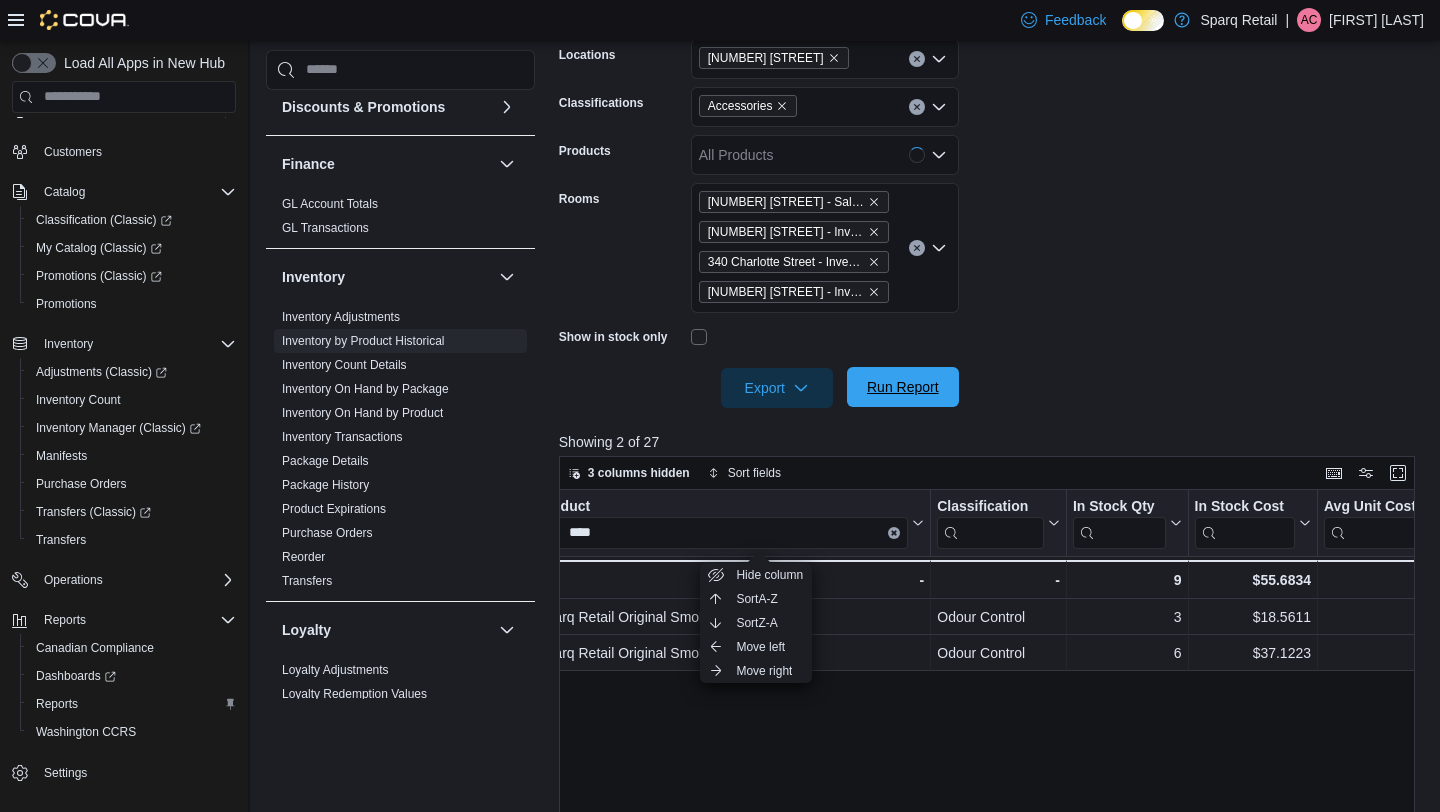 click on "Run Report" at bounding box center [903, 387] 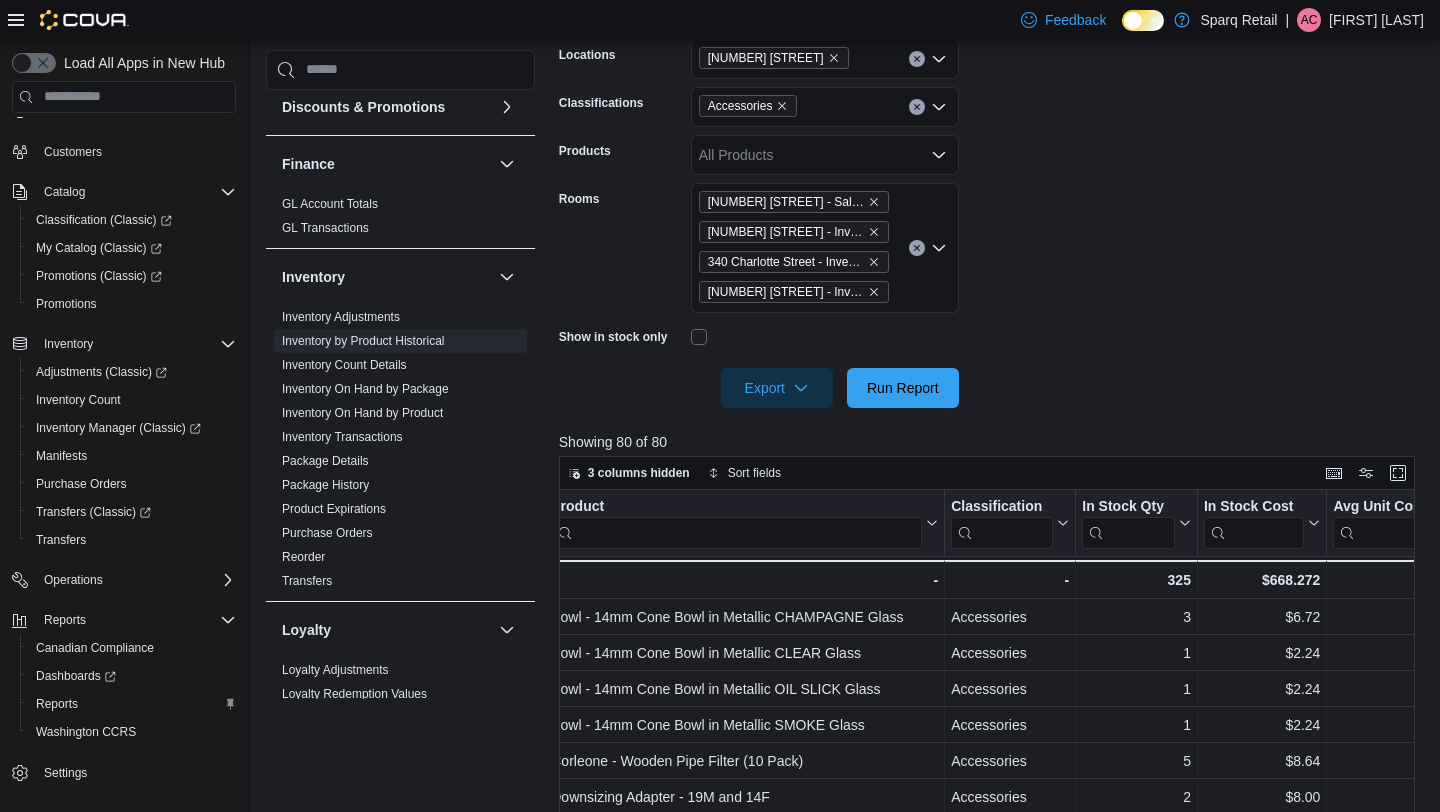 scroll, scrollTop: 0, scrollLeft: 181, axis: horizontal 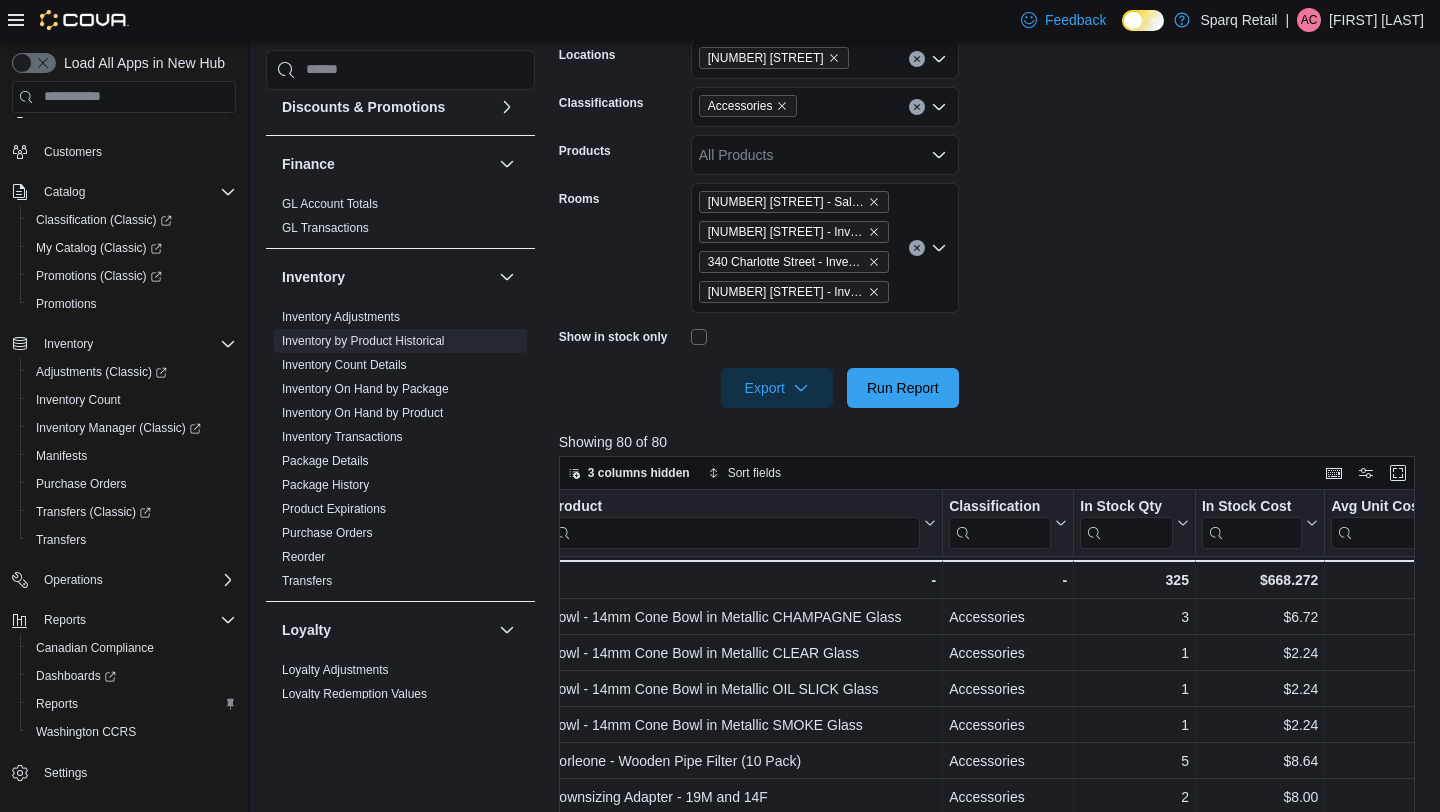 click at bounding box center [734, 532] 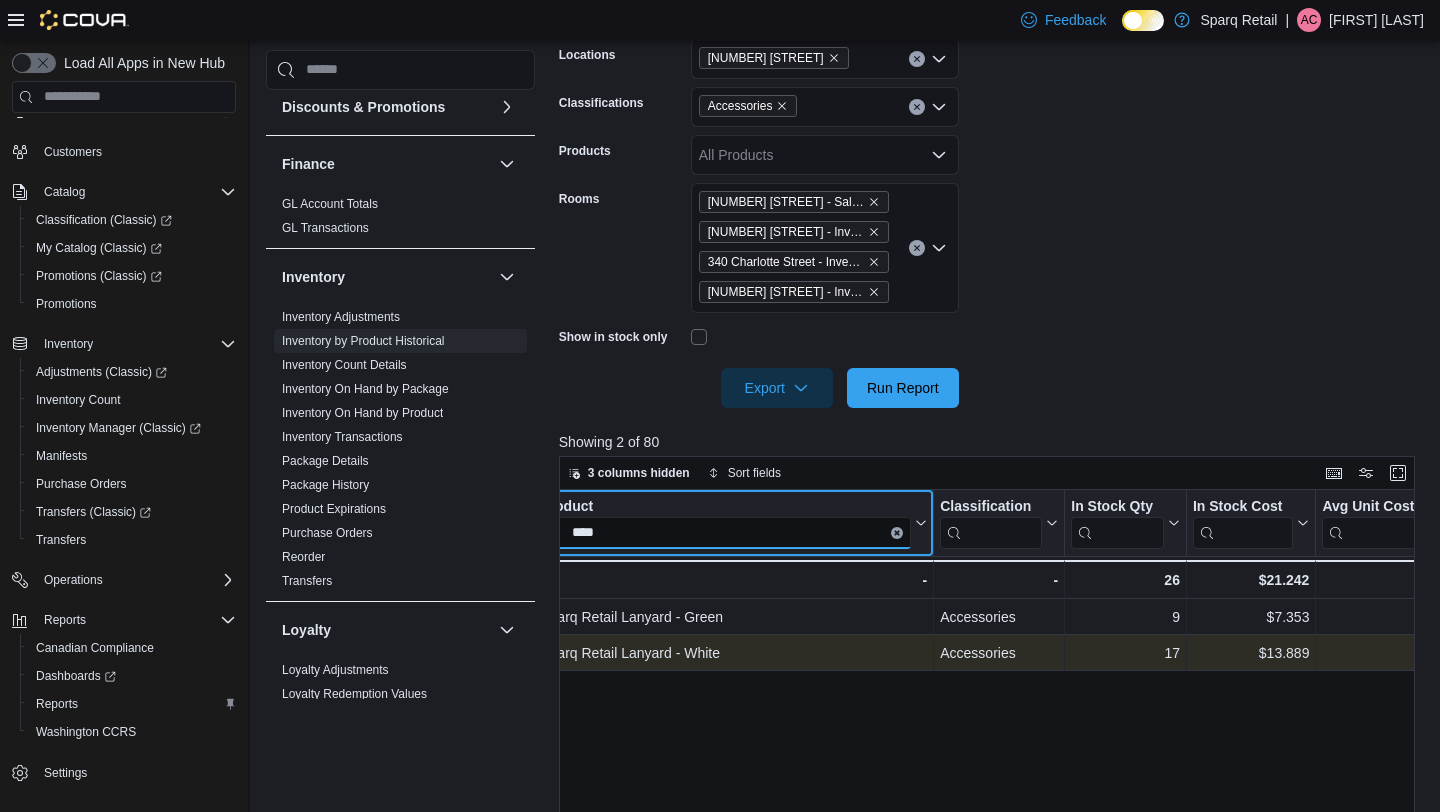scroll, scrollTop: 0, scrollLeft: 194, axis: horizontal 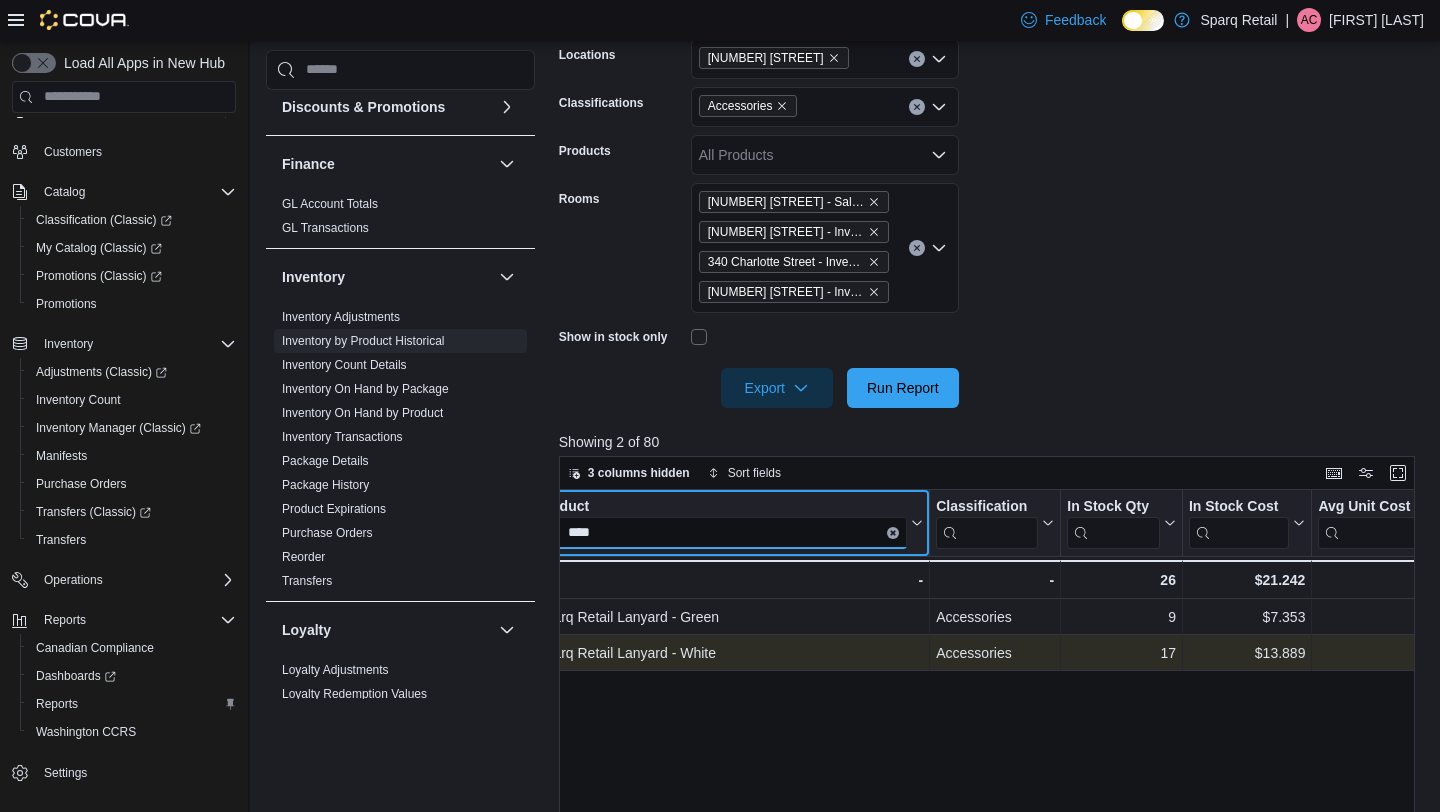 type on "****" 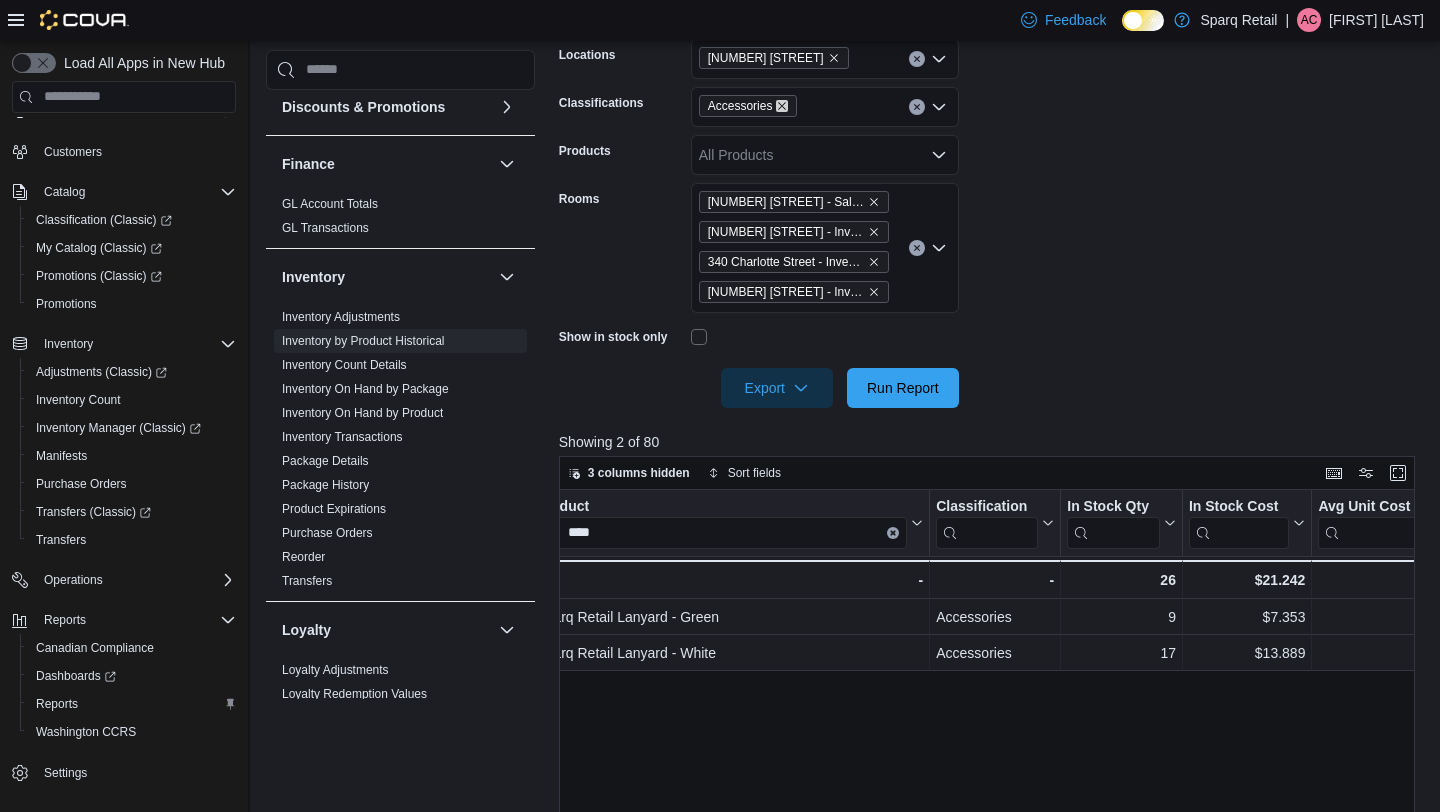 click 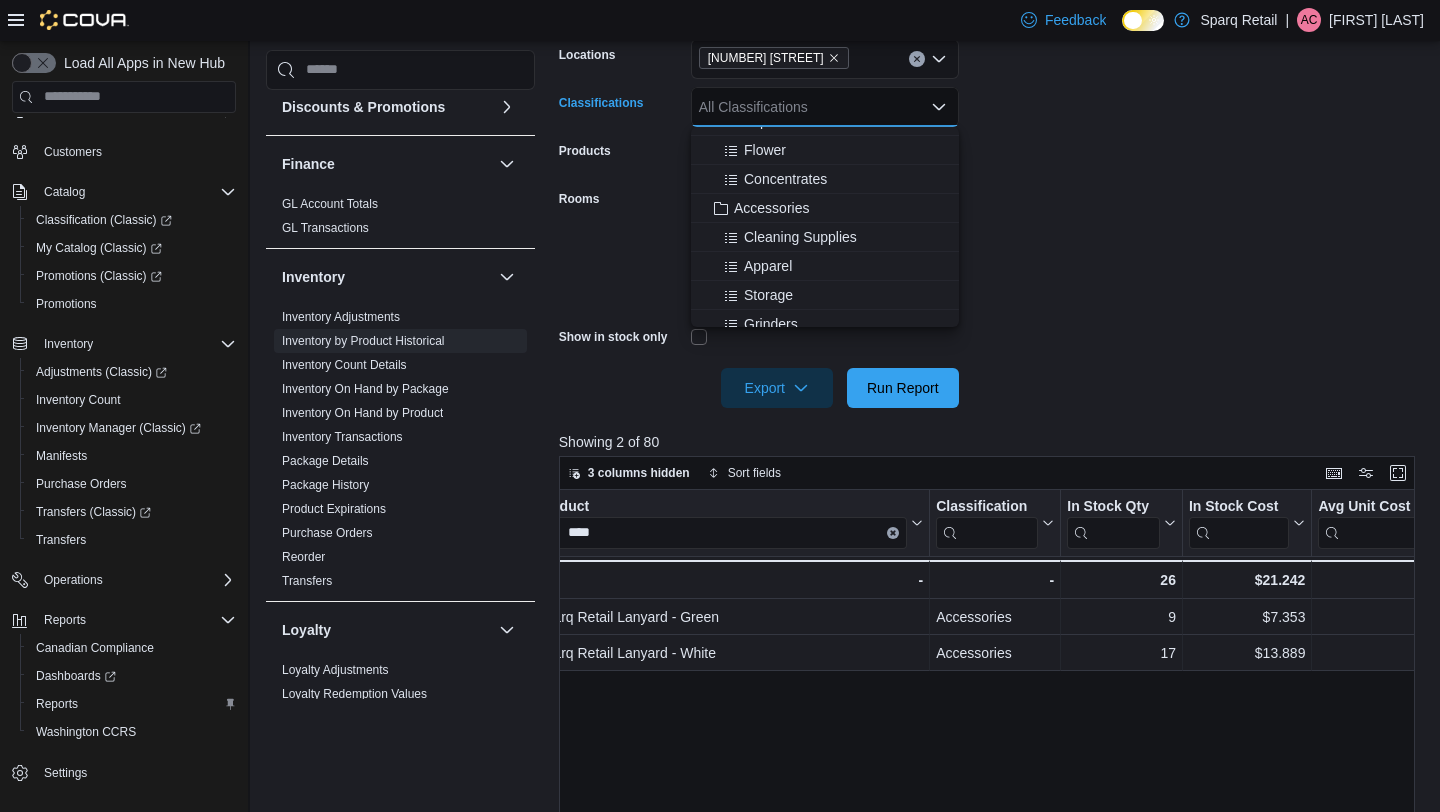 scroll, scrollTop: 311, scrollLeft: 0, axis: vertical 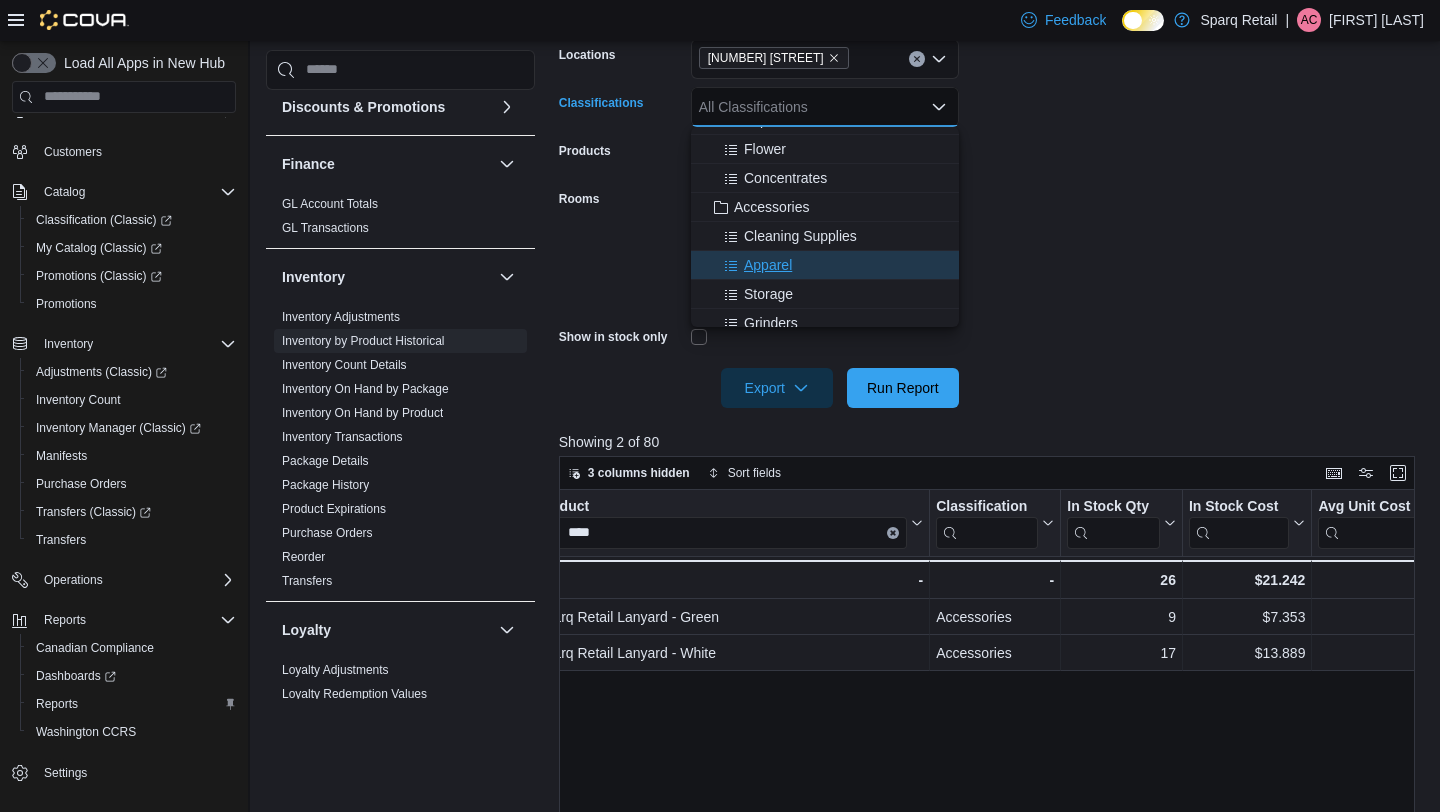 click on "Apparel" at bounding box center (768, 265) 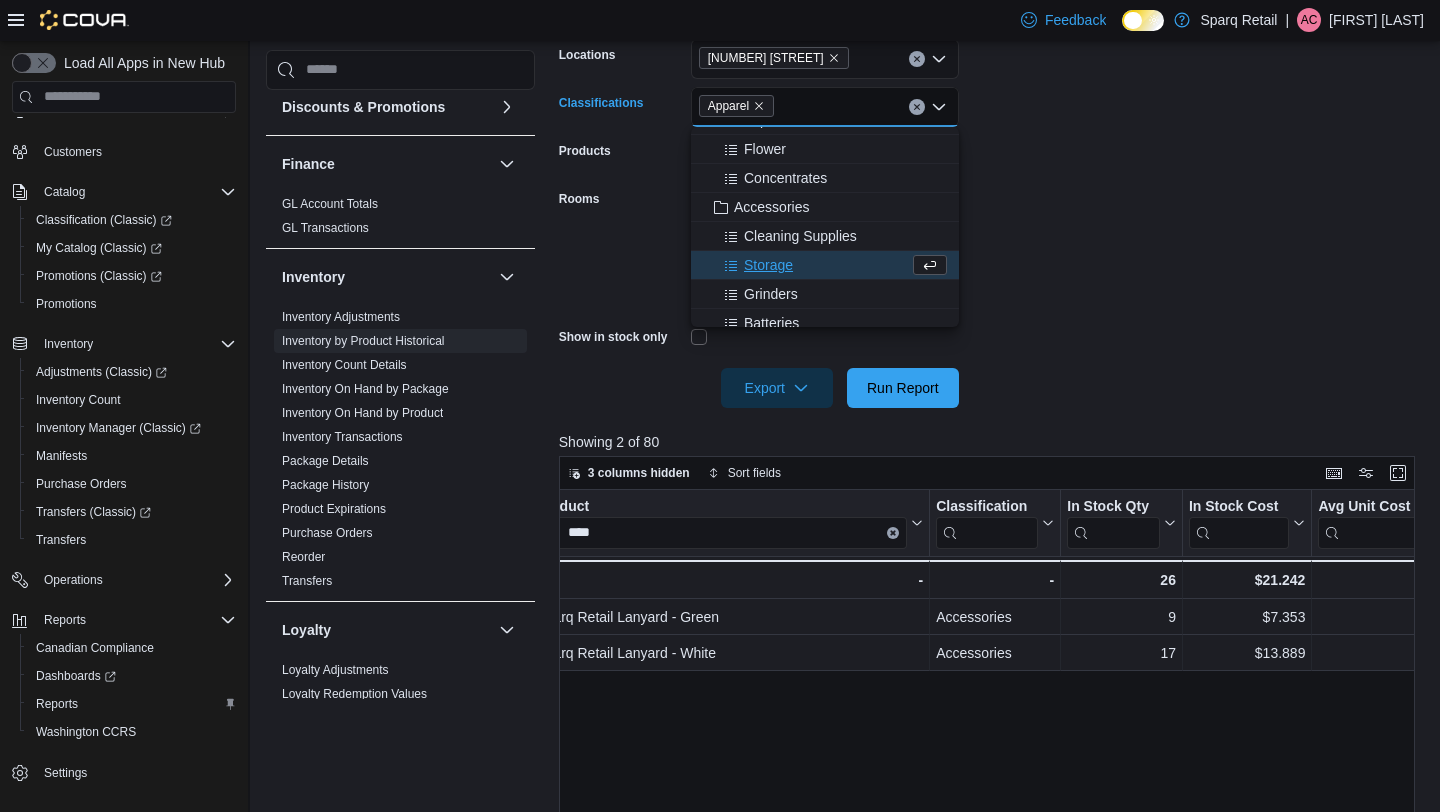 click on "**********" at bounding box center [991, 187] 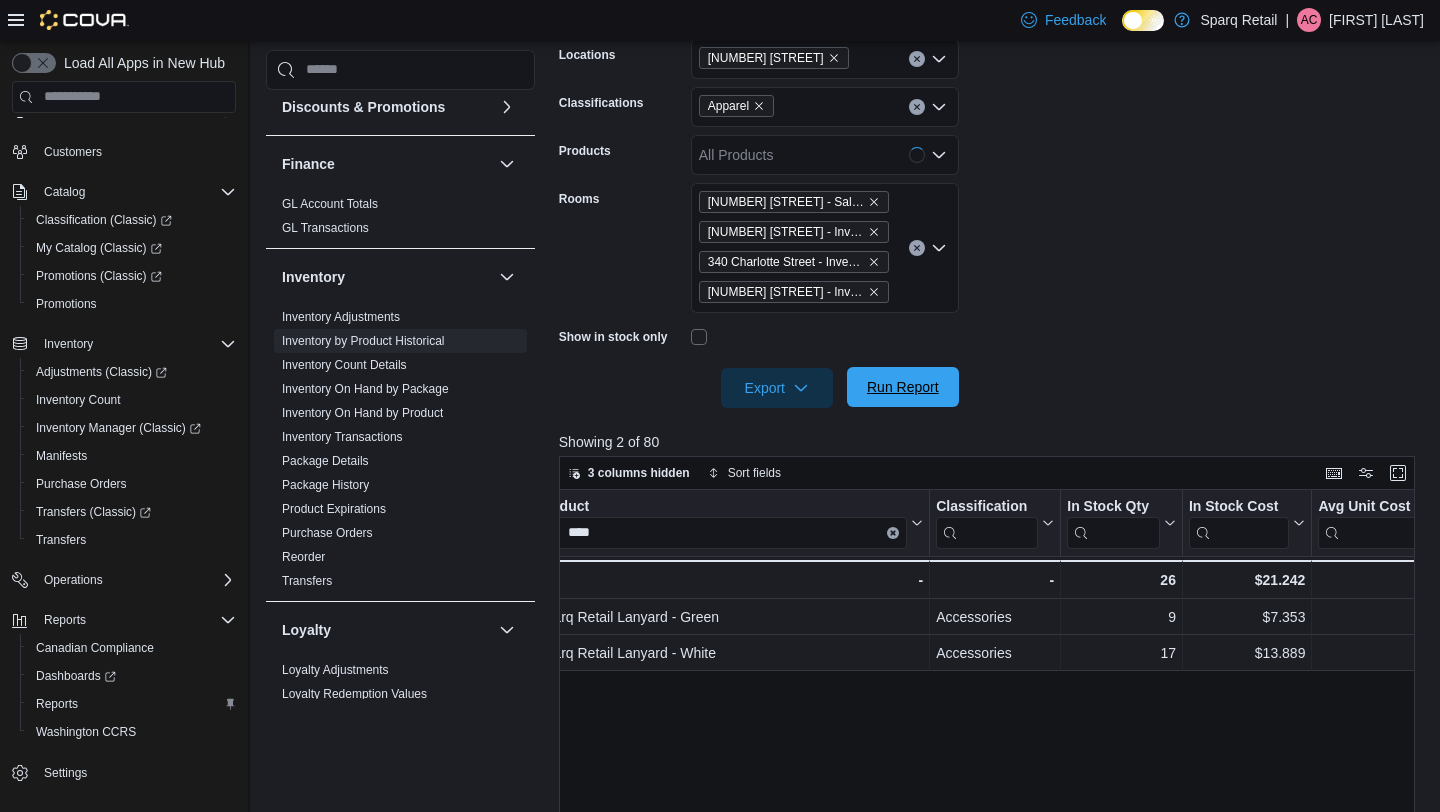 click on "Run Report" at bounding box center (903, 387) 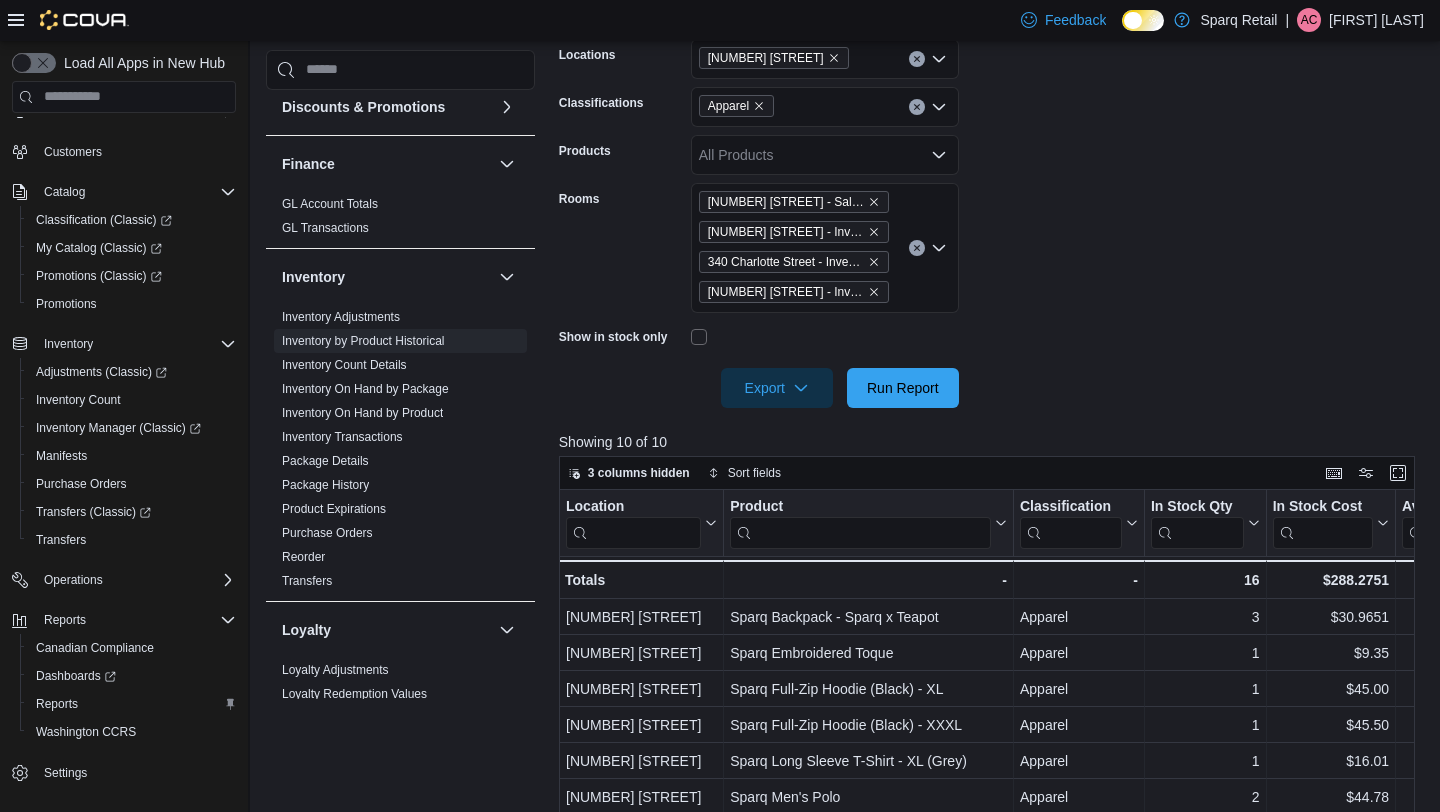 scroll, scrollTop: 0, scrollLeft: 137, axis: horizontal 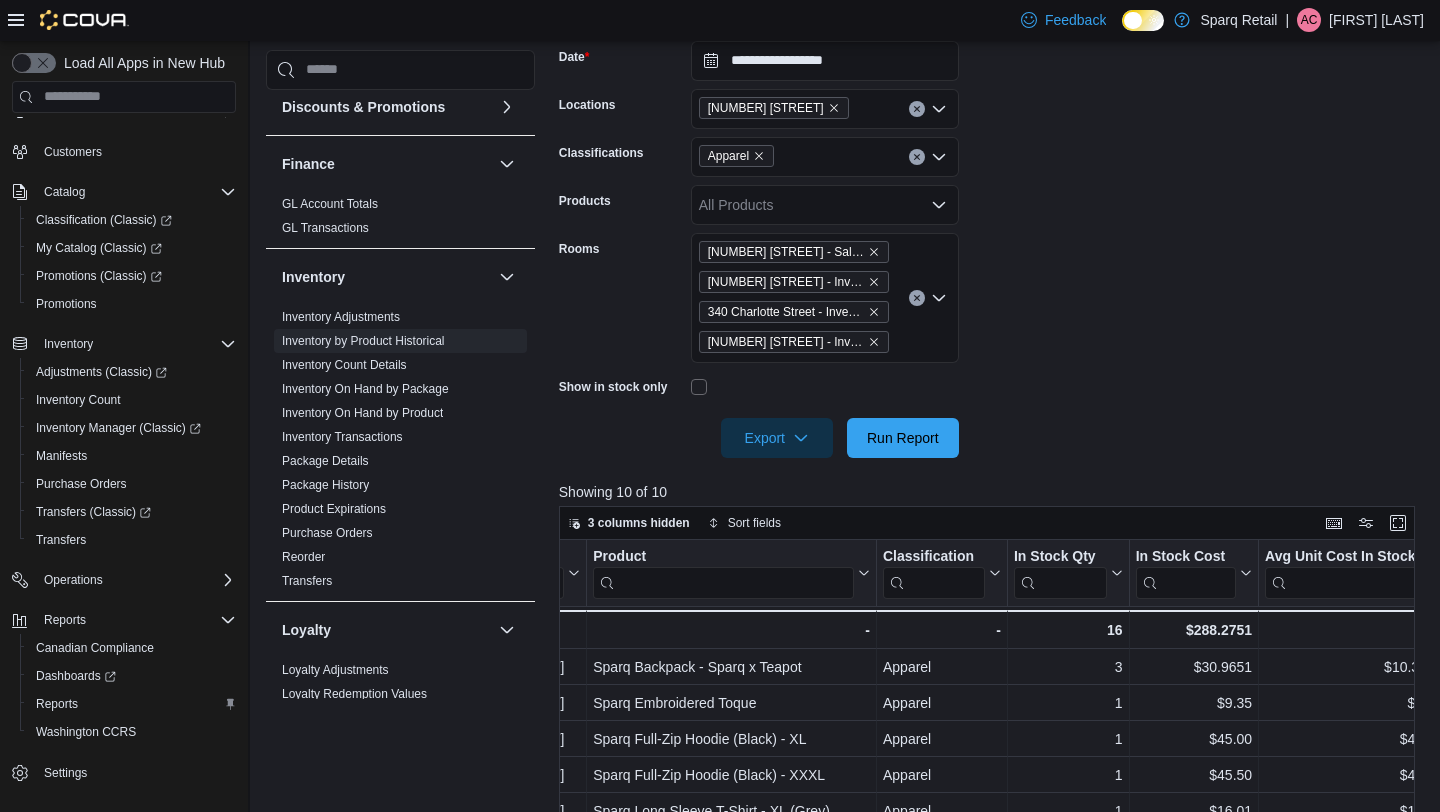 click on "[NUMBER] [STREET]" at bounding box center (774, 108) 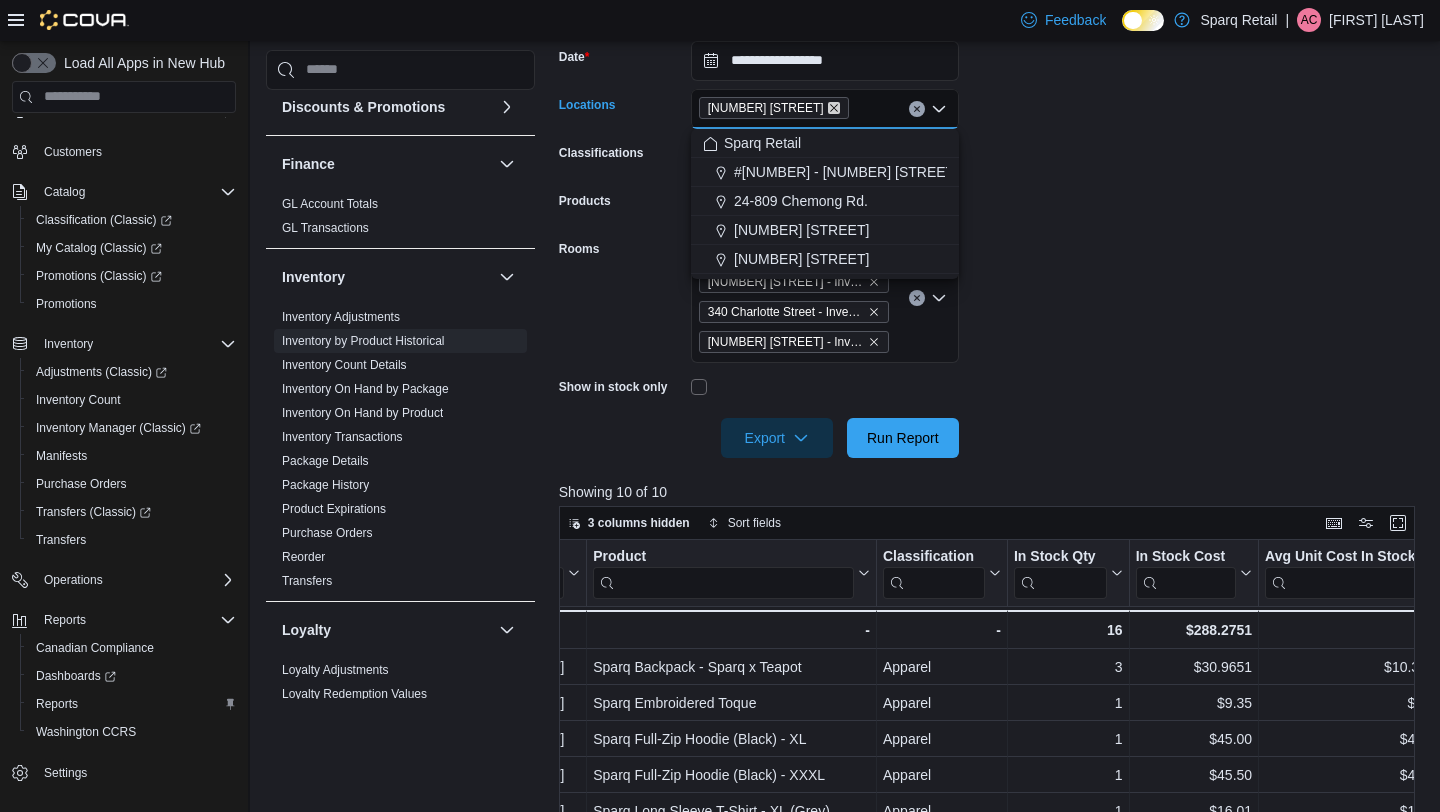 click 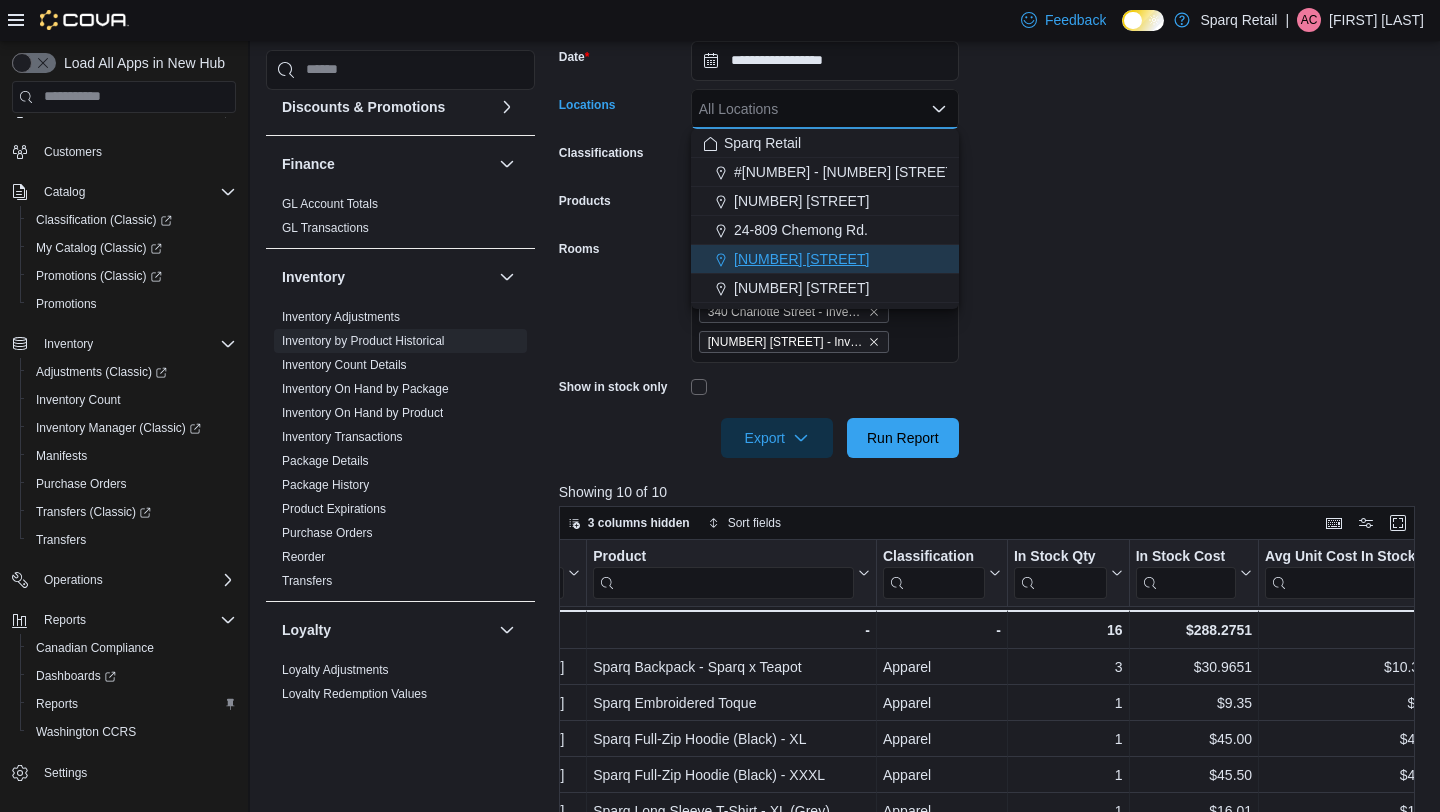 click on "[NUMBER] [STREET]" at bounding box center (801, 259) 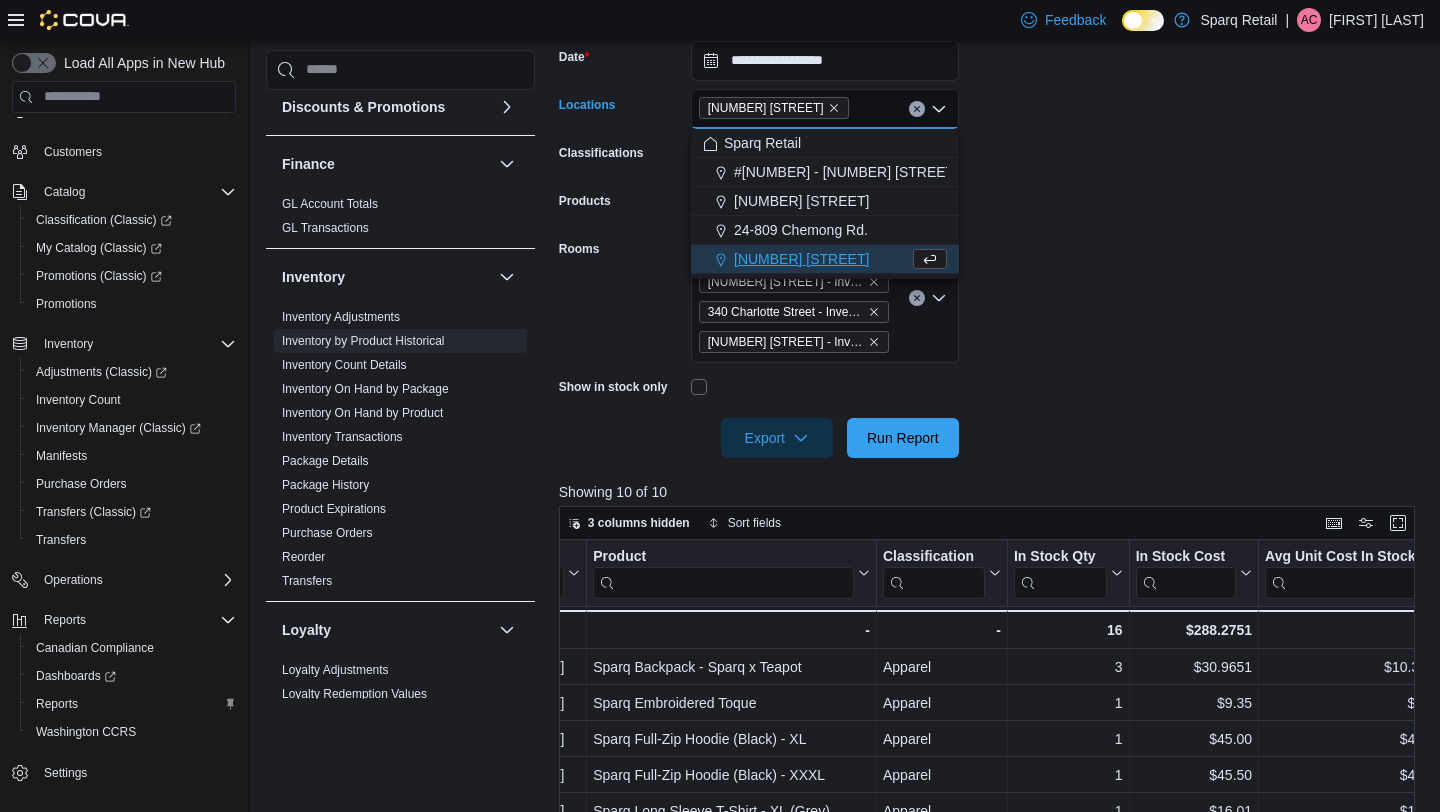 click on "**********" at bounding box center [991, 237] 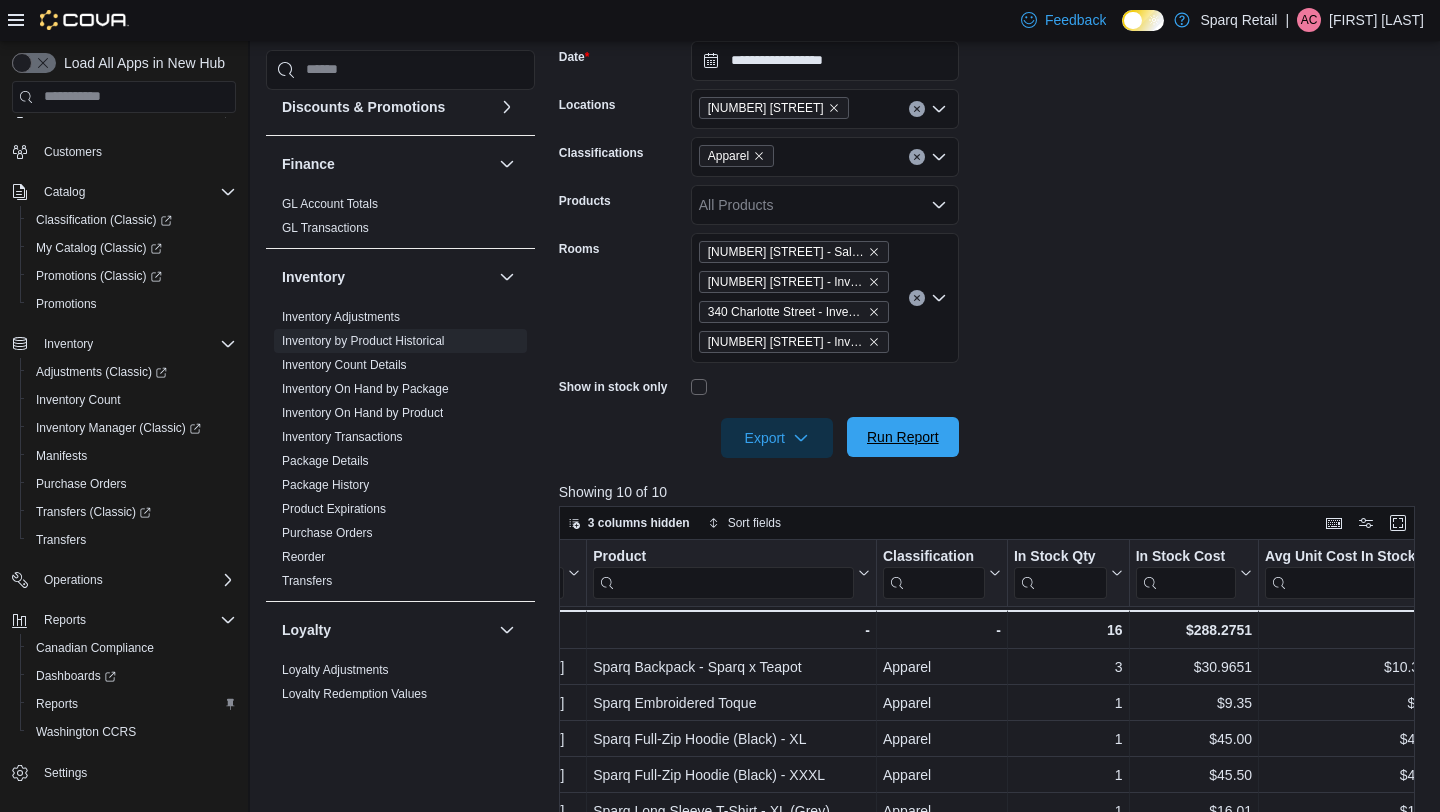 click on "Run Report" at bounding box center [903, 437] 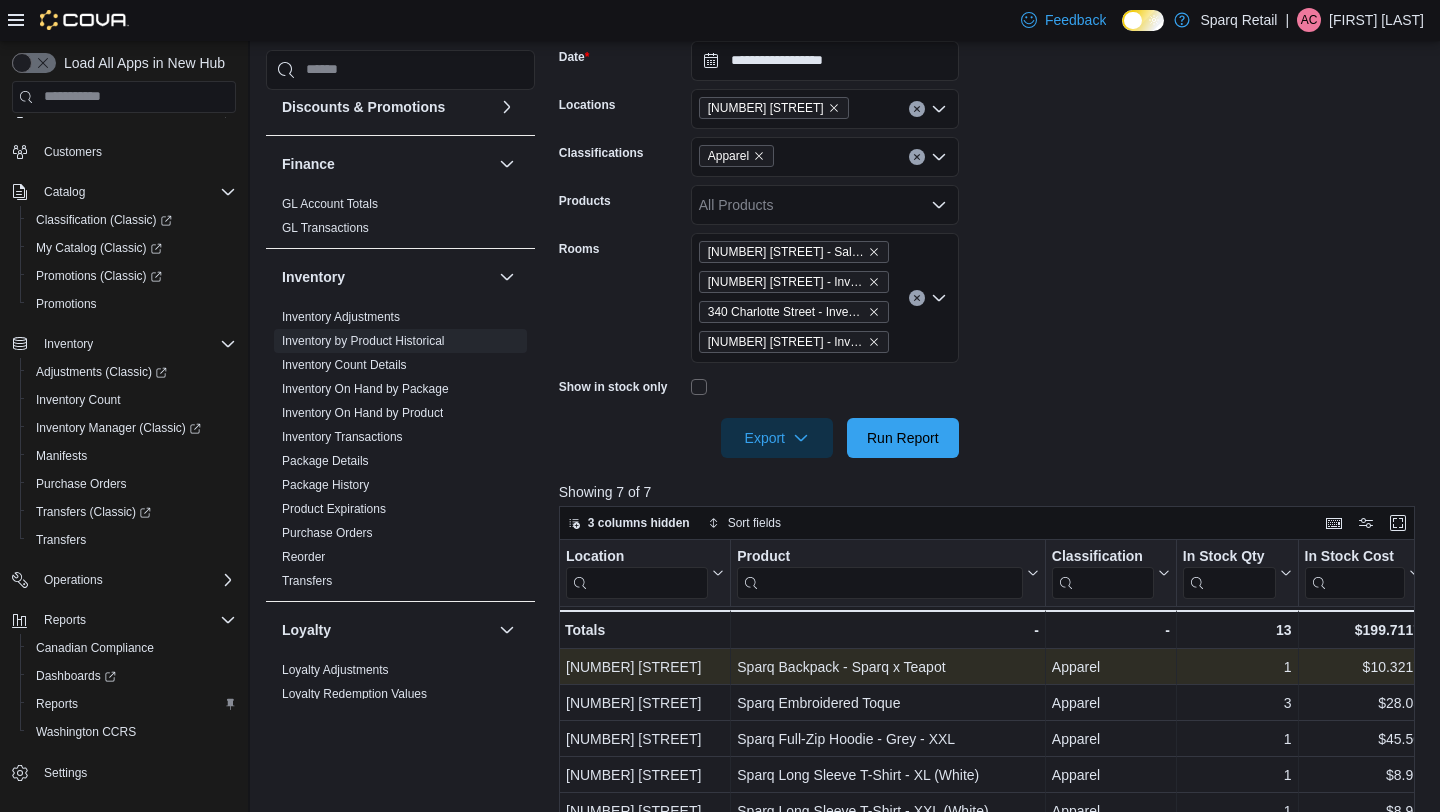 scroll, scrollTop: 0, scrollLeft: 24, axis: horizontal 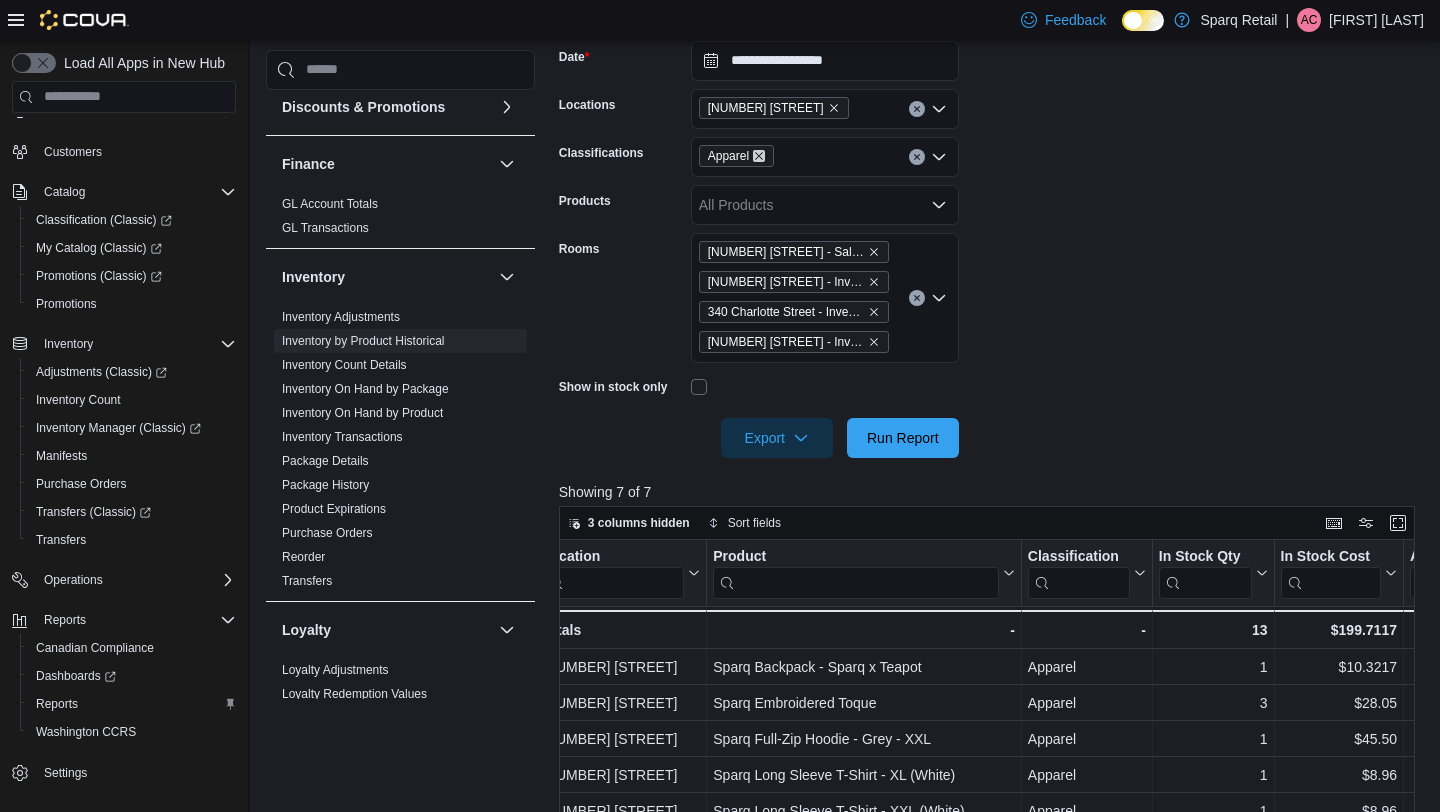 click 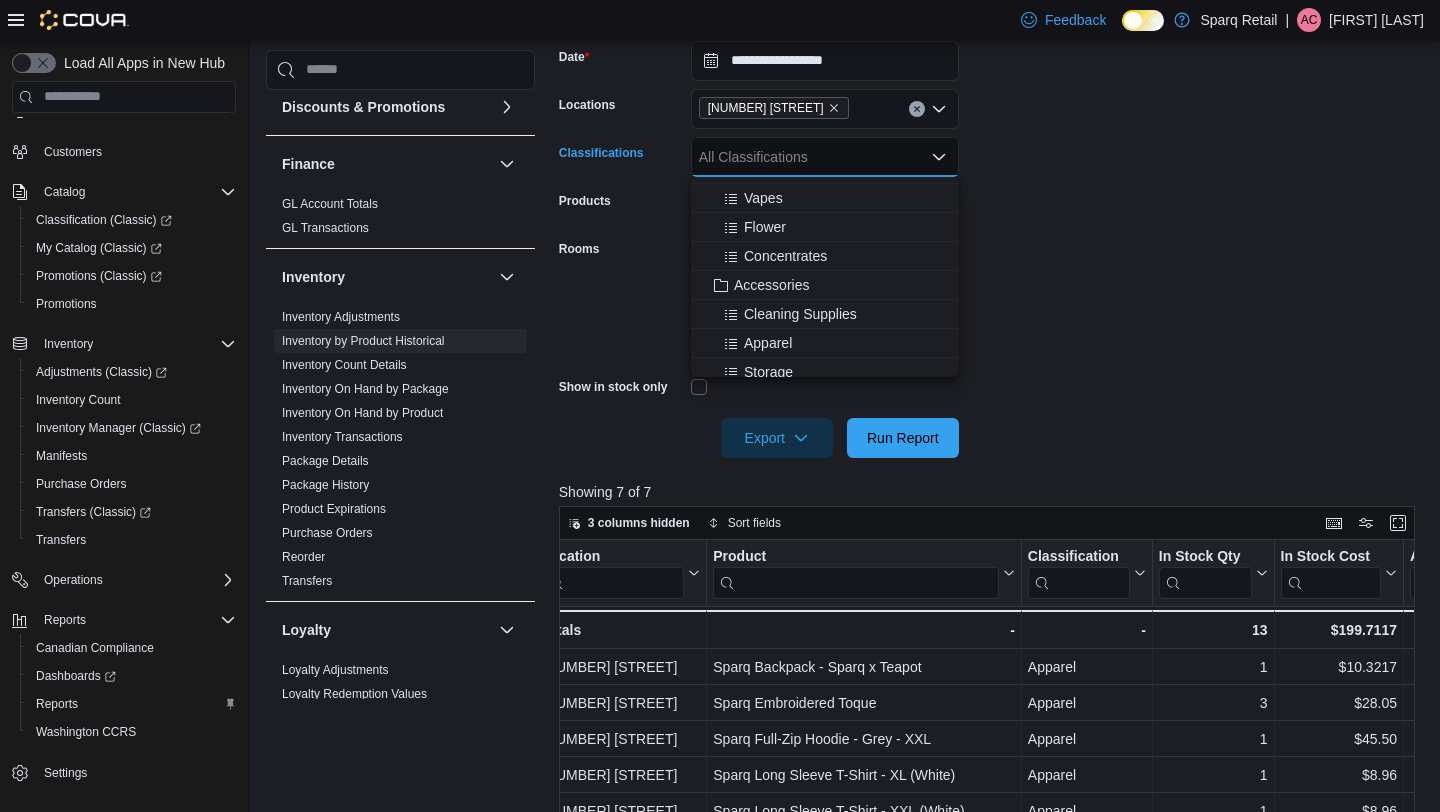scroll, scrollTop: 296, scrollLeft: 0, axis: vertical 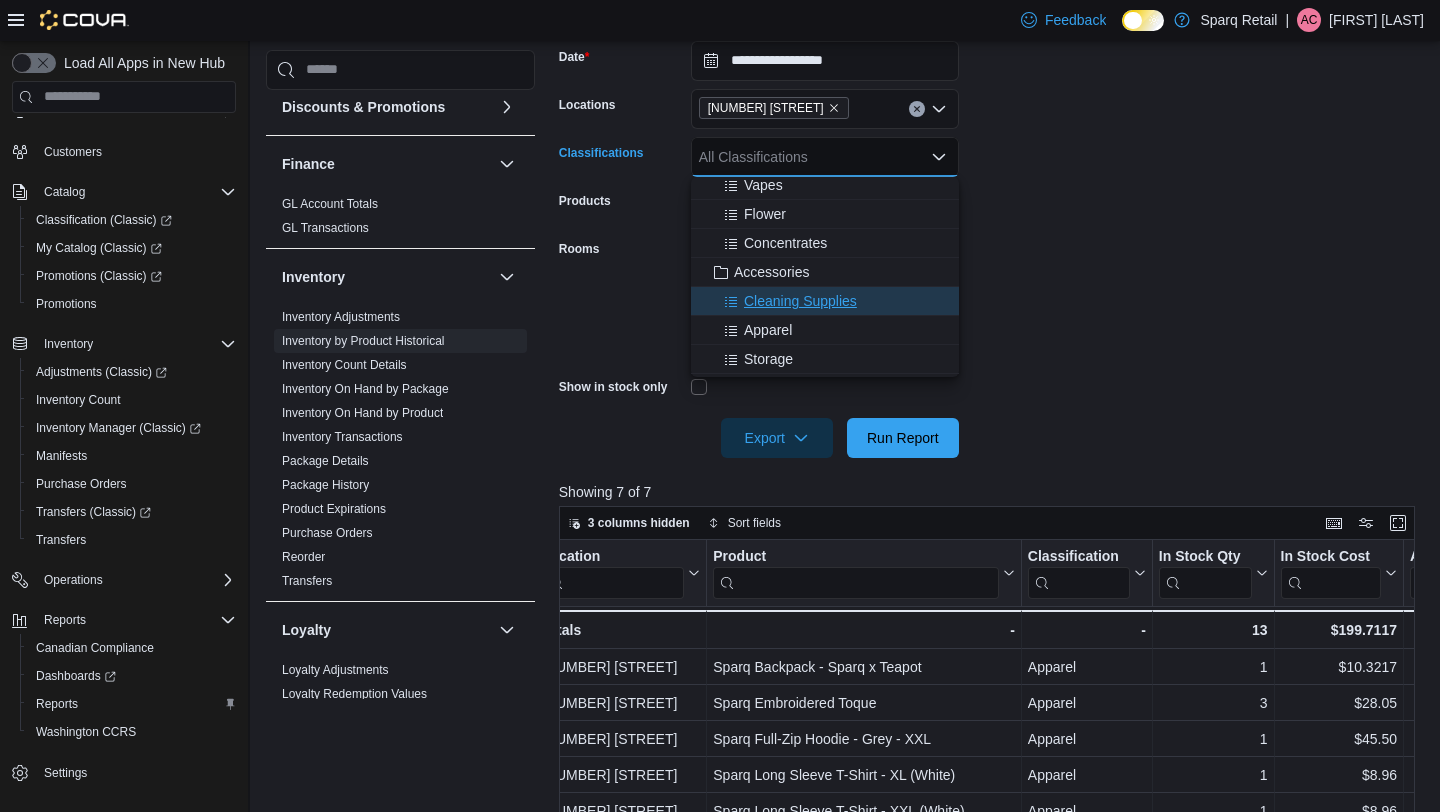 click on "Cleaning Supplies" at bounding box center (800, 301) 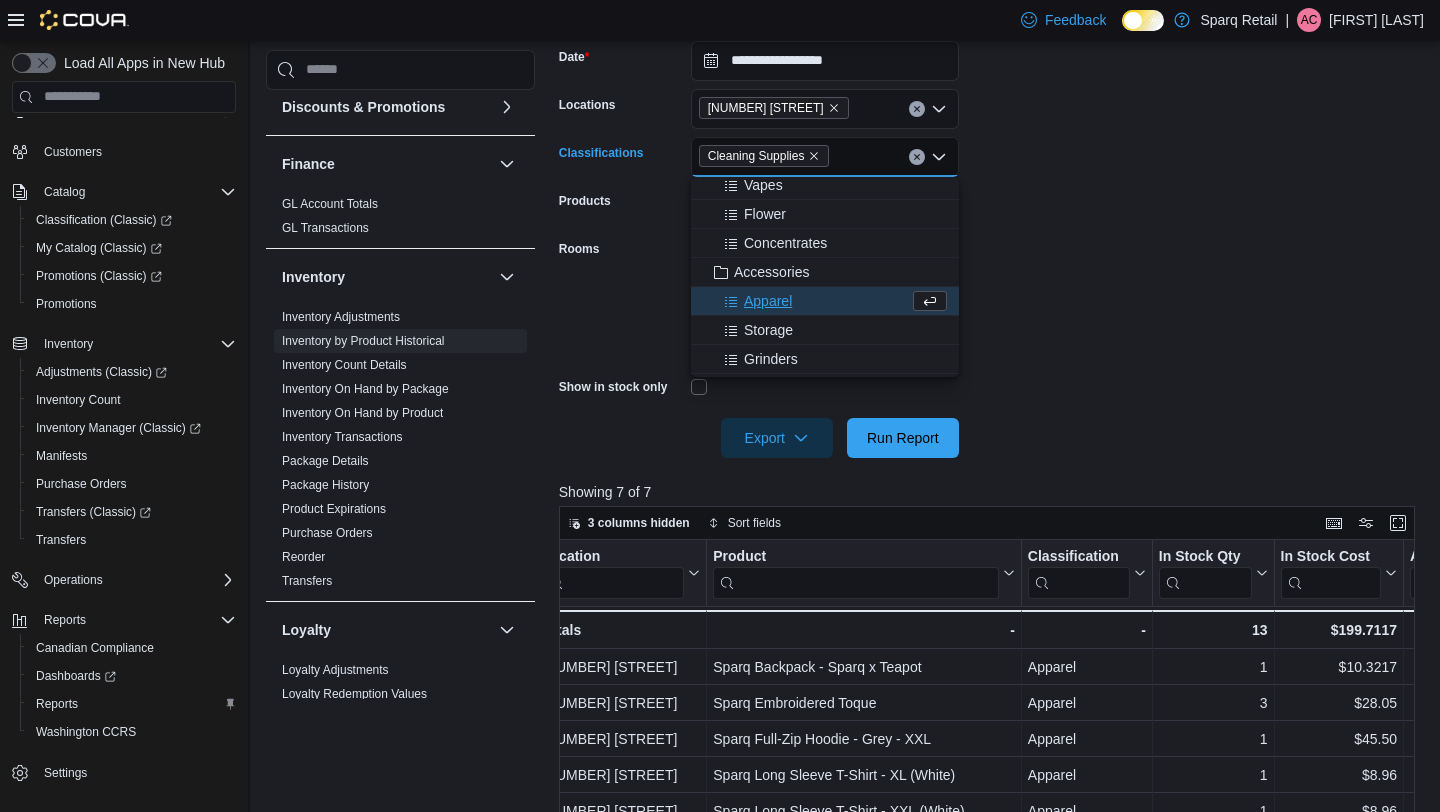 click on "**********" at bounding box center [991, 237] 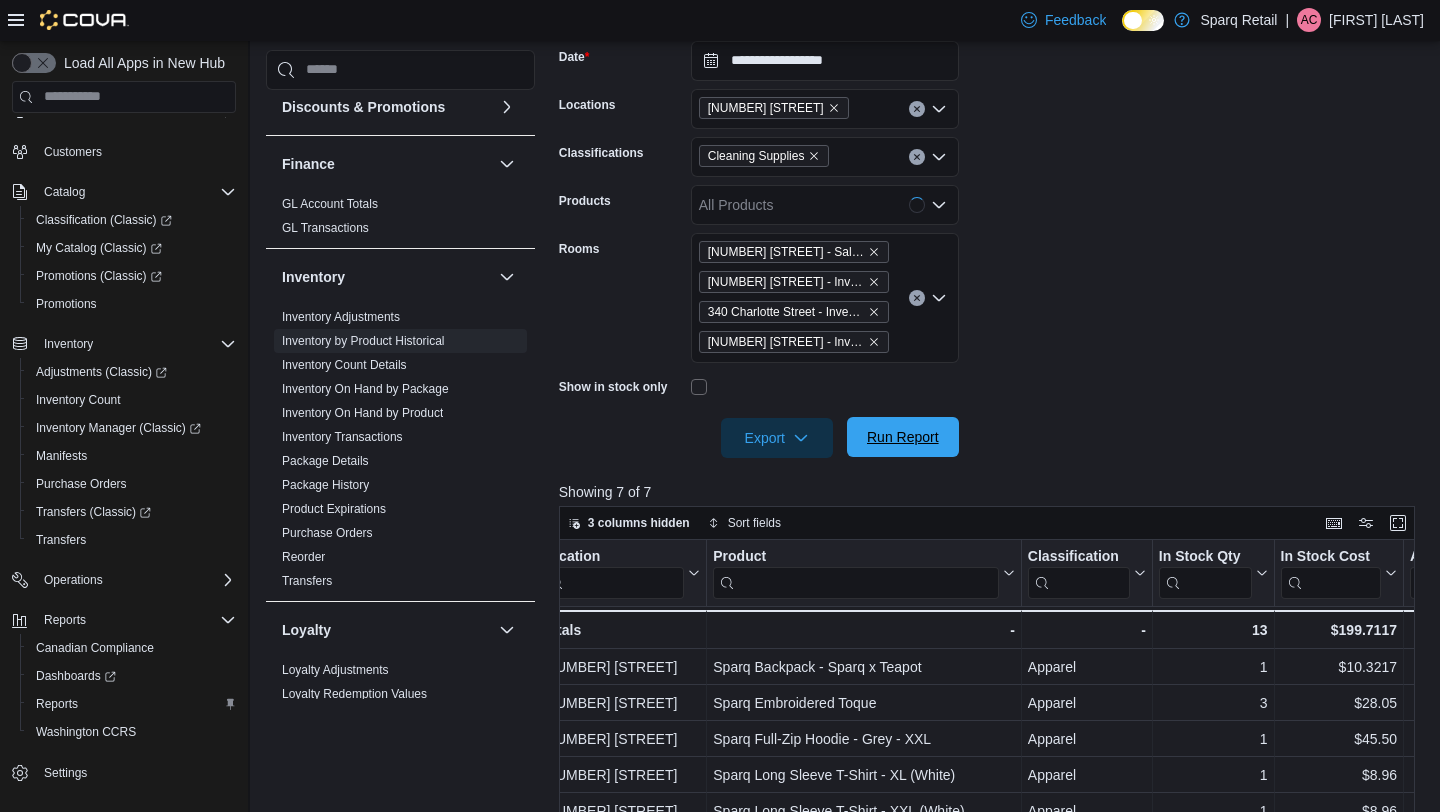 click on "Run Report" at bounding box center (903, 437) 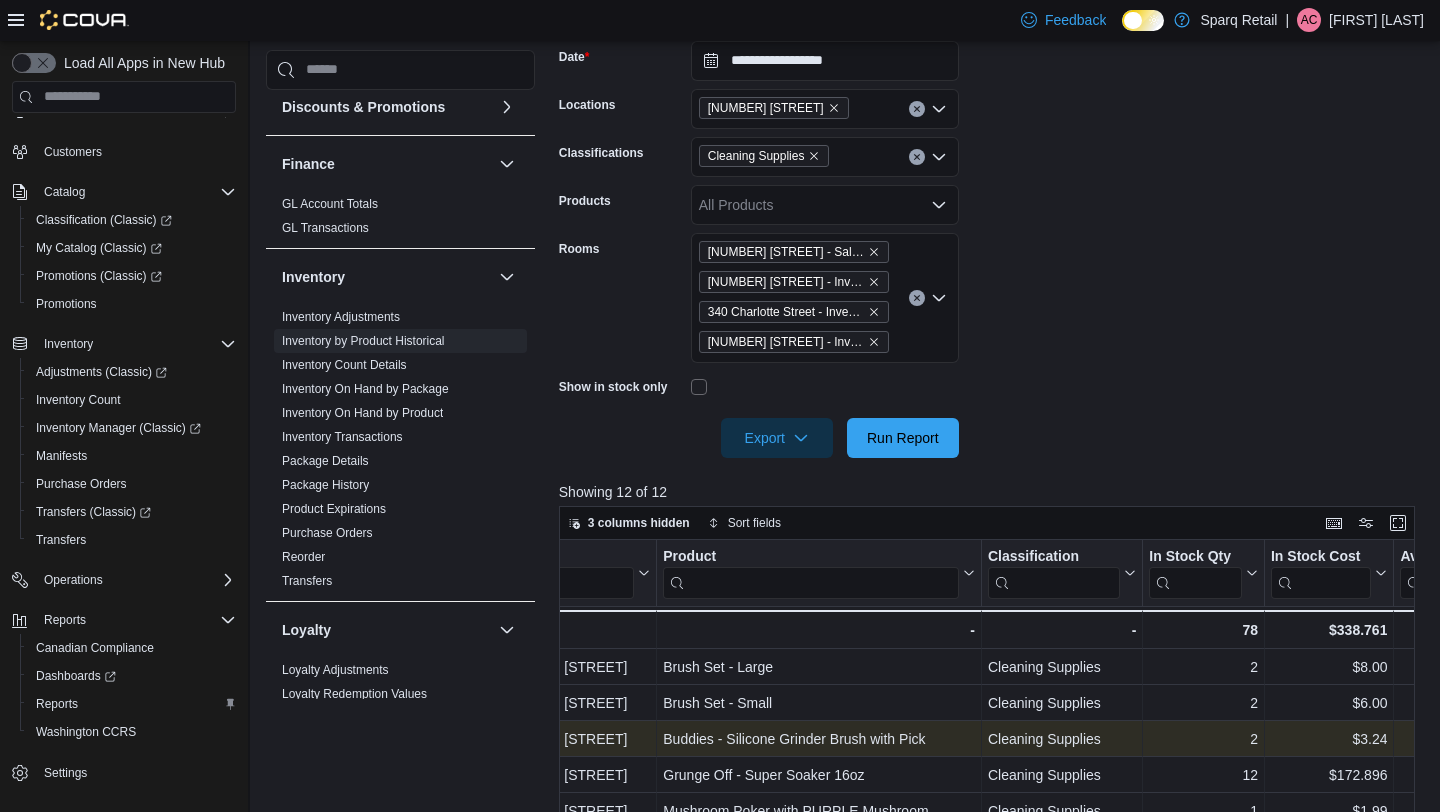 scroll, scrollTop: 0, scrollLeft: 76, axis: horizontal 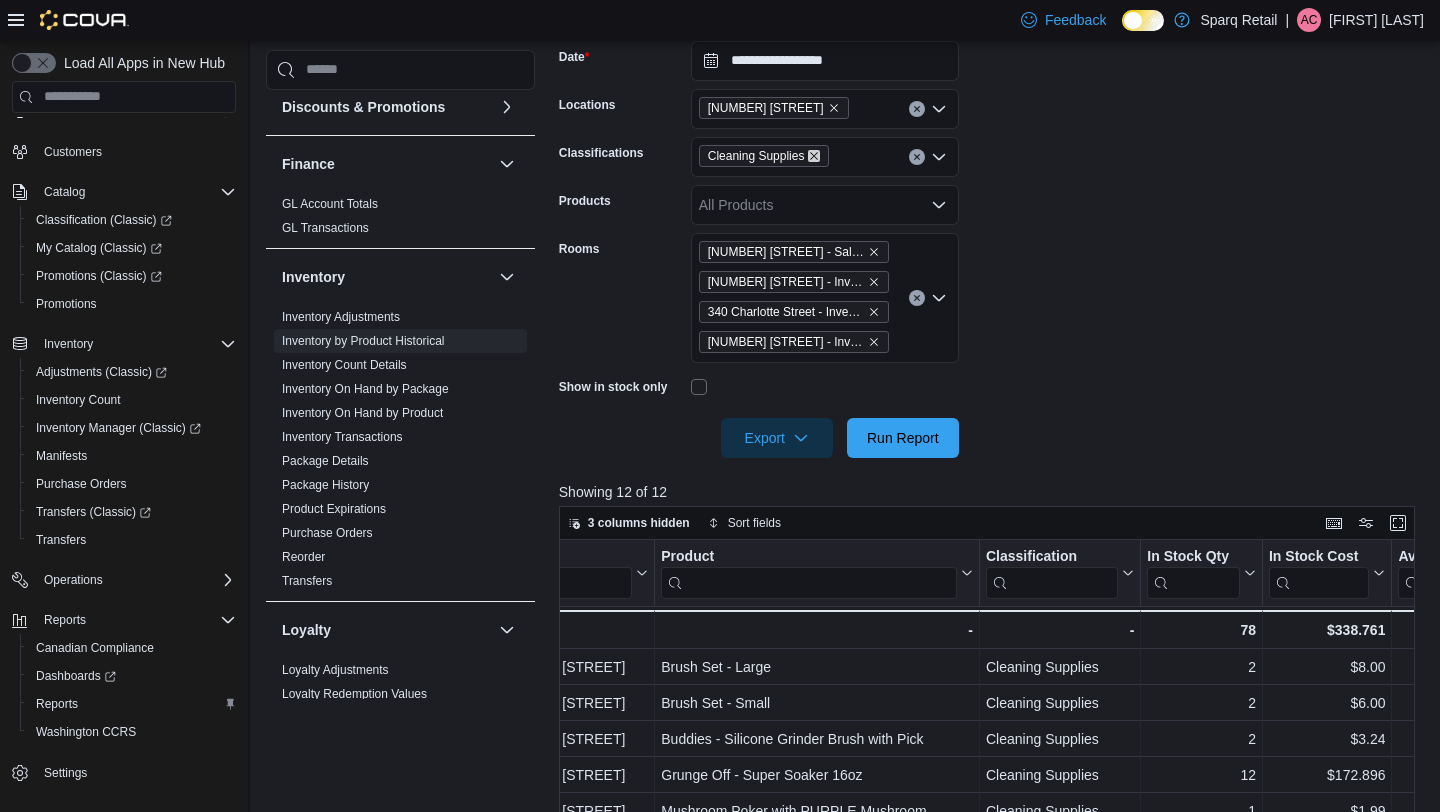 click 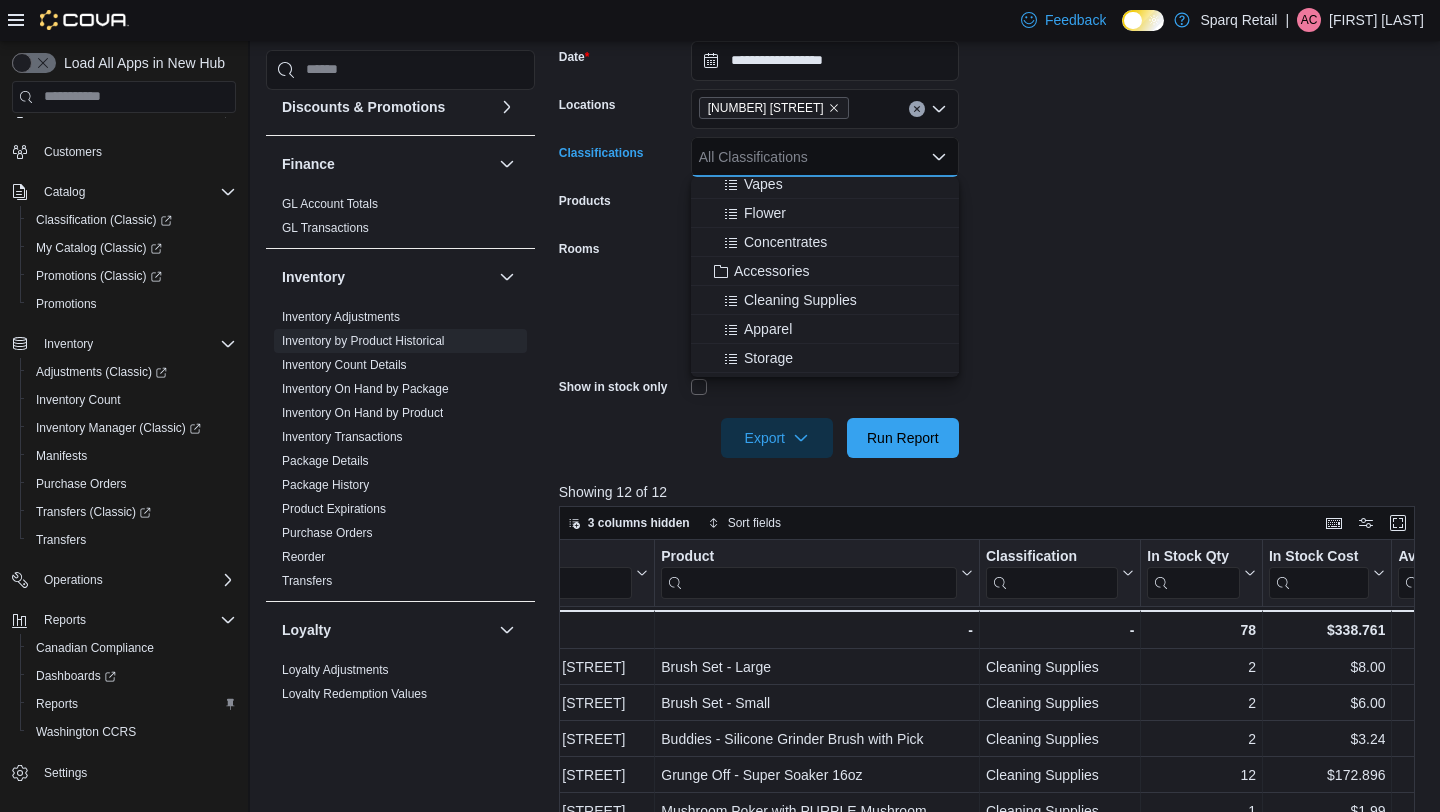 scroll, scrollTop: 305, scrollLeft: 0, axis: vertical 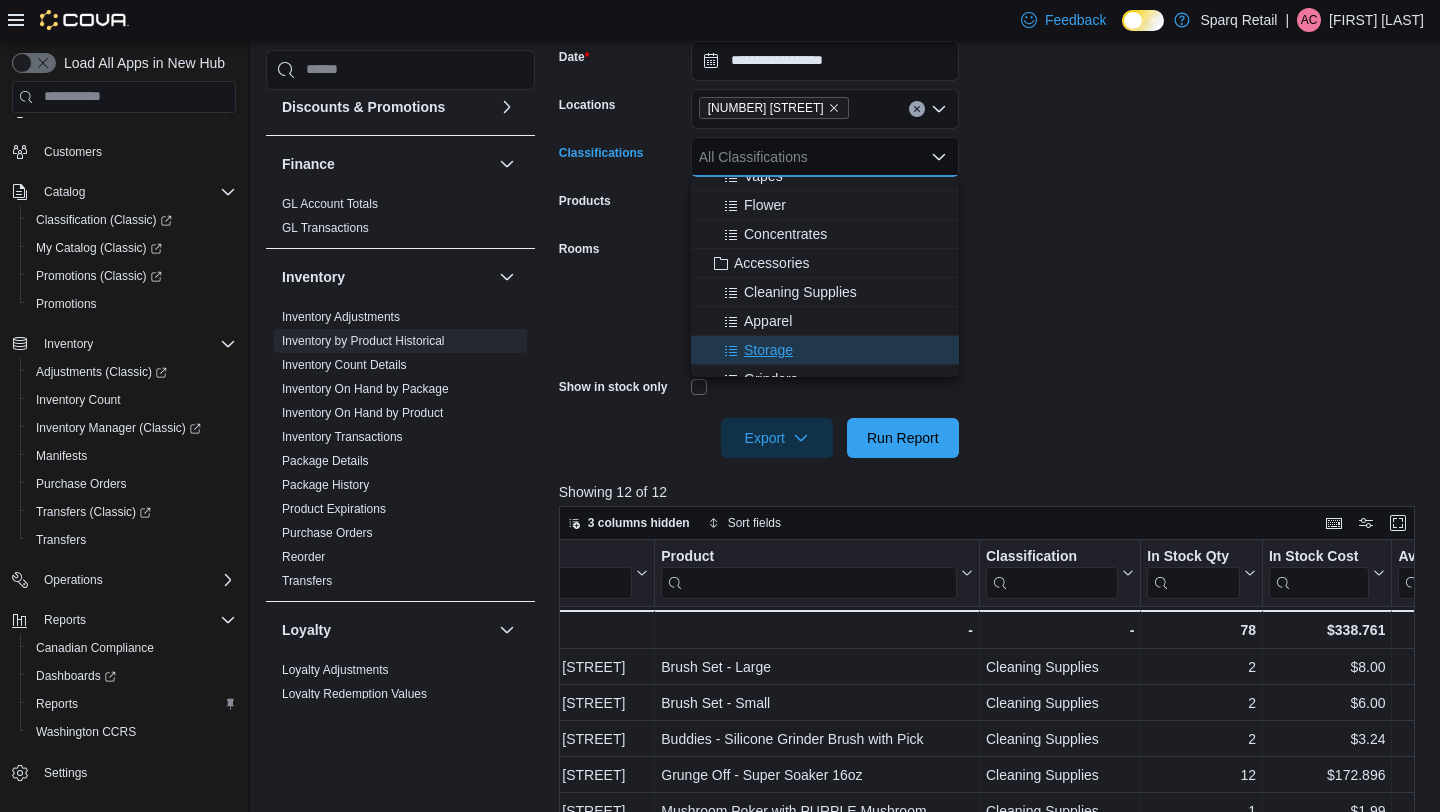 click on "Storage" at bounding box center (825, 350) 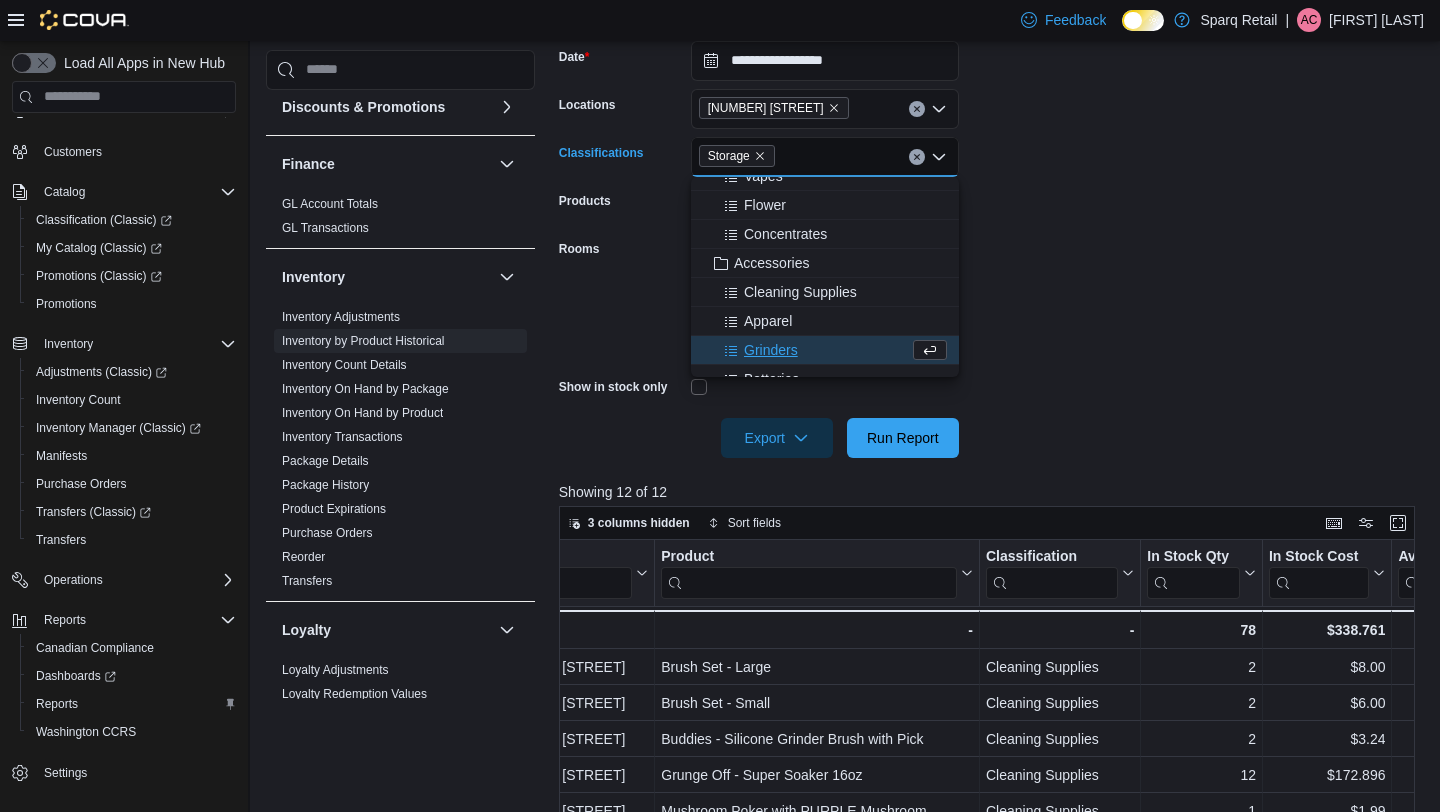 click on "**********" at bounding box center (991, 237) 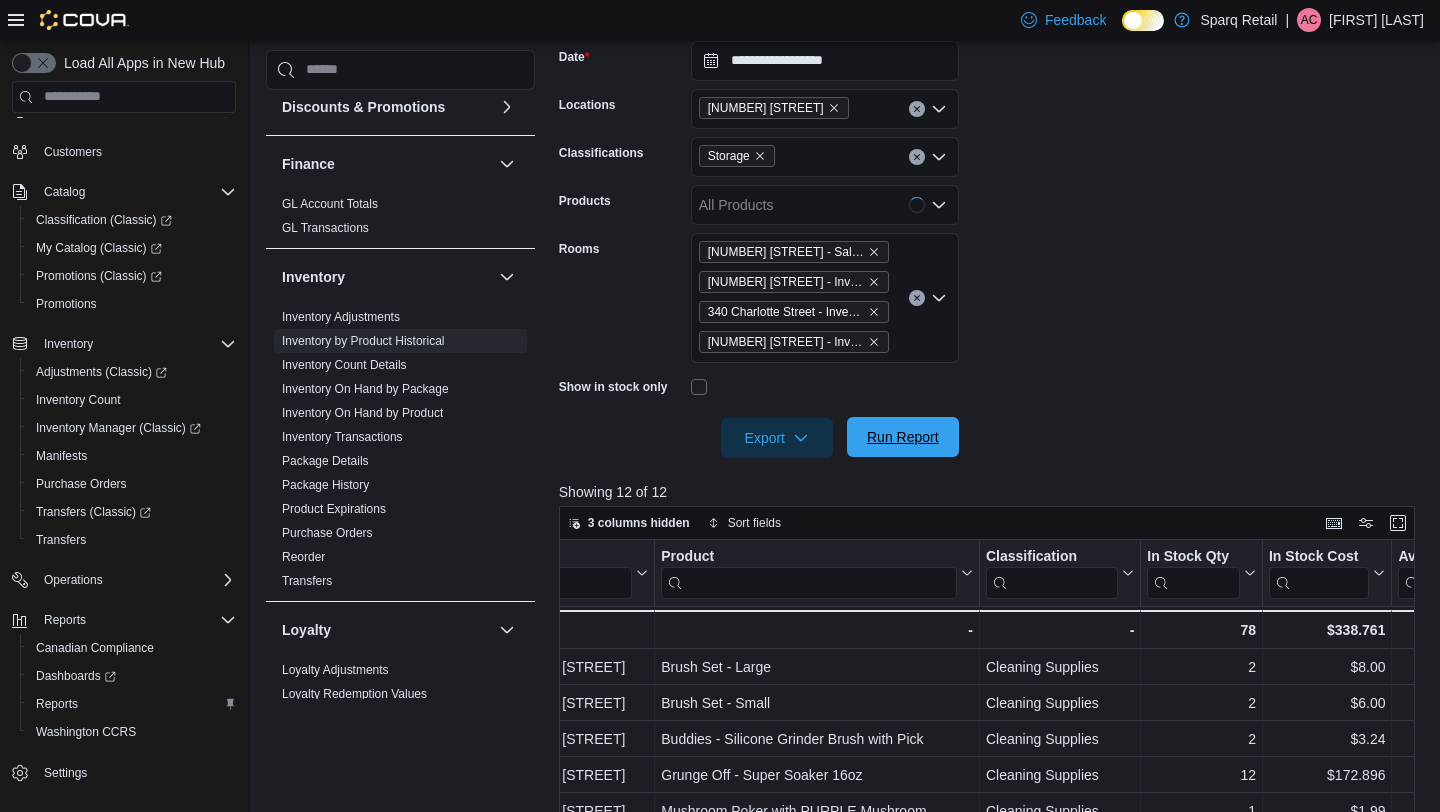 click on "Run Report" at bounding box center [903, 437] 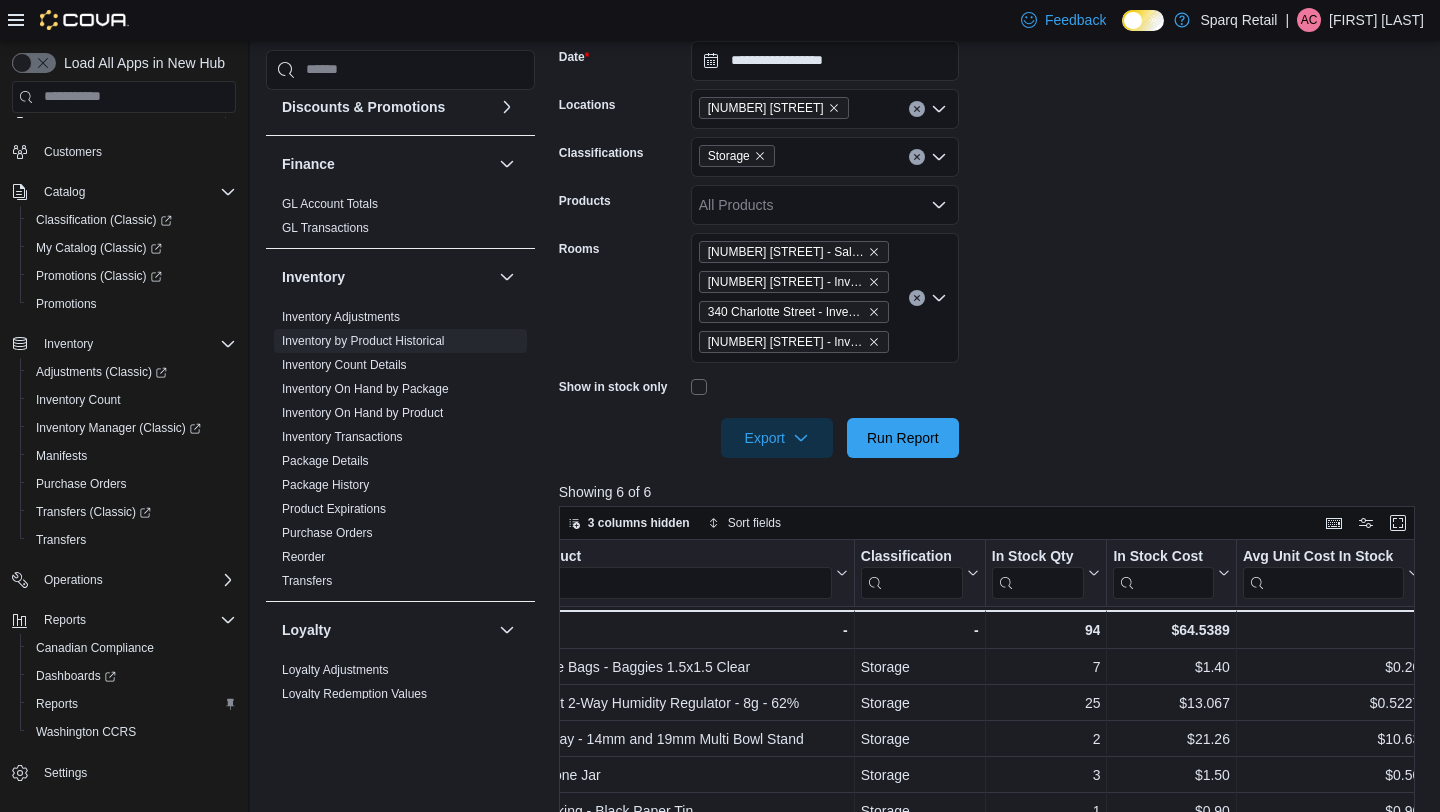scroll, scrollTop: 0, scrollLeft: 212, axis: horizontal 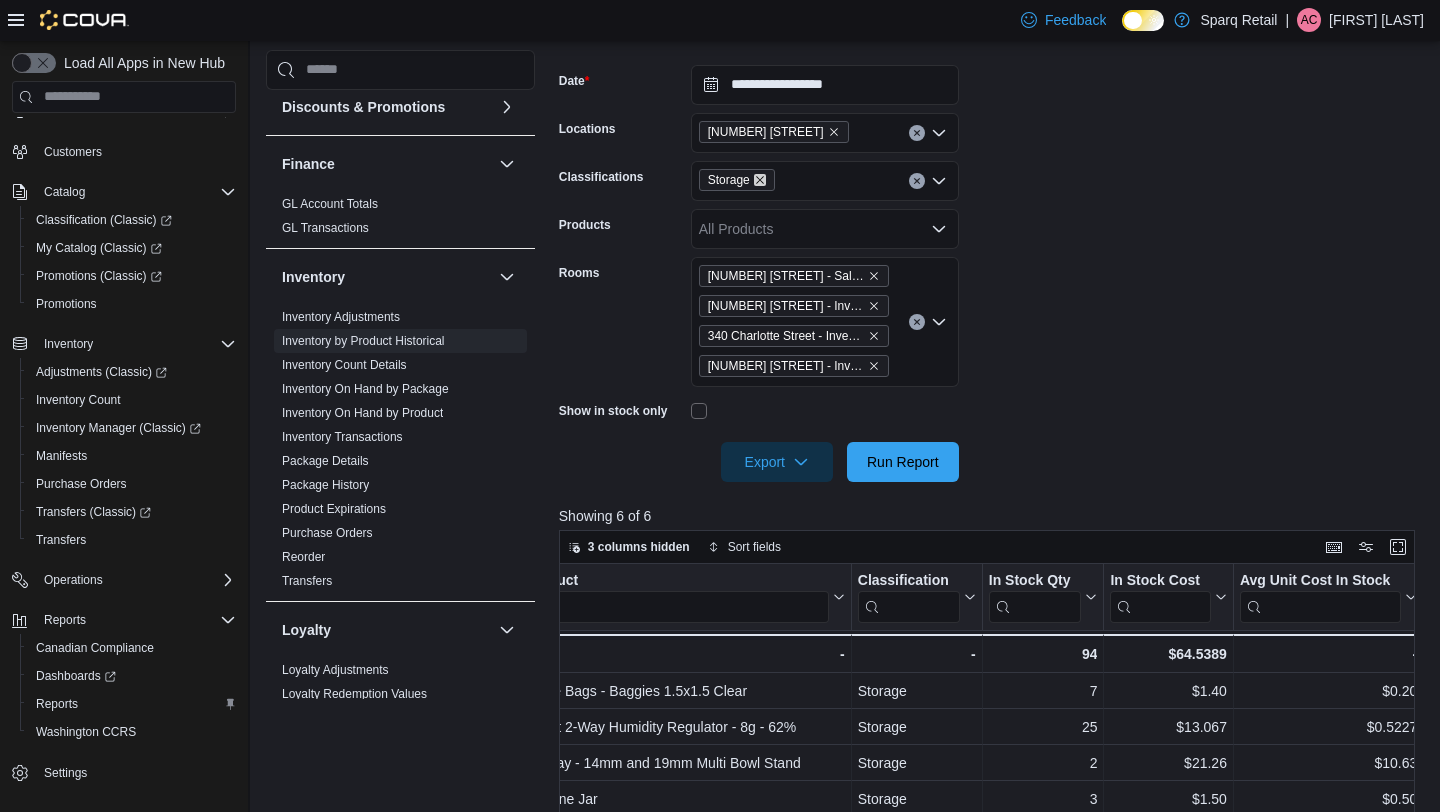 click 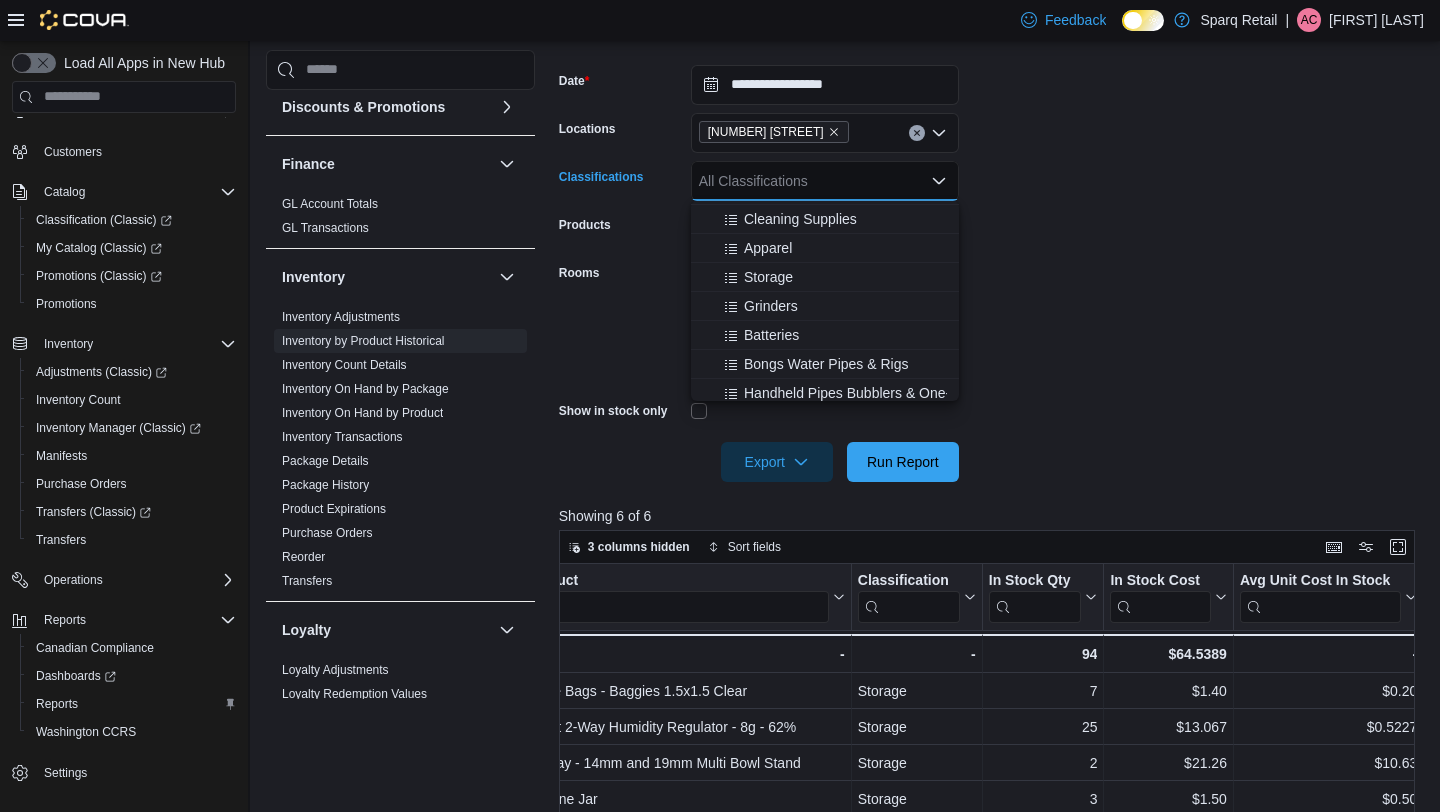 scroll, scrollTop: 403, scrollLeft: 0, axis: vertical 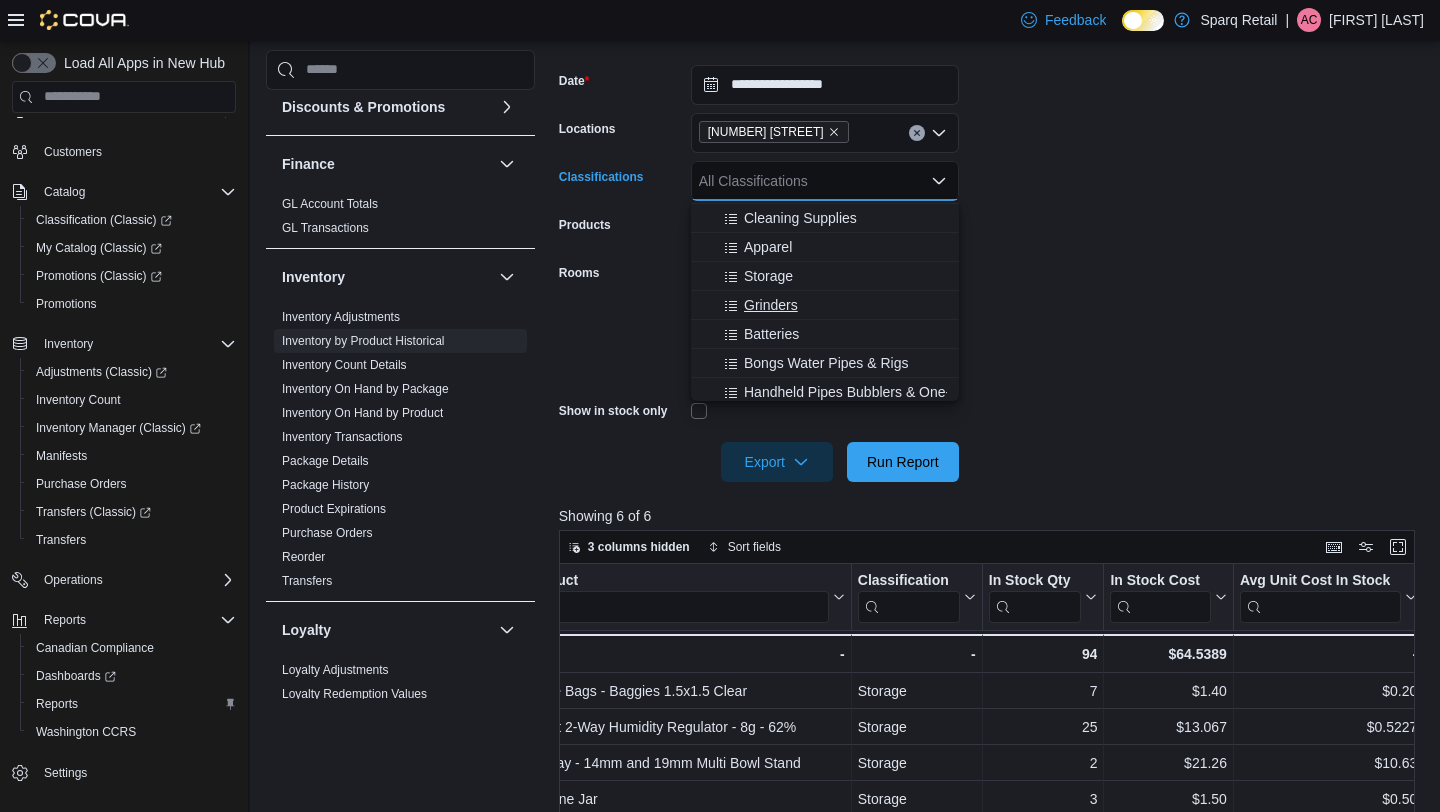 click on "Grinders" at bounding box center (771, 305) 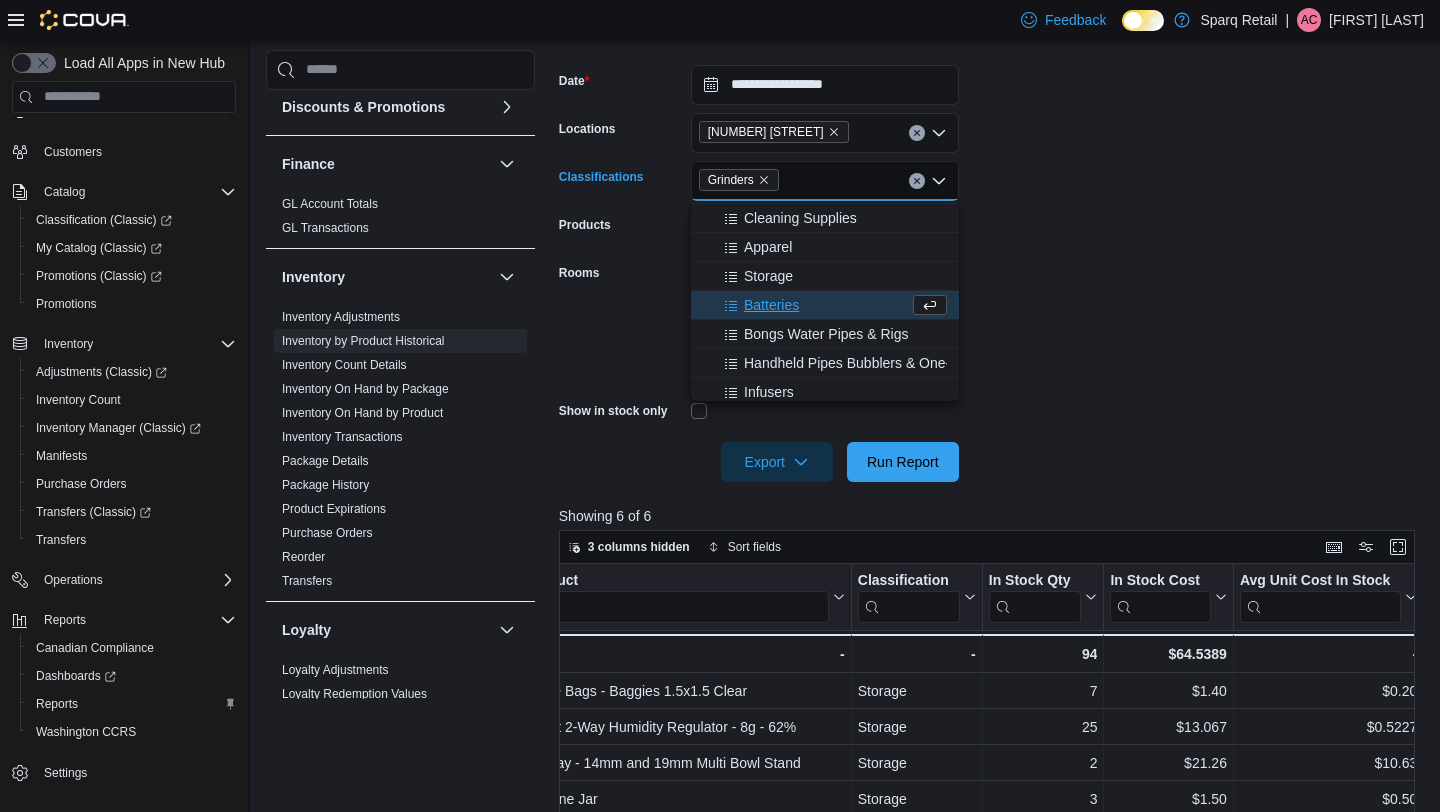 click on "**********" at bounding box center (991, 261) 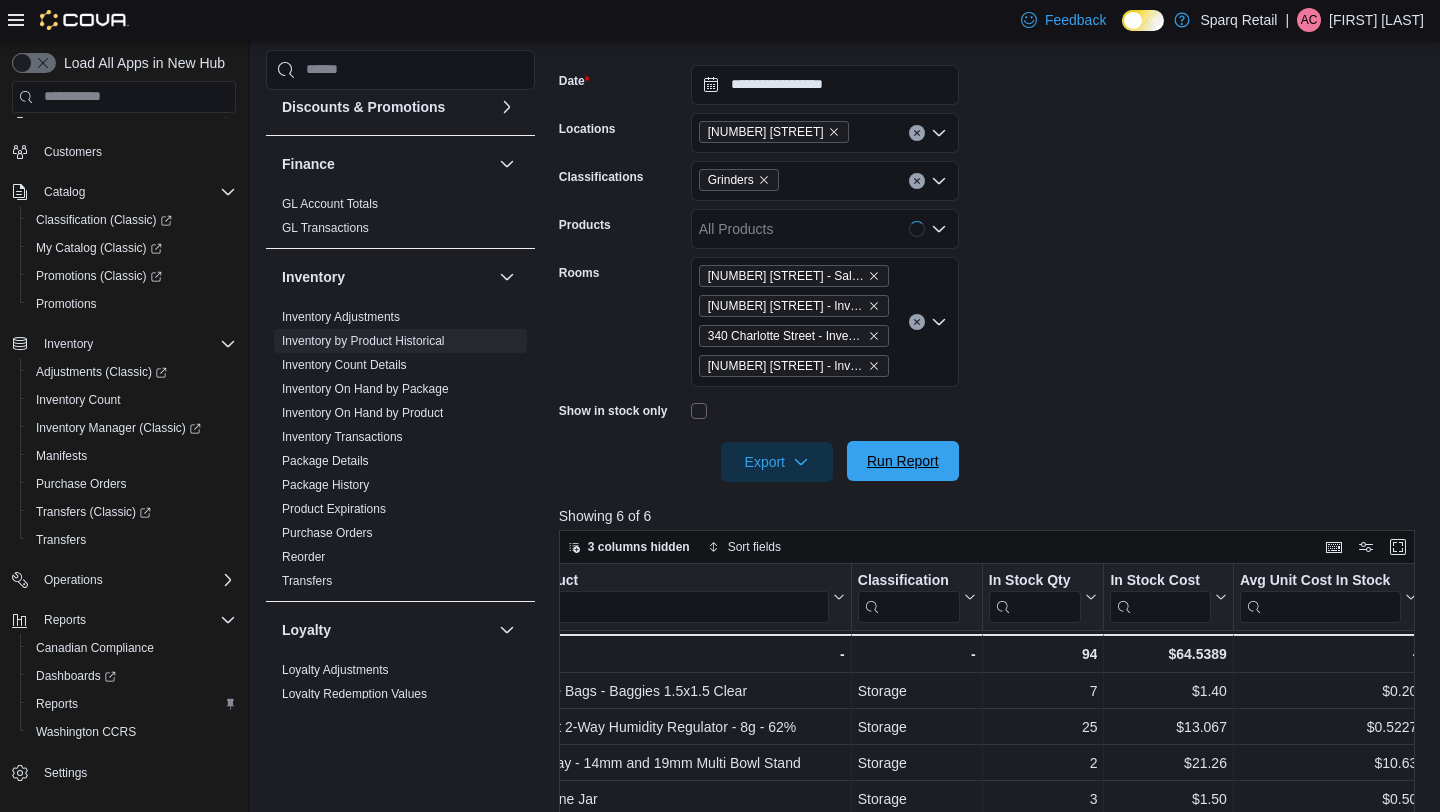 click on "Run Report" at bounding box center (903, 461) 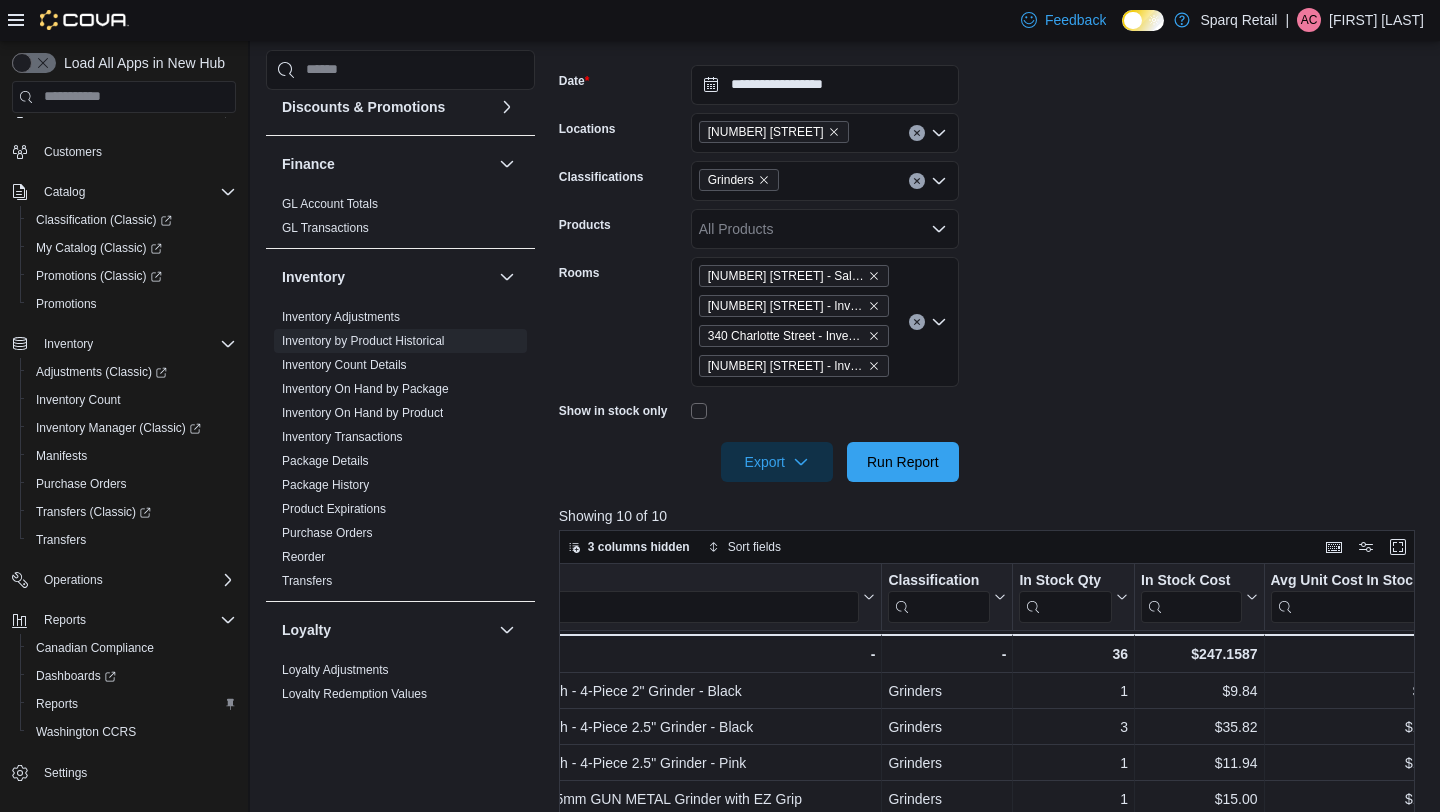scroll, scrollTop: 0, scrollLeft: 250, axis: horizontal 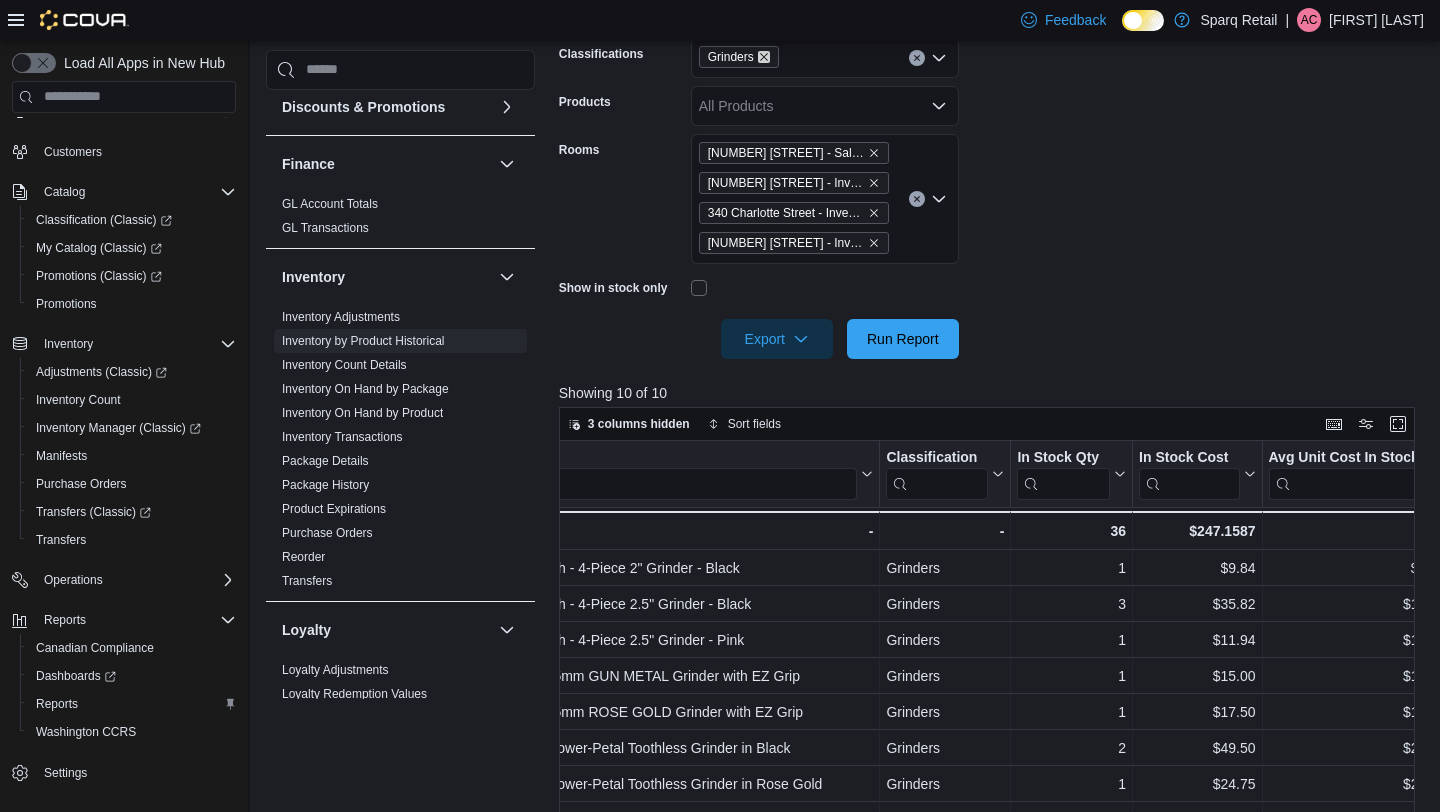 click 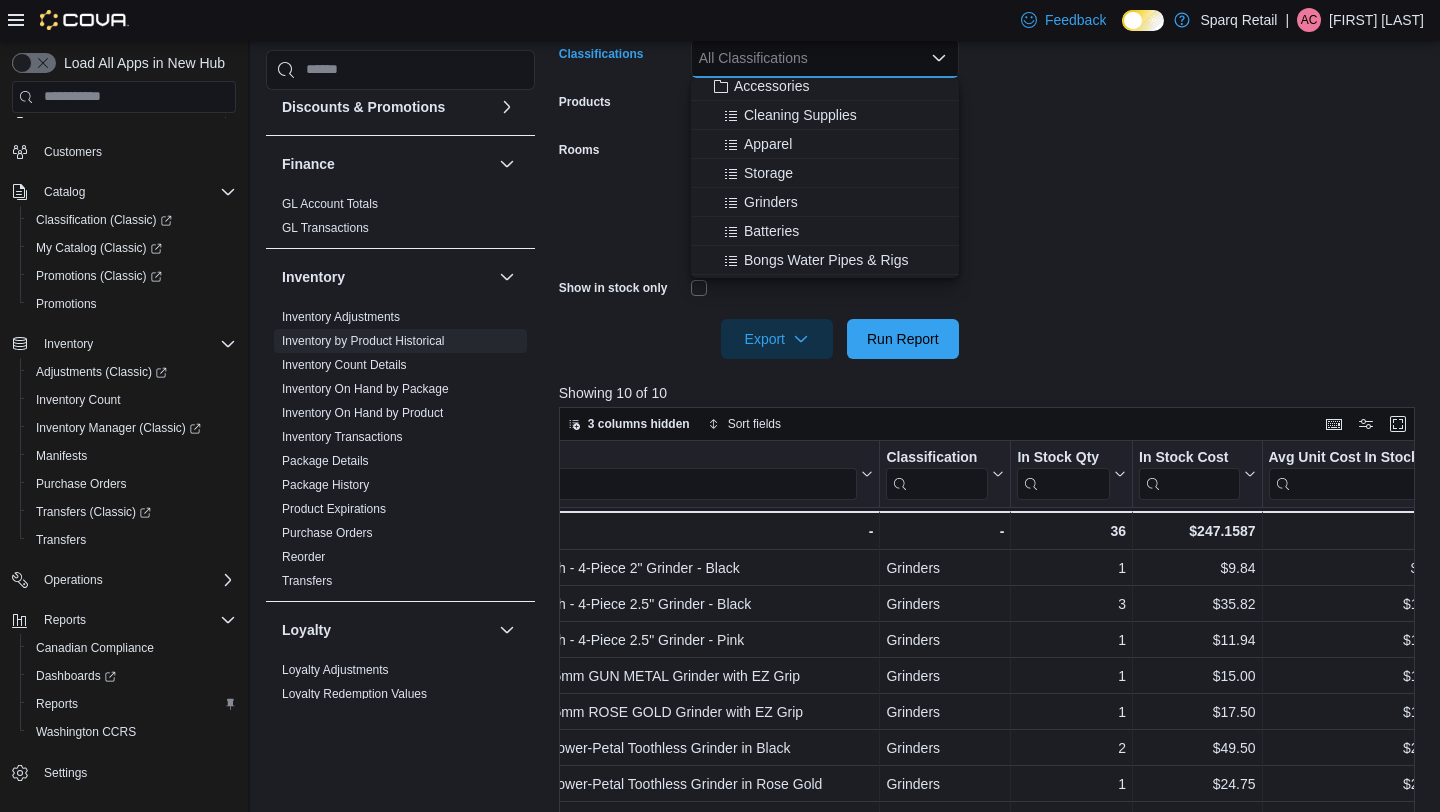 scroll, scrollTop: 399, scrollLeft: 0, axis: vertical 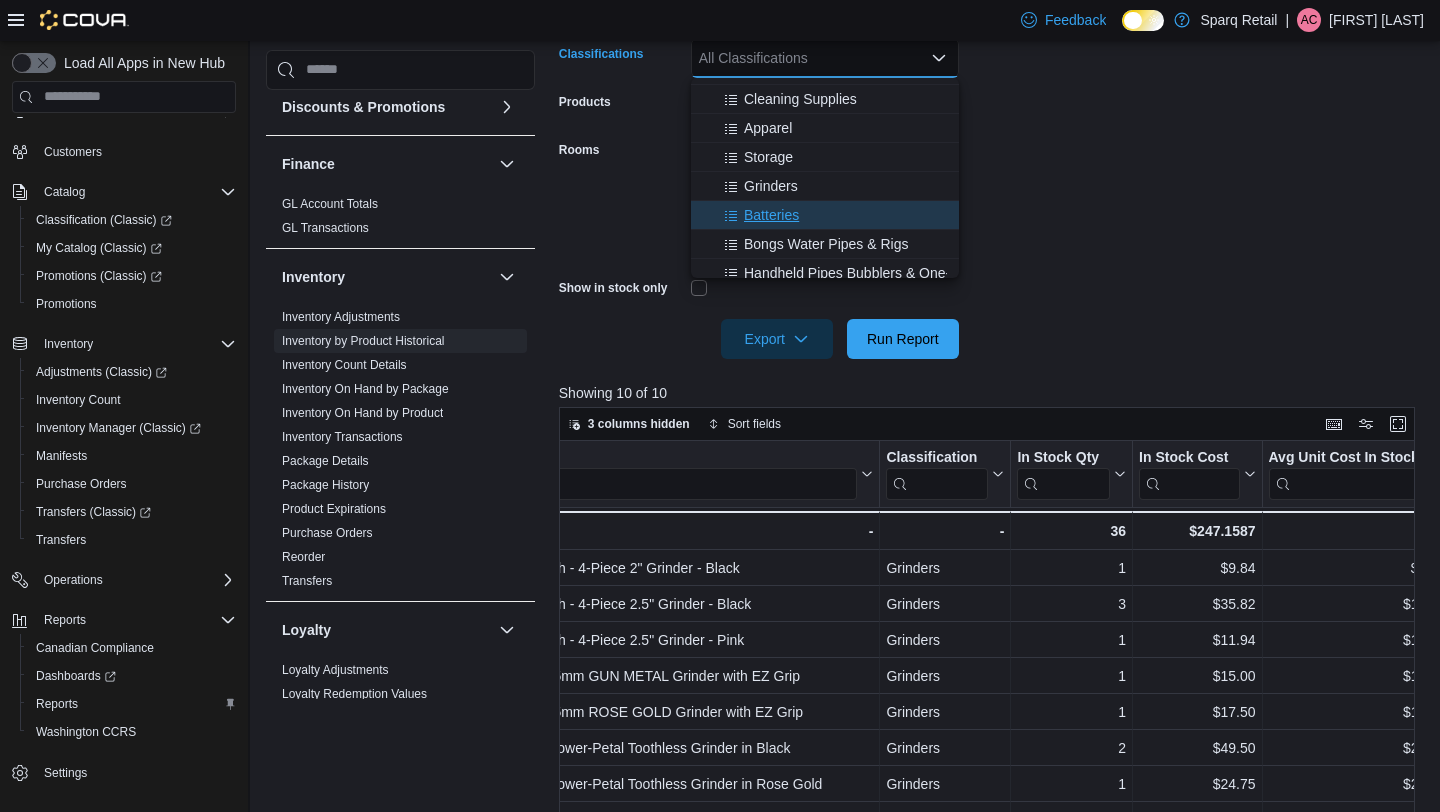click on "Batteries" at bounding box center [771, 215] 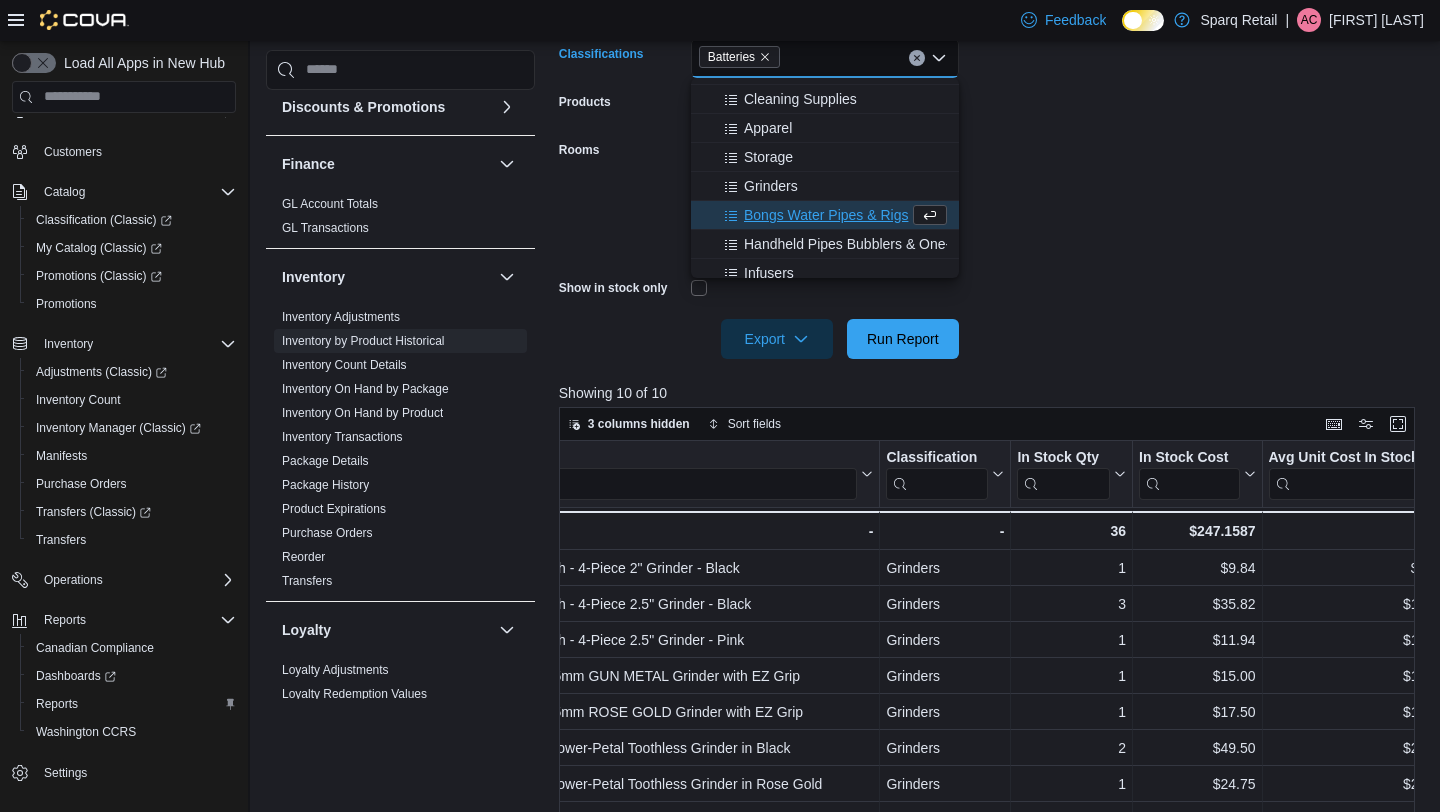 click on "**********" at bounding box center (991, 138) 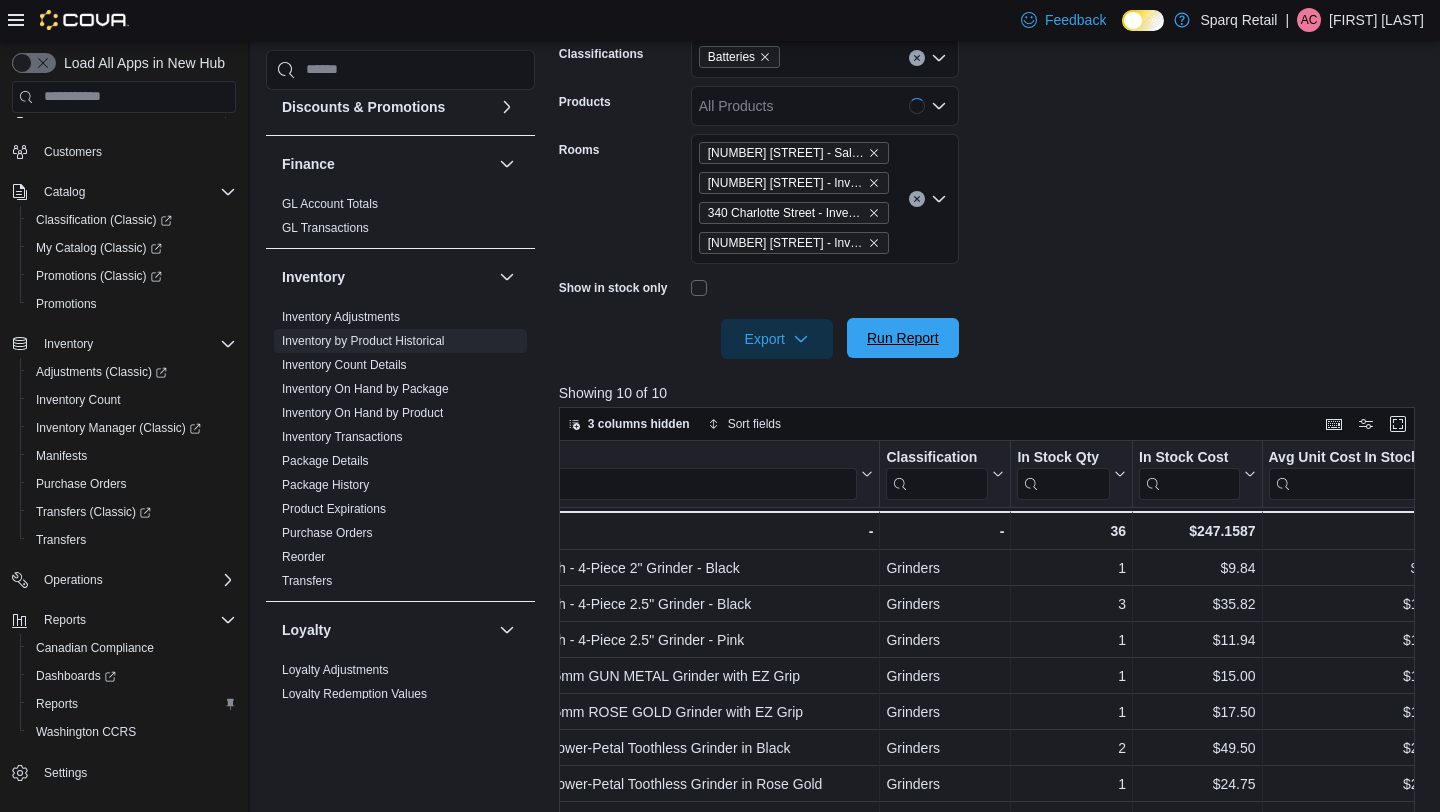 click on "Run Report" at bounding box center (903, 338) 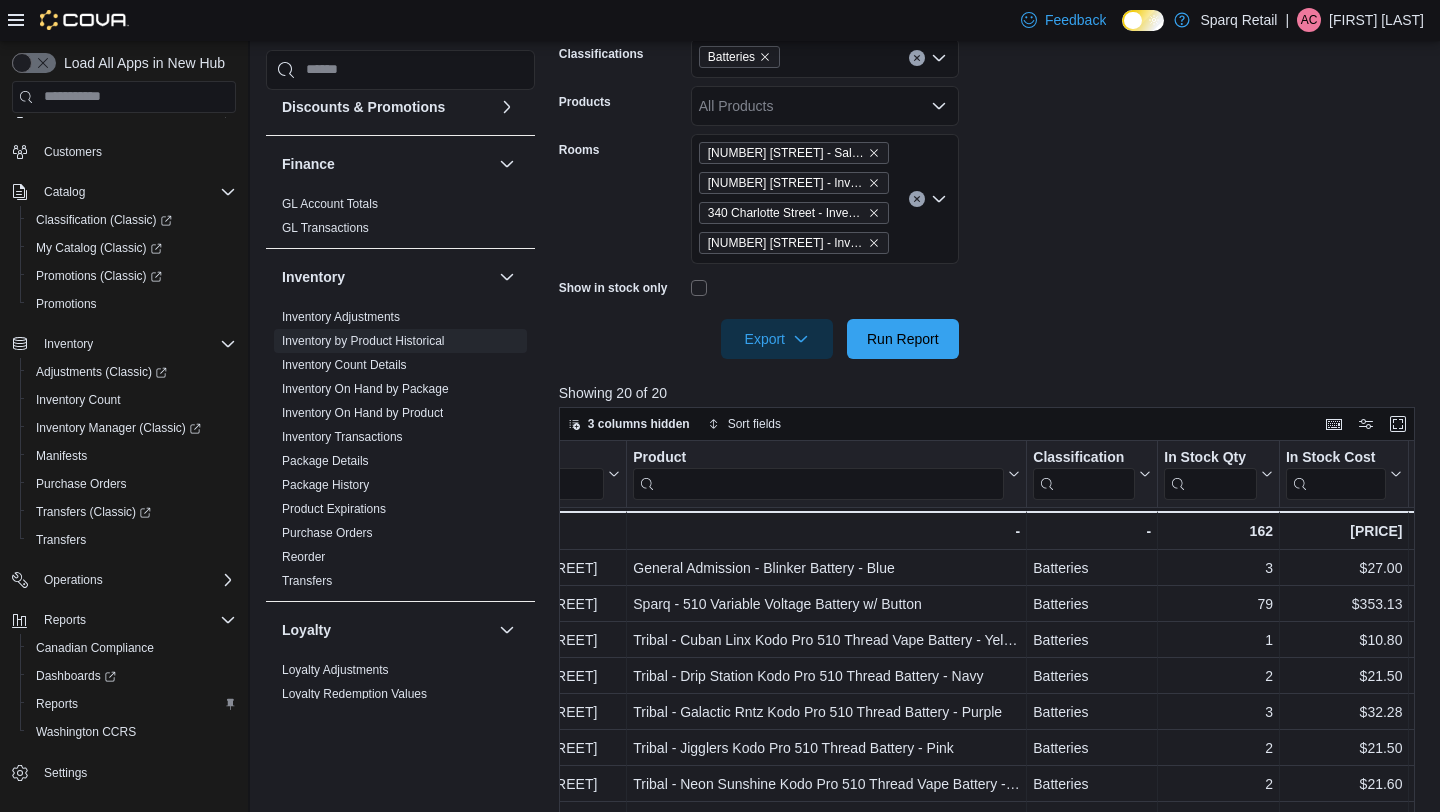 scroll, scrollTop: 0, scrollLeft: 133, axis: horizontal 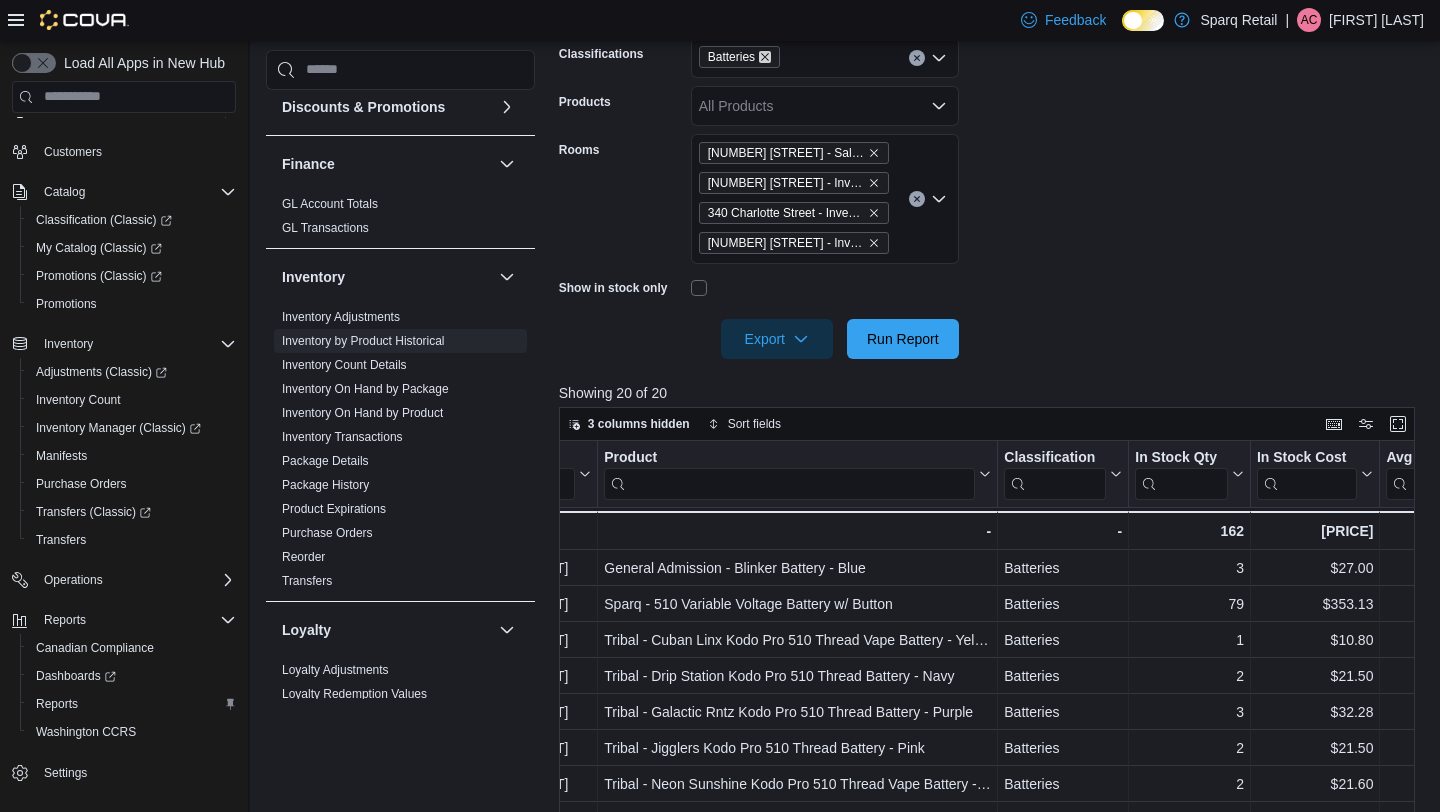 click 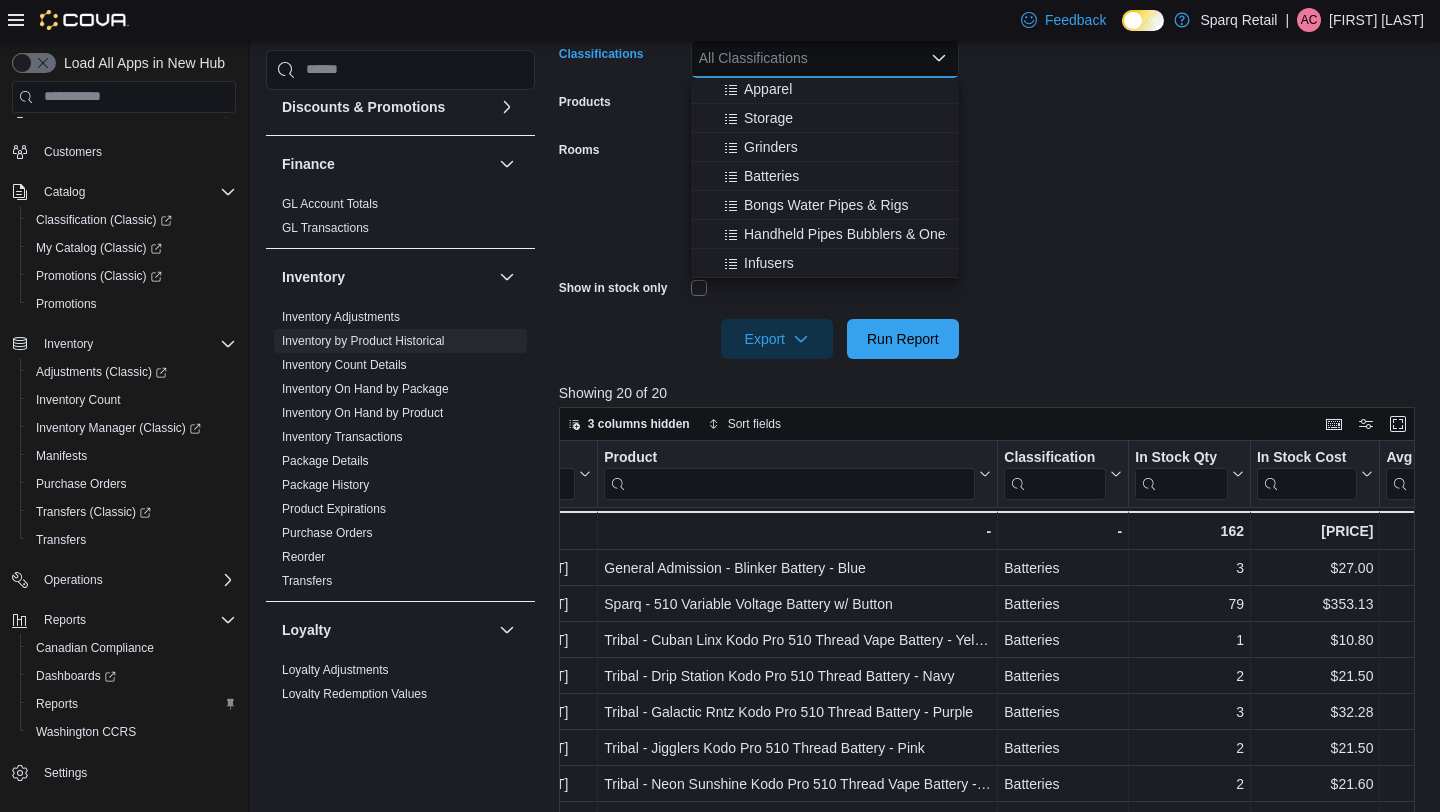scroll, scrollTop: 436, scrollLeft: 0, axis: vertical 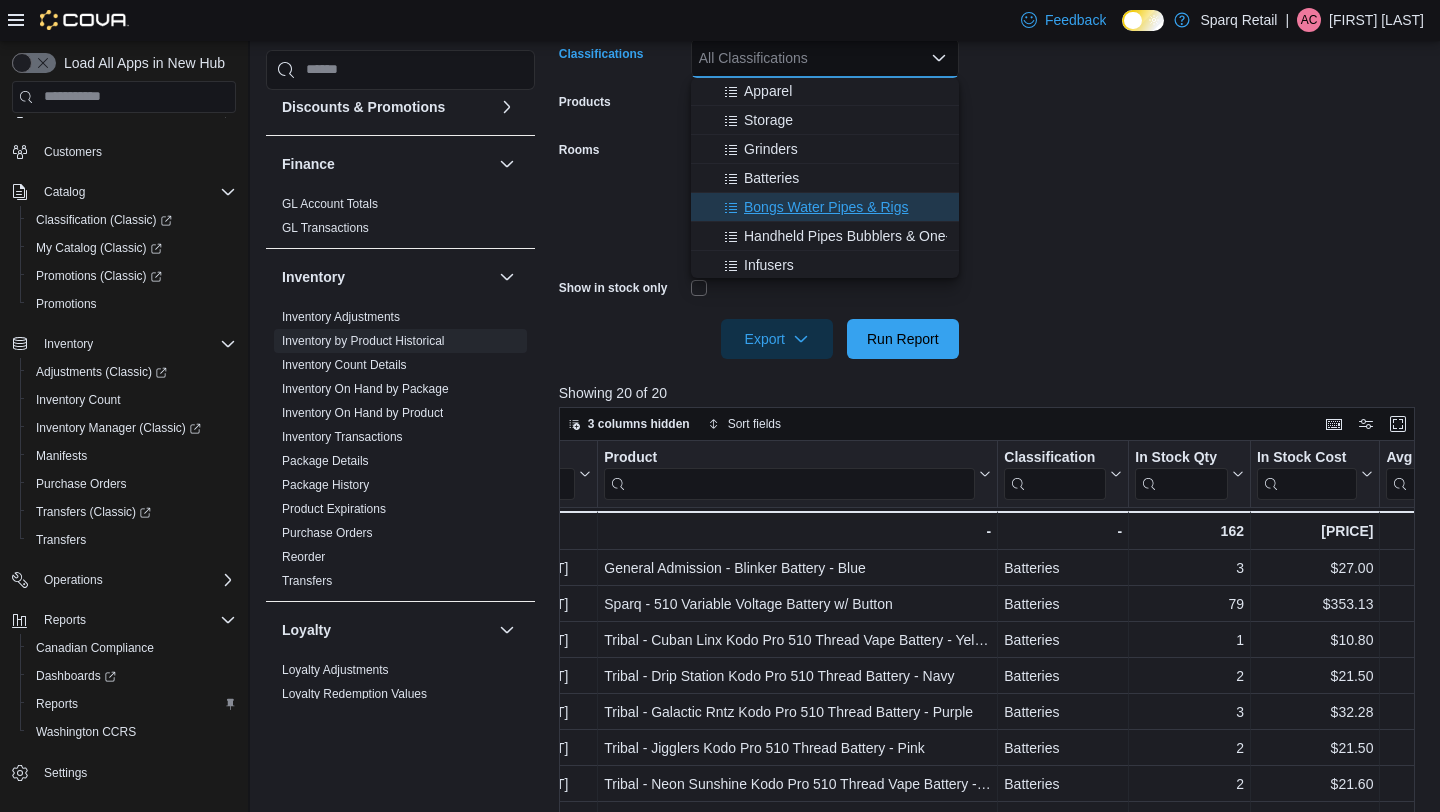 click on "Bongs Water Pipes & Rigs" at bounding box center (826, 207) 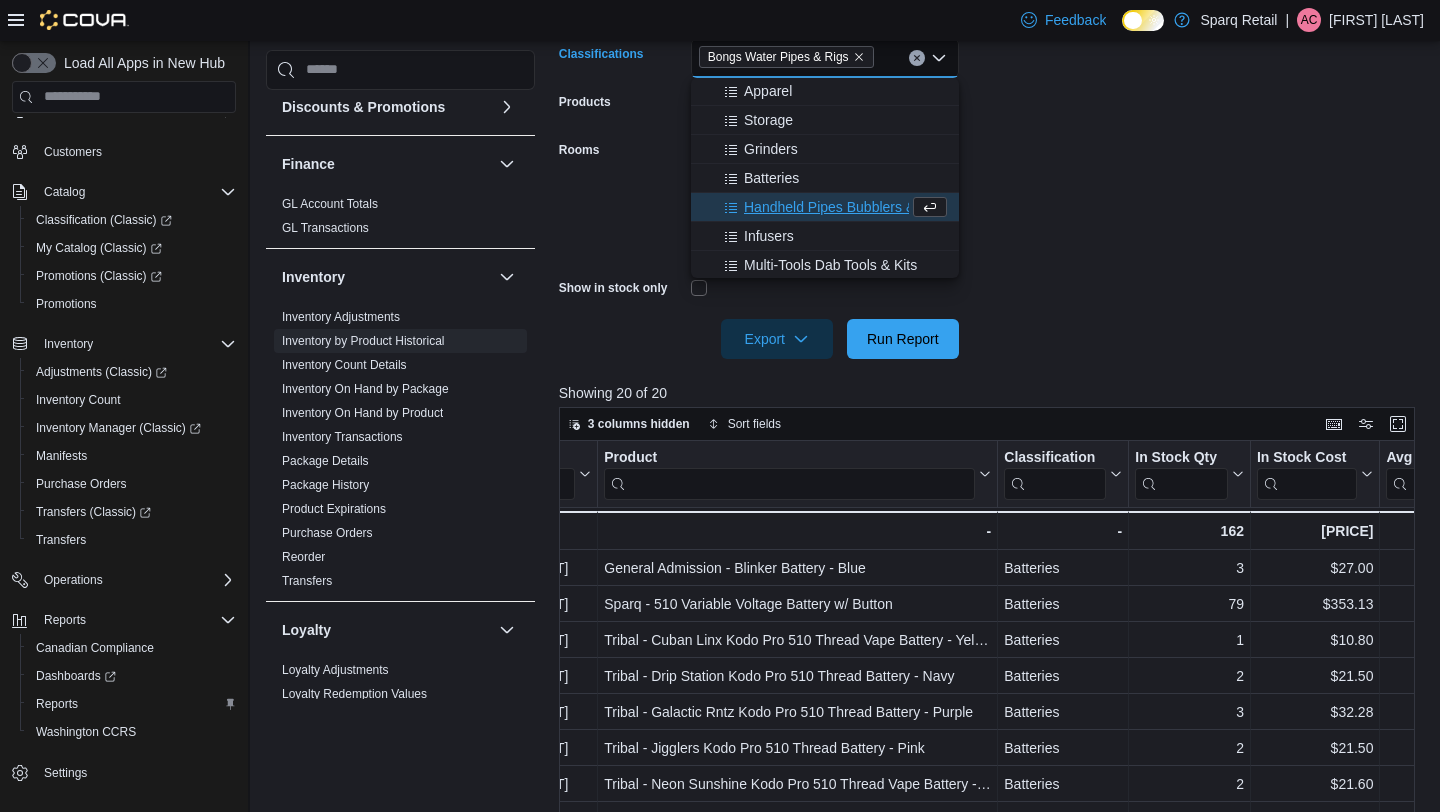click on "**********" at bounding box center [991, 138] 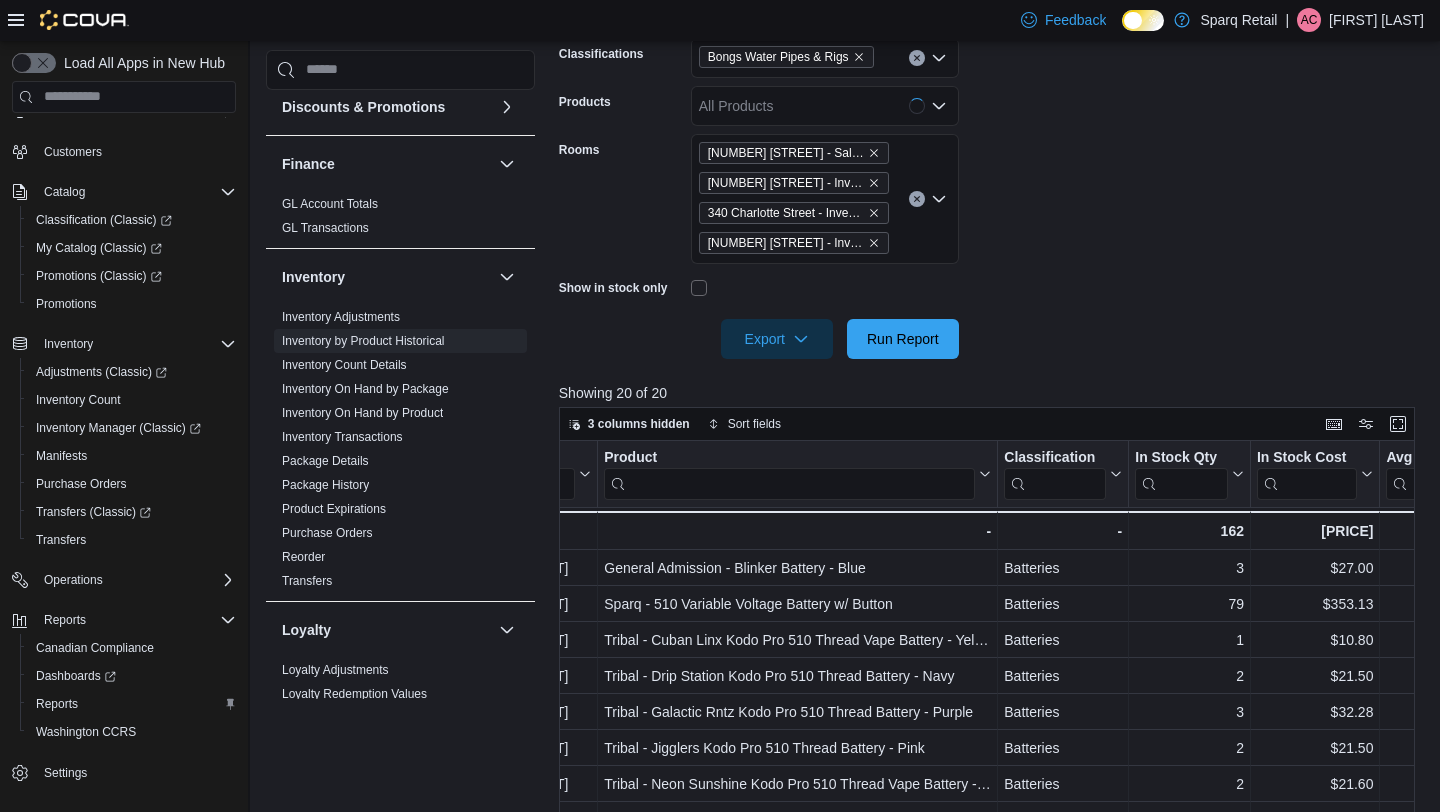 click at bounding box center [991, 311] 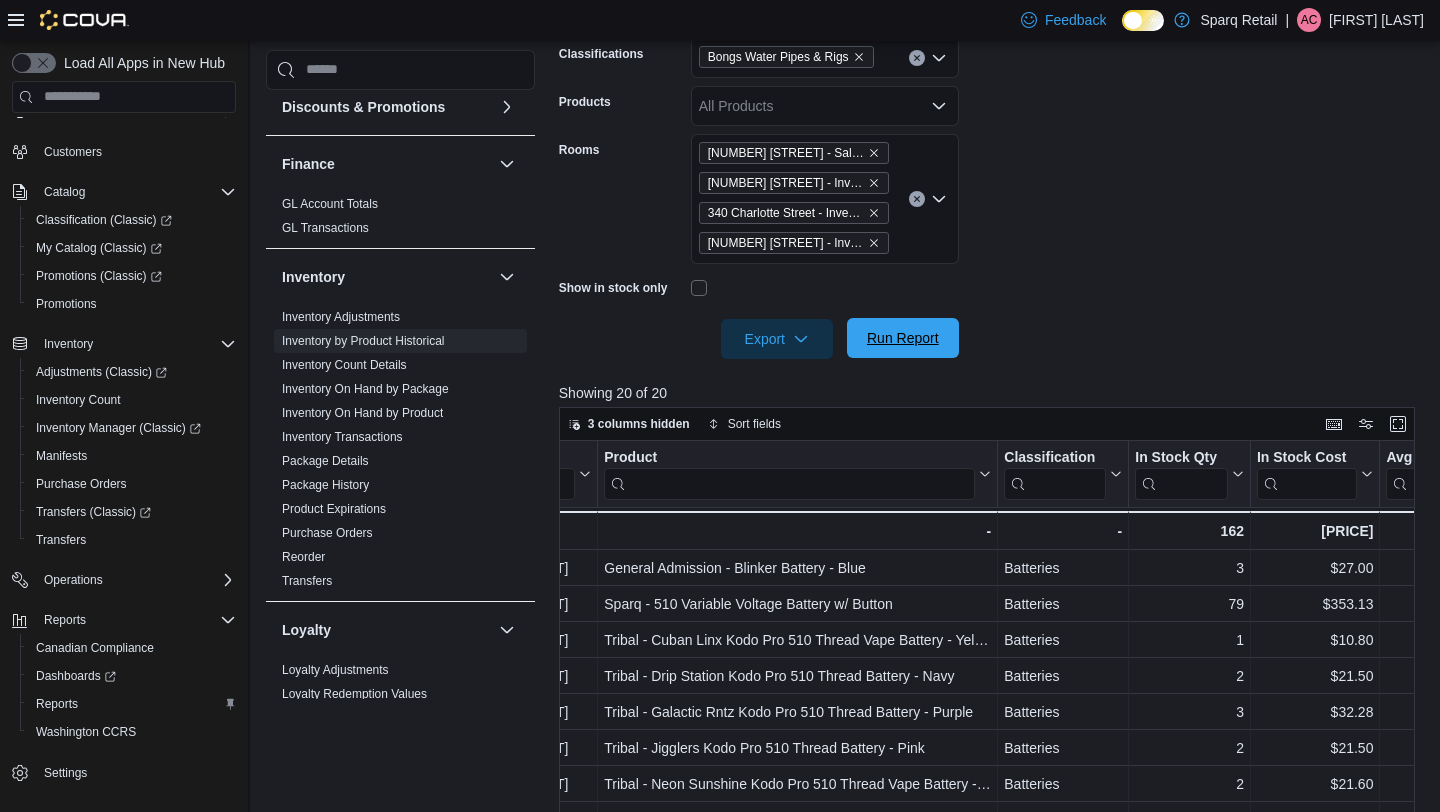 click on "Run Report" at bounding box center (903, 338) 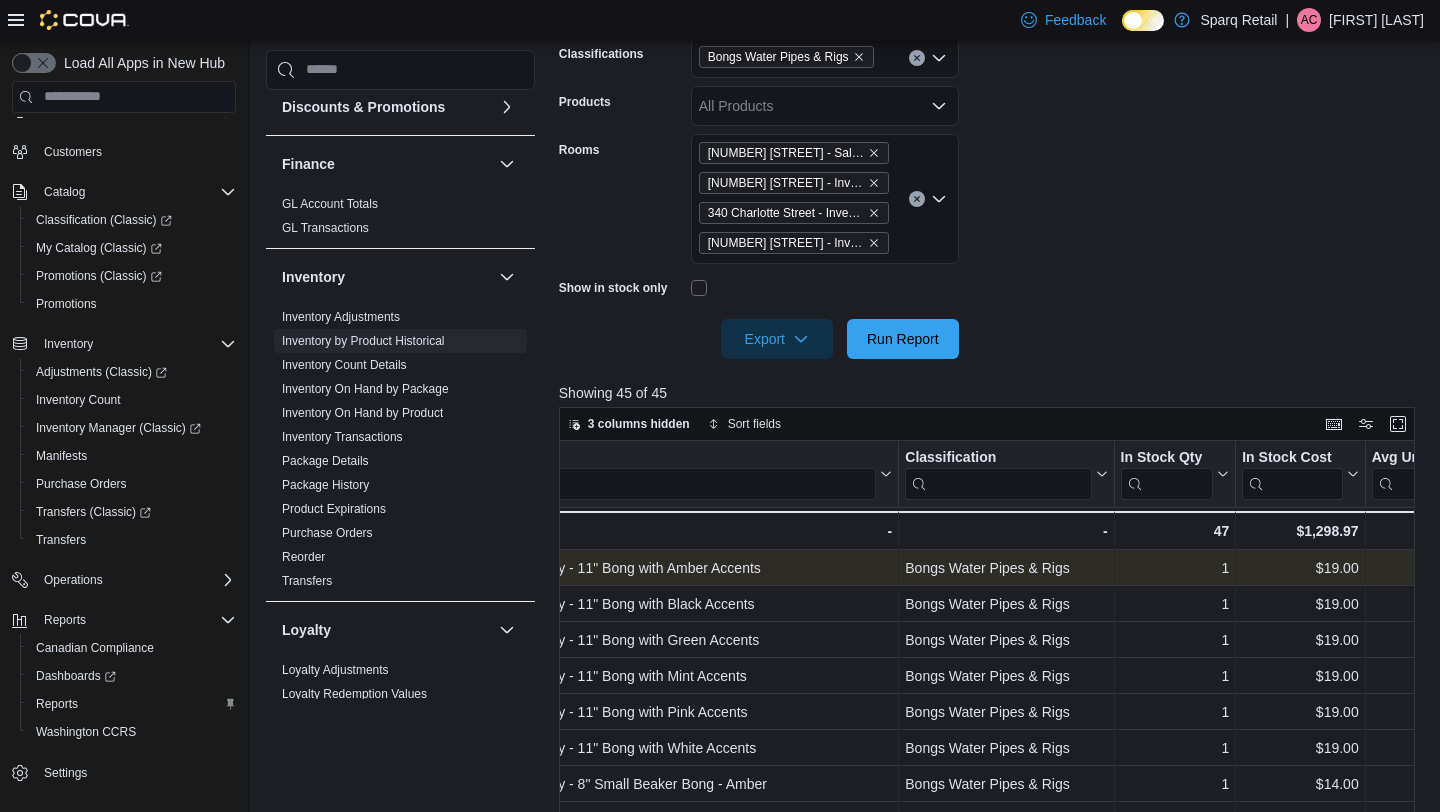 scroll, scrollTop: 0, scrollLeft: 235, axis: horizontal 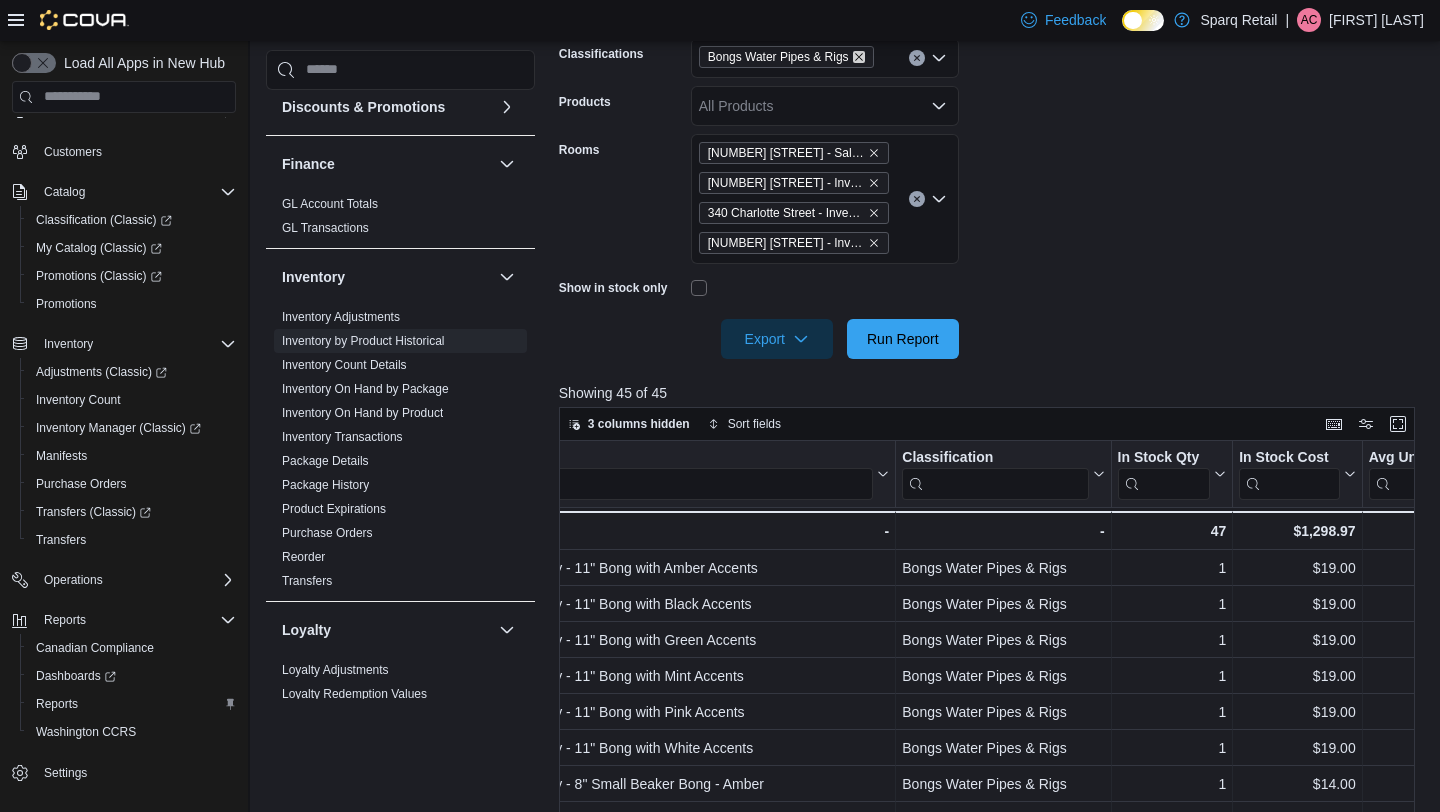 click 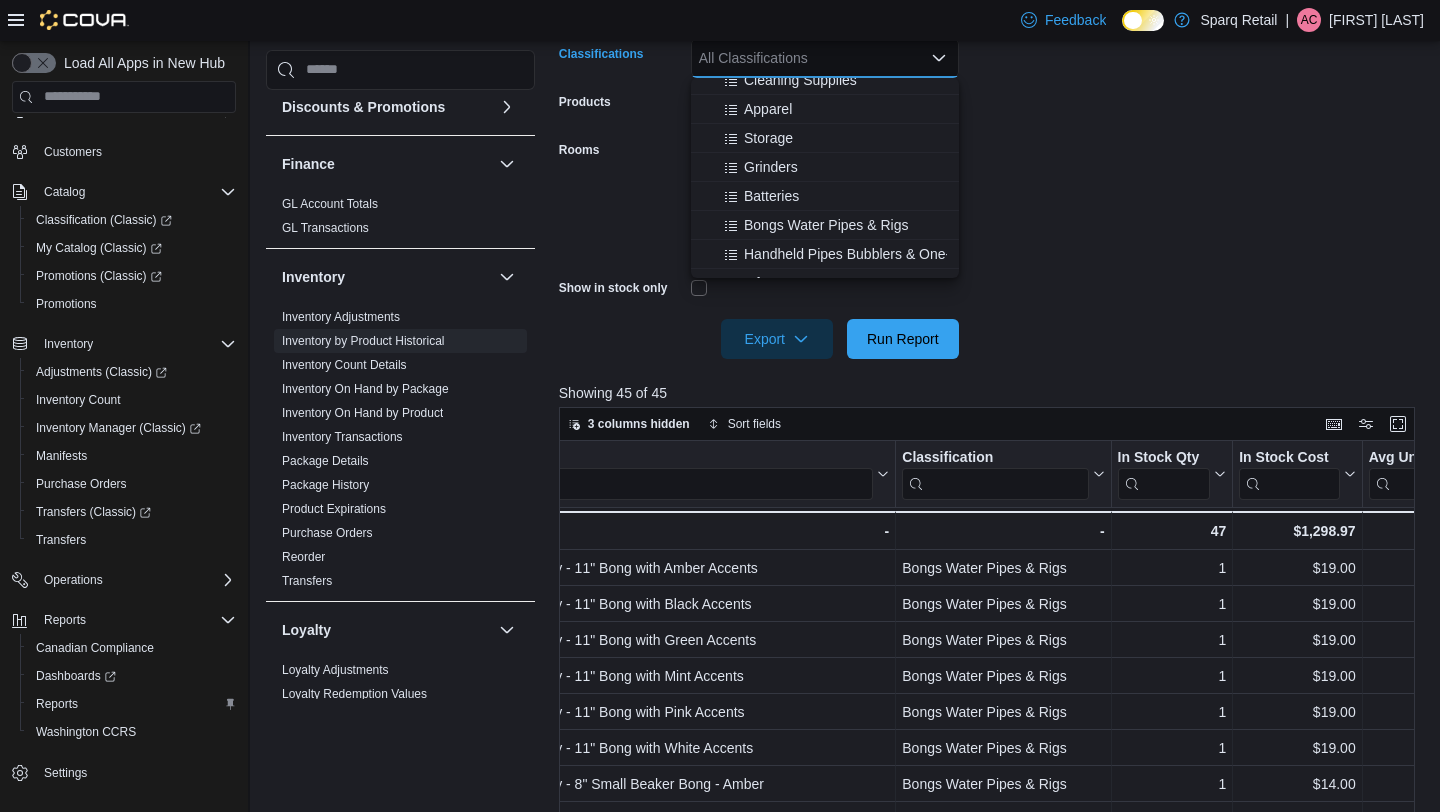 scroll, scrollTop: 427, scrollLeft: 0, axis: vertical 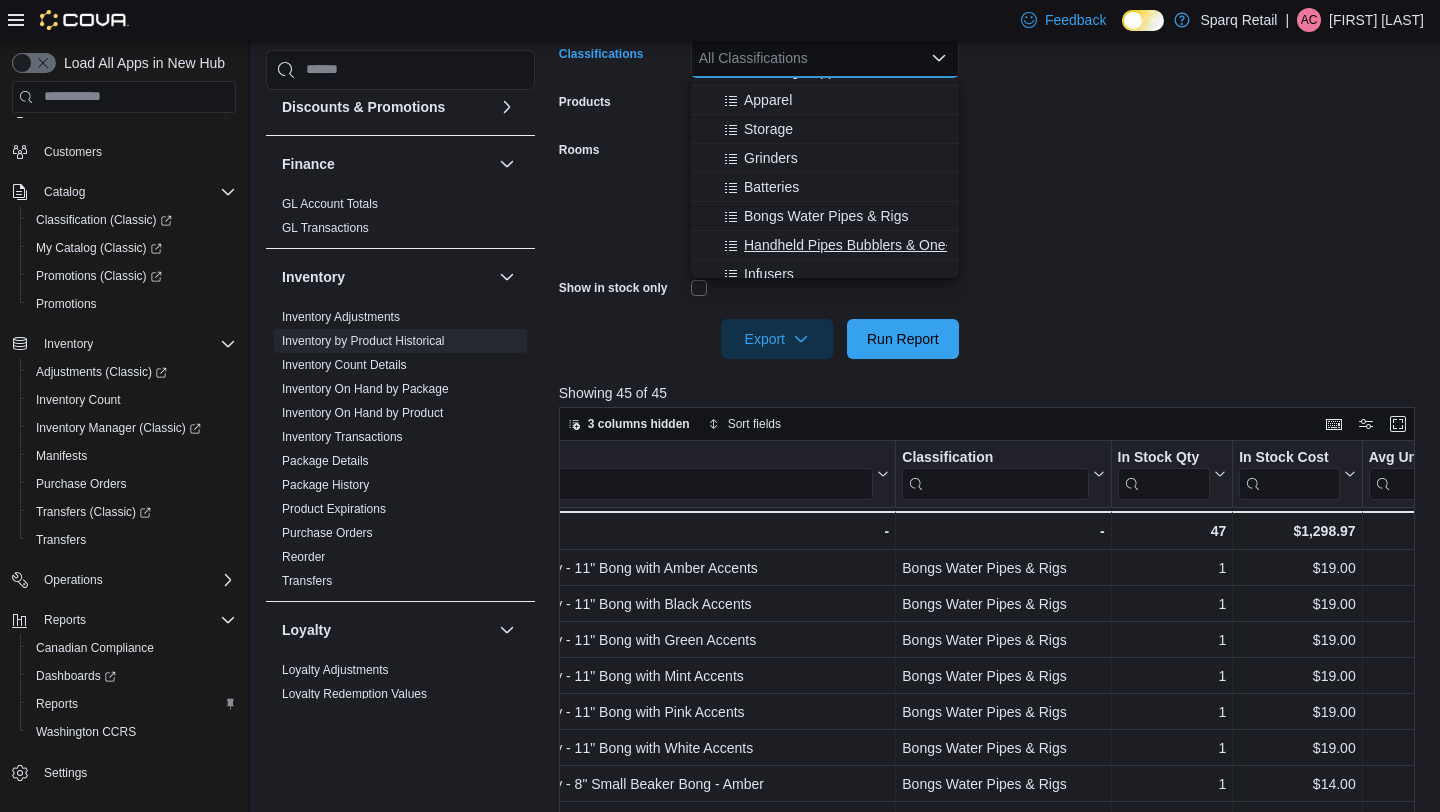 click on "Handheld Pipes Bubblers & One-Hitters" at bounding box center (867, 245) 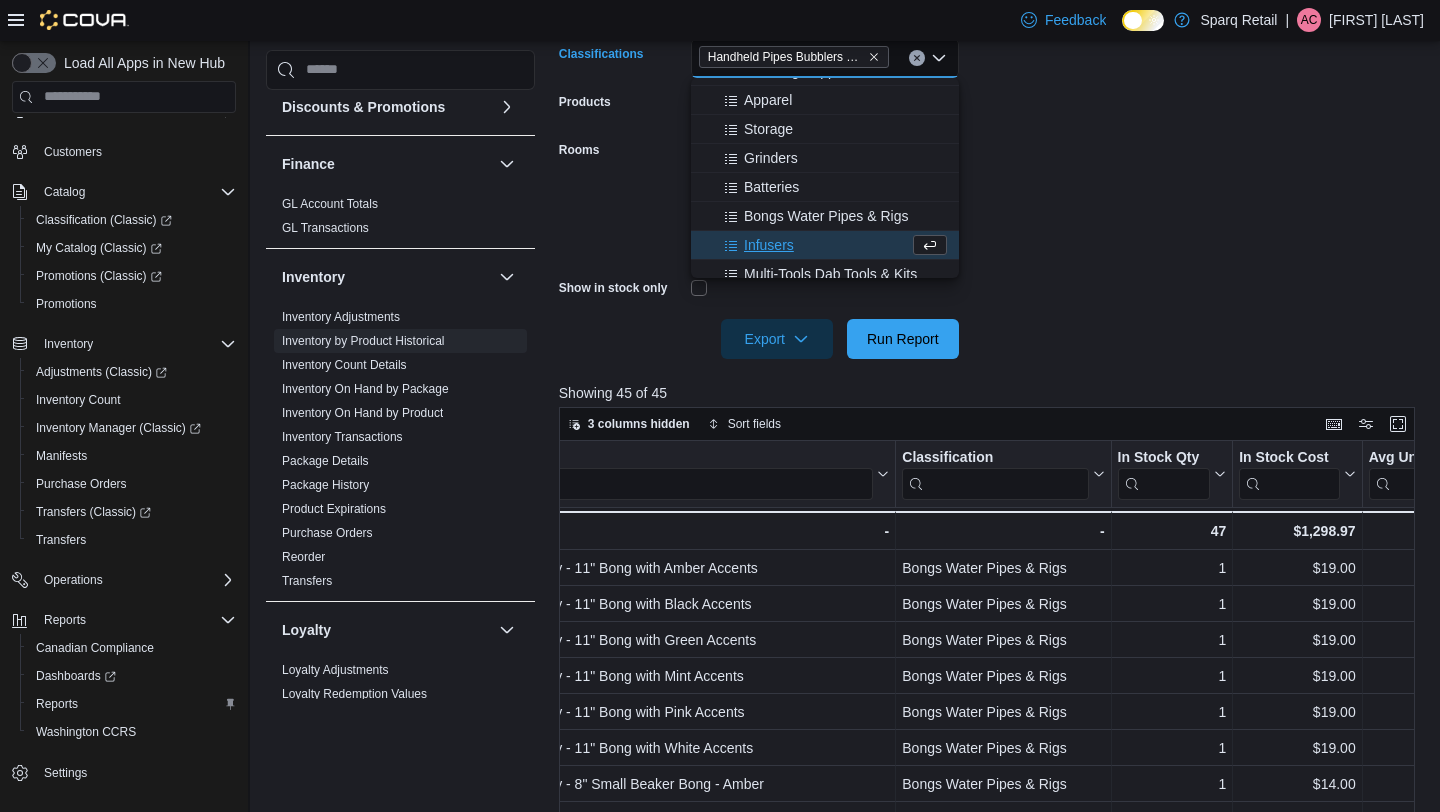 click on "**********" at bounding box center [991, 138] 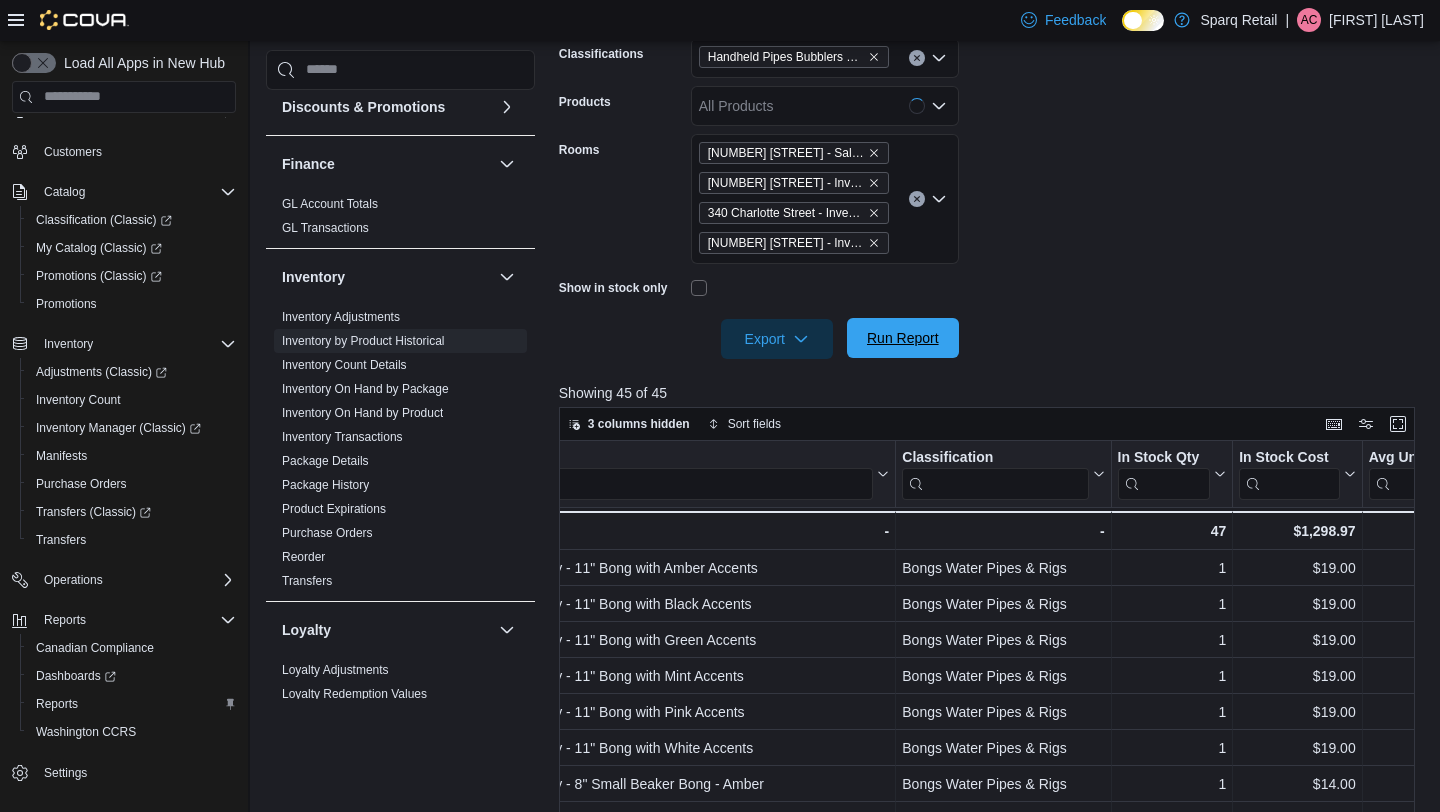 click on "Run Report" at bounding box center (903, 338) 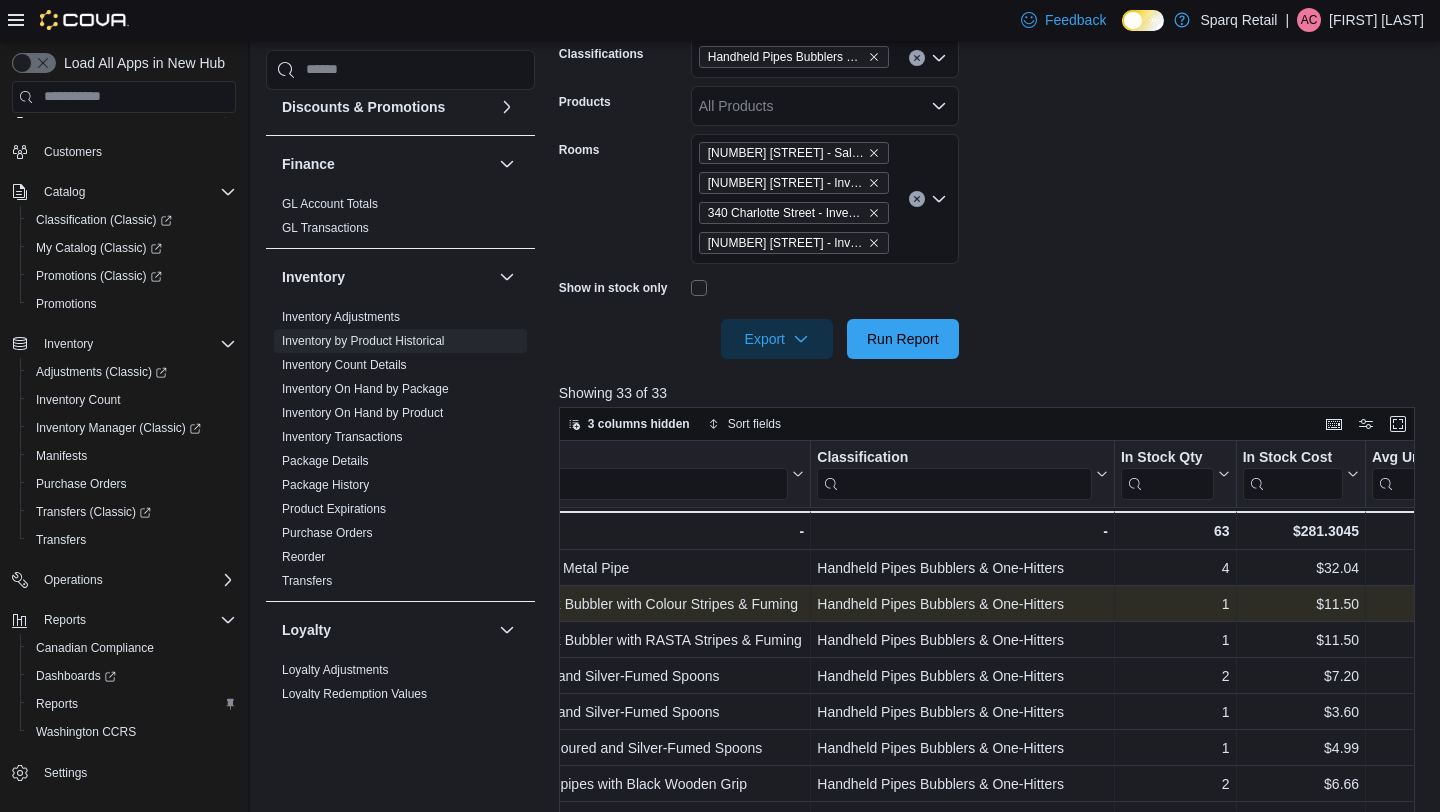 scroll, scrollTop: 0, scrollLeft: 321, axis: horizontal 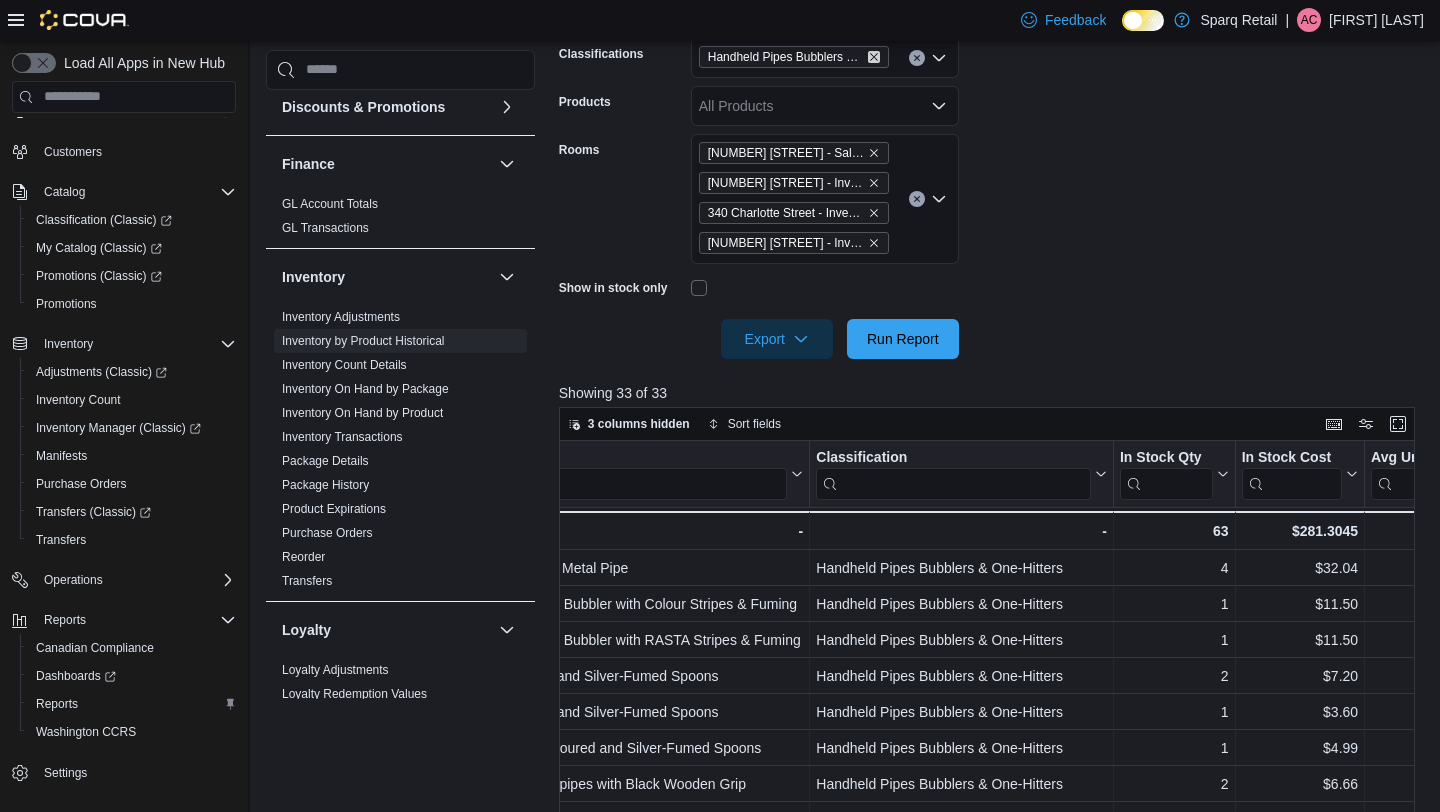 click 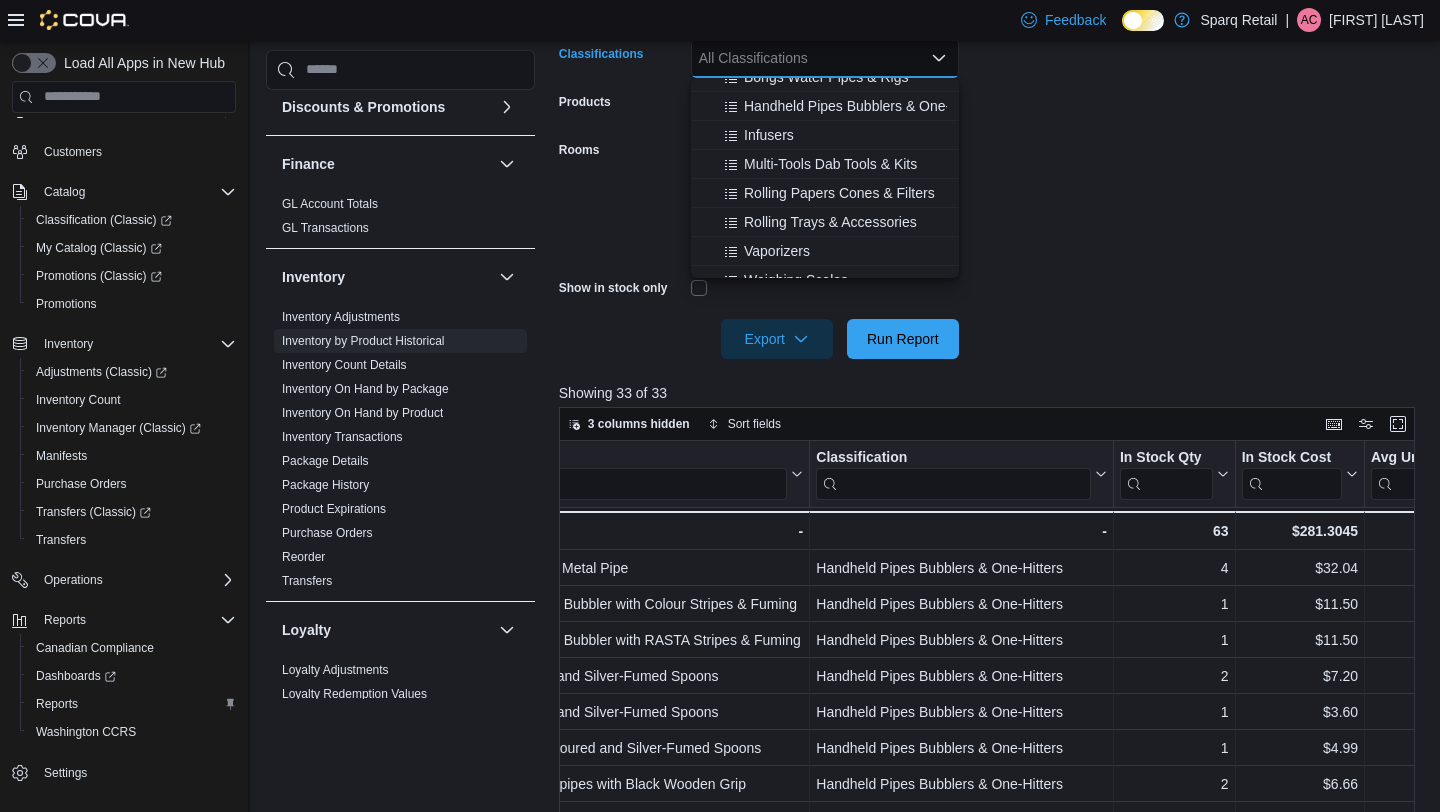scroll, scrollTop: 569, scrollLeft: 0, axis: vertical 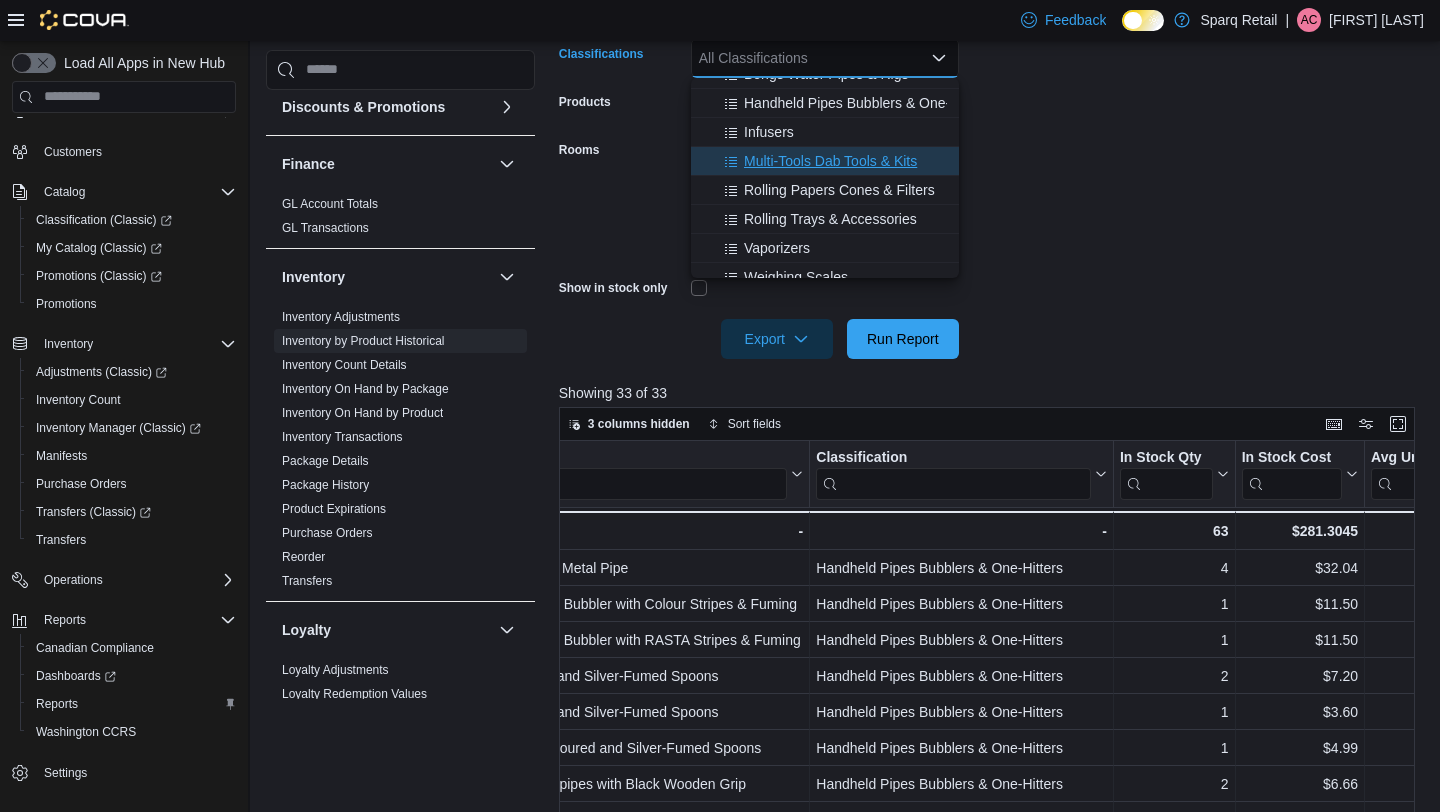 click on "Multi-Tools Dab Tools & Kits" at bounding box center (830, 161) 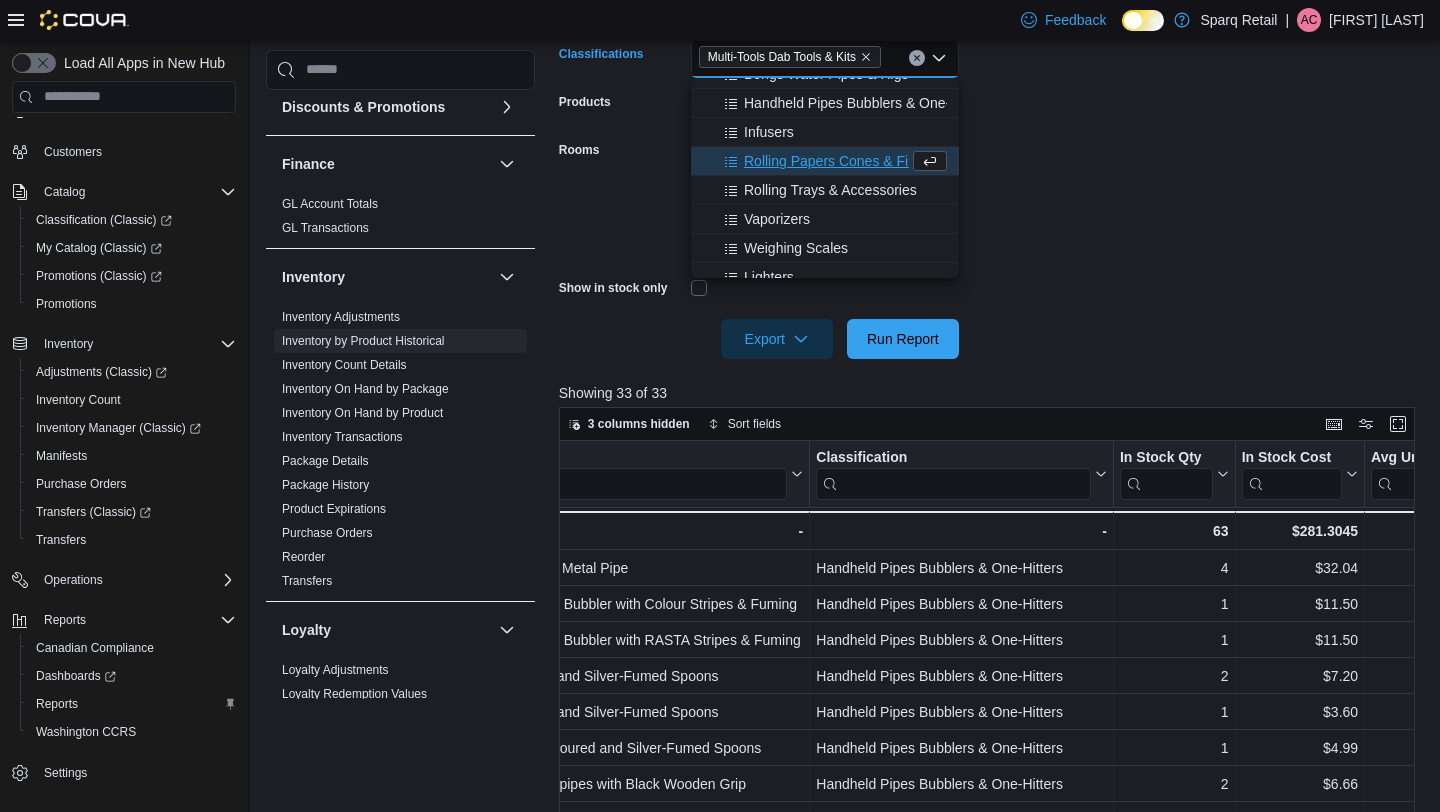 click on "**********" at bounding box center (991, 138) 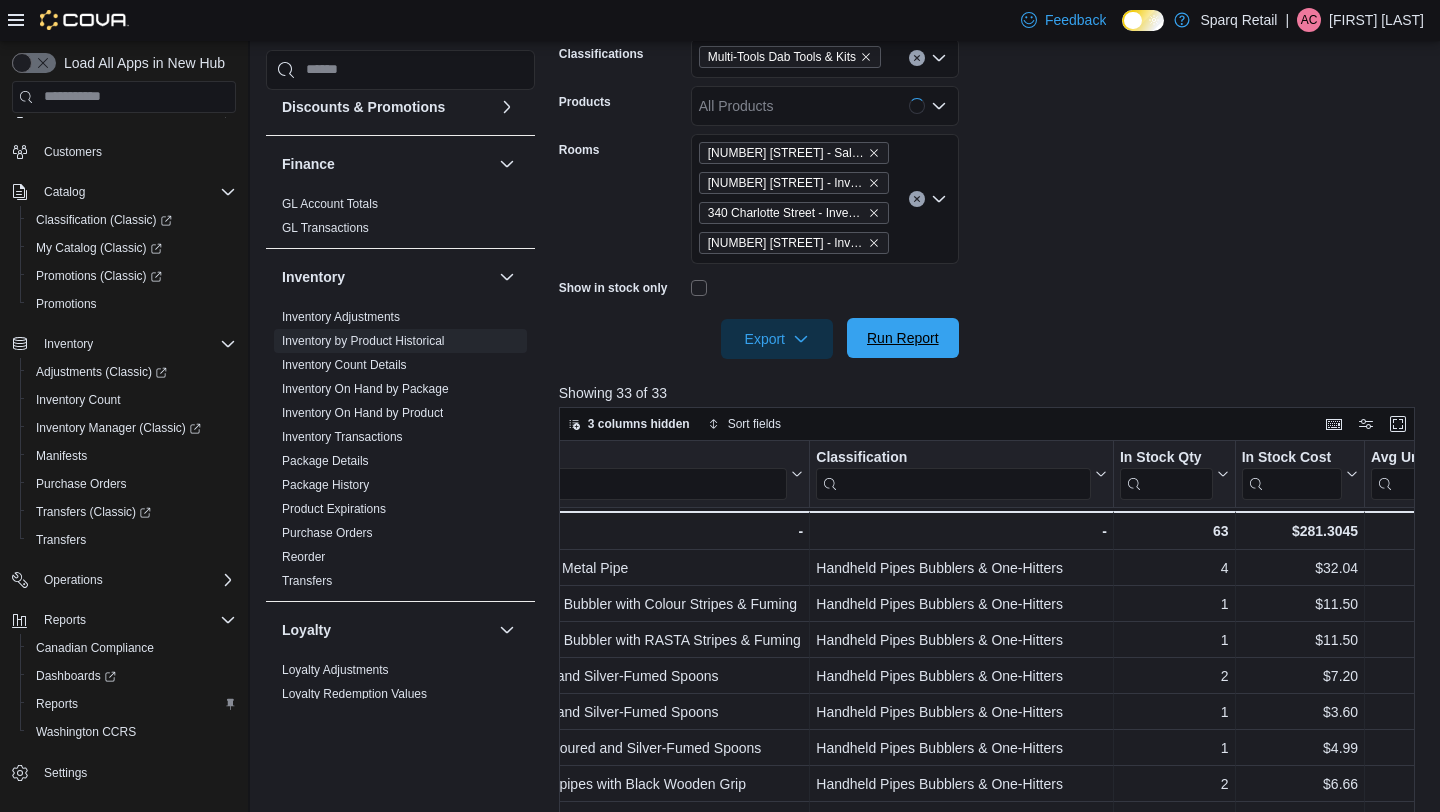 click on "Run Report" at bounding box center (903, 338) 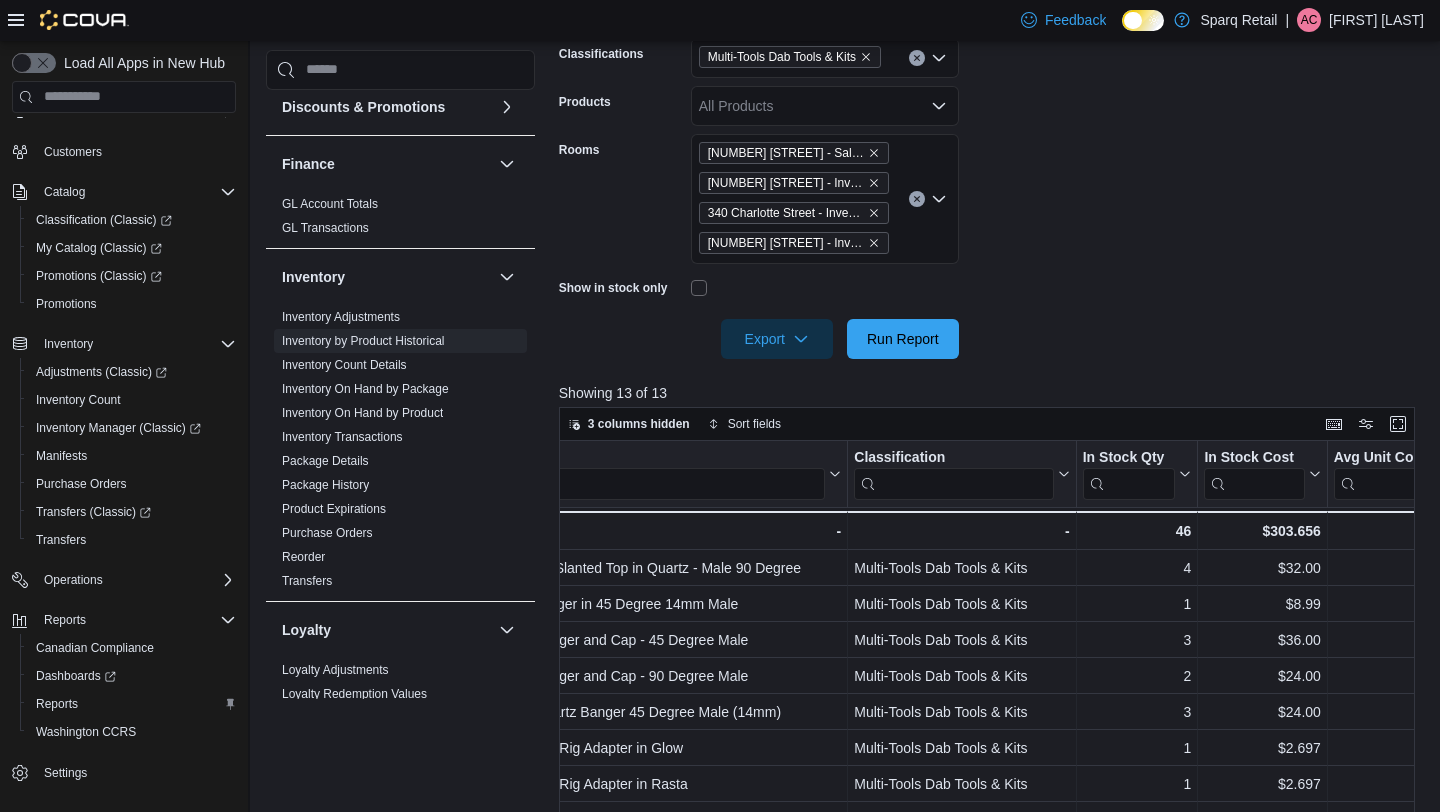 scroll, scrollTop: 0, scrollLeft: 295, axis: horizontal 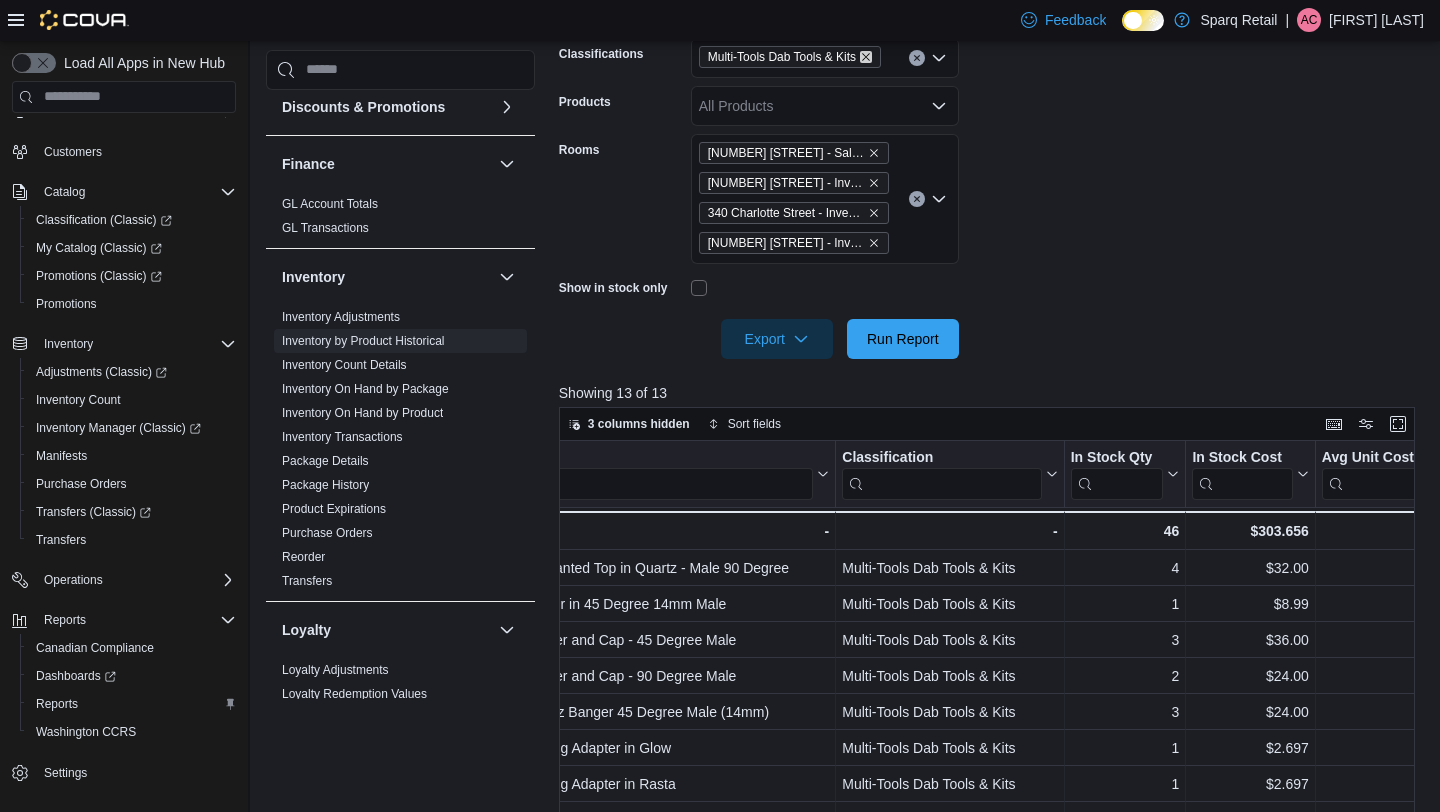 click 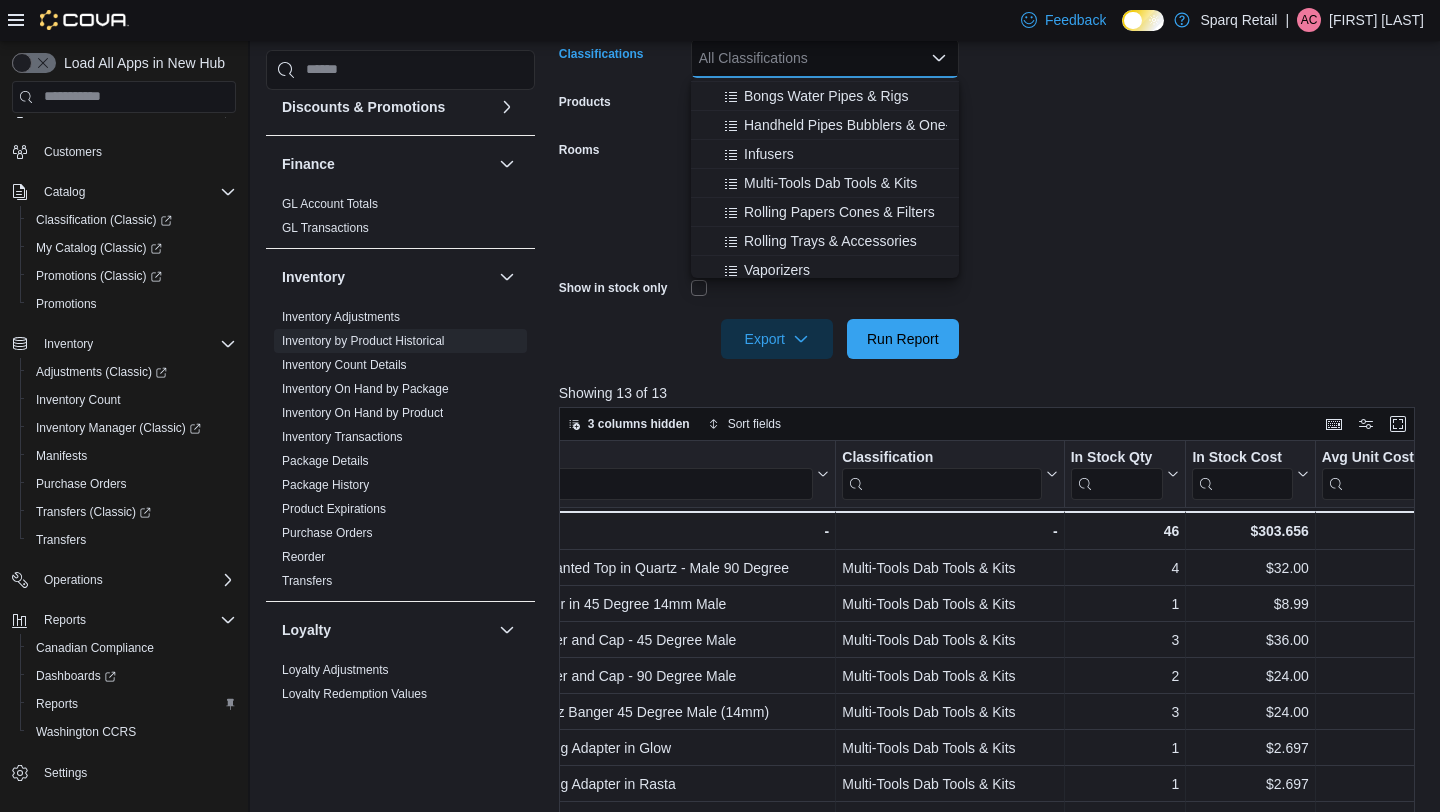 scroll, scrollTop: 580, scrollLeft: 0, axis: vertical 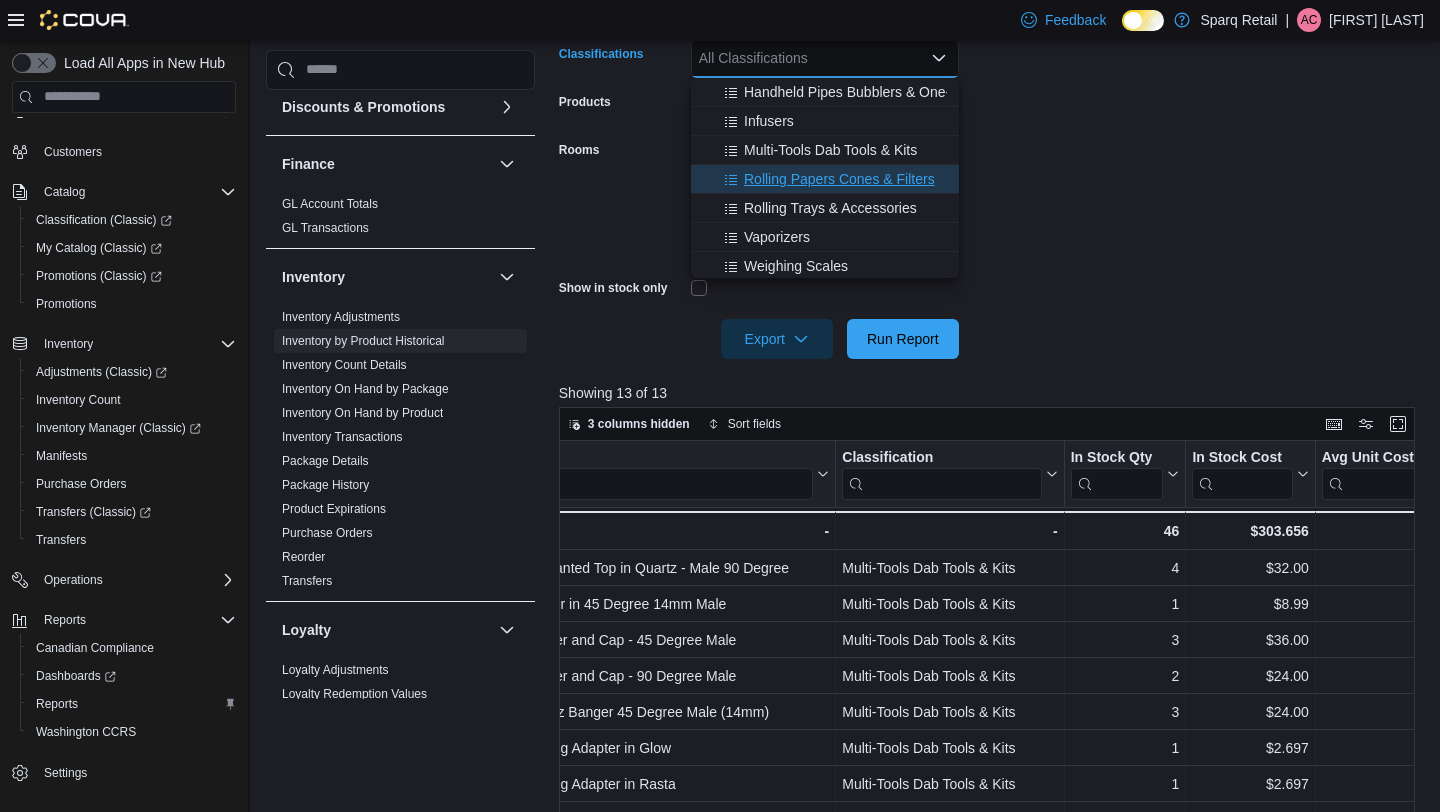 click on "Rolling Papers Cones &  Filters" at bounding box center [839, 179] 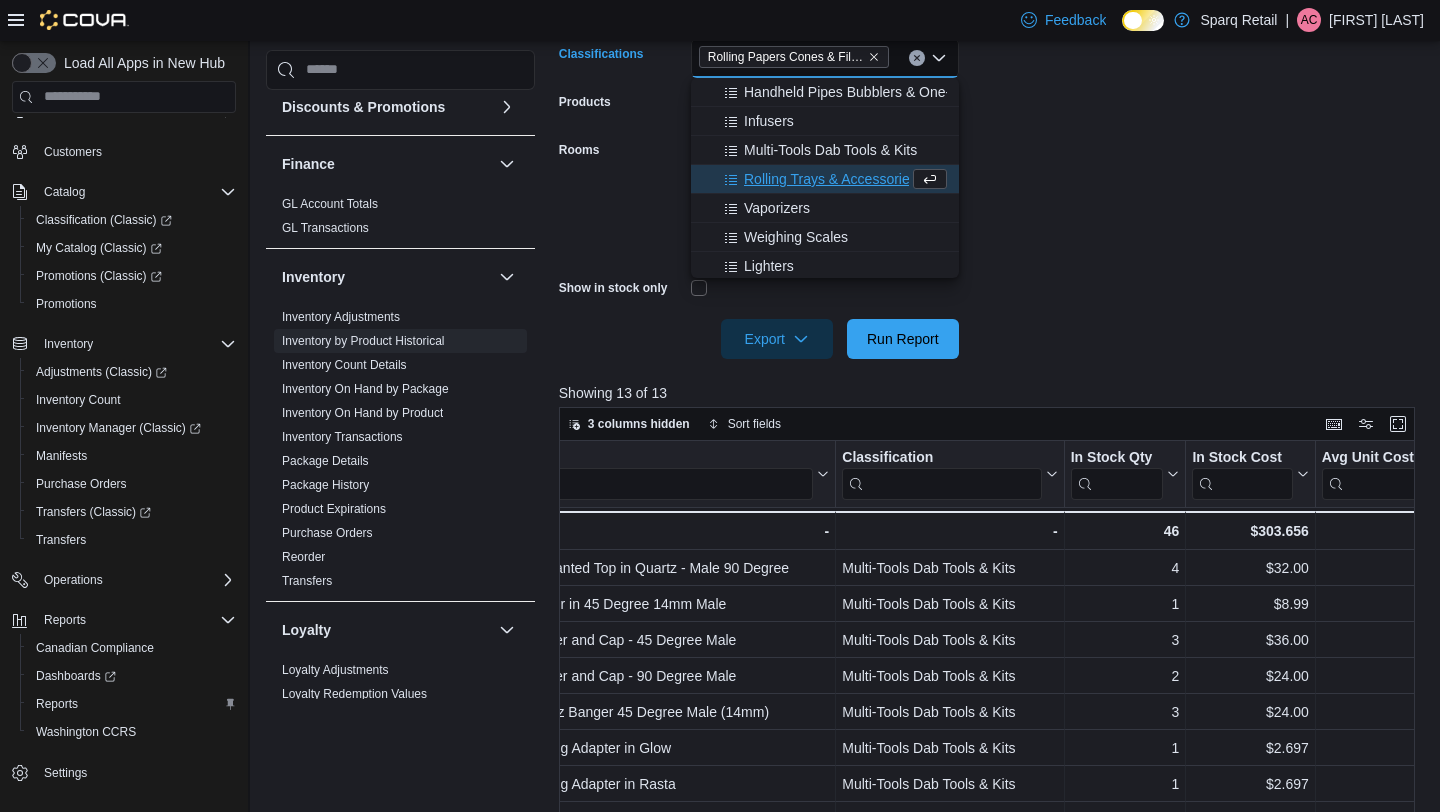 click on "**********" at bounding box center (991, 138) 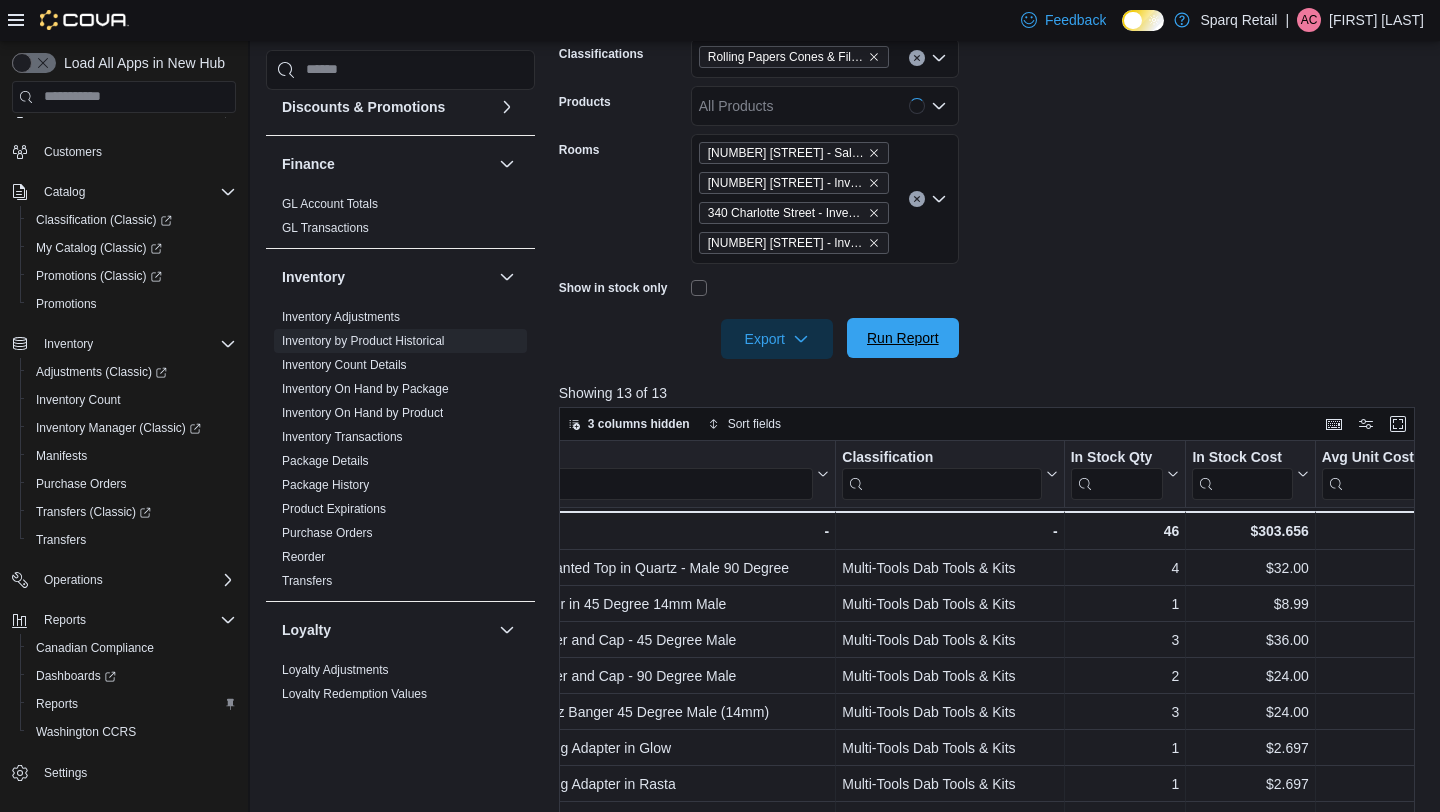 click on "Run Report" at bounding box center [903, 338] 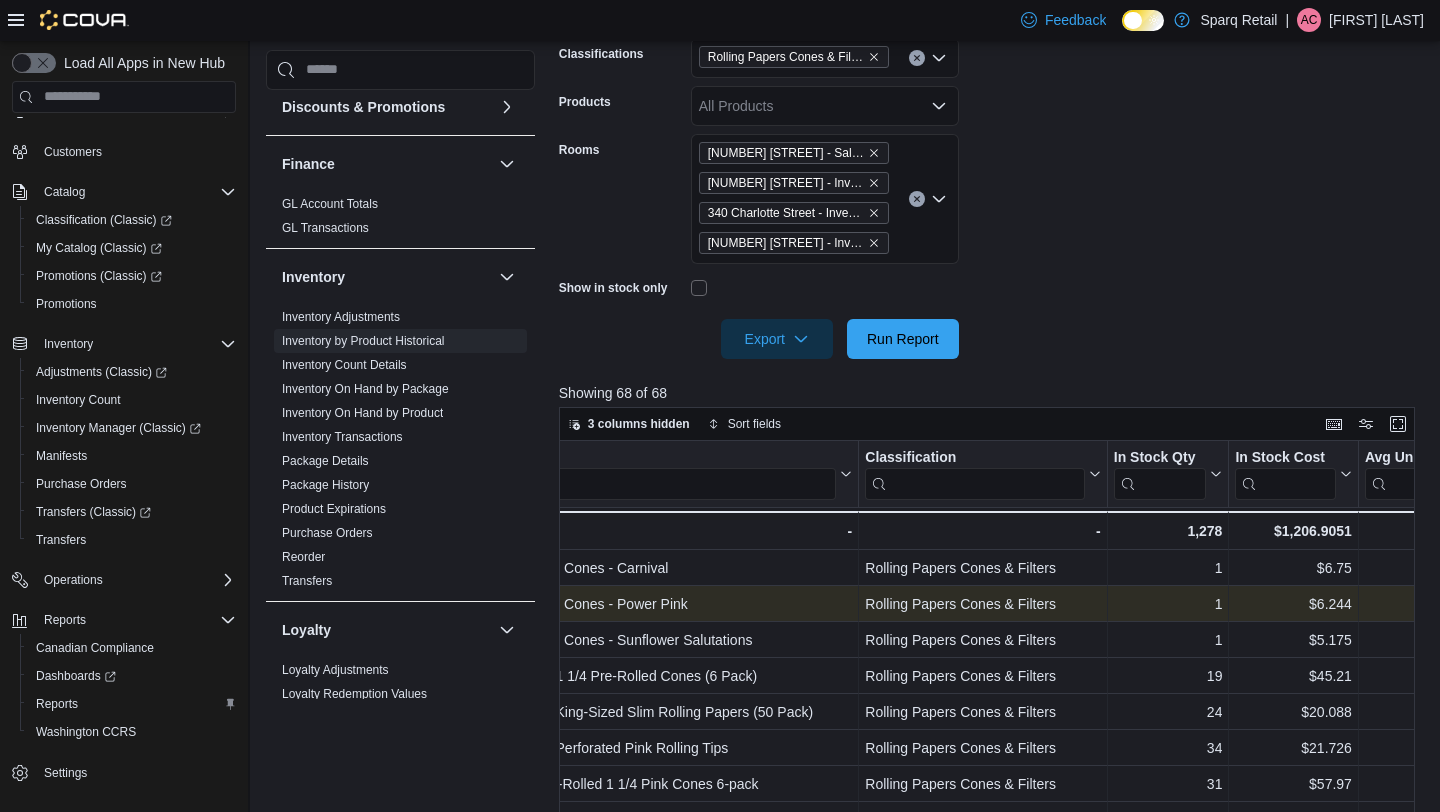 scroll, scrollTop: 0, scrollLeft: 275, axis: horizontal 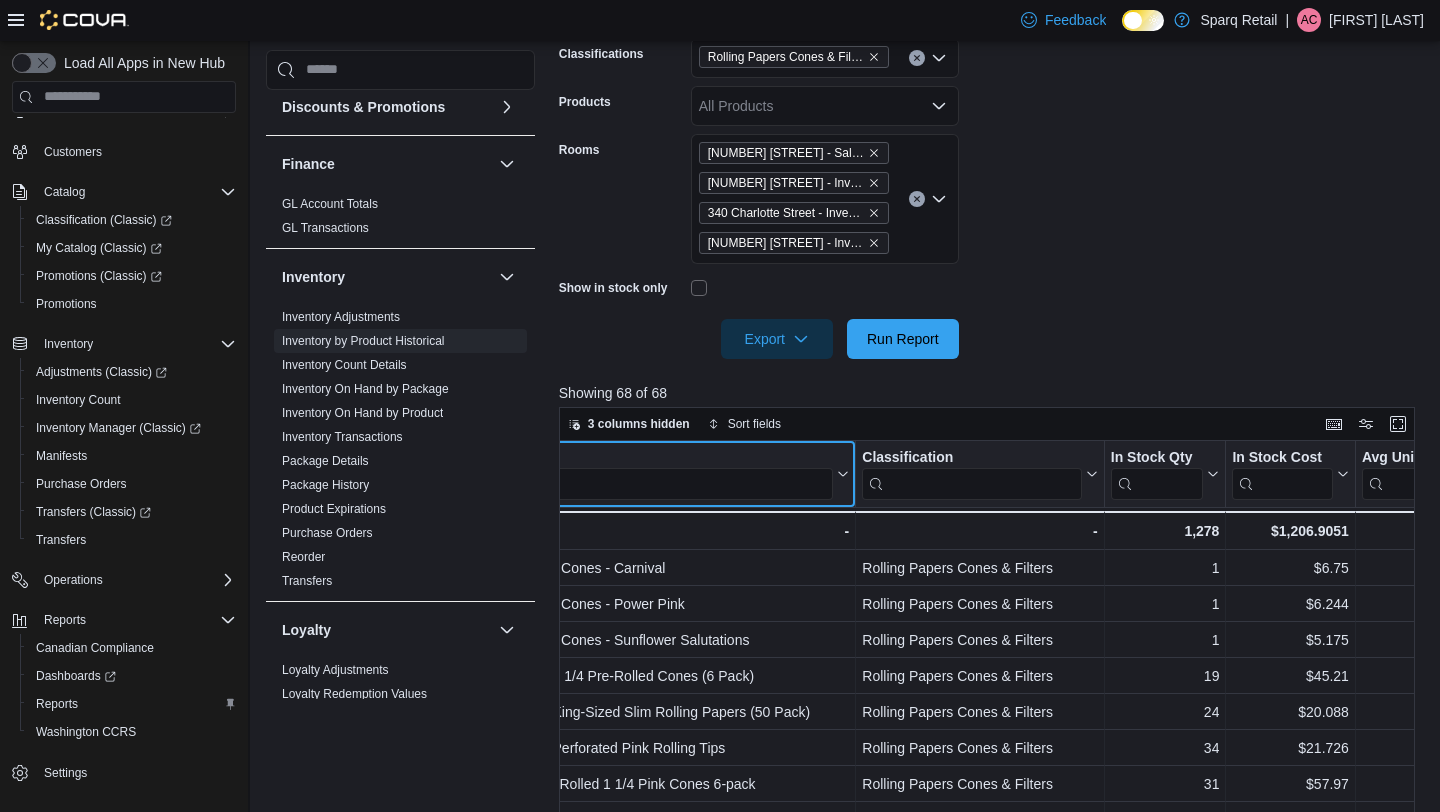 click at bounding box center [647, 483] 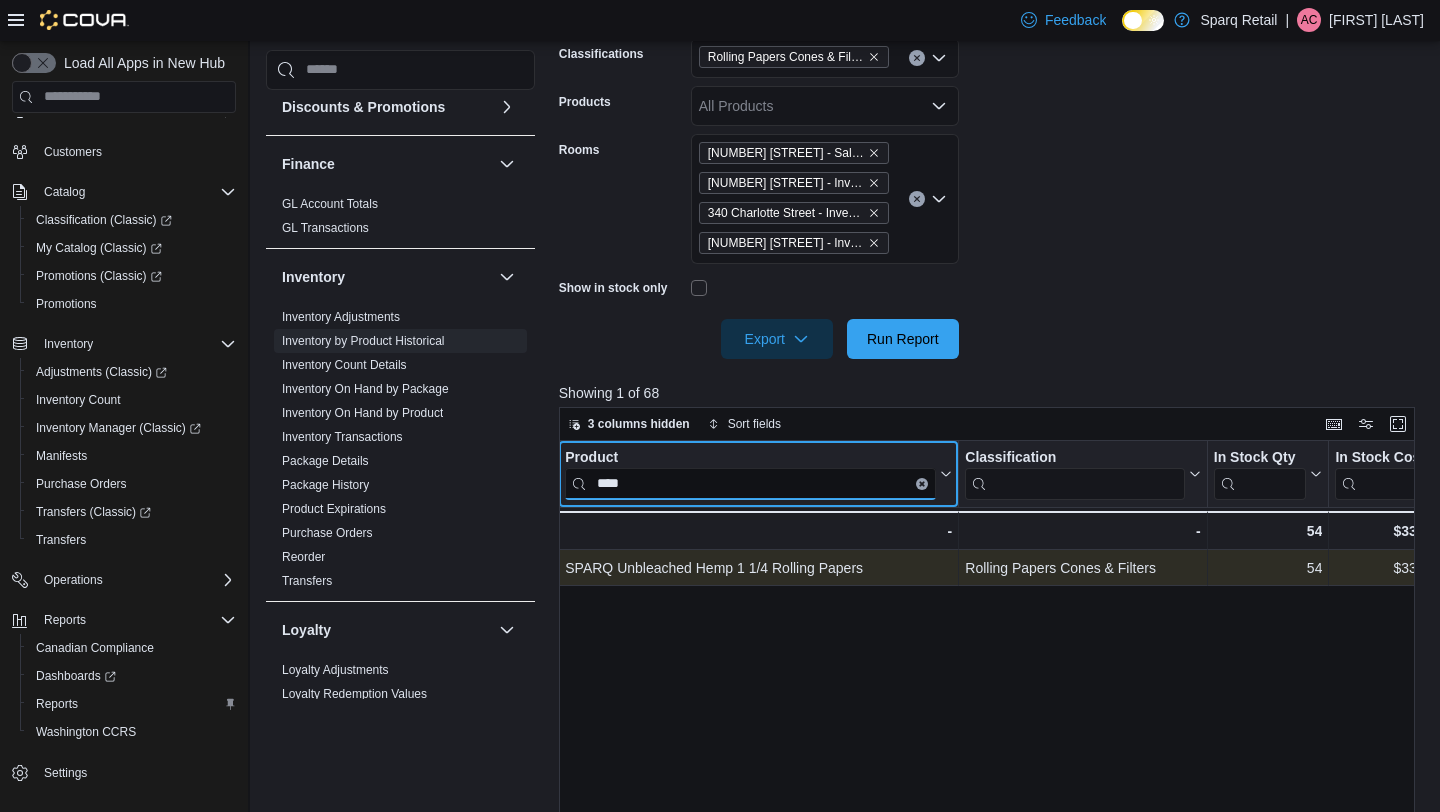 scroll, scrollTop: 0, scrollLeft: 253, axis: horizontal 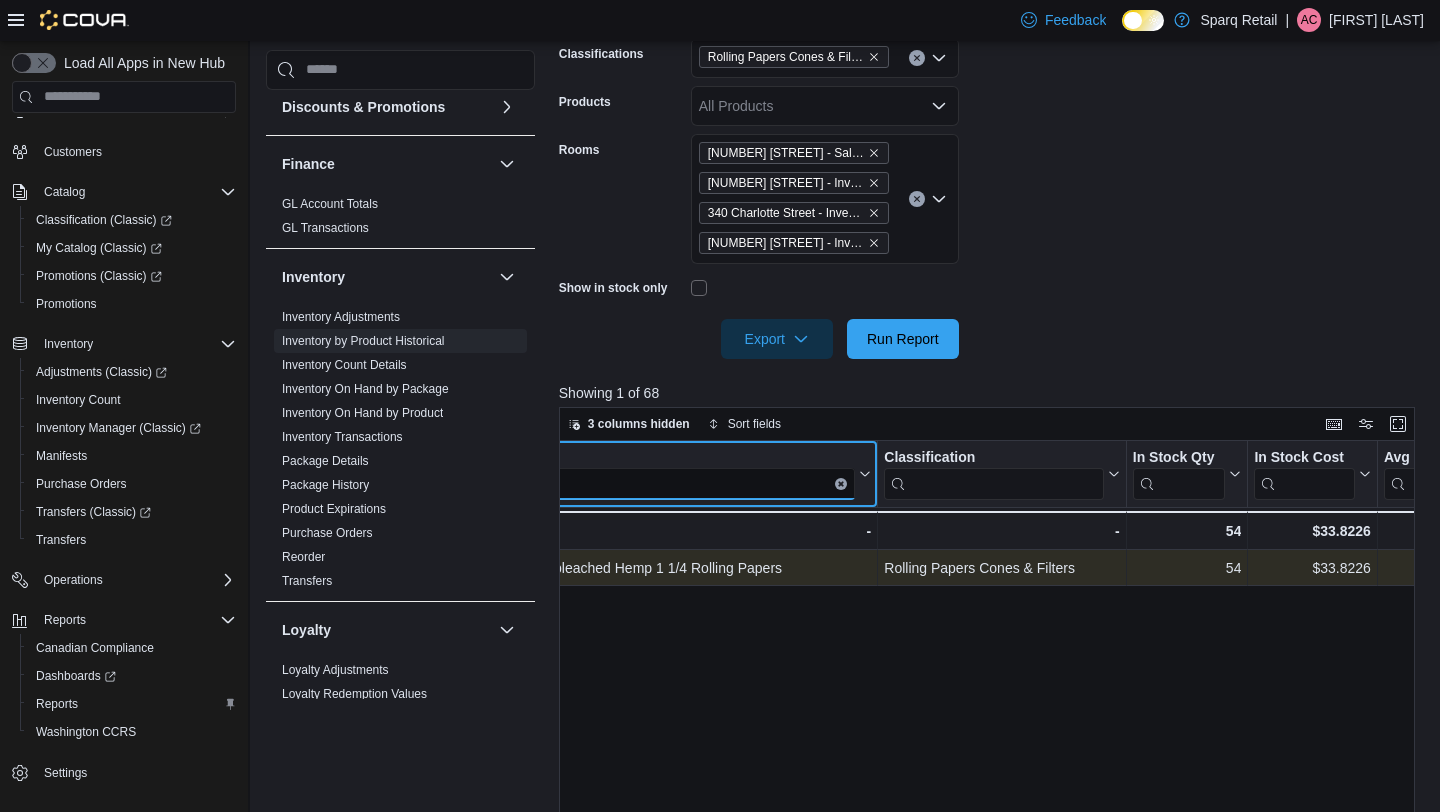 type on "****" 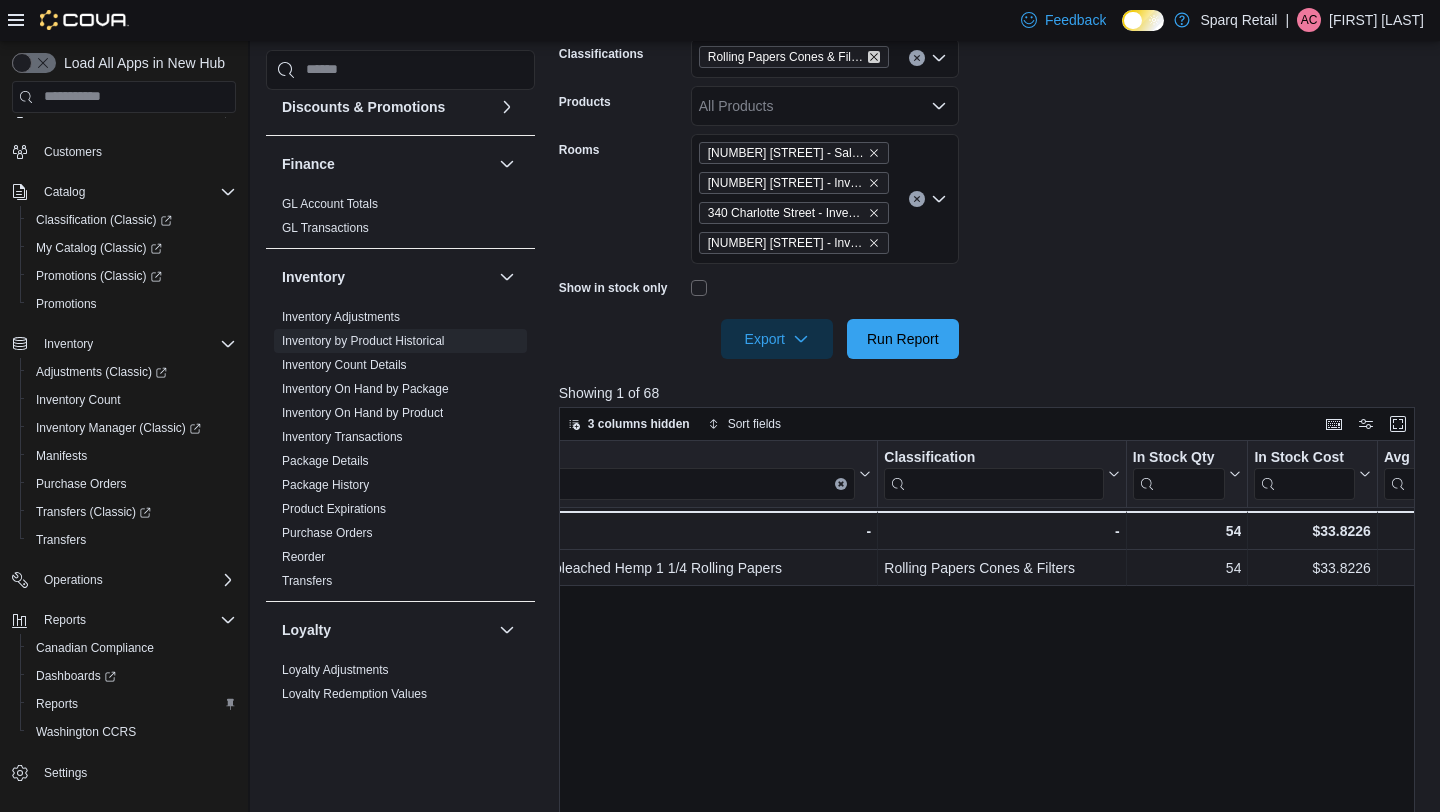 click 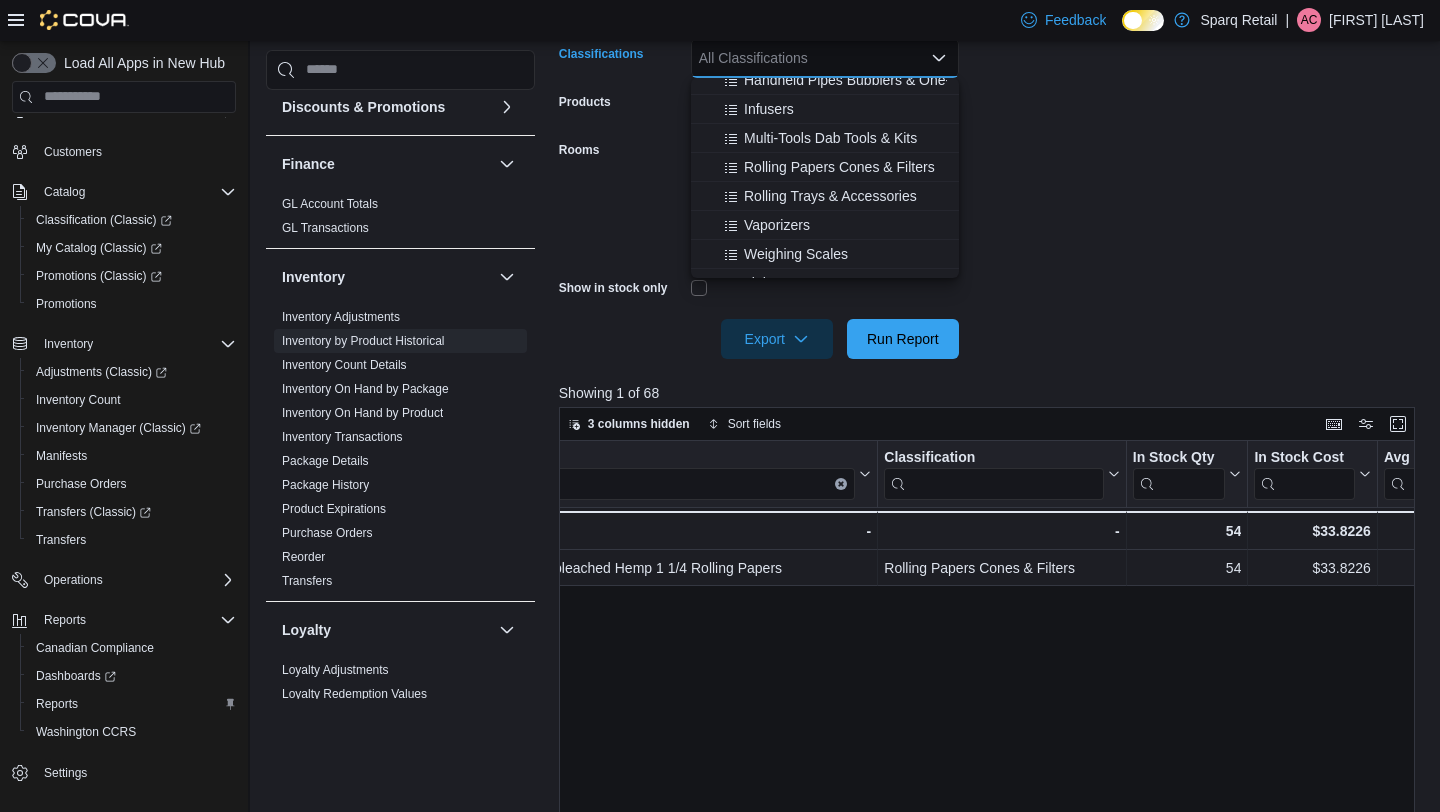 scroll, scrollTop: 603, scrollLeft: 0, axis: vertical 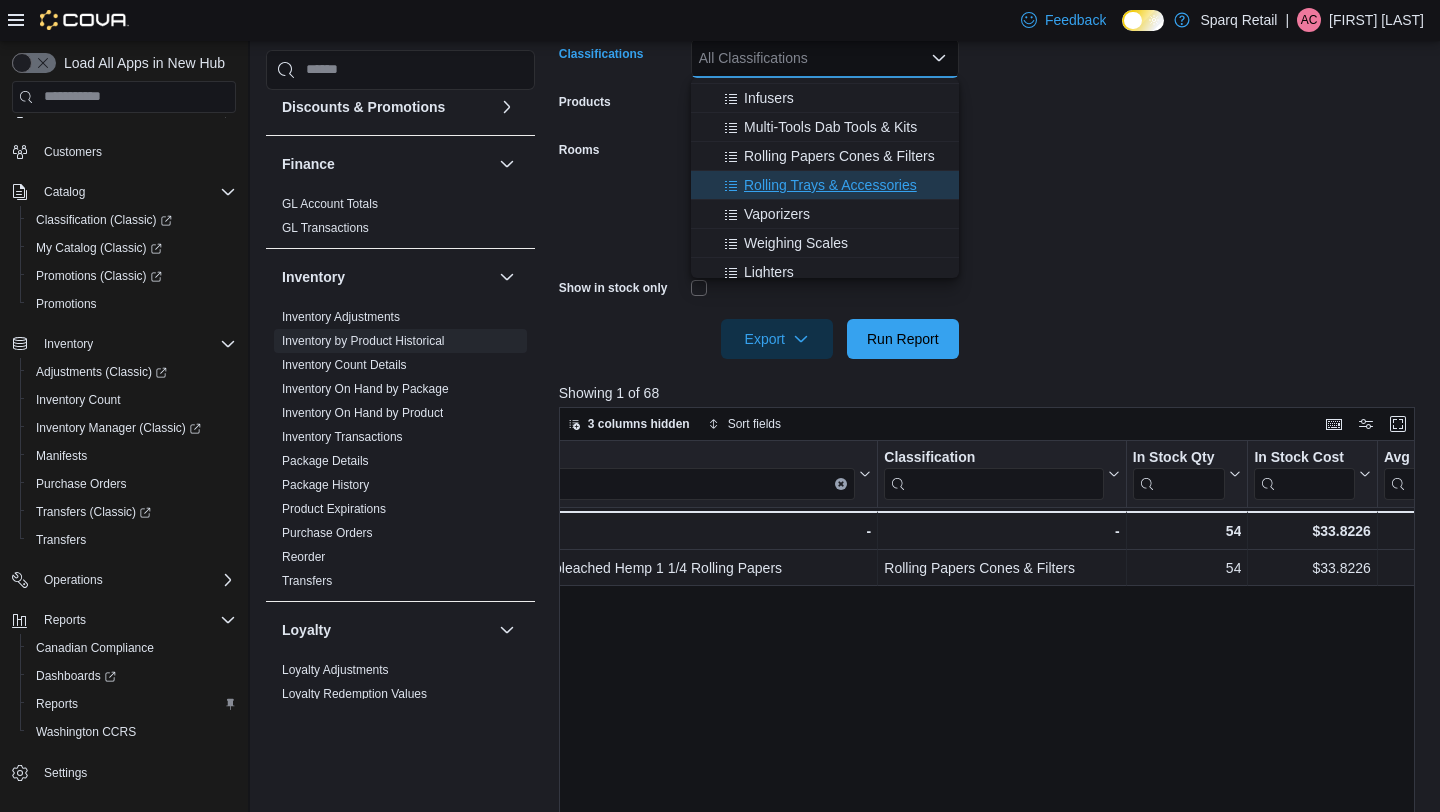 click on "Rolling Trays & Accessories" at bounding box center (830, 185) 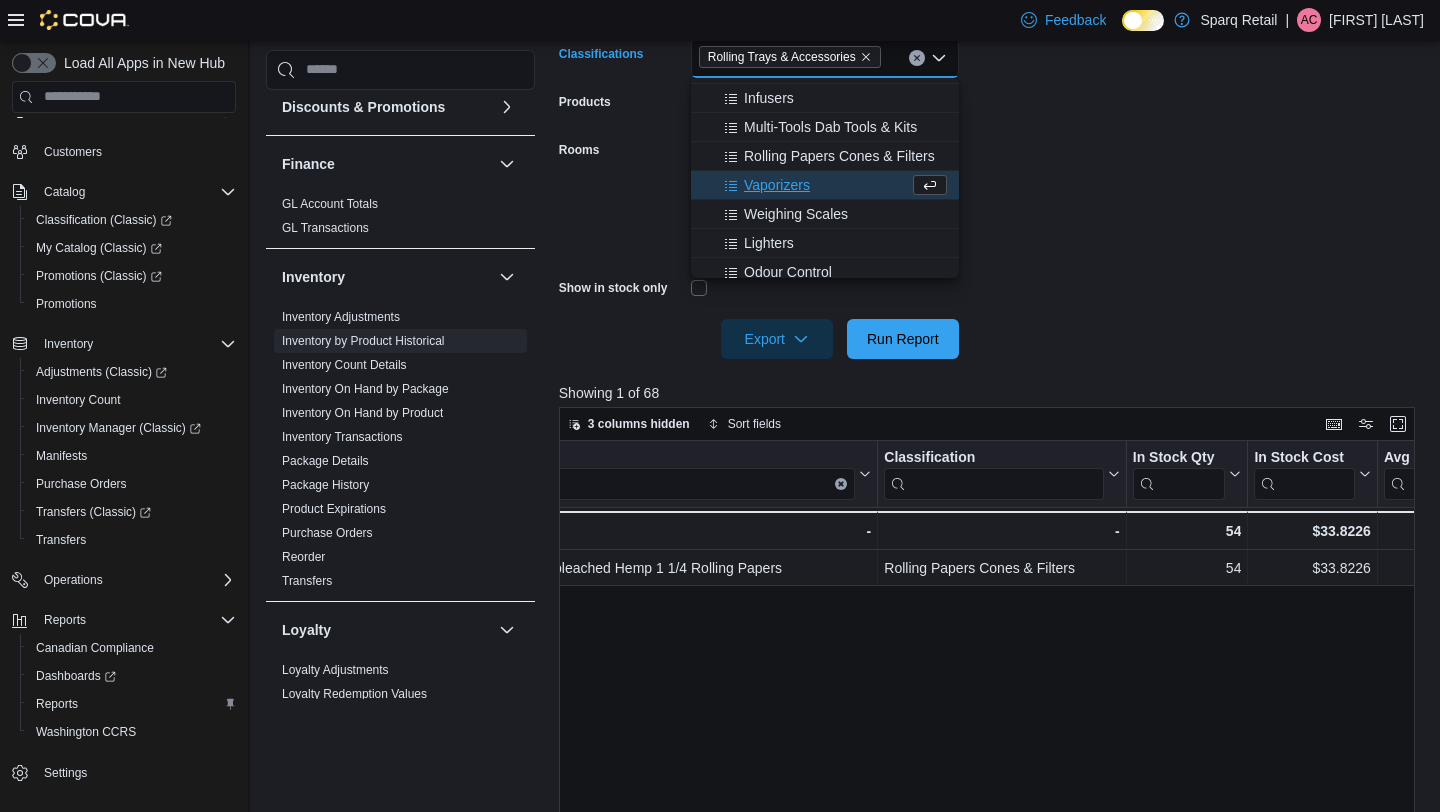 click on "**********" at bounding box center [991, 138] 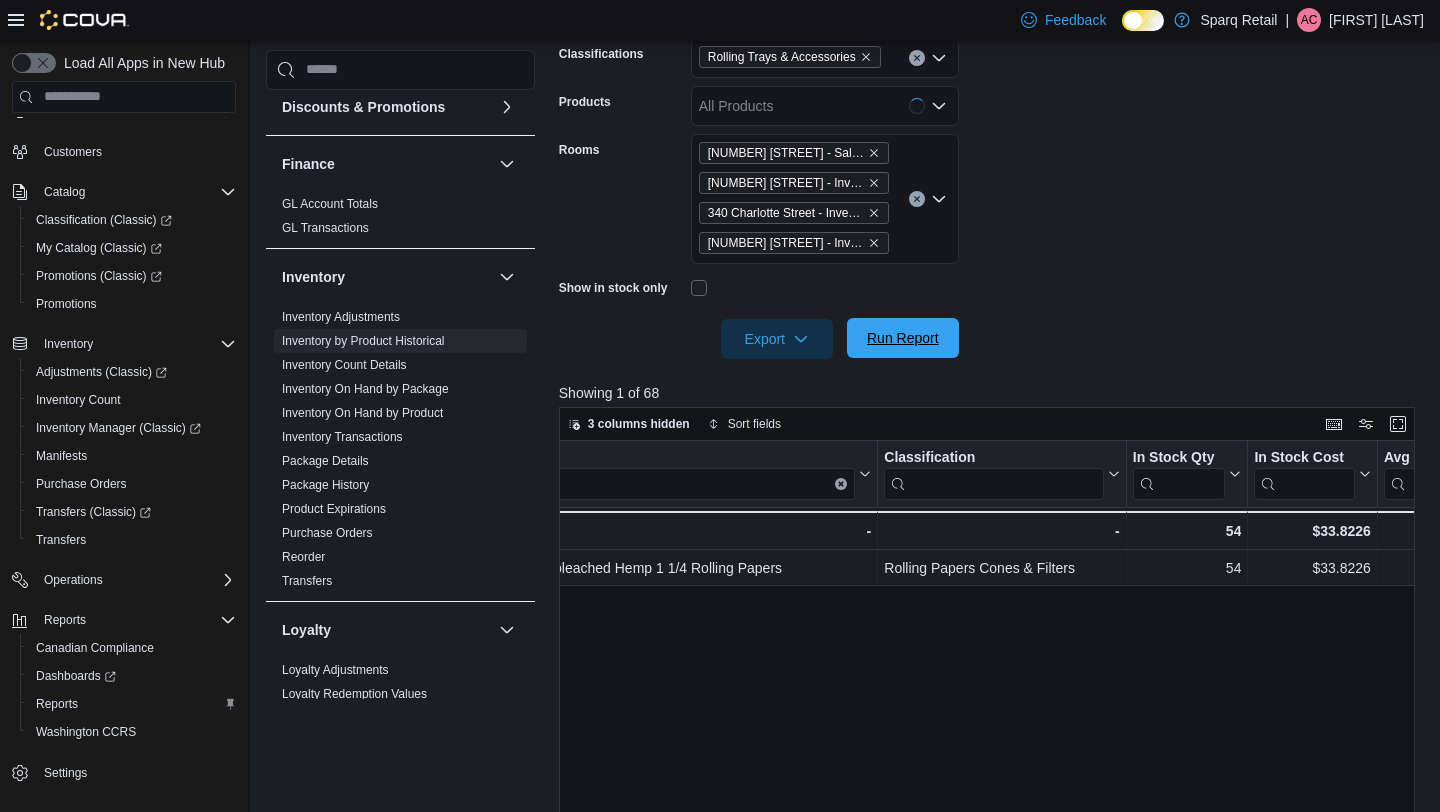 click on "Run Report" at bounding box center (903, 338) 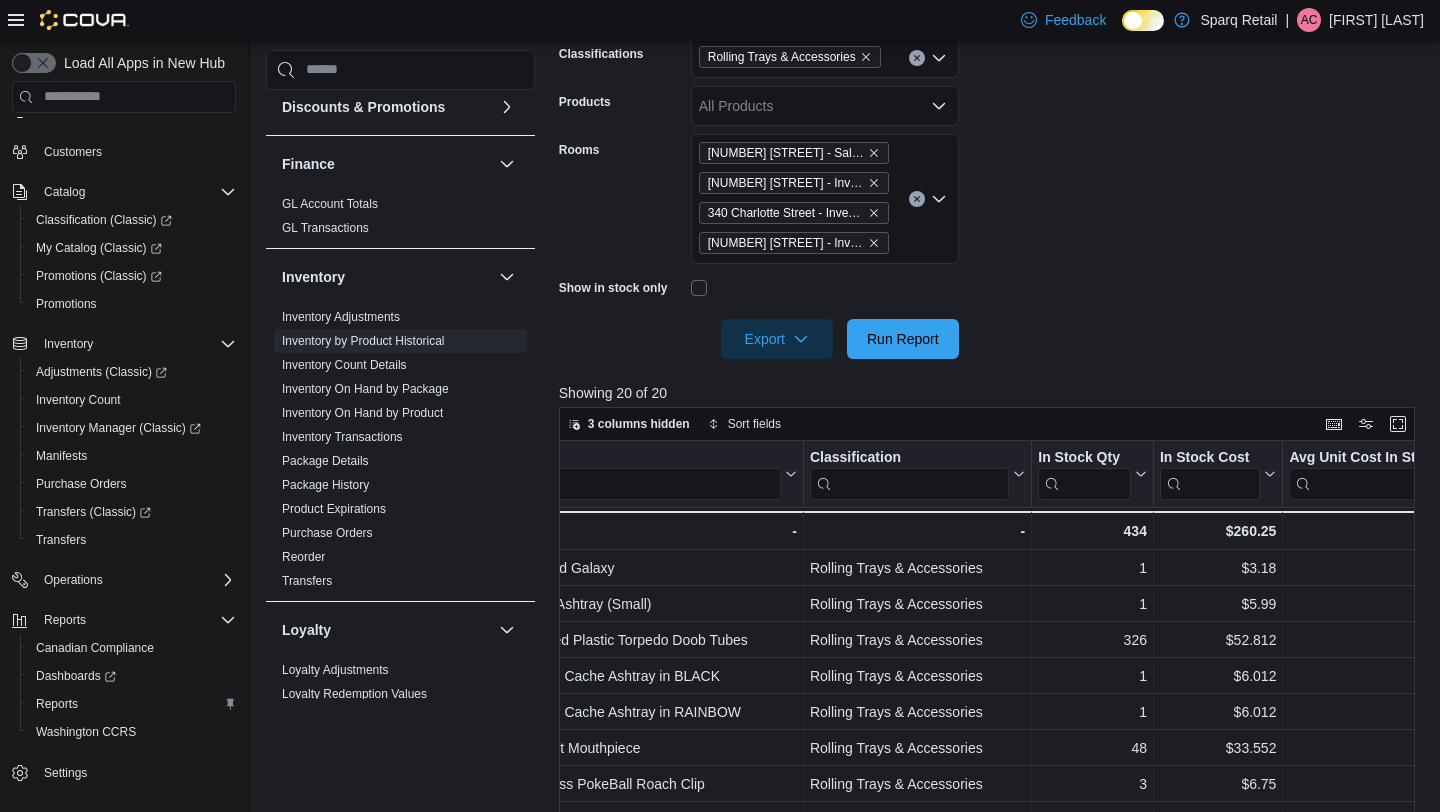 scroll, scrollTop: 0, scrollLeft: 290, axis: horizontal 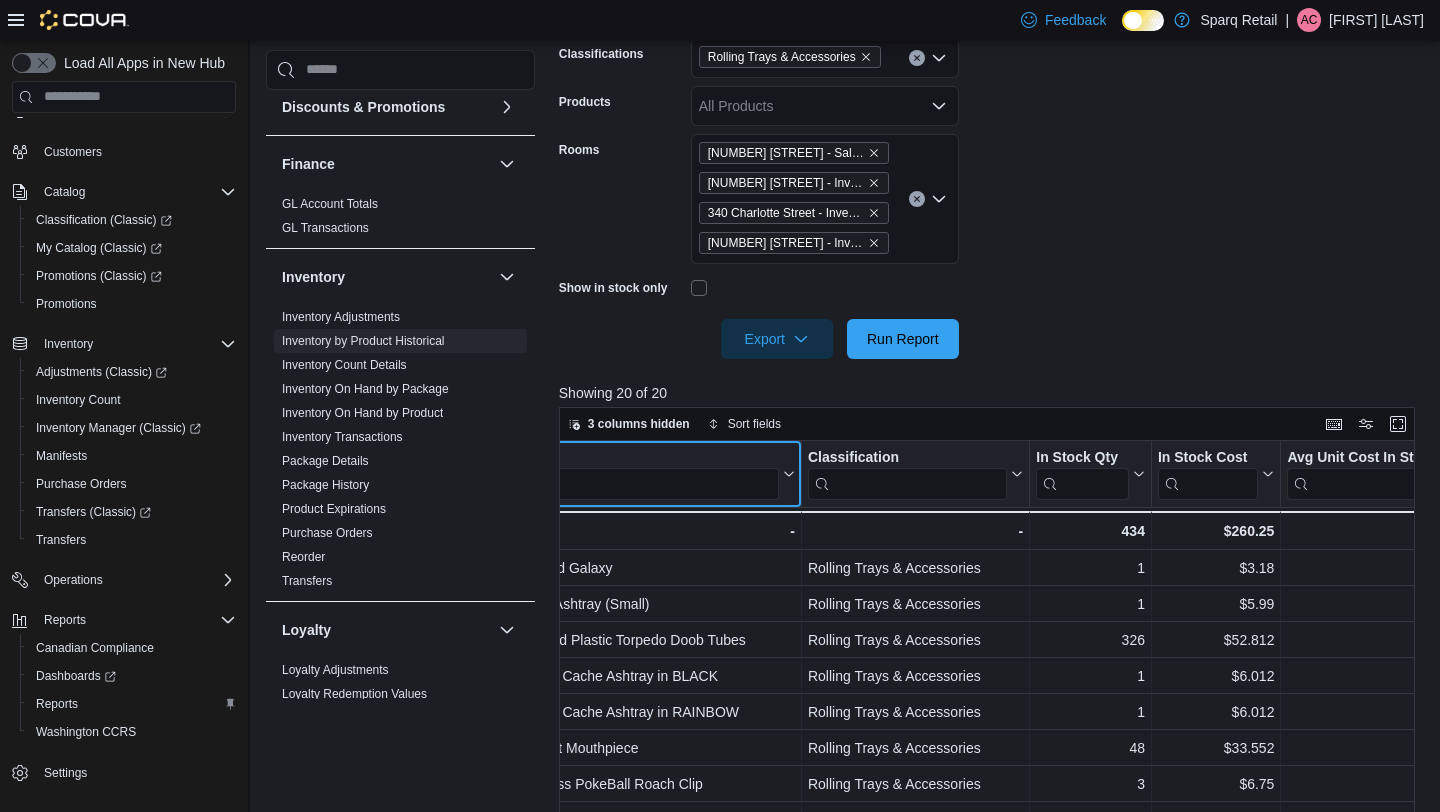 click on "Product Click to view column header actions" at bounding box center (621, 474) 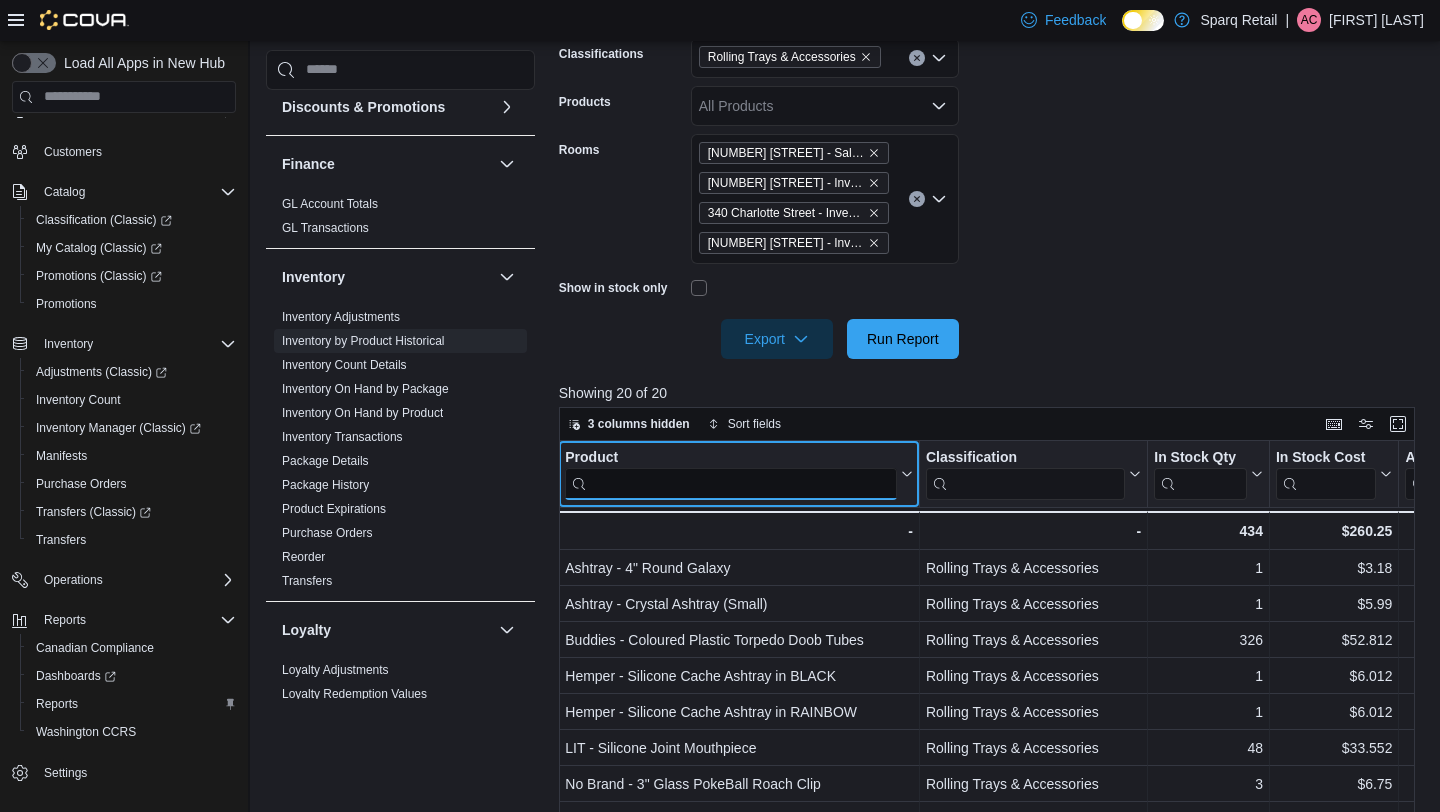 click at bounding box center [731, 483] 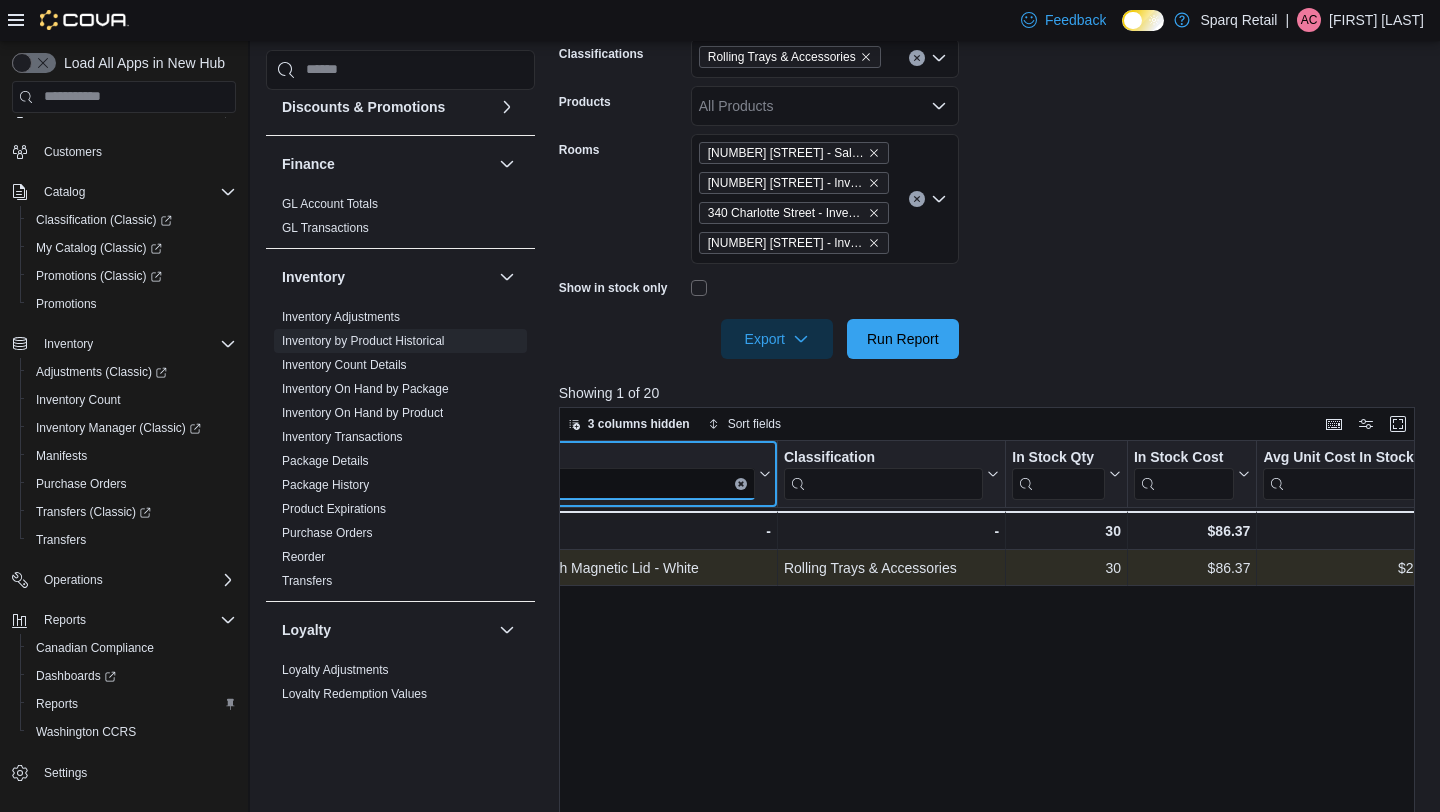 scroll, scrollTop: 0, scrollLeft: 316, axis: horizontal 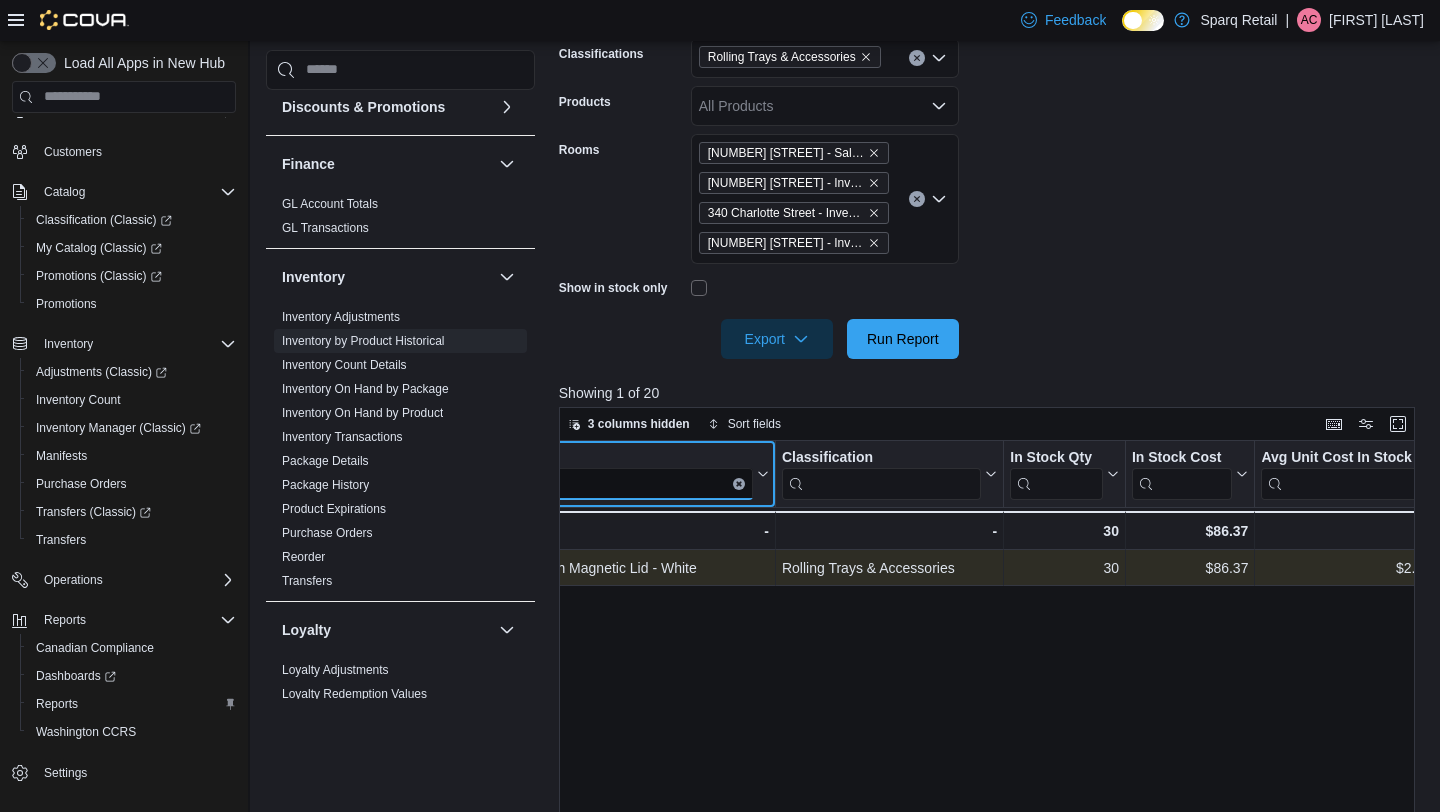 type on "****" 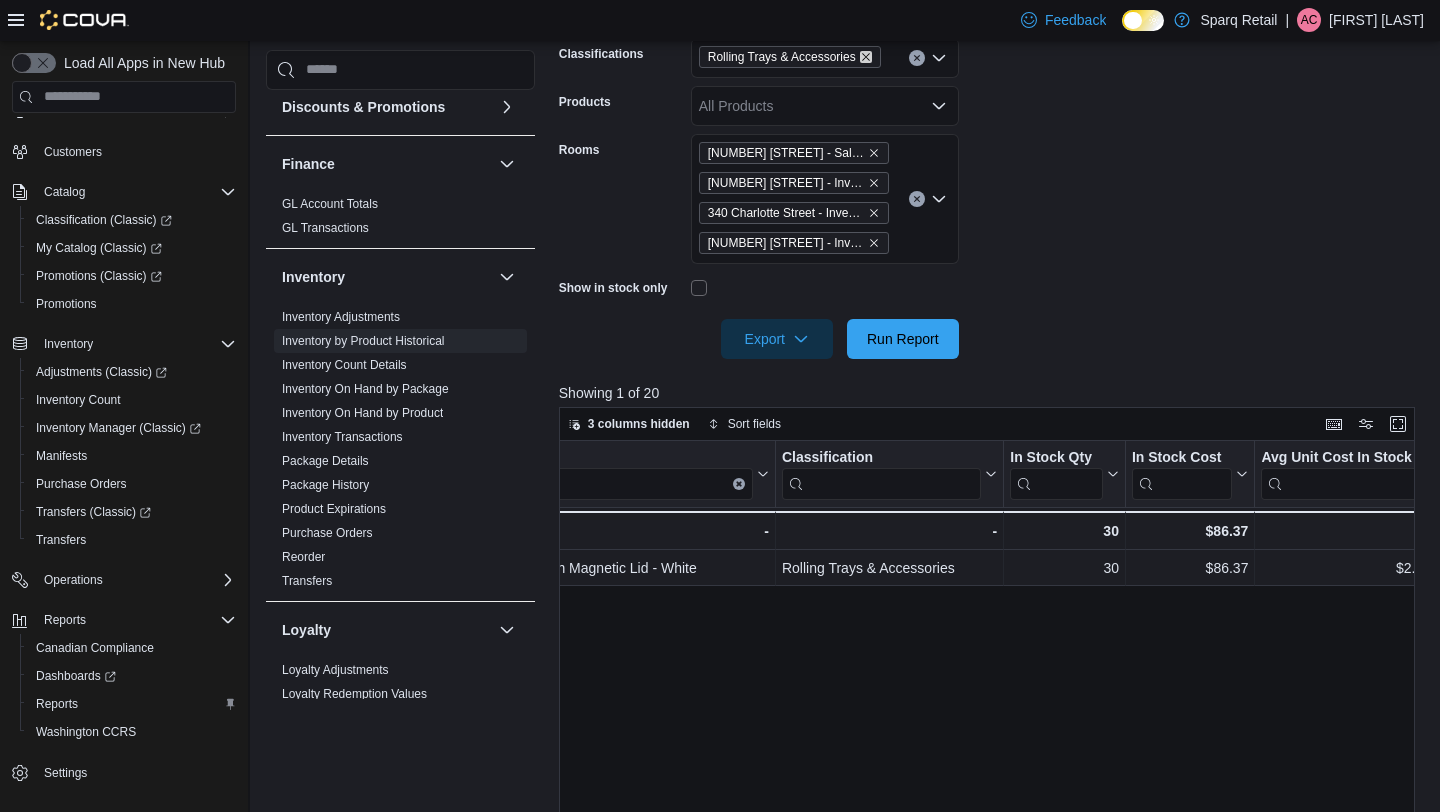 click 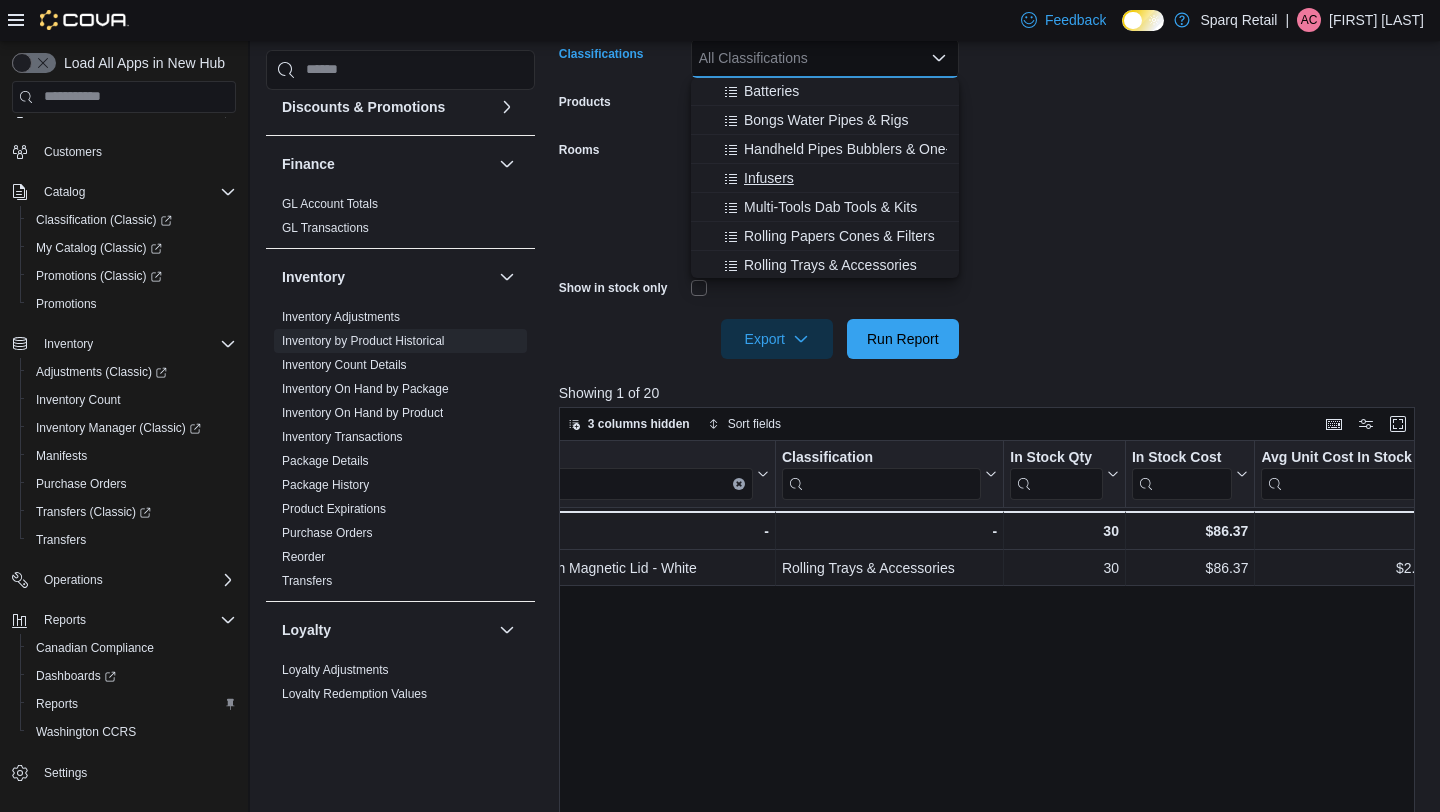 scroll, scrollTop: 588, scrollLeft: 0, axis: vertical 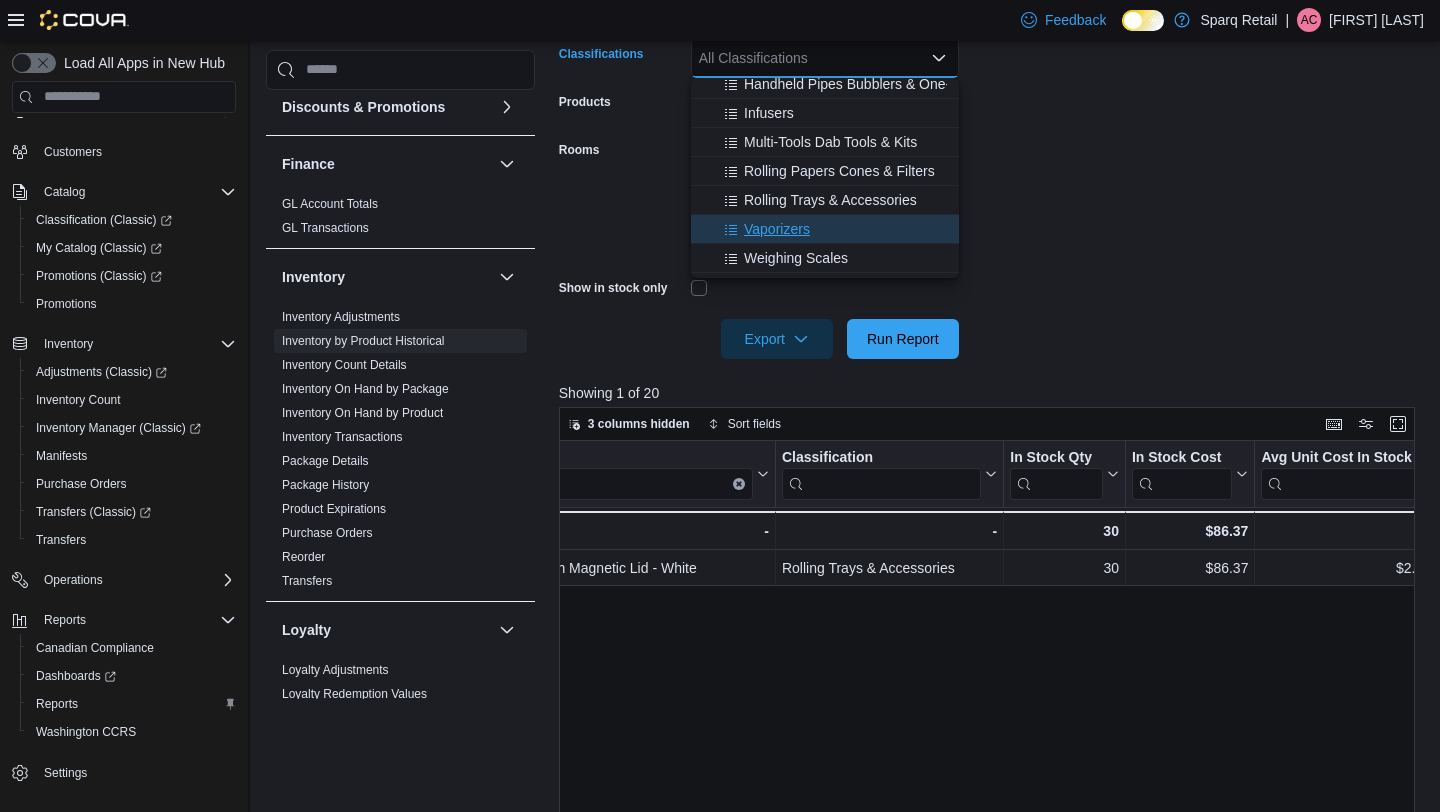 click on "Vaporizers" at bounding box center [777, 229] 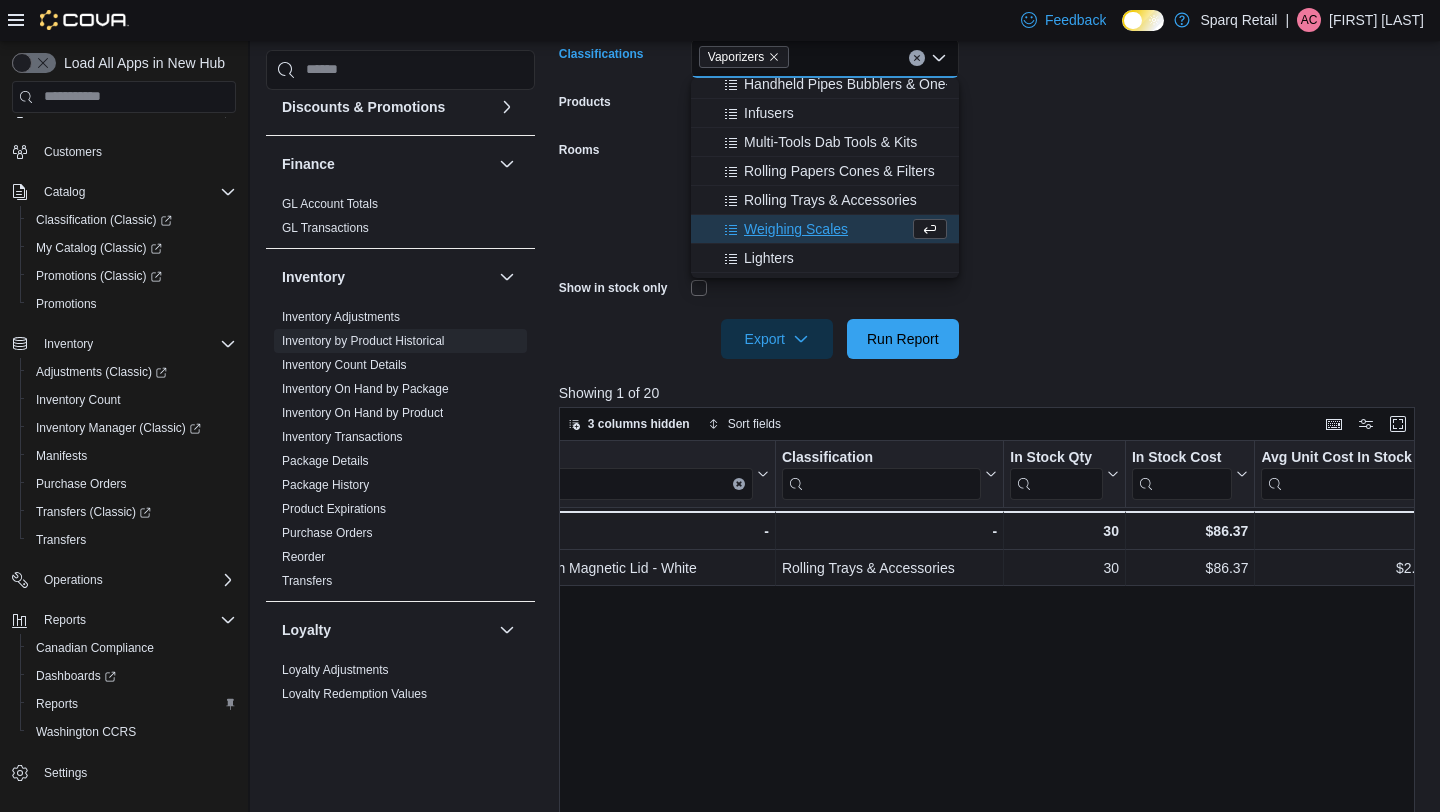 click on "**********" at bounding box center [991, 138] 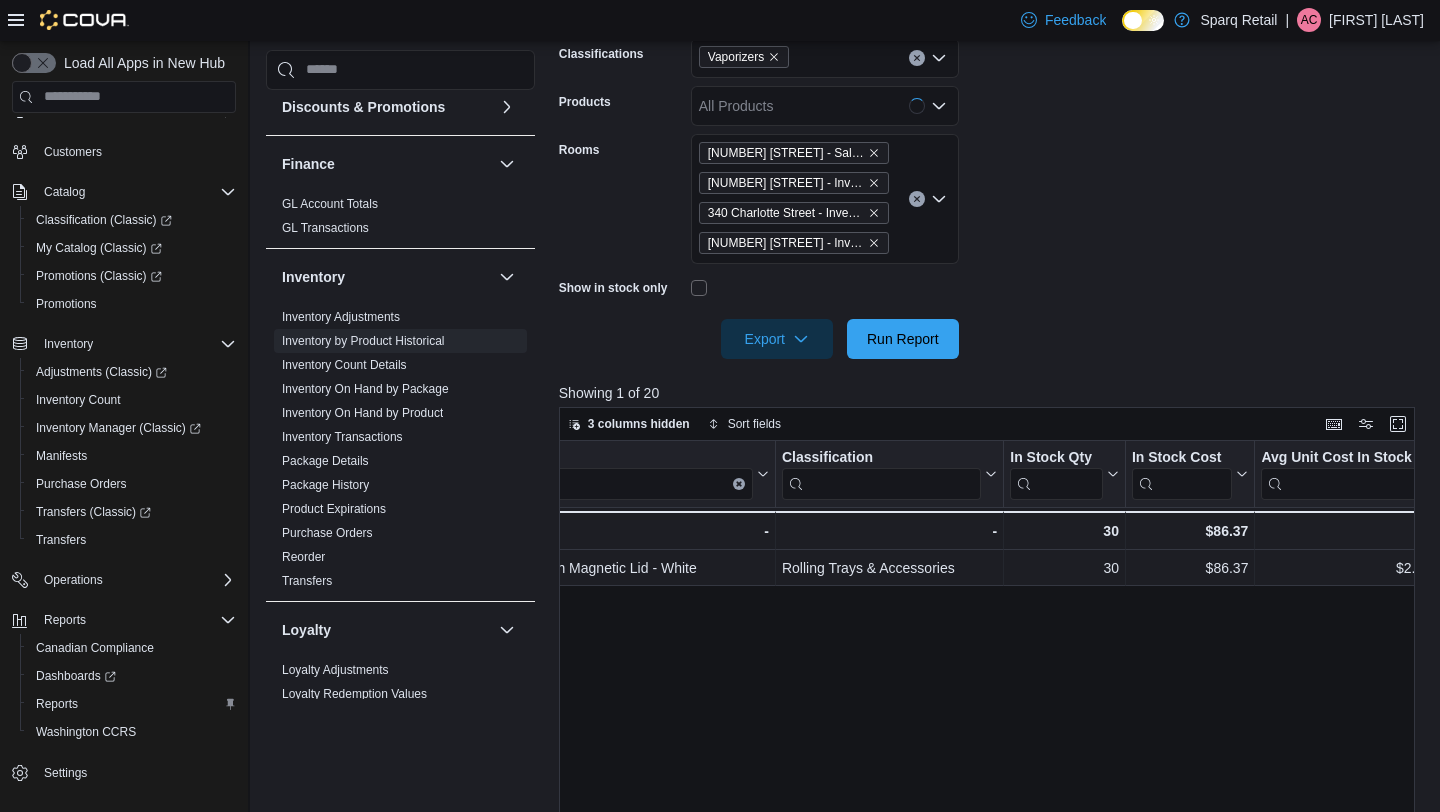 click at bounding box center [991, 371] 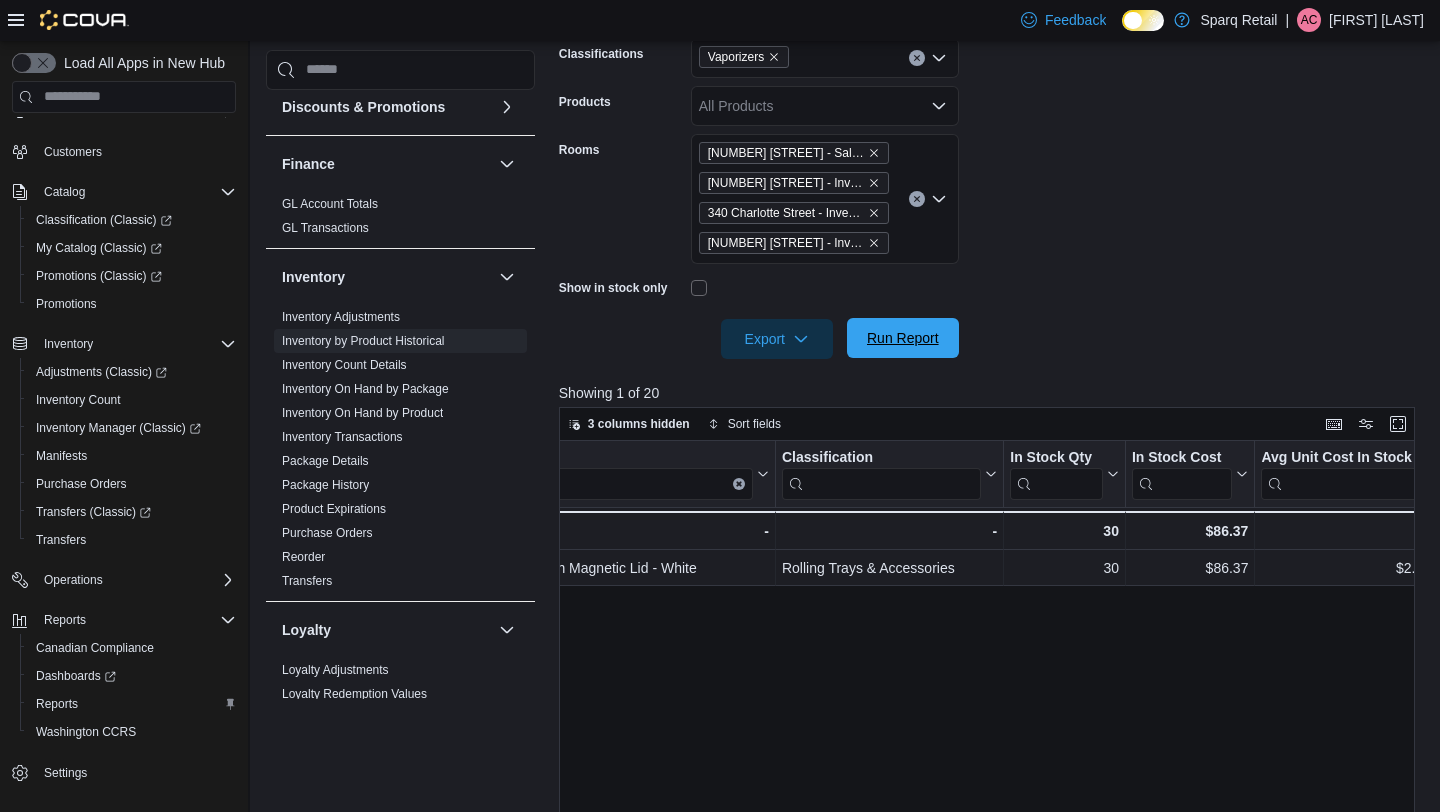 click on "Run Report" at bounding box center (903, 338) 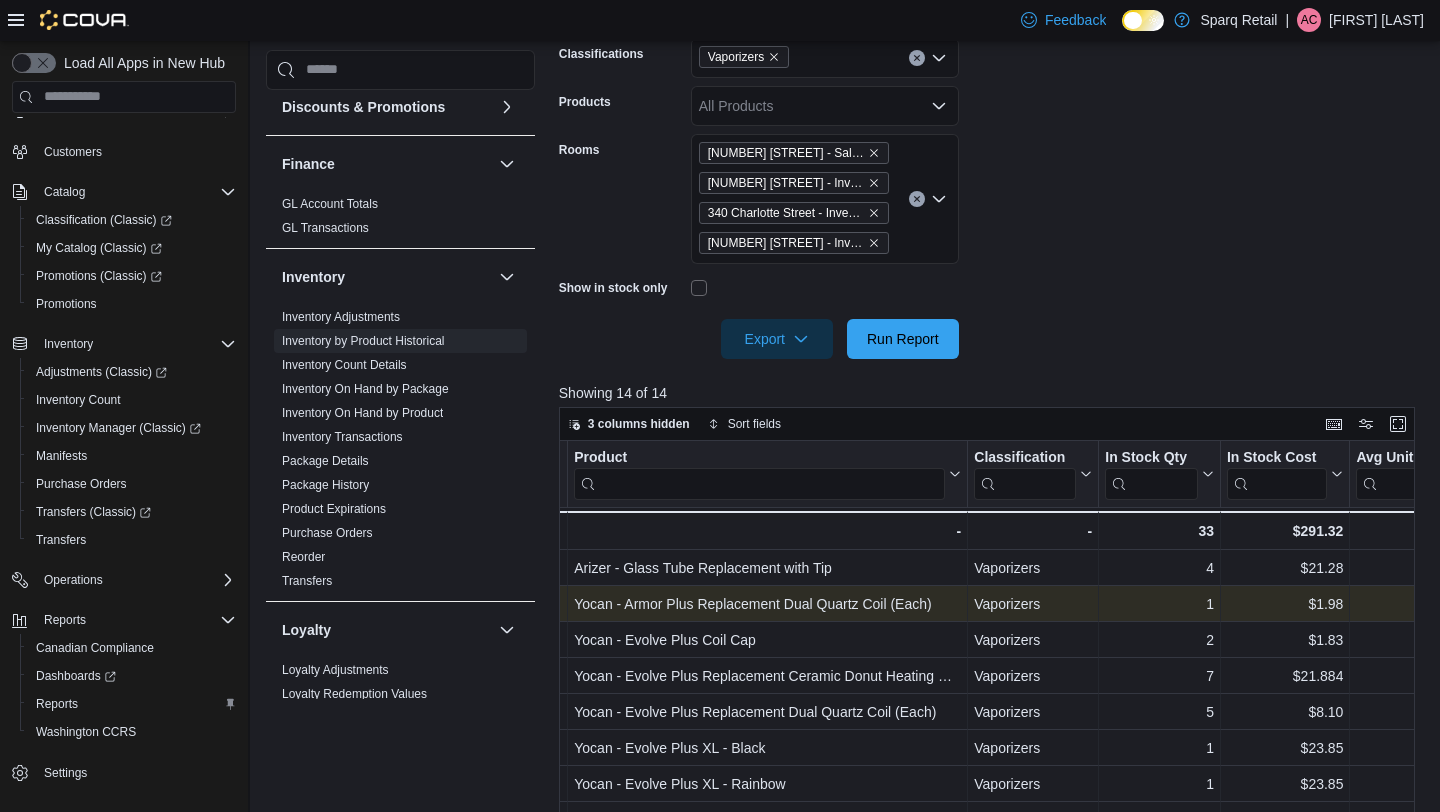scroll, scrollTop: 0, scrollLeft: 170, axis: horizontal 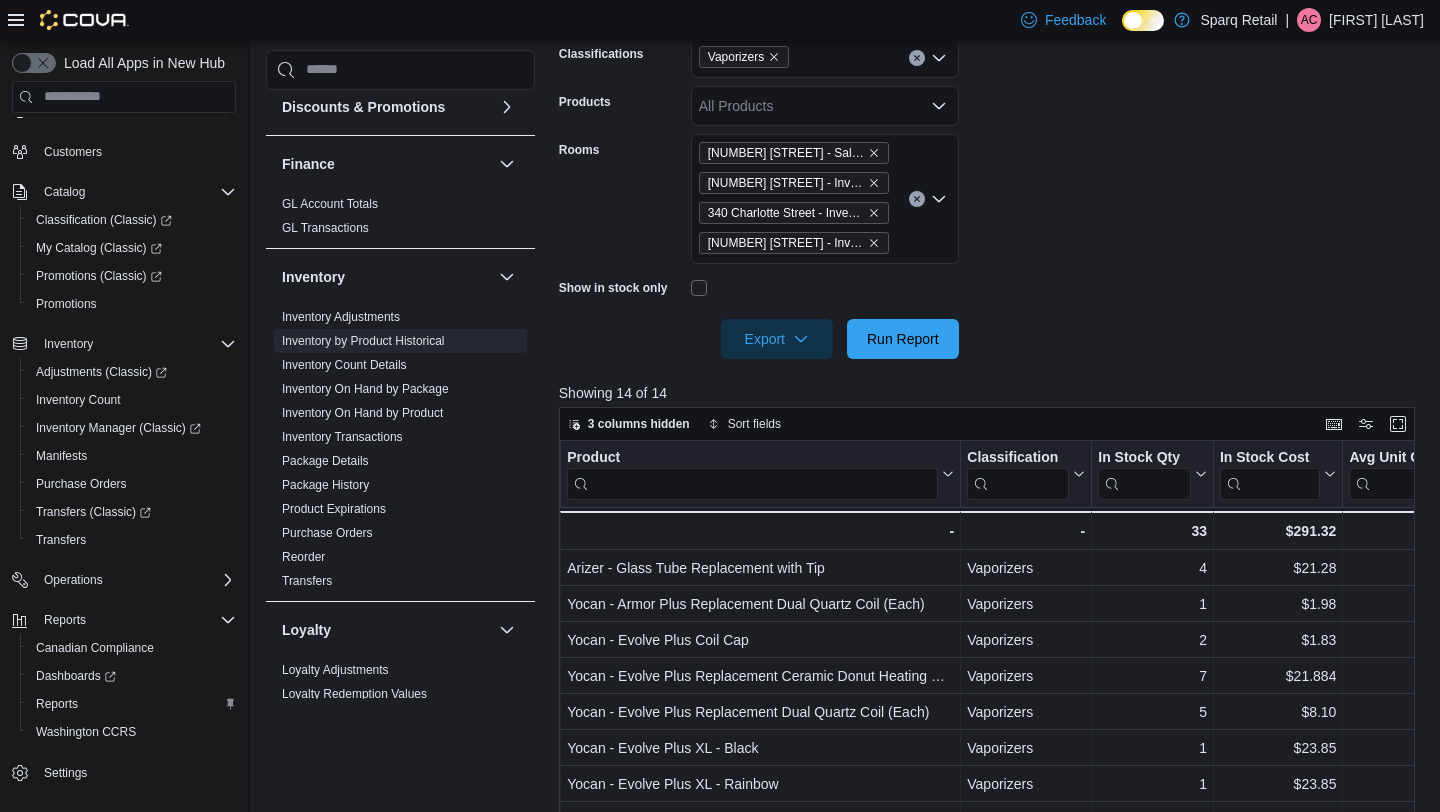 click on "Vaporizers" at bounding box center [744, 57] 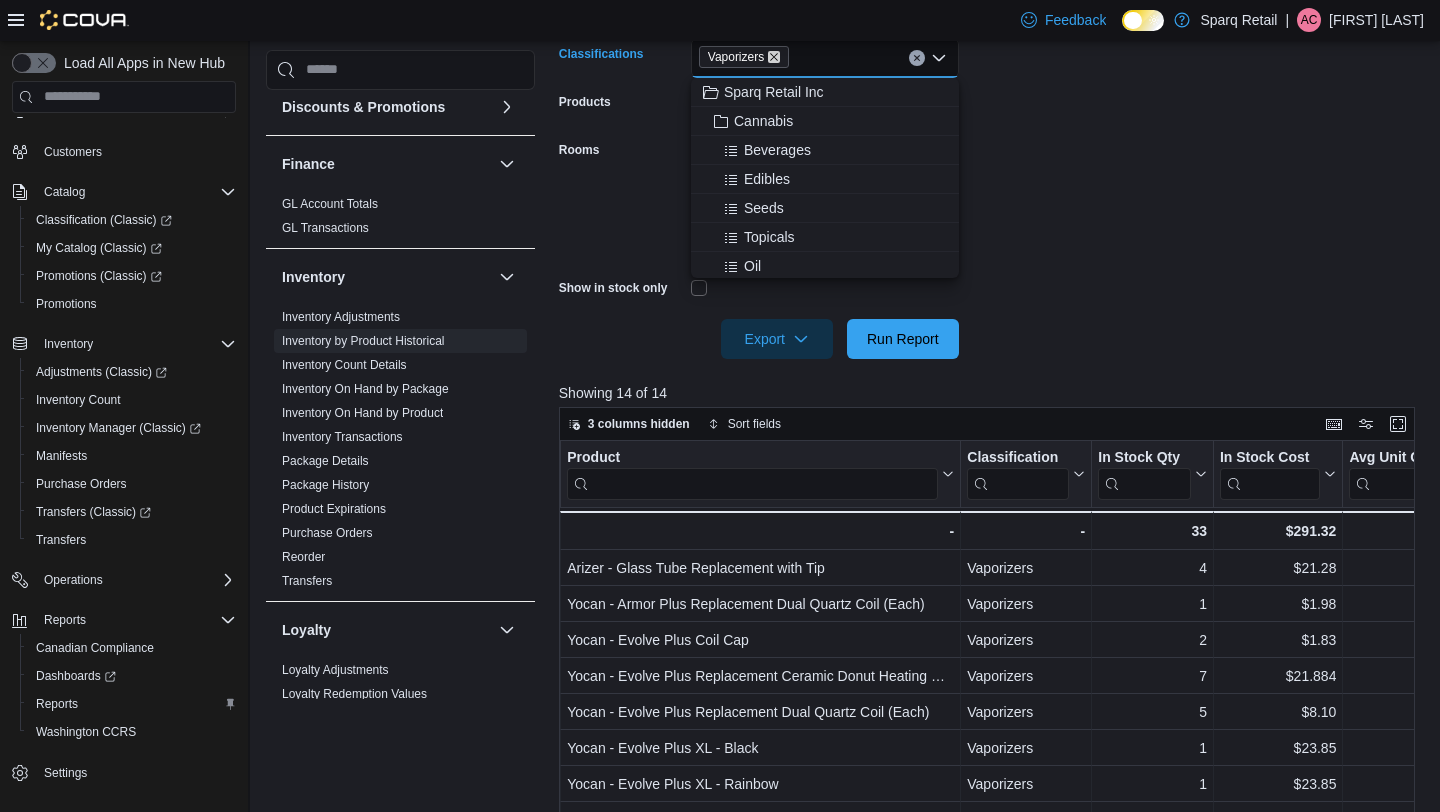 click 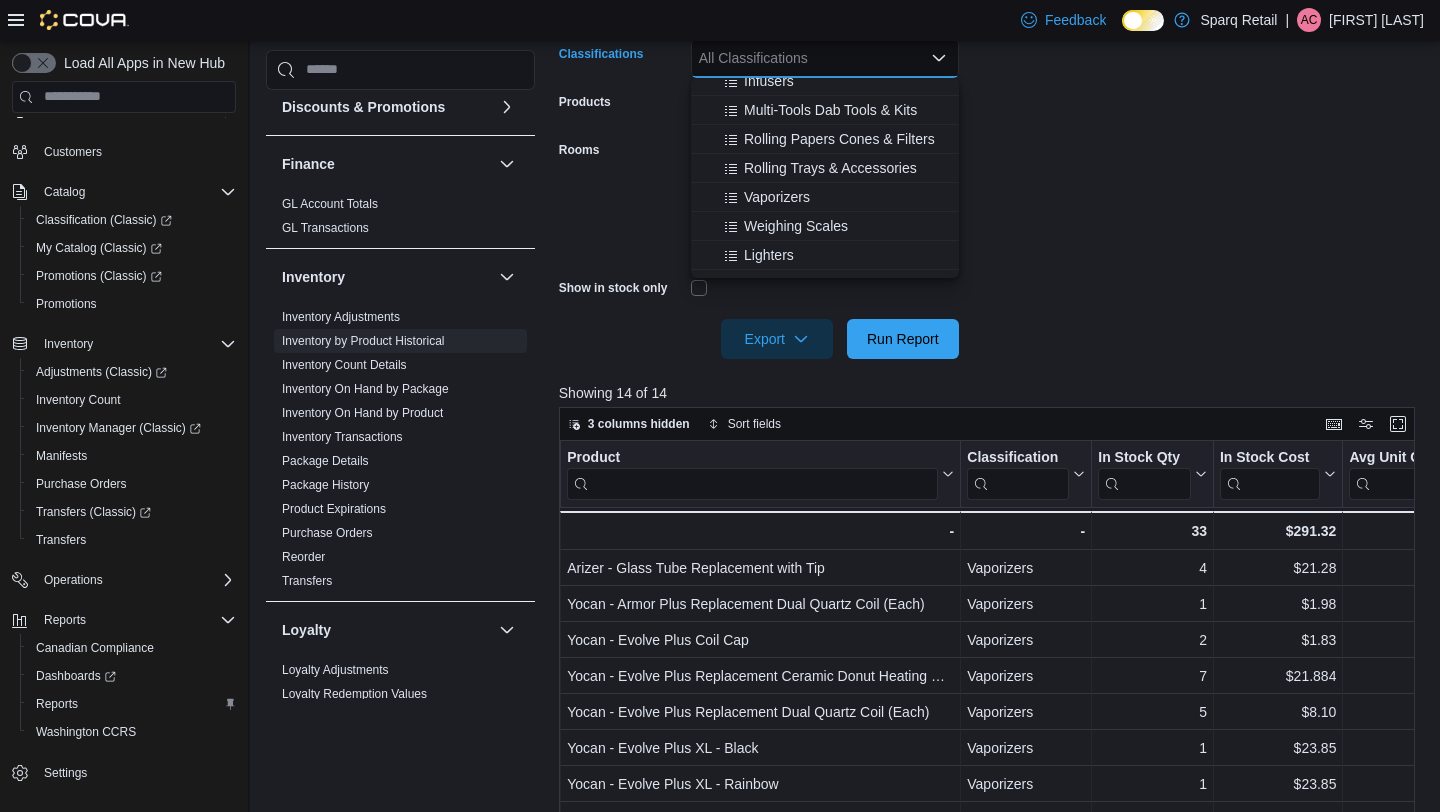 scroll, scrollTop: 624, scrollLeft: 0, axis: vertical 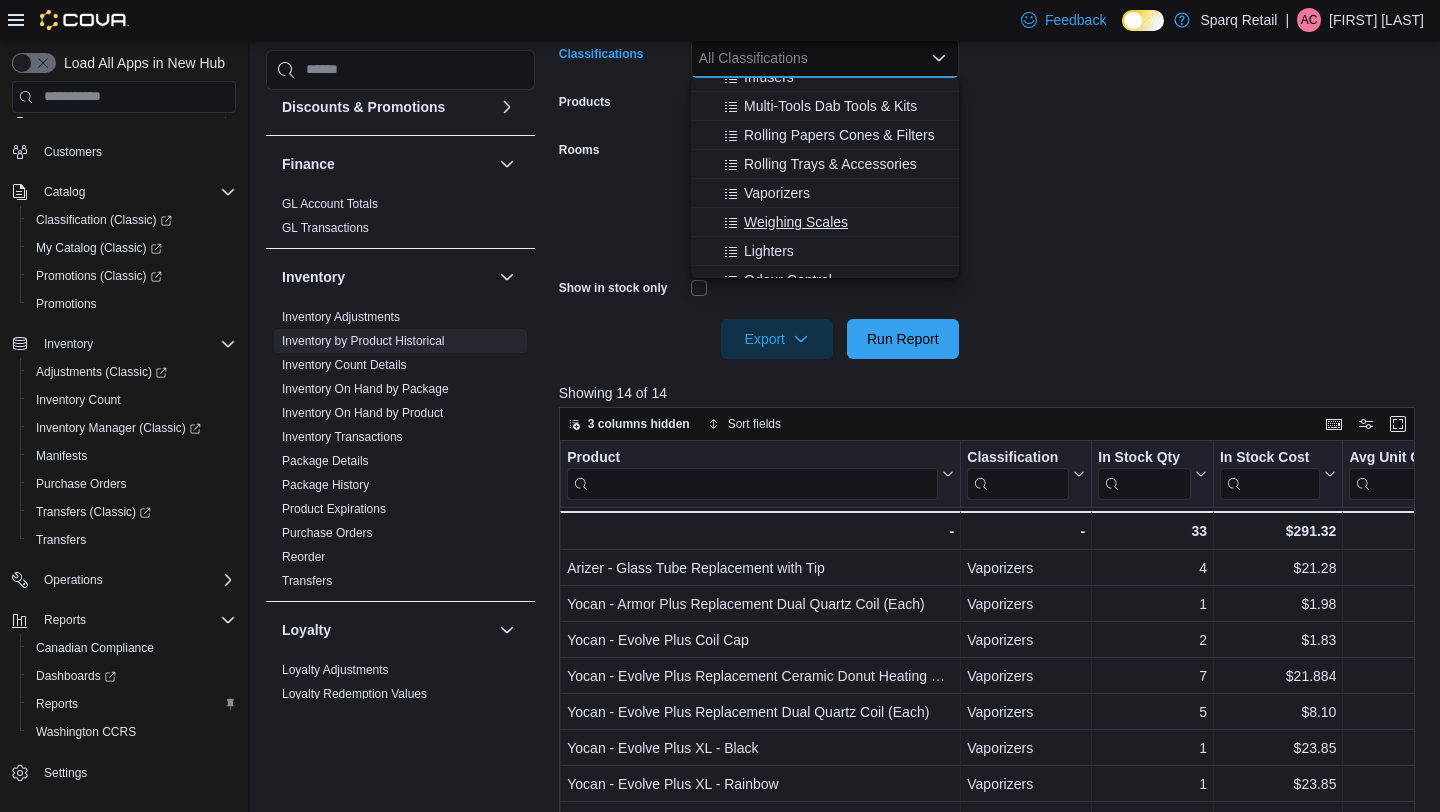 click on "Weighing Scales" at bounding box center [796, 222] 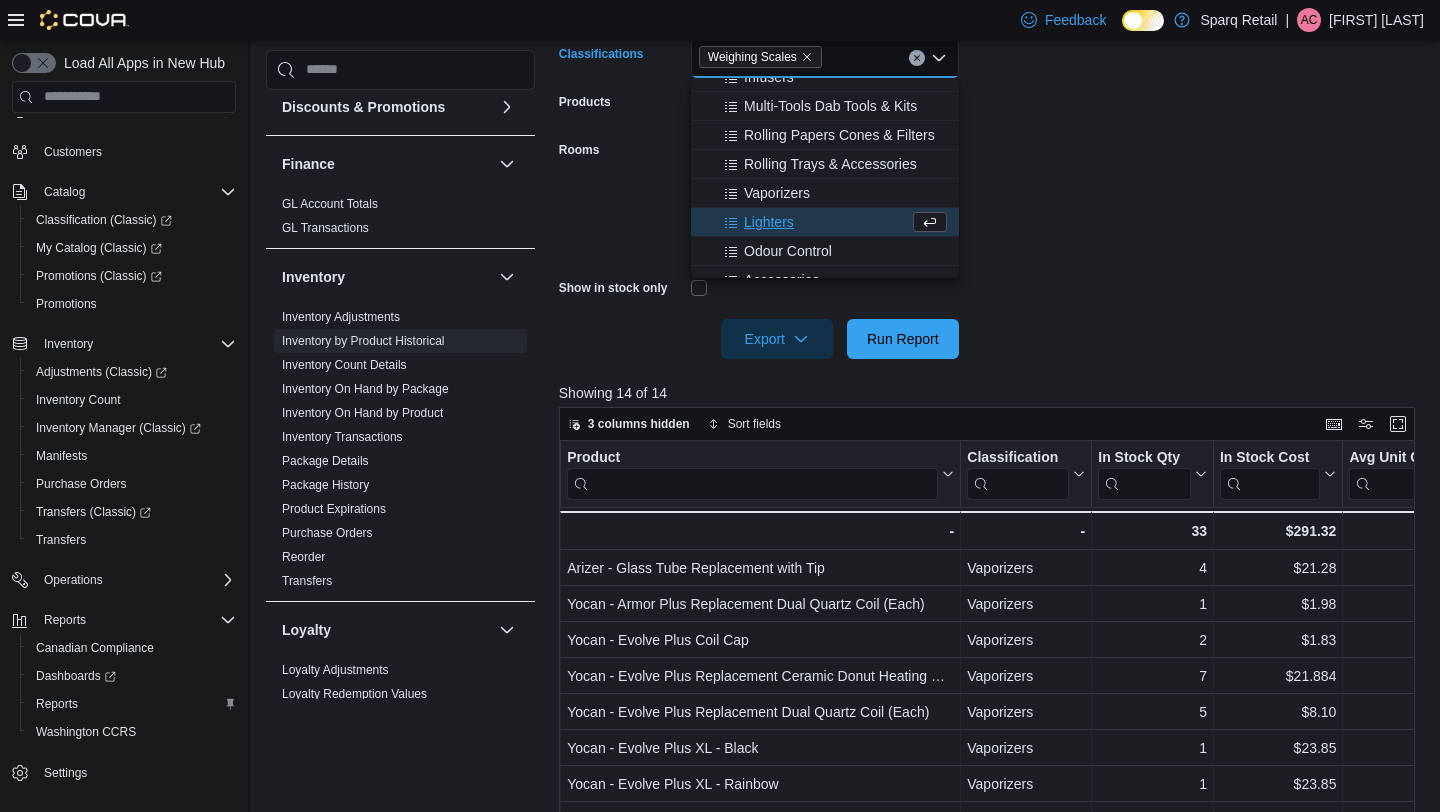 click on "**********" at bounding box center (991, 138) 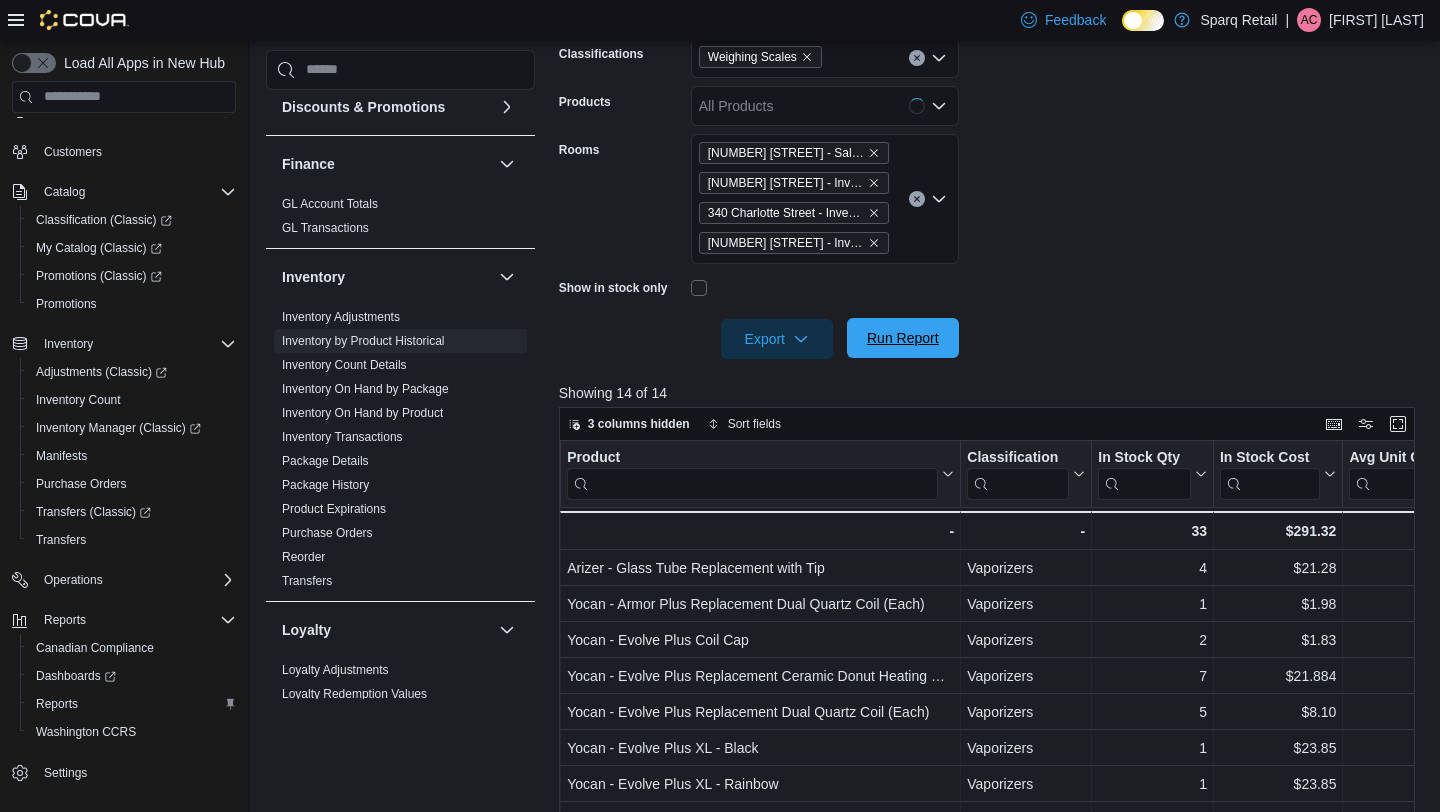 click on "Run Report" at bounding box center [903, 338] 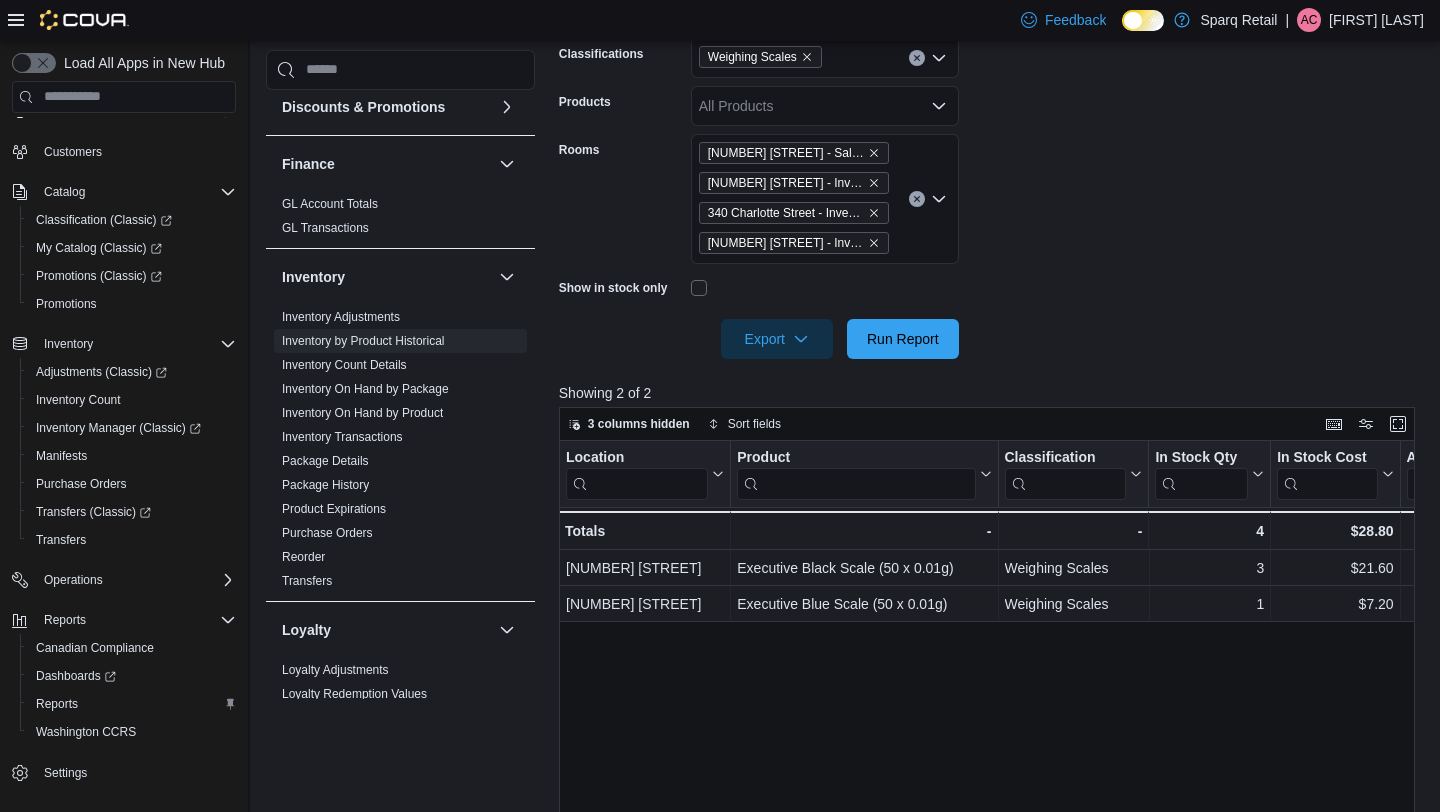 scroll, scrollTop: 0, scrollLeft: 41, axis: horizontal 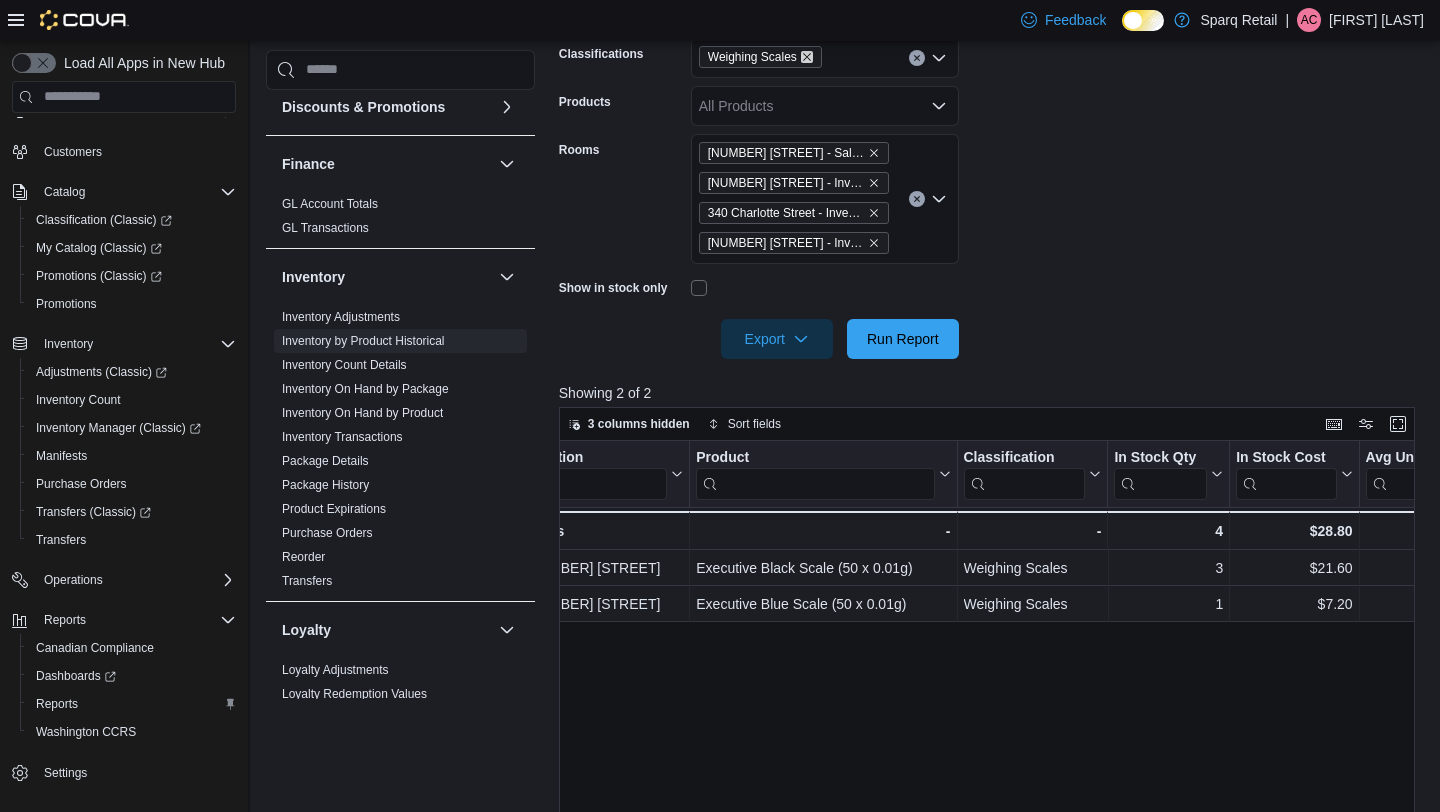 click 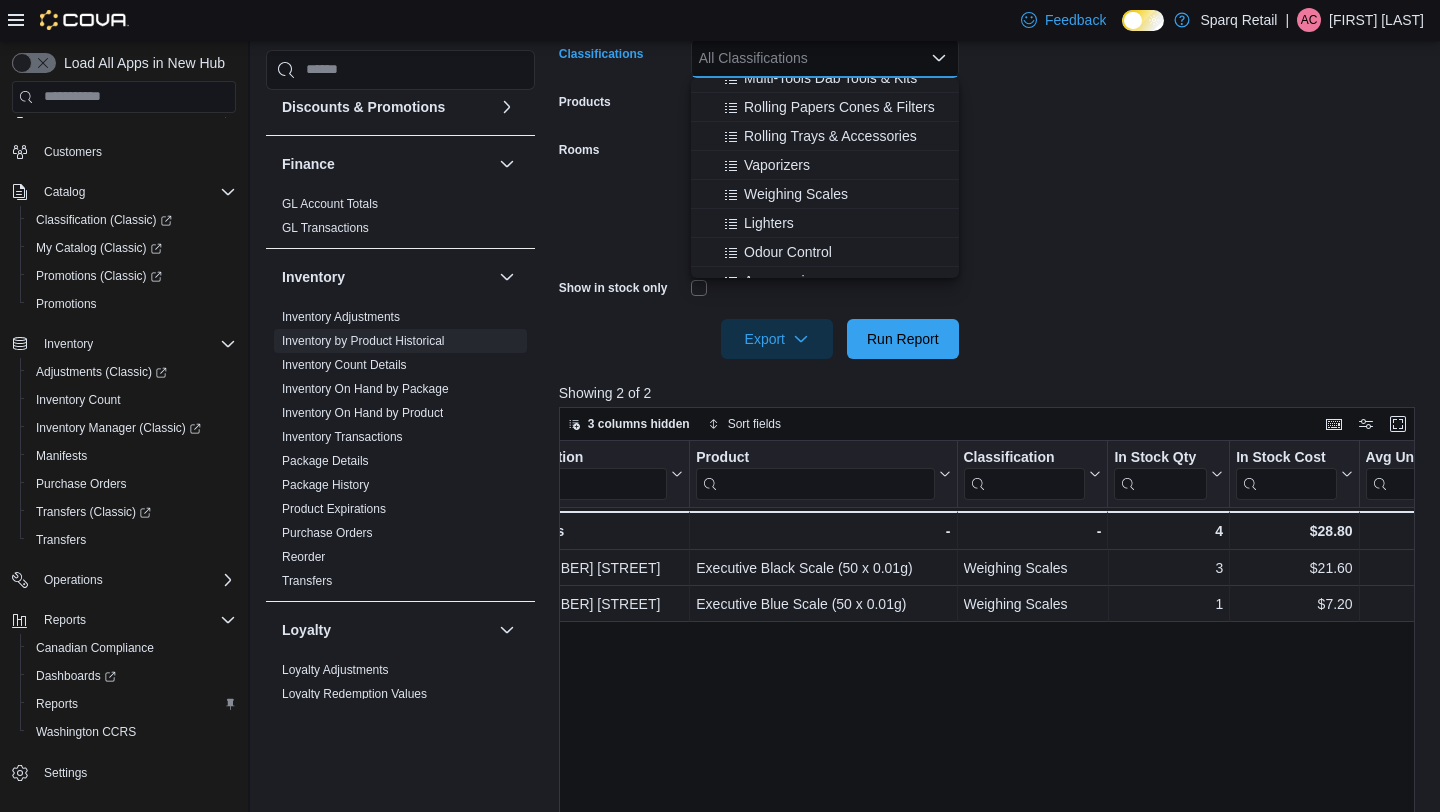 scroll, scrollTop: 660, scrollLeft: 0, axis: vertical 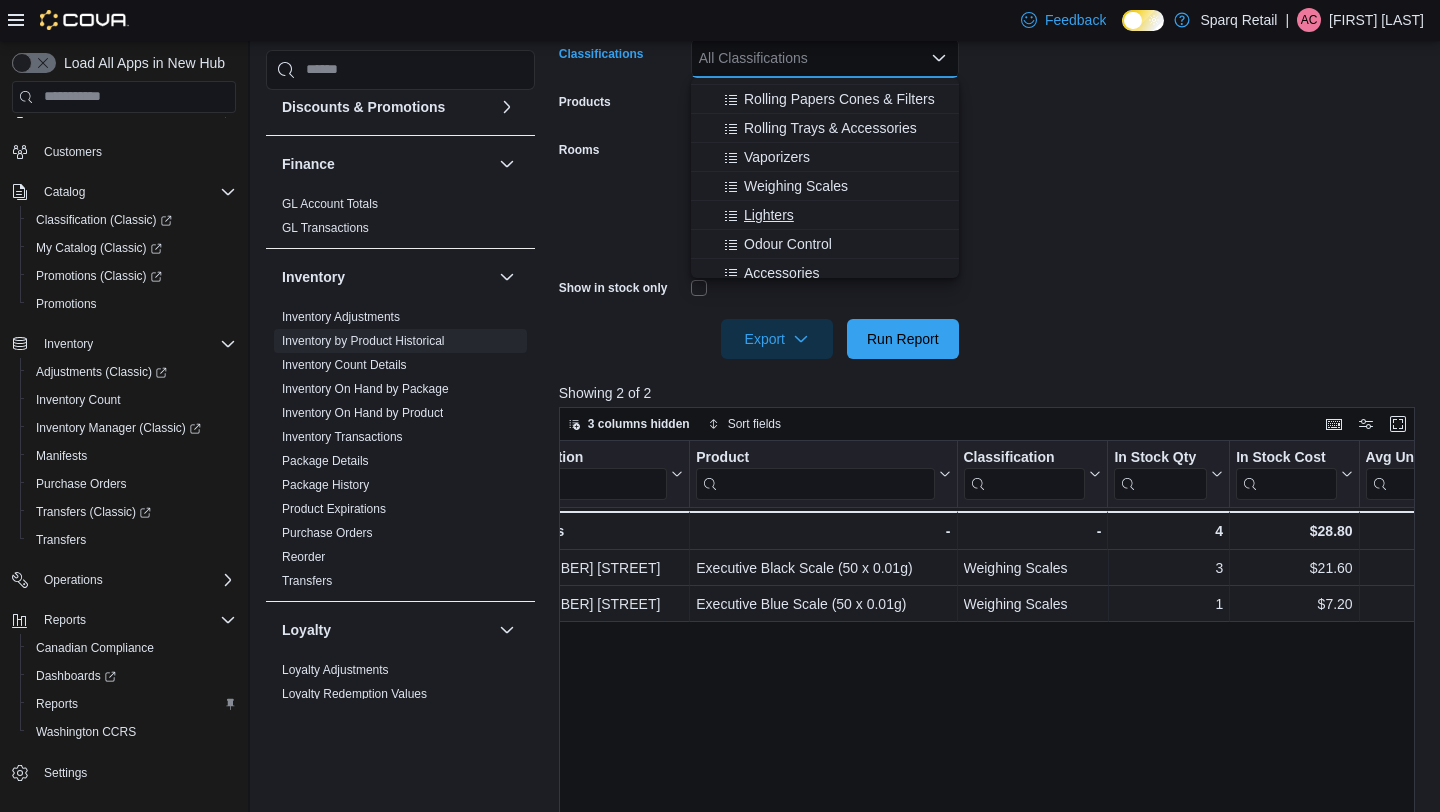 click on "Lighters" at bounding box center (825, 215) 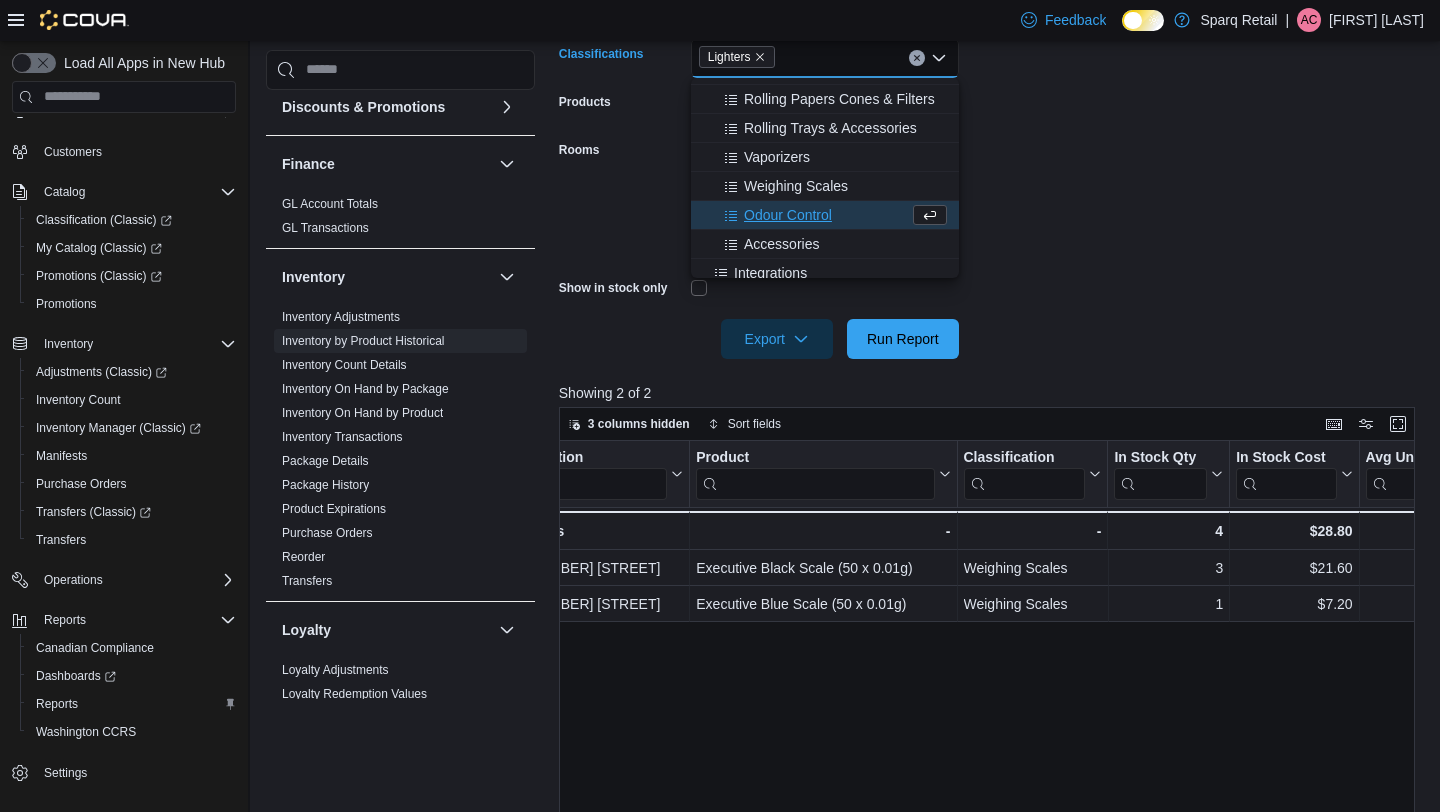 click on "**********" at bounding box center [991, 138] 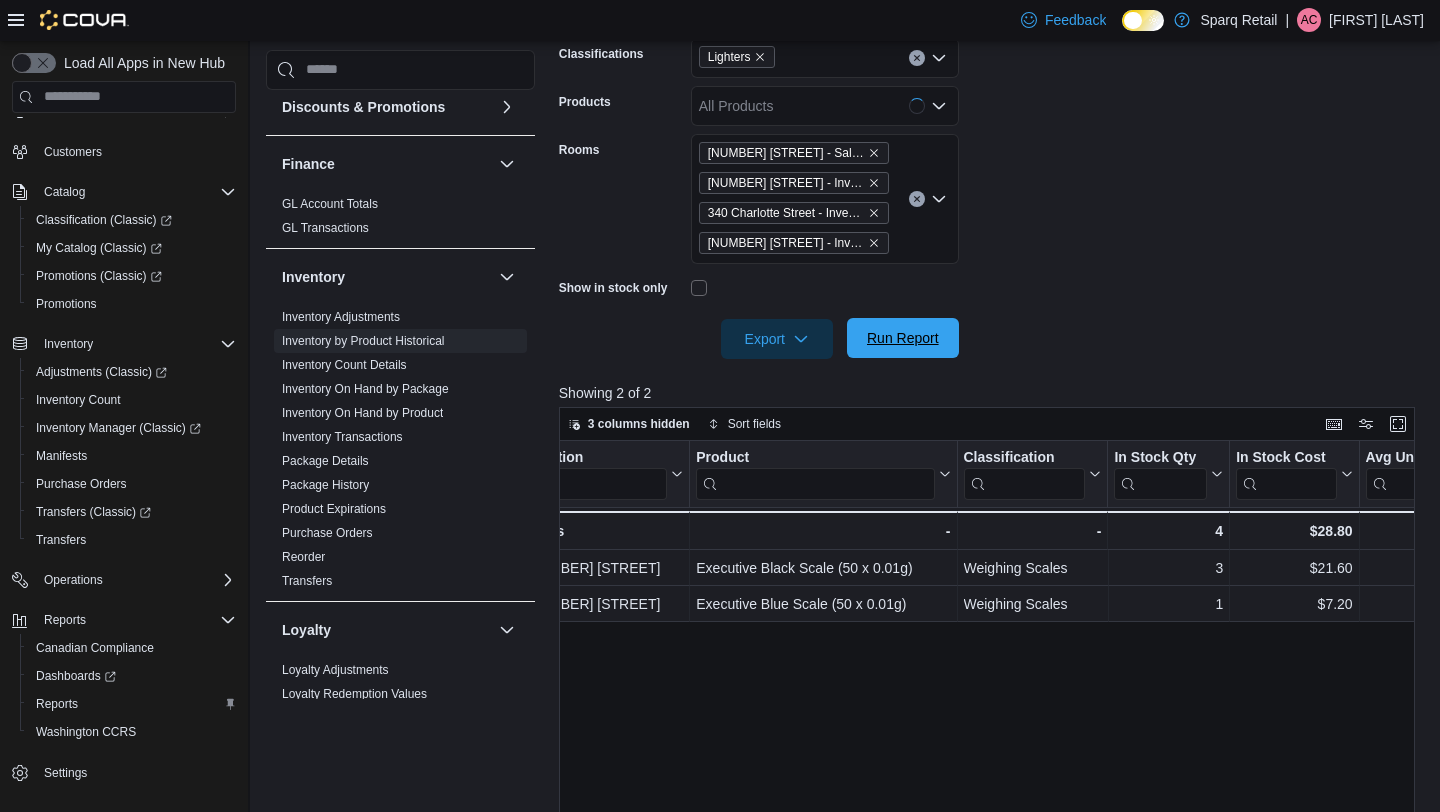 click on "Run Report" at bounding box center (903, 338) 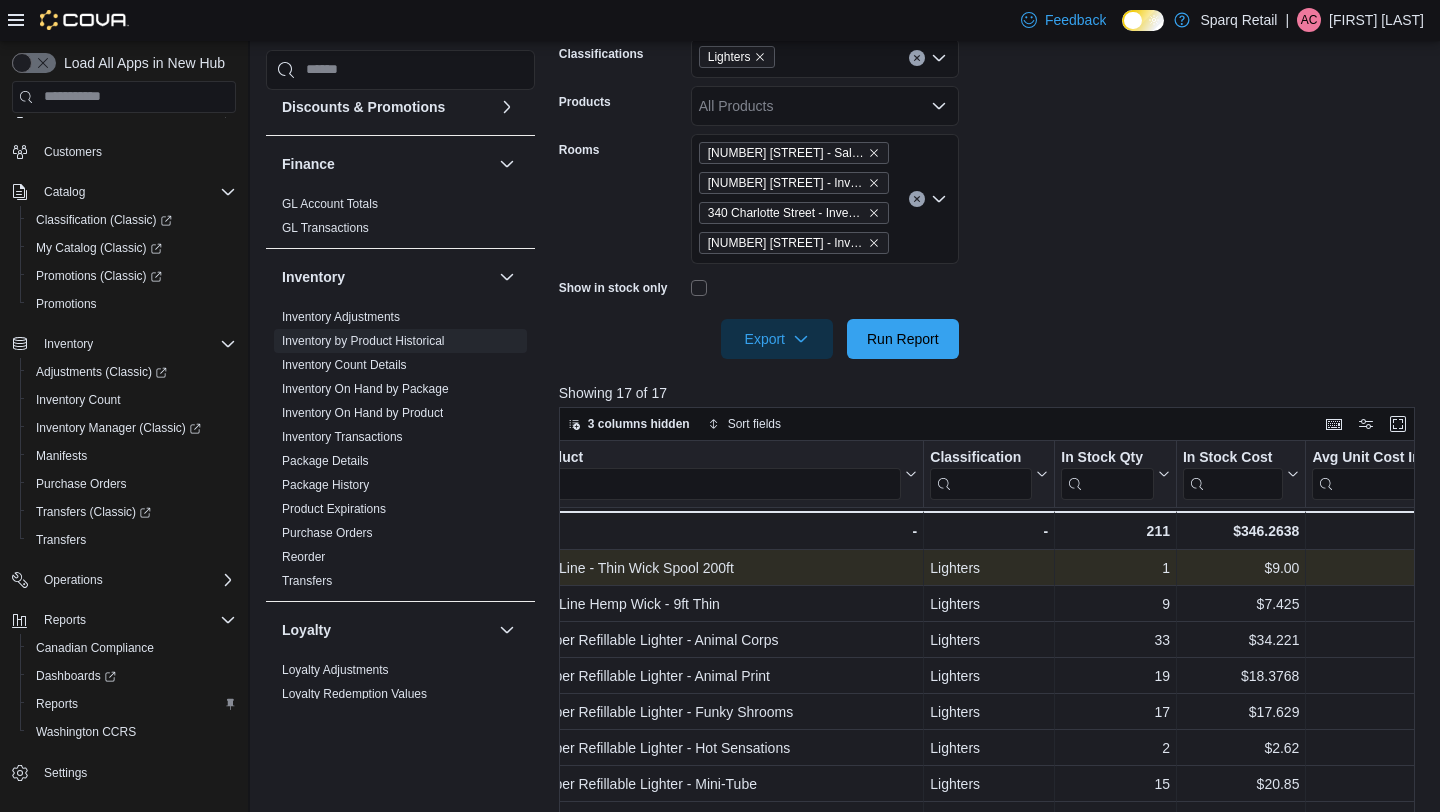 scroll, scrollTop: 0, scrollLeft: 226, axis: horizontal 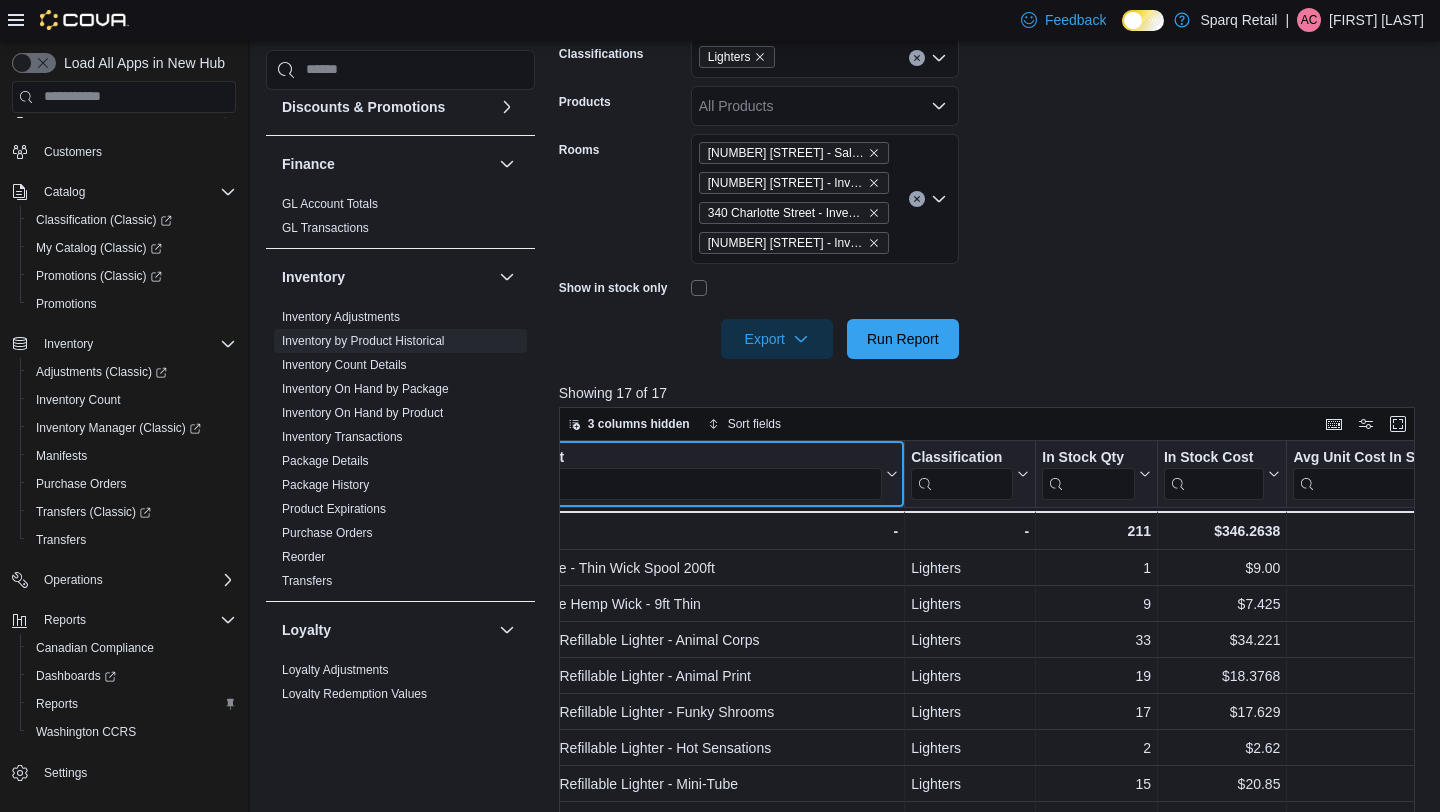 click at bounding box center (696, 483) 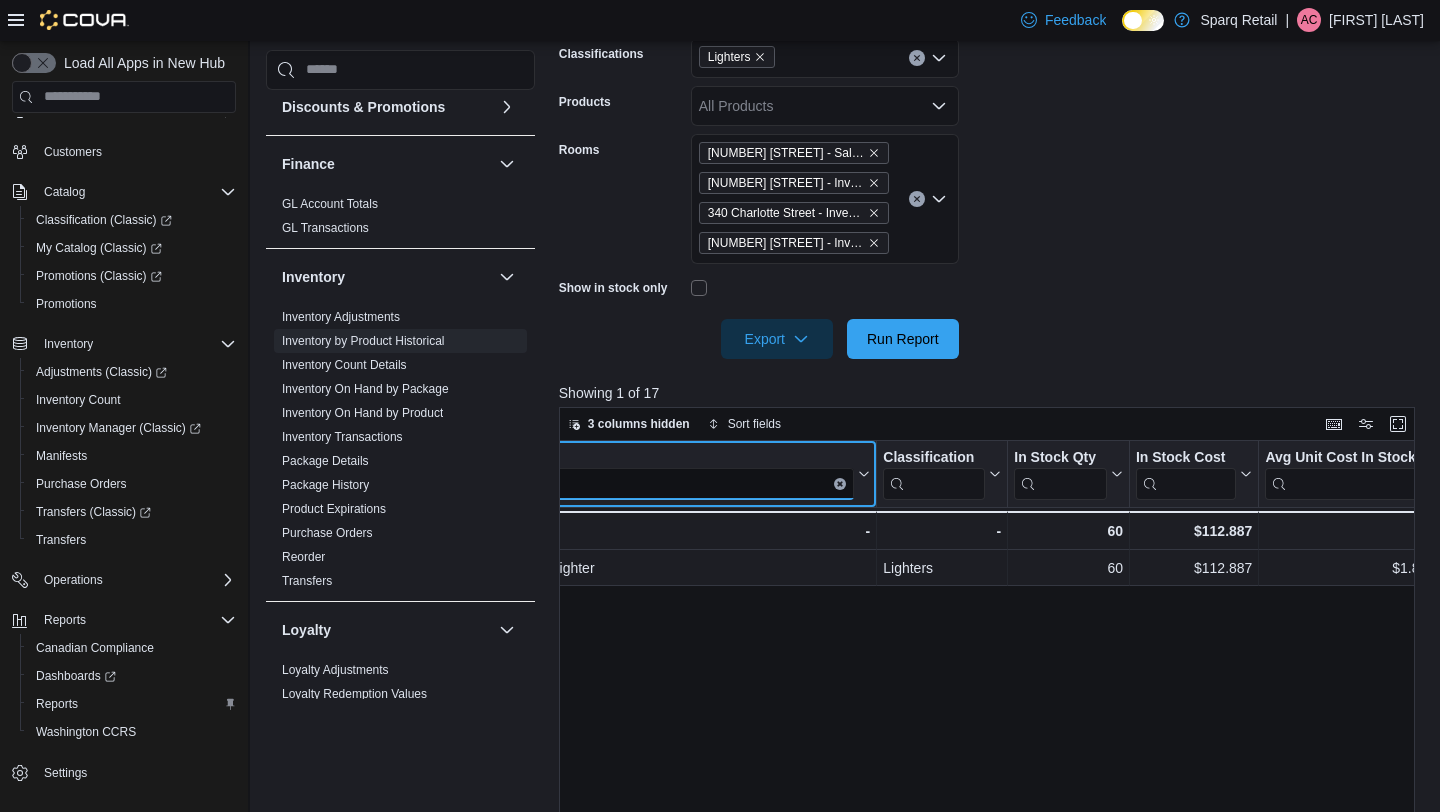 scroll, scrollTop: 0, scrollLeft: 256, axis: horizontal 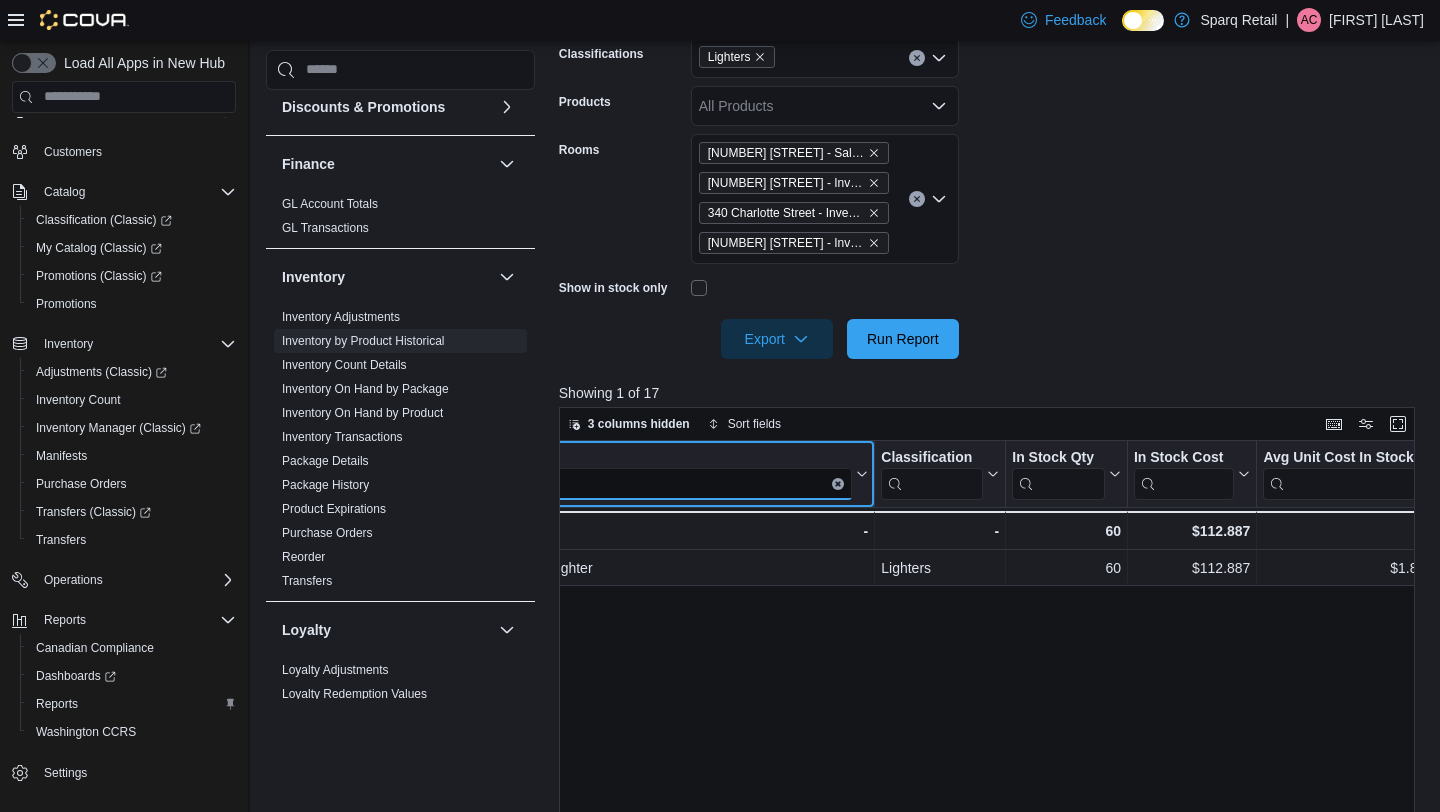 type on "****" 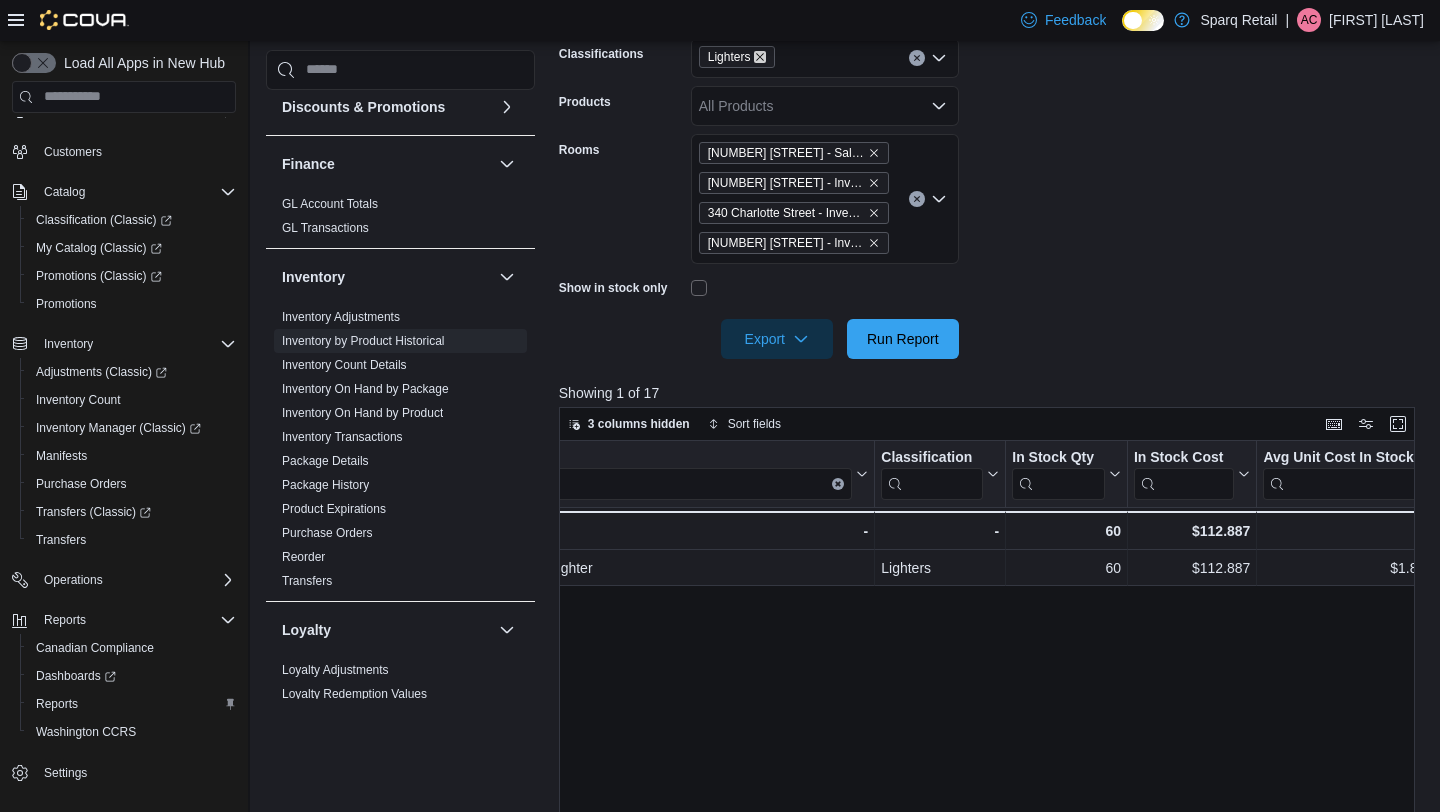 click 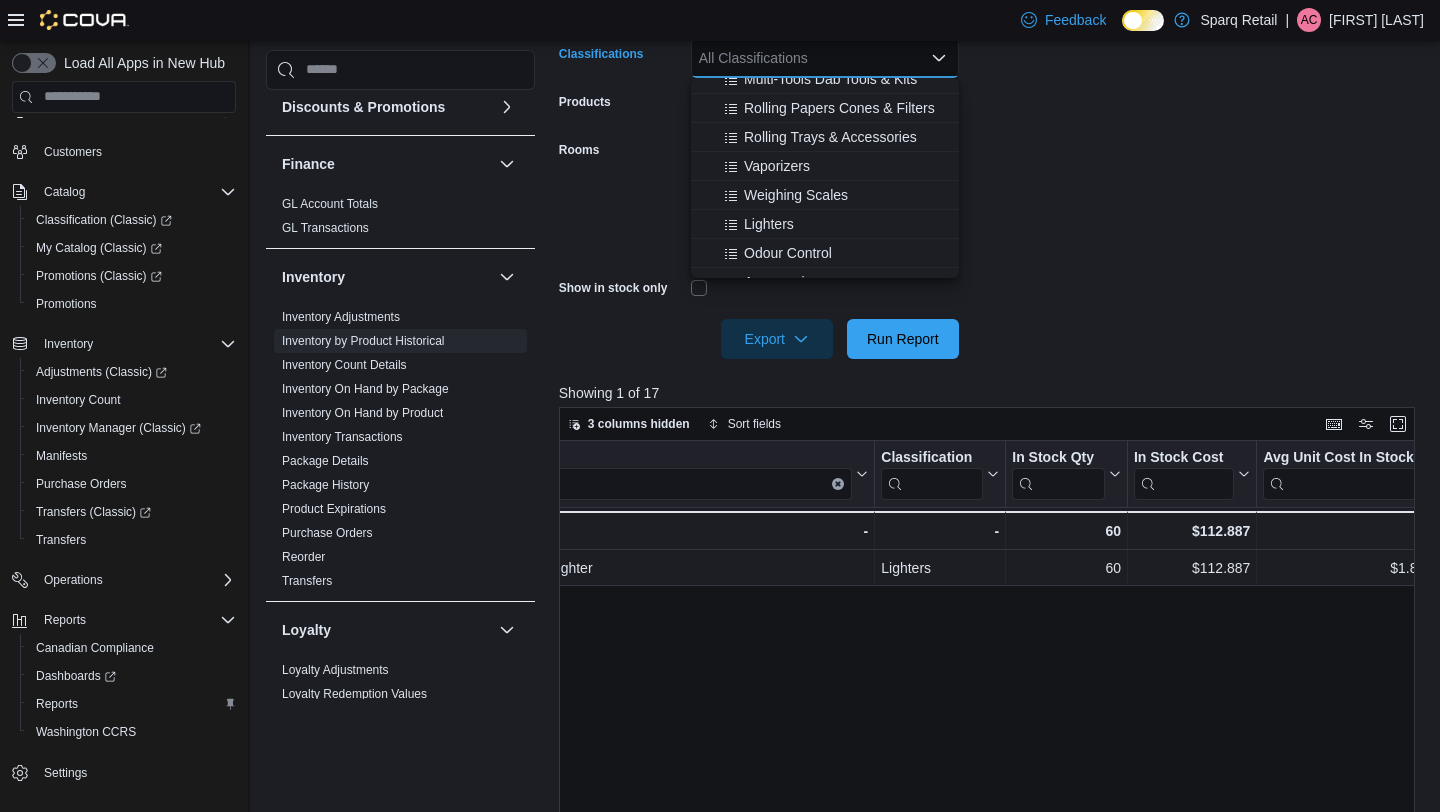scroll, scrollTop: 684, scrollLeft: 0, axis: vertical 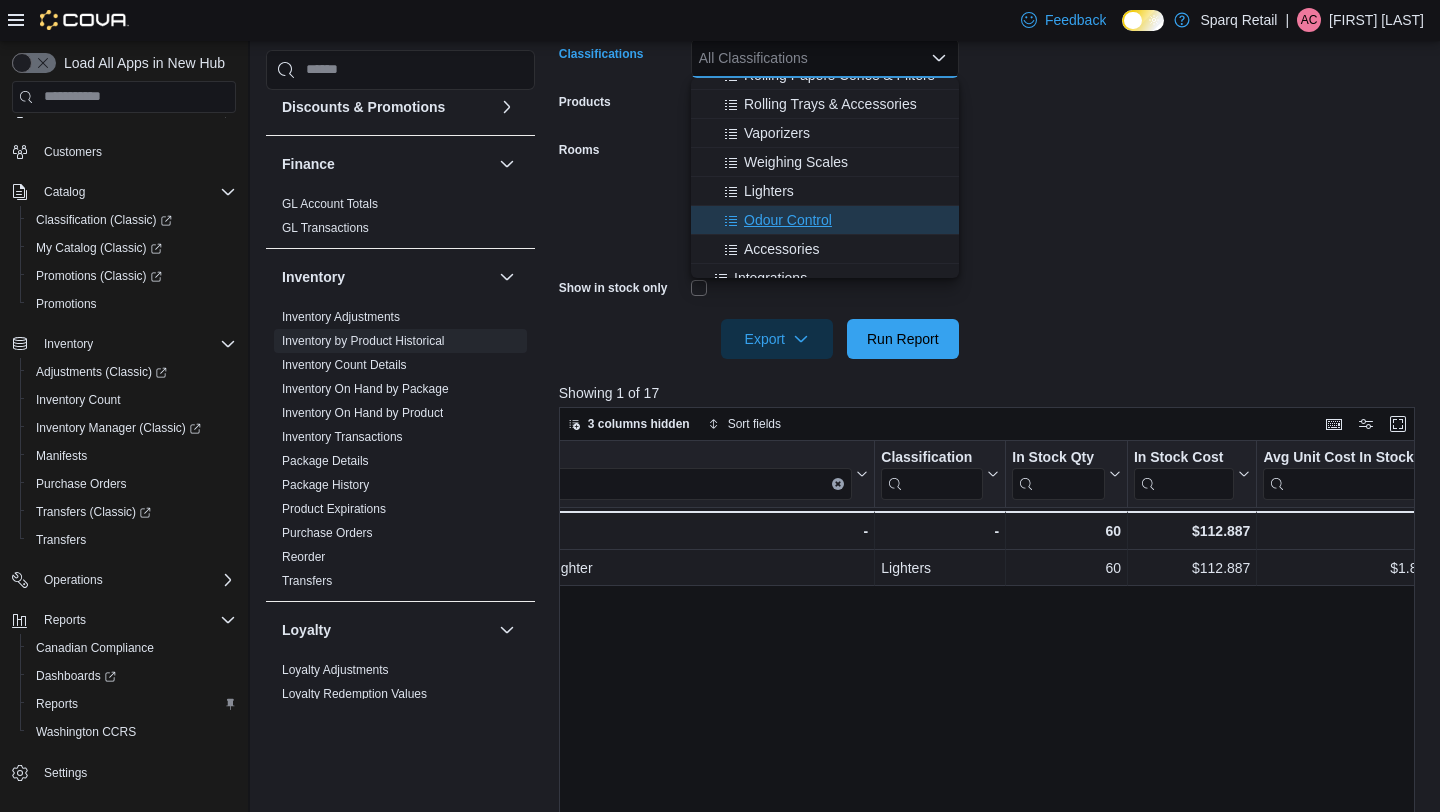 click on "Odour Control" at bounding box center (788, 220) 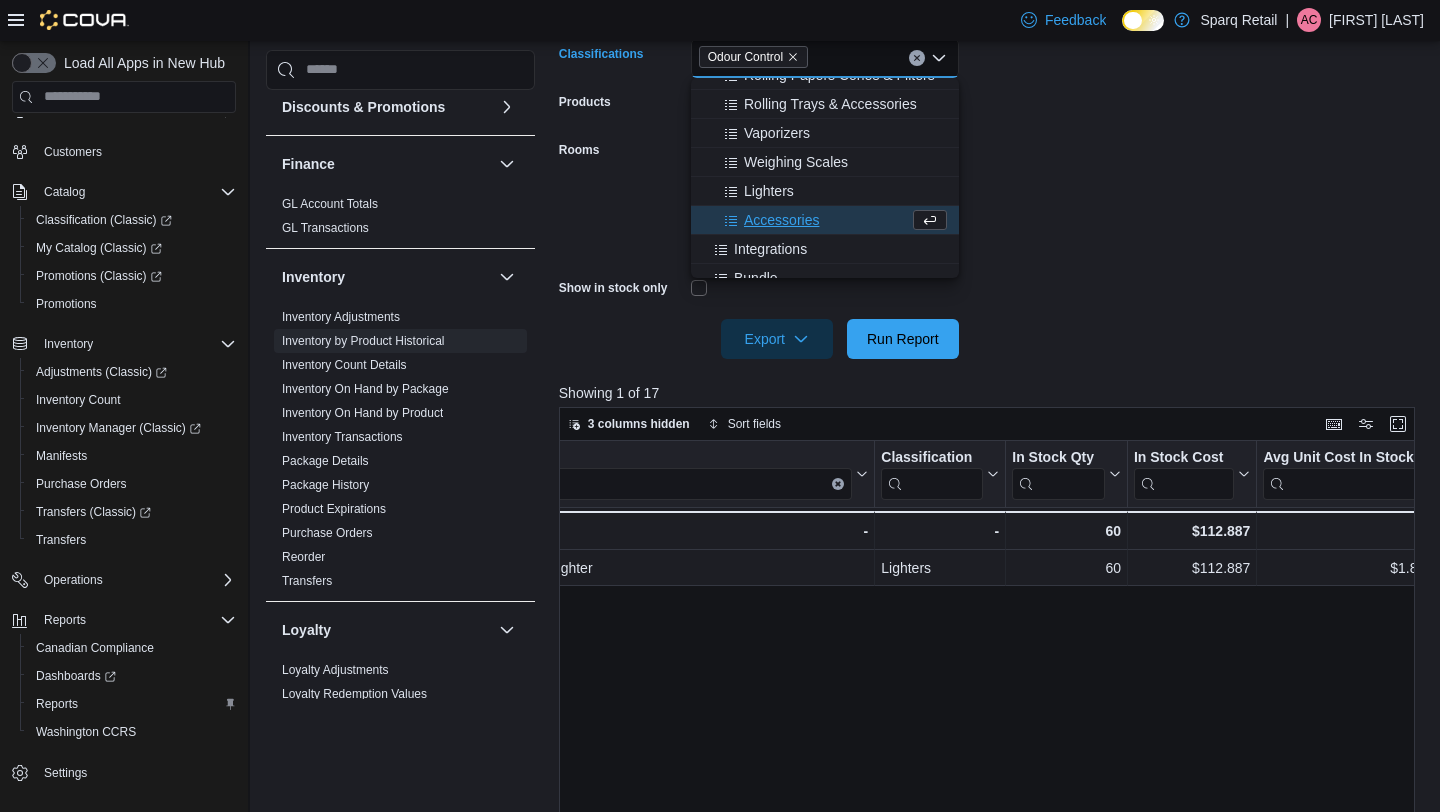 click on "**********" at bounding box center (991, 138) 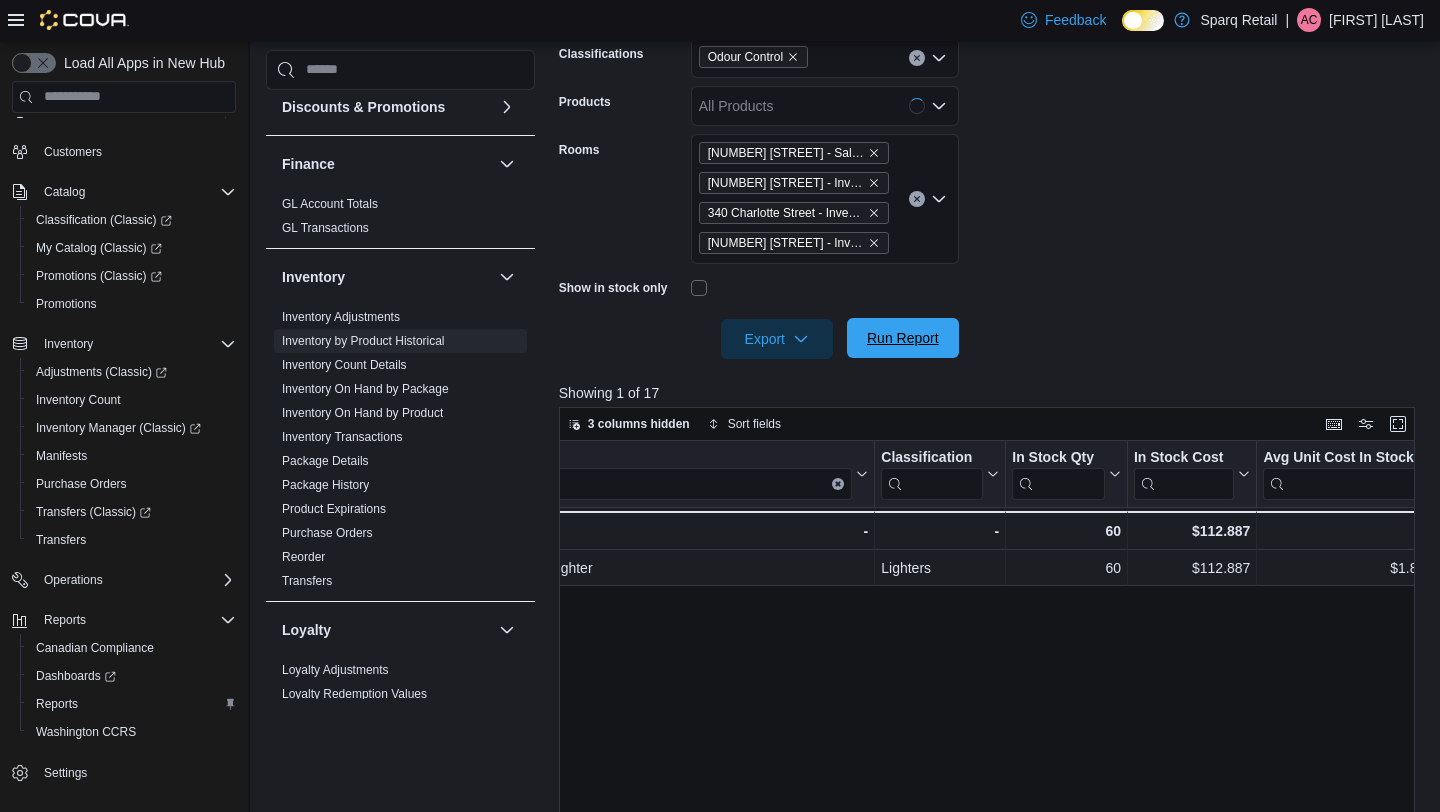 click on "Run Report" at bounding box center (903, 338) 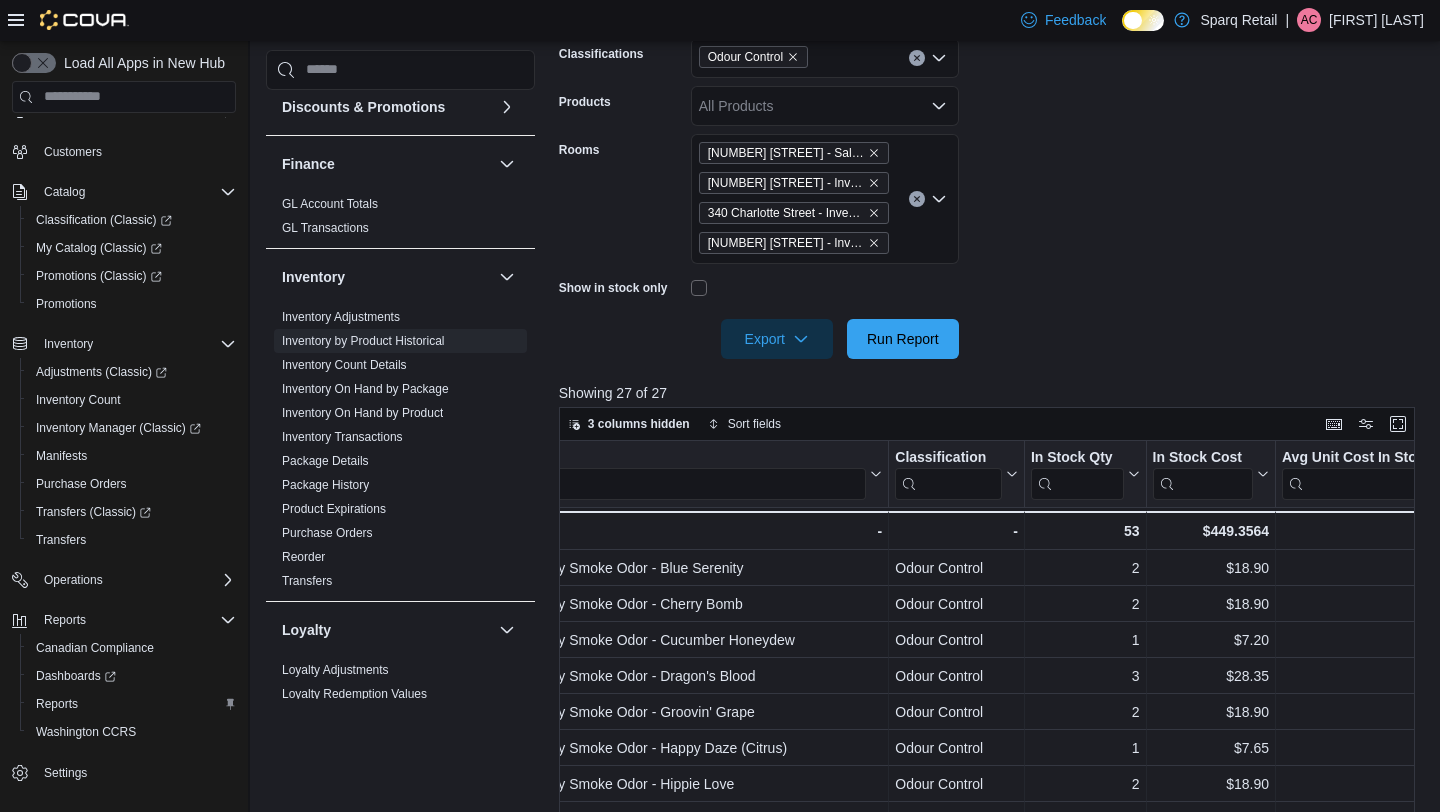 scroll, scrollTop: 0, scrollLeft: 250, axis: horizontal 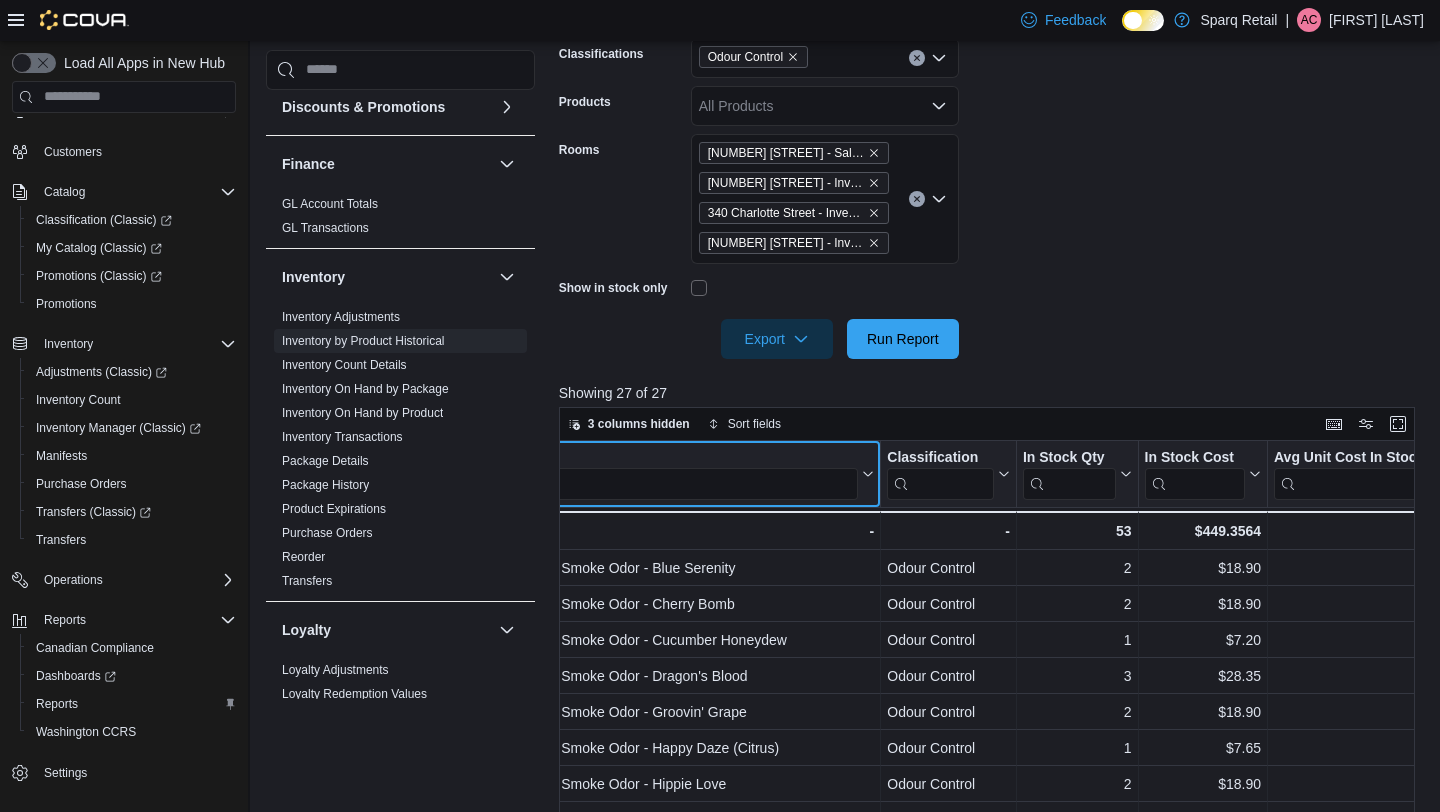 click at bounding box center [672, 483] 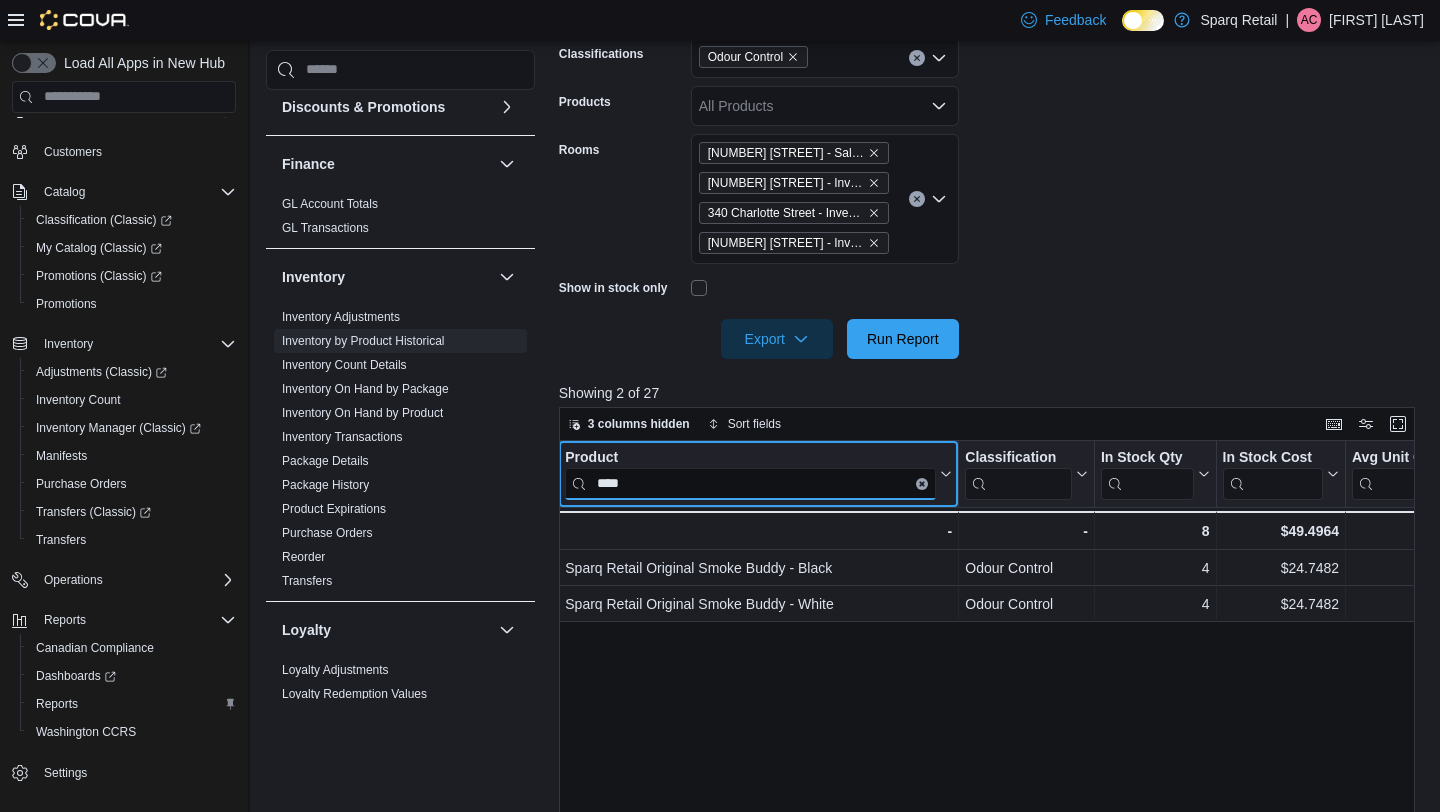 scroll, scrollTop: 0, scrollLeft: 188, axis: horizontal 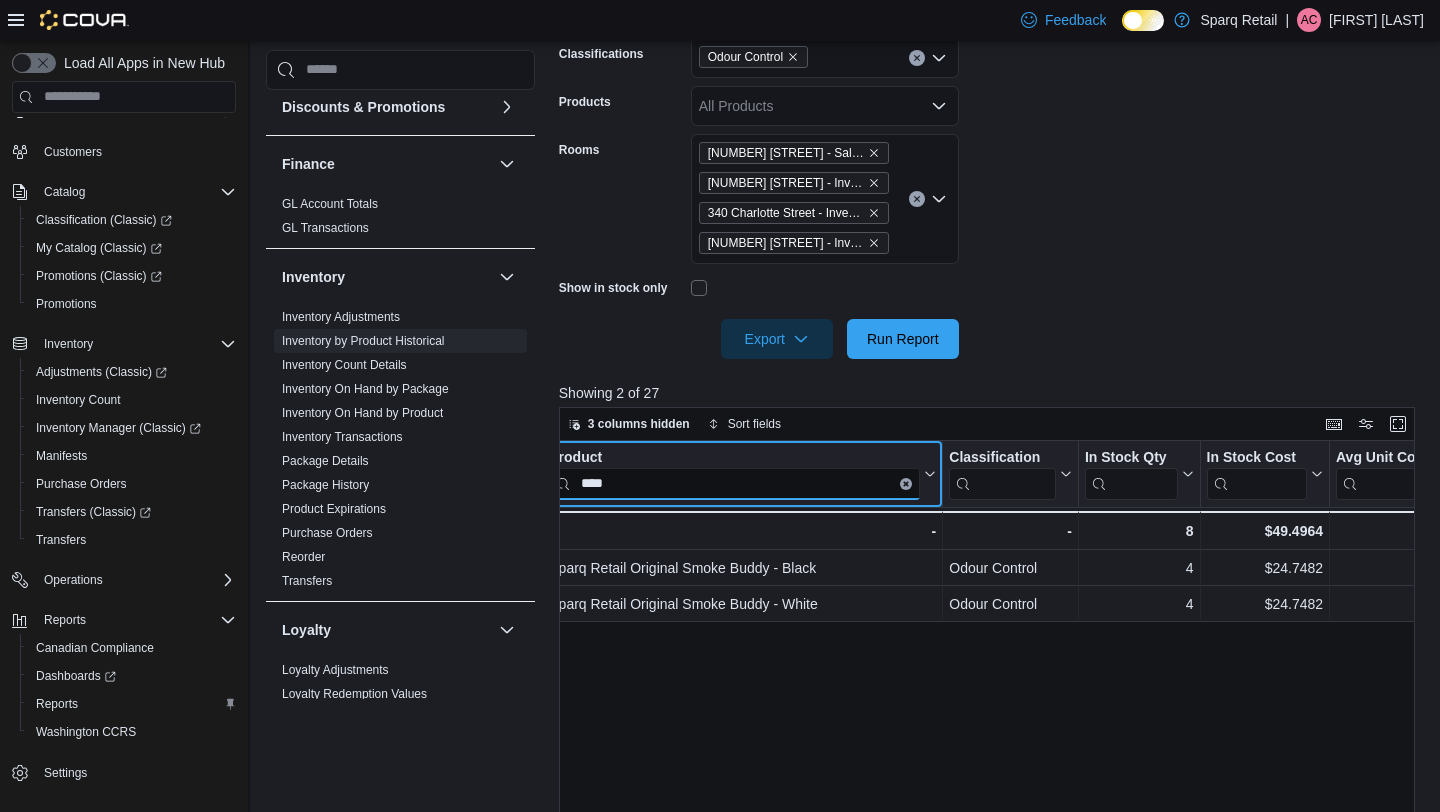 type on "****" 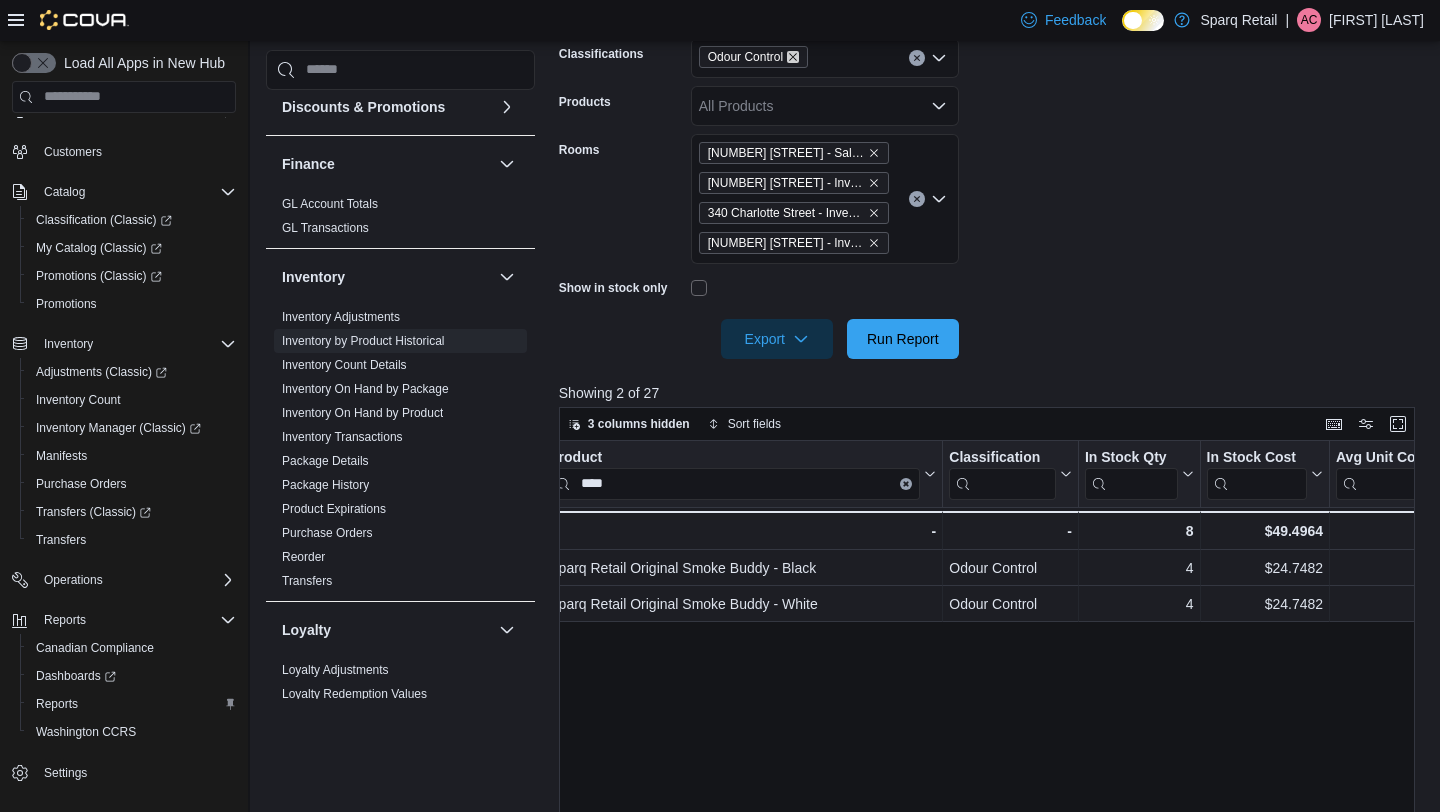 click 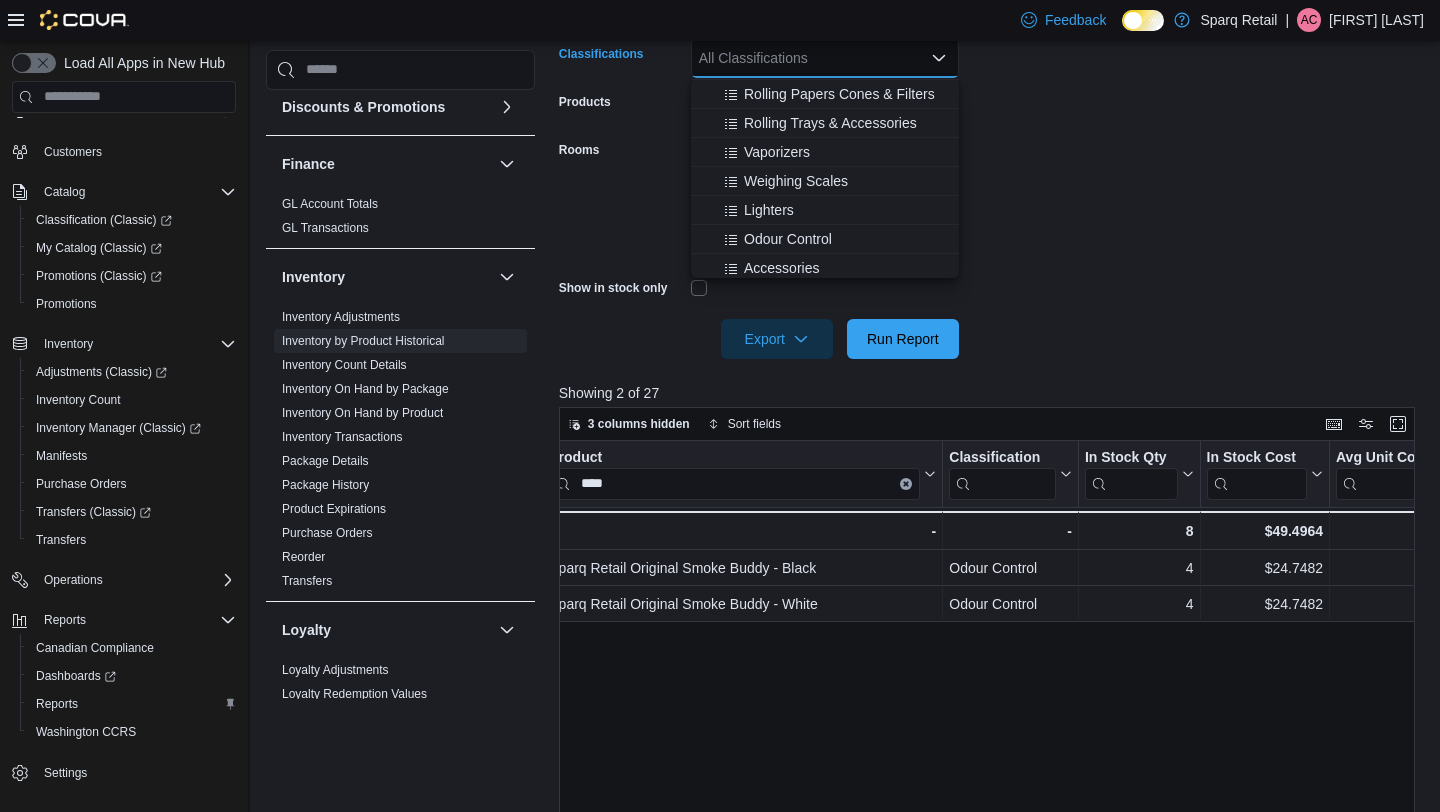 scroll, scrollTop: 690, scrollLeft: 0, axis: vertical 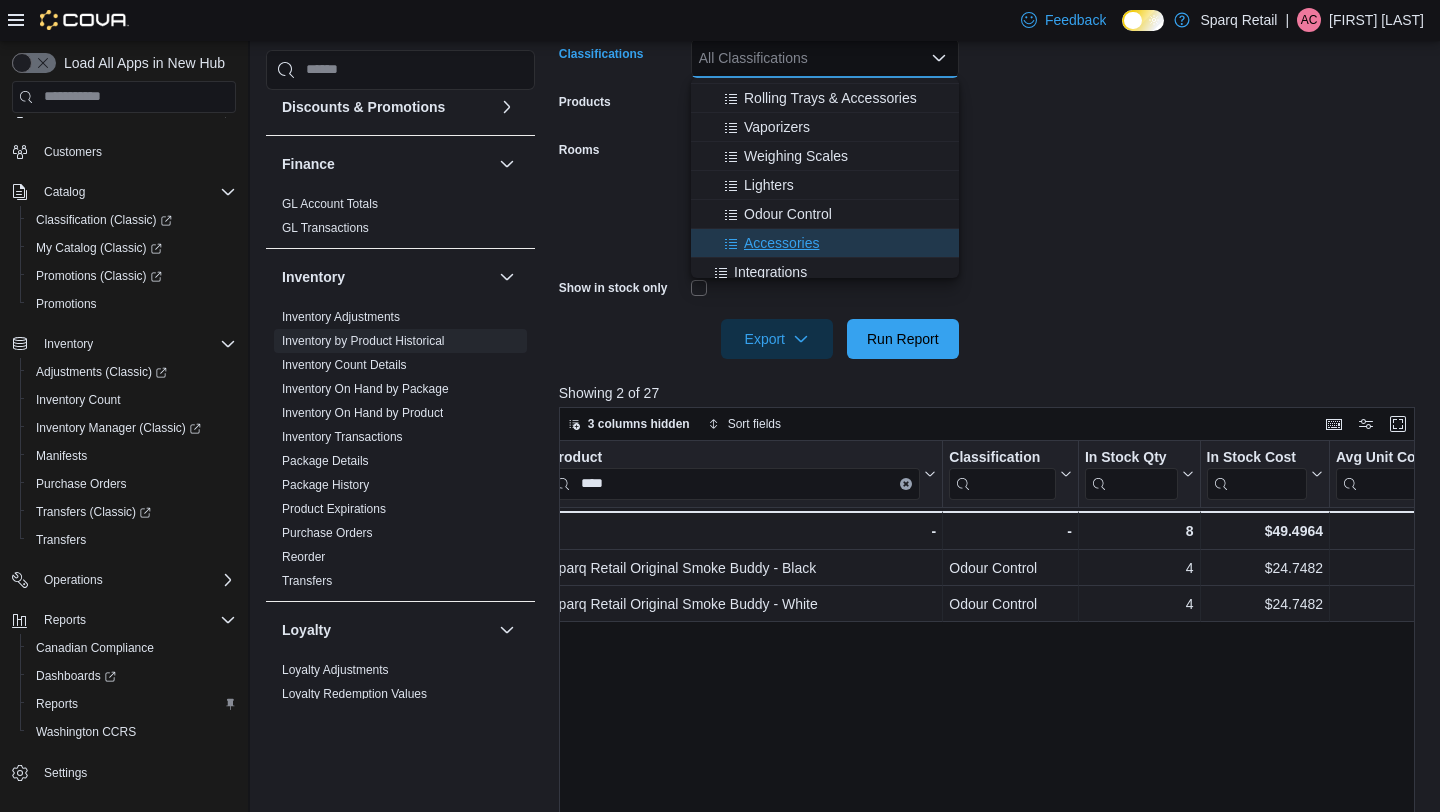 click on "Accessories" at bounding box center (825, 243) 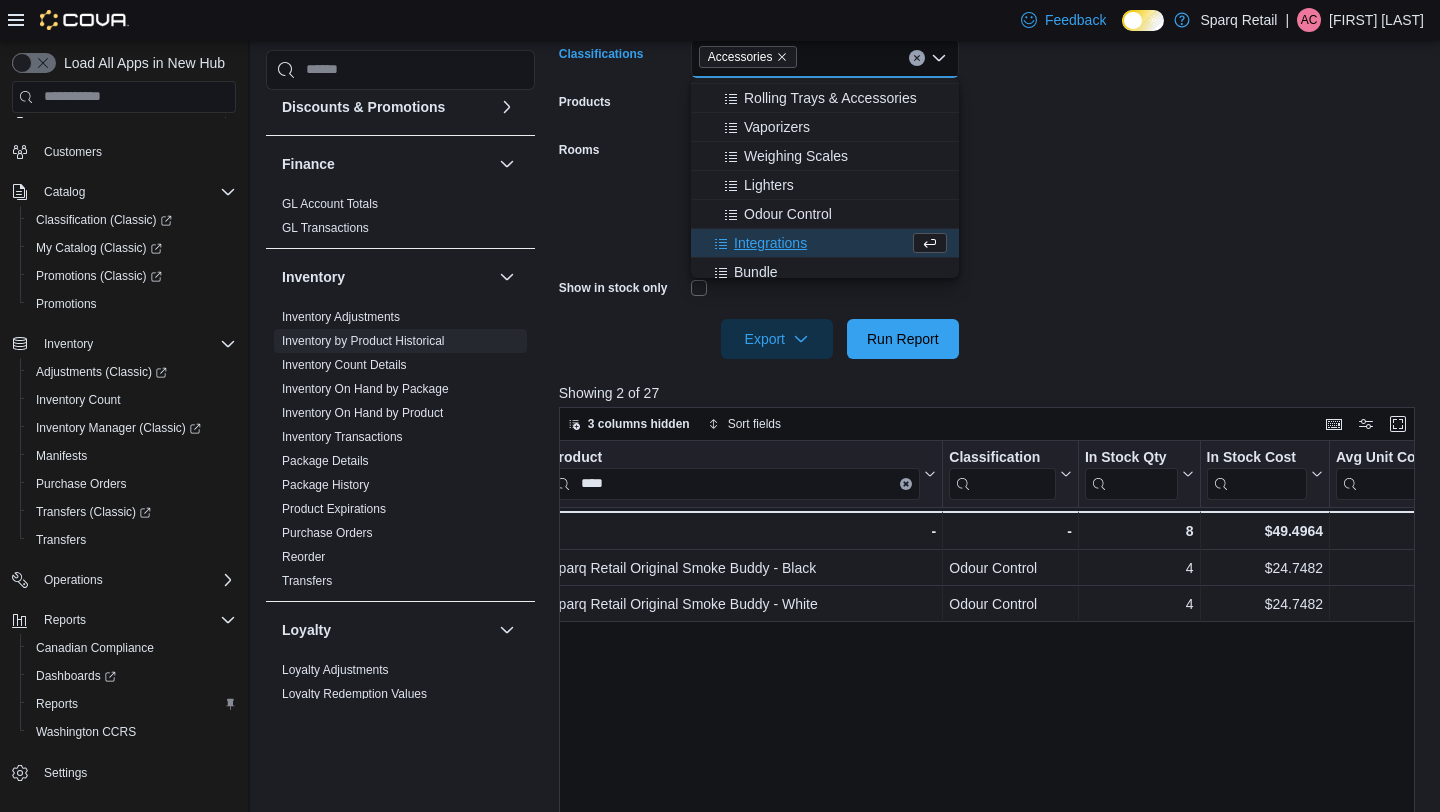 click on "**********" at bounding box center [991, 138] 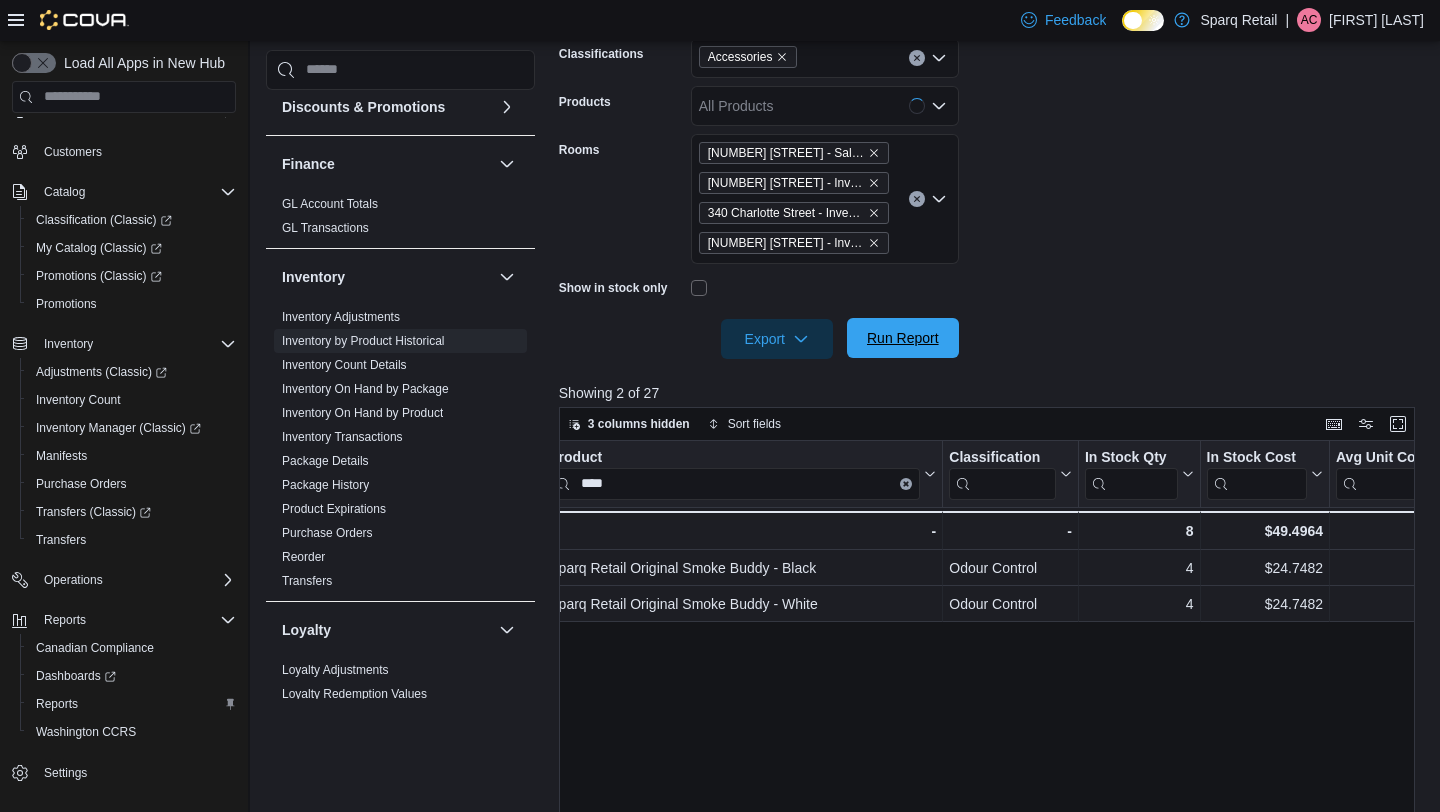 click on "Run Report" at bounding box center (903, 338) 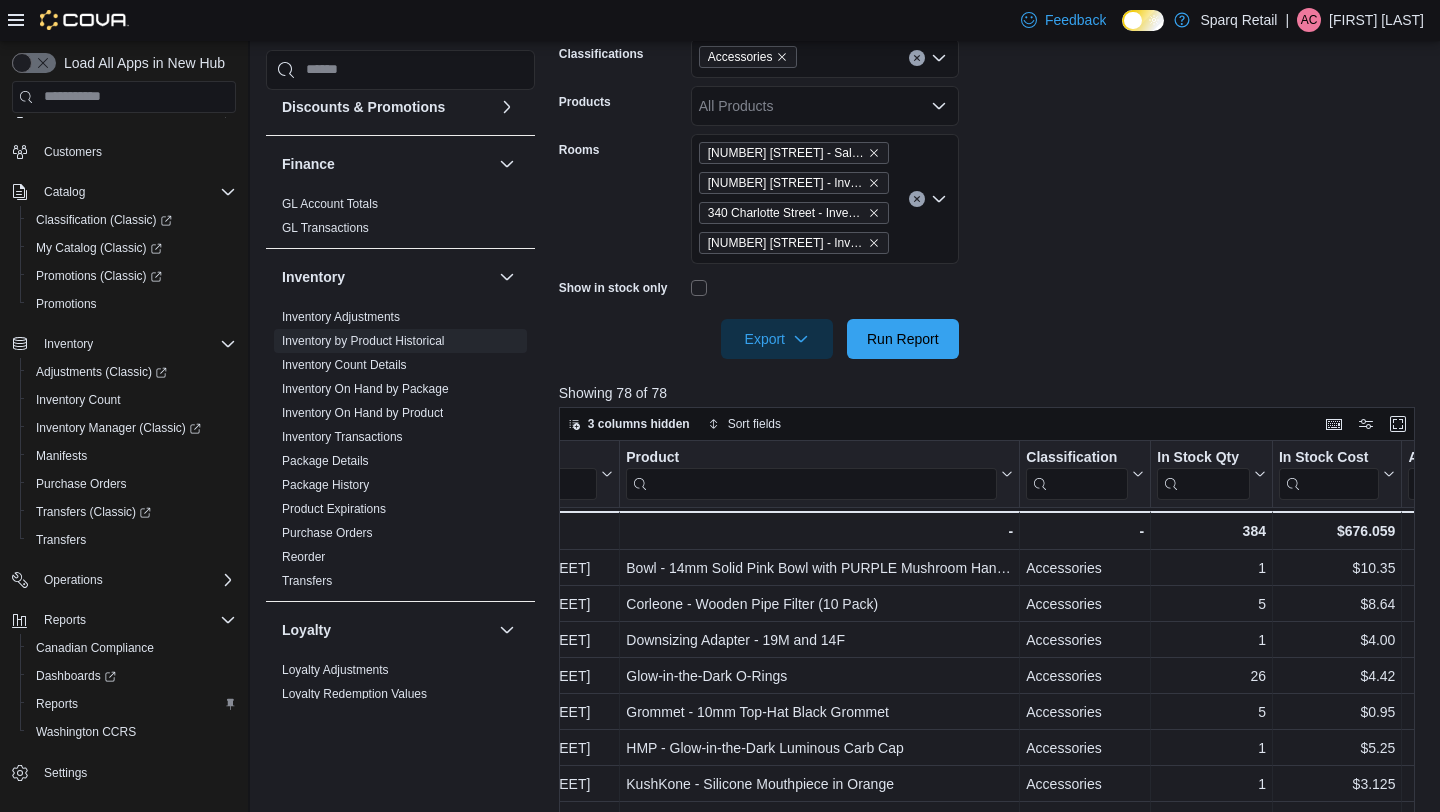 scroll, scrollTop: 0, scrollLeft: 198, axis: horizontal 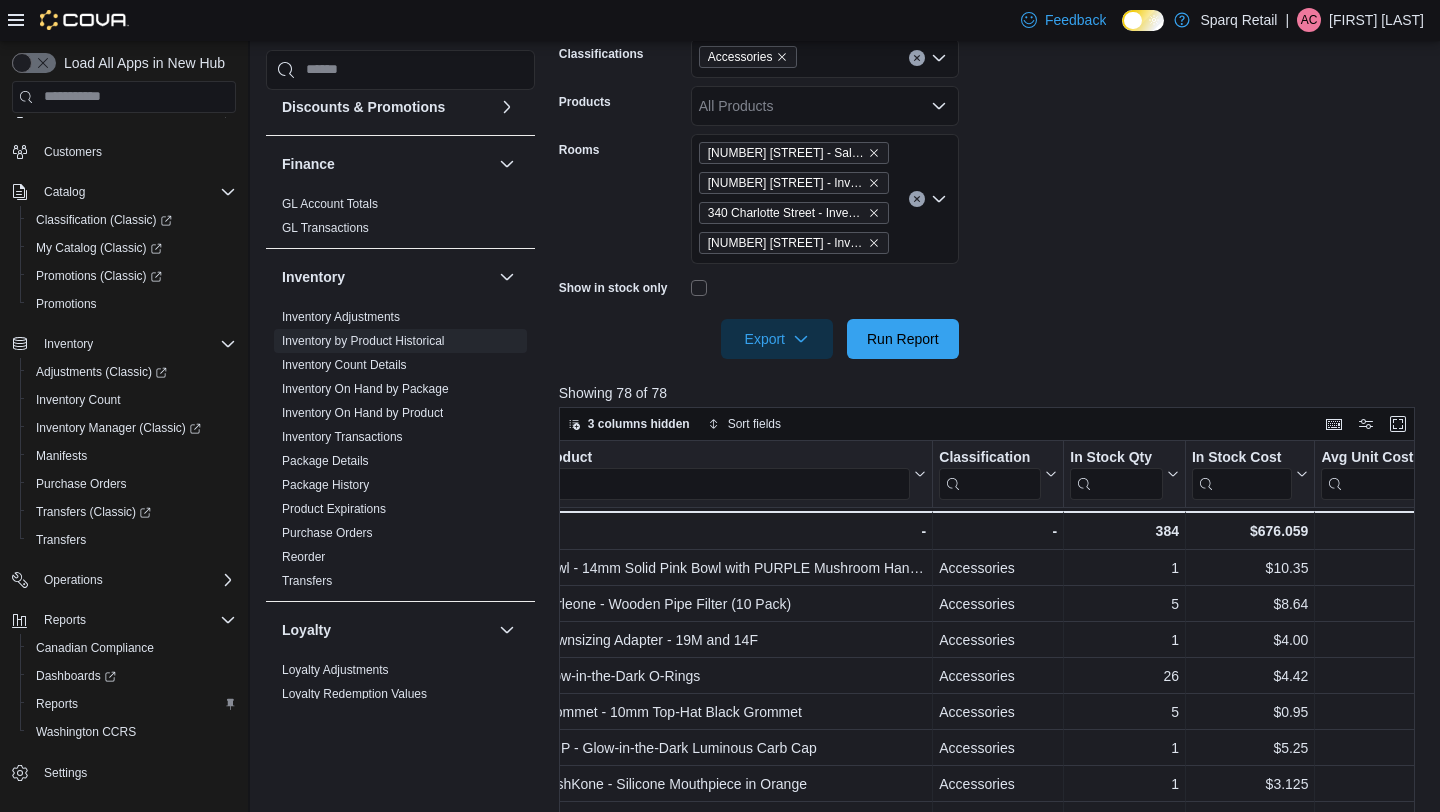 click at bounding box center [724, 483] 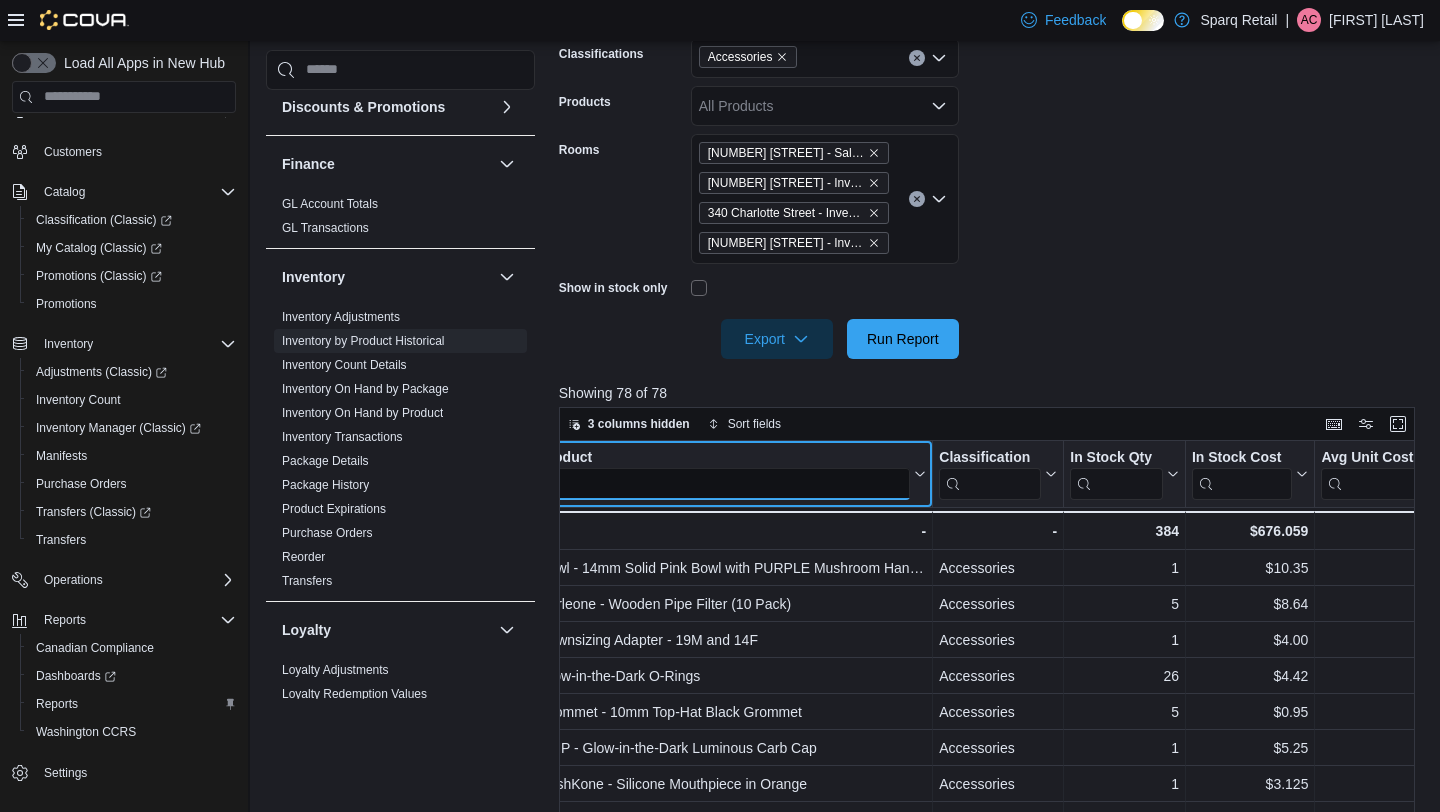 scroll, scrollTop: 0, scrollLeft: 172, axis: horizontal 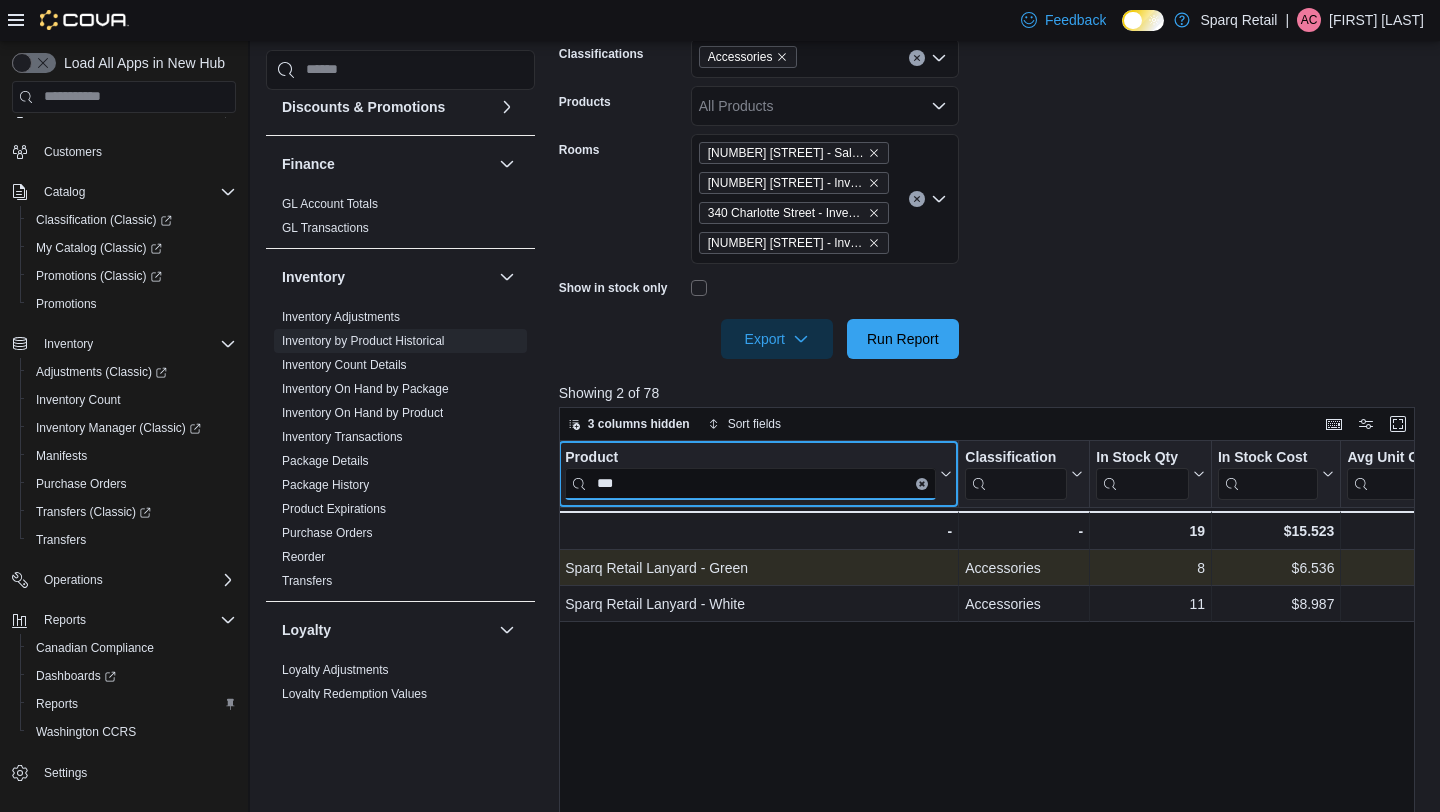 type on "***" 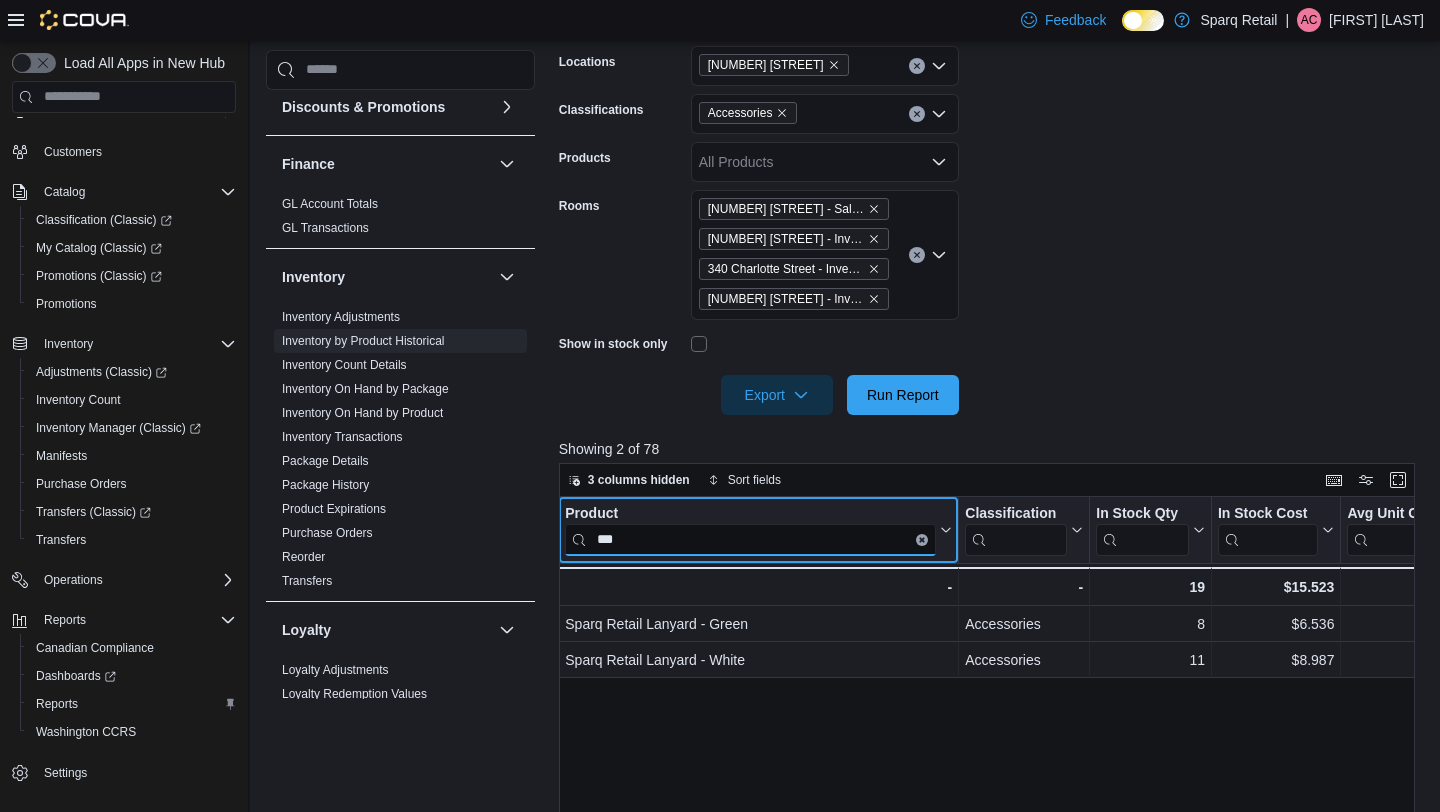 scroll, scrollTop: 372, scrollLeft: 0, axis: vertical 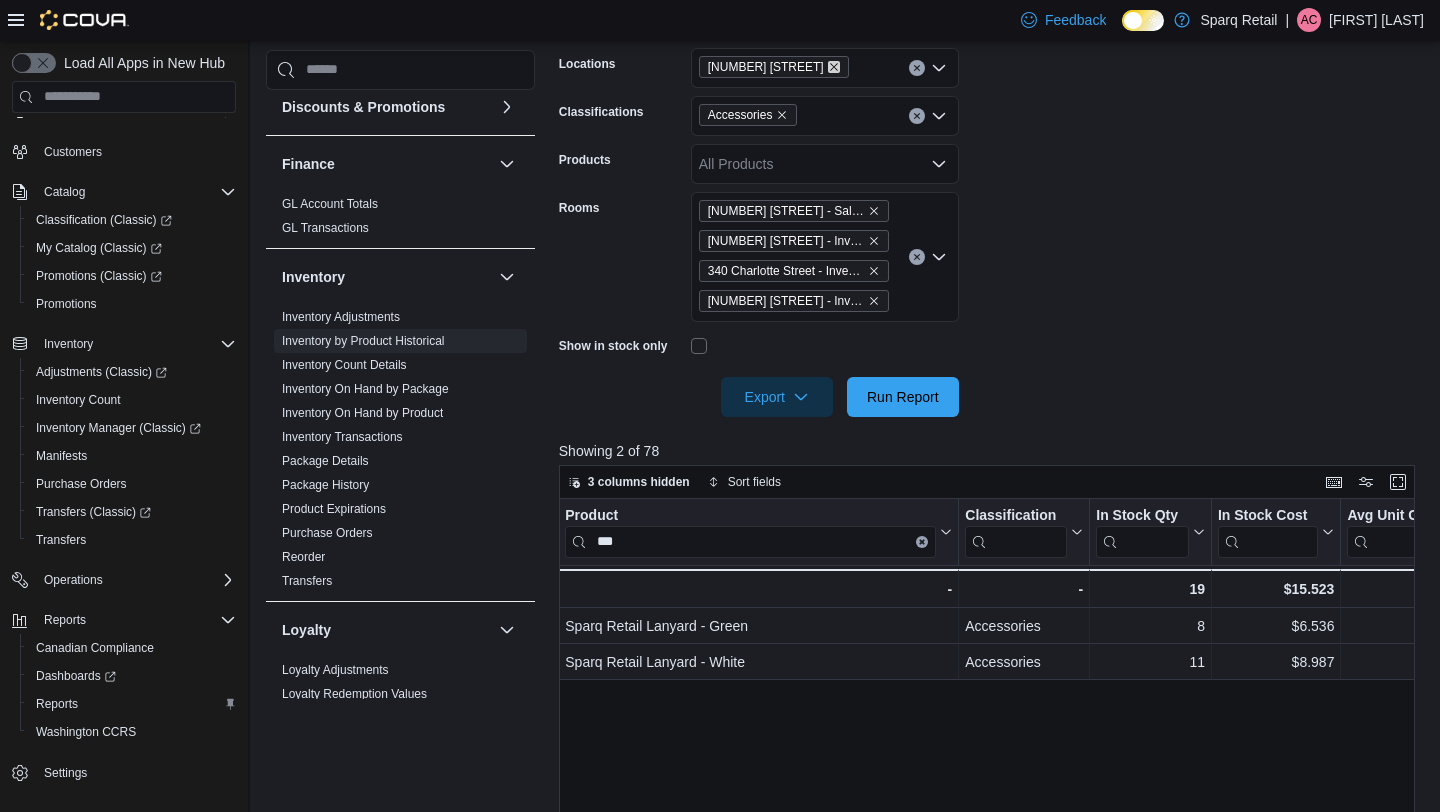 click 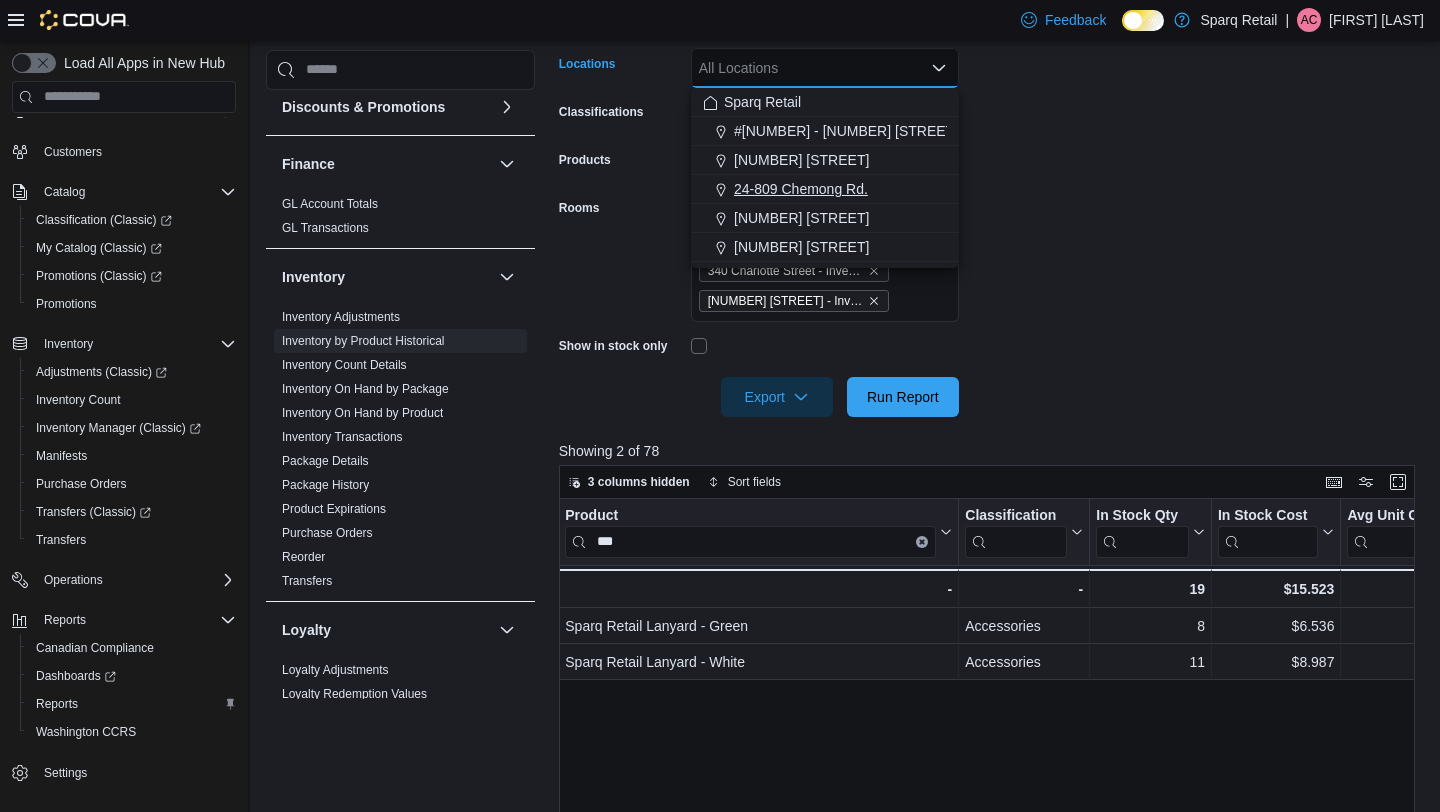 click on "24-809 Chemong Rd." at bounding box center [801, 189] 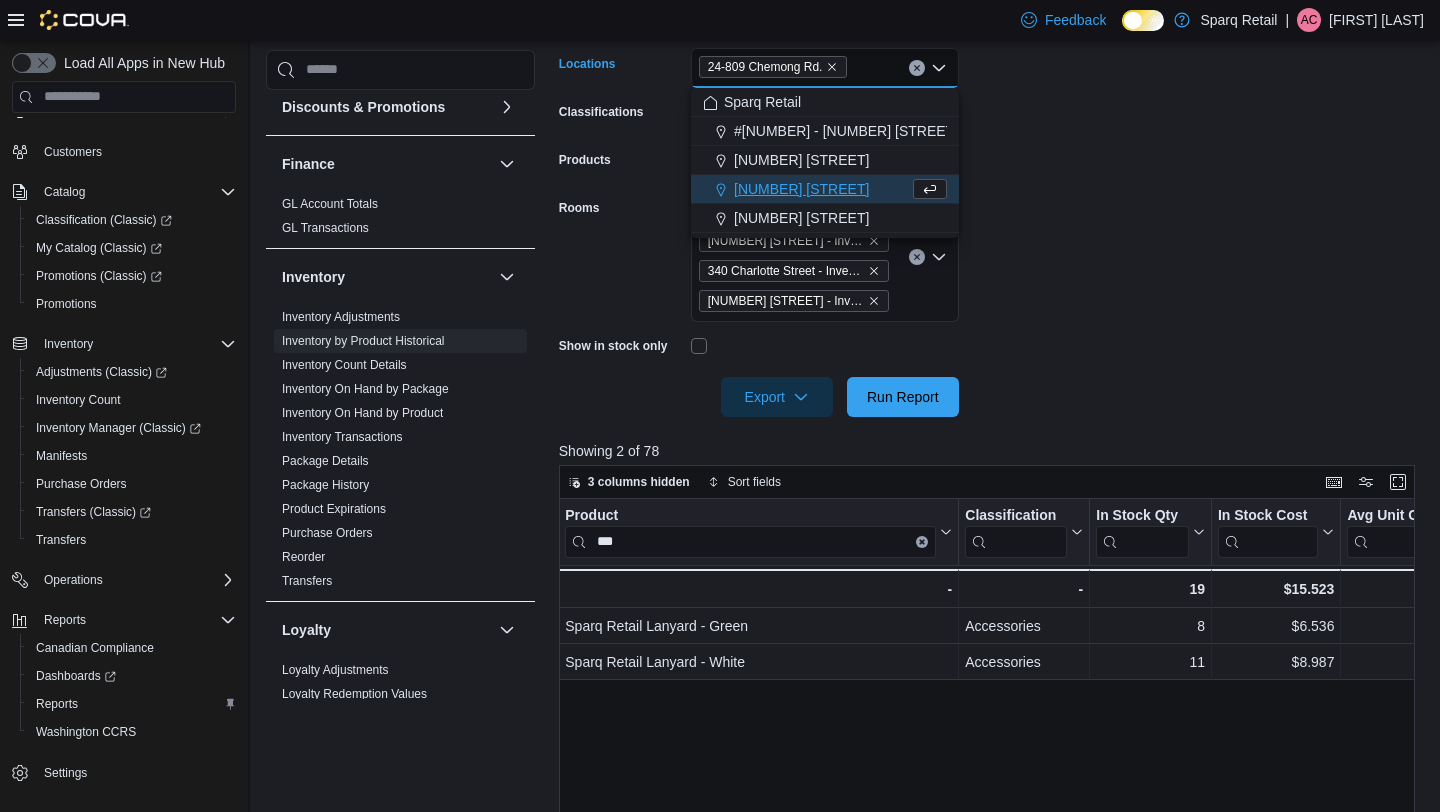 click on "**********" at bounding box center (991, 196) 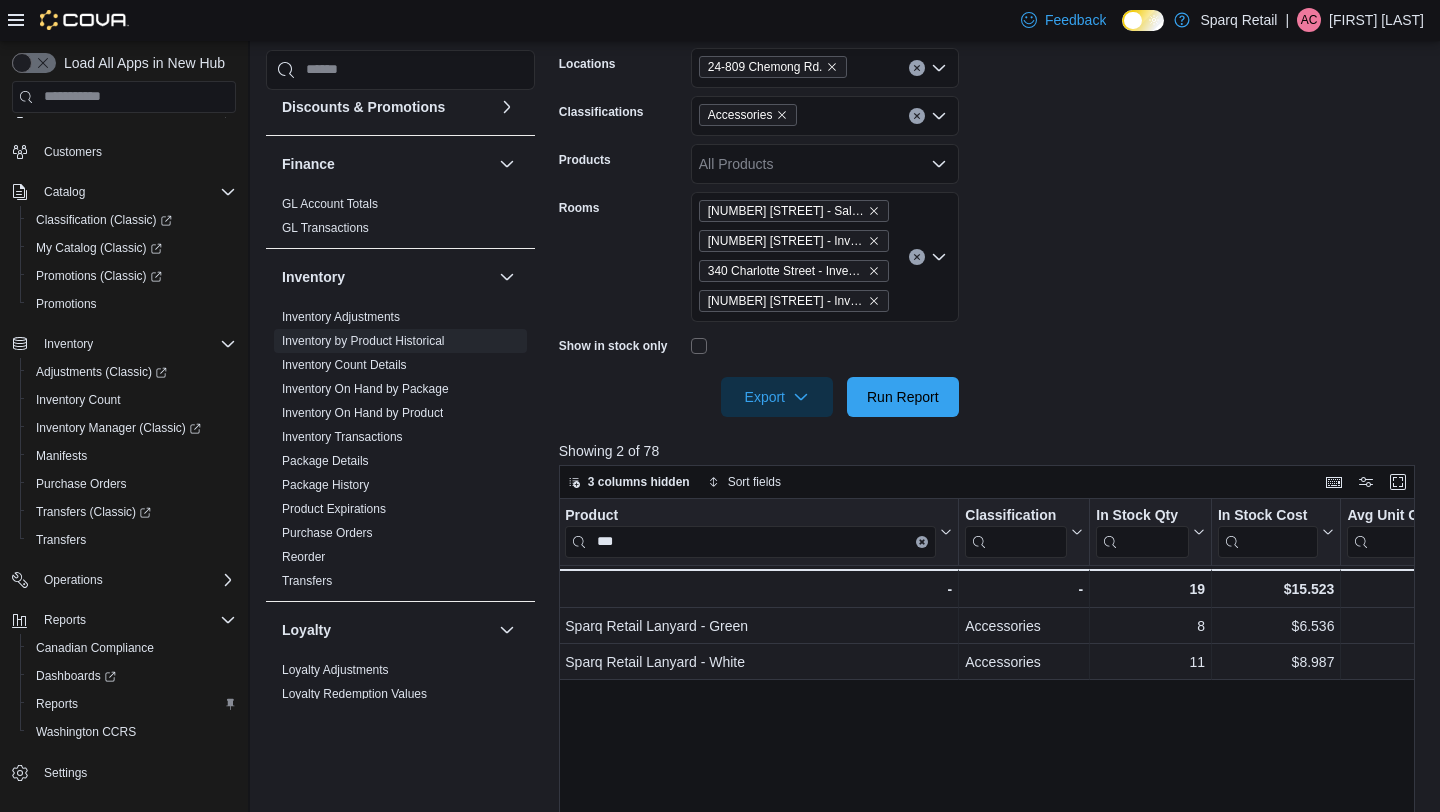 click at bounding box center [991, 369] 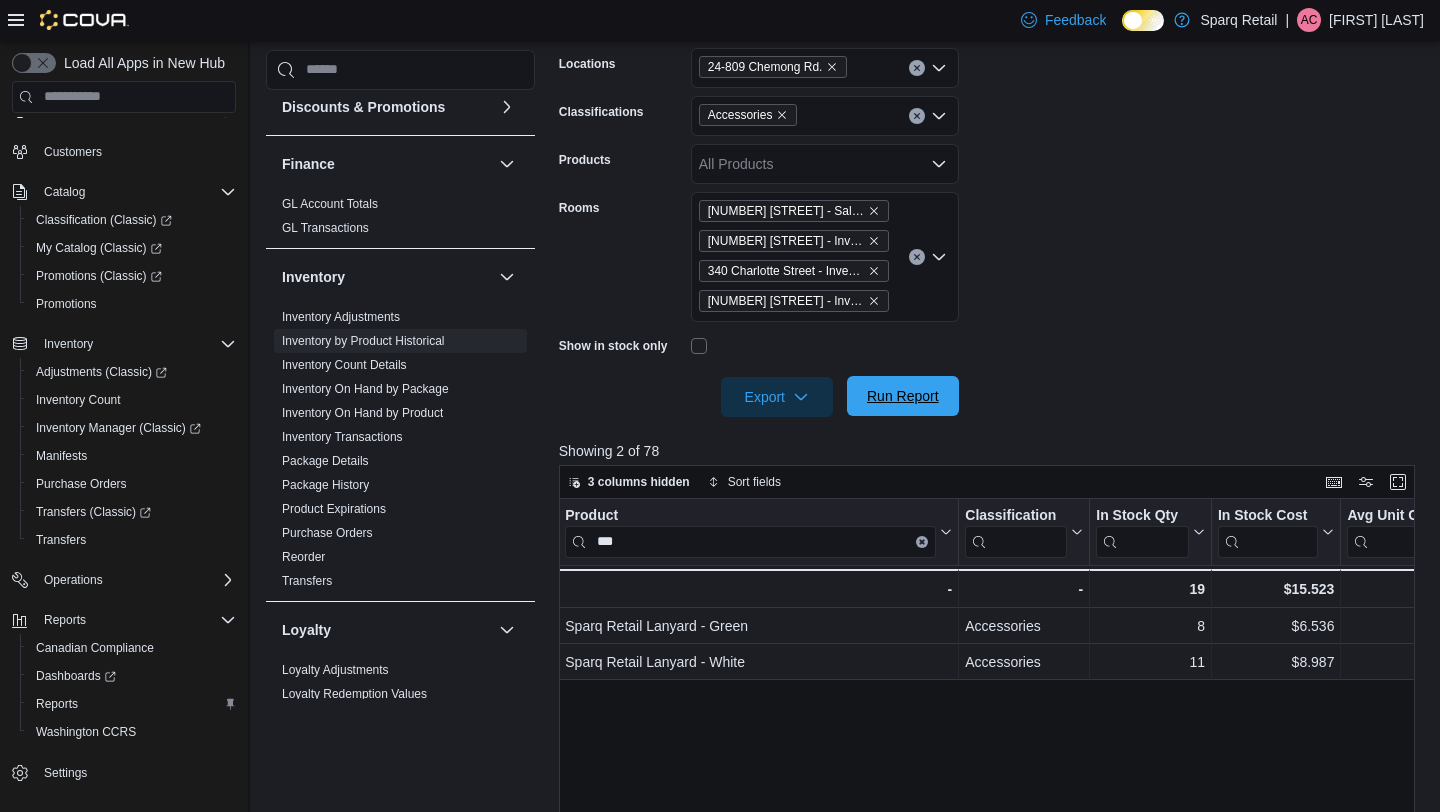 click on "Run Report" at bounding box center [903, 396] 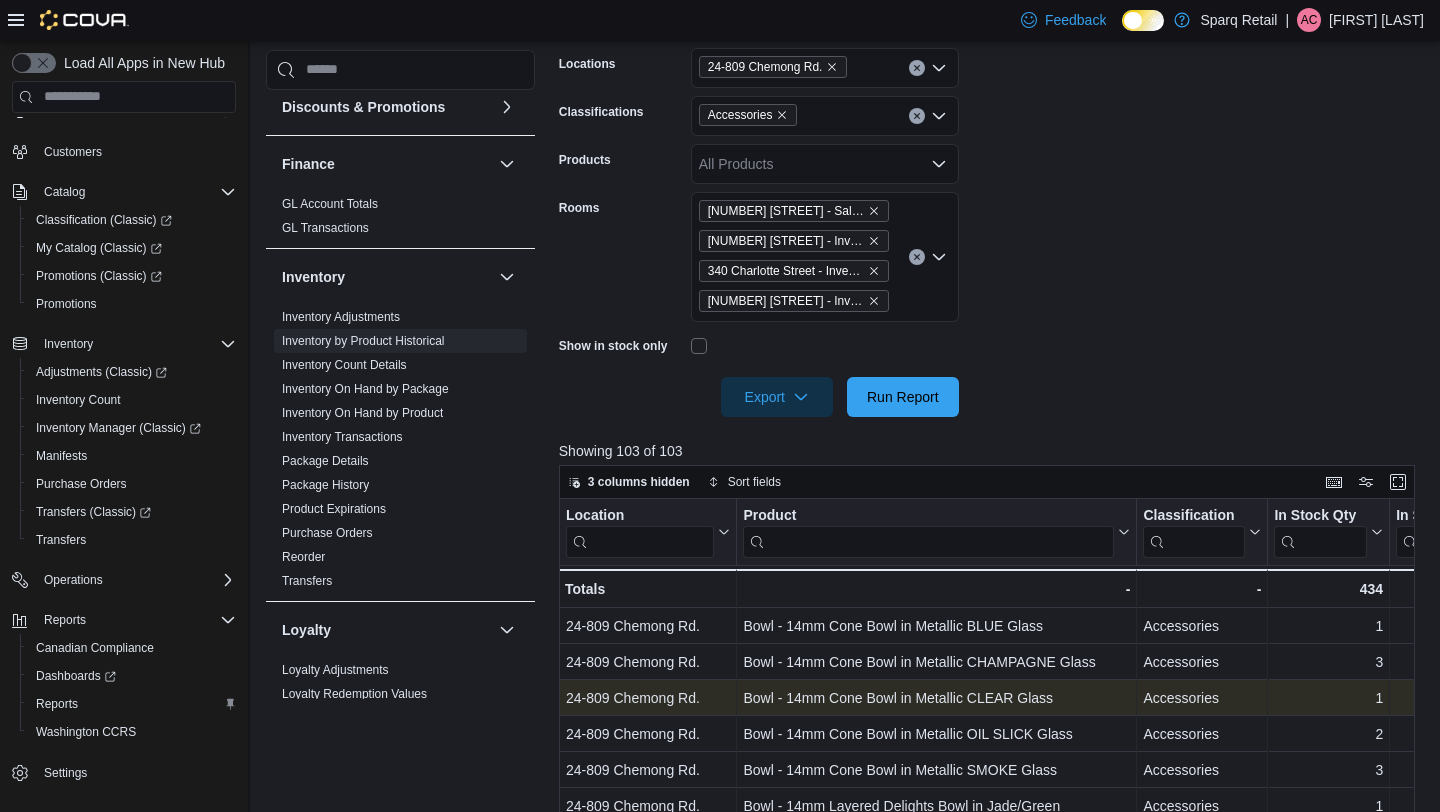 scroll, scrollTop: 0, scrollLeft: 171, axis: horizontal 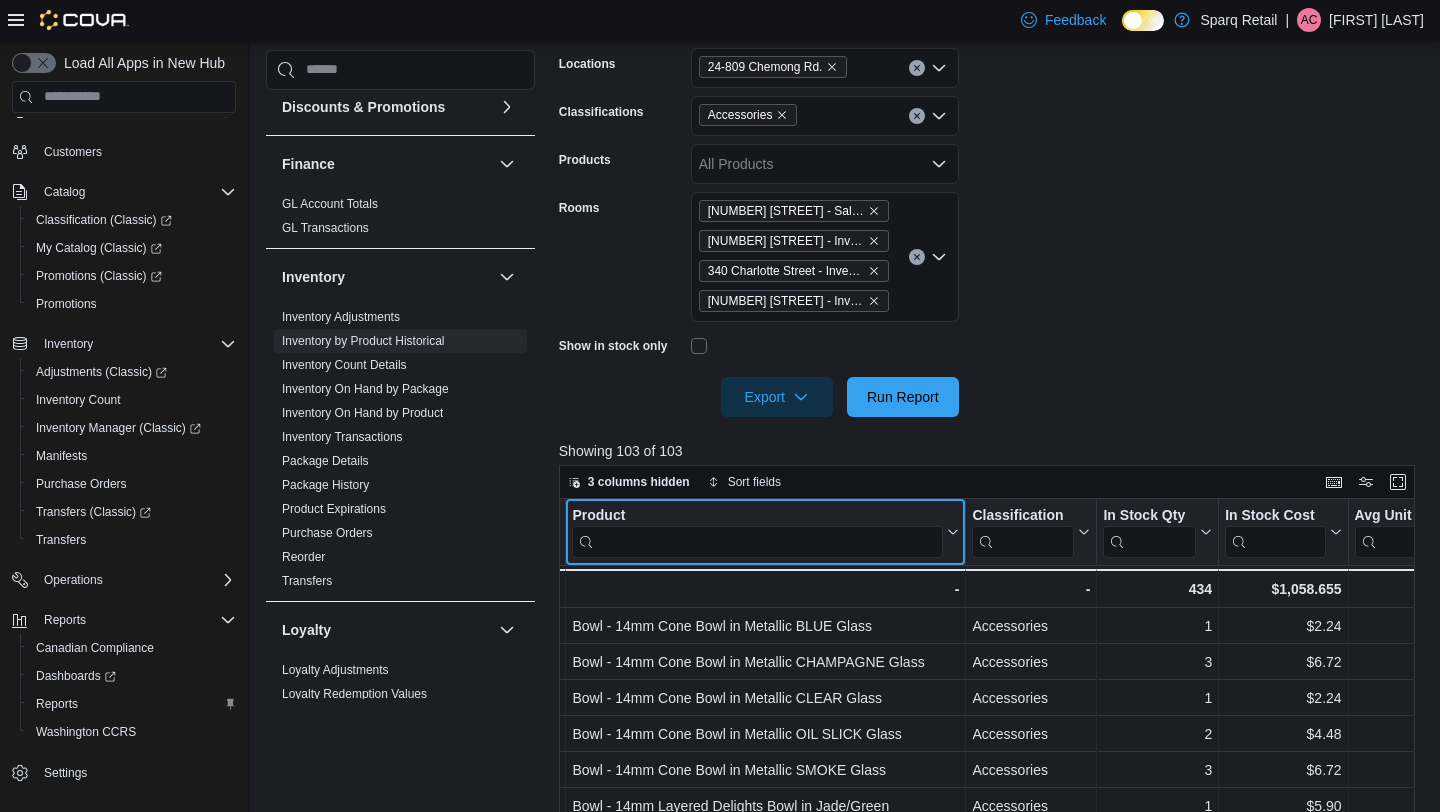click at bounding box center [757, 541] 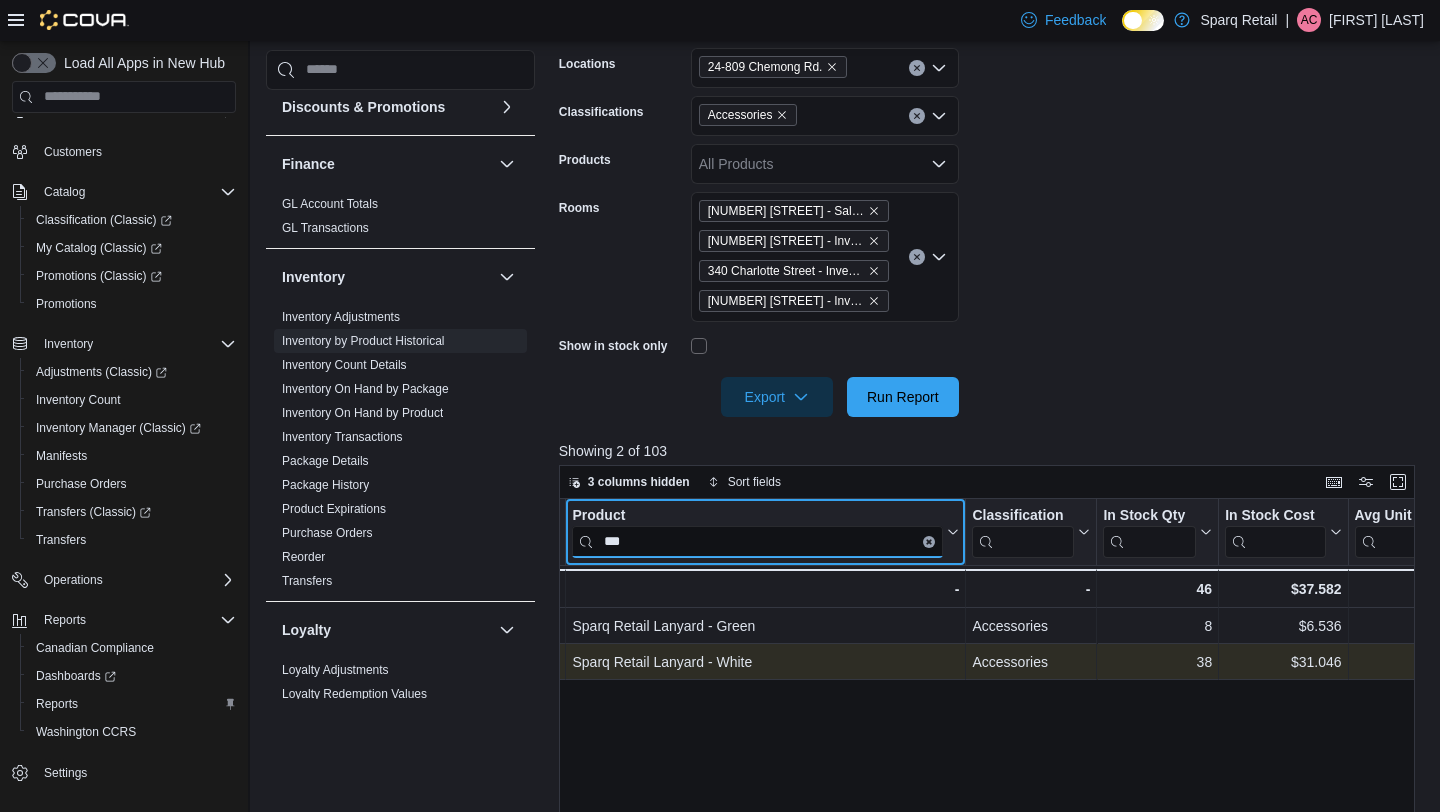 type on "***" 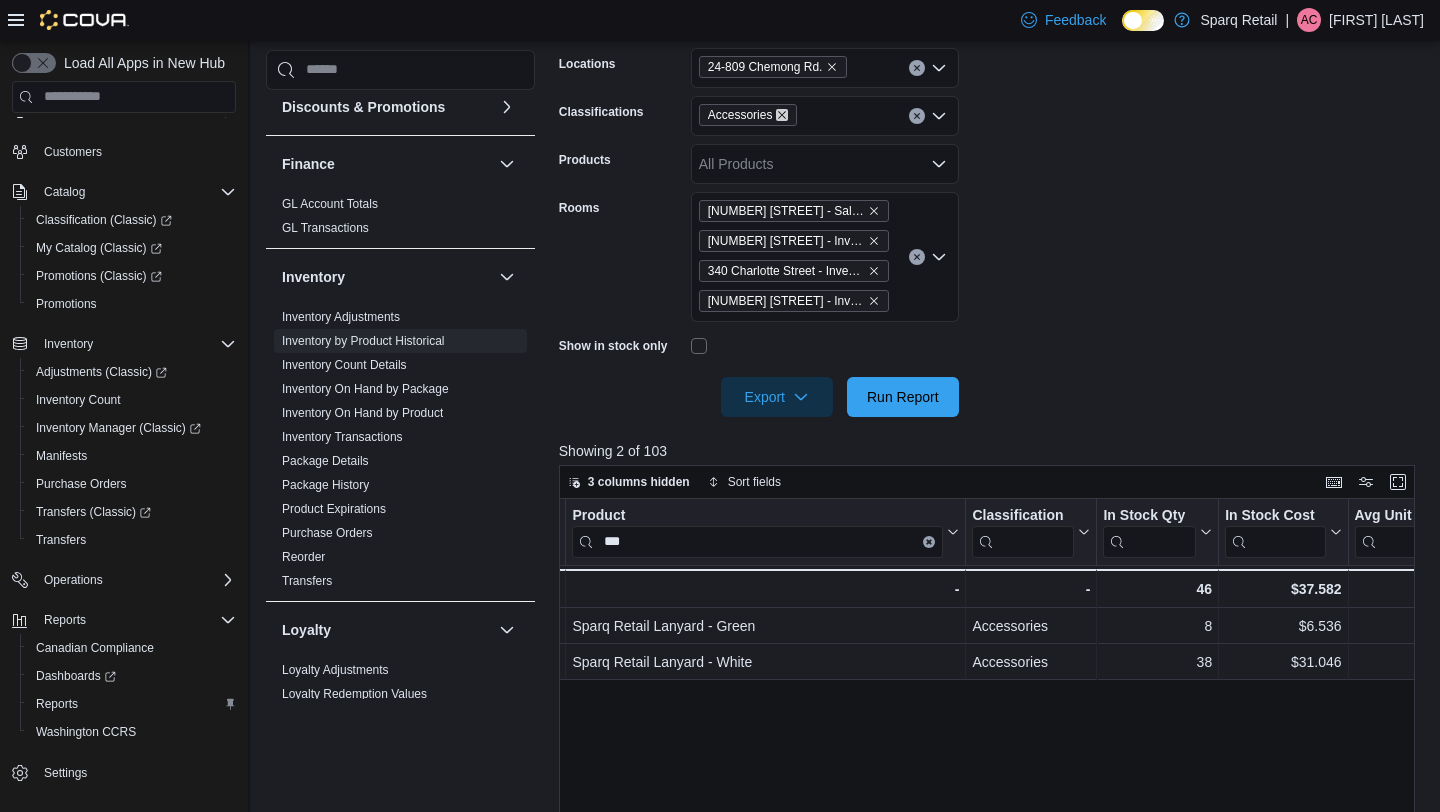 click 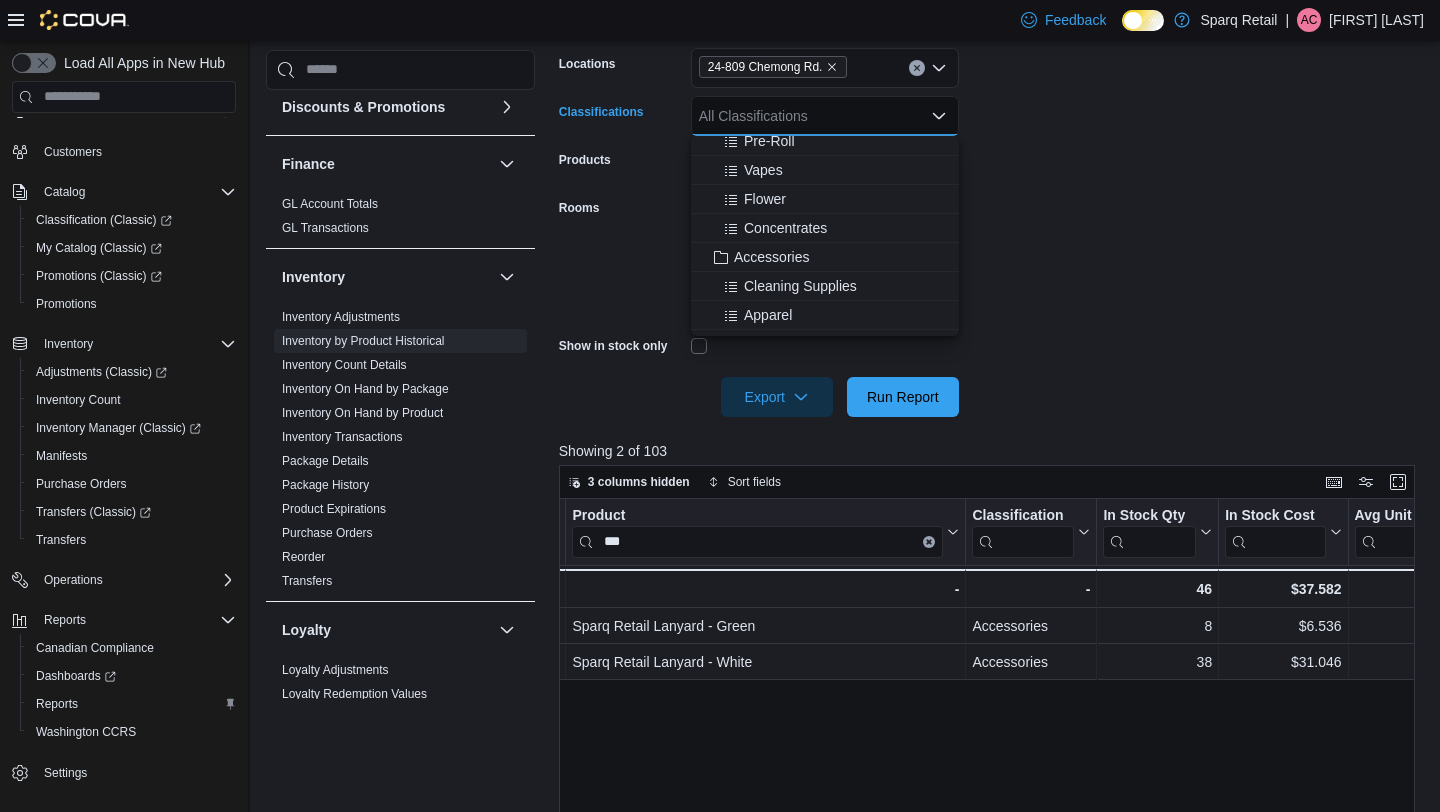 scroll, scrollTop: 300, scrollLeft: 0, axis: vertical 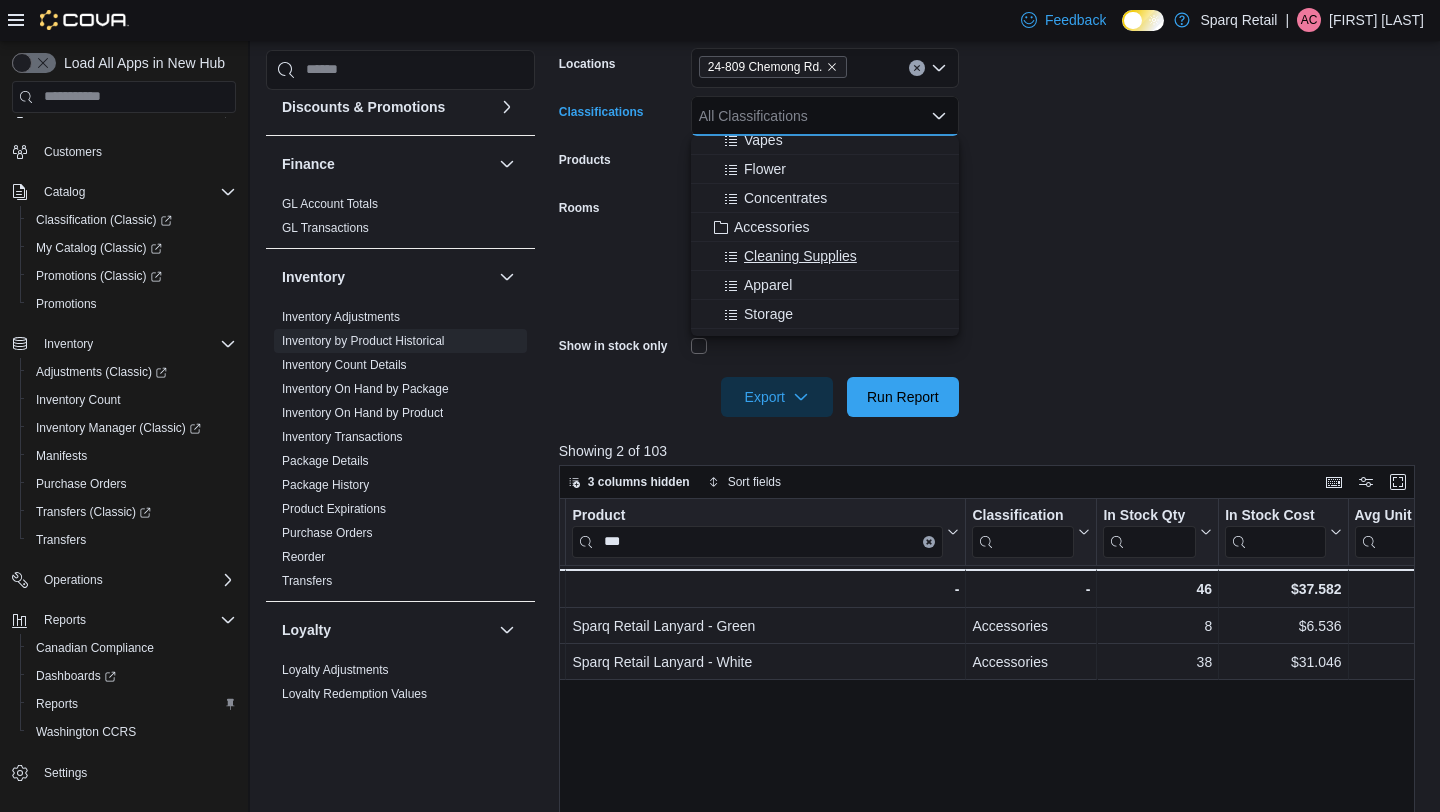 click on "Cleaning Supplies" at bounding box center [800, 256] 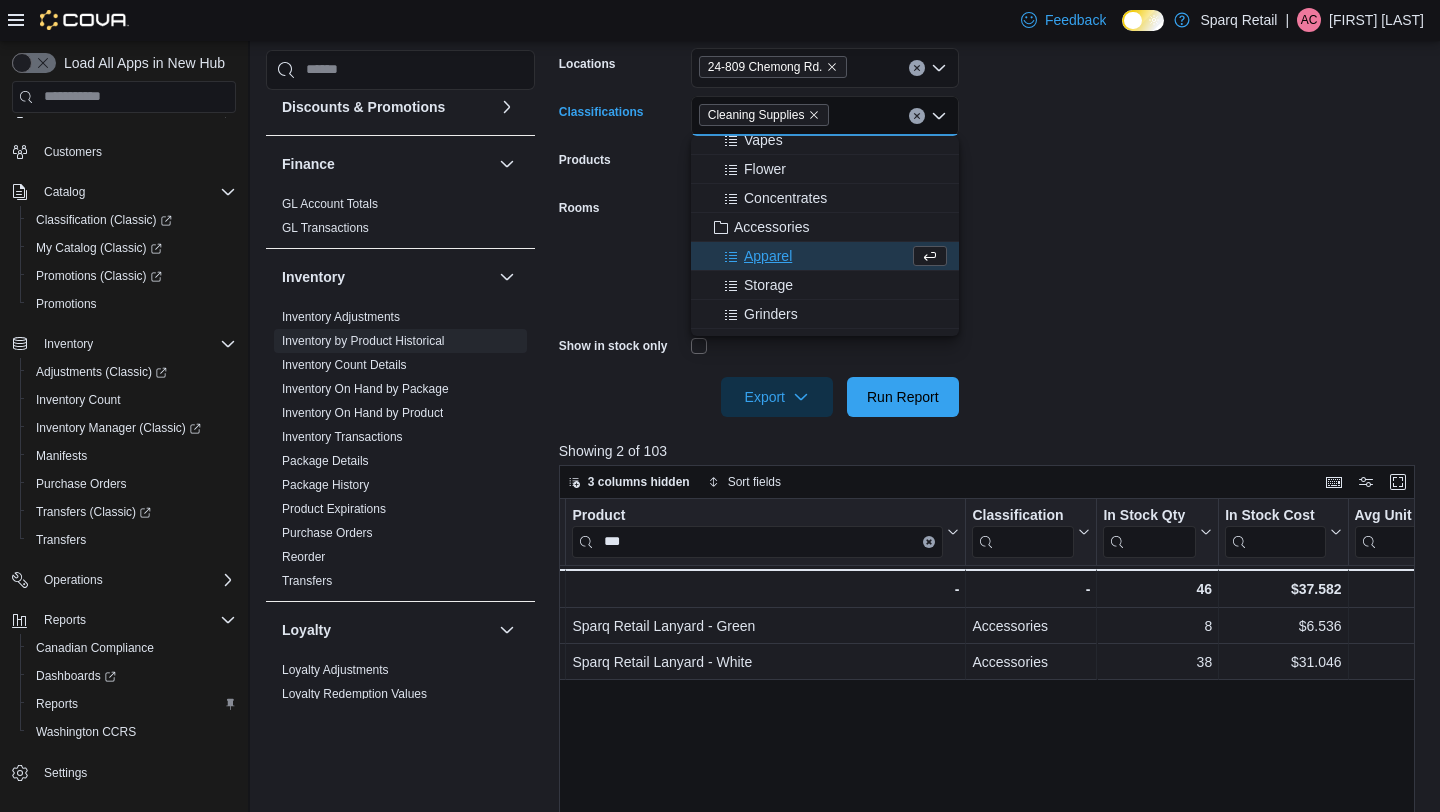 click on "**********" at bounding box center [991, 196] 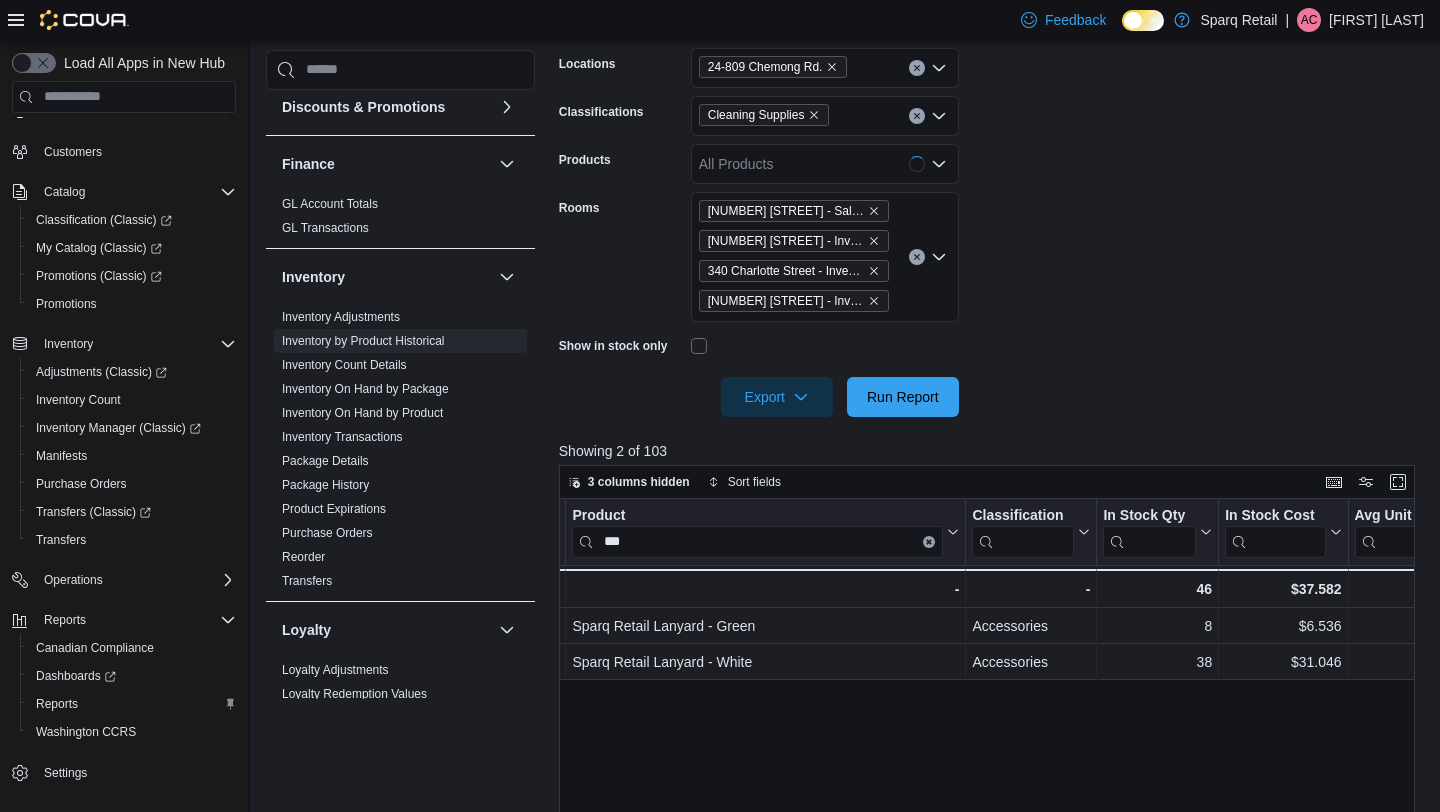 click at bounding box center [991, 369] 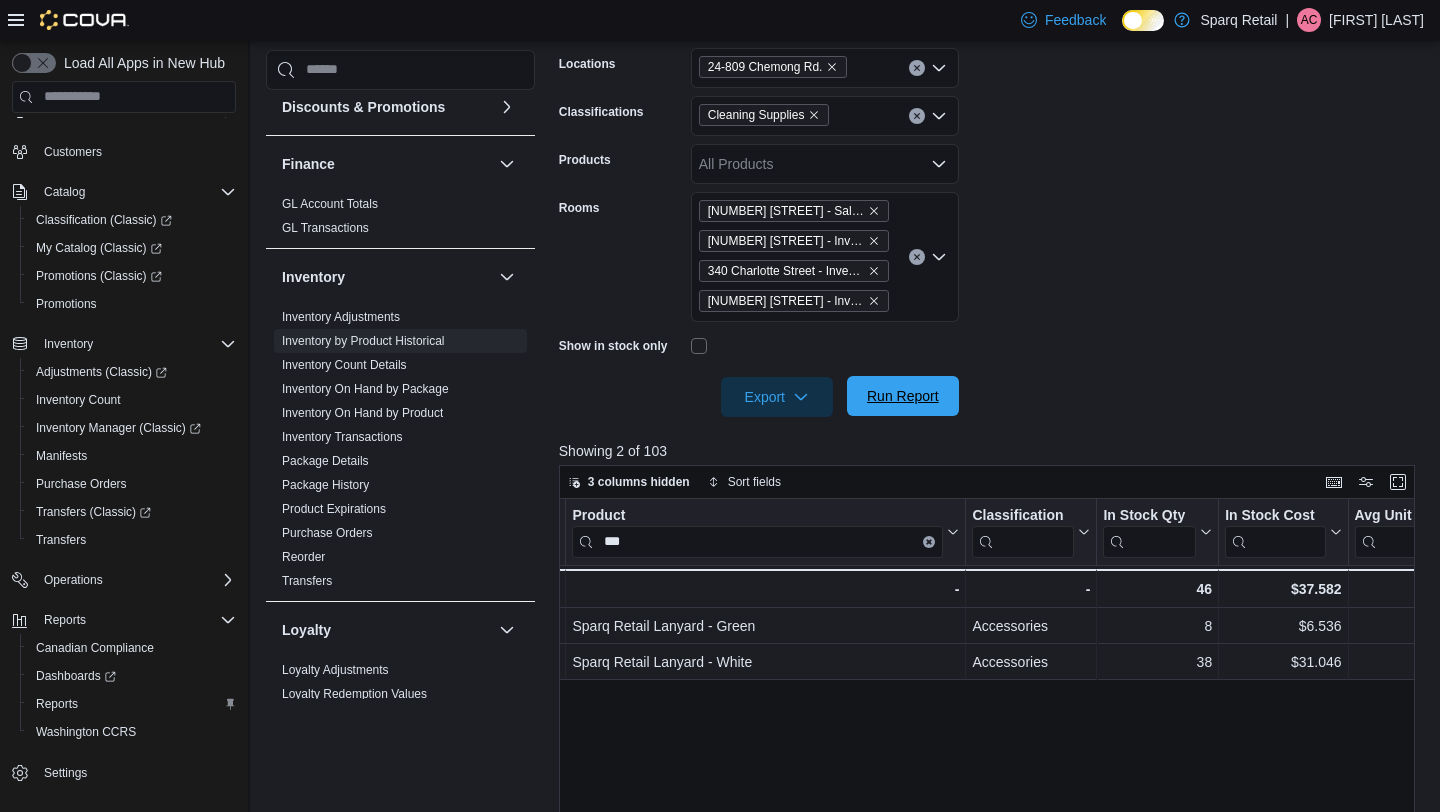 click on "Run Report" at bounding box center (903, 396) 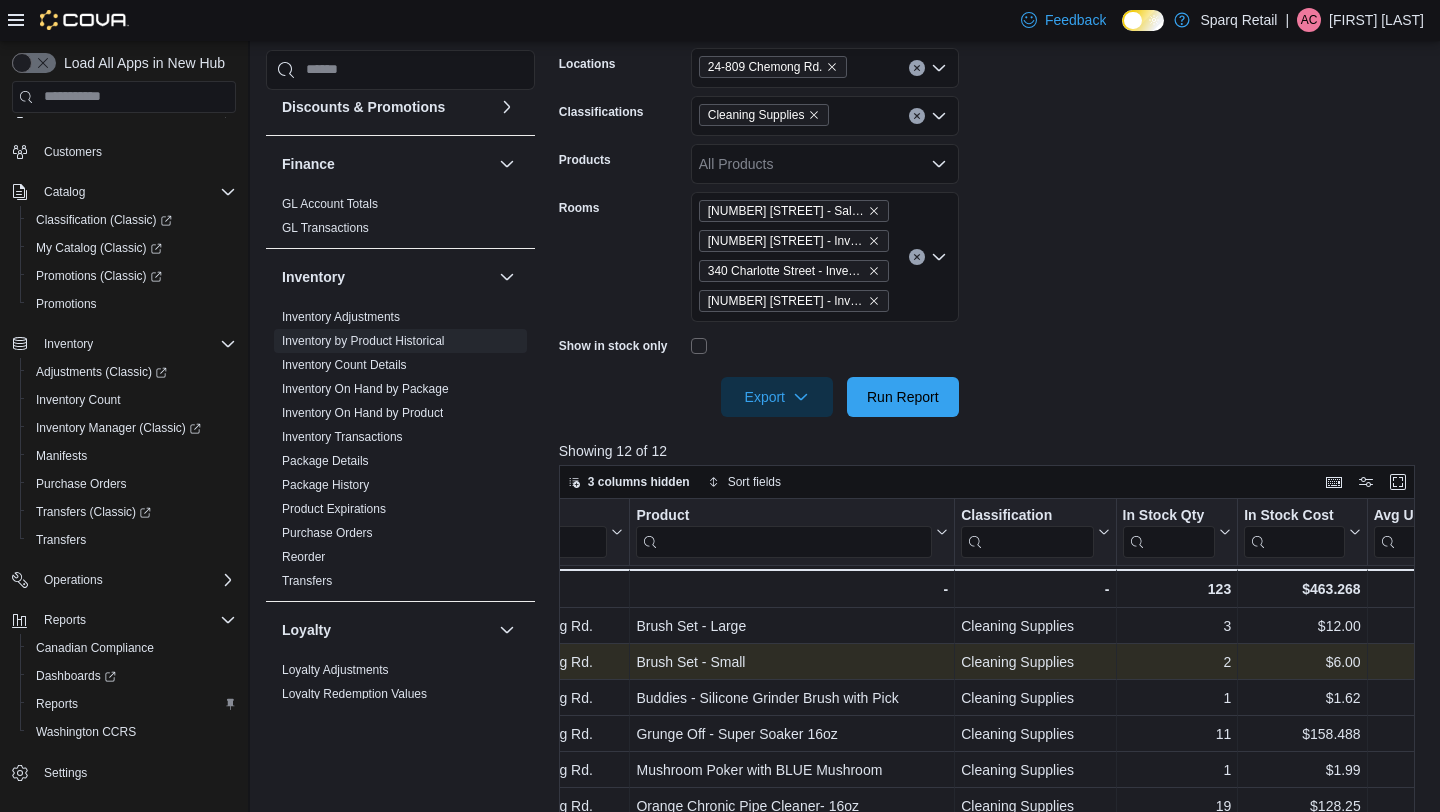 scroll, scrollTop: 0, scrollLeft: 110, axis: horizontal 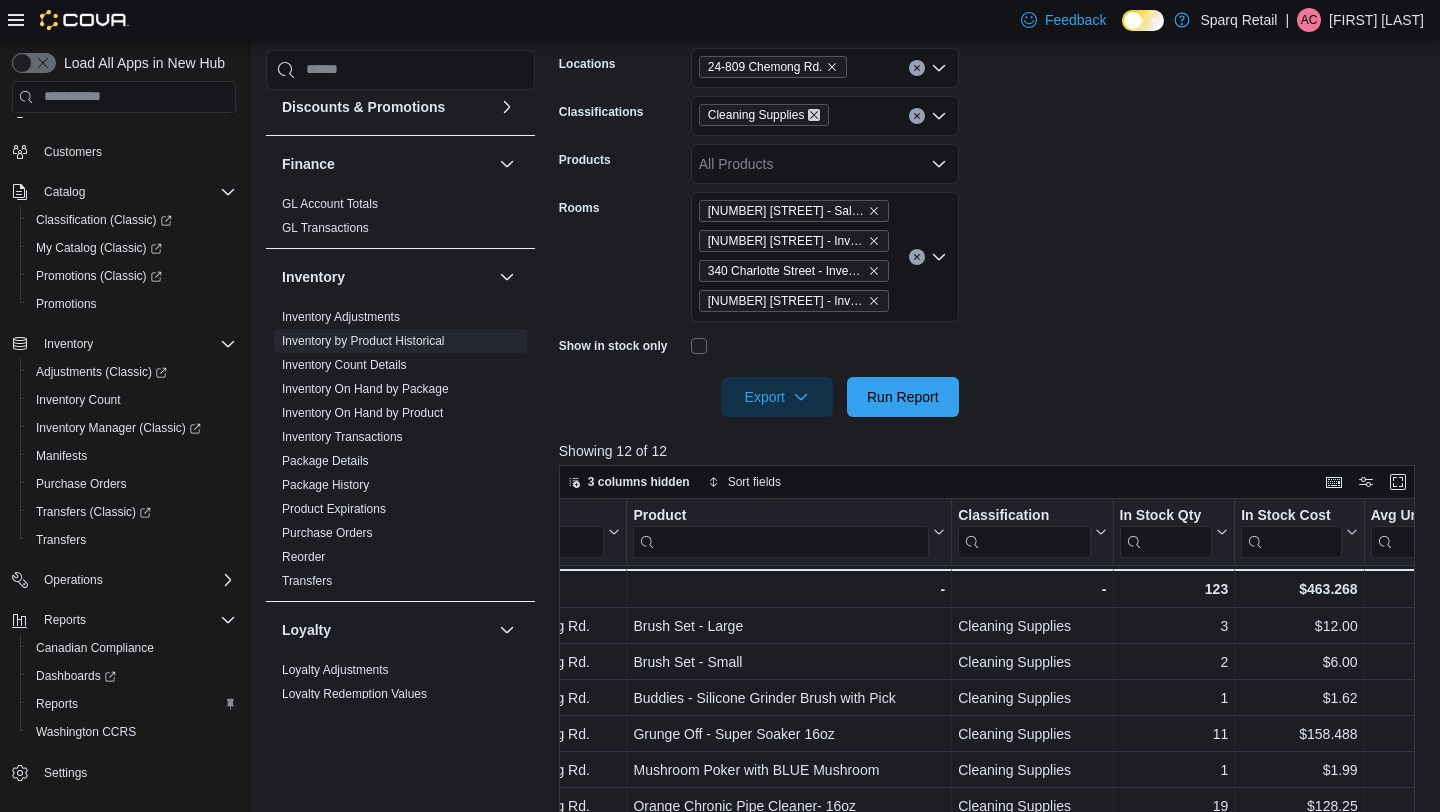 click 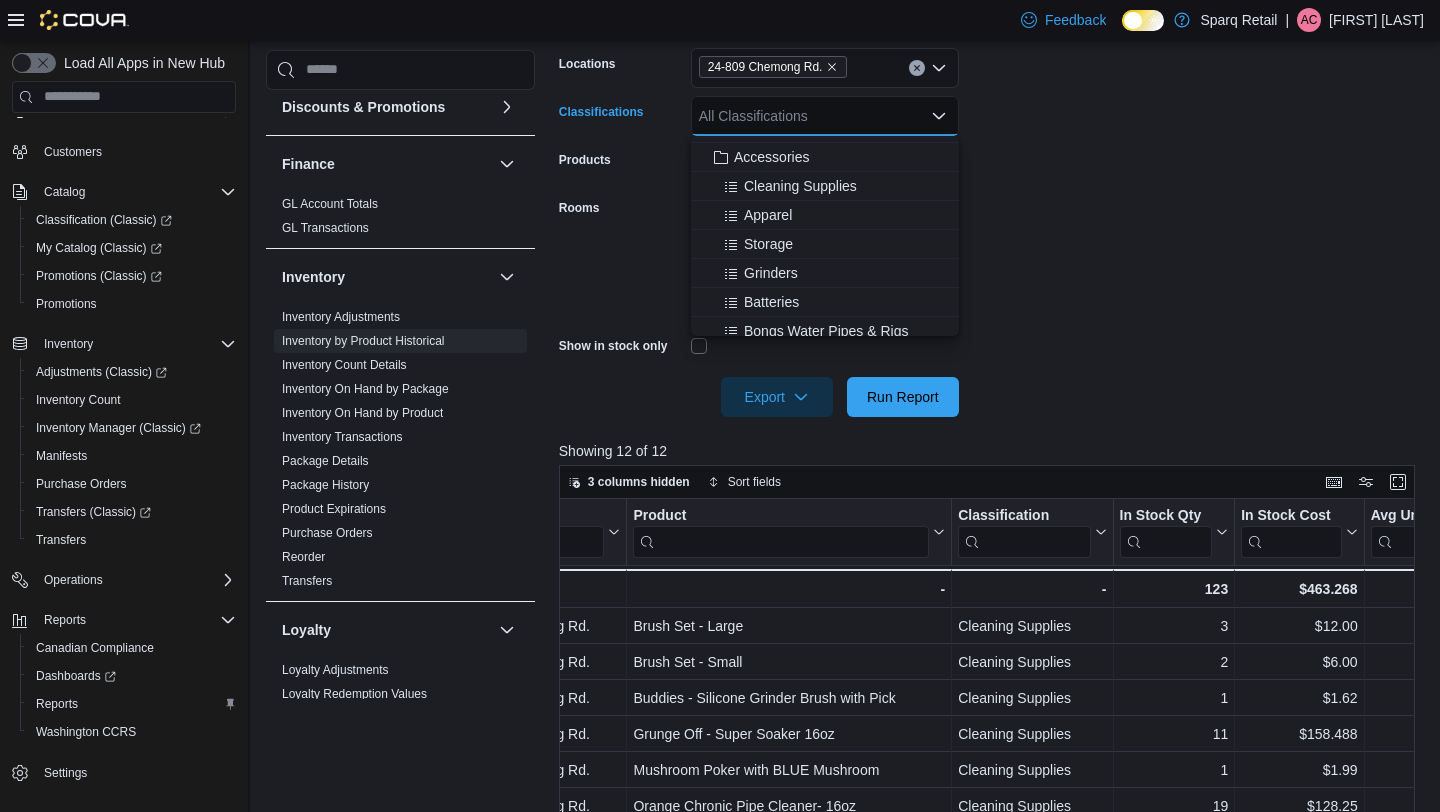 scroll, scrollTop: 377, scrollLeft: 0, axis: vertical 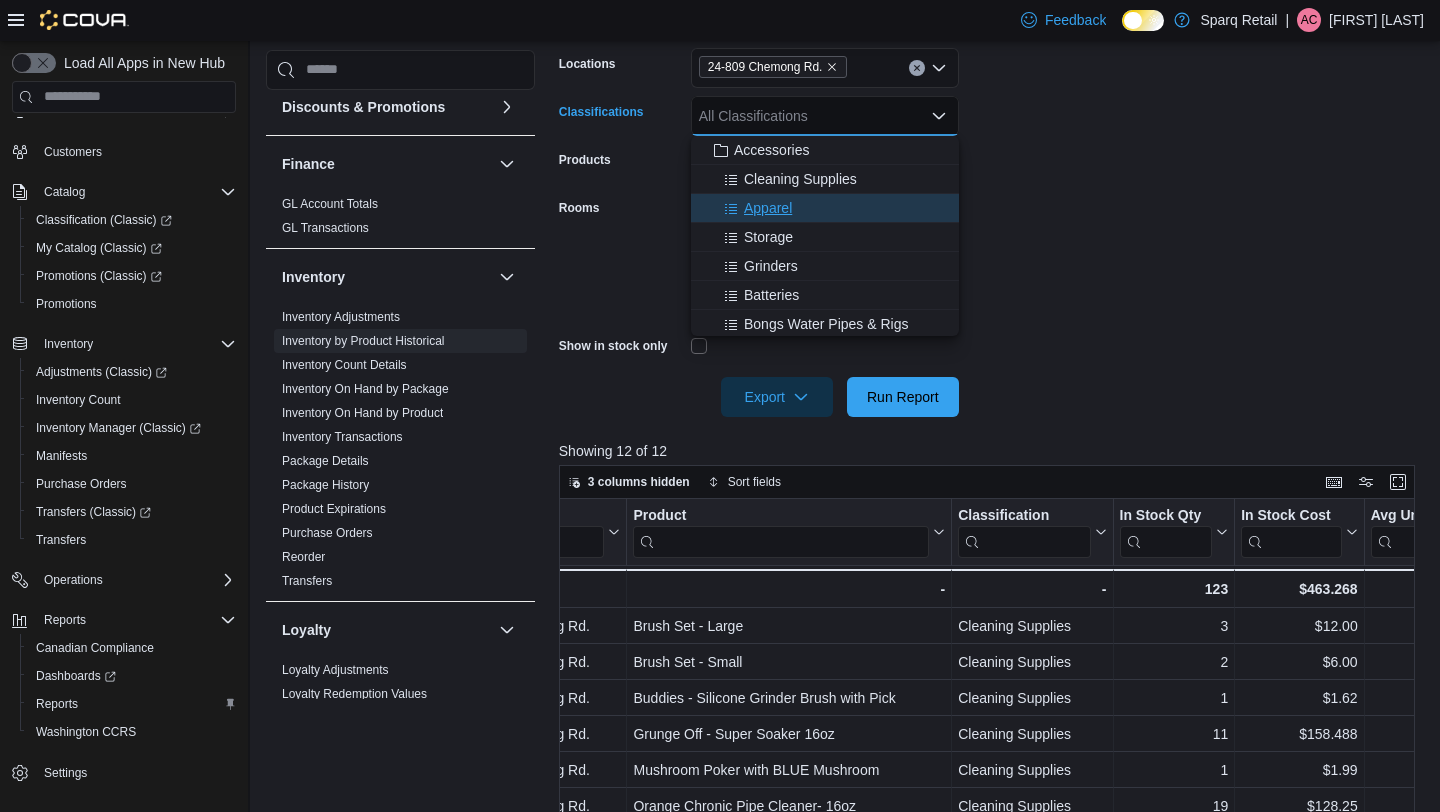 click on "Apparel" at bounding box center [825, 208] 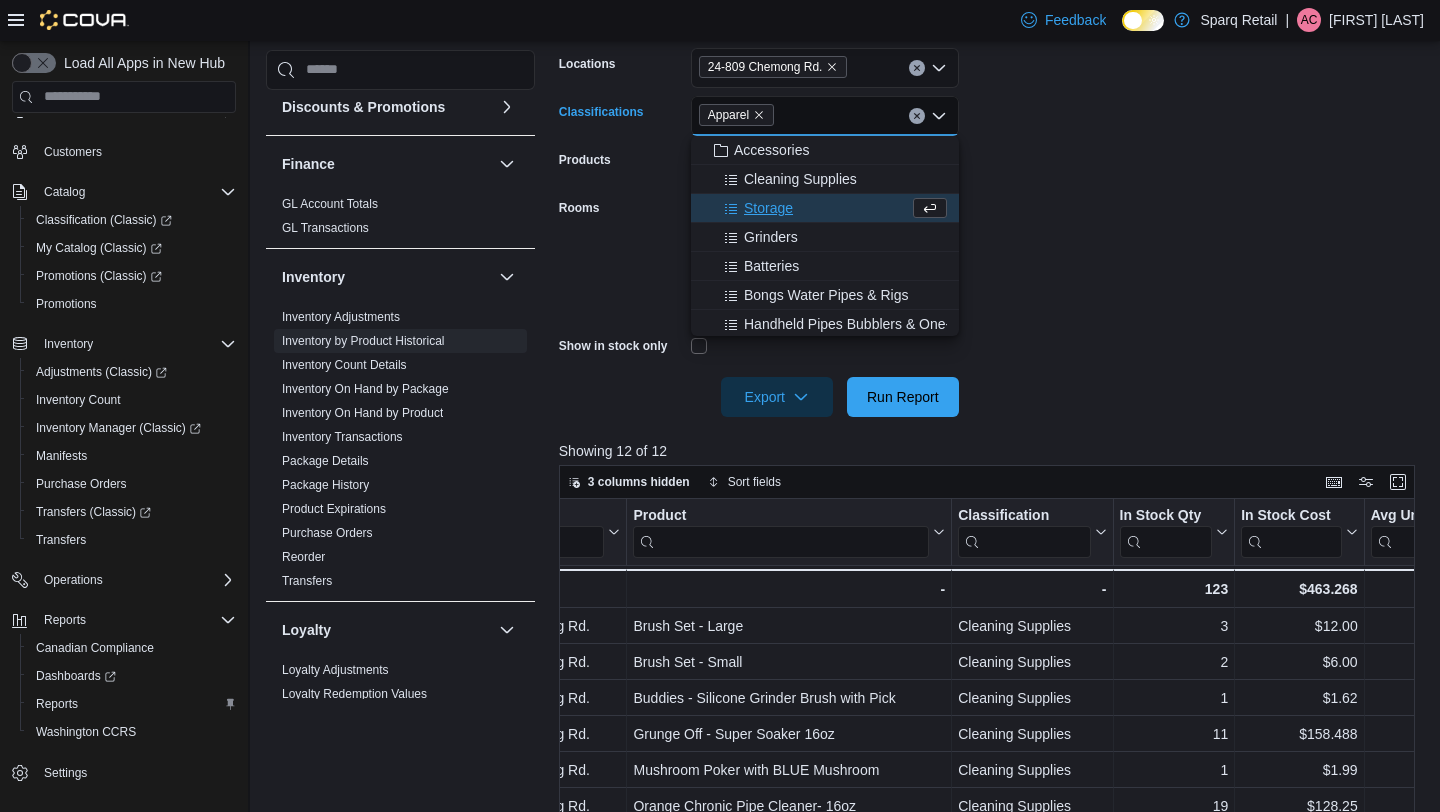 click on "**********" at bounding box center [991, 196] 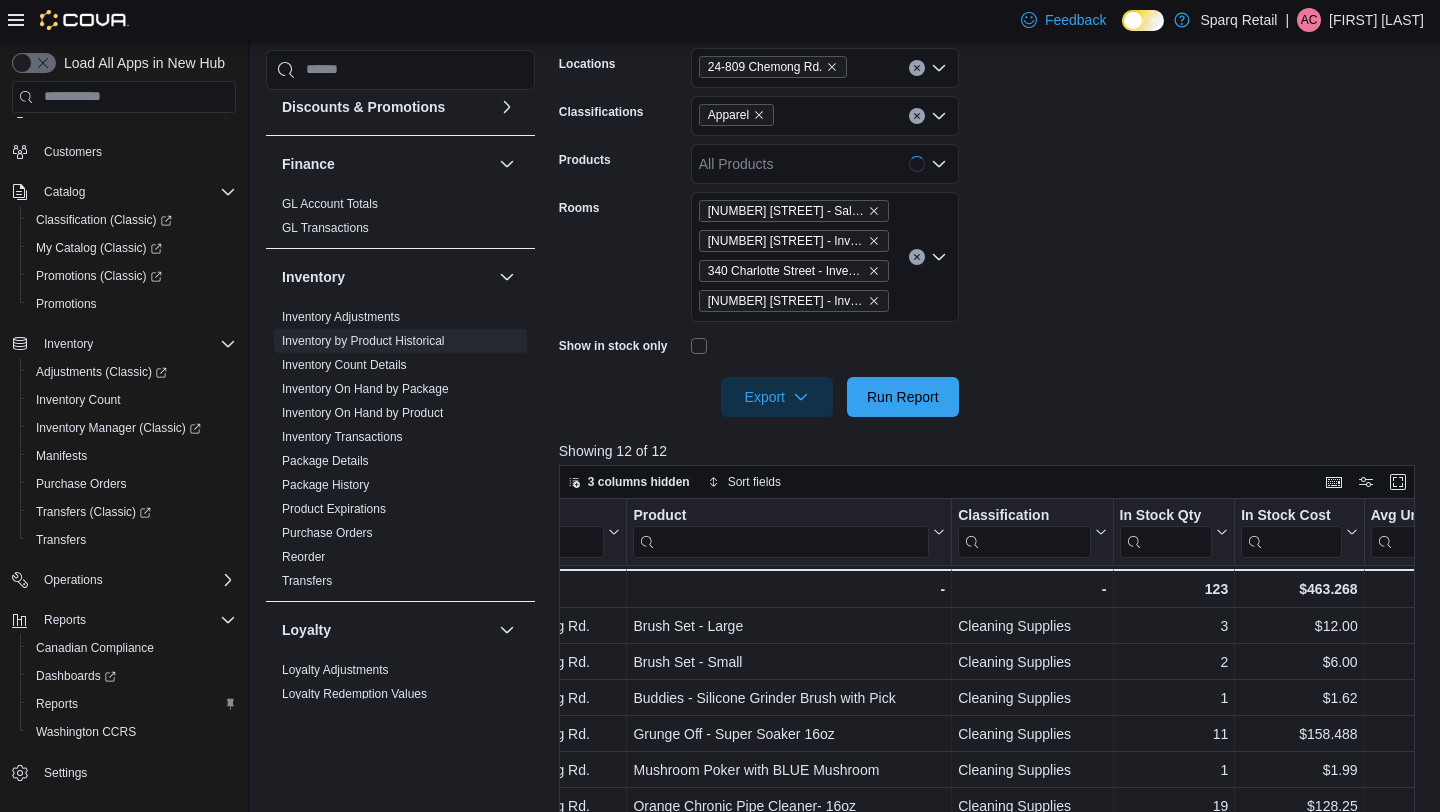 click at bounding box center [991, 369] 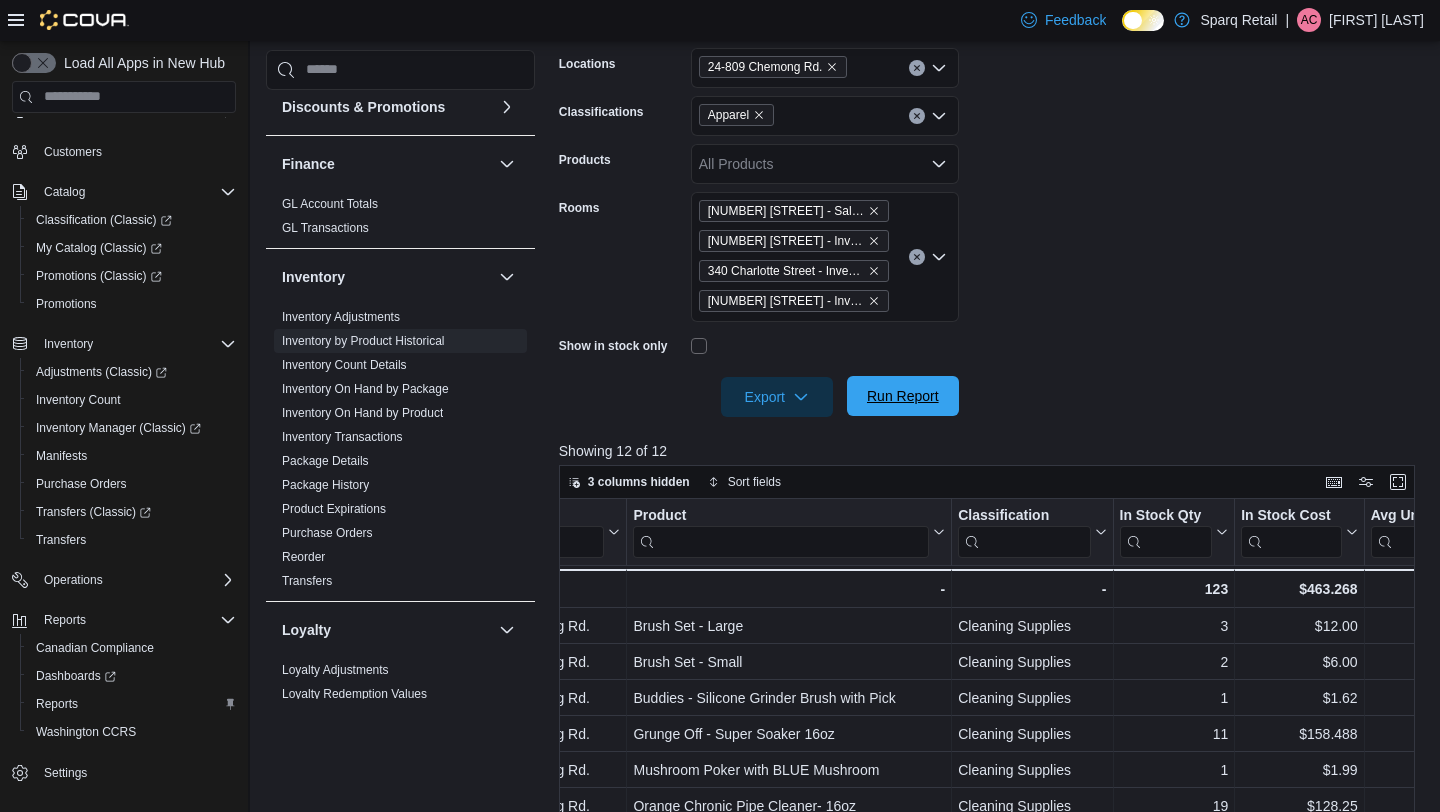 click on "Run Report" at bounding box center [903, 396] 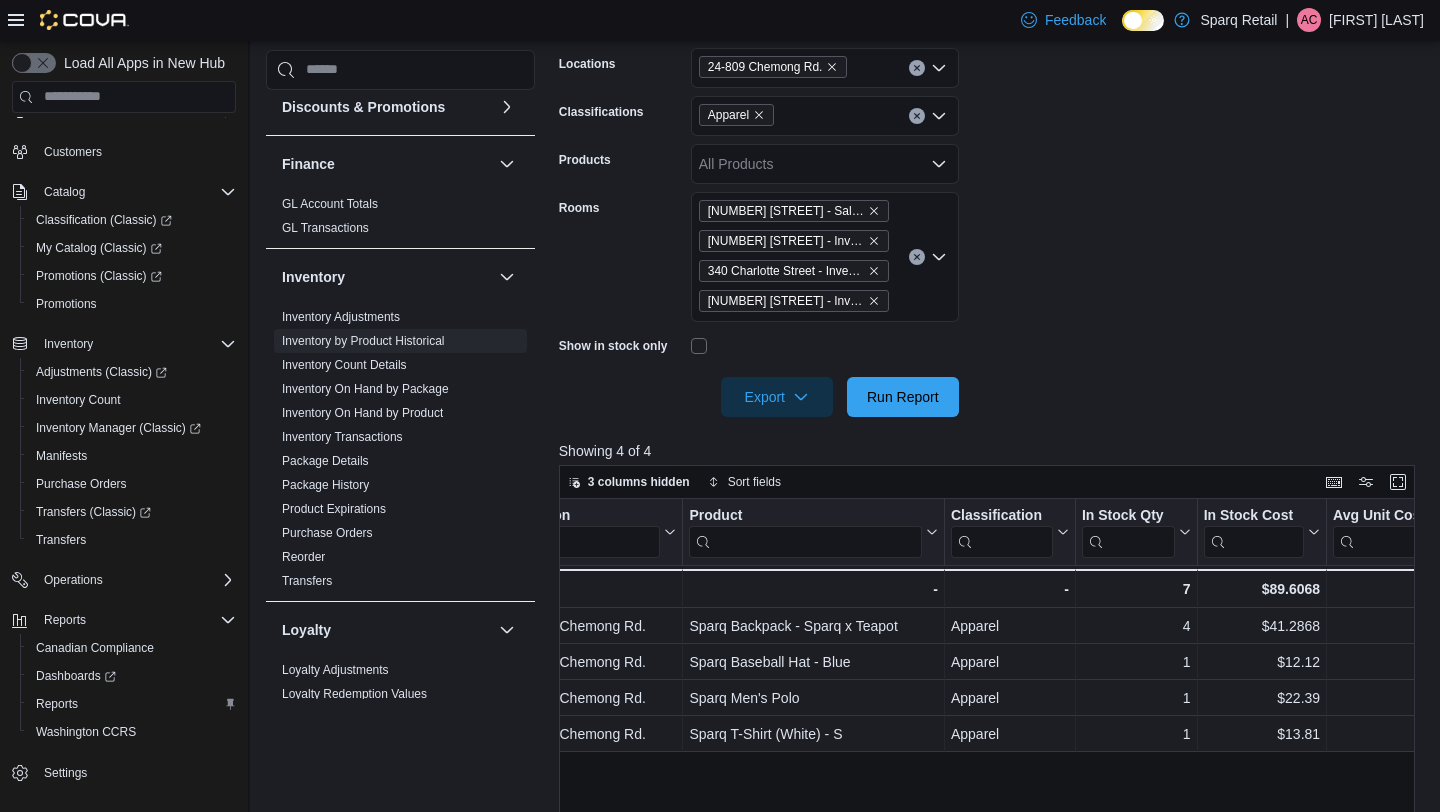 scroll, scrollTop: 0, scrollLeft: 58, axis: horizontal 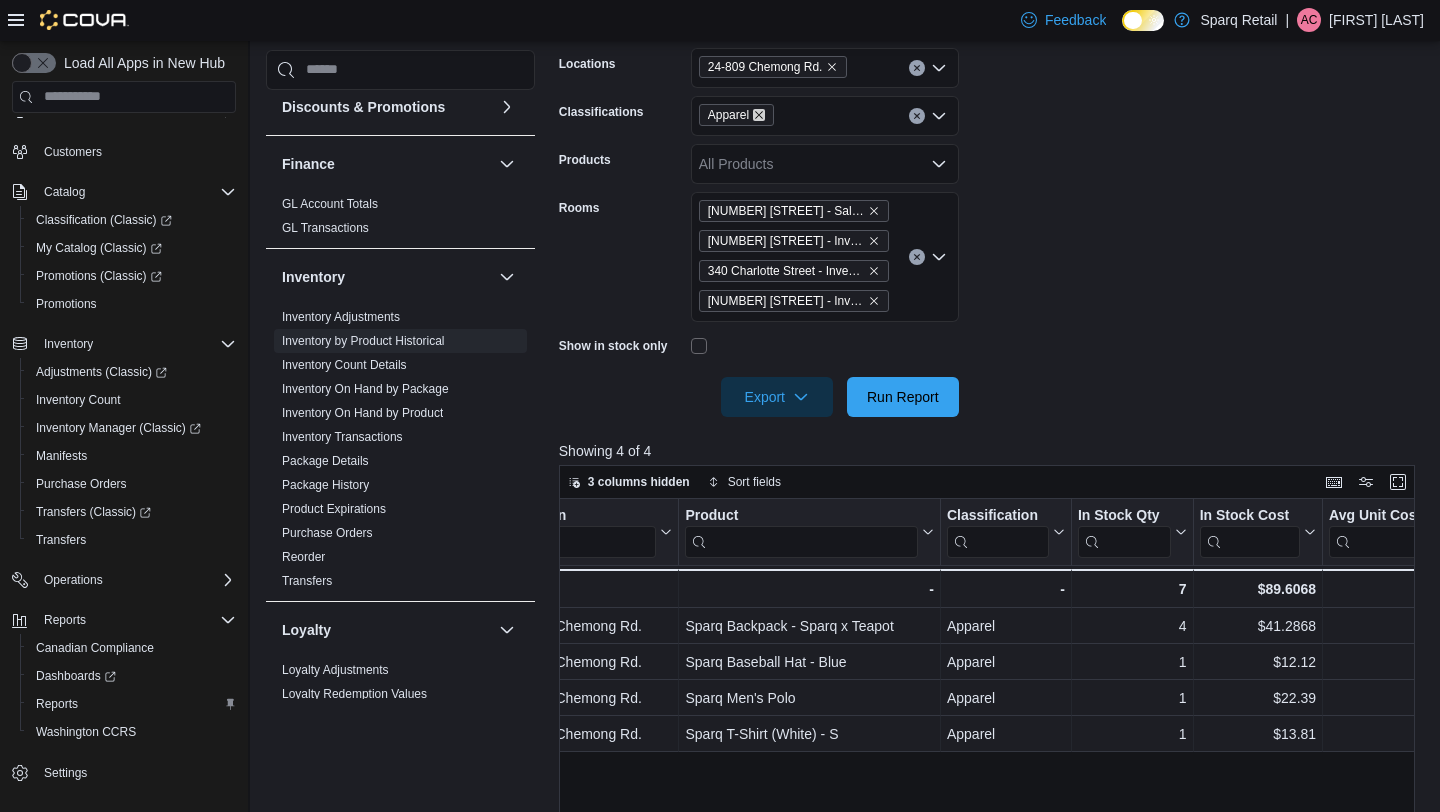 click 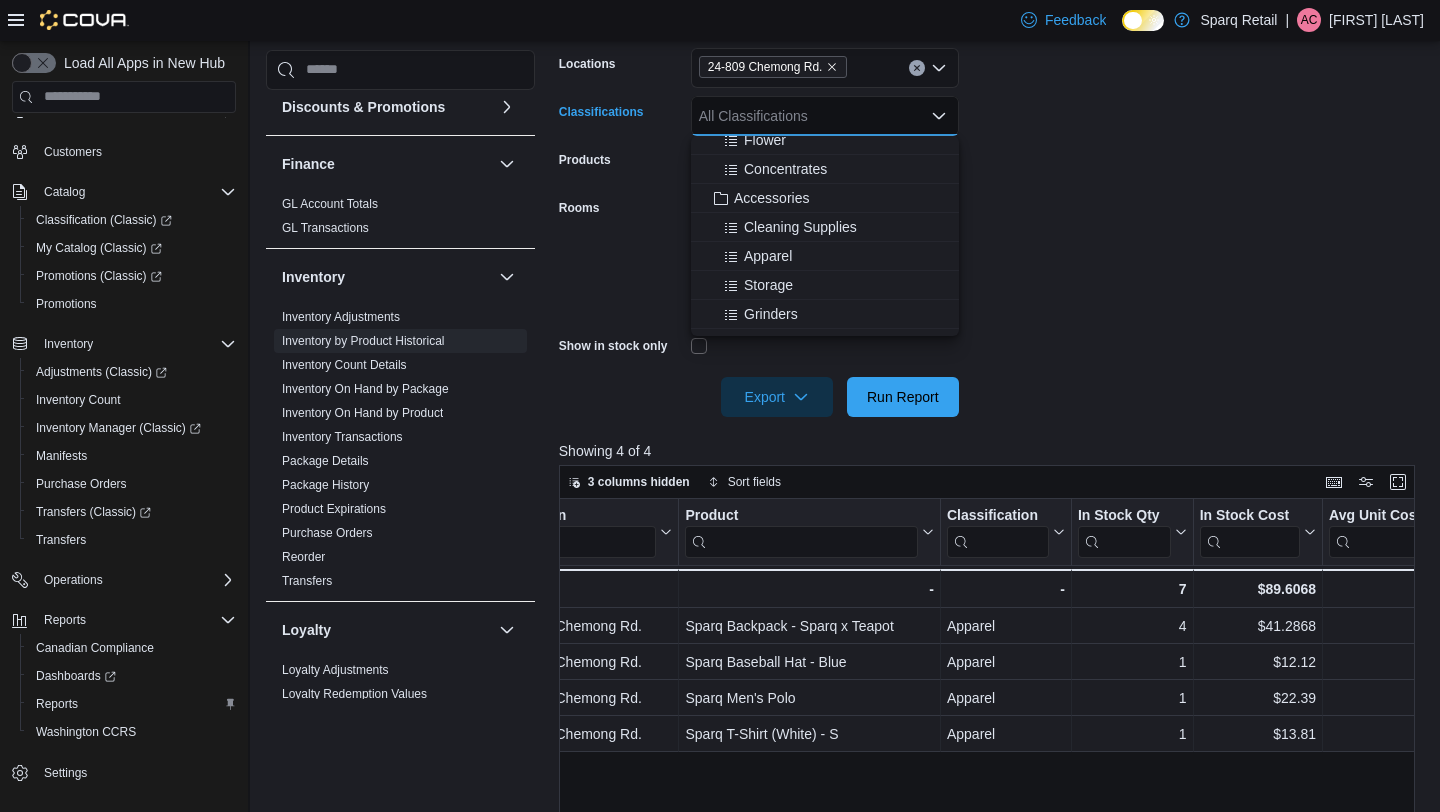 scroll, scrollTop: 336, scrollLeft: 0, axis: vertical 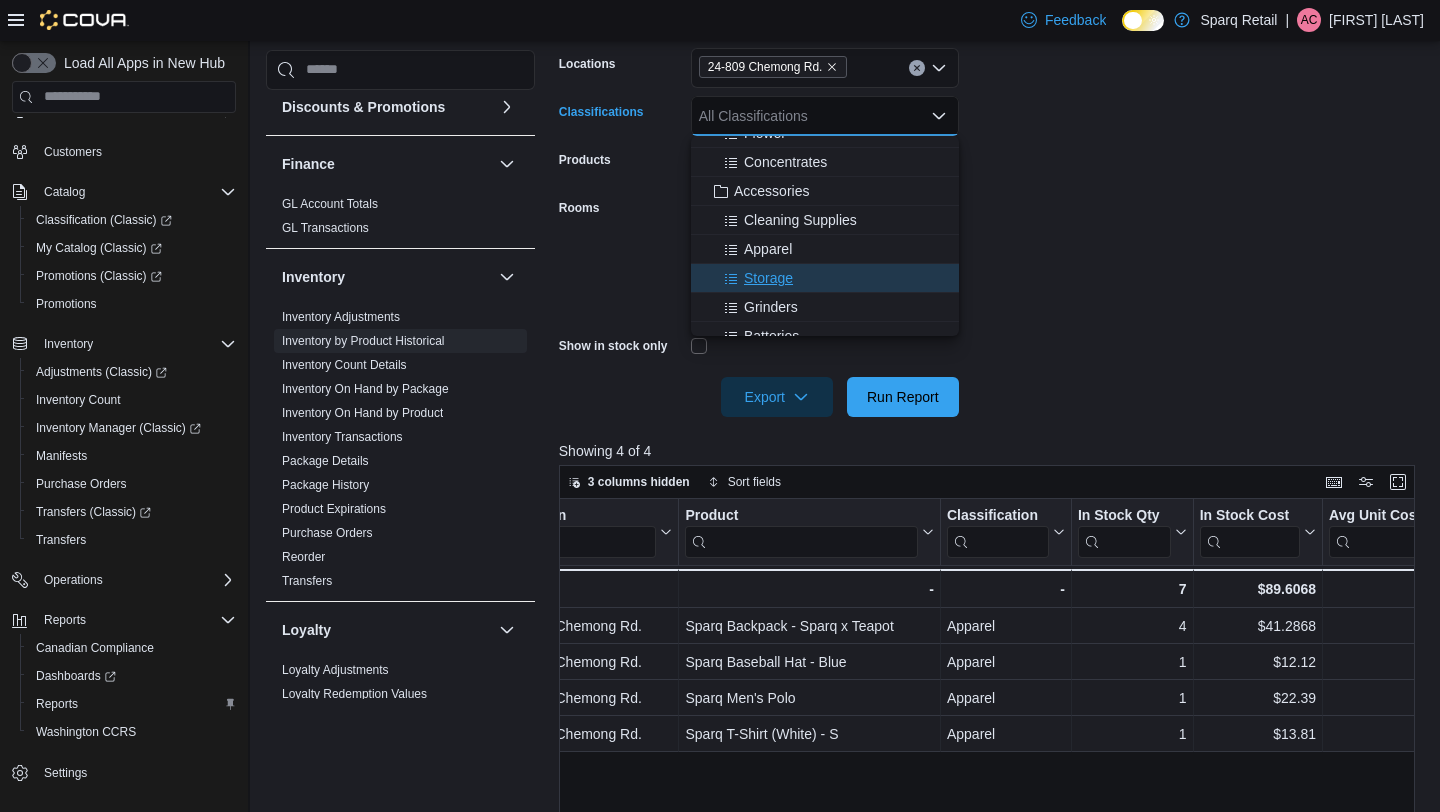 click on "Storage" at bounding box center (768, 278) 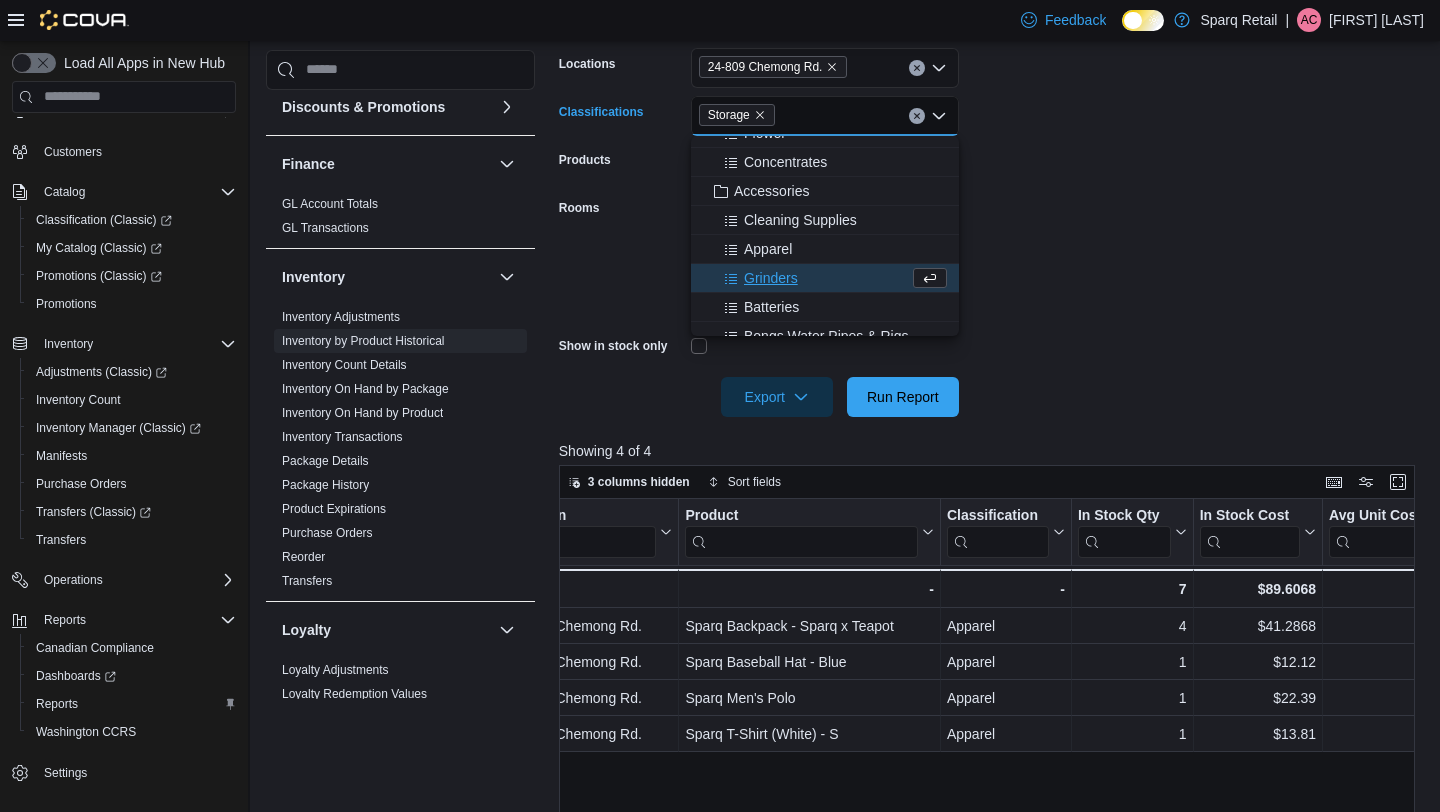 click on "**********" at bounding box center [991, 196] 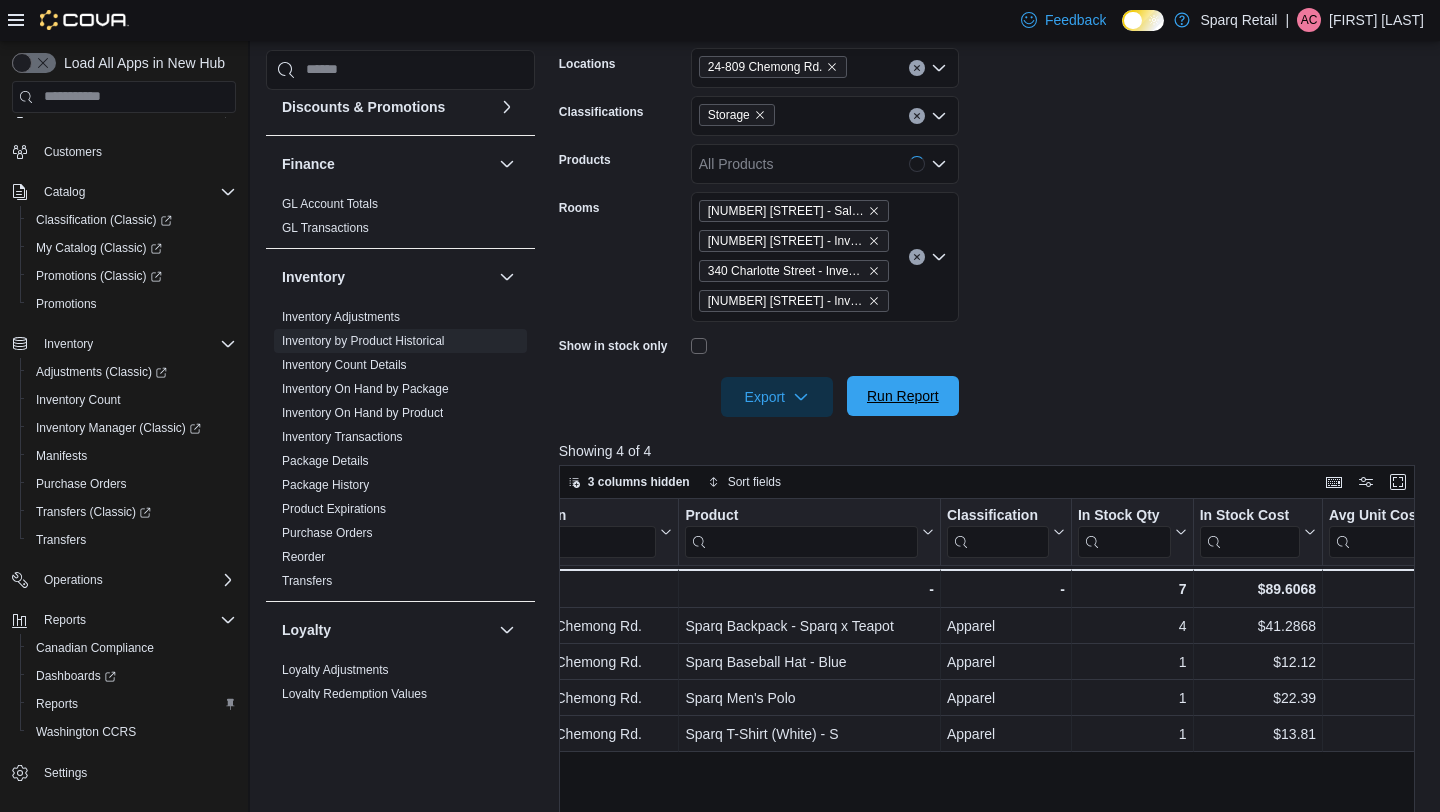 click on "Run Report" at bounding box center [903, 396] 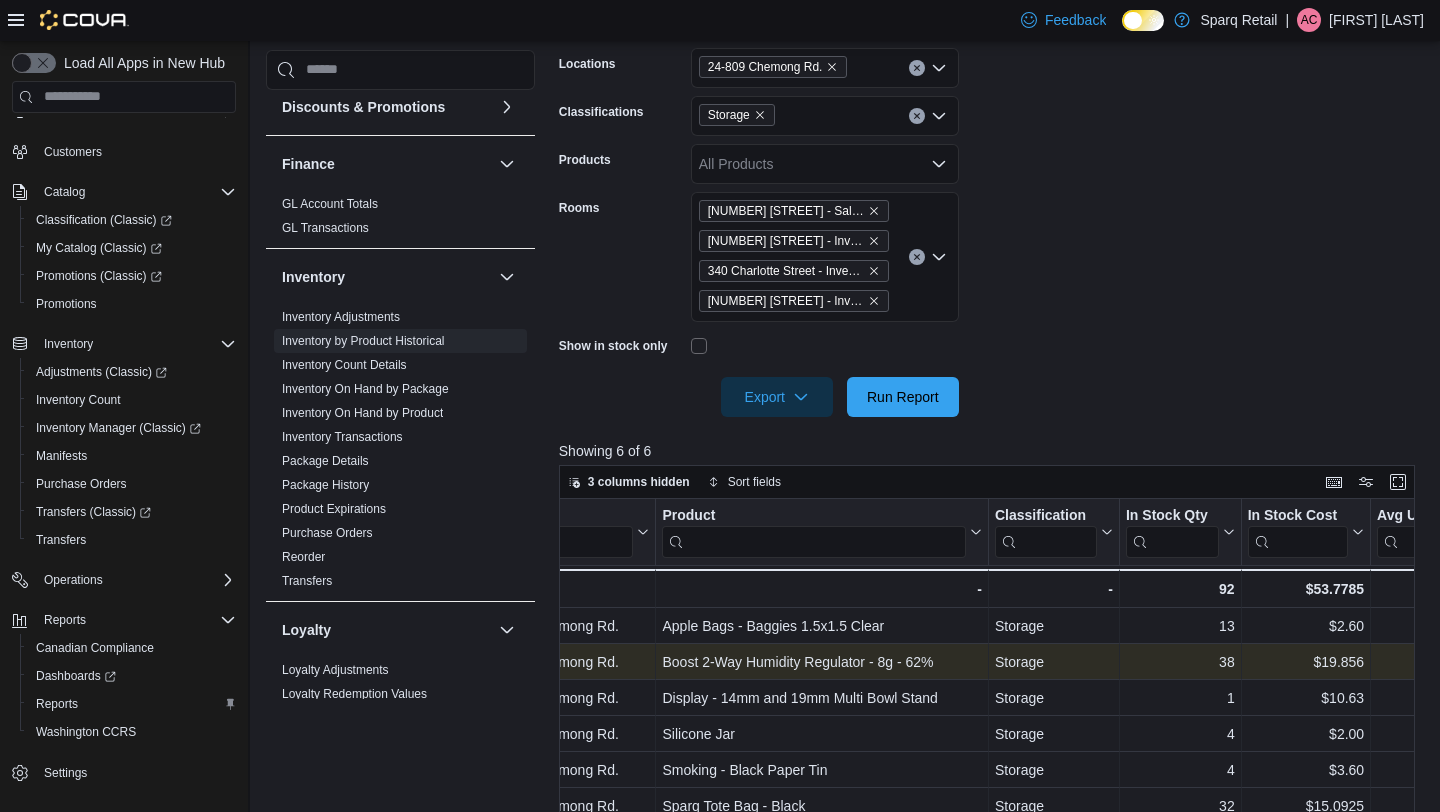 scroll, scrollTop: 0, scrollLeft: 83, axis: horizontal 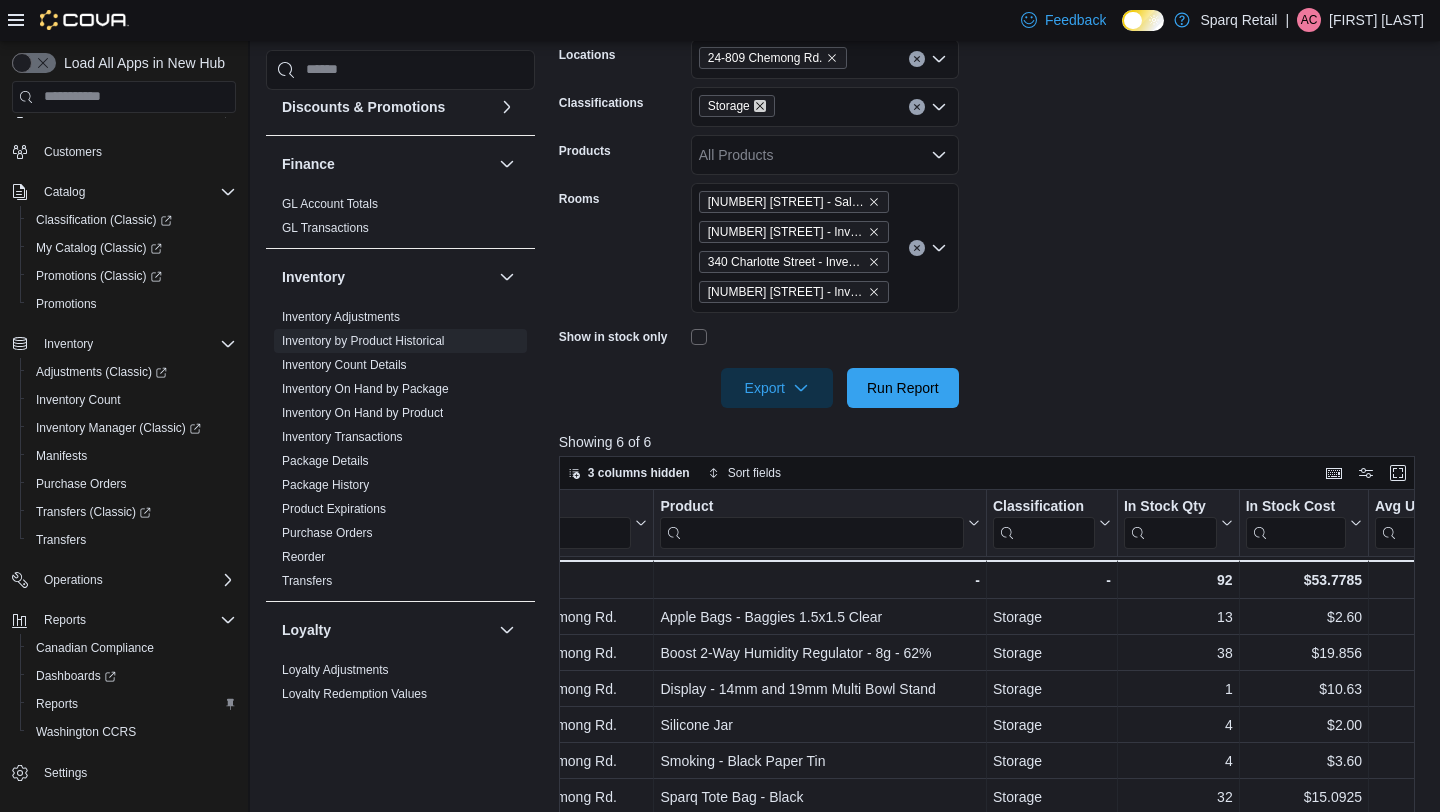 click 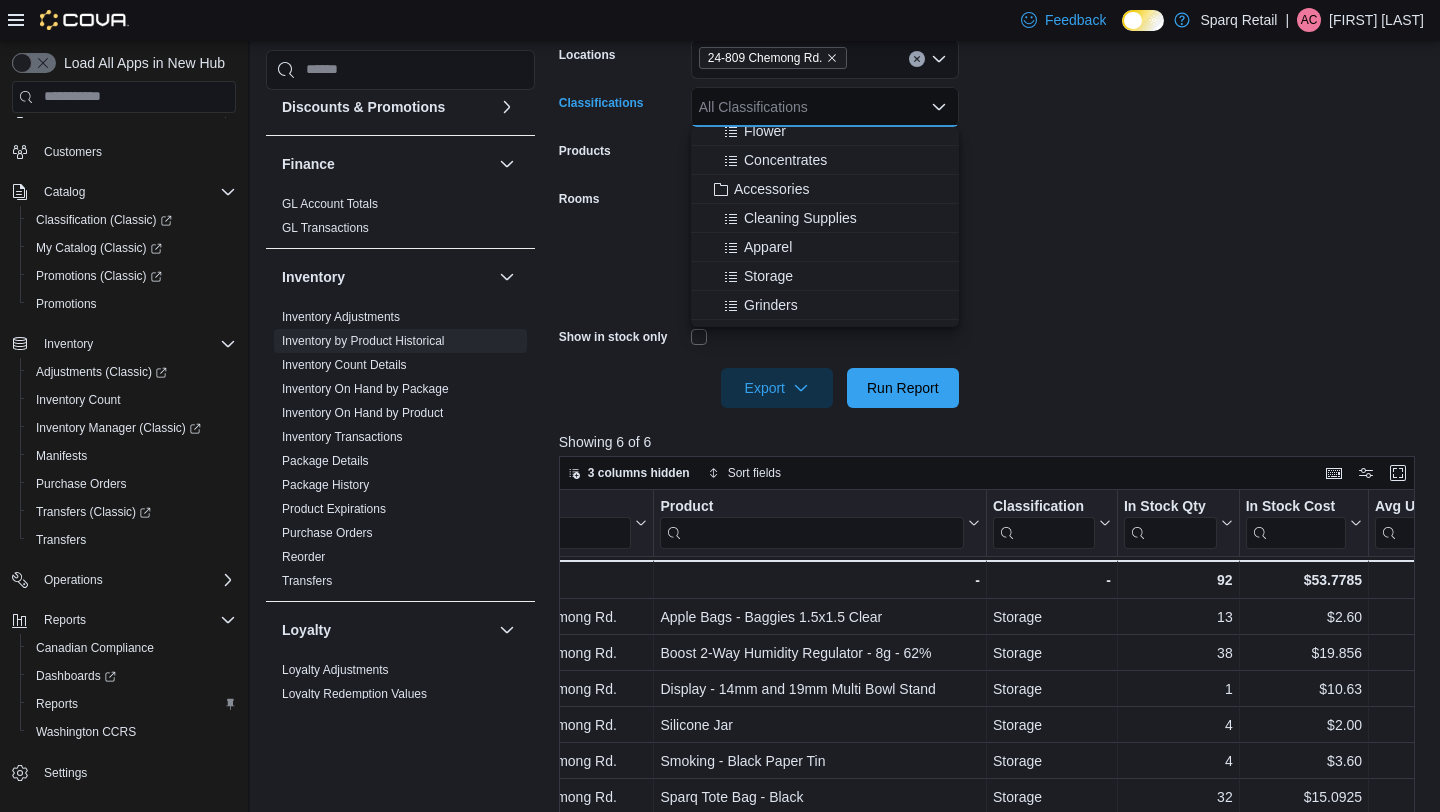 scroll, scrollTop: 352, scrollLeft: 0, axis: vertical 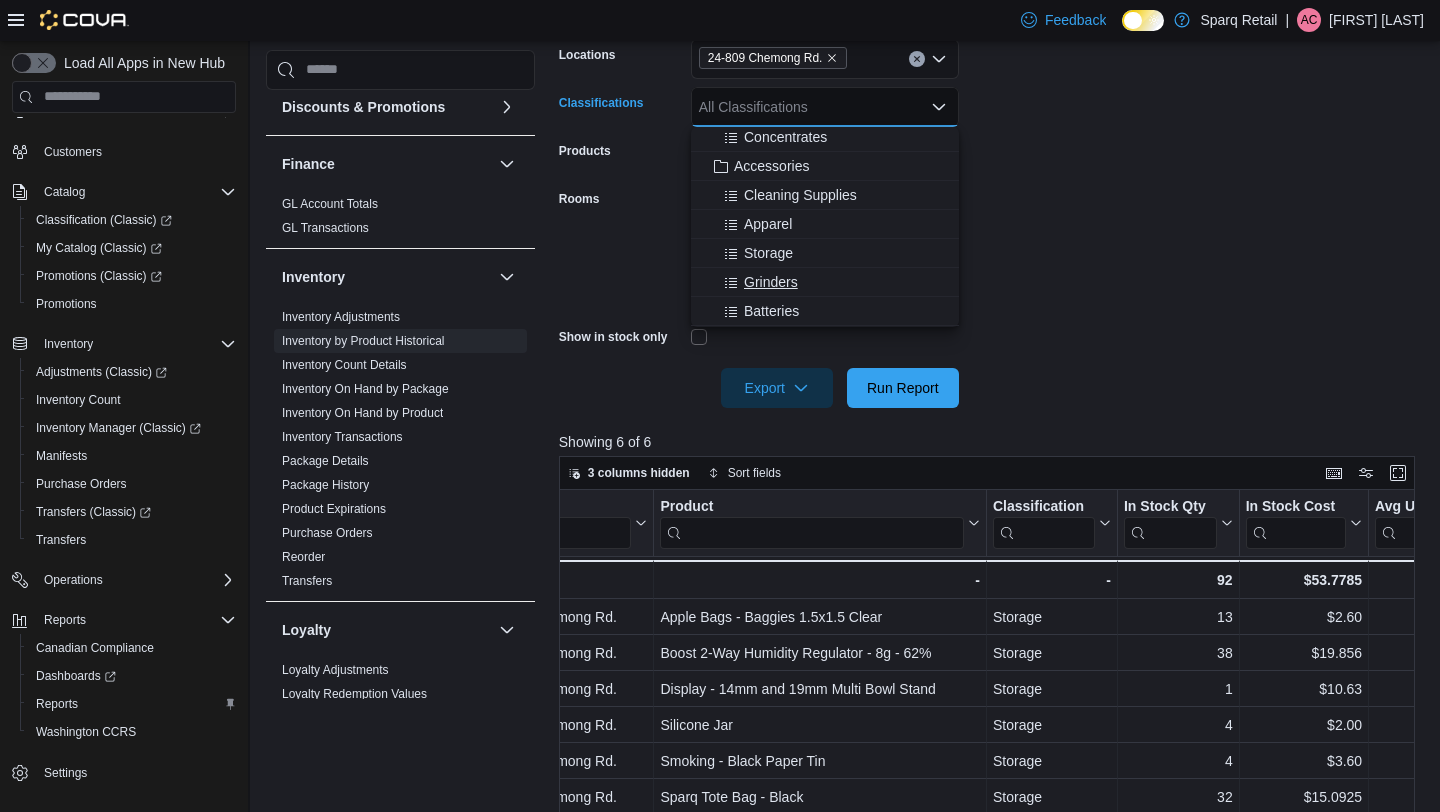 click on "Grinders" at bounding box center (771, 282) 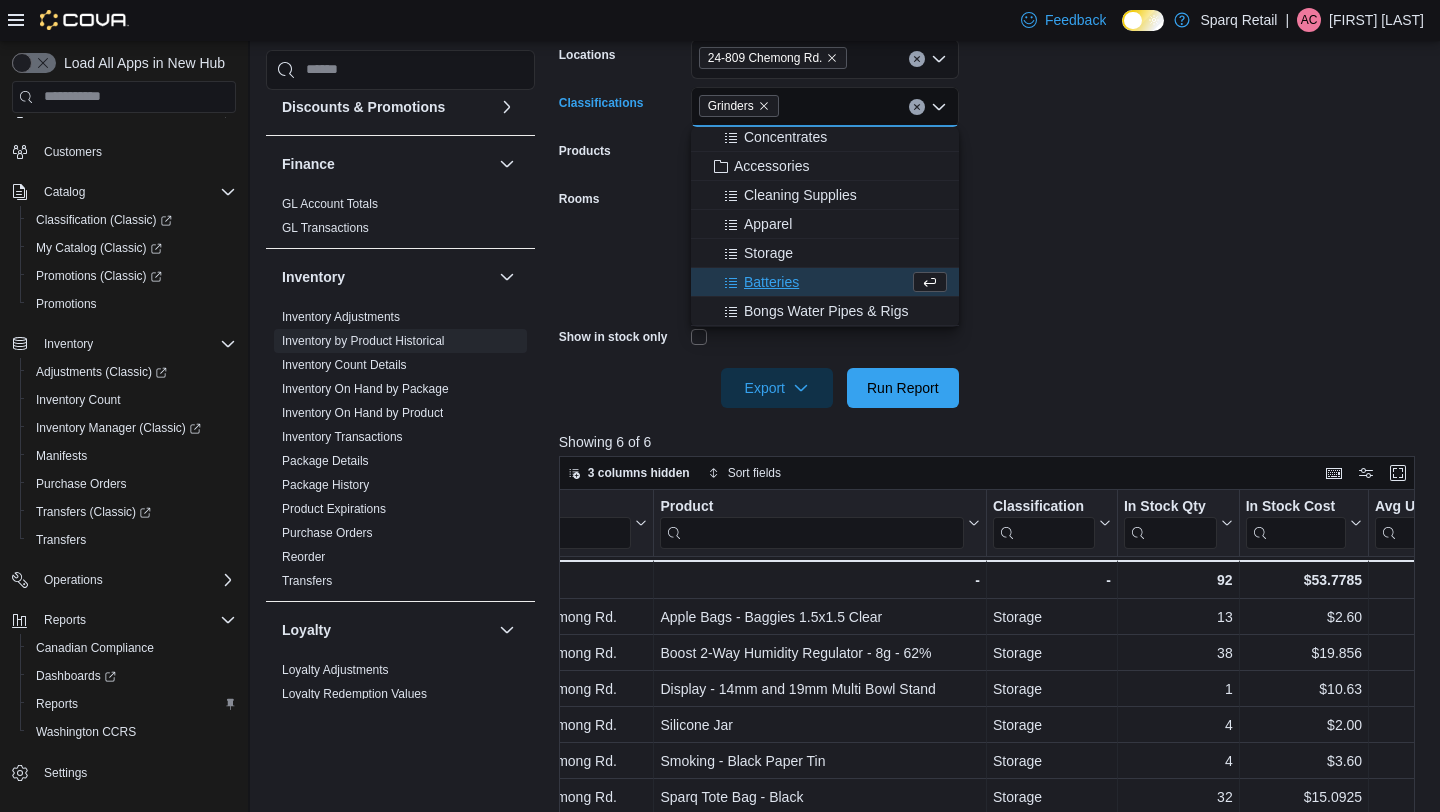 click on "**********" at bounding box center (991, 187) 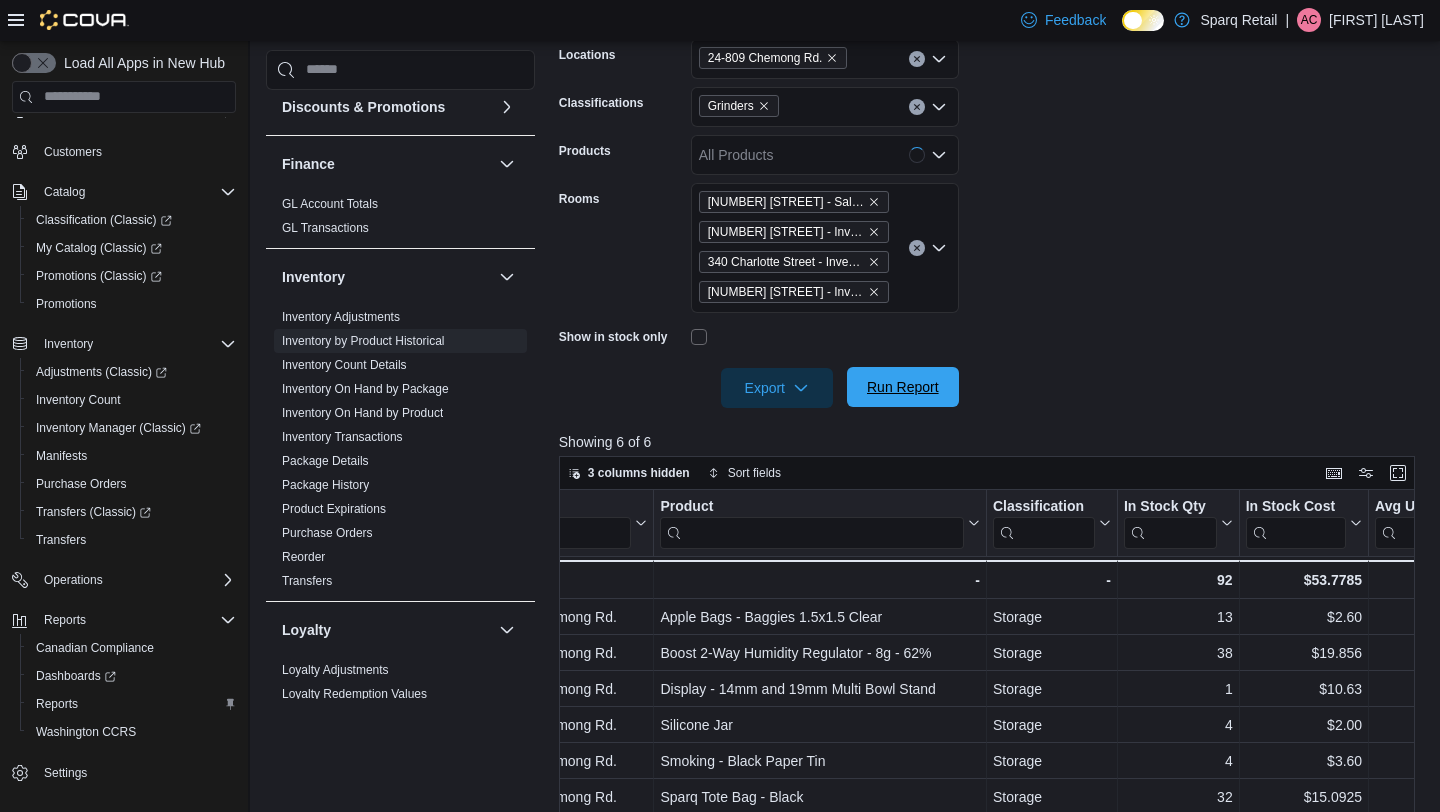 click on "Run Report" at bounding box center [903, 387] 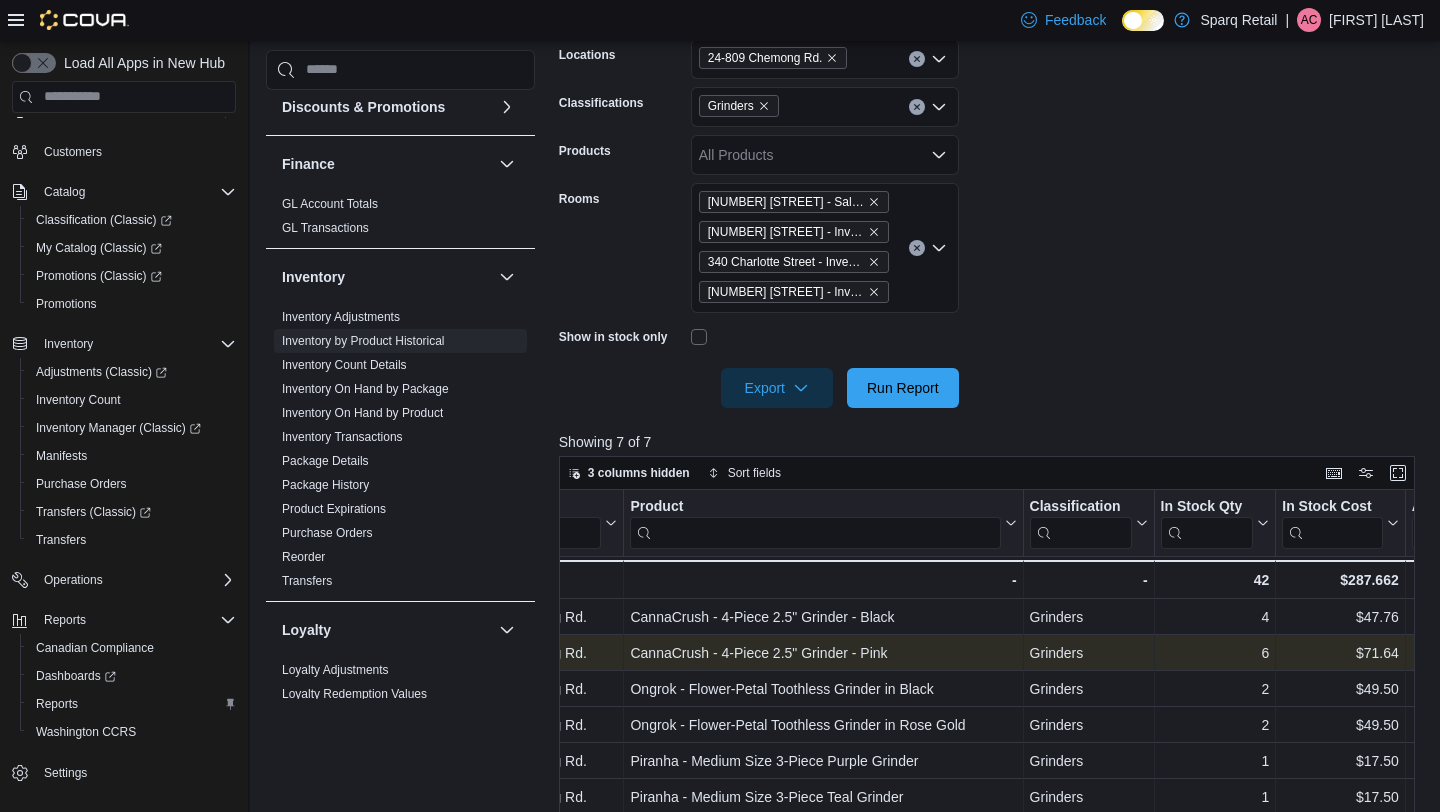 scroll, scrollTop: 0, scrollLeft: 142, axis: horizontal 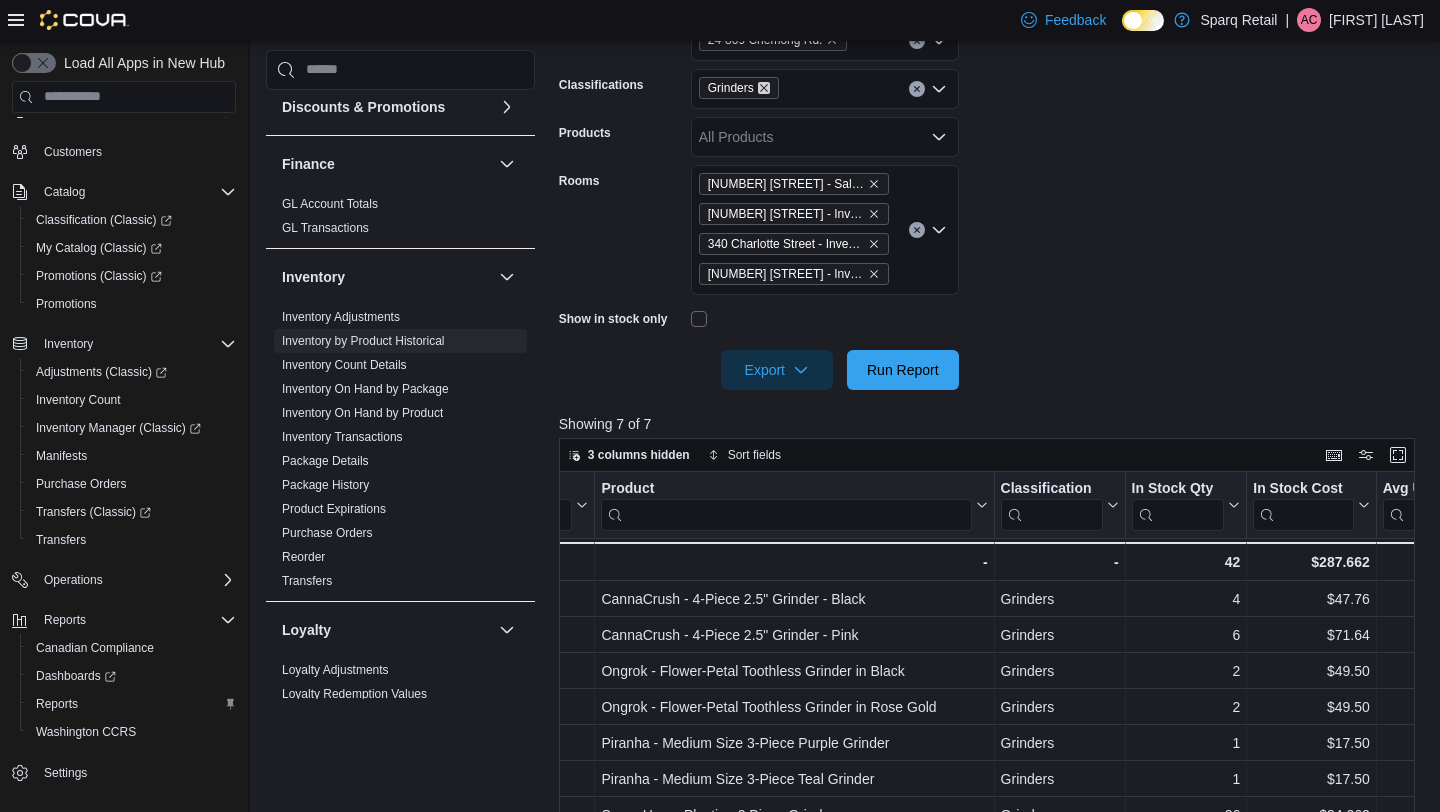 click 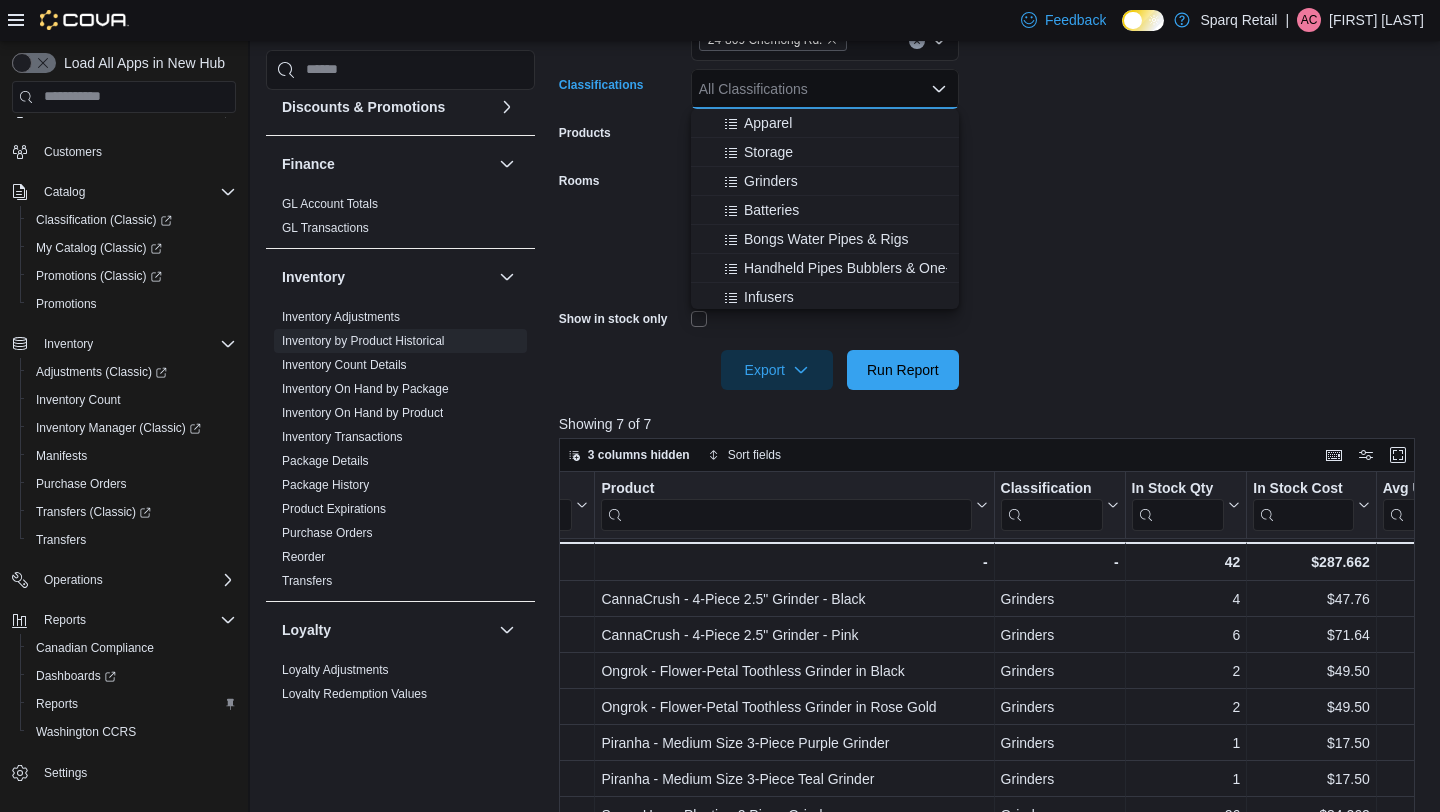 scroll, scrollTop: 428, scrollLeft: 0, axis: vertical 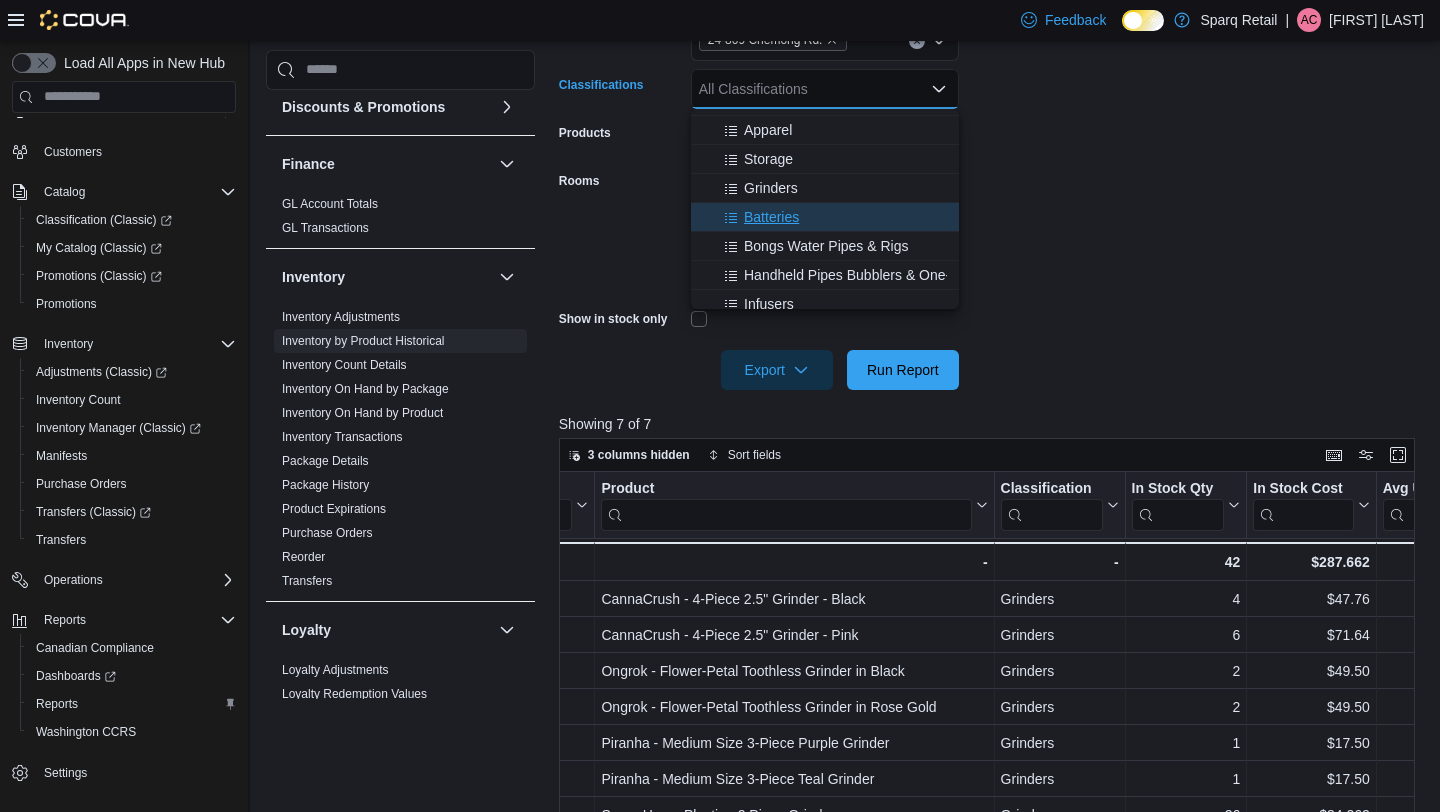 click on "Batteries" at bounding box center [771, 217] 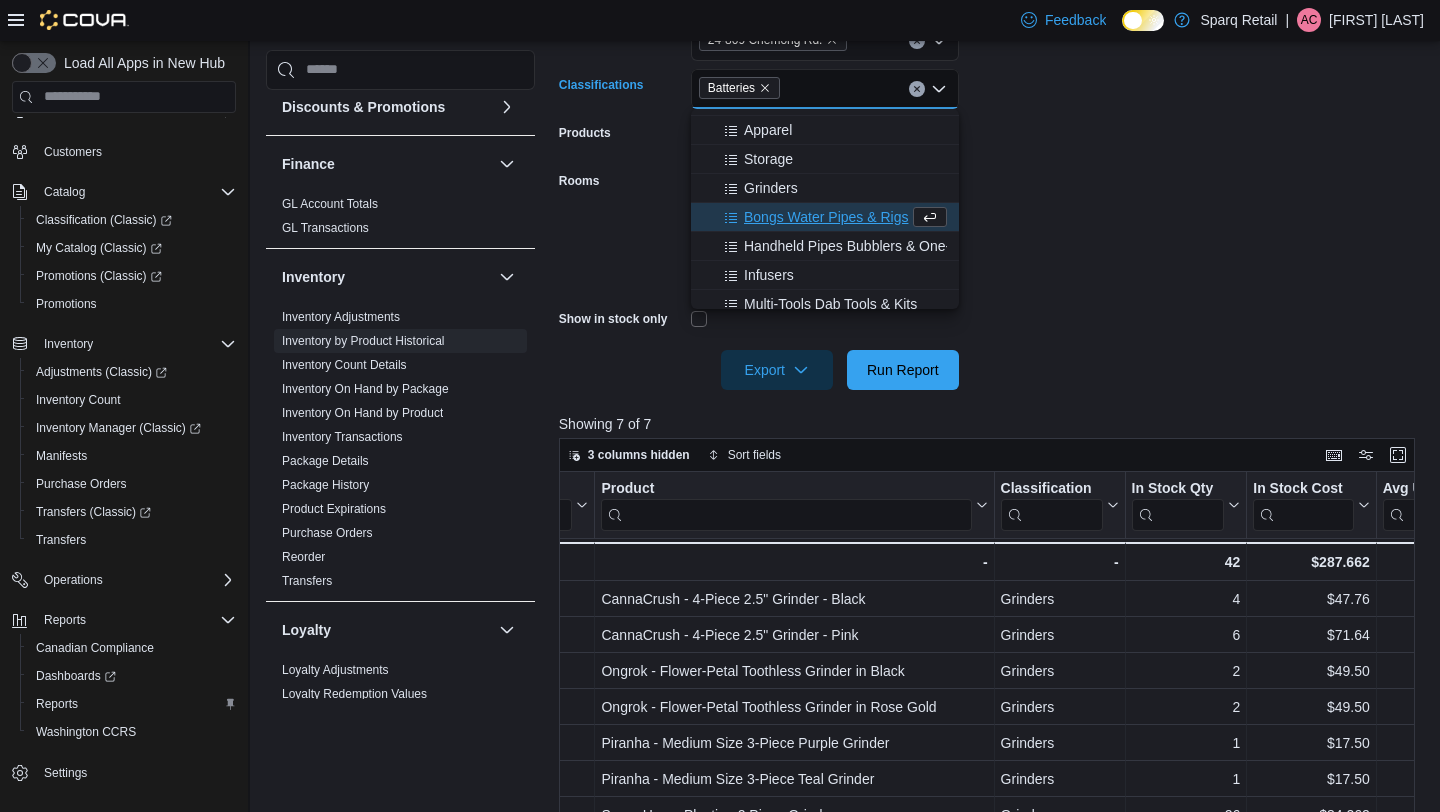 click on "**********" at bounding box center (991, 169) 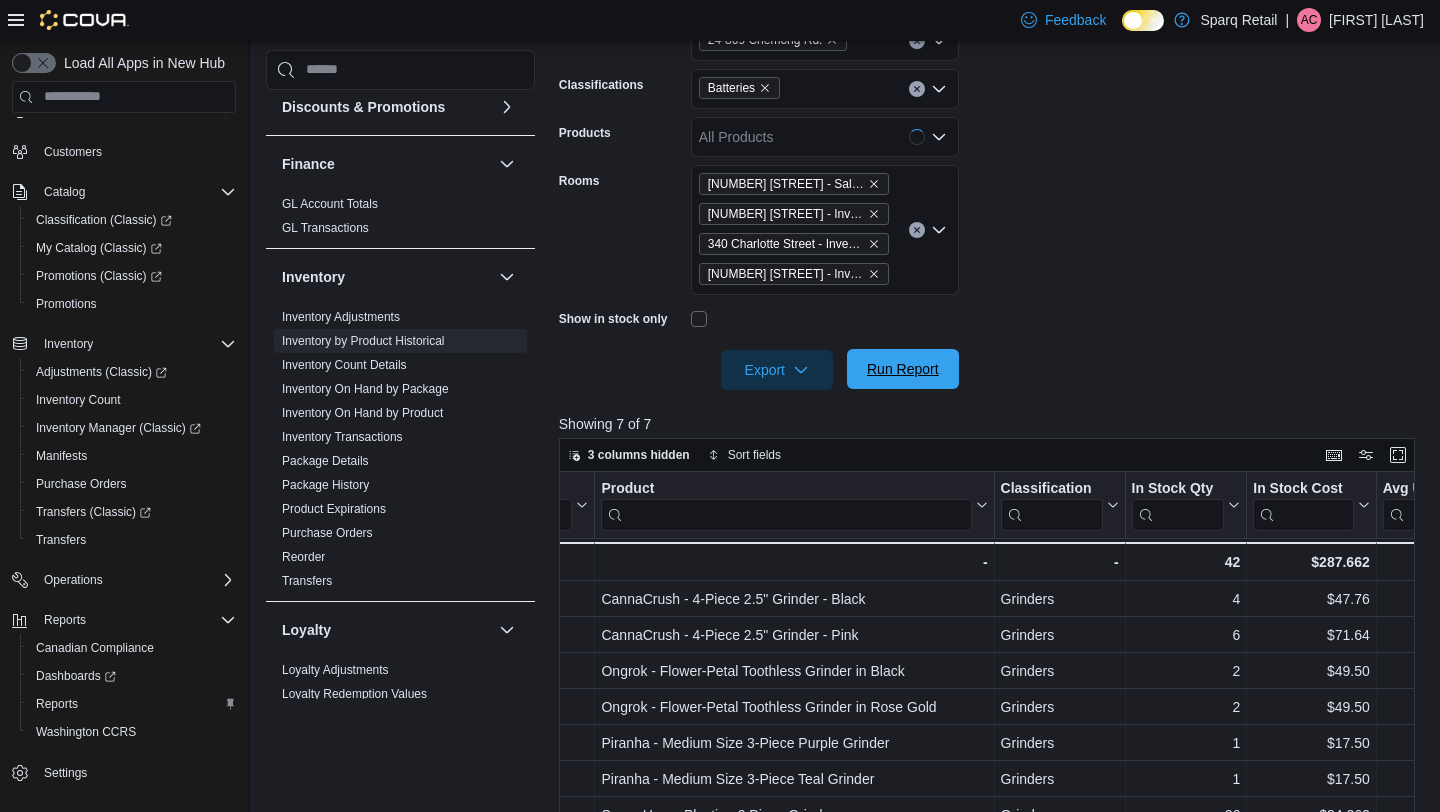 click on "Run Report" at bounding box center [903, 369] 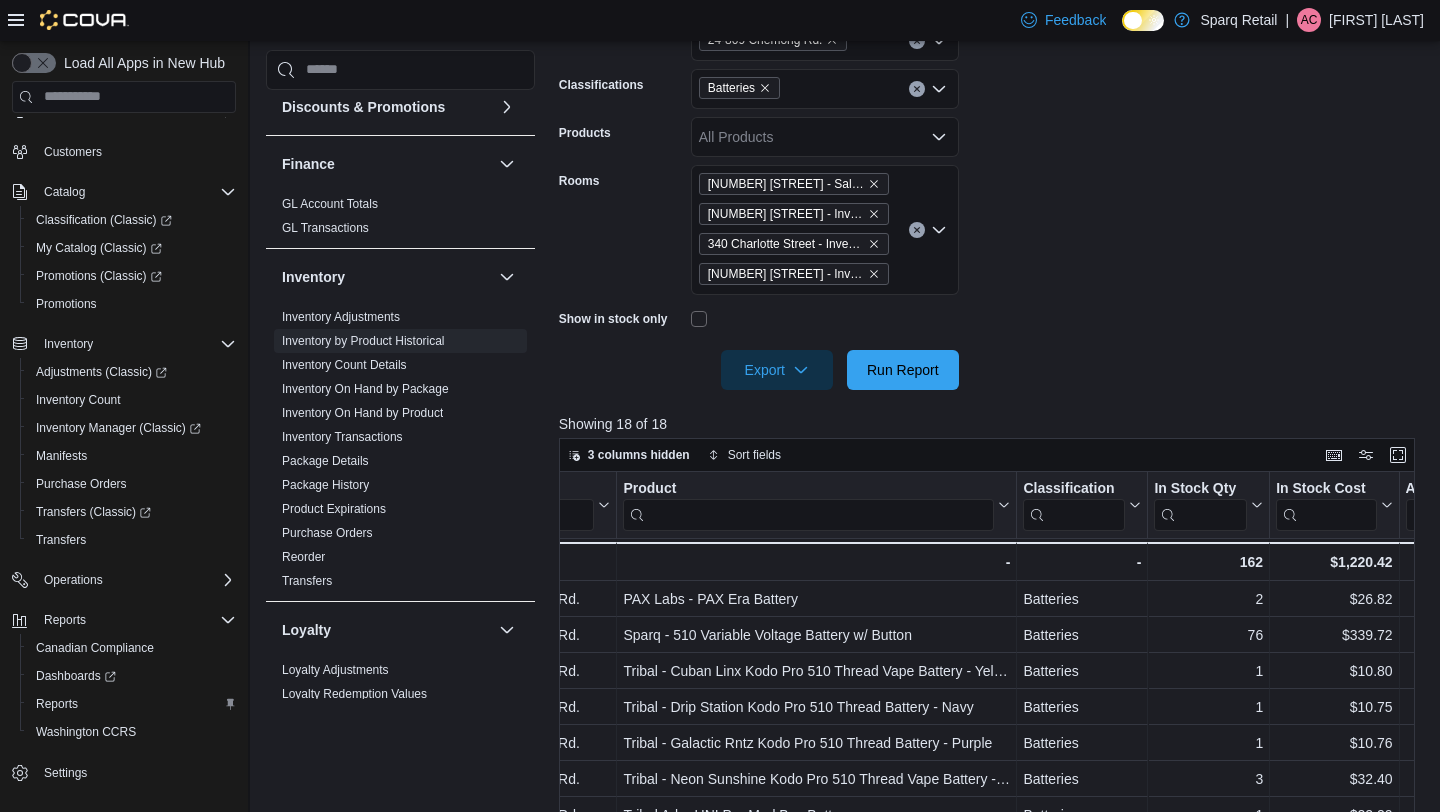 scroll, scrollTop: 0, scrollLeft: 121, axis: horizontal 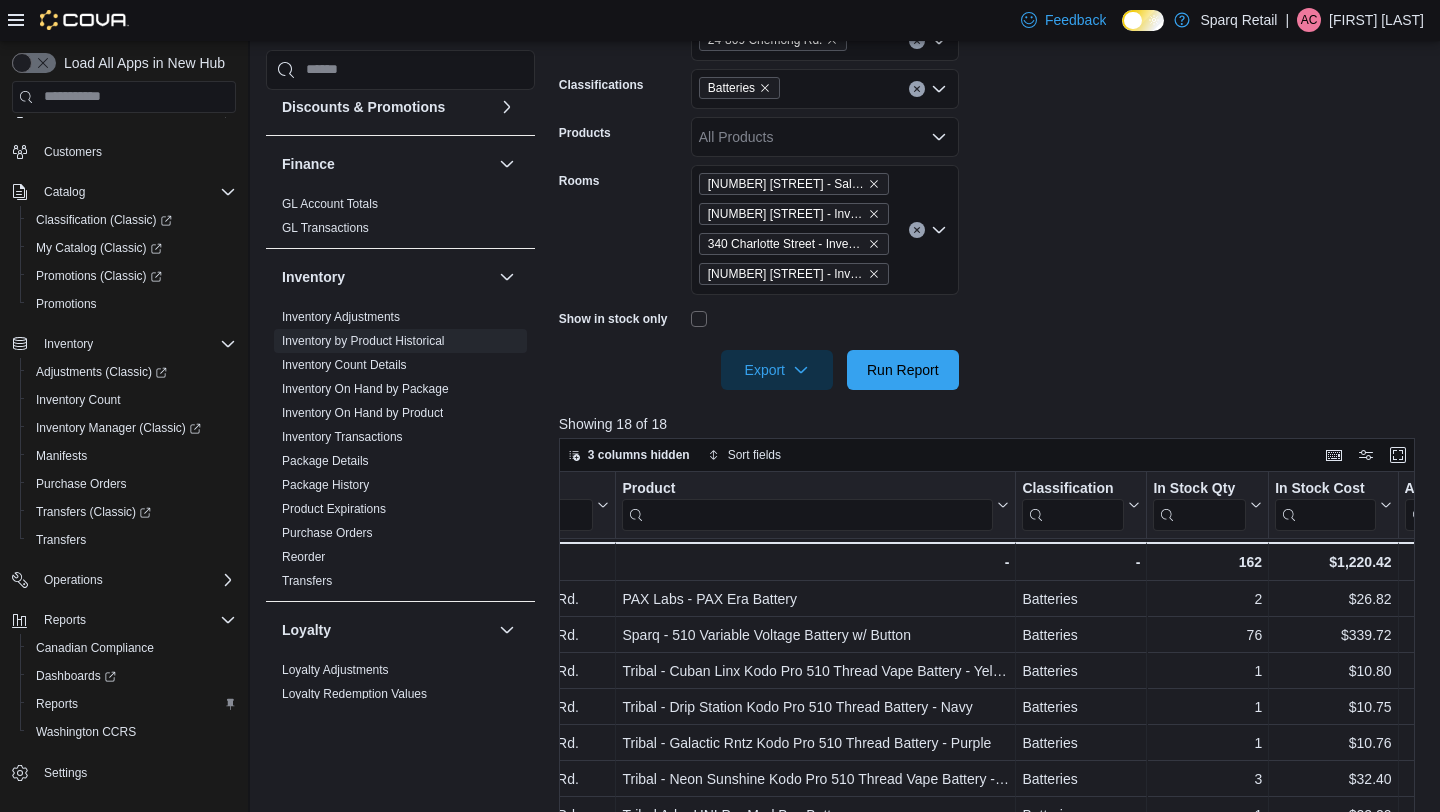 click on "Batteries" at bounding box center (739, 88) 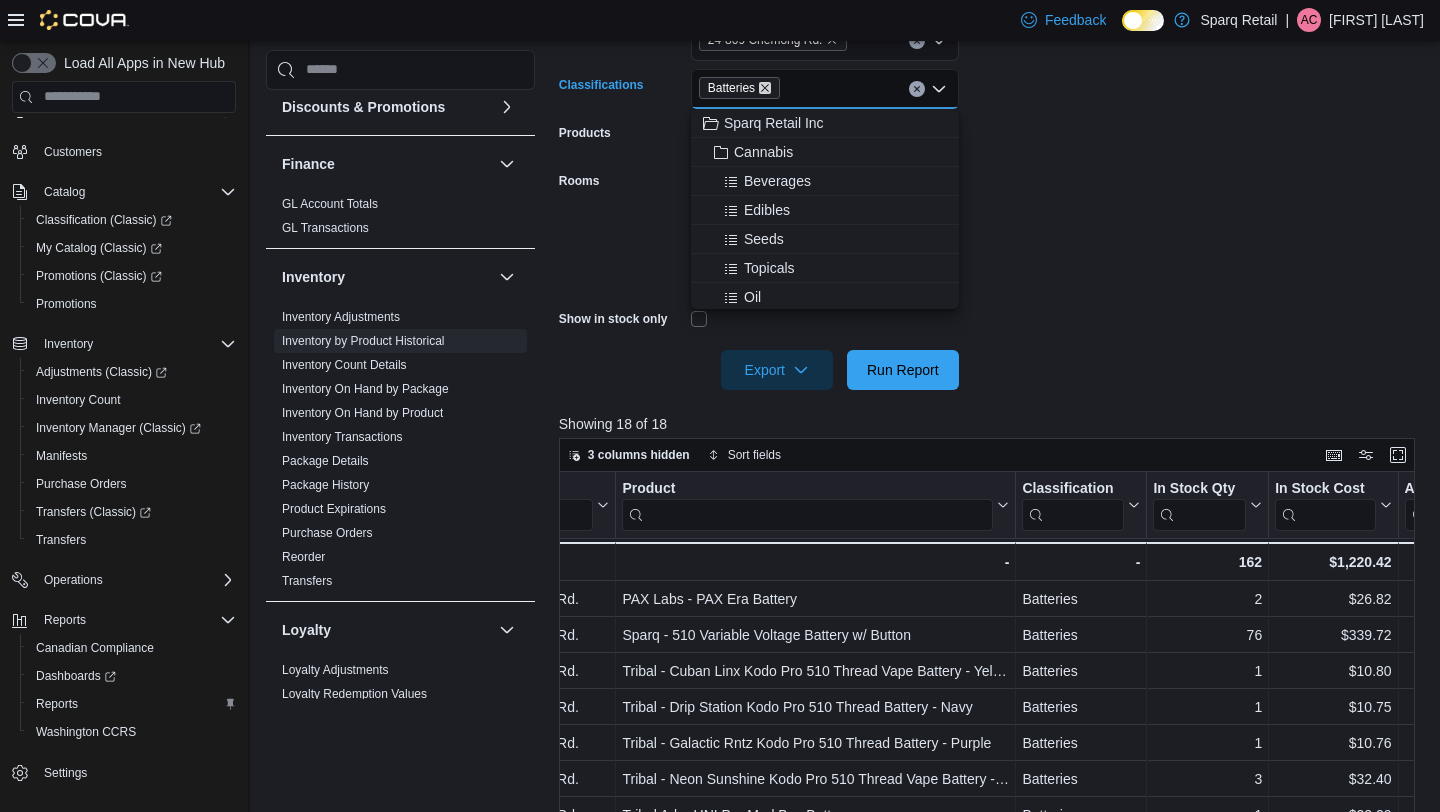 click 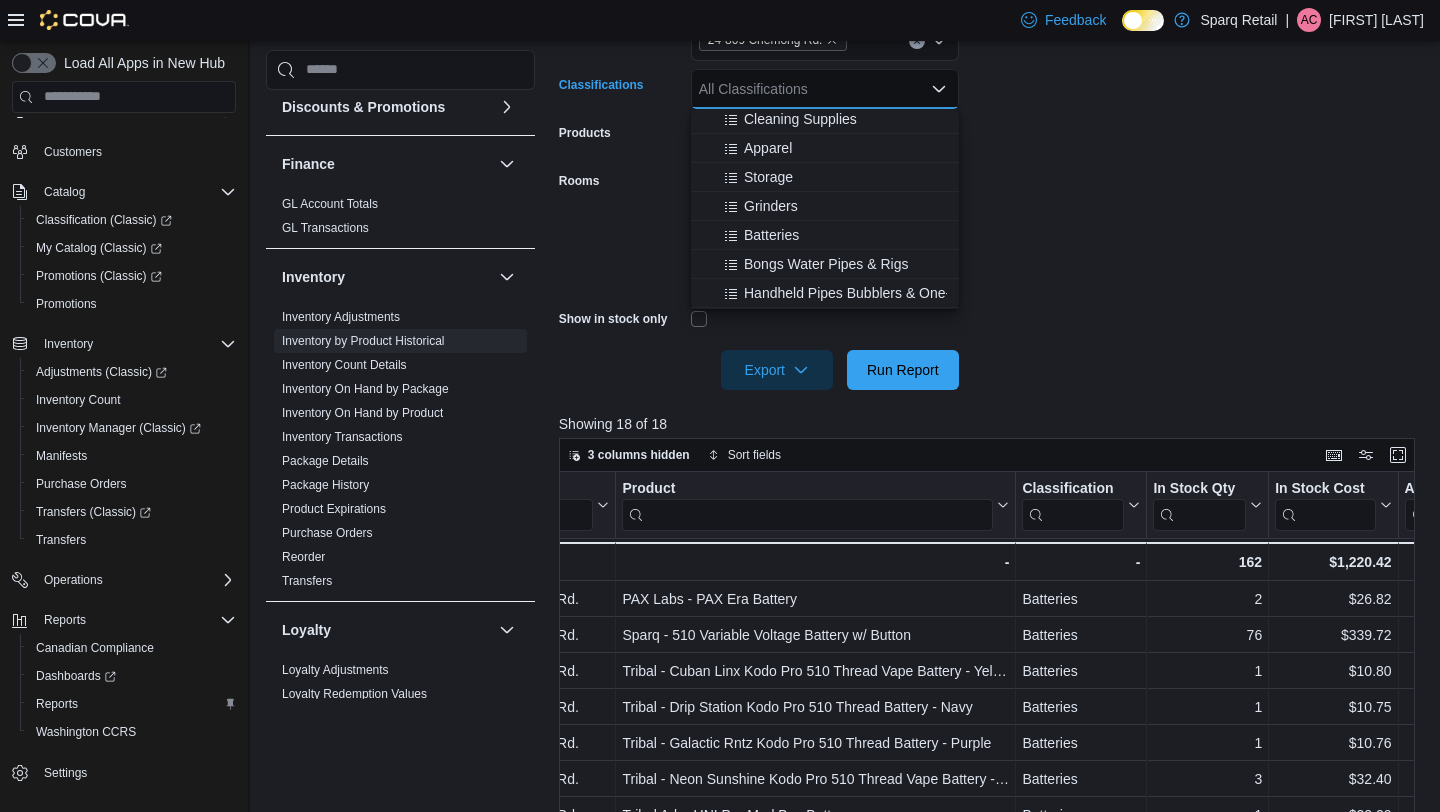 scroll, scrollTop: 414, scrollLeft: 0, axis: vertical 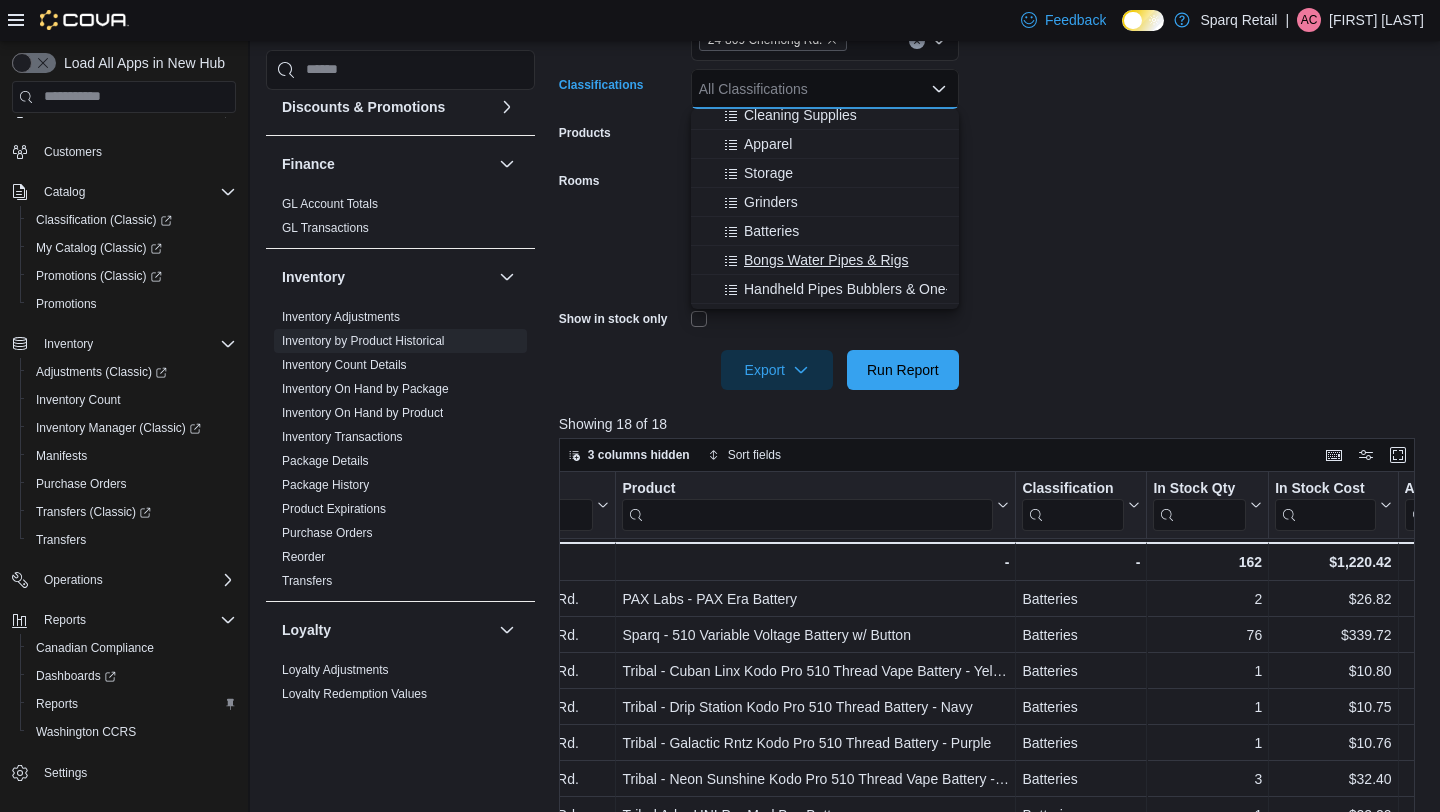 click on "Bongs Water Pipes & Rigs" at bounding box center [826, 260] 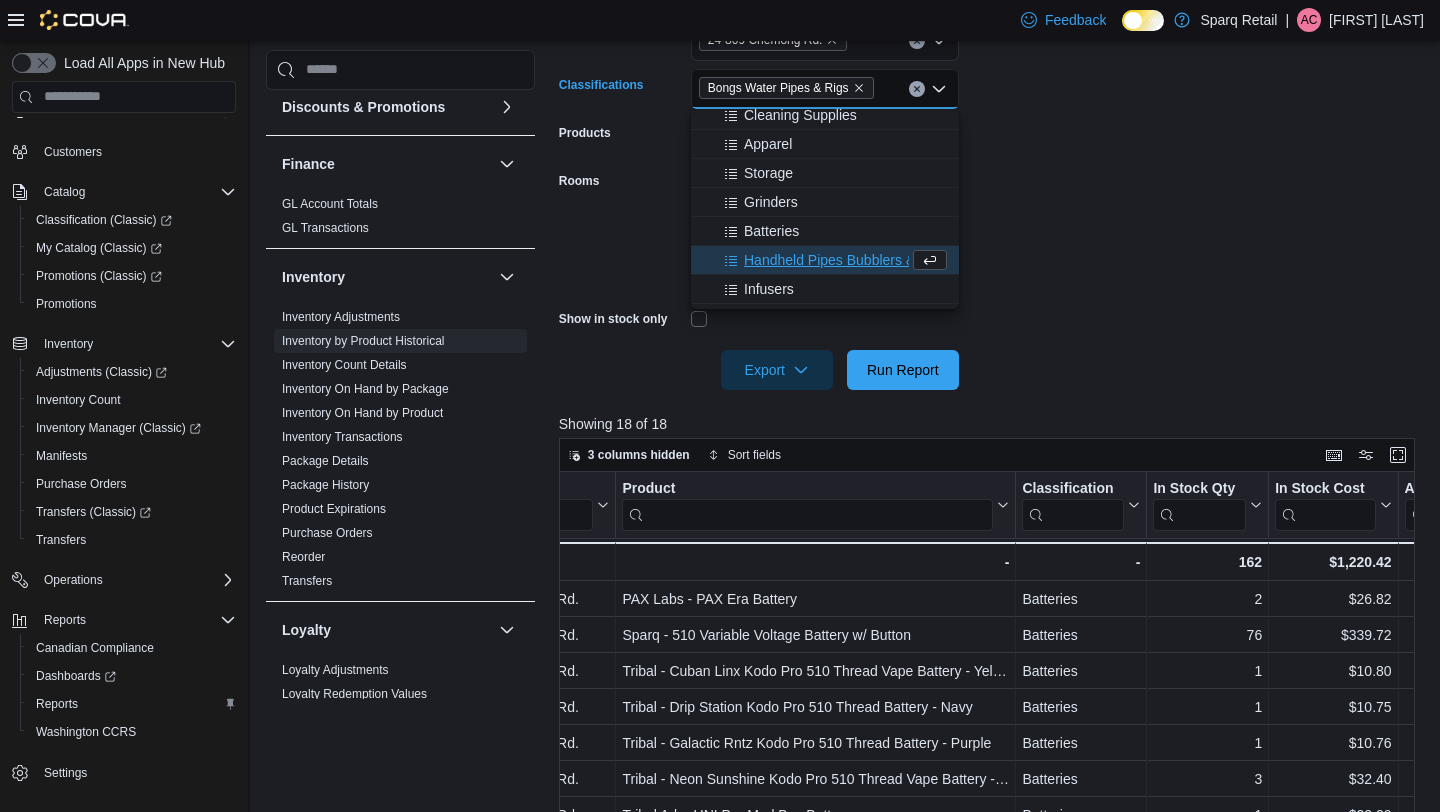 click on "**********" at bounding box center [991, 169] 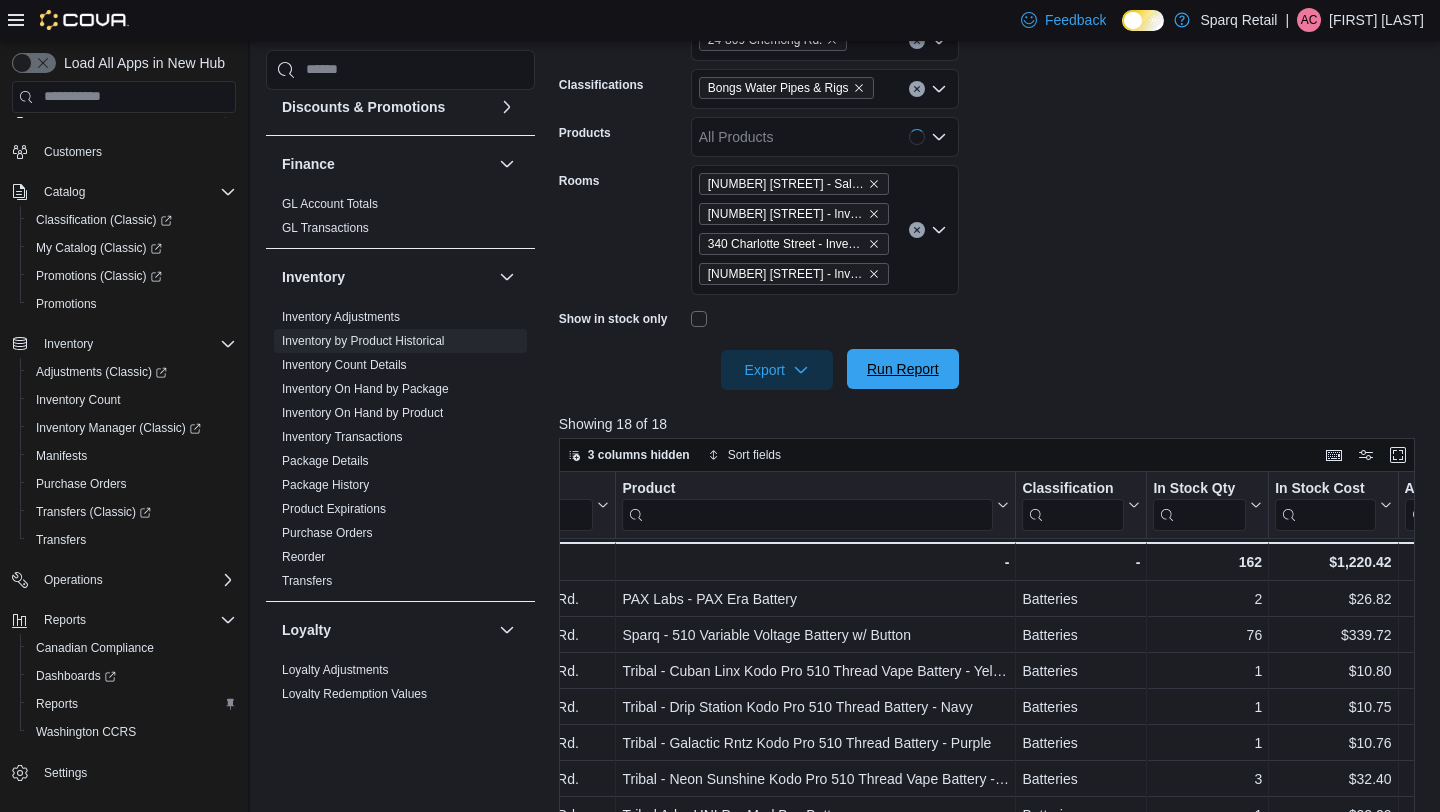 click on "Run Report" at bounding box center [903, 369] 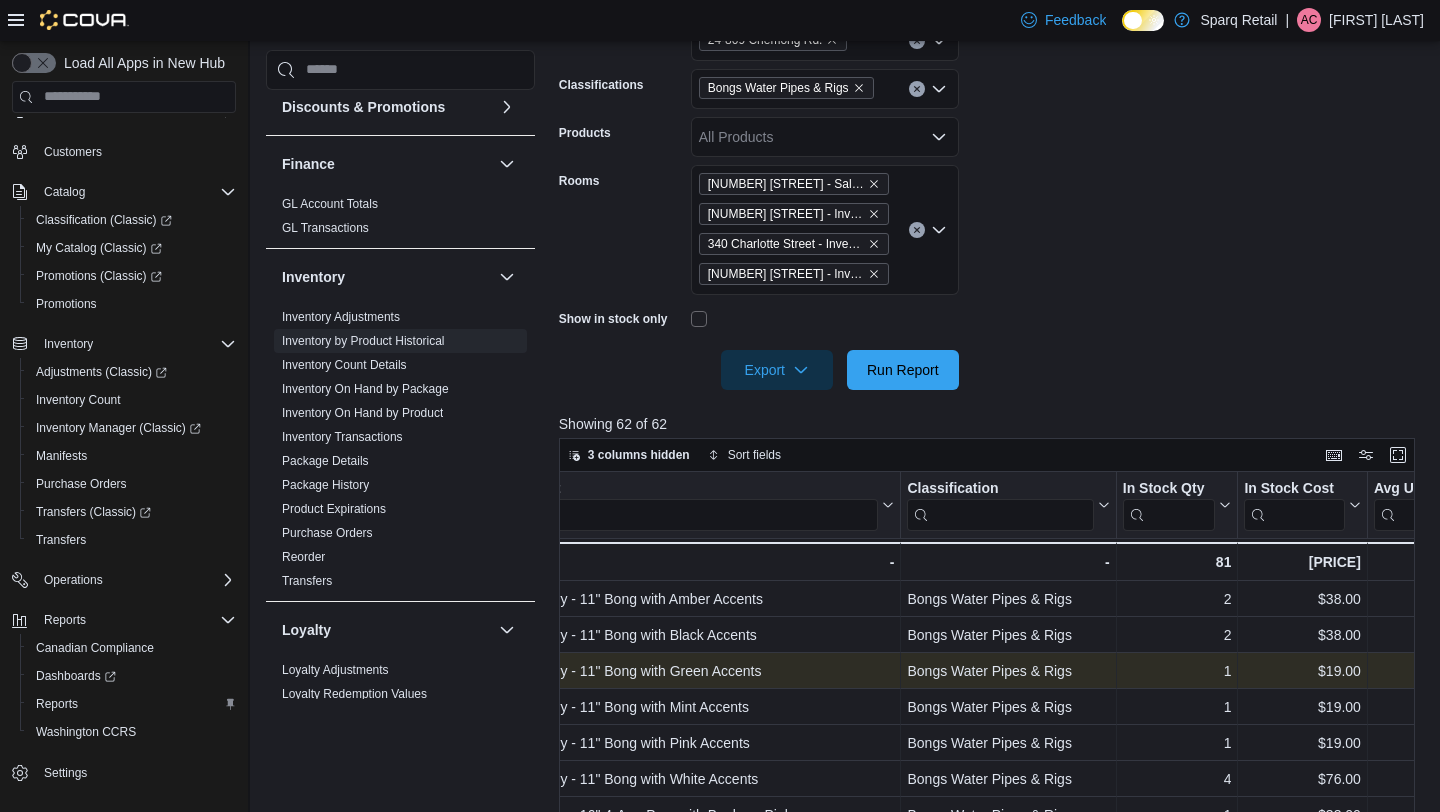 scroll, scrollTop: 0, scrollLeft: 243, axis: horizontal 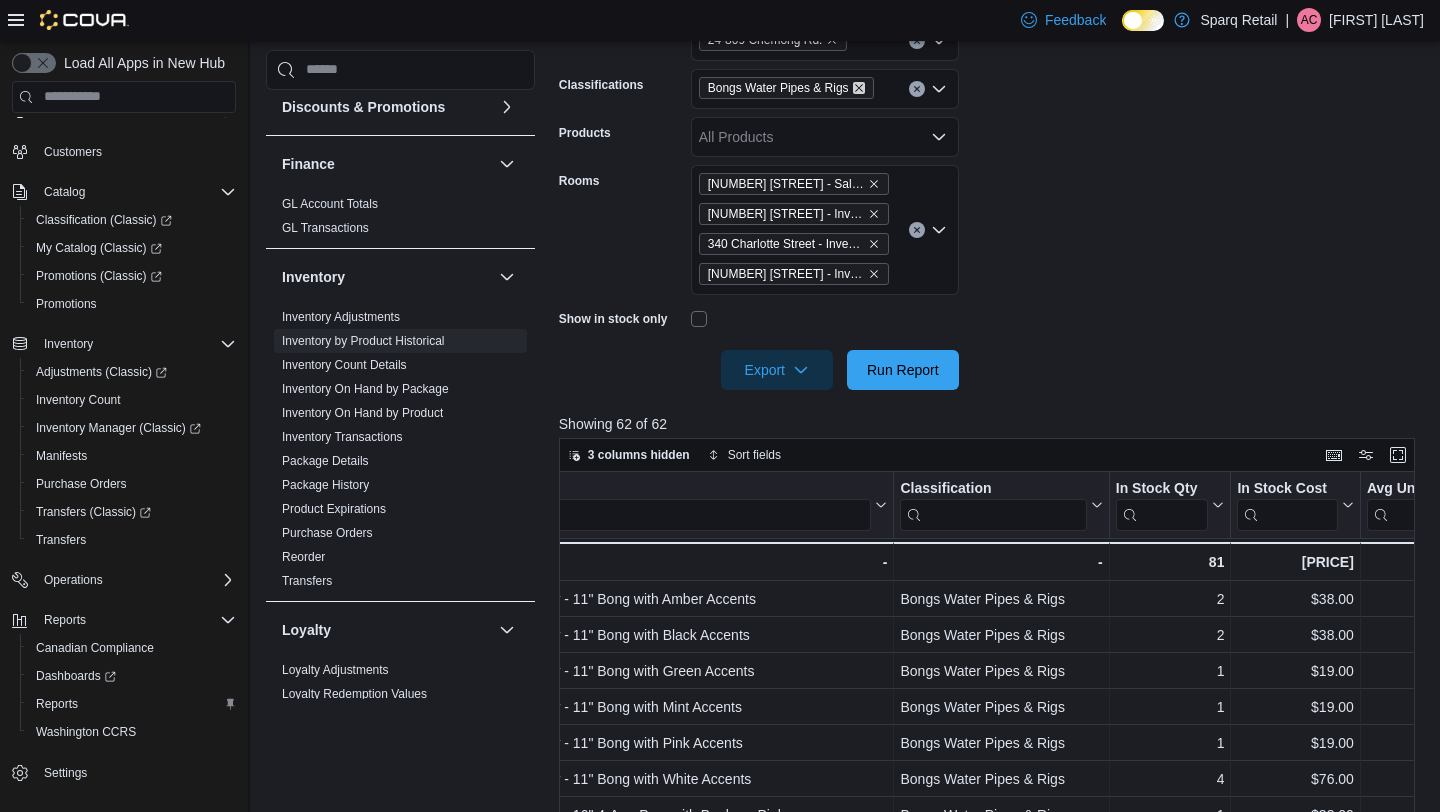click 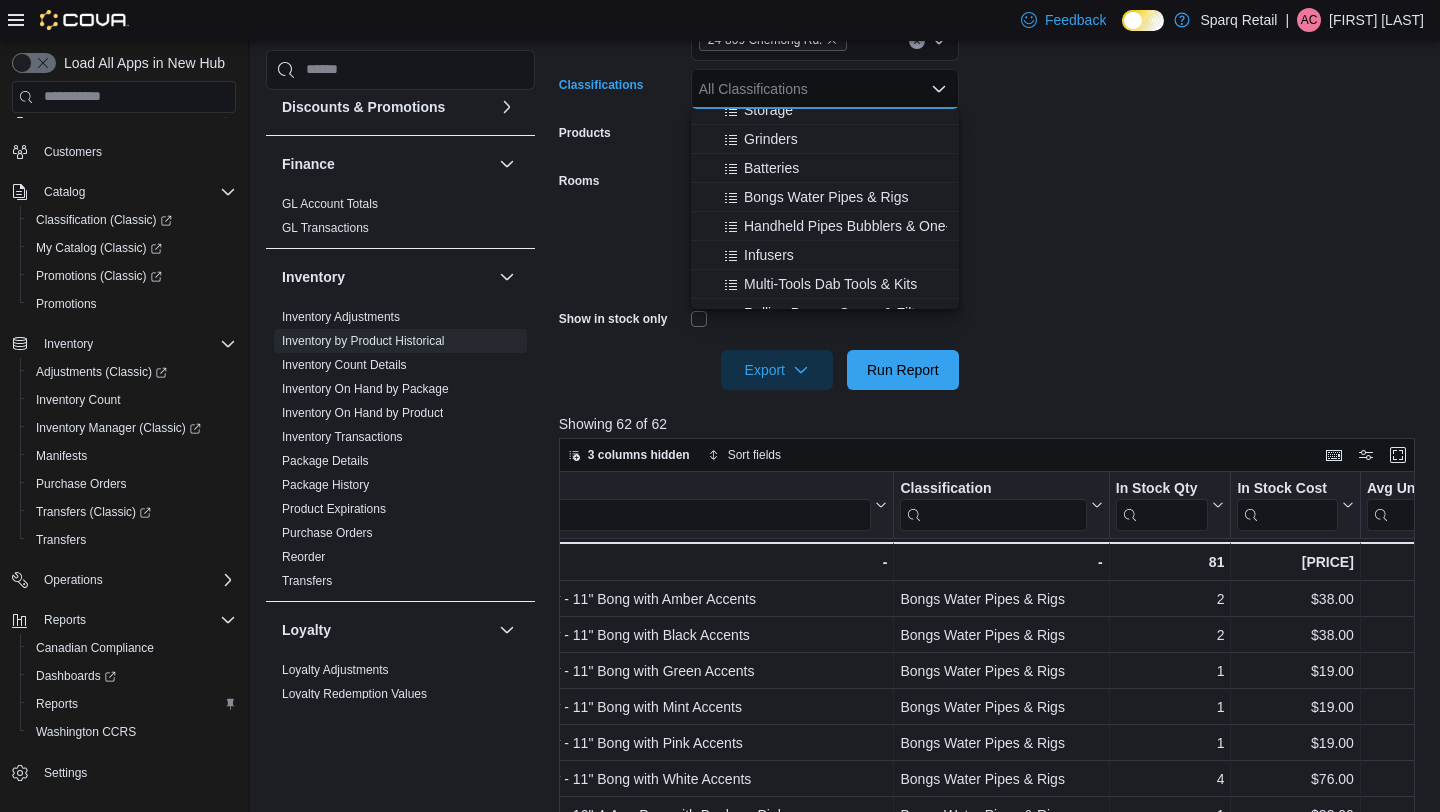 scroll, scrollTop: 487, scrollLeft: 0, axis: vertical 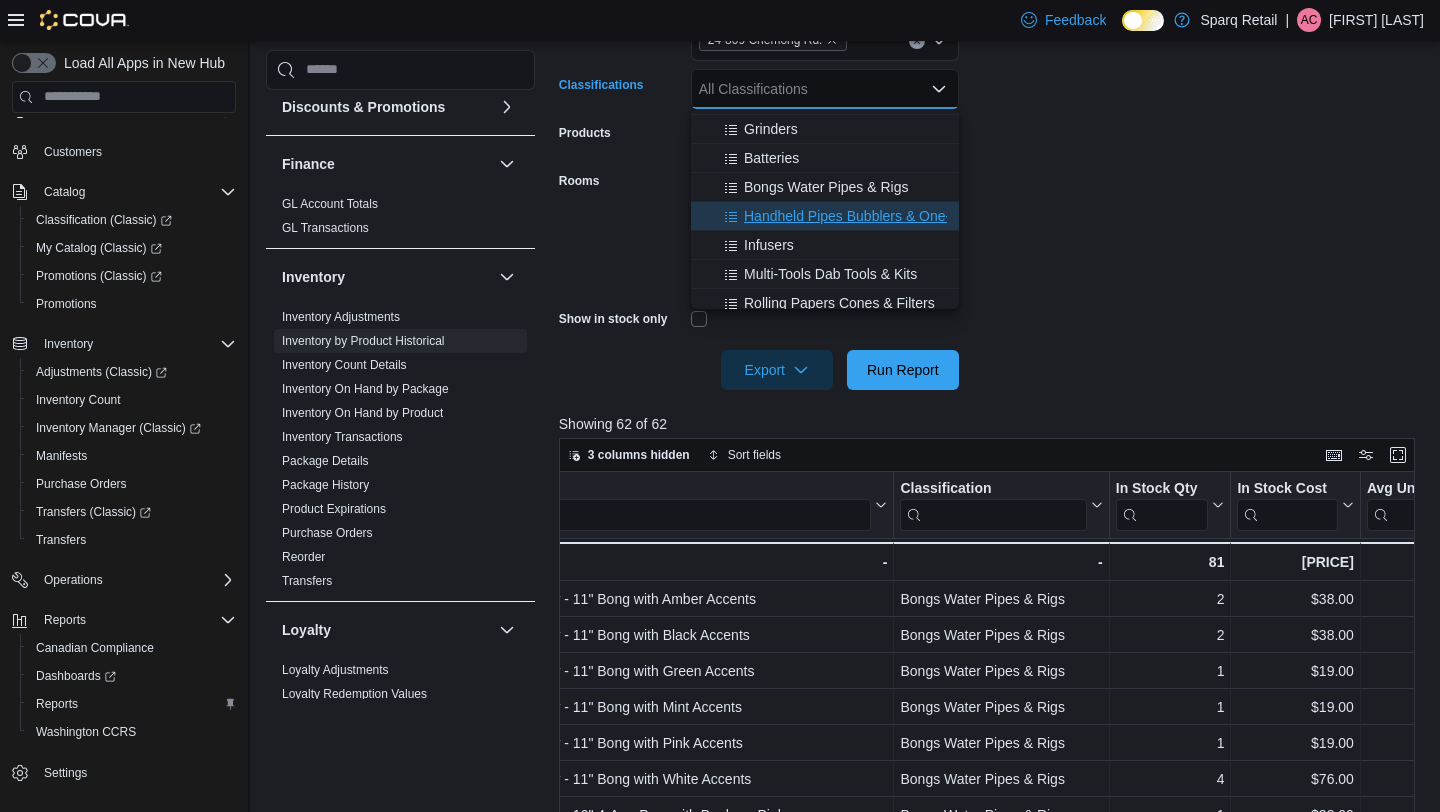 click on "Handheld Pipes Bubblers & One-Hitters" at bounding box center (867, 216) 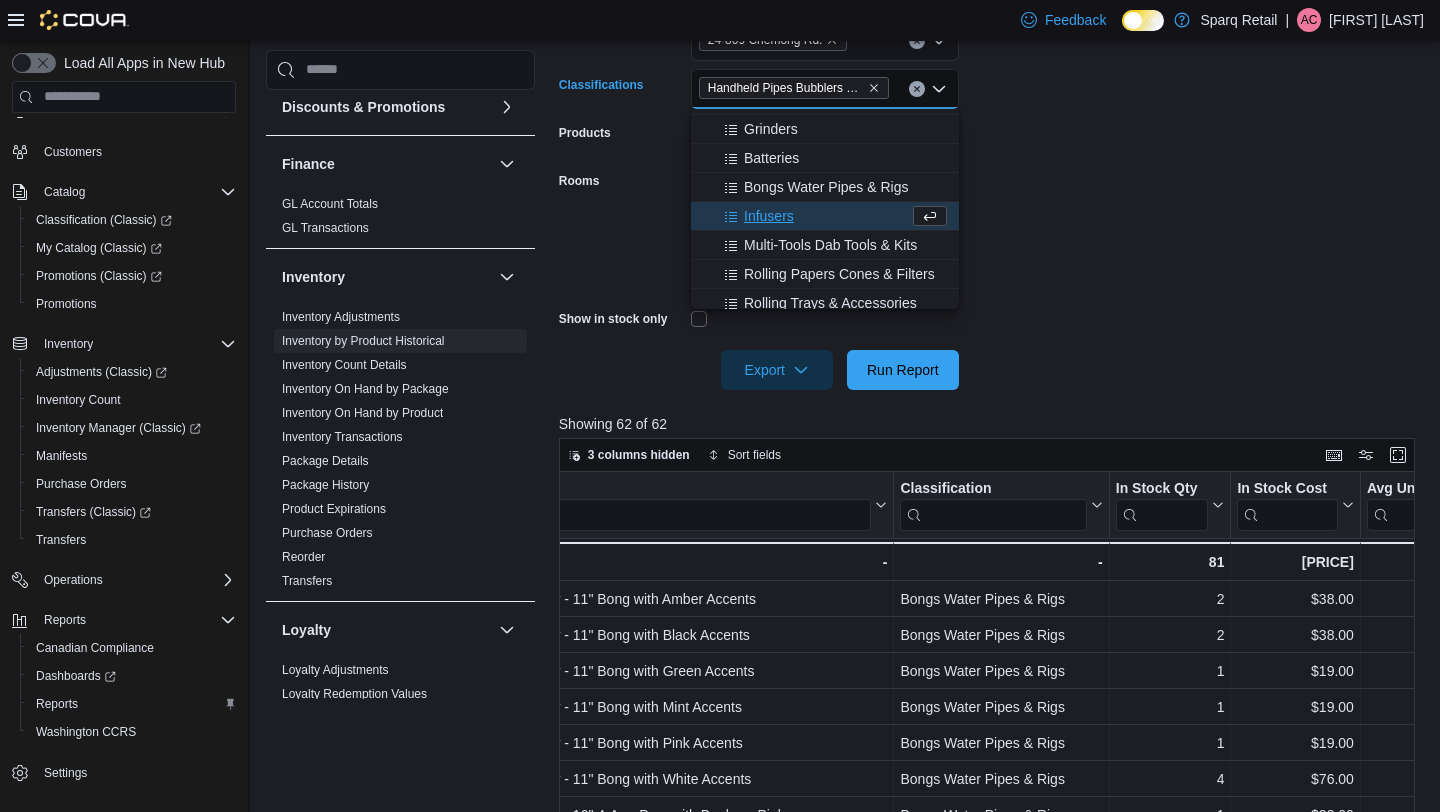 click on "**********" at bounding box center (991, 169) 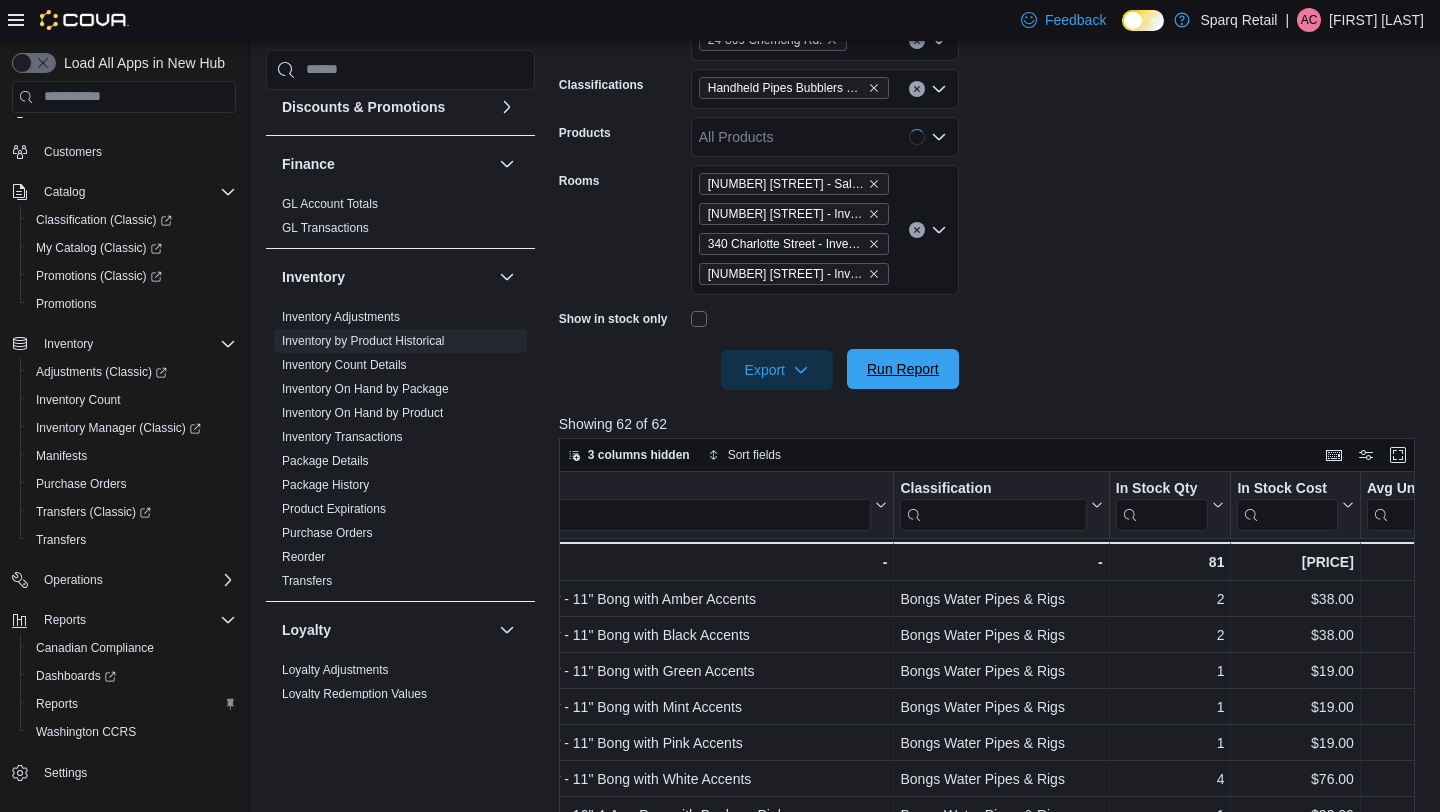 click on "Run Report" at bounding box center [903, 369] 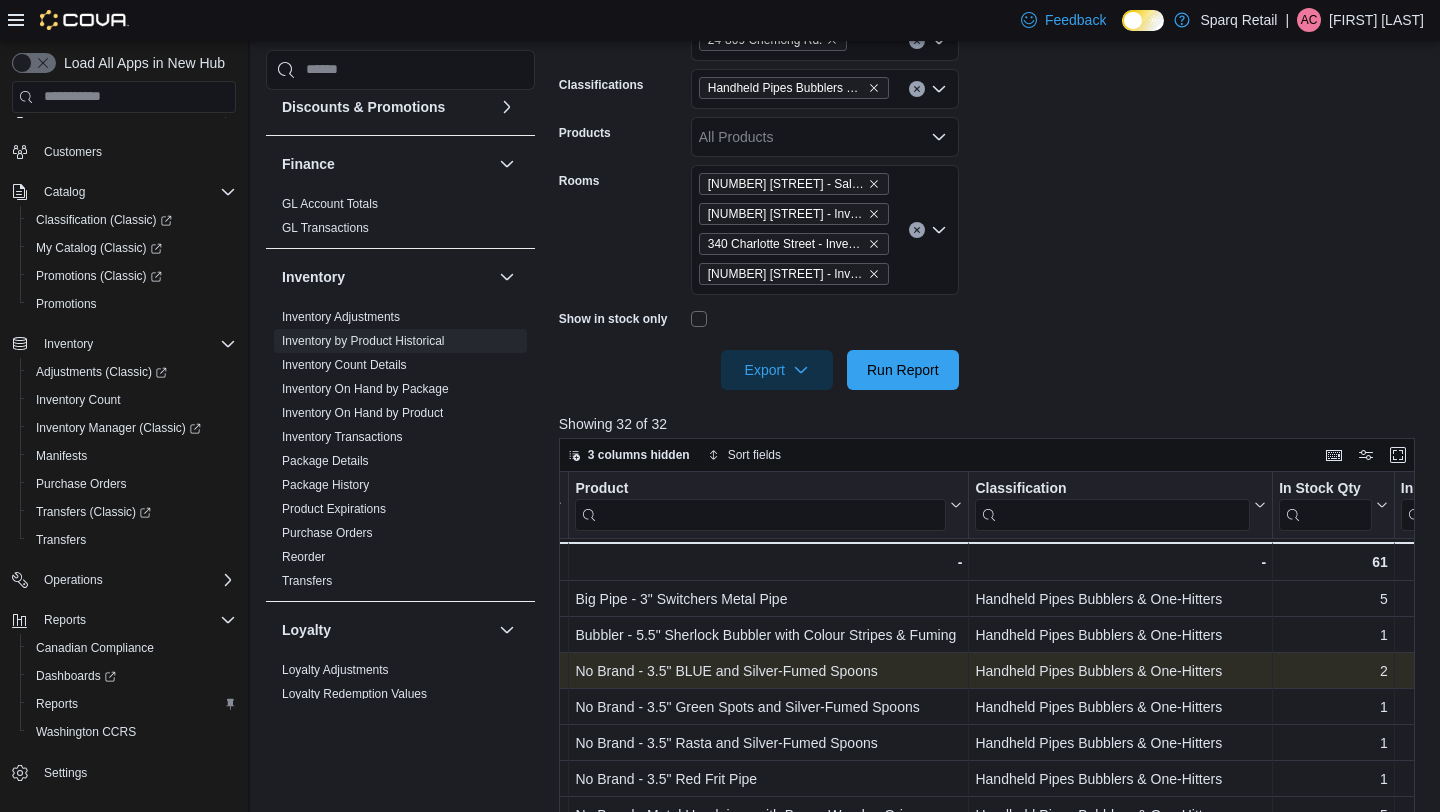 scroll, scrollTop: 0, scrollLeft: 313, axis: horizontal 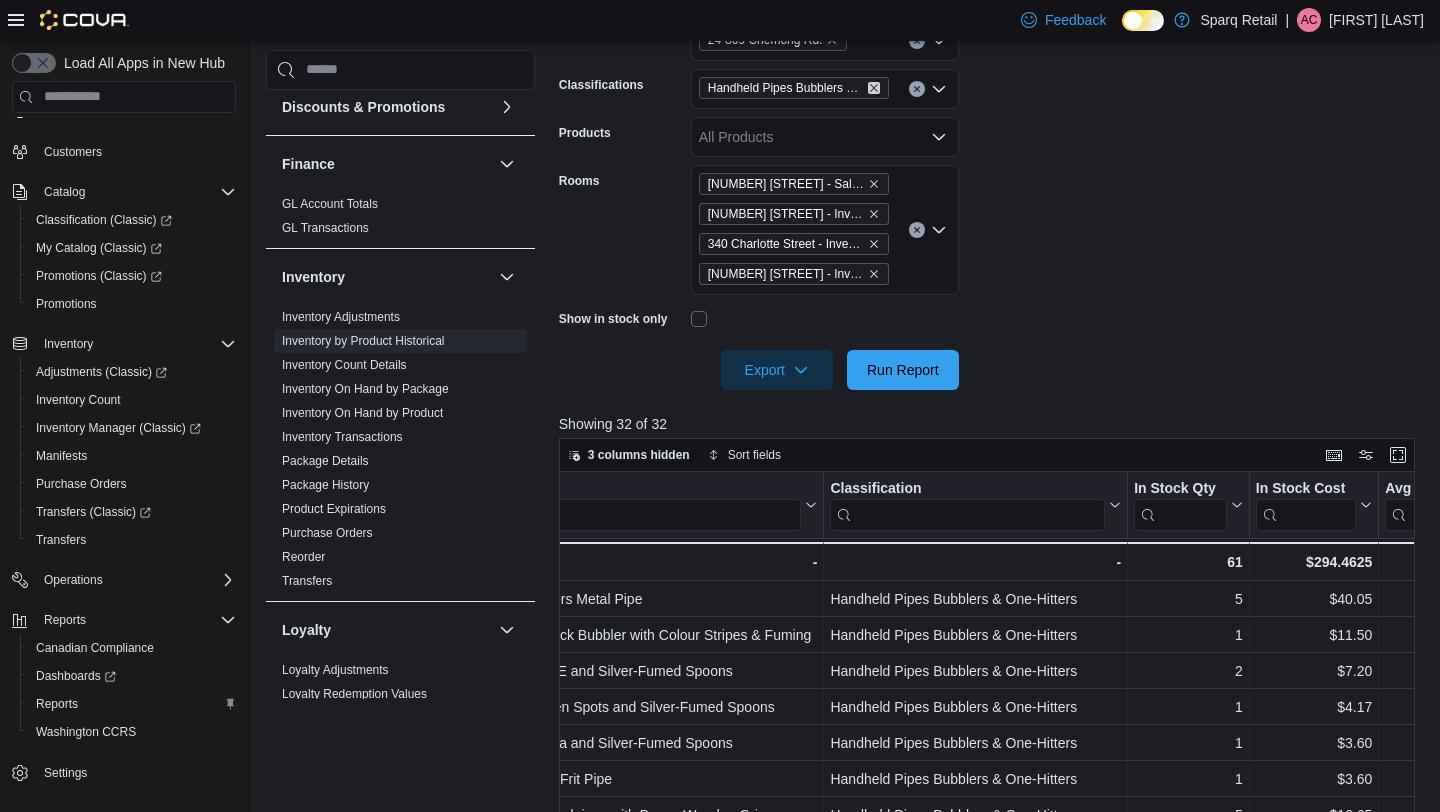 click 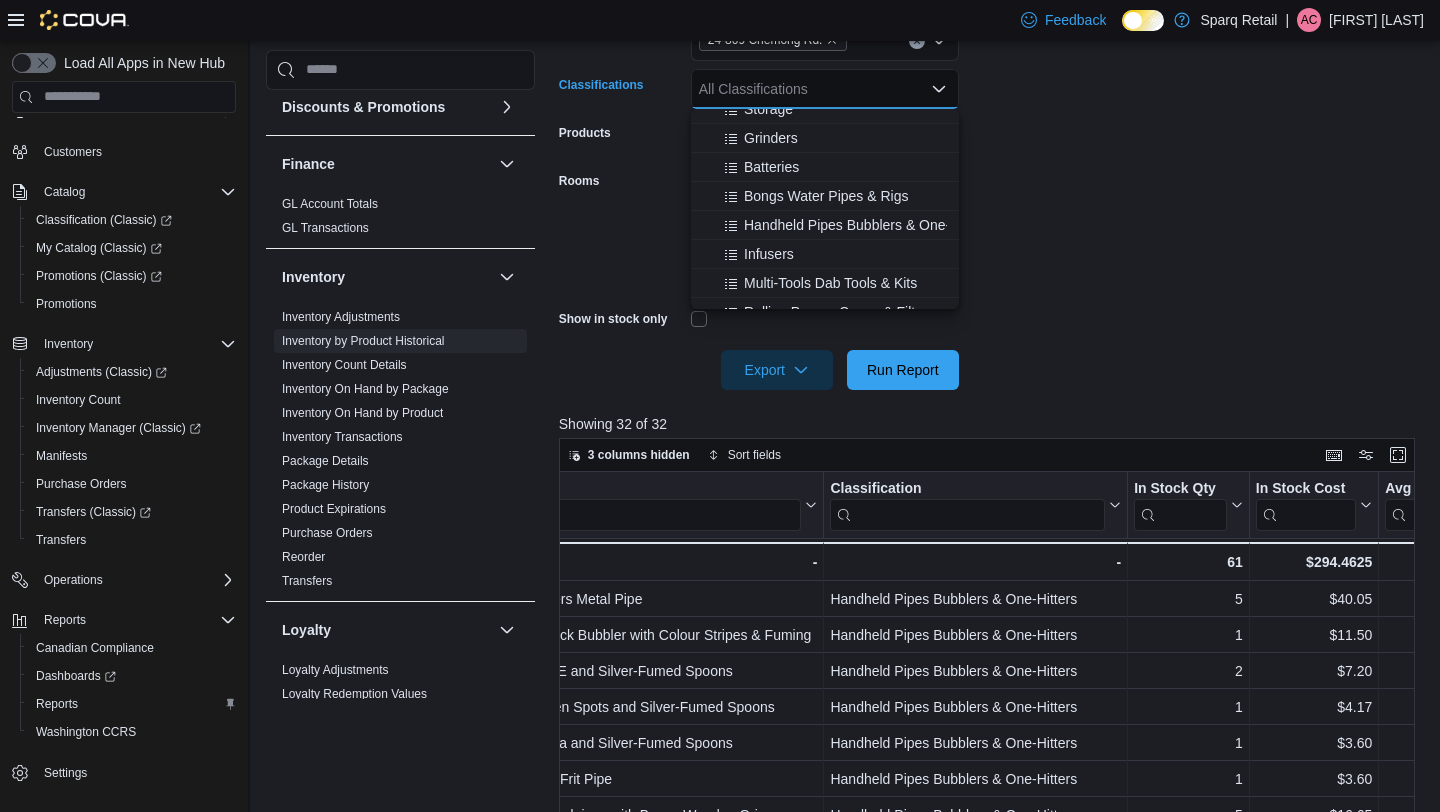 scroll, scrollTop: 482, scrollLeft: 0, axis: vertical 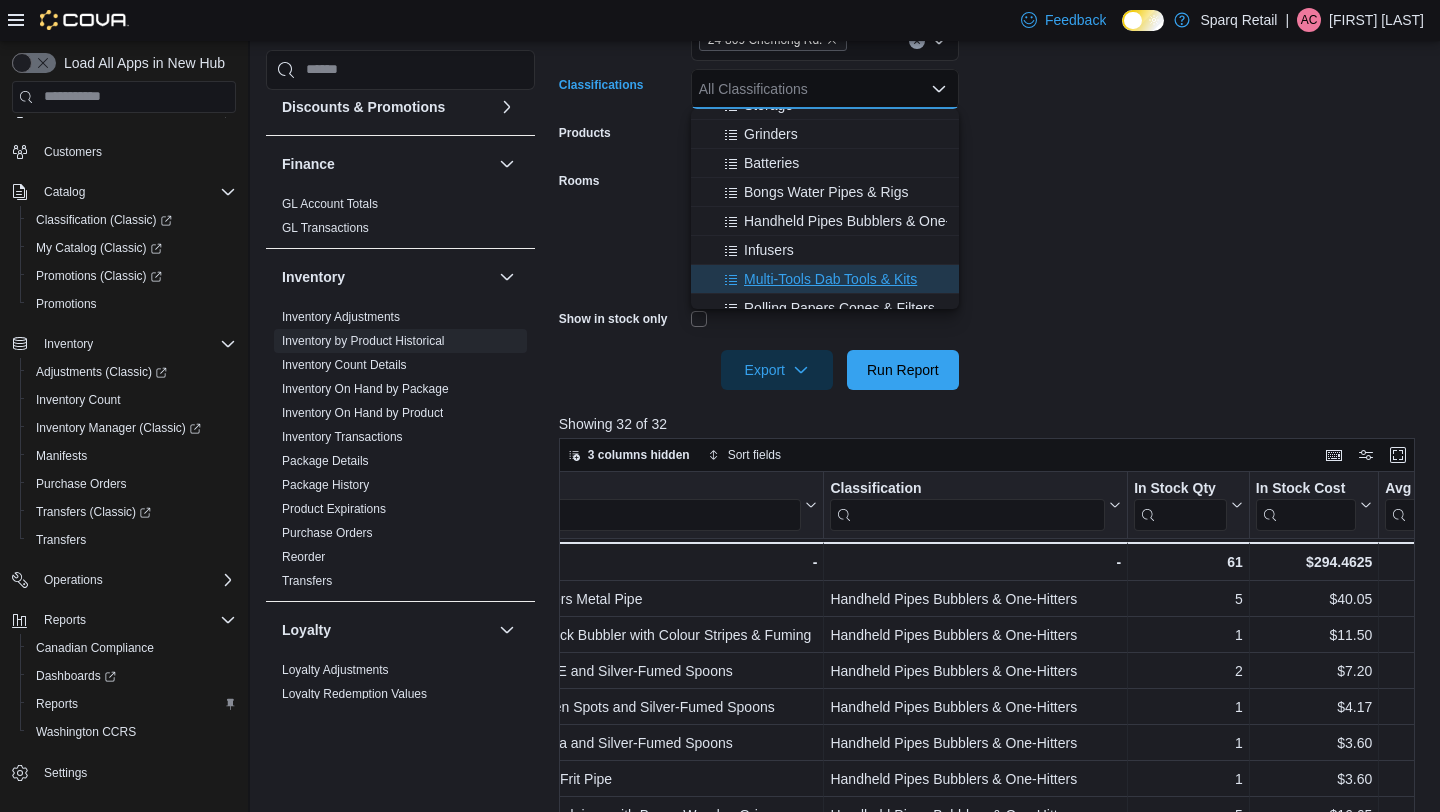 click on "Multi-Tools Dab Tools & Kits" at bounding box center [830, 279] 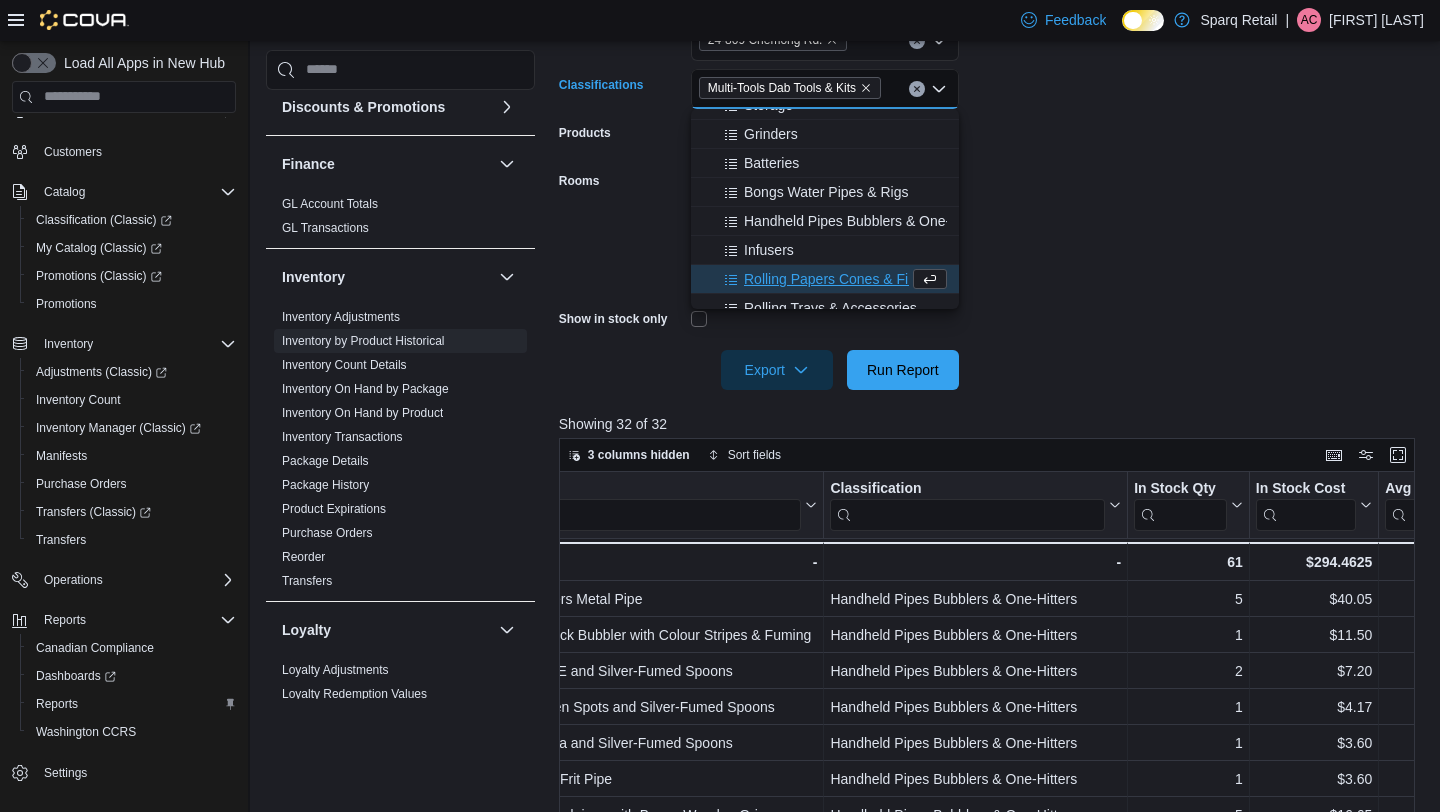click on "**********" at bounding box center (991, 169) 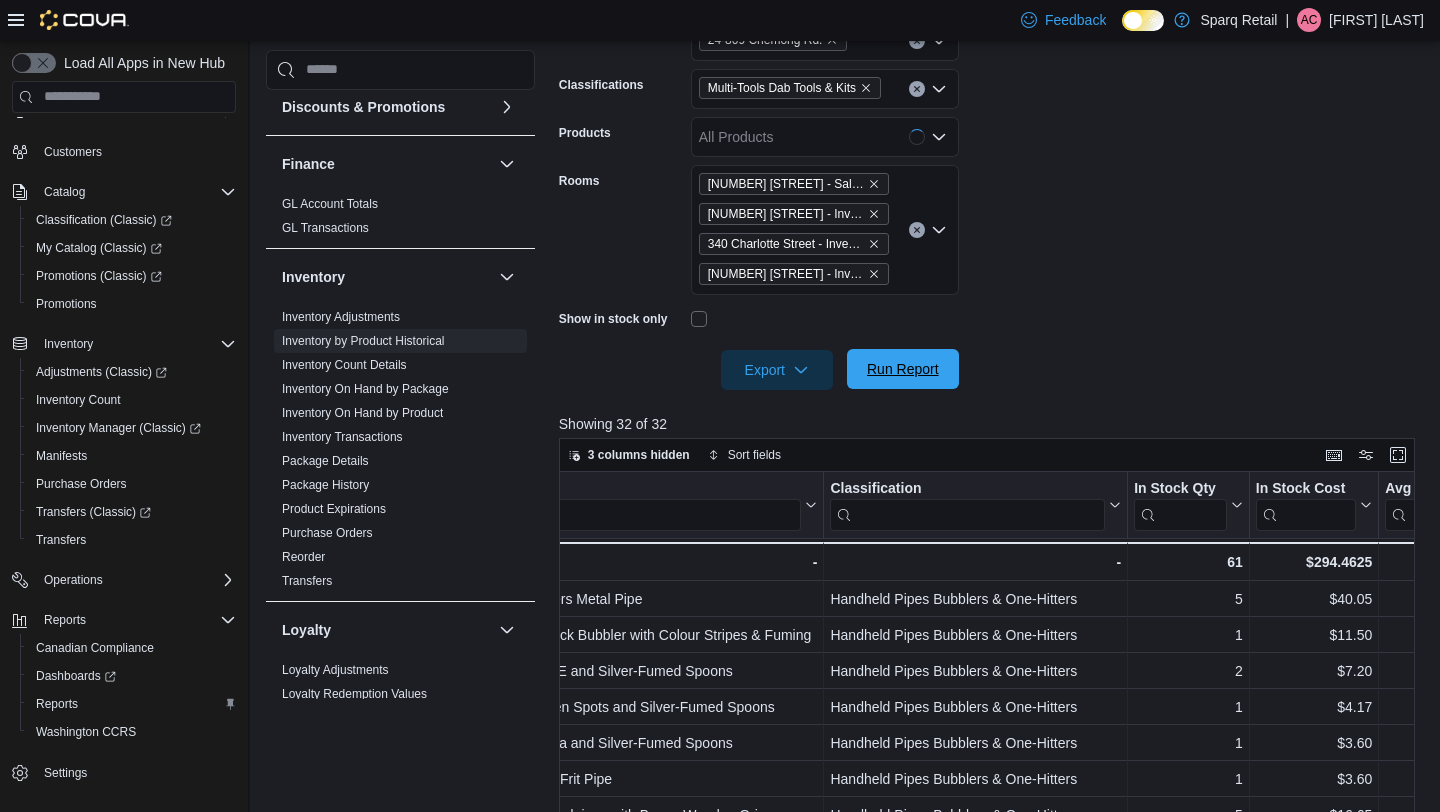 click on "Run Report" at bounding box center (903, 369) 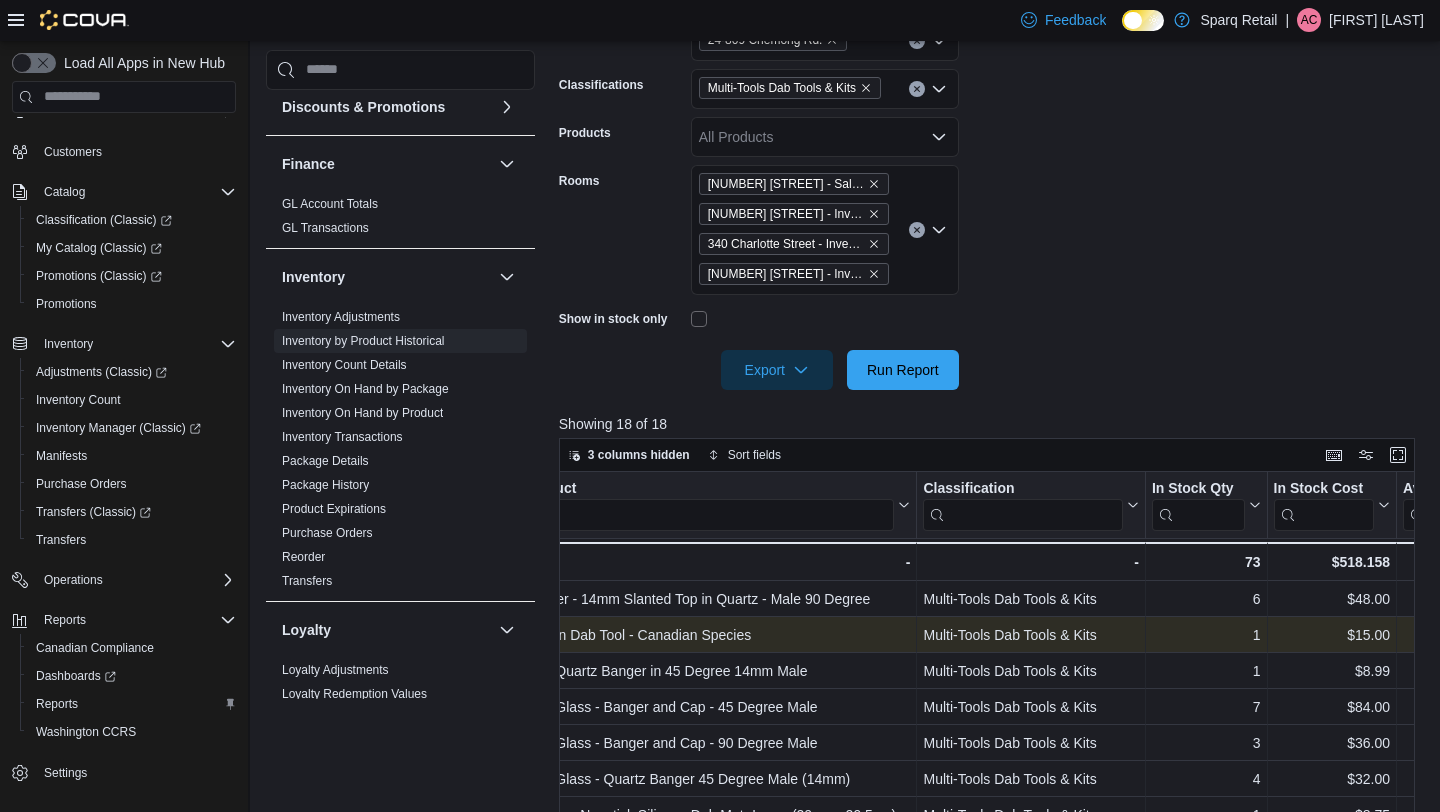 scroll, scrollTop: 0, scrollLeft: 223, axis: horizontal 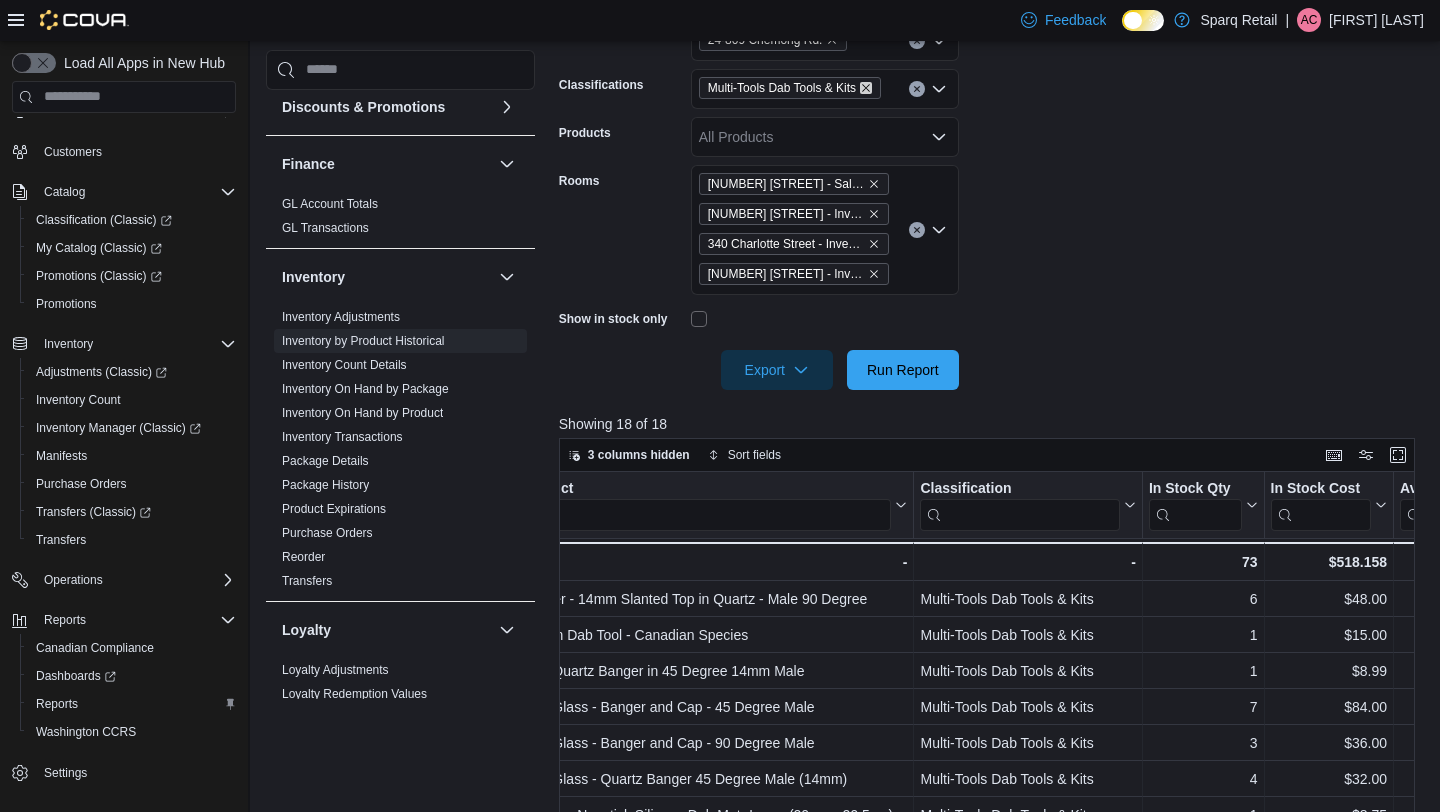 click 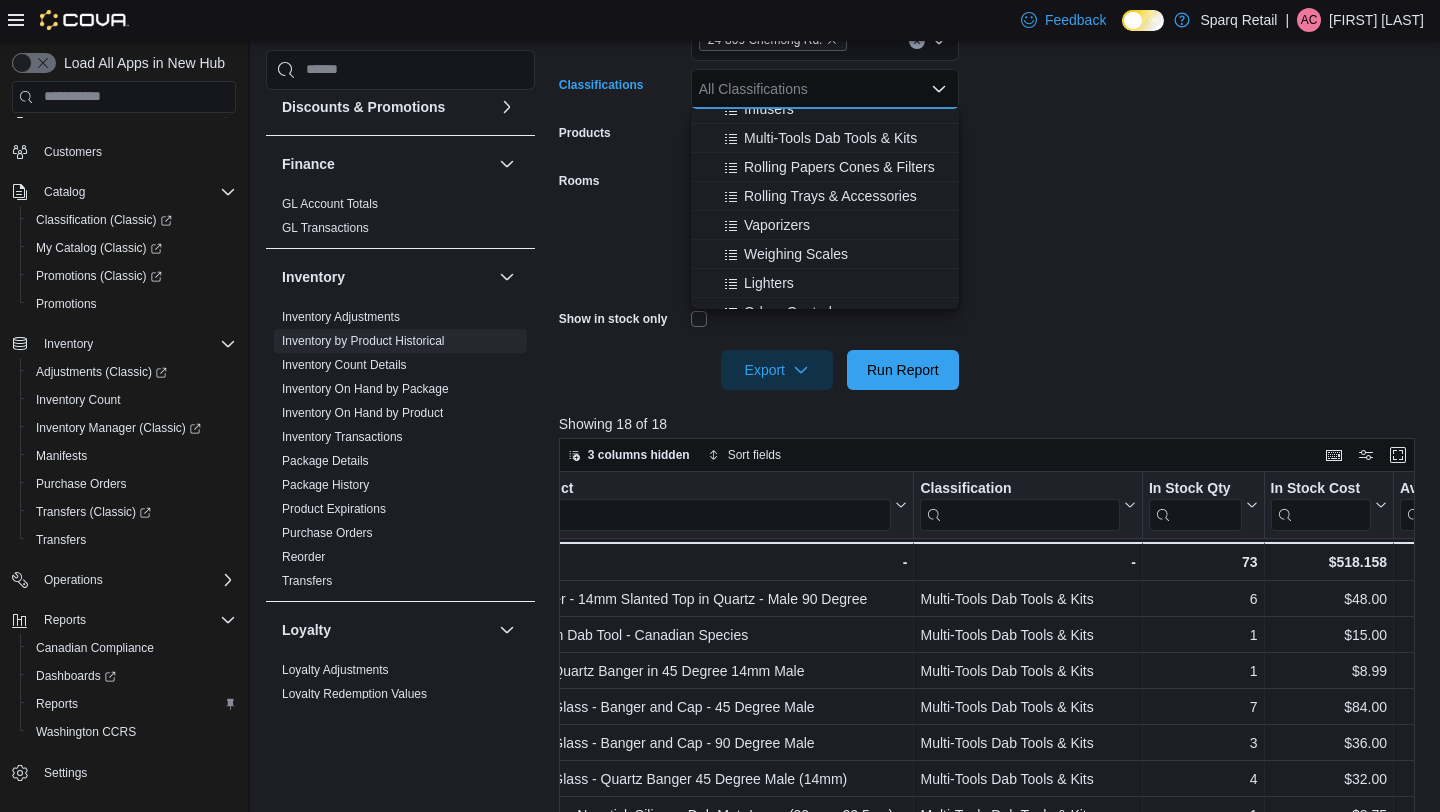 scroll, scrollTop: 618, scrollLeft: 0, axis: vertical 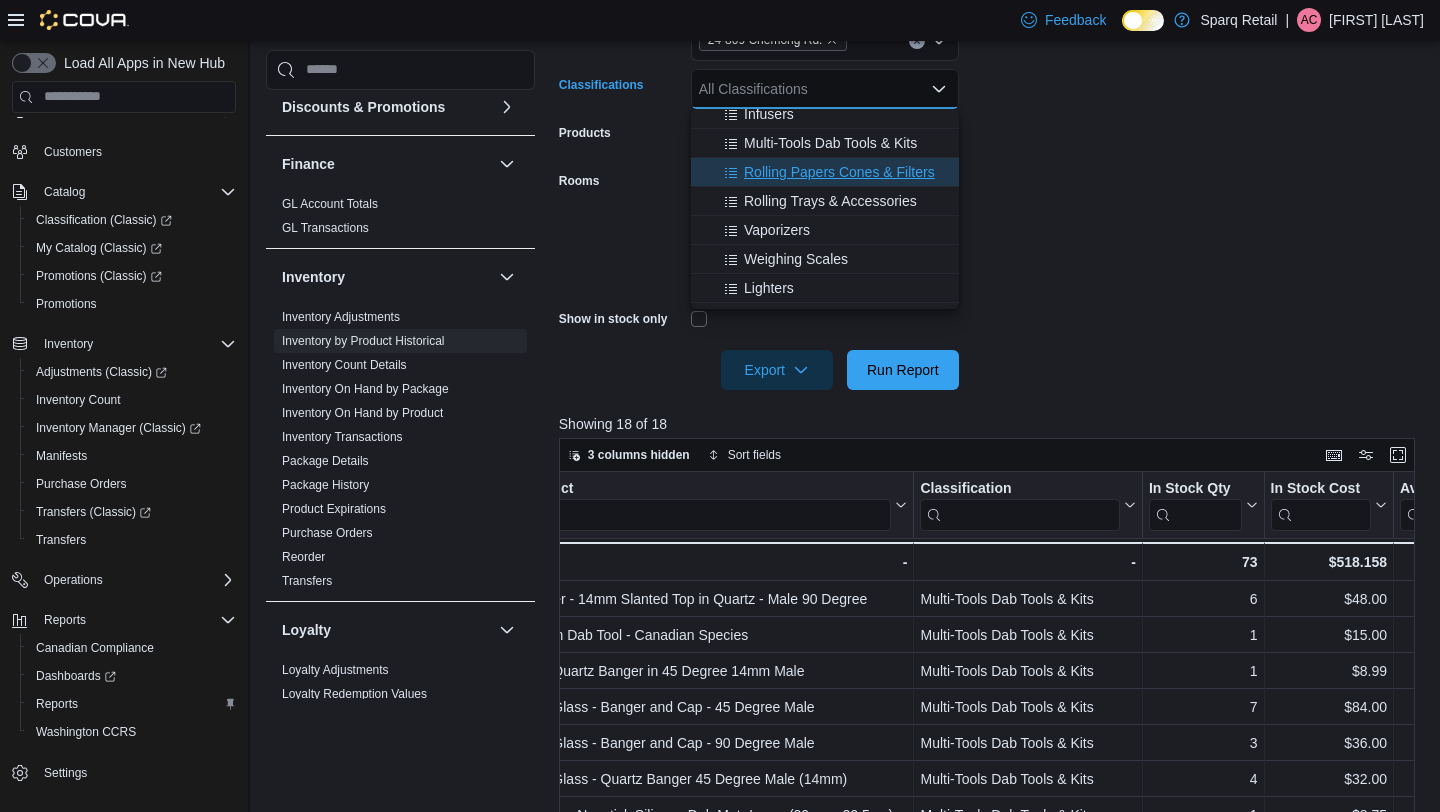 click on "Rolling Papers Cones &  Filters" at bounding box center [839, 172] 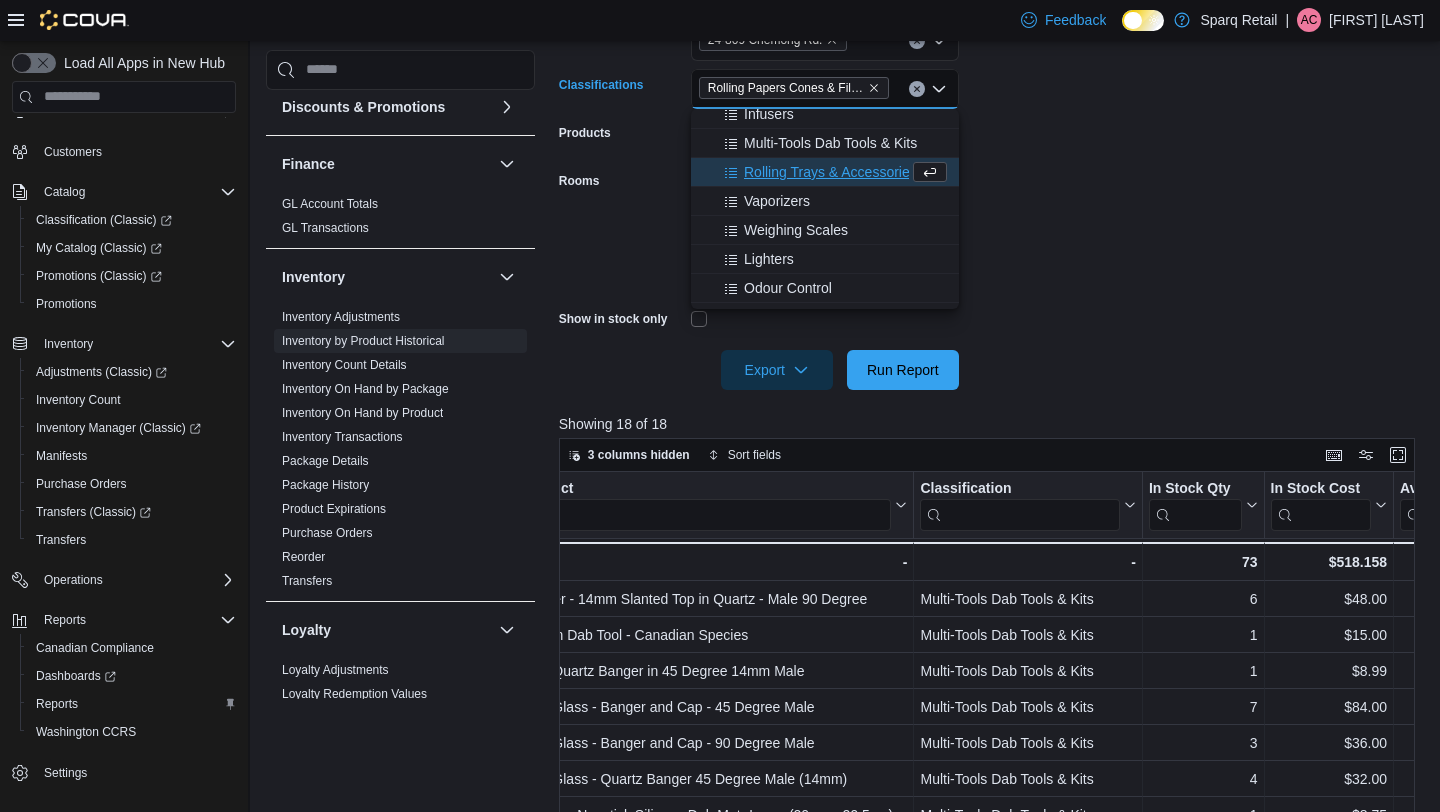 click on "**********" at bounding box center [991, 169] 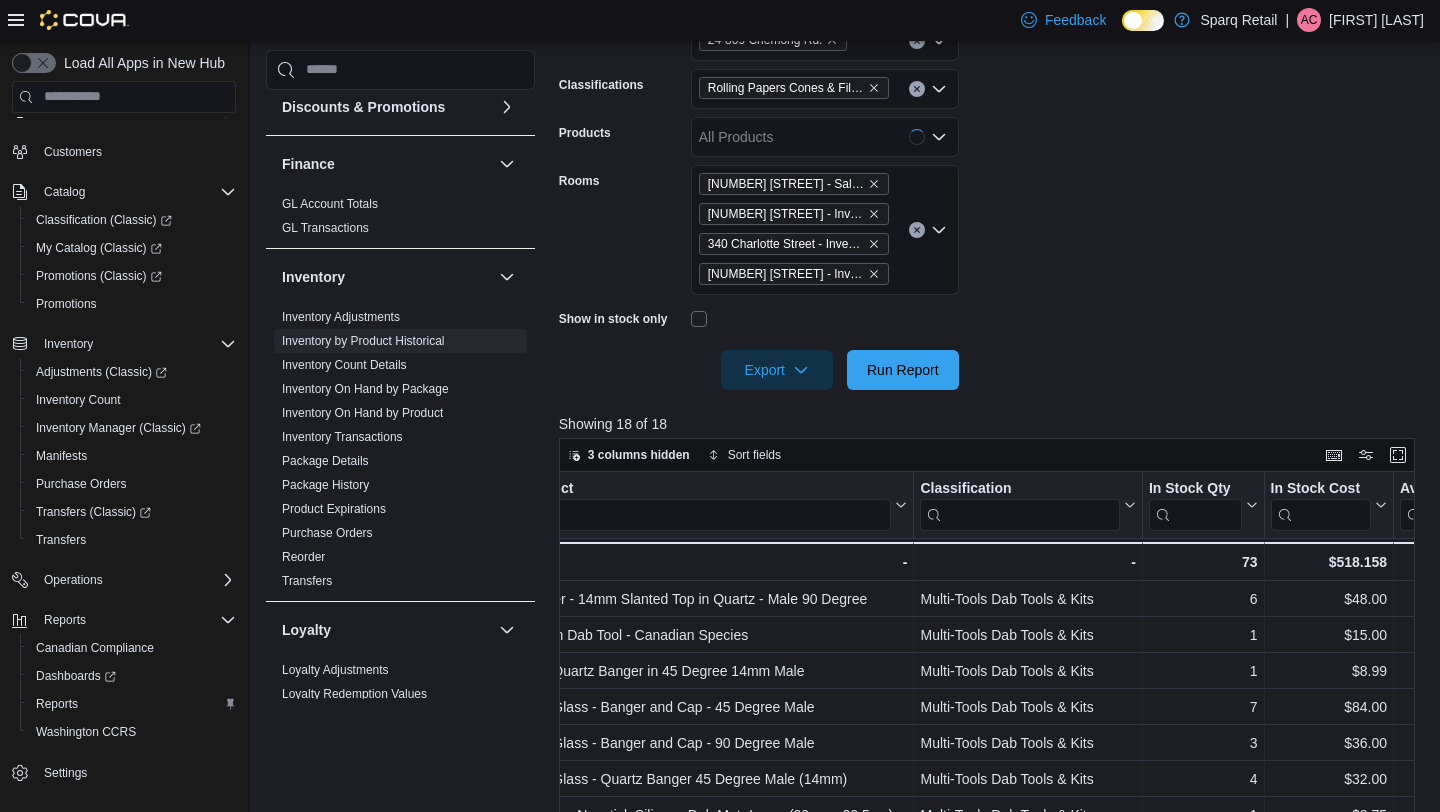 click at bounding box center (991, 402) 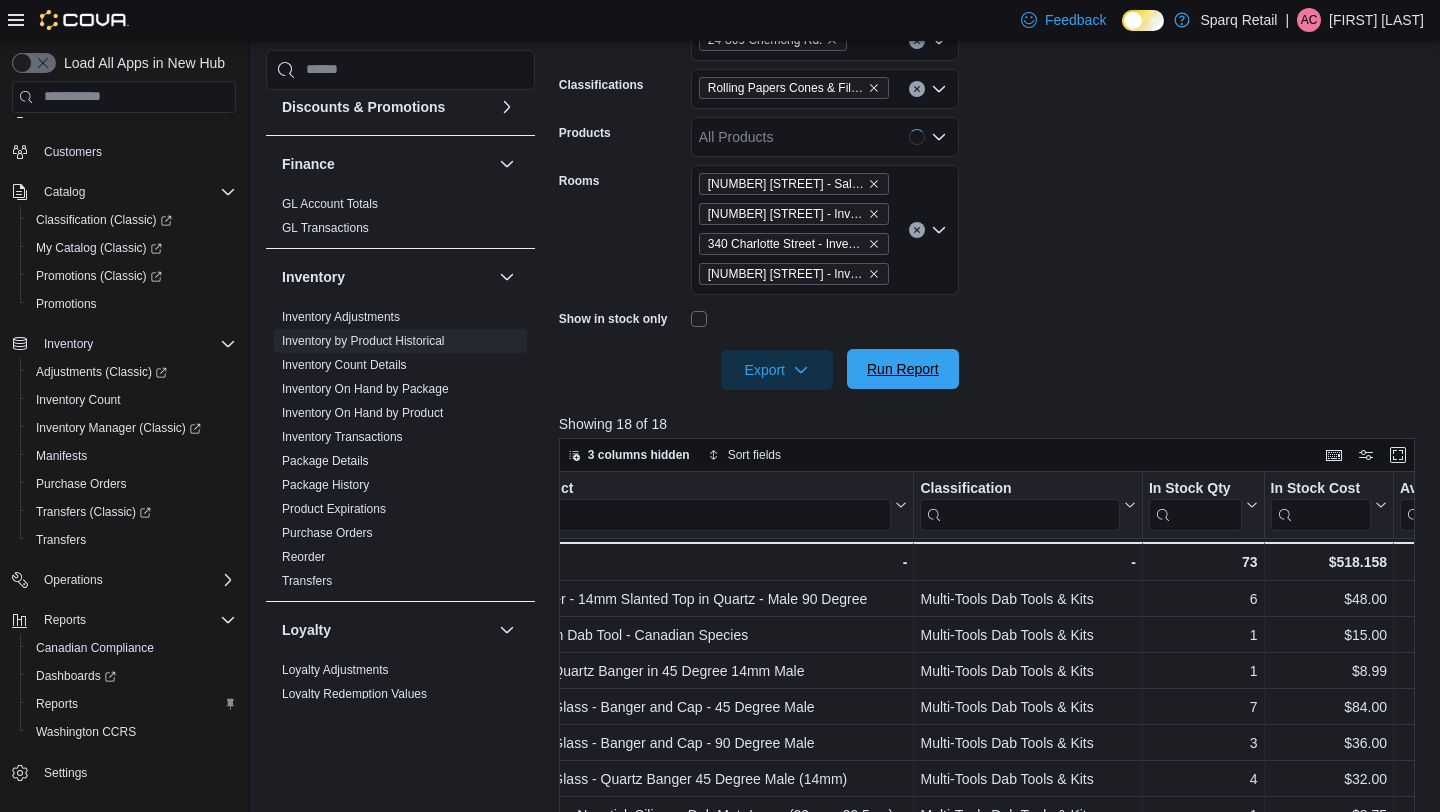 click on "Run Report" at bounding box center [903, 369] 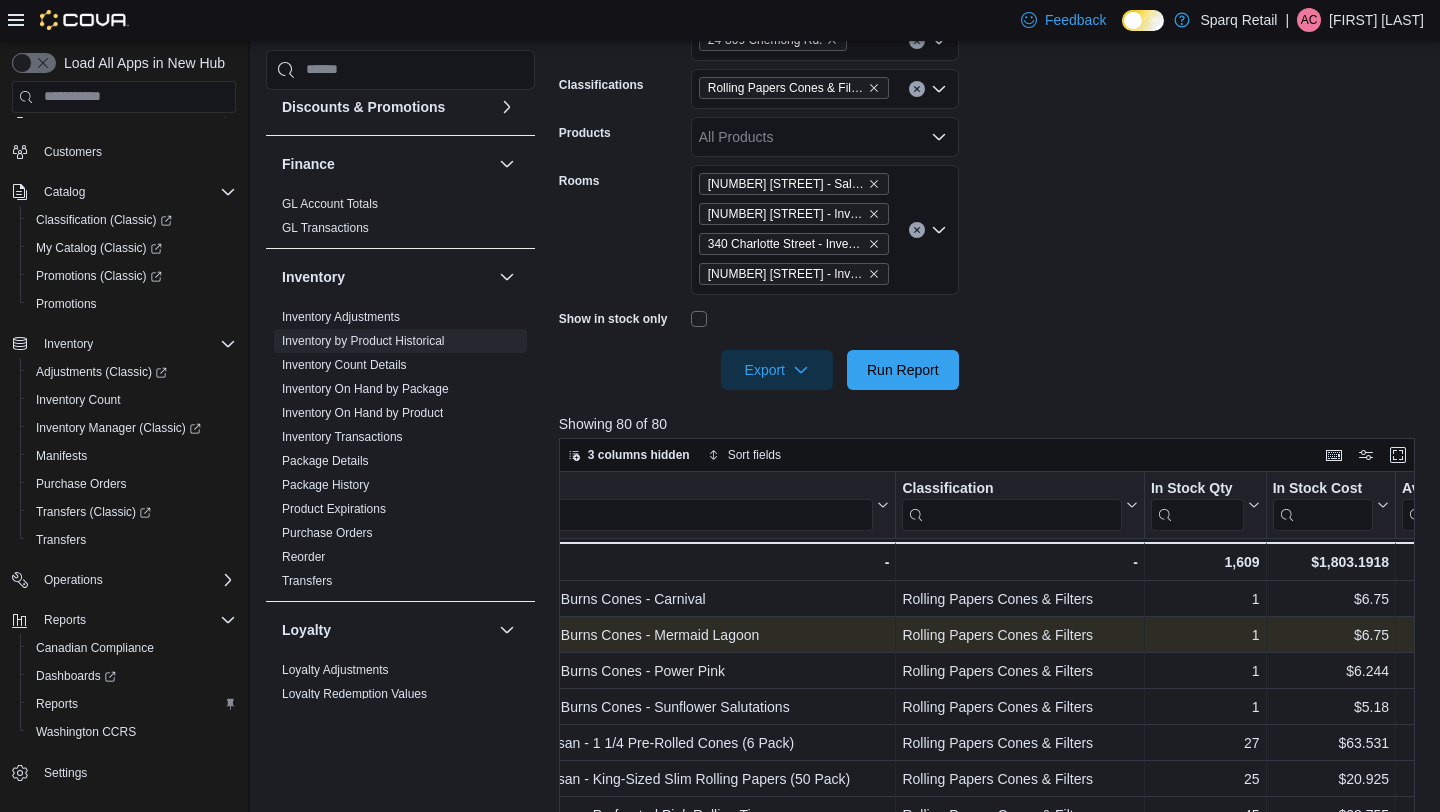 scroll, scrollTop: 0, scrollLeft: 247, axis: horizontal 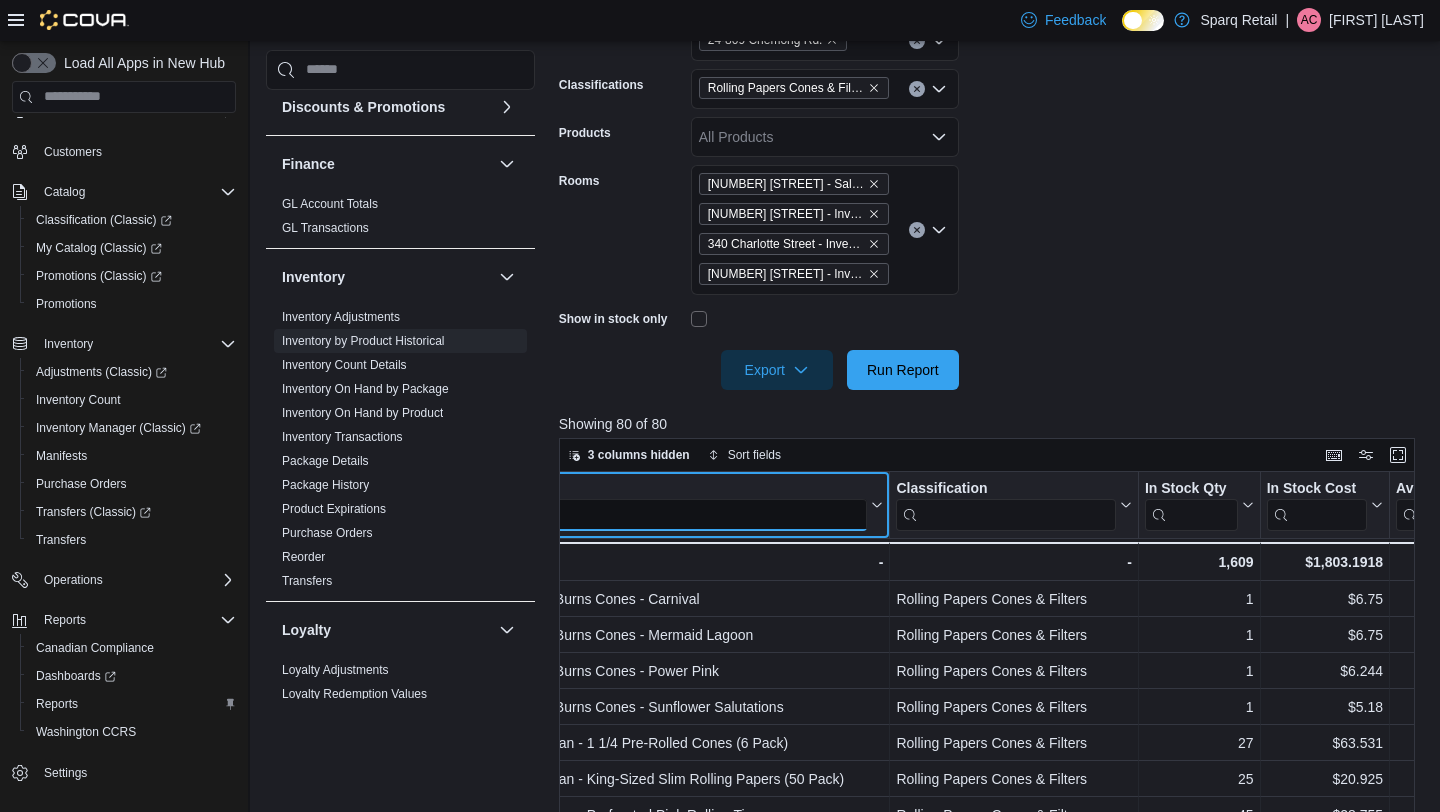 click at bounding box center [681, 514] 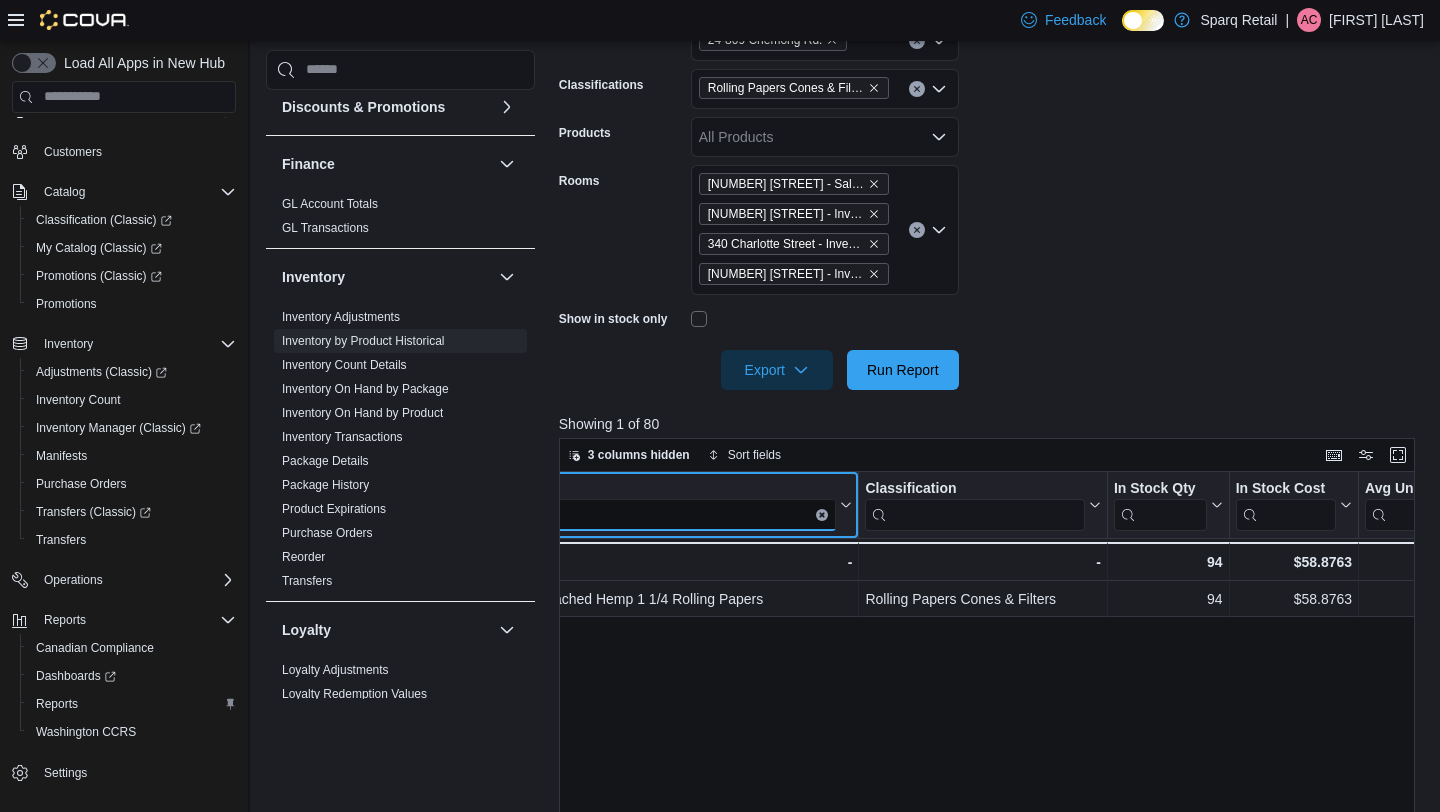 scroll, scrollTop: 0, scrollLeft: 289, axis: horizontal 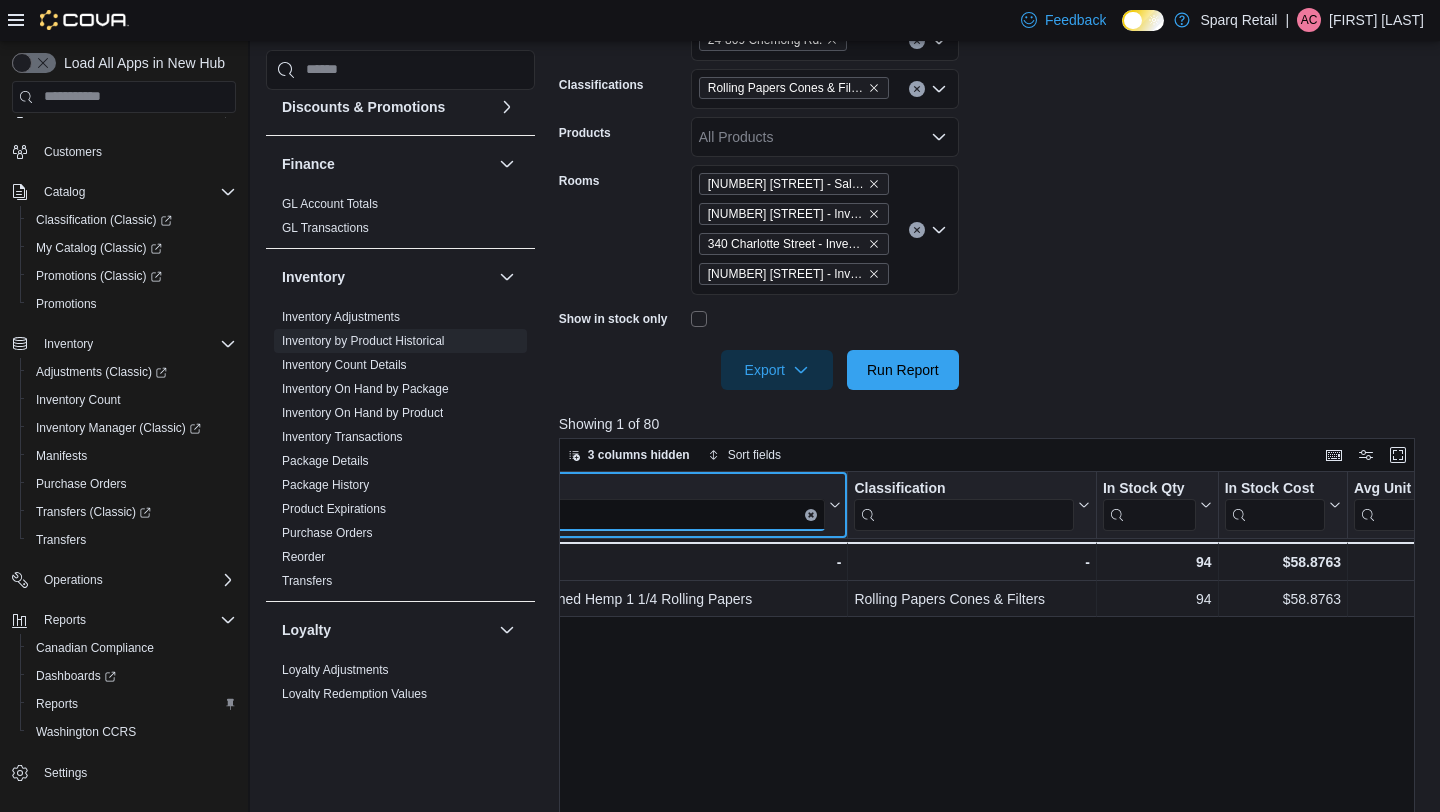 type on "****" 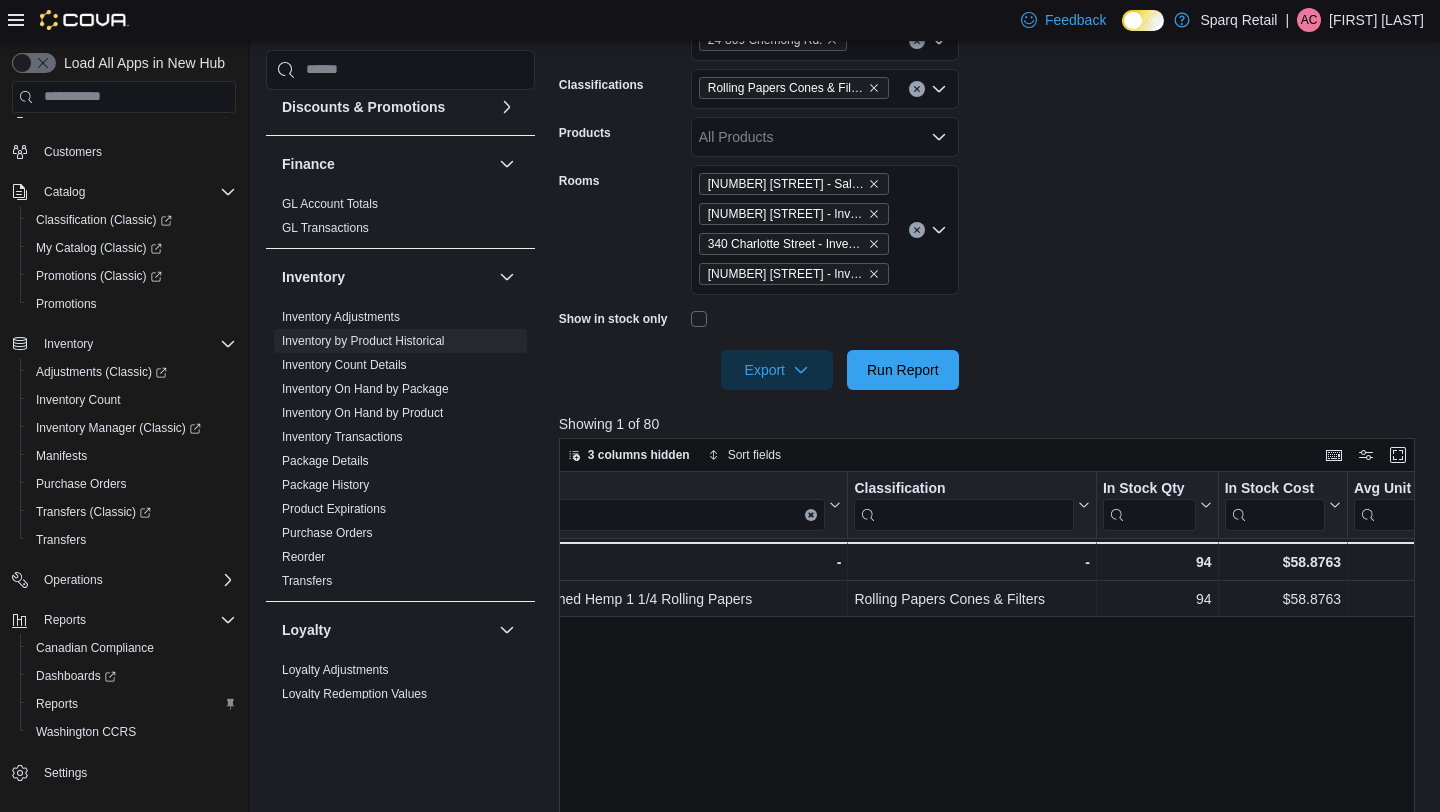 click on "Rolling Papers Cones &  Filters" at bounding box center [794, 88] 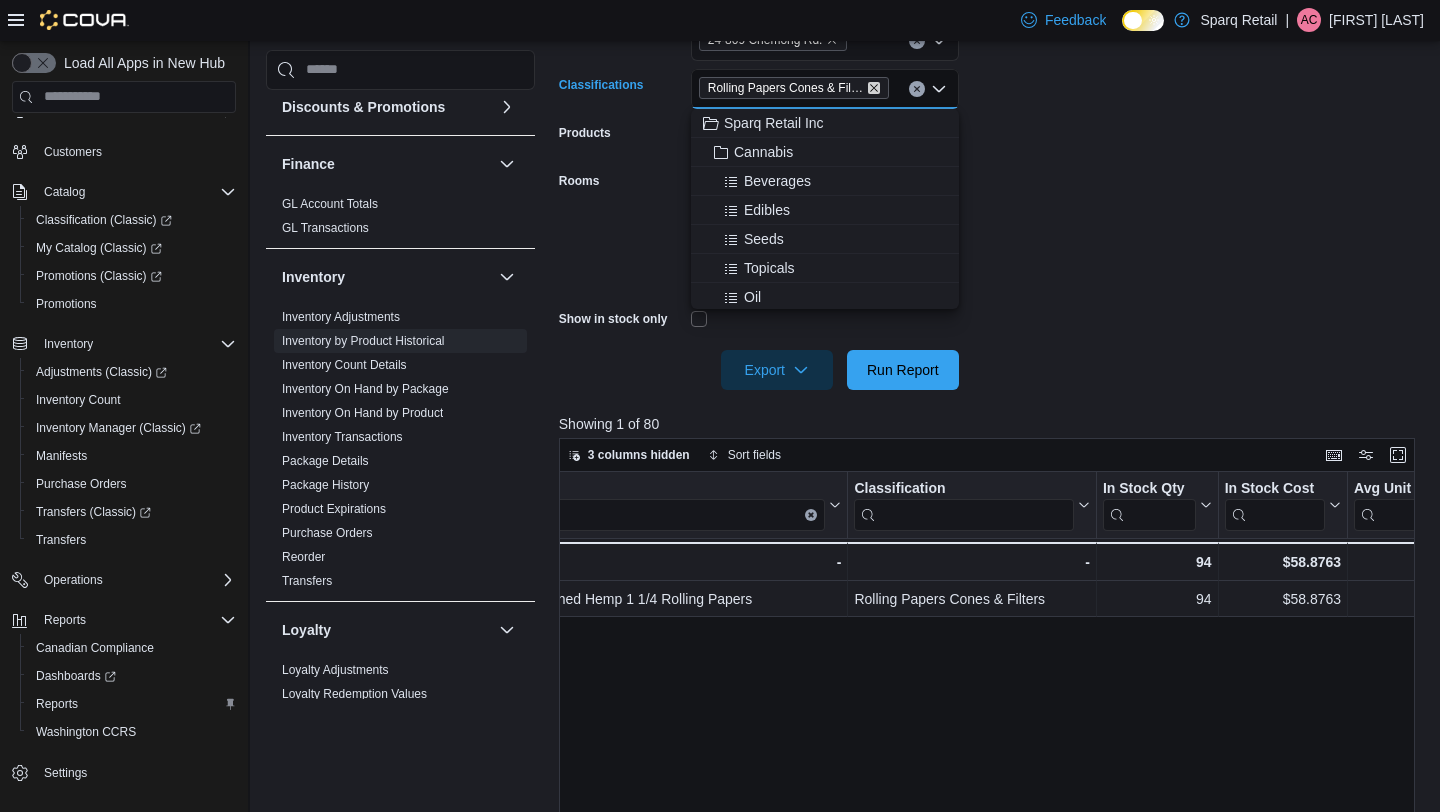 click 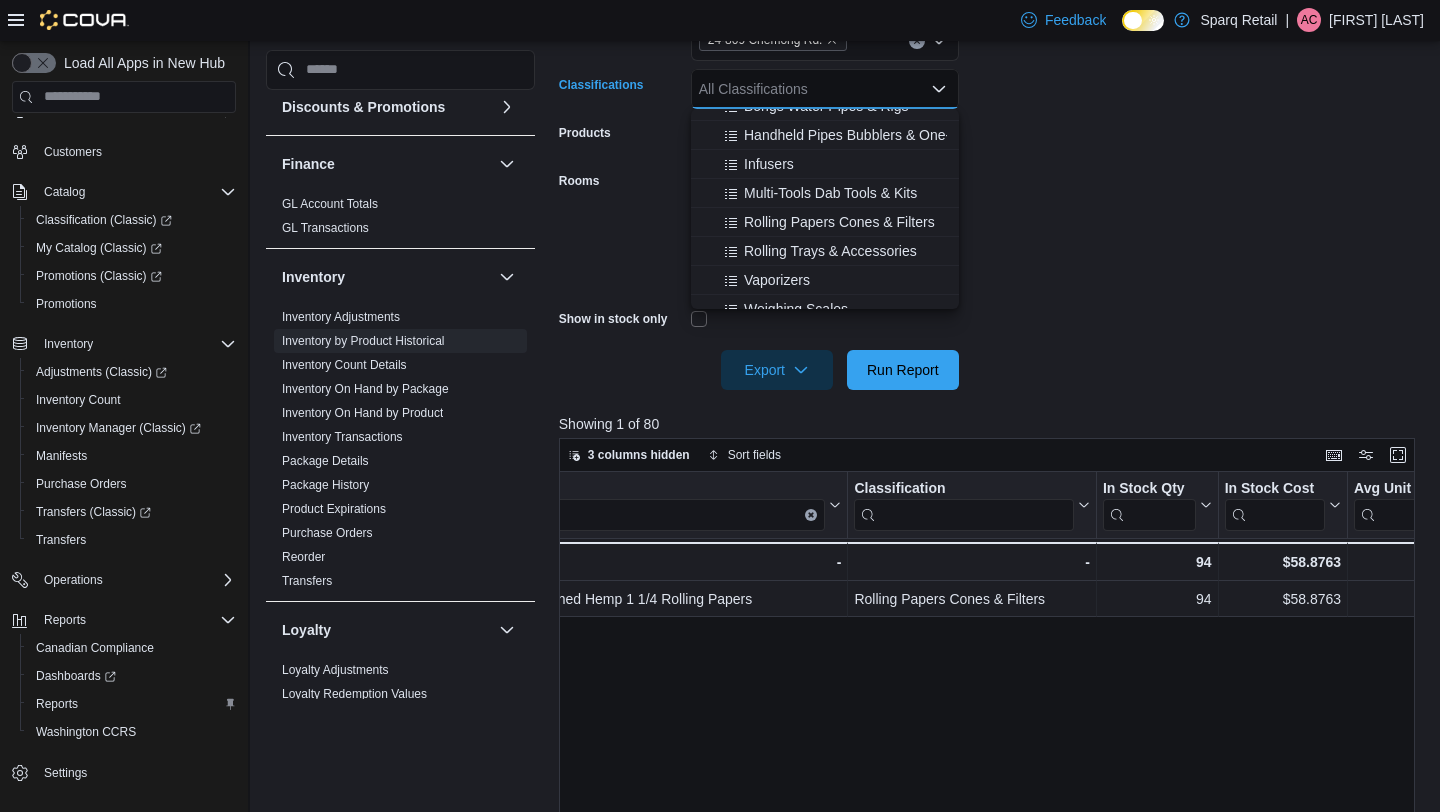 scroll, scrollTop: 567, scrollLeft: 0, axis: vertical 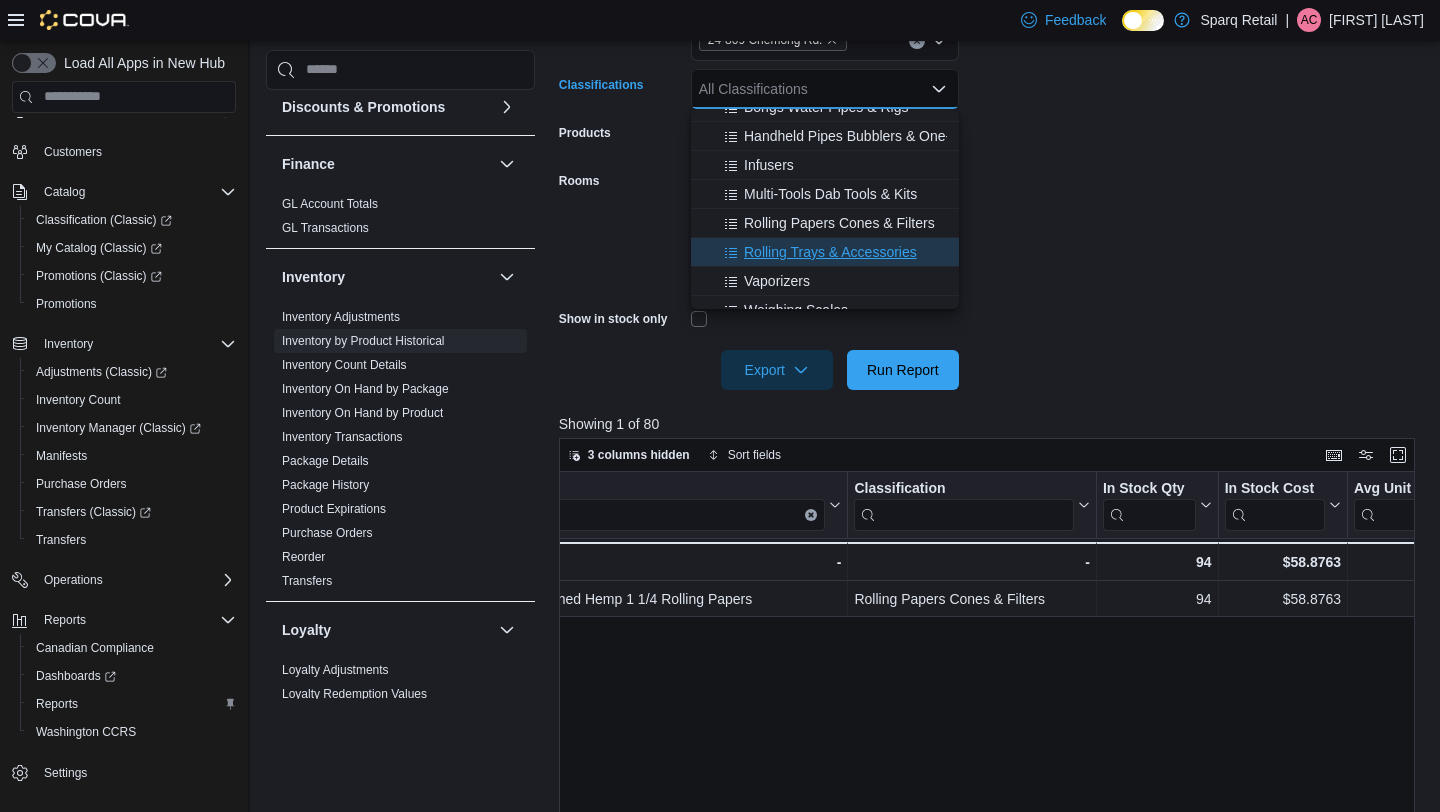 click on "Rolling Trays & Accessories" at bounding box center [830, 252] 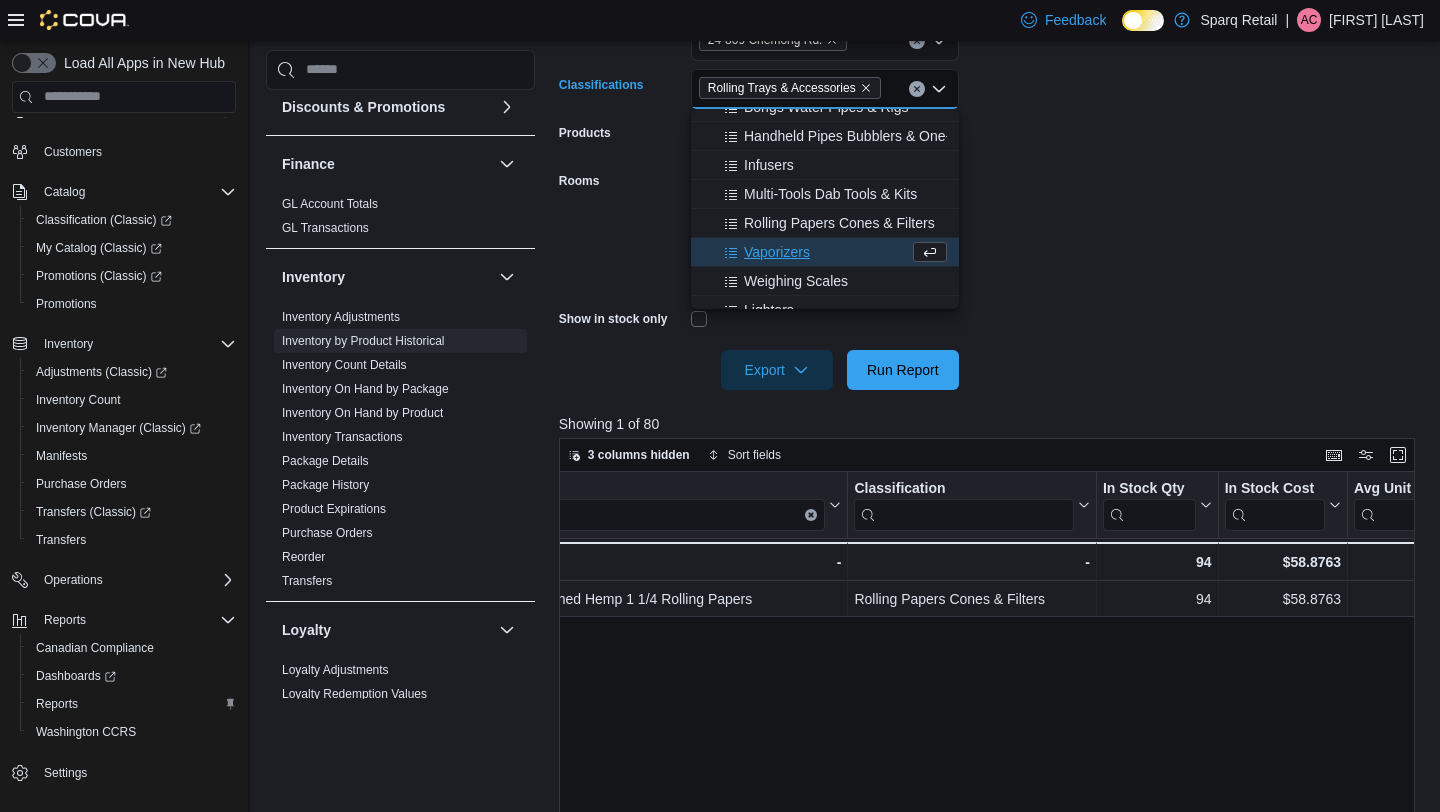 click on "**********" at bounding box center [991, 169] 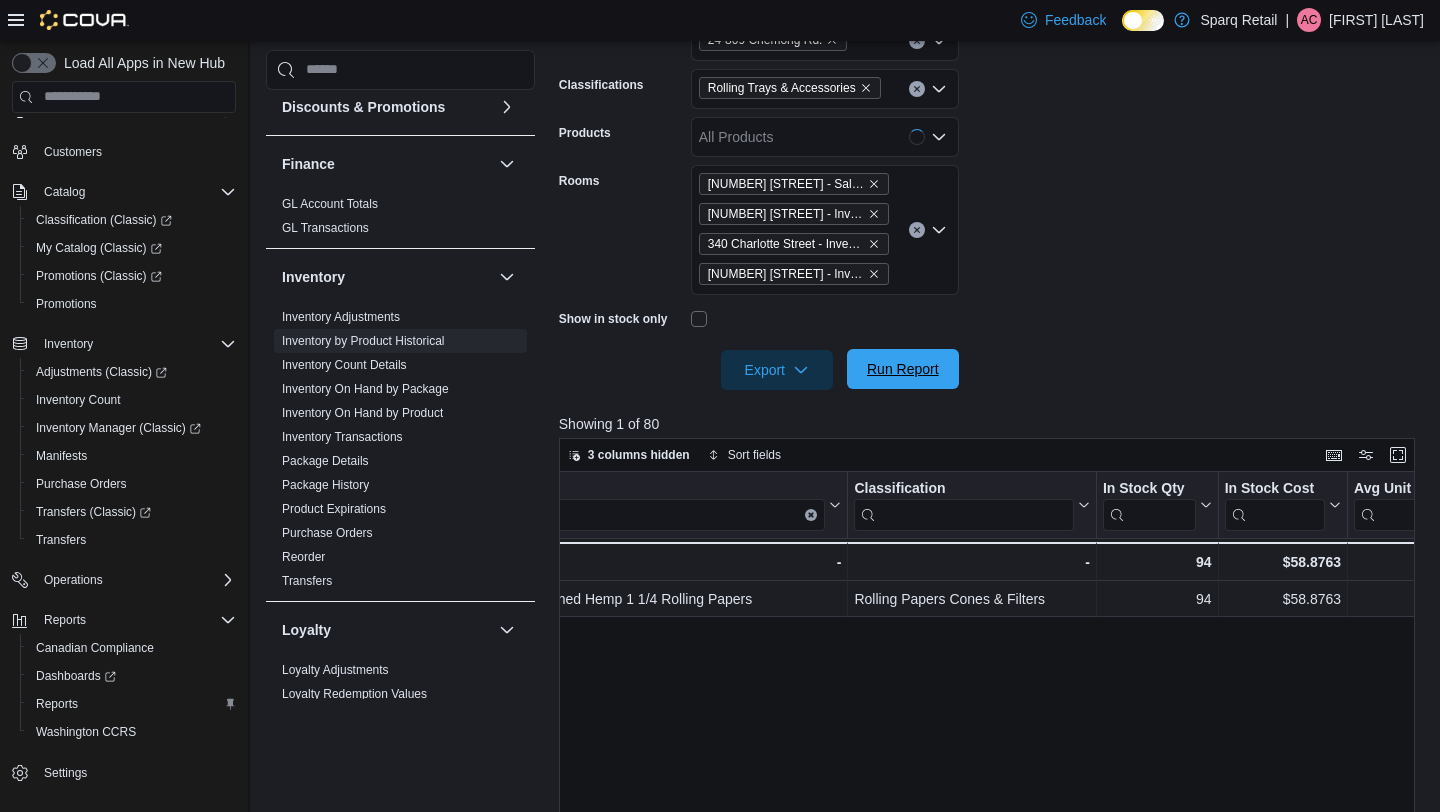 click on "Run Report" at bounding box center (903, 369) 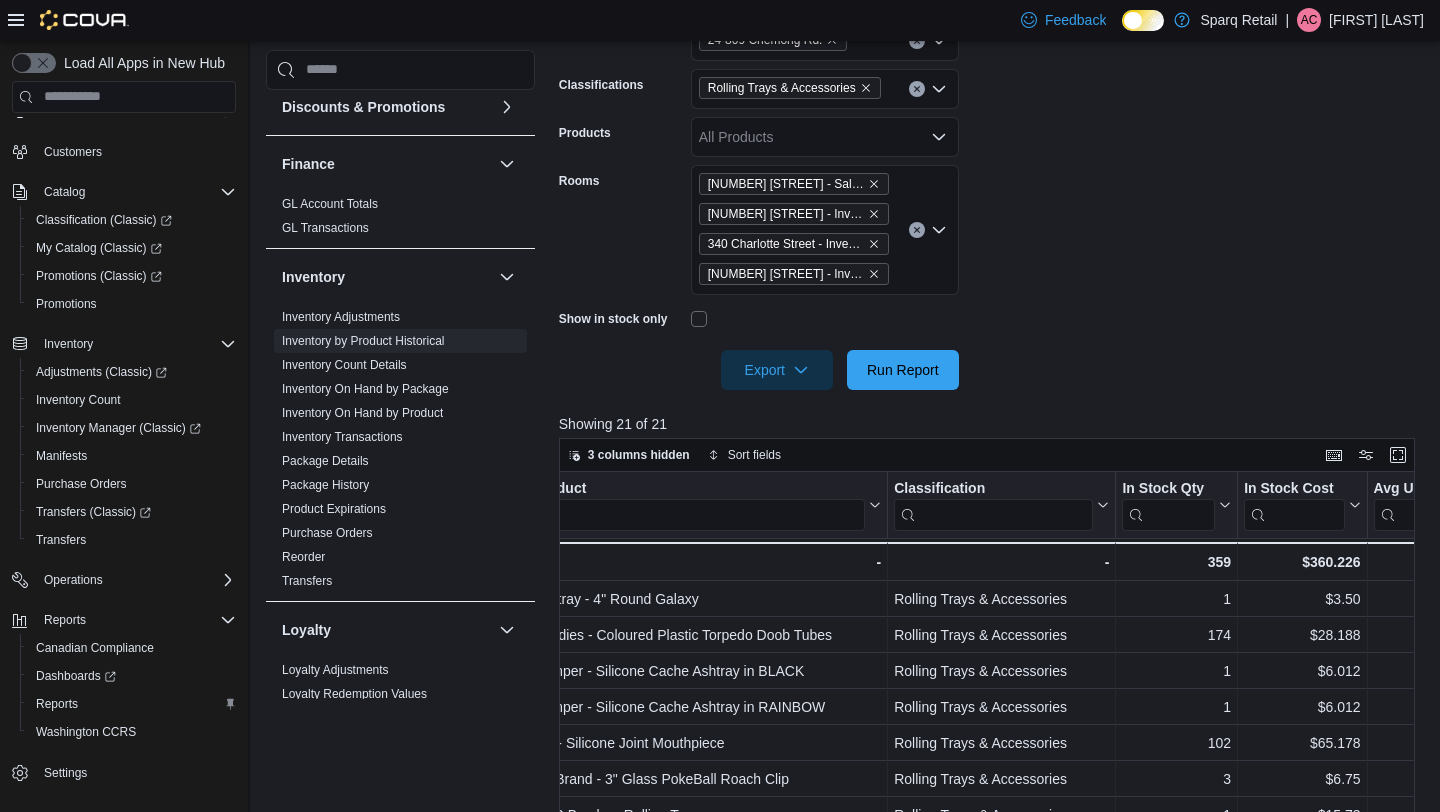scroll, scrollTop: 0, scrollLeft: 212, axis: horizontal 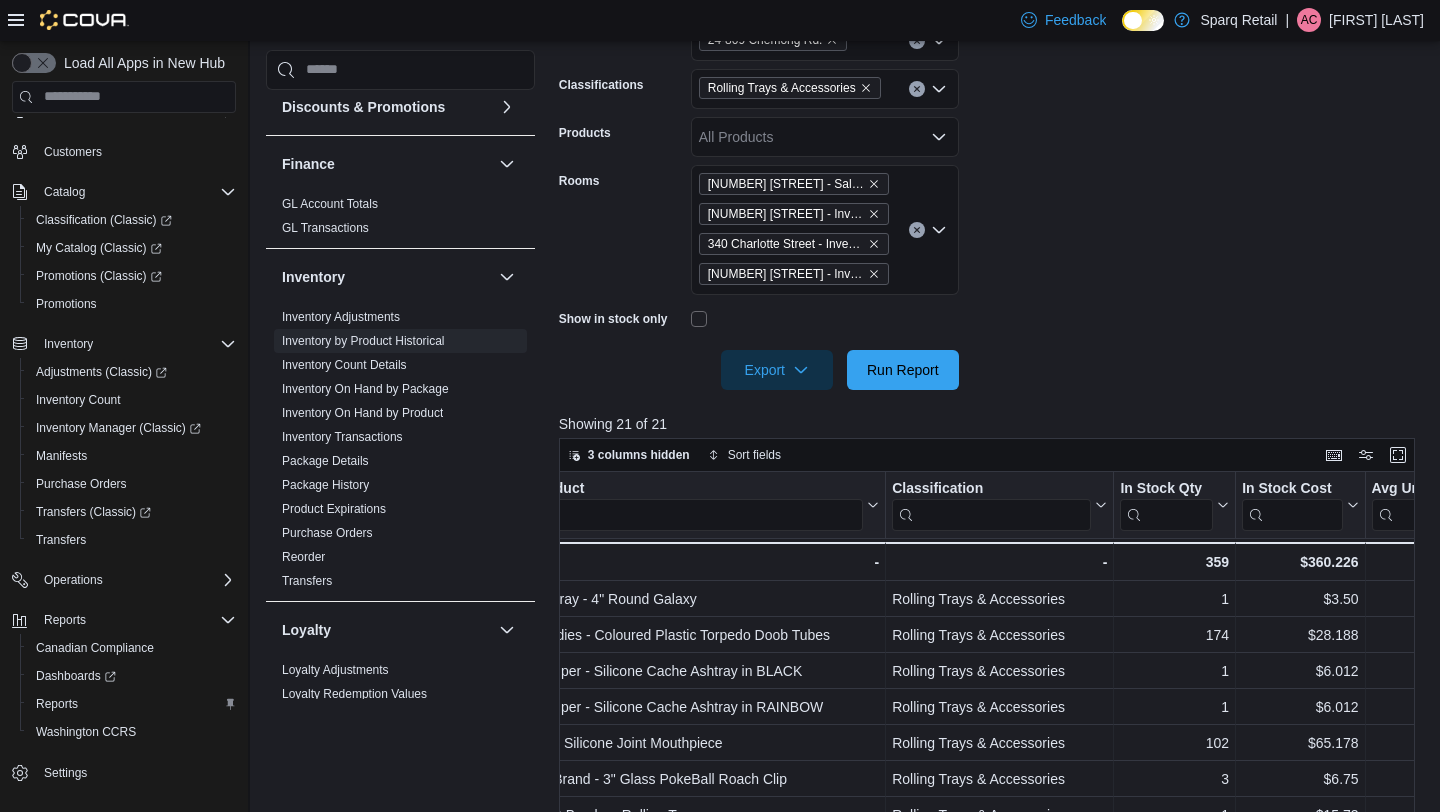 click at bounding box center [697, 514] 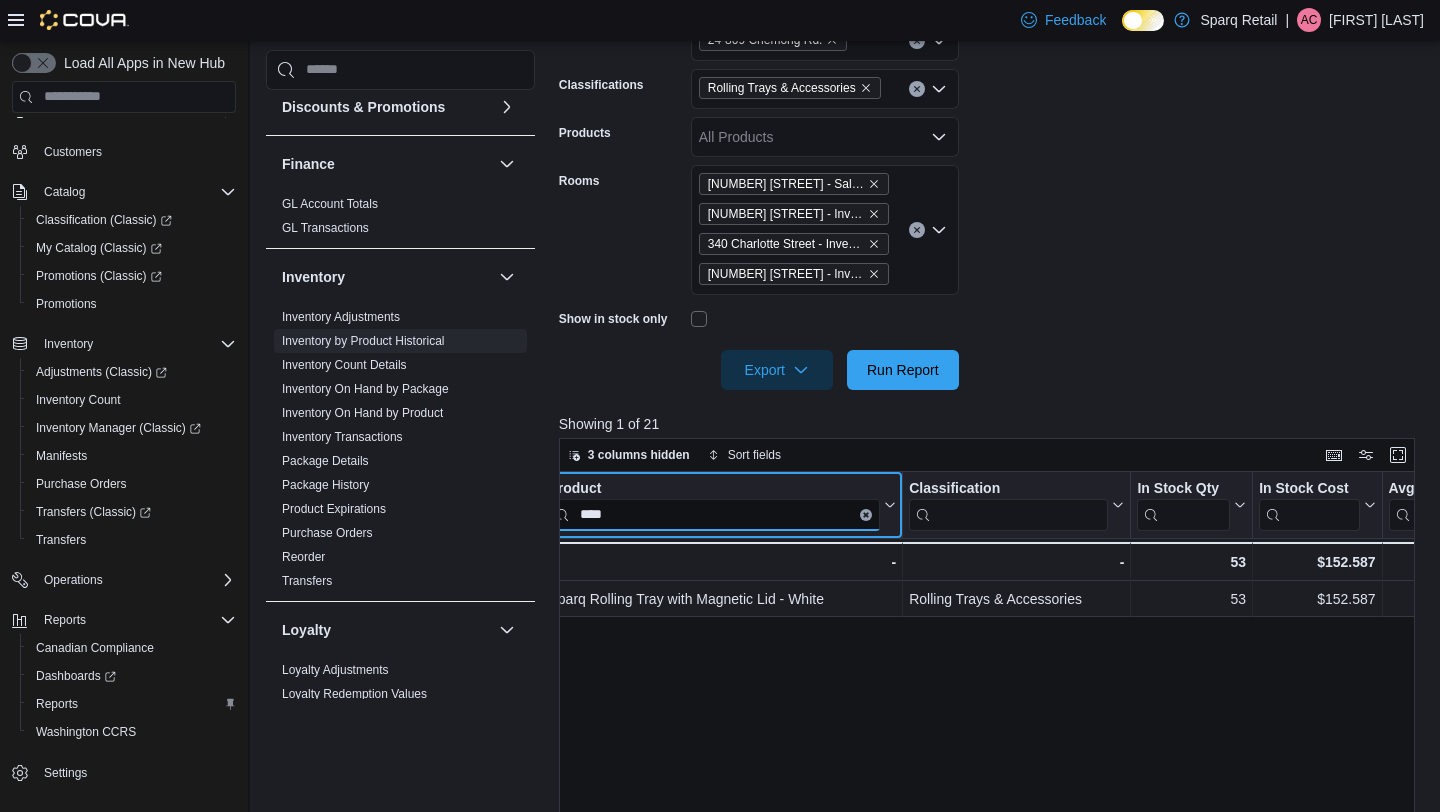 scroll, scrollTop: 0, scrollLeft: 196, axis: horizontal 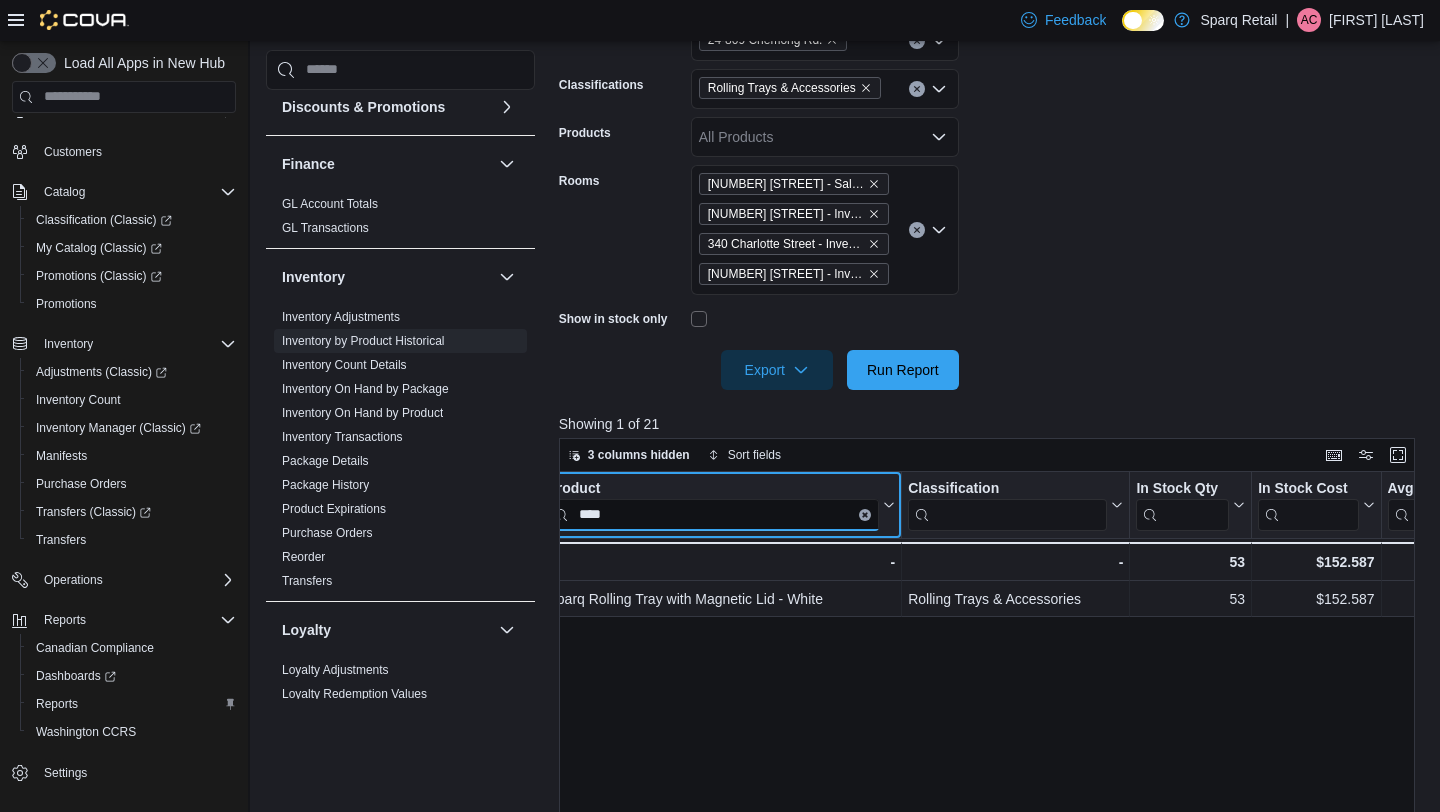 type on "****" 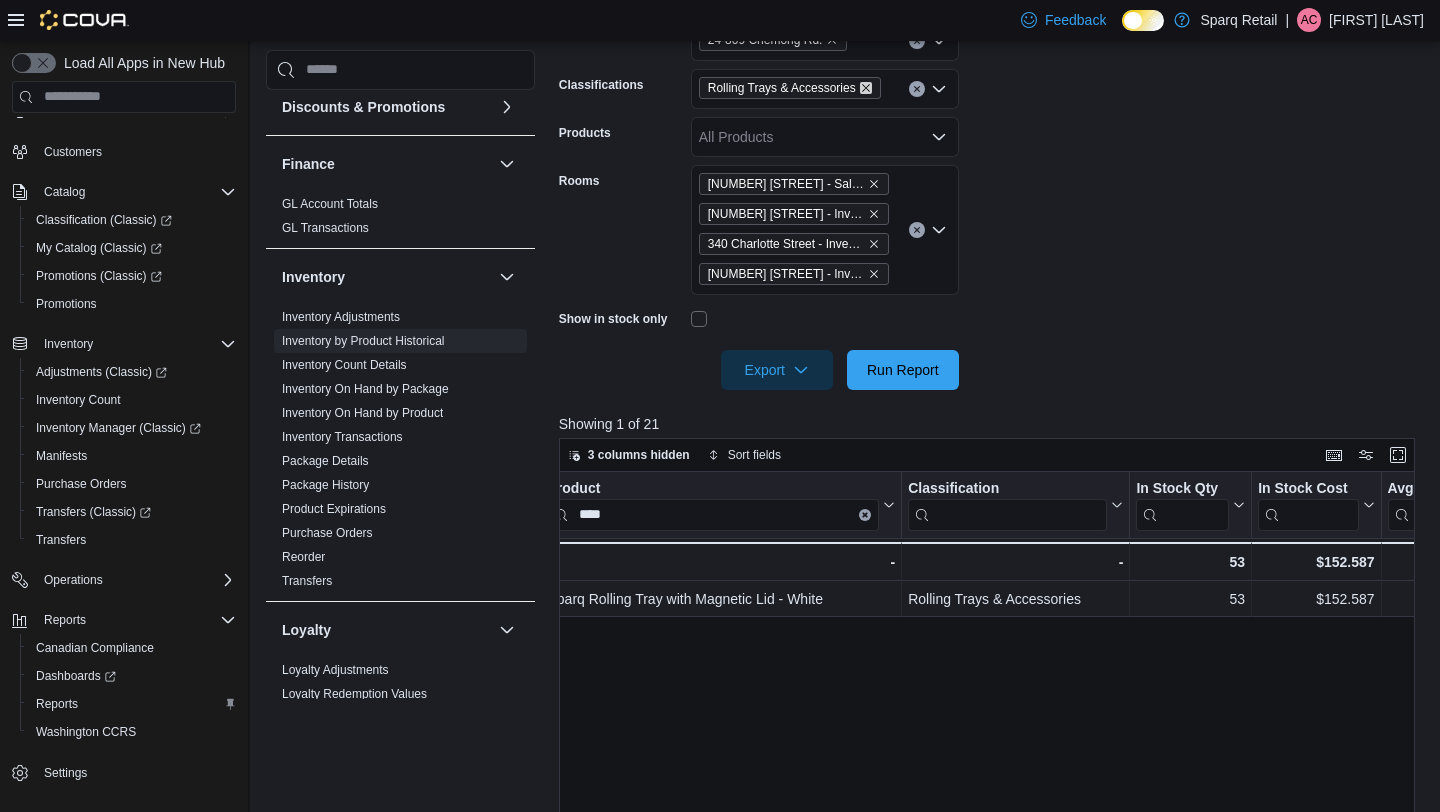 click 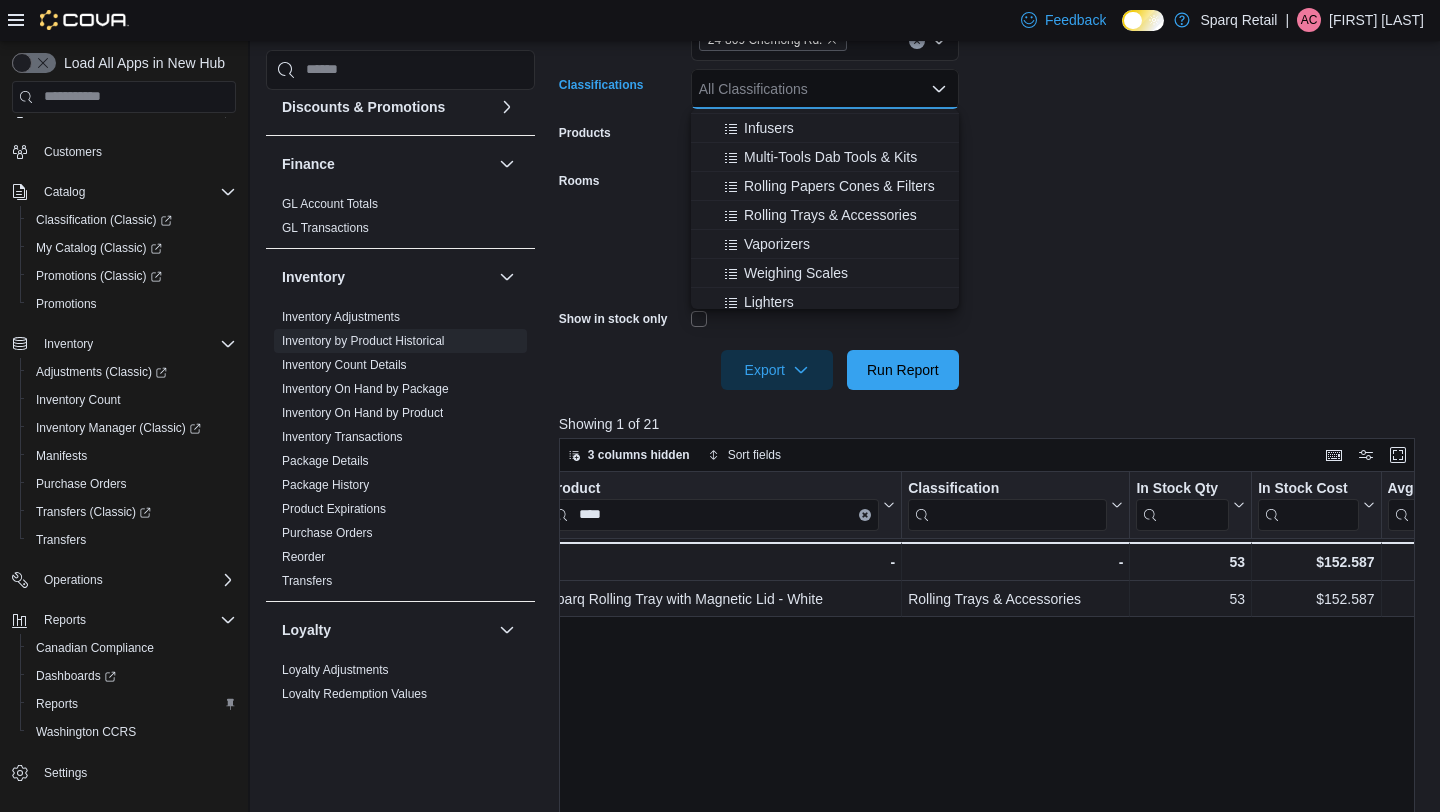 scroll, scrollTop: 607, scrollLeft: 0, axis: vertical 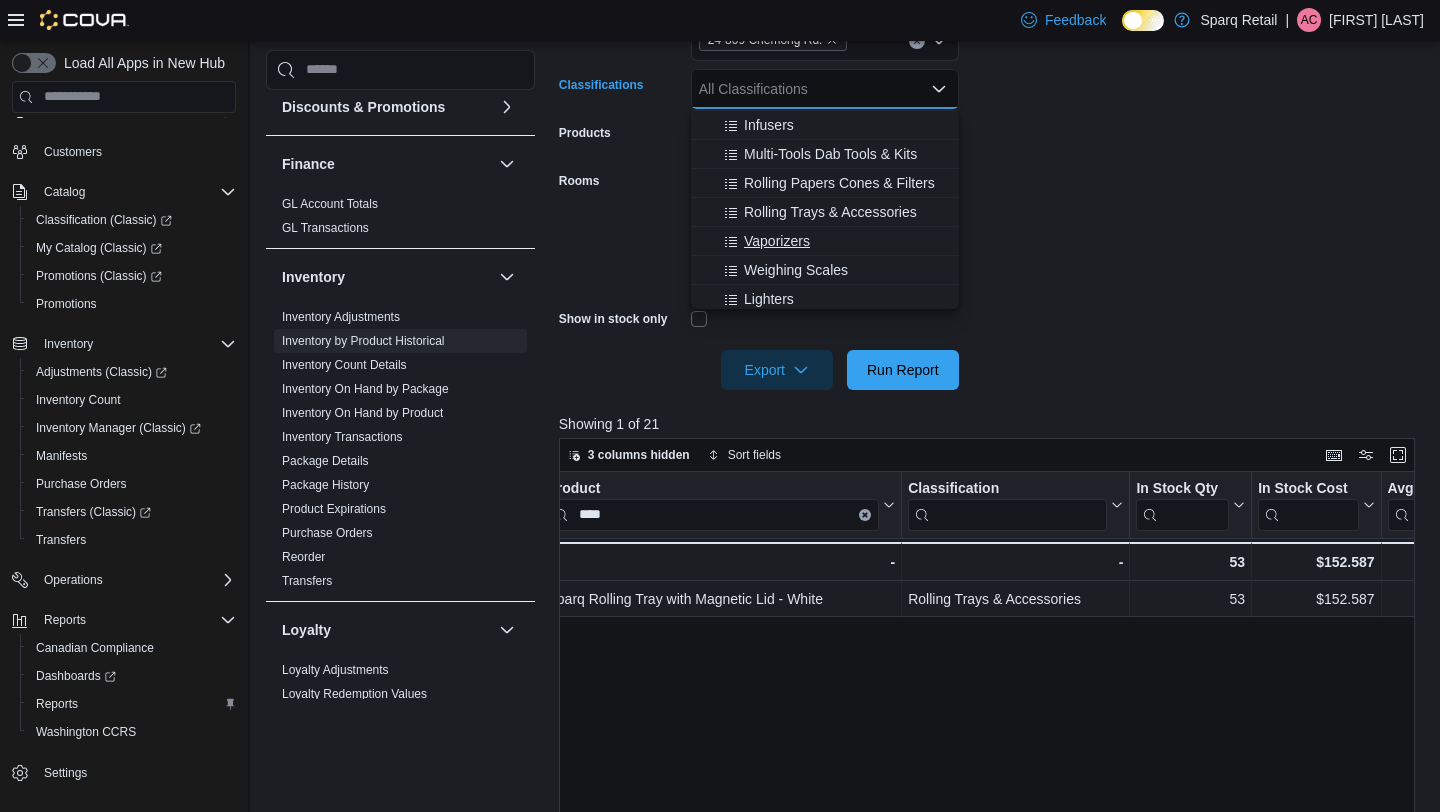 click on "Vaporizers" at bounding box center (777, 241) 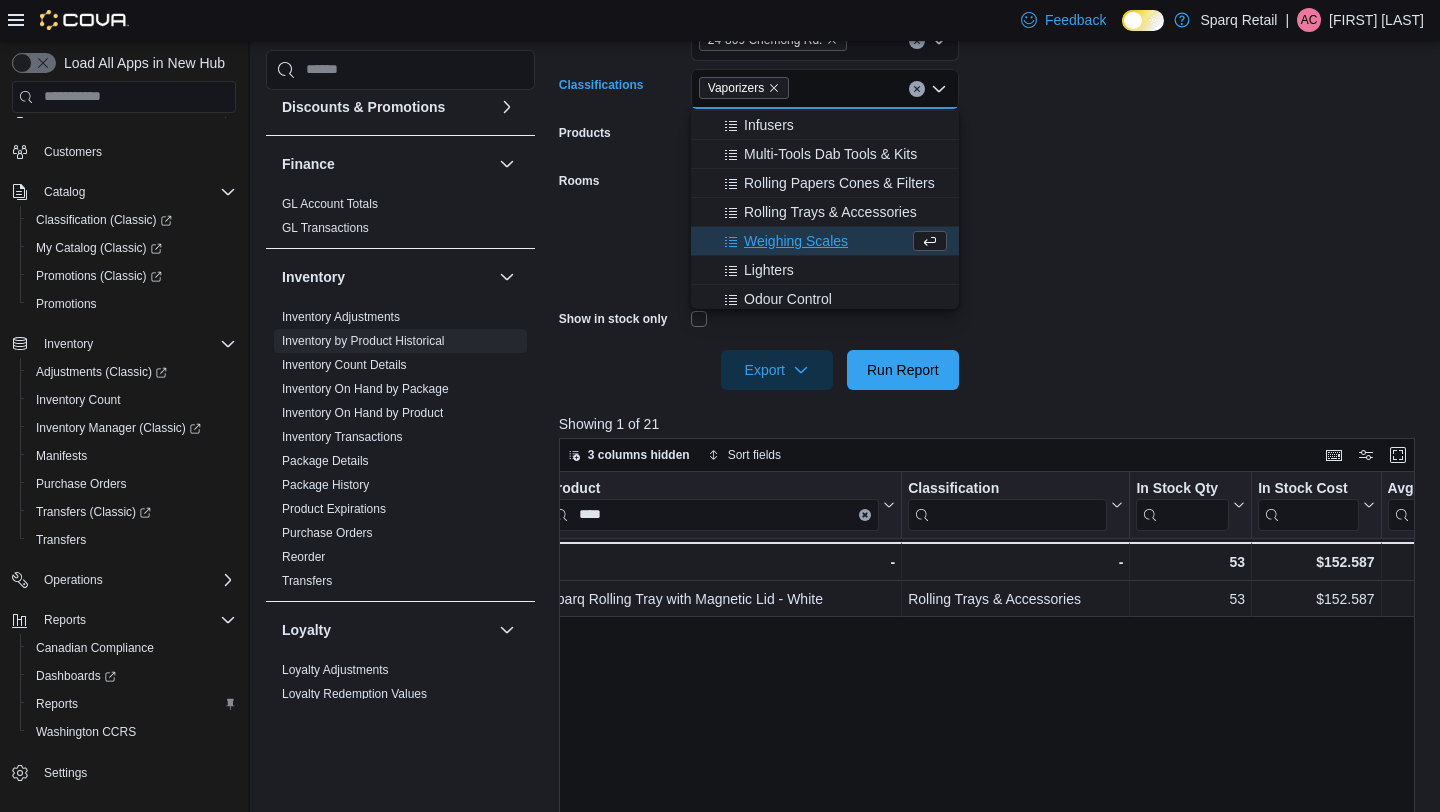 click on "**********" at bounding box center (991, 169) 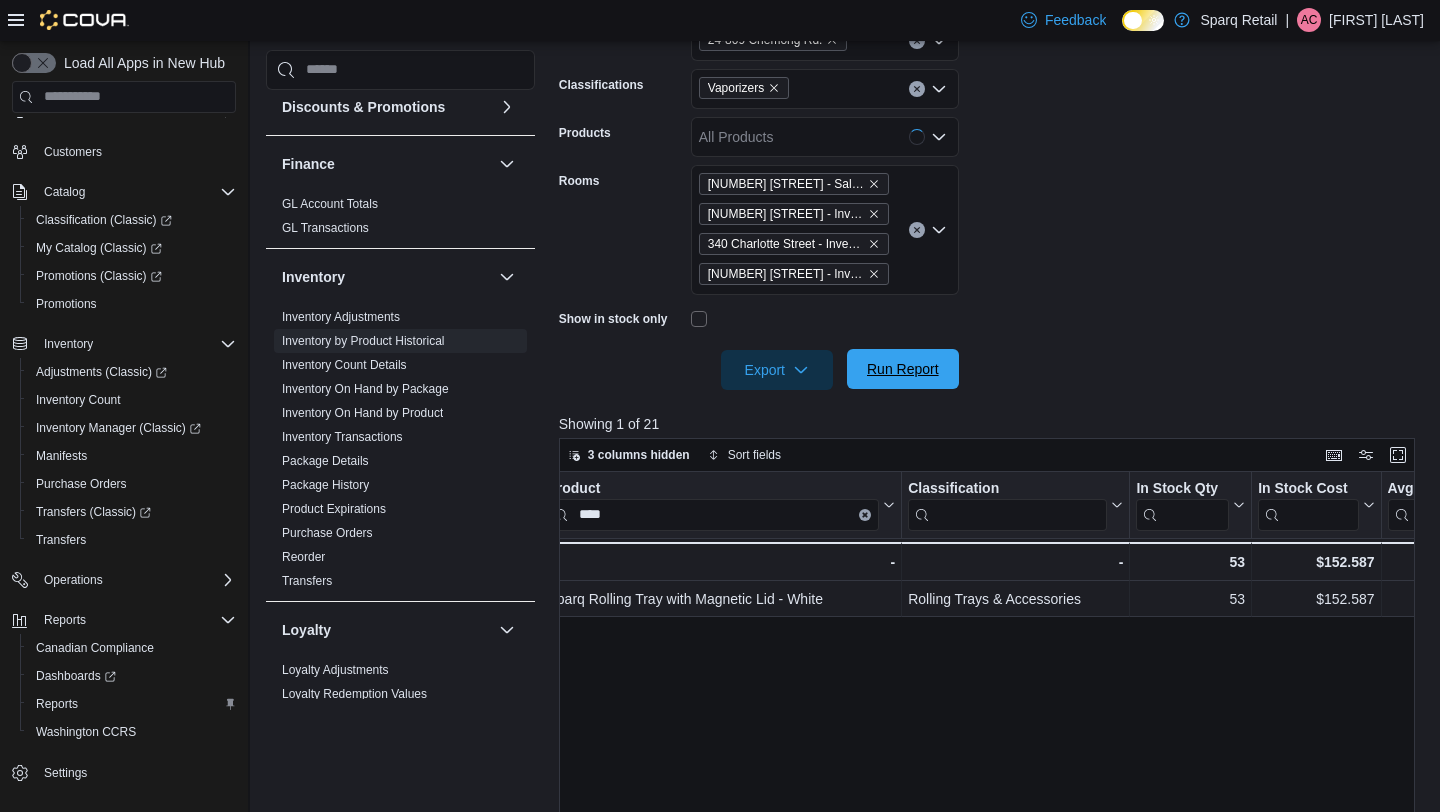 click on "Run Report" at bounding box center [903, 369] 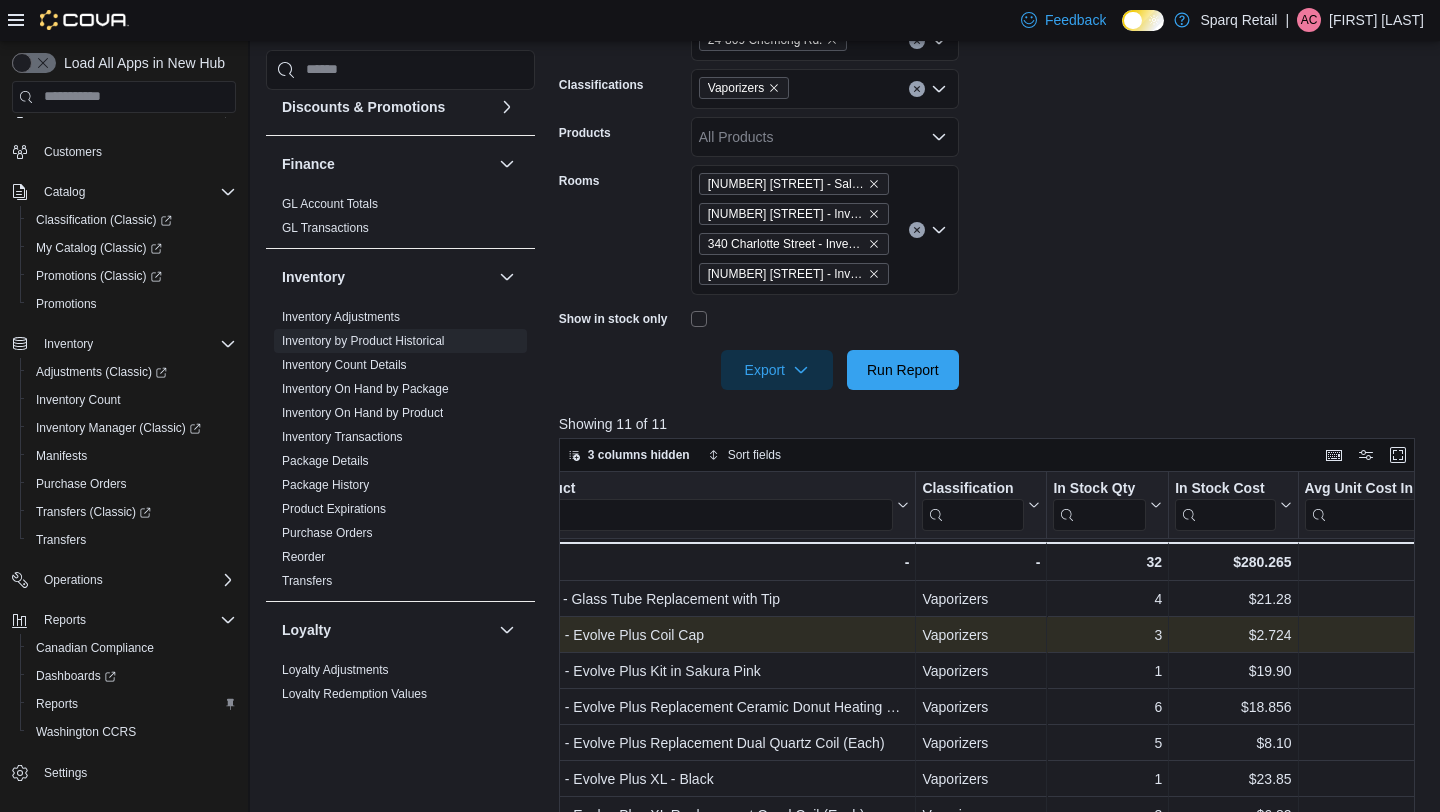 scroll, scrollTop: 0, scrollLeft: 225, axis: horizontal 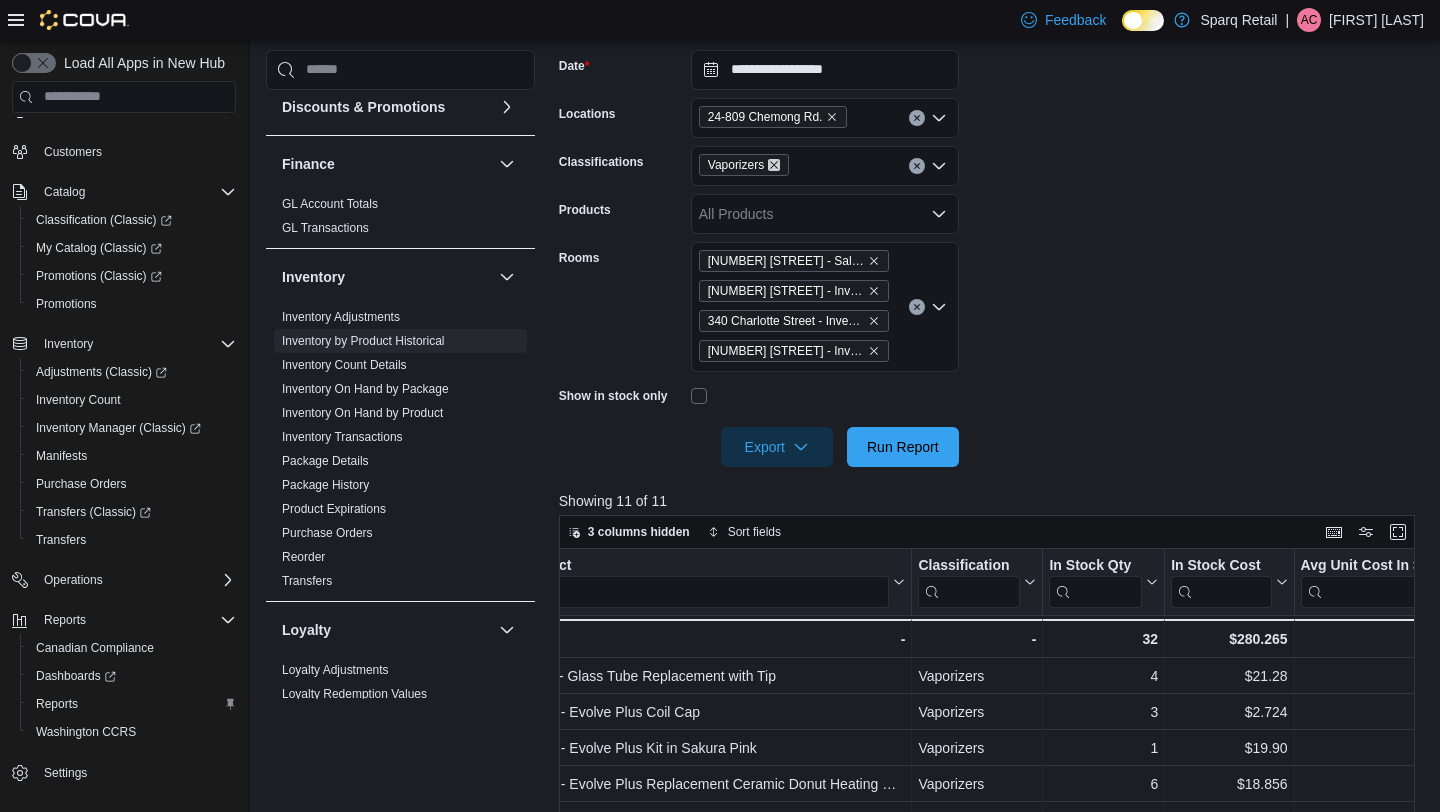click 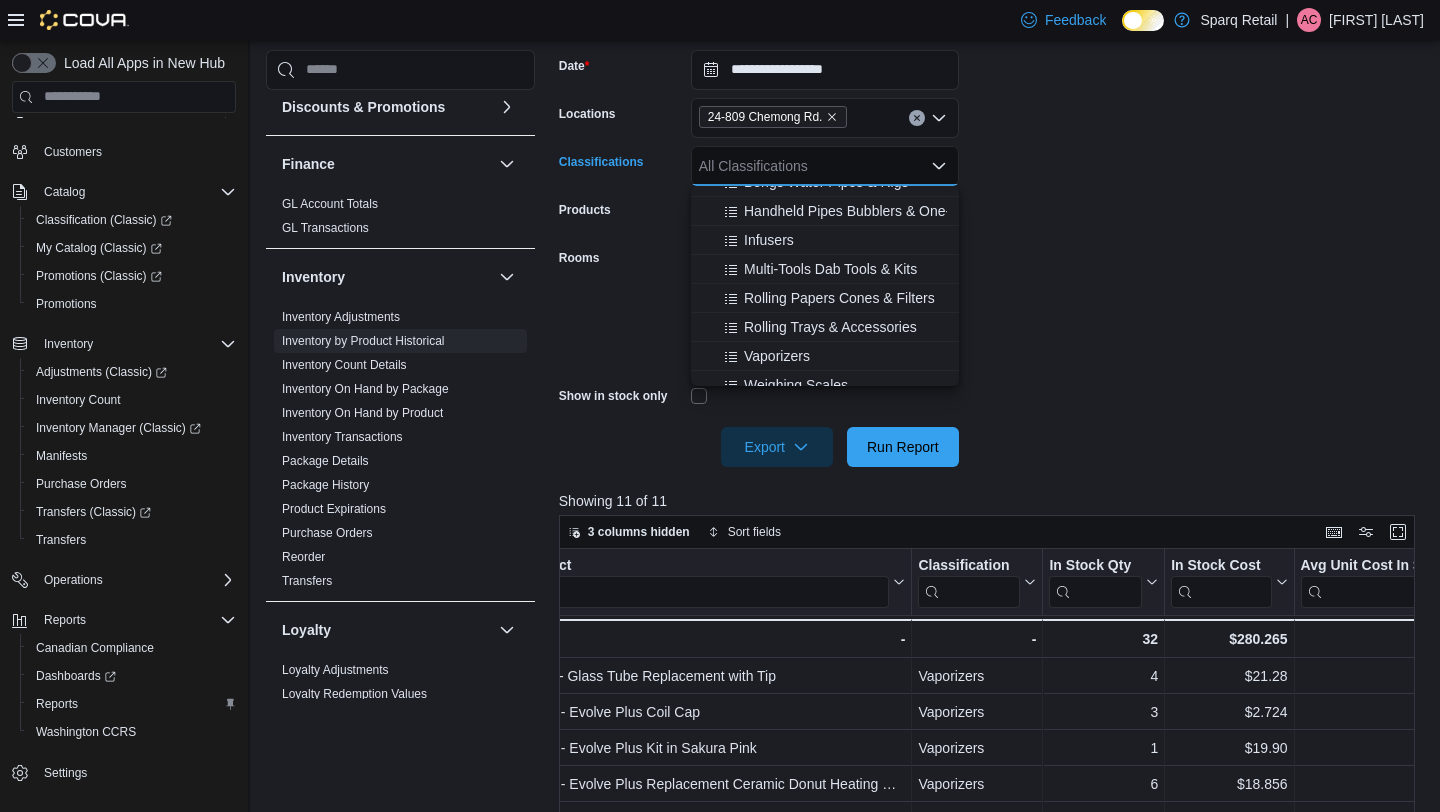 scroll, scrollTop: 647, scrollLeft: 0, axis: vertical 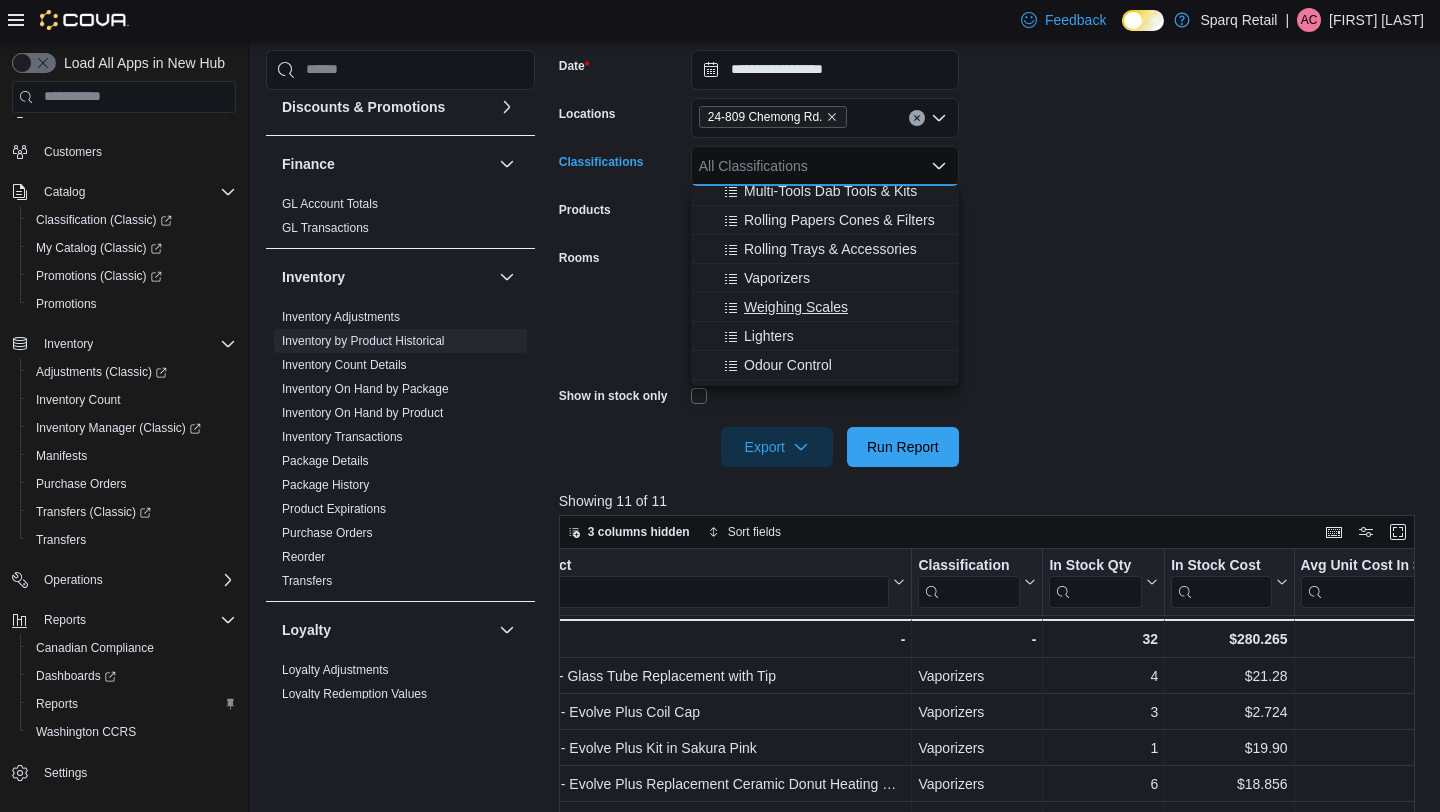 click on "Weighing Scales" at bounding box center [796, 307] 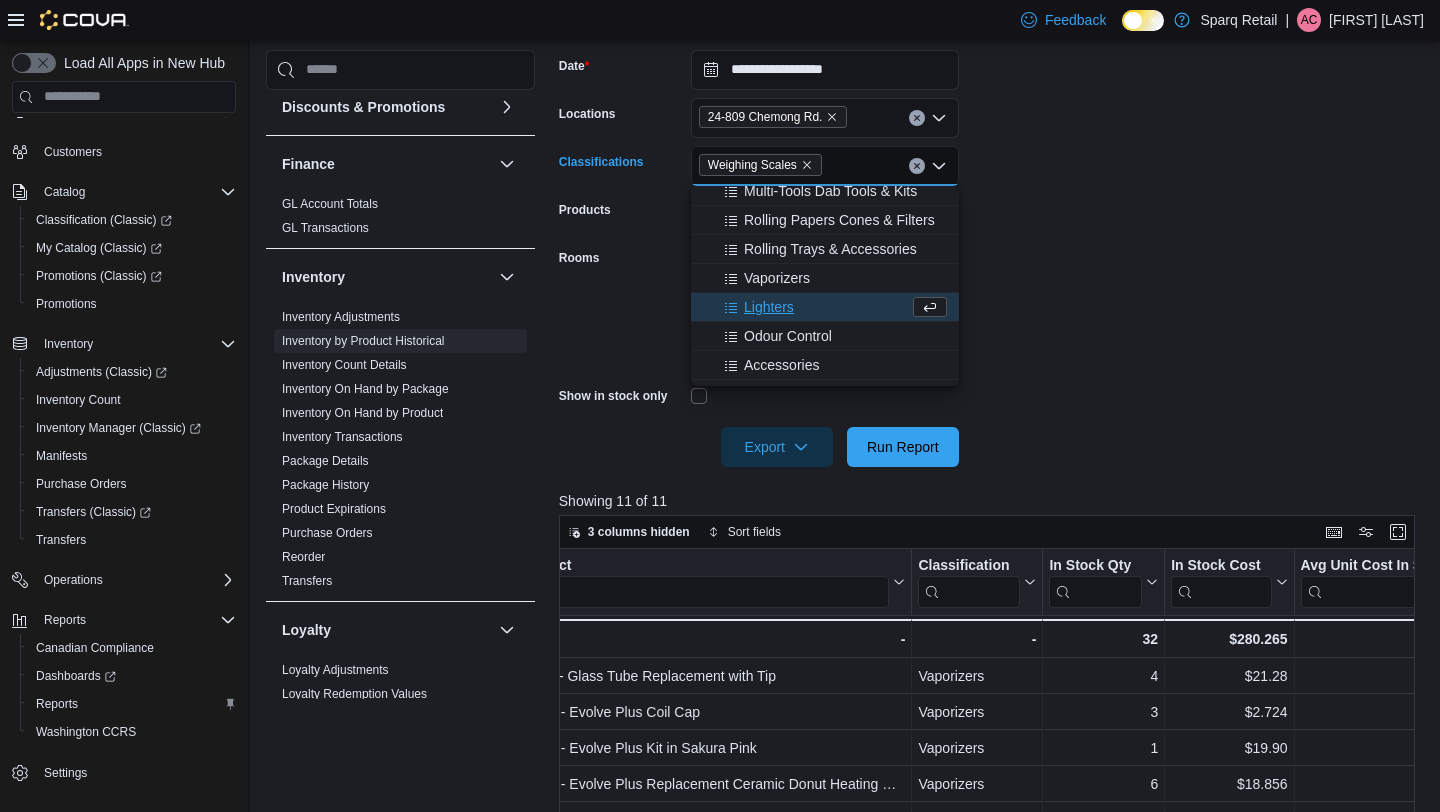 click on "**********" at bounding box center [991, 246] 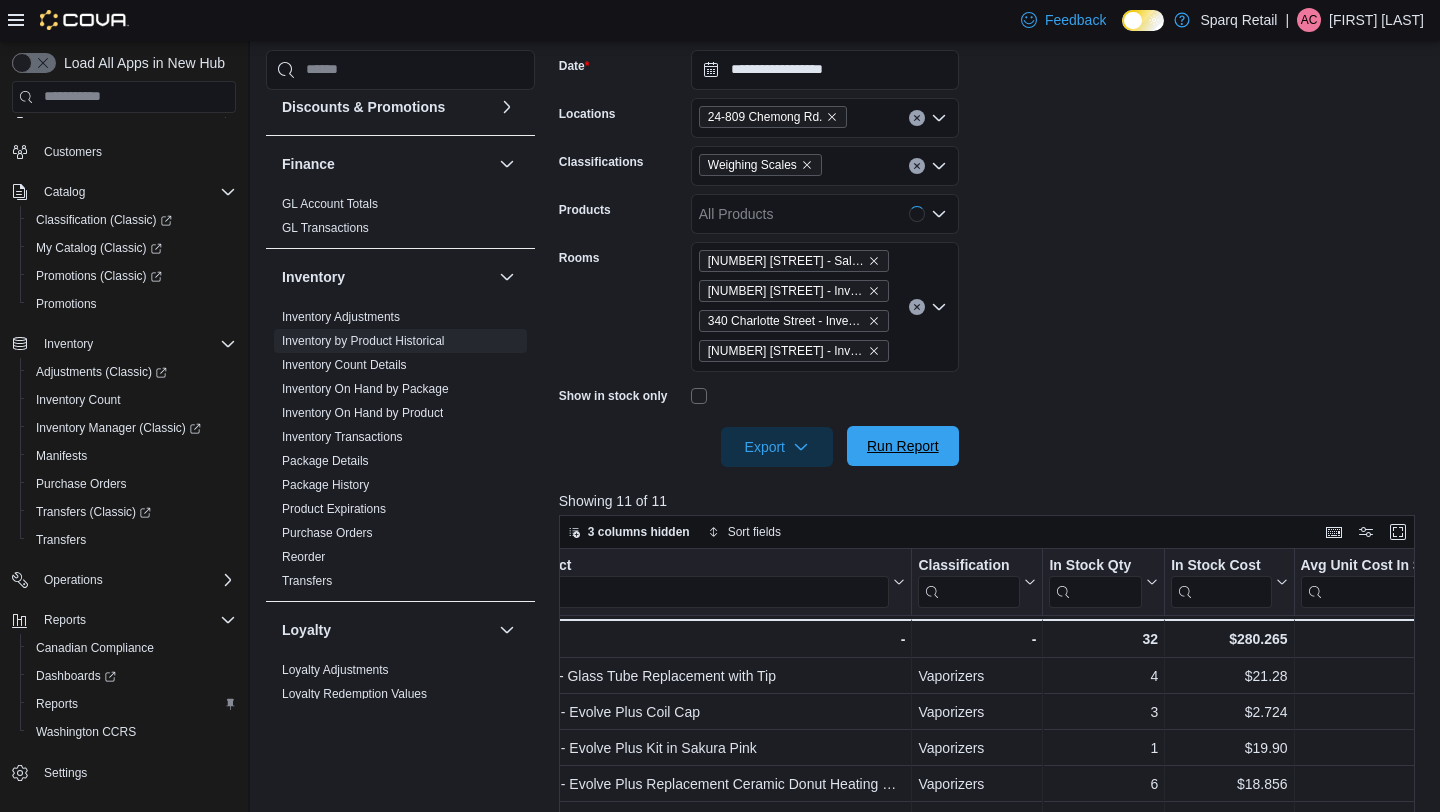 click on "Run Report" at bounding box center [903, 446] 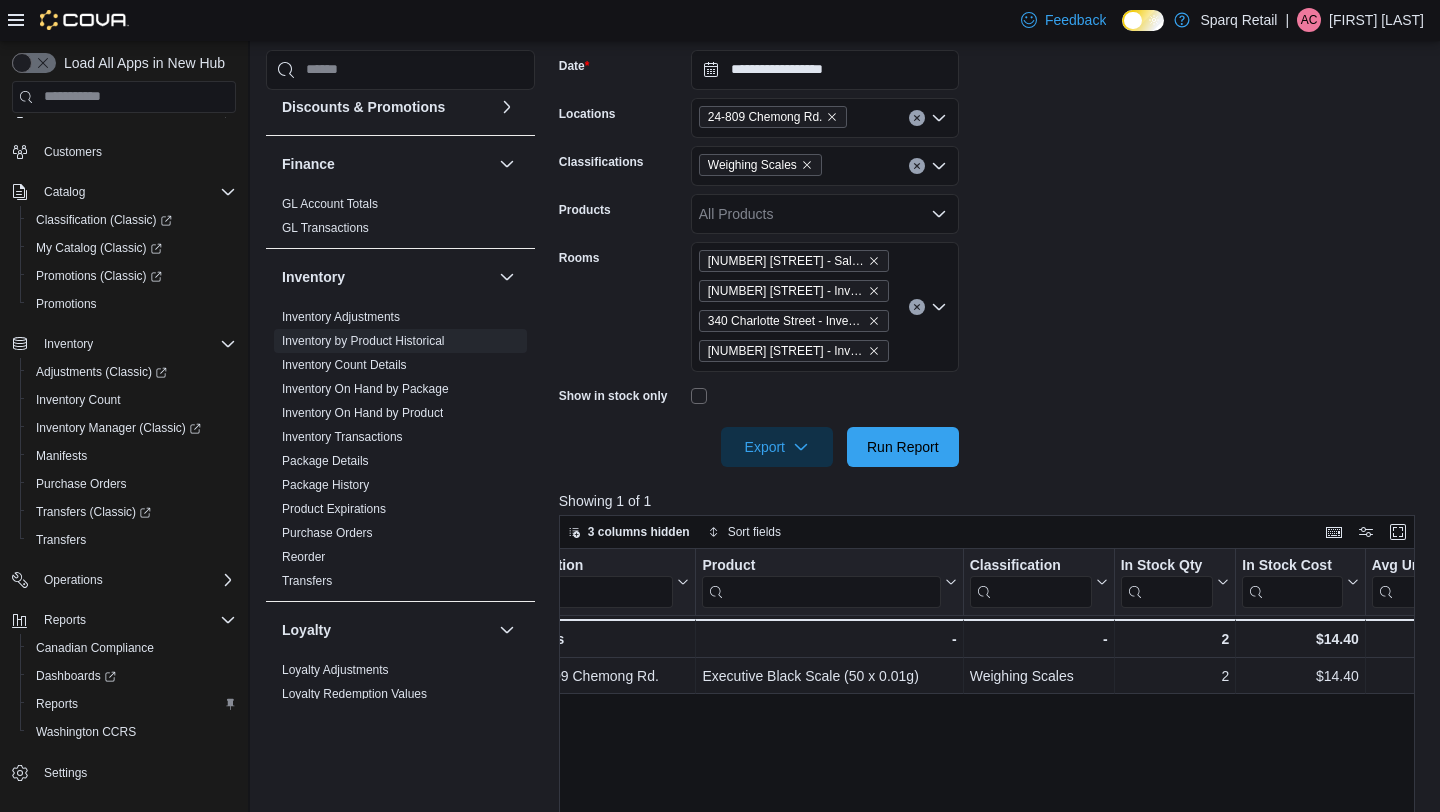 scroll, scrollTop: 0, scrollLeft: 42, axis: horizontal 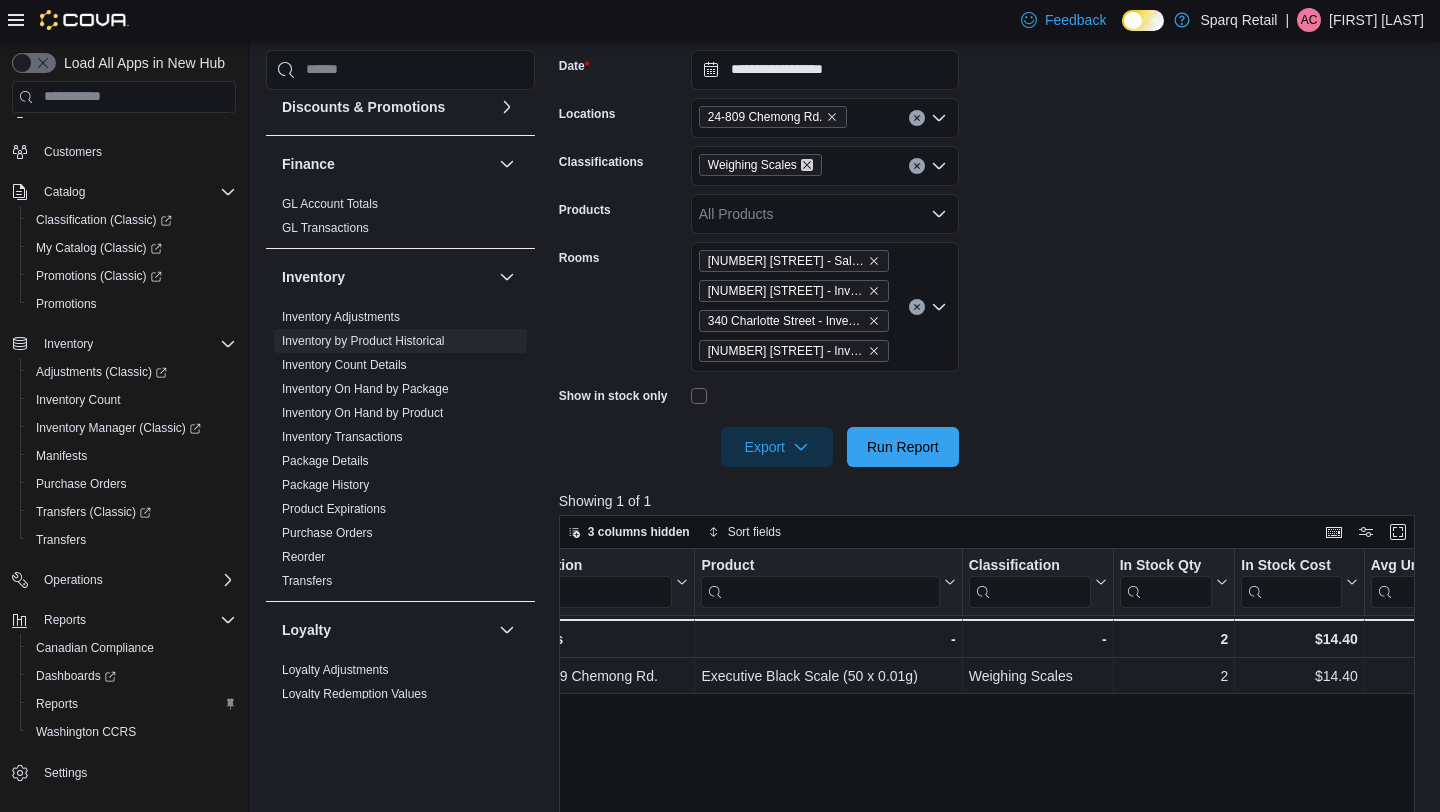 click 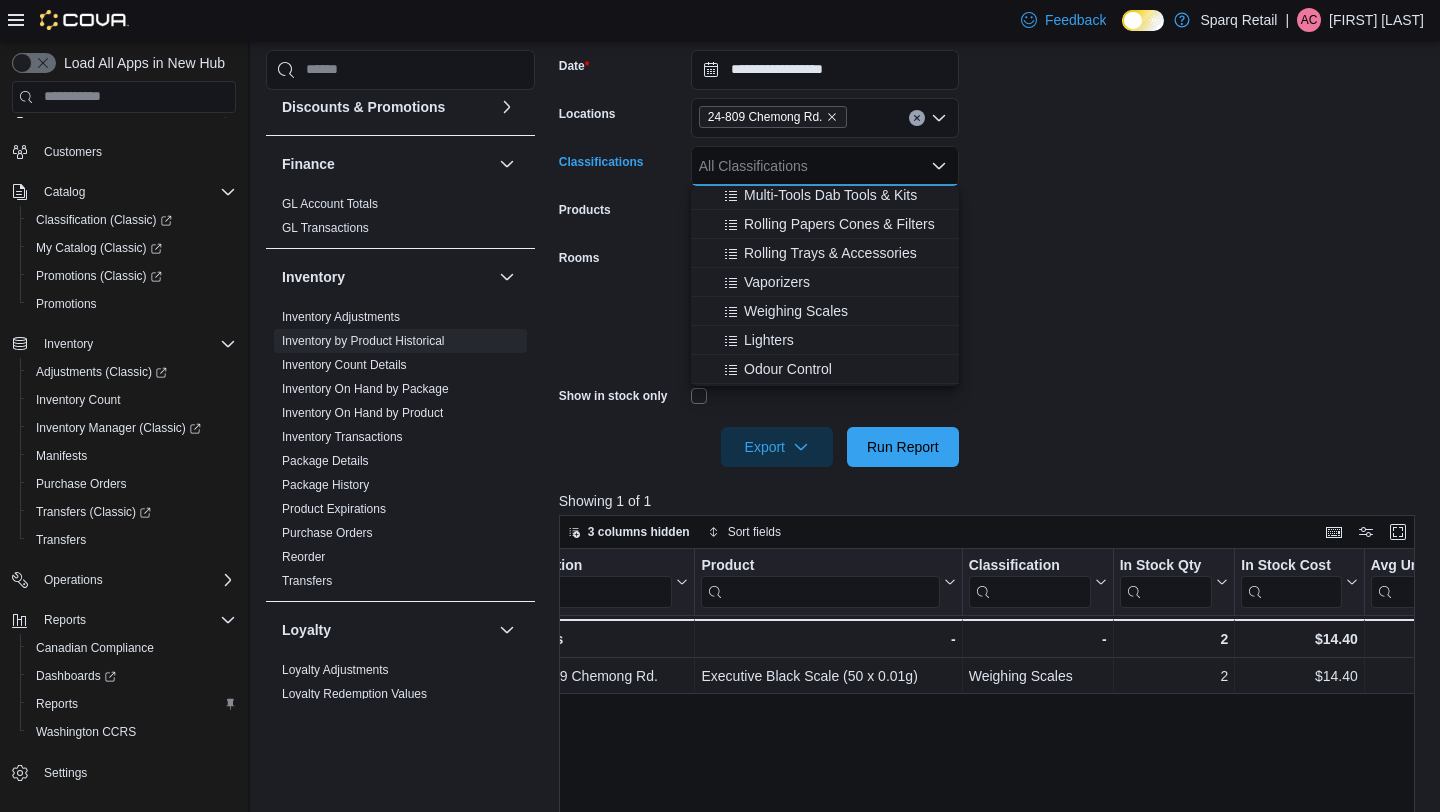 scroll, scrollTop: 645, scrollLeft: 0, axis: vertical 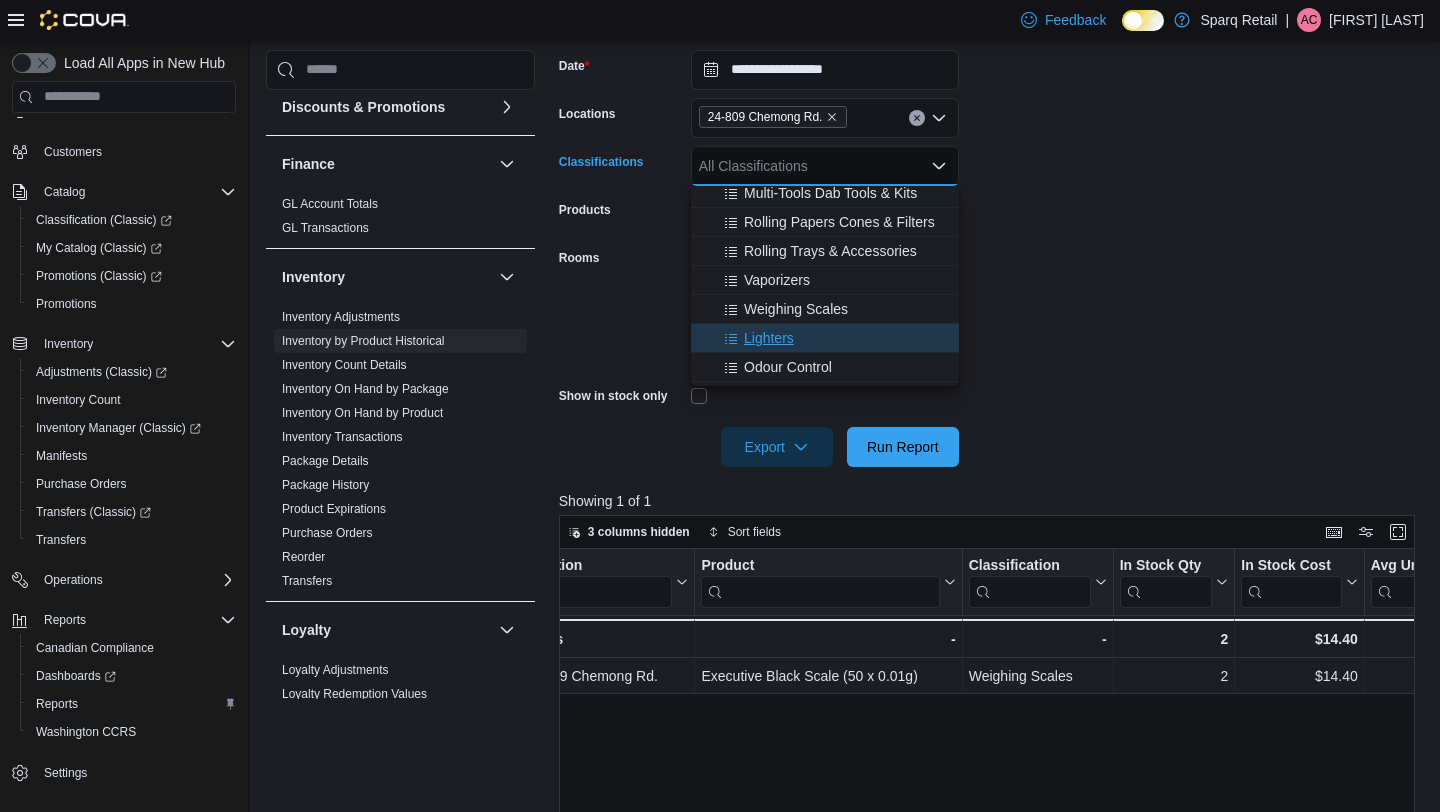 click on "Lighters" at bounding box center [769, 338] 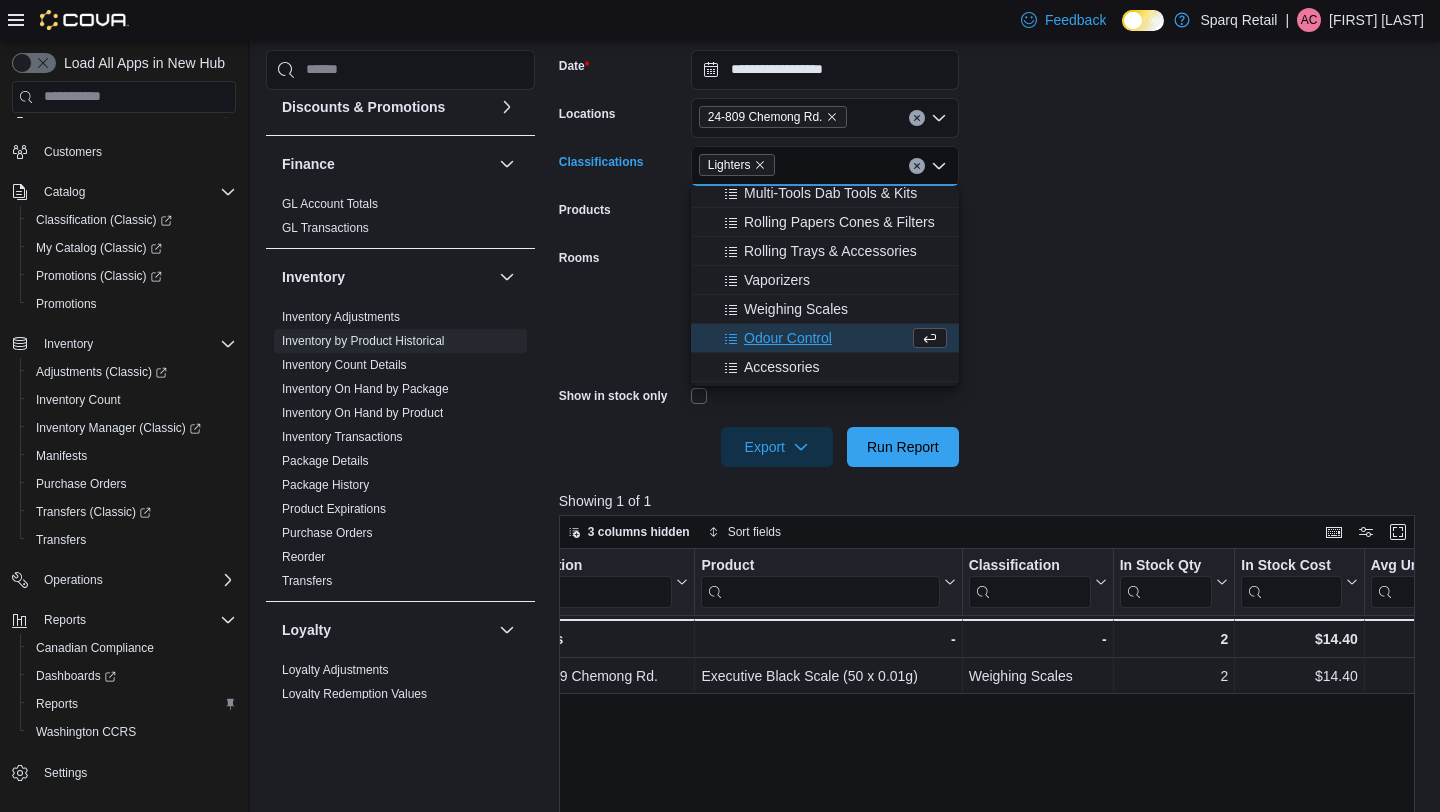 click on "**********" at bounding box center (991, 246) 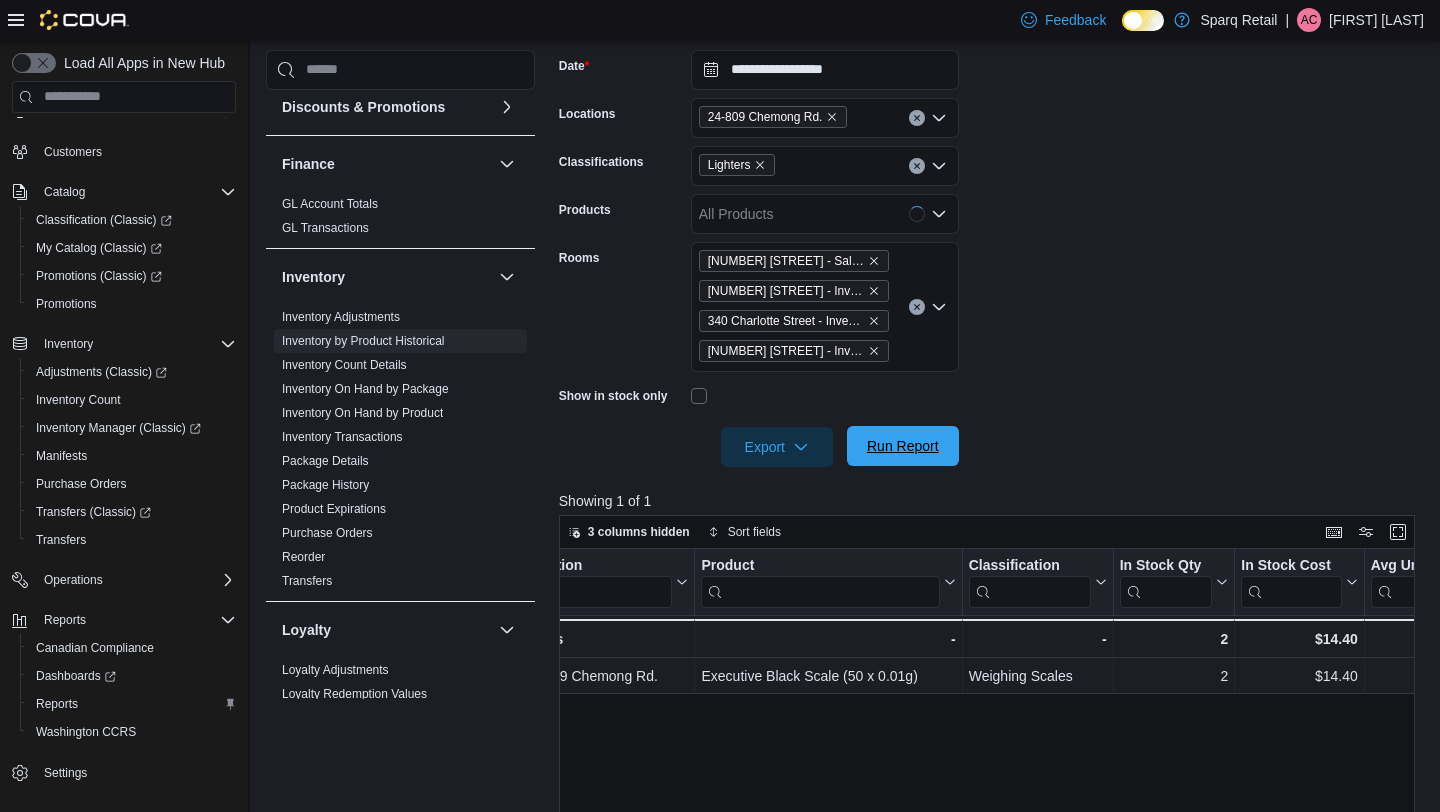 click on "Run Report" at bounding box center (903, 446) 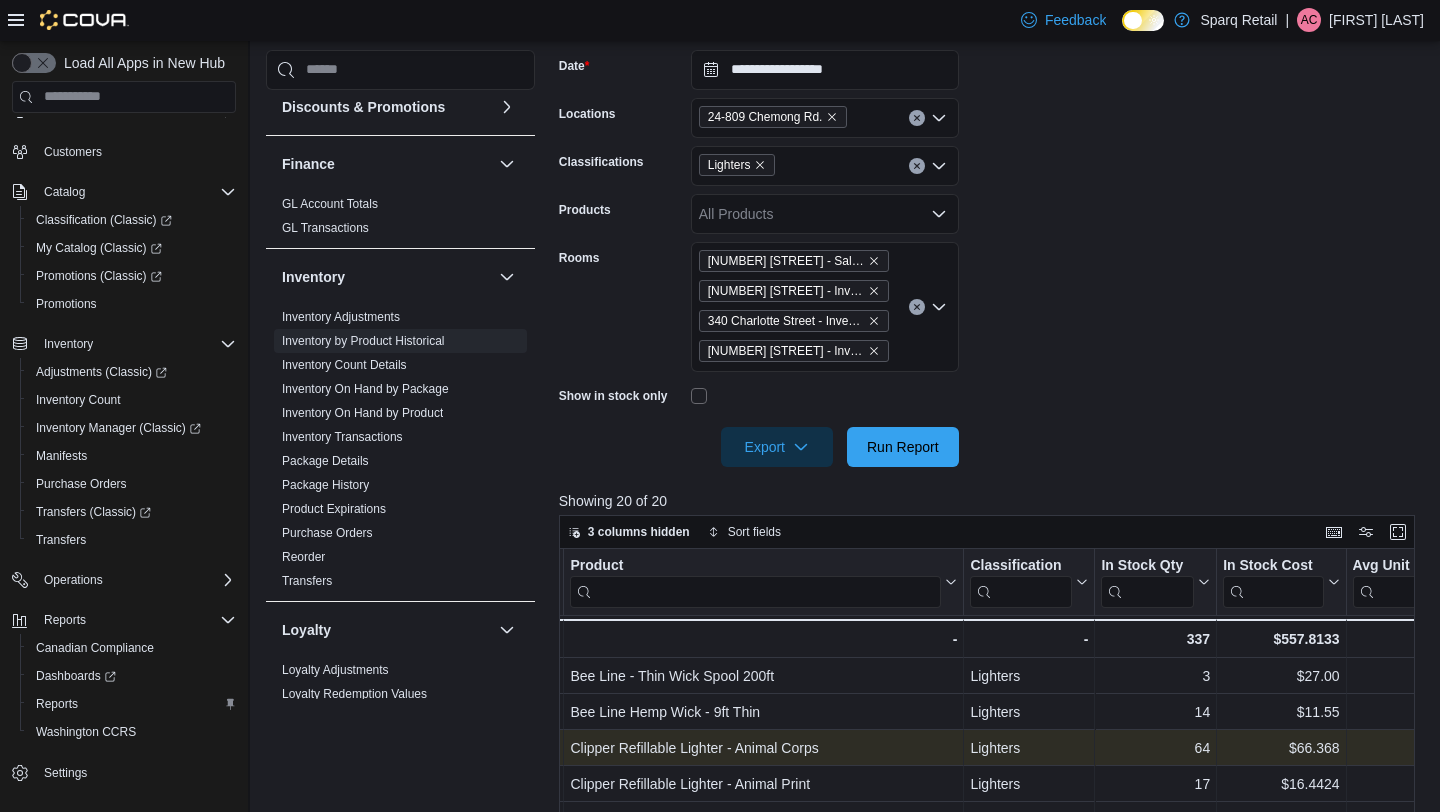 scroll, scrollTop: 0, scrollLeft: 178, axis: horizontal 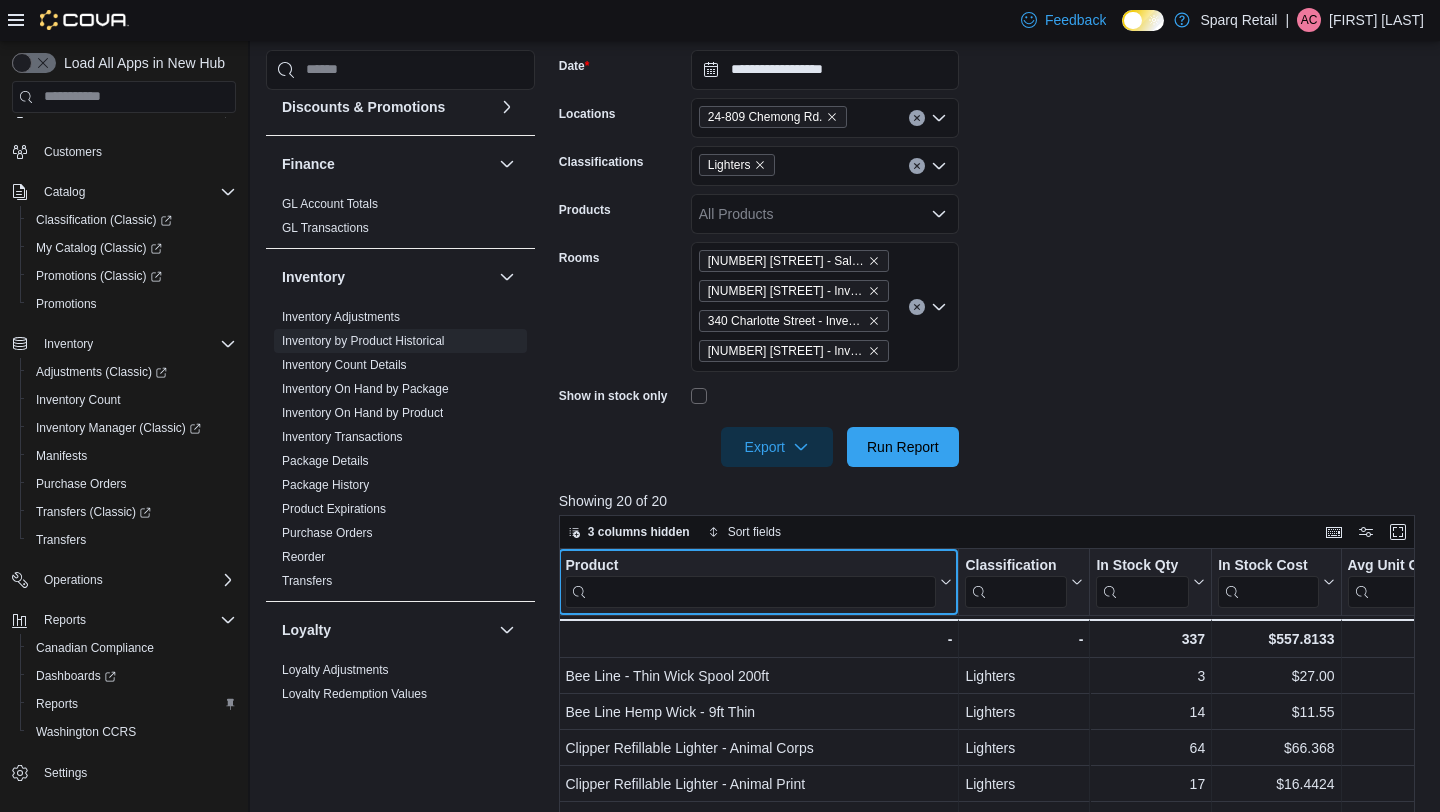 click on "Product Click to view column header actions" at bounding box center (759, 582) 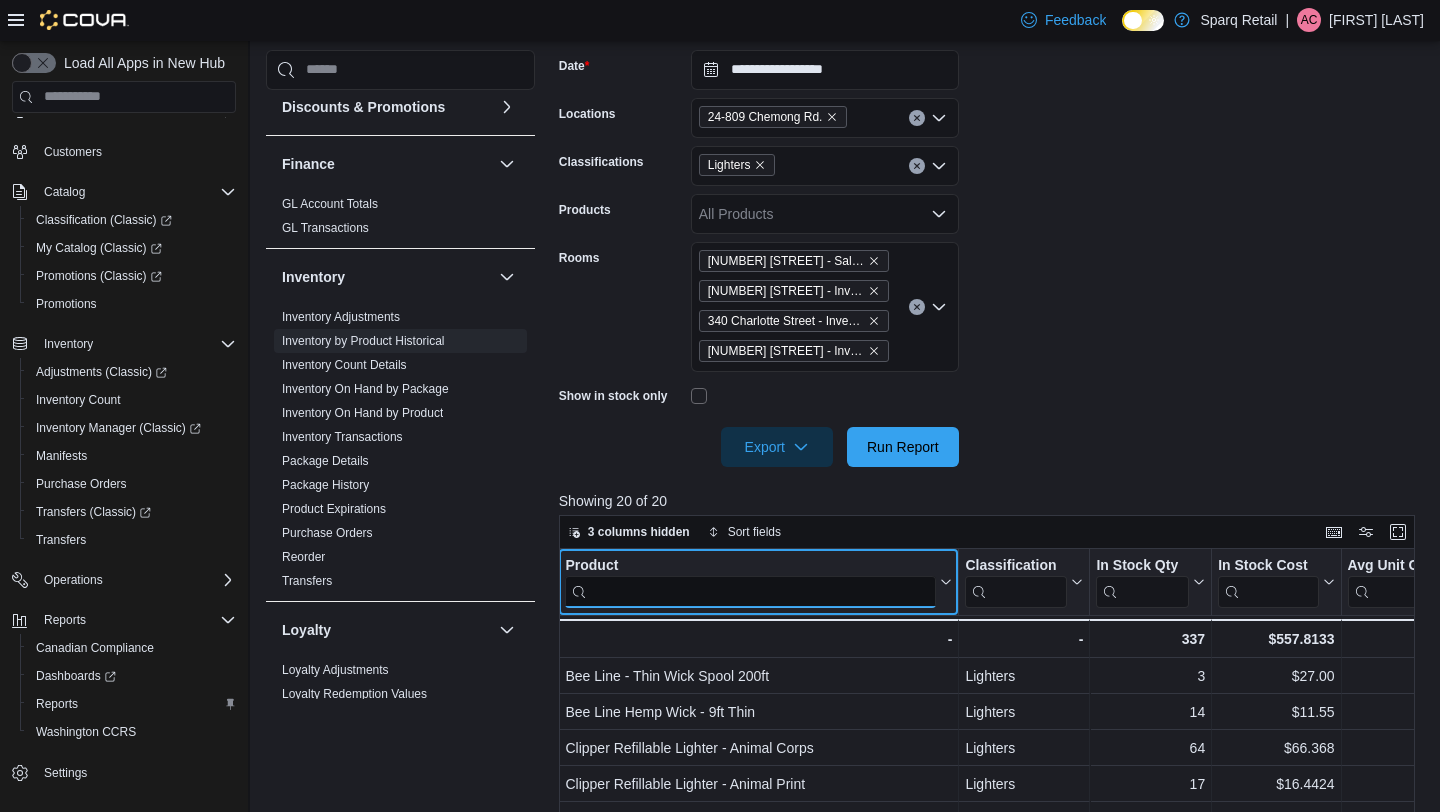 click at bounding box center [750, 591] 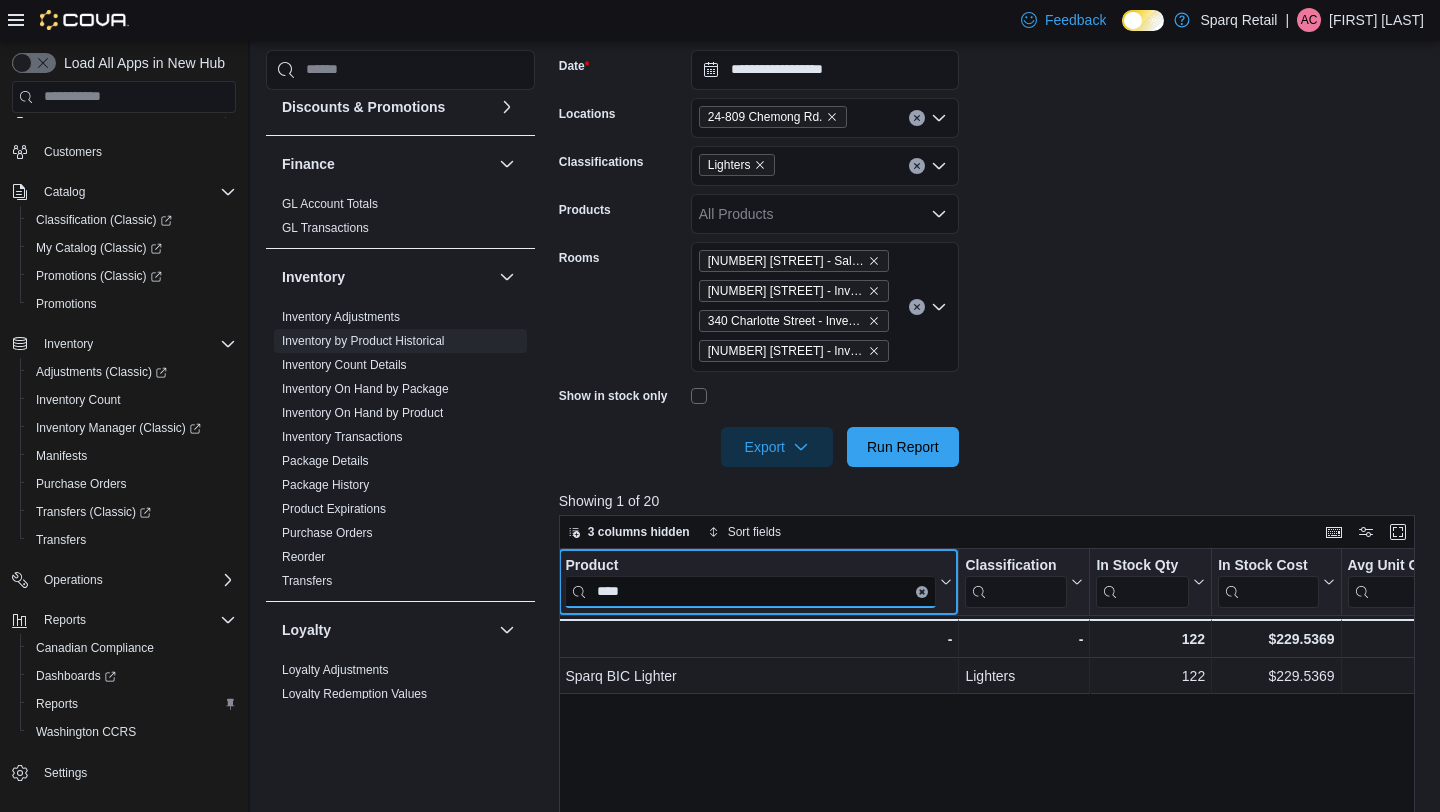 type on "****" 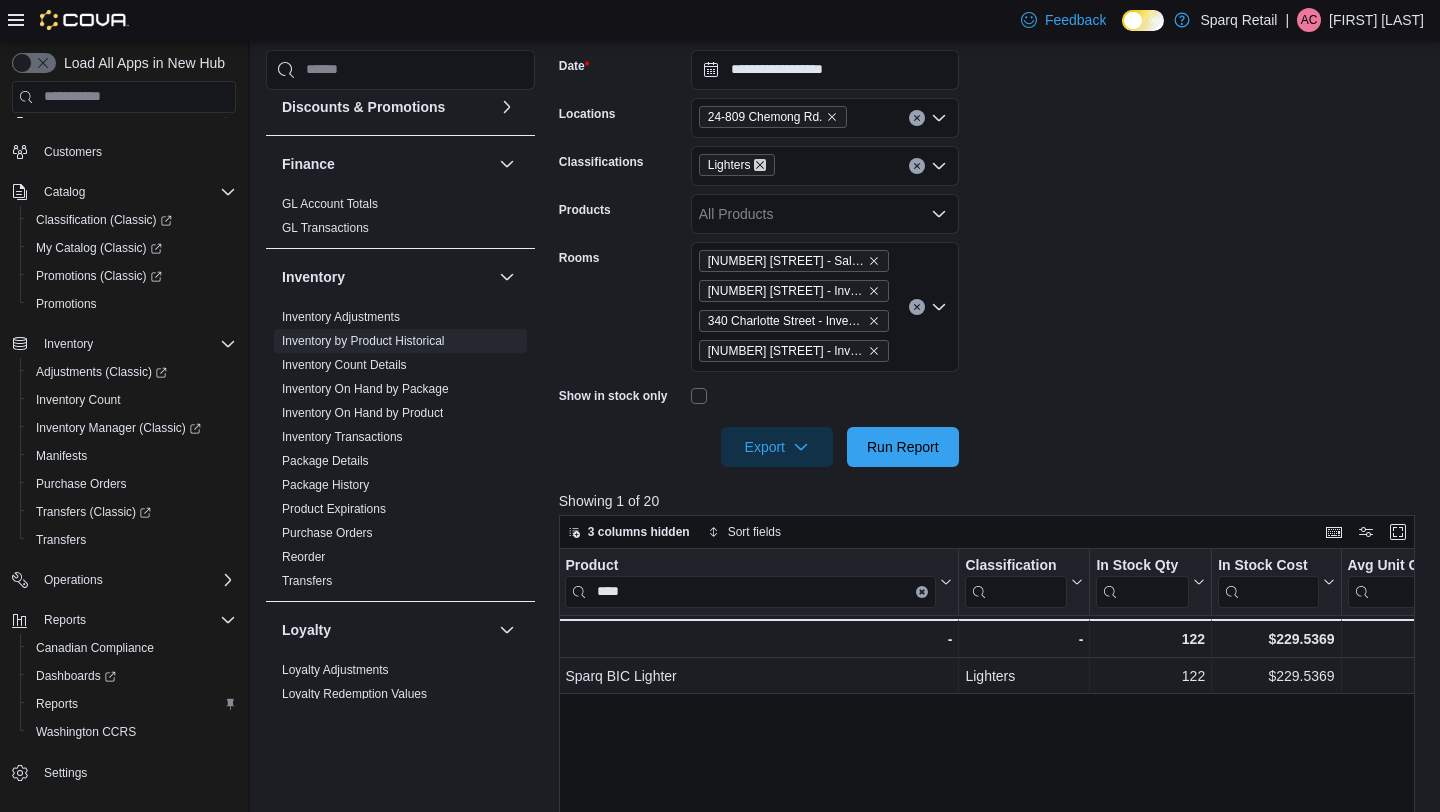click 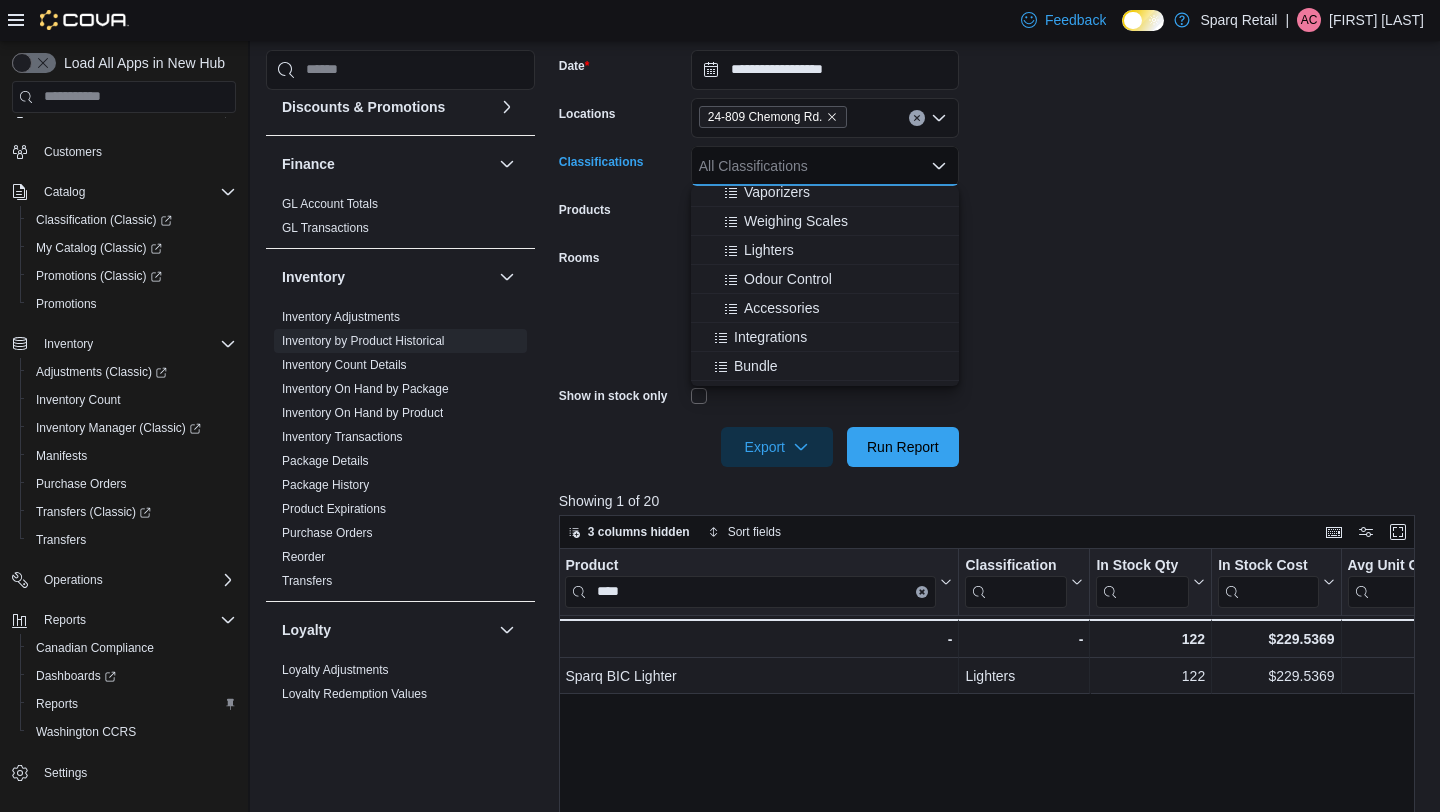 scroll, scrollTop: 738, scrollLeft: 0, axis: vertical 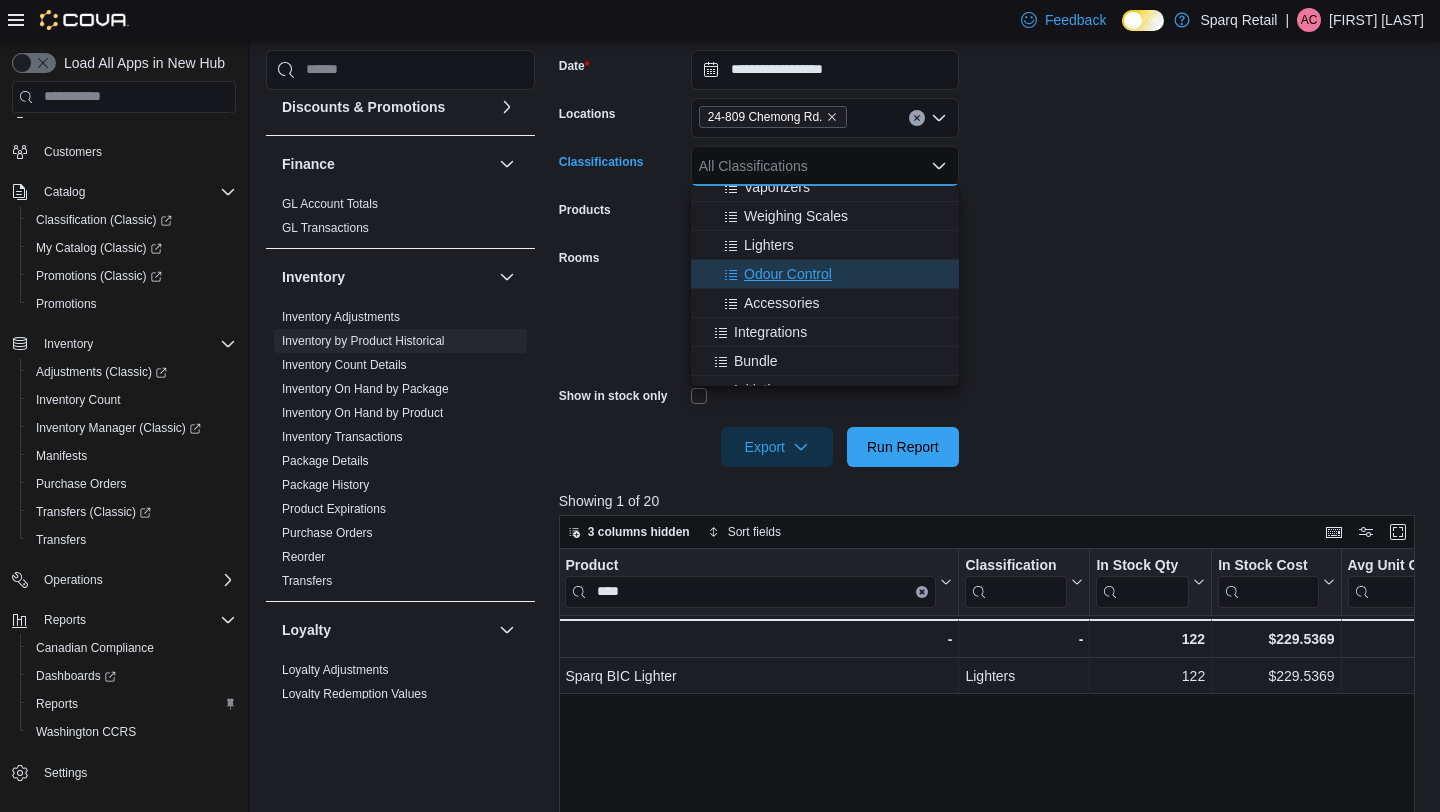 click on "Odour Control" at bounding box center (788, 274) 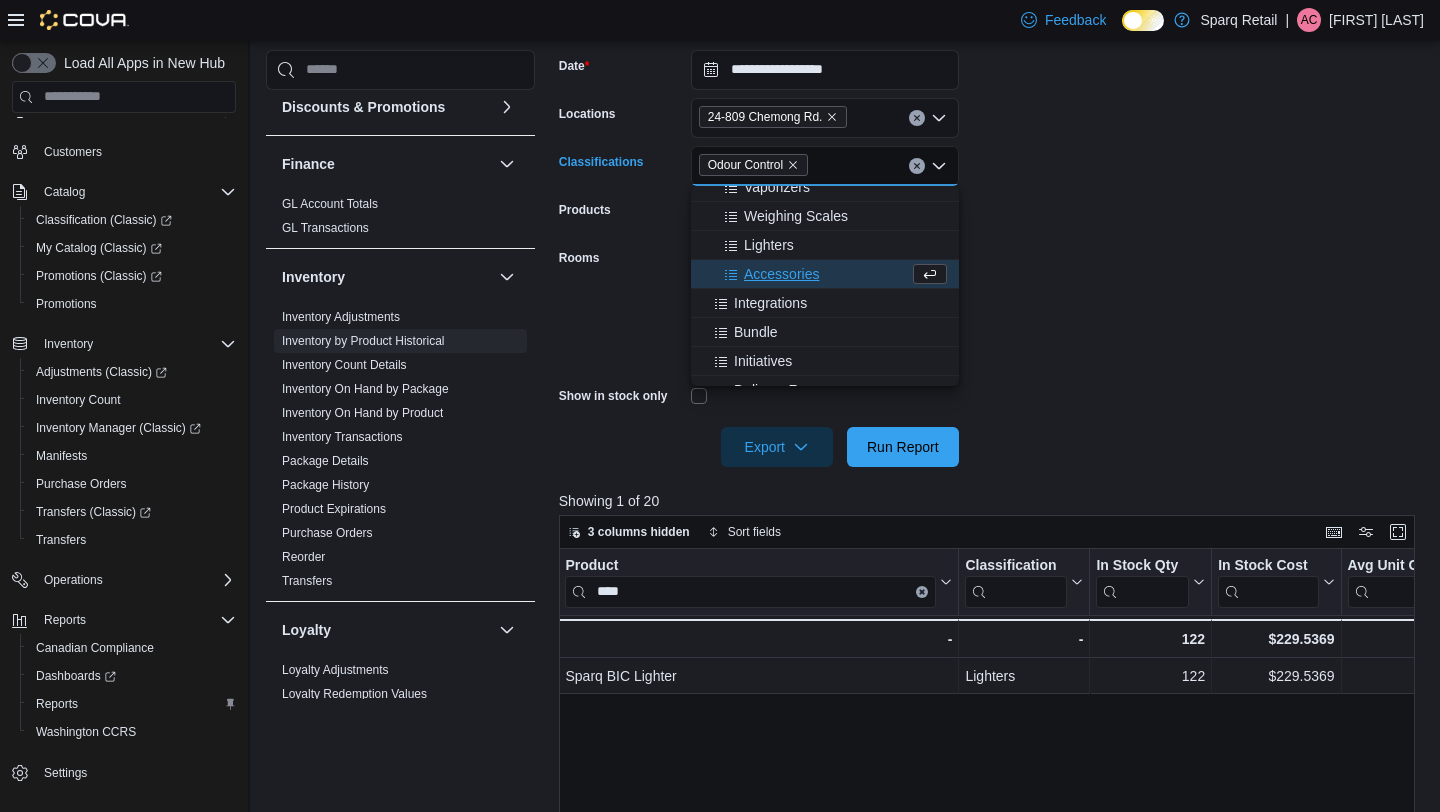 click on "**********" at bounding box center (991, 246) 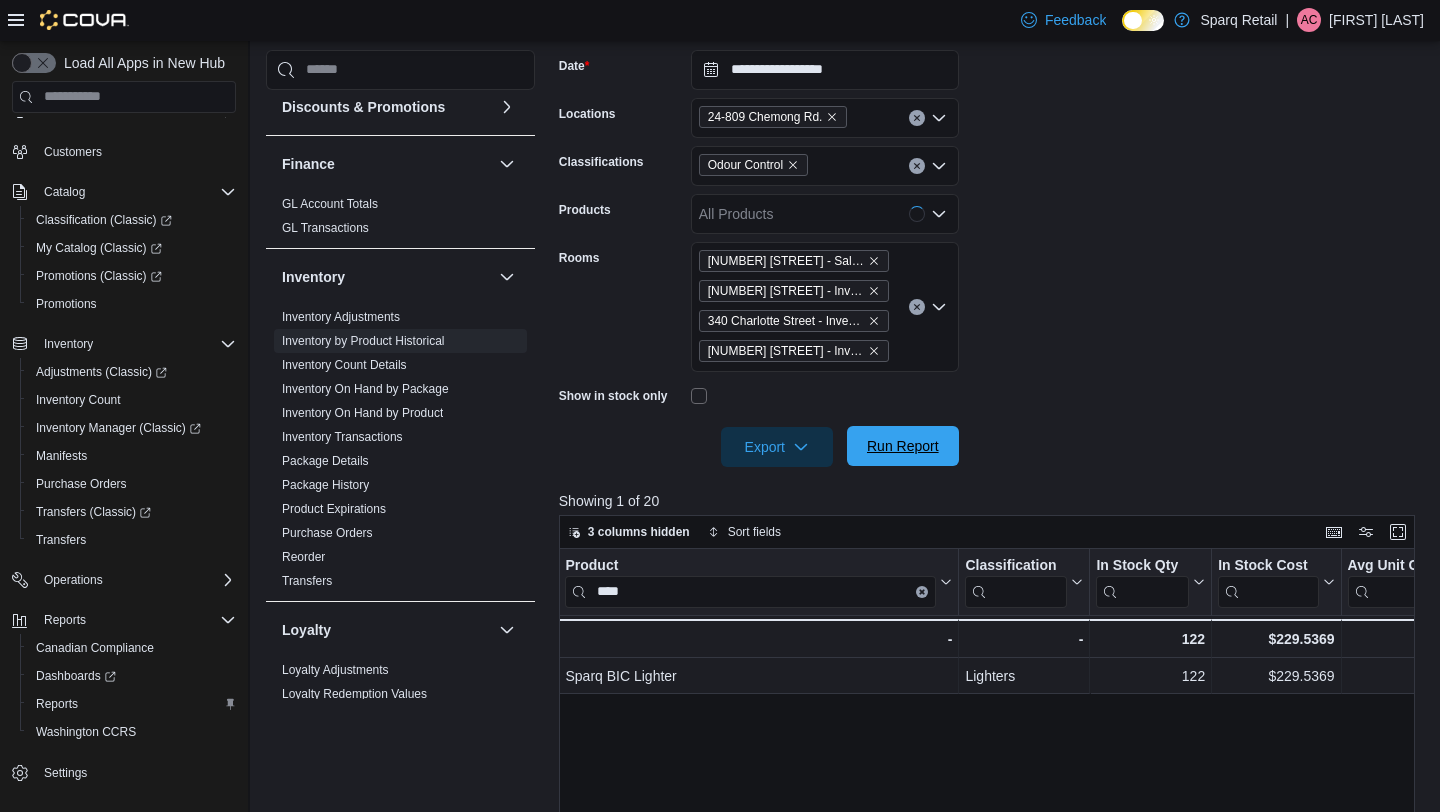 click on "Run Report" at bounding box center [903, 446] 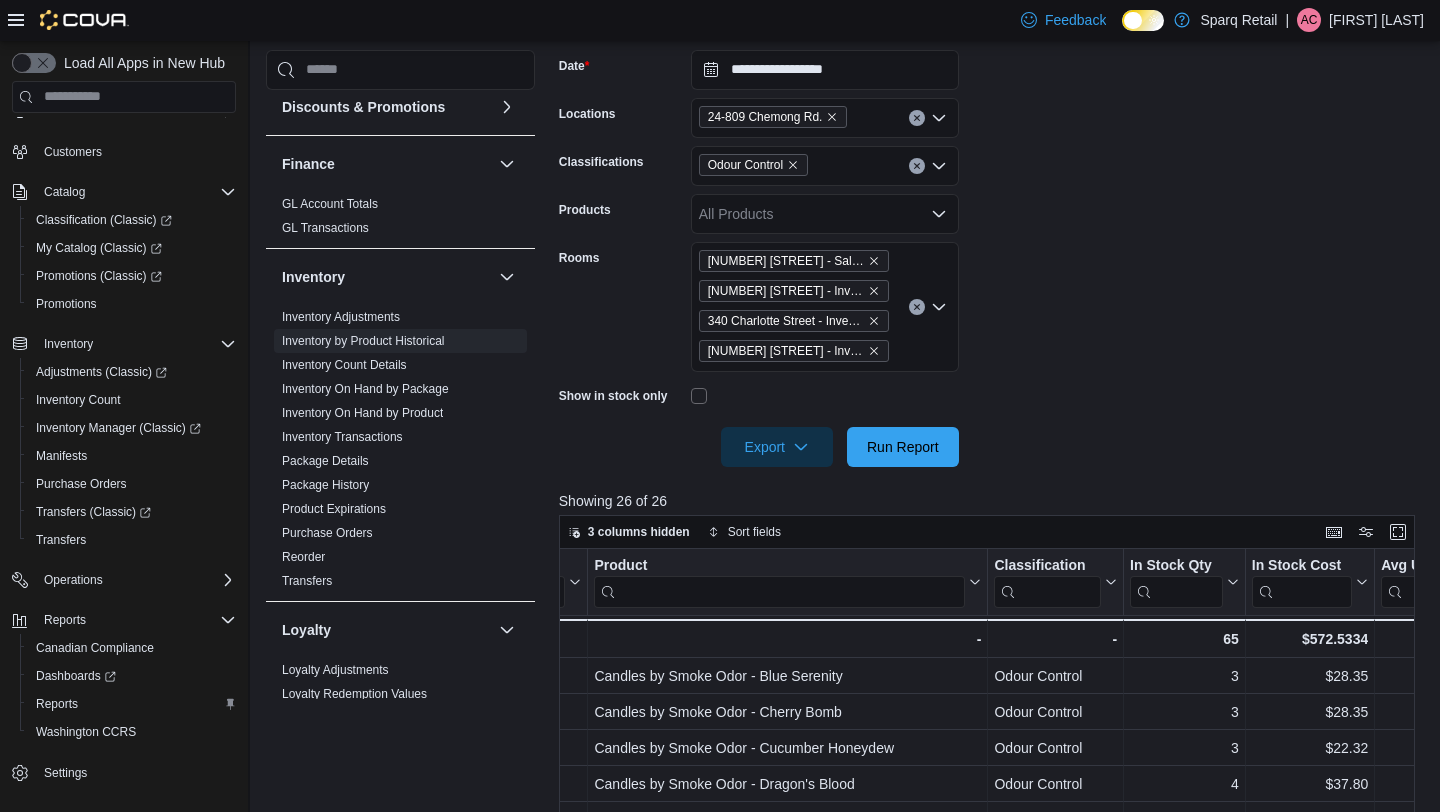 scroll, scrollTop: 0, scrollLeft: 153, axis: horizontal 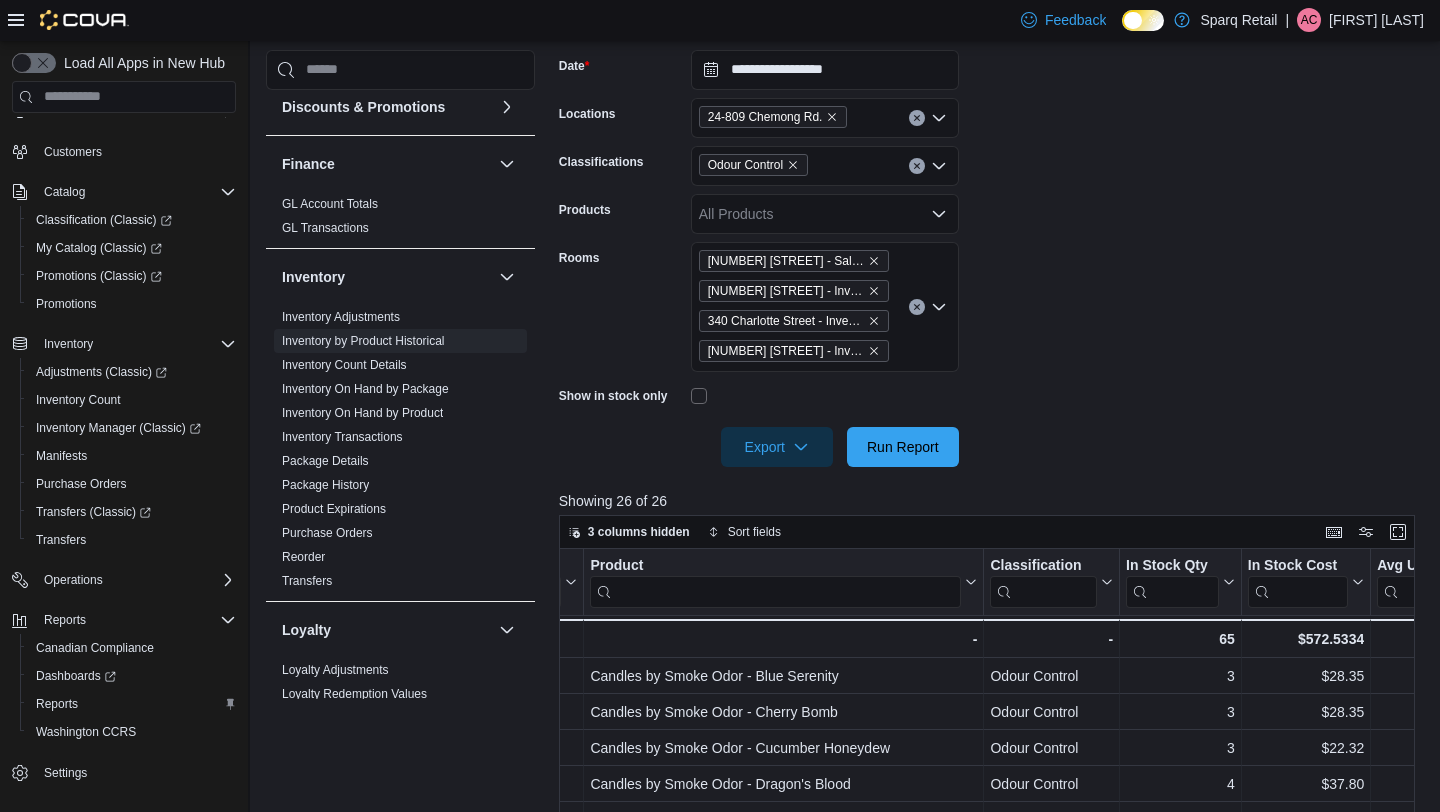 click at bounding box center (775, 591) 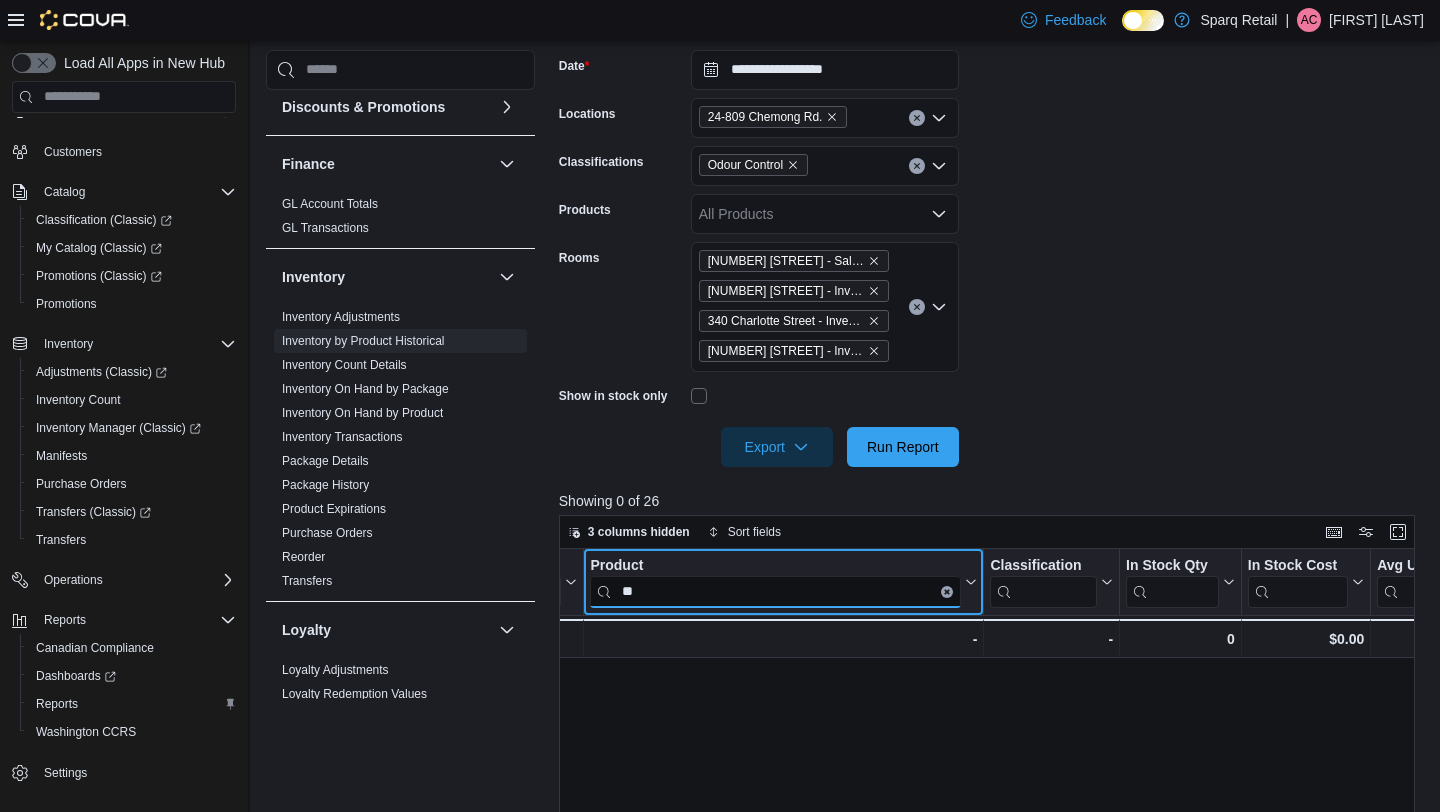 type on "*" 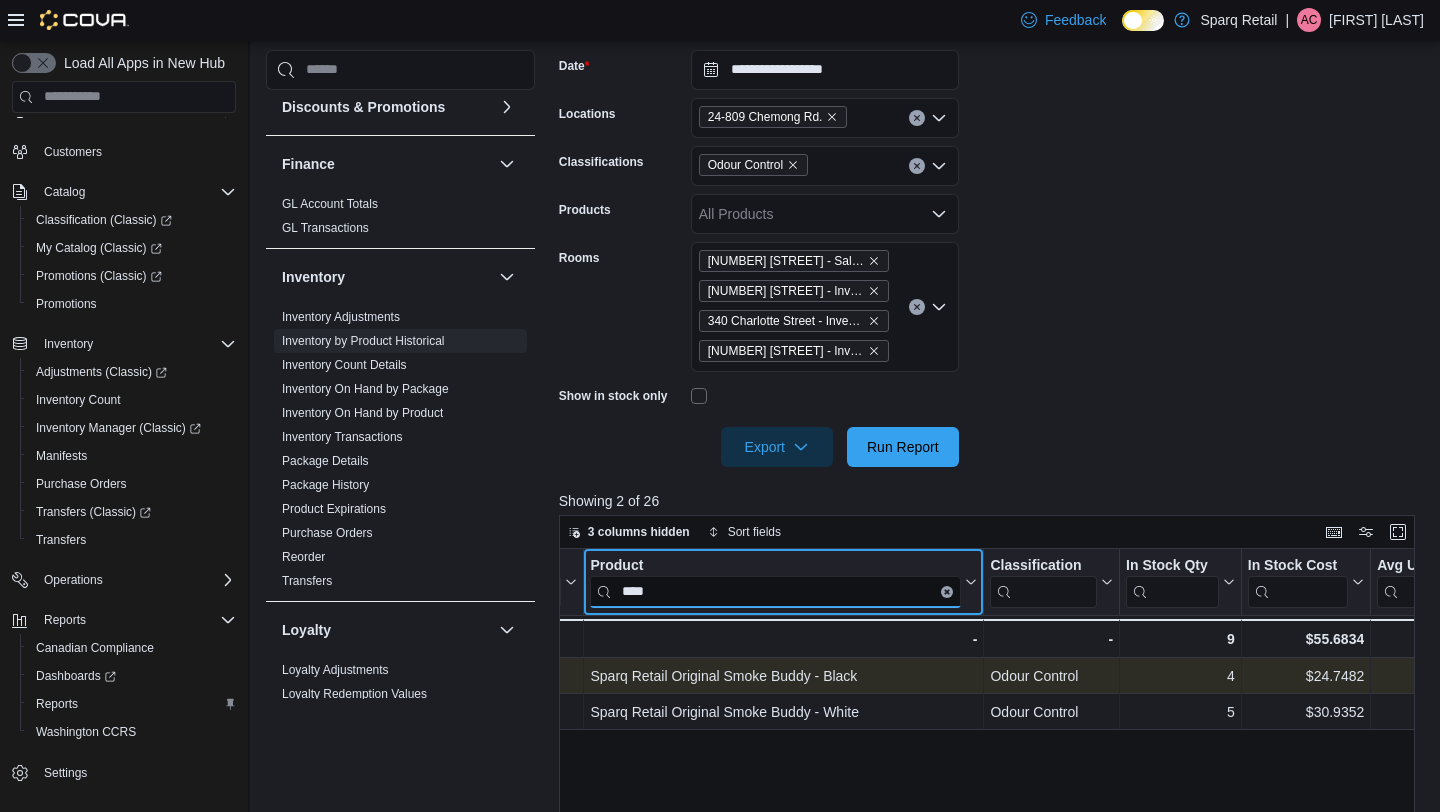type on "****" 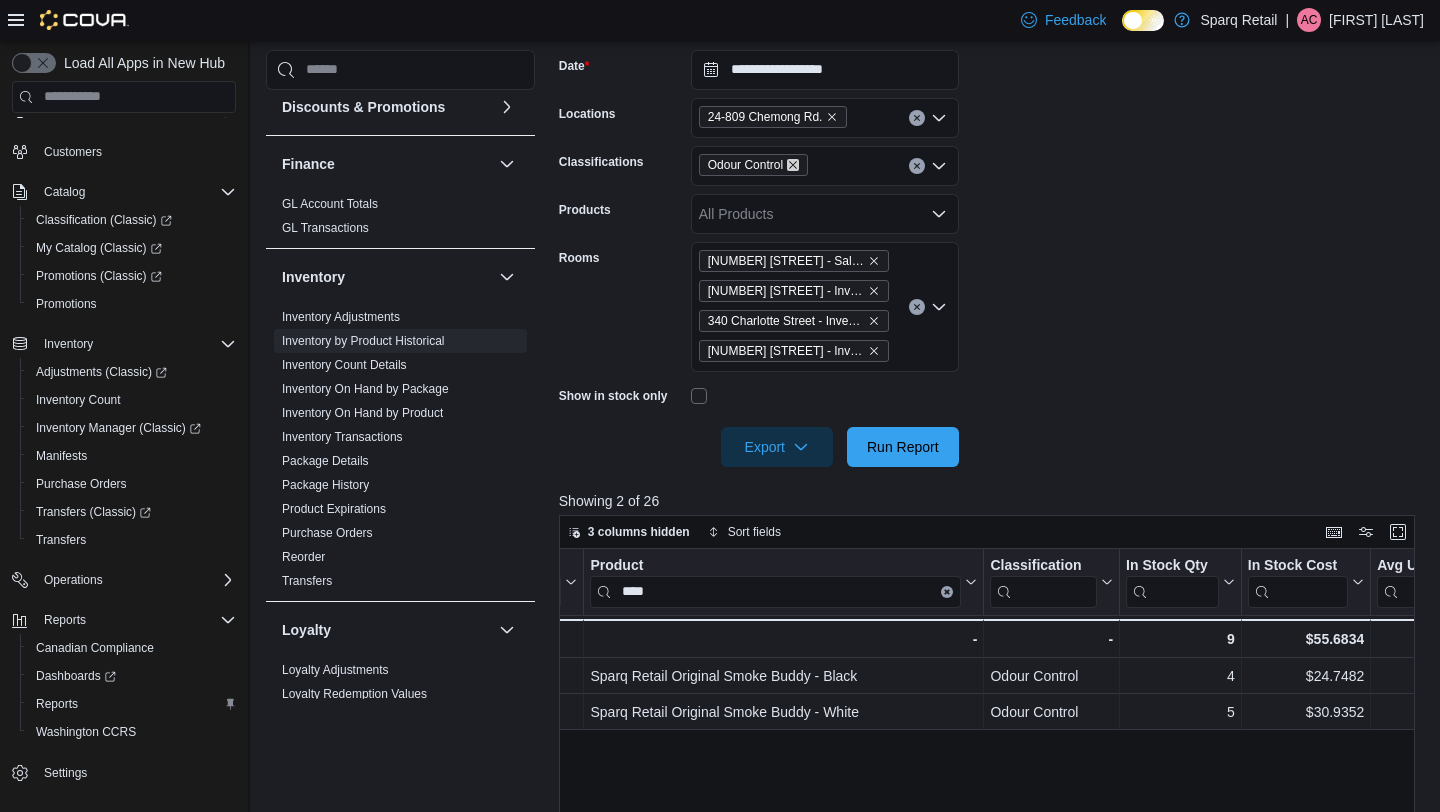 click 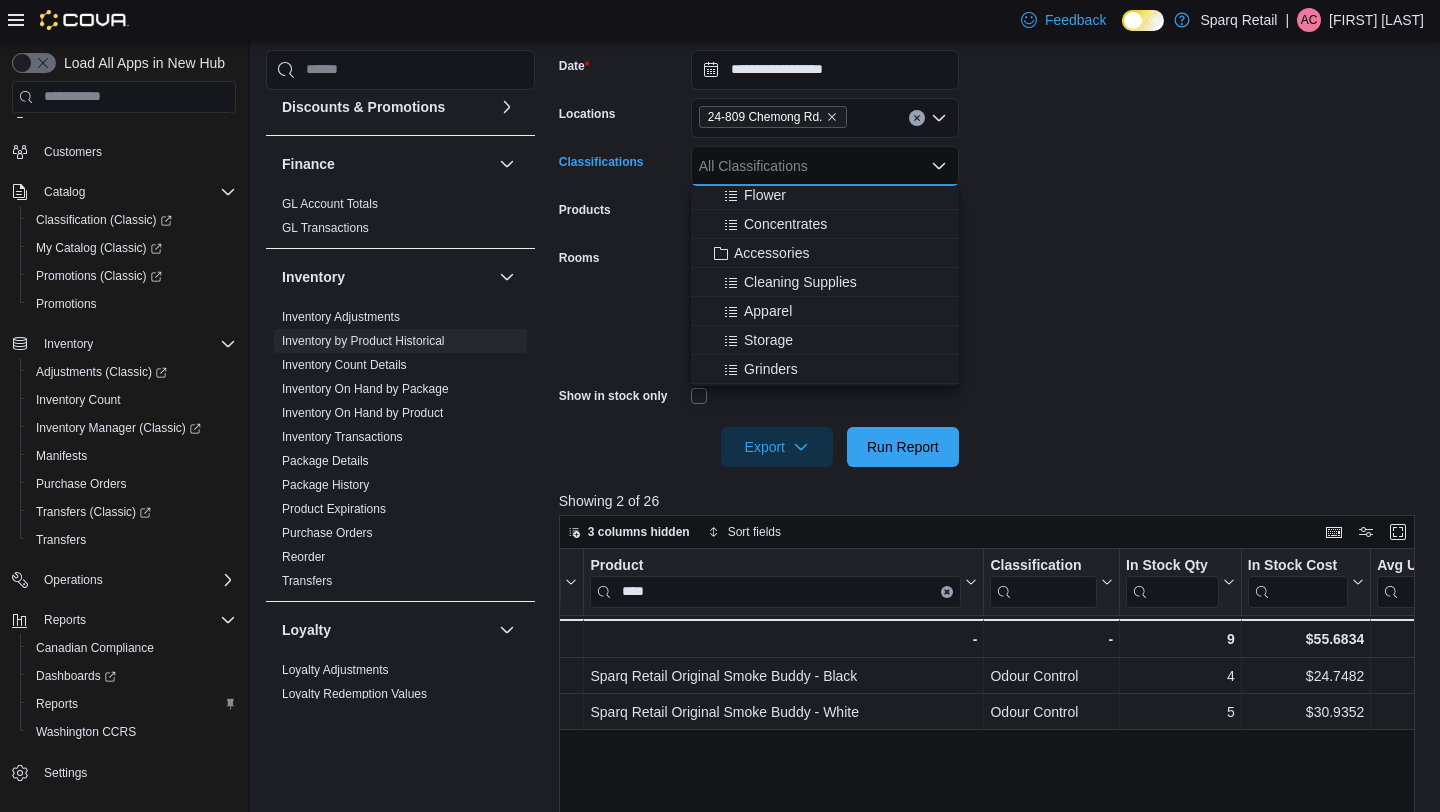 scroll, scrollTop: 339, scrollLeft: 0, axis: vertical 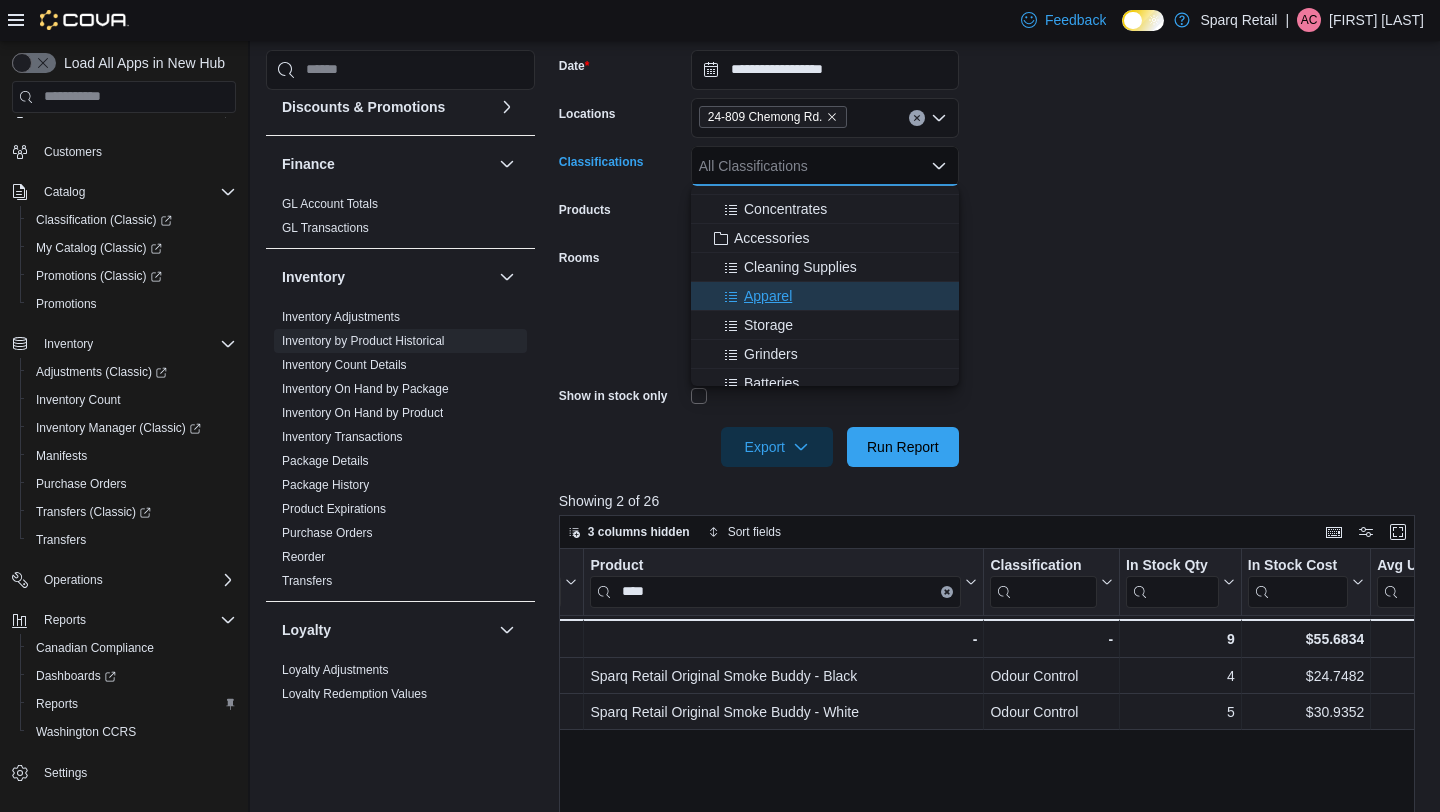 click on "Apparel" at bounding box center [768, 296] 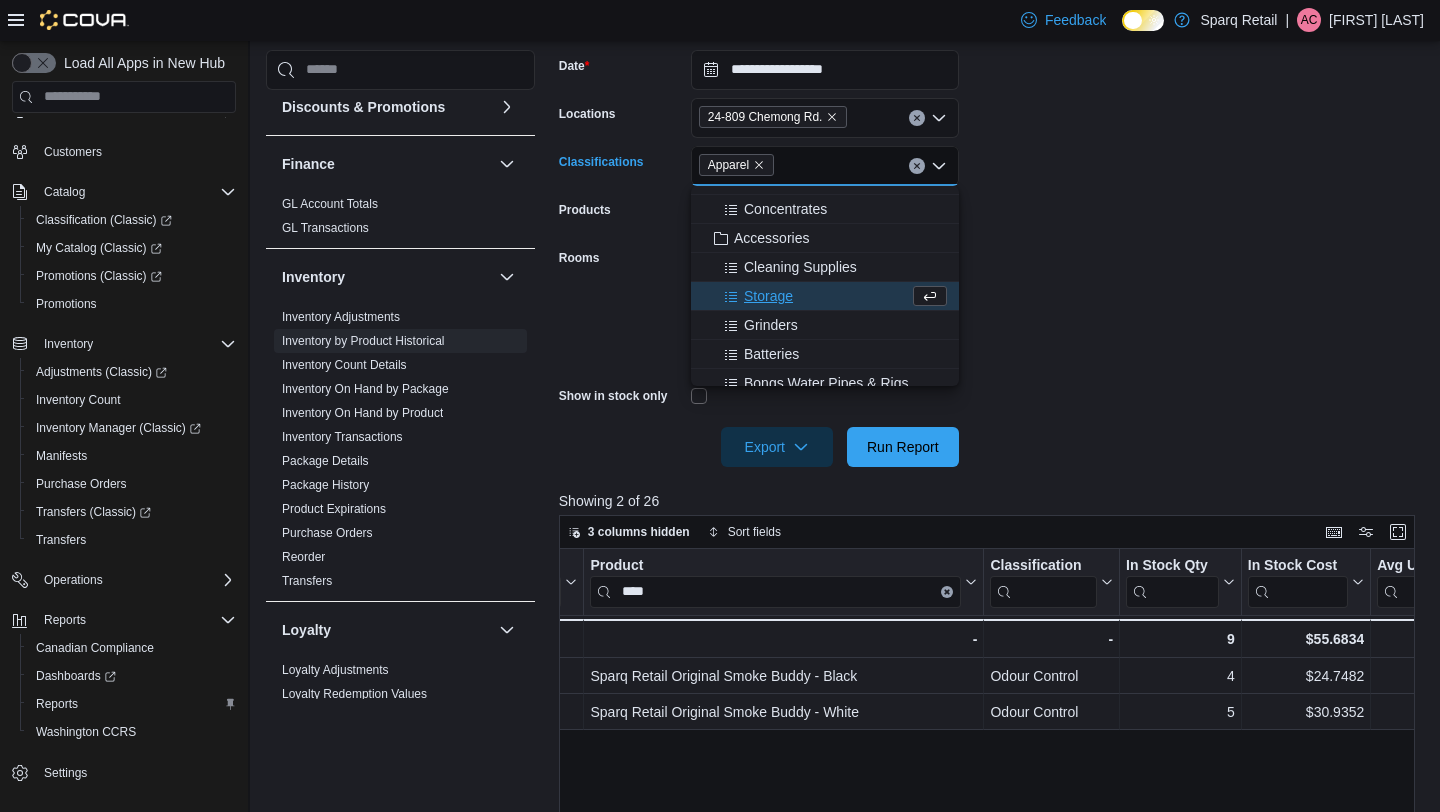click on "**********" at bounding box center (991, 246) 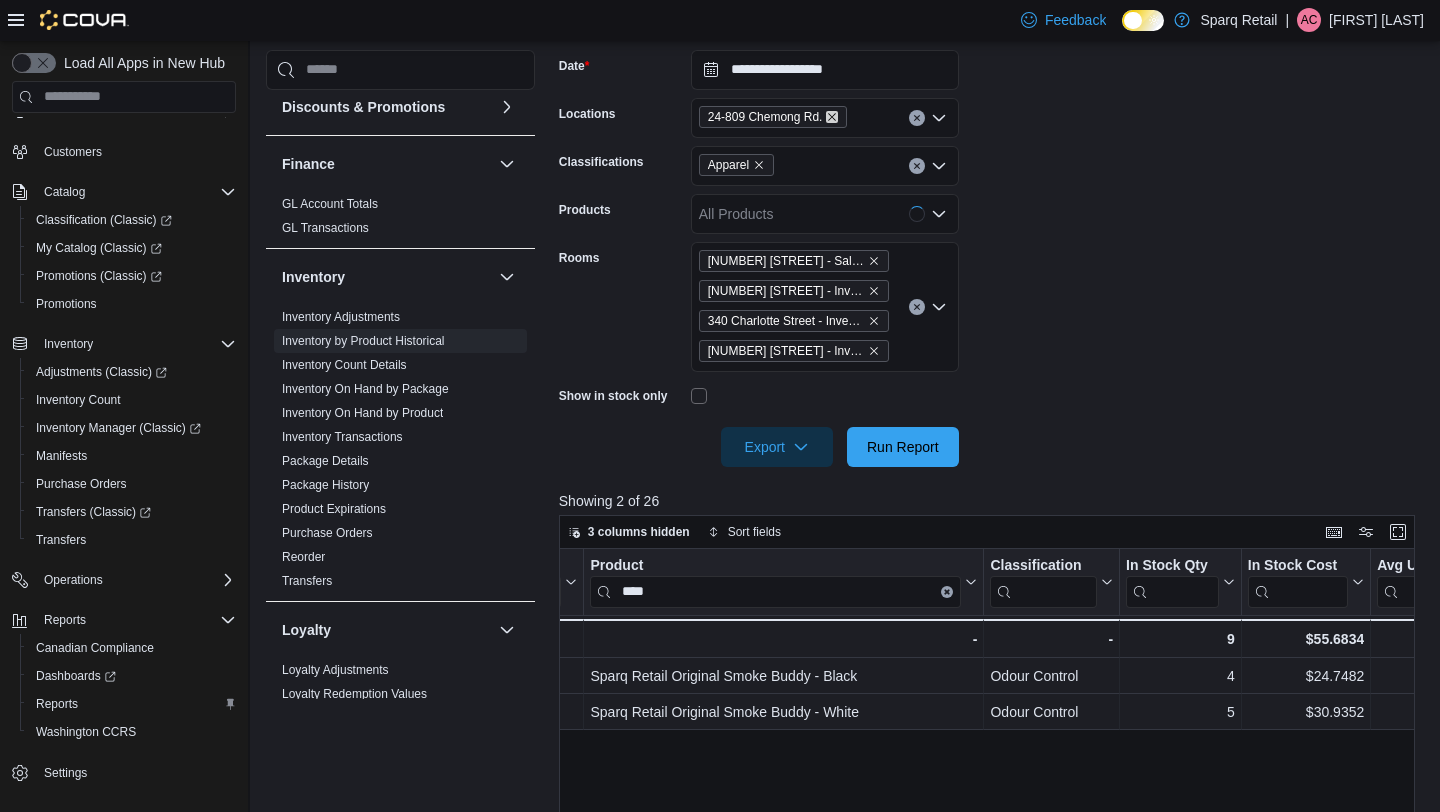 click 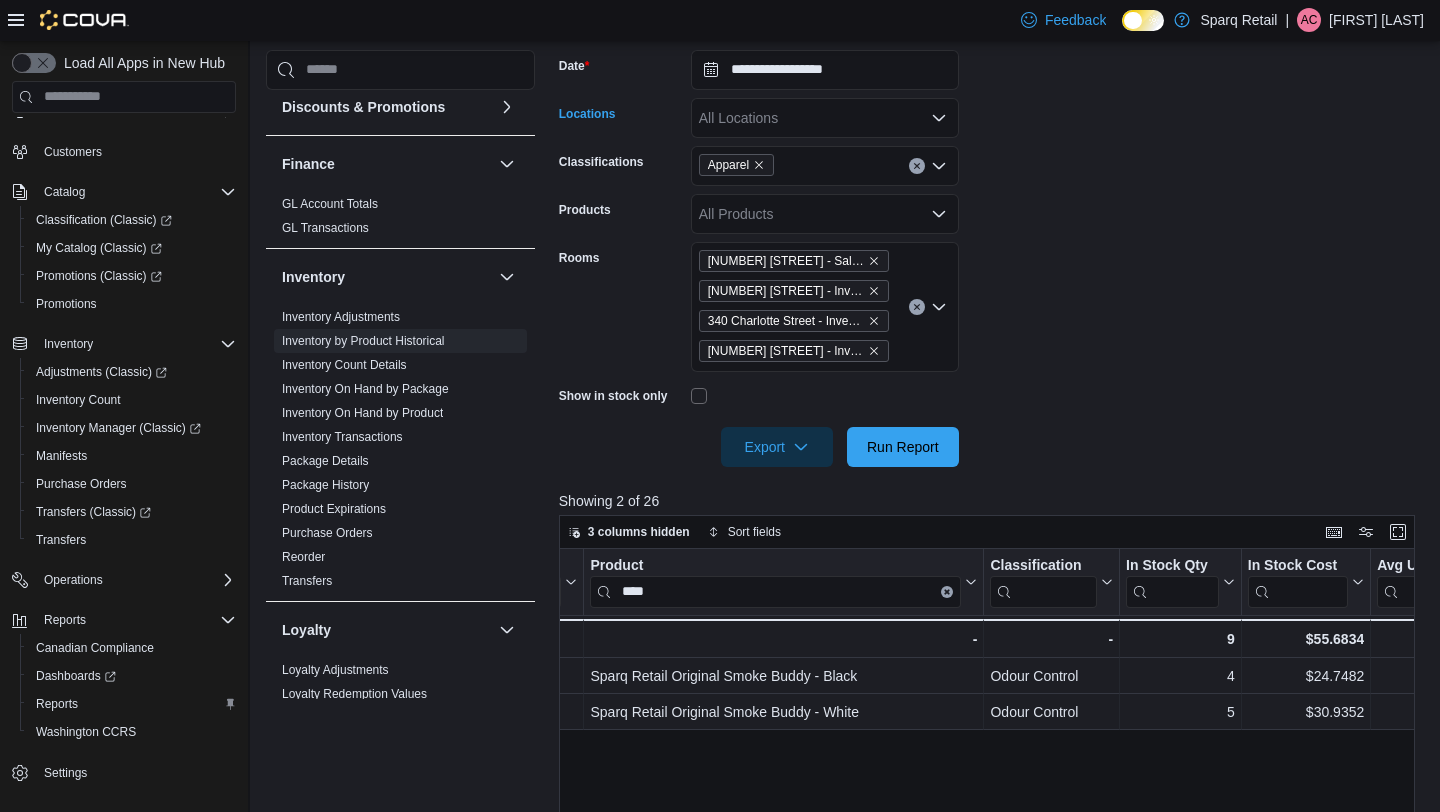 scroll, scrollTop: 342, scrollLeft: 0, axis: vertical 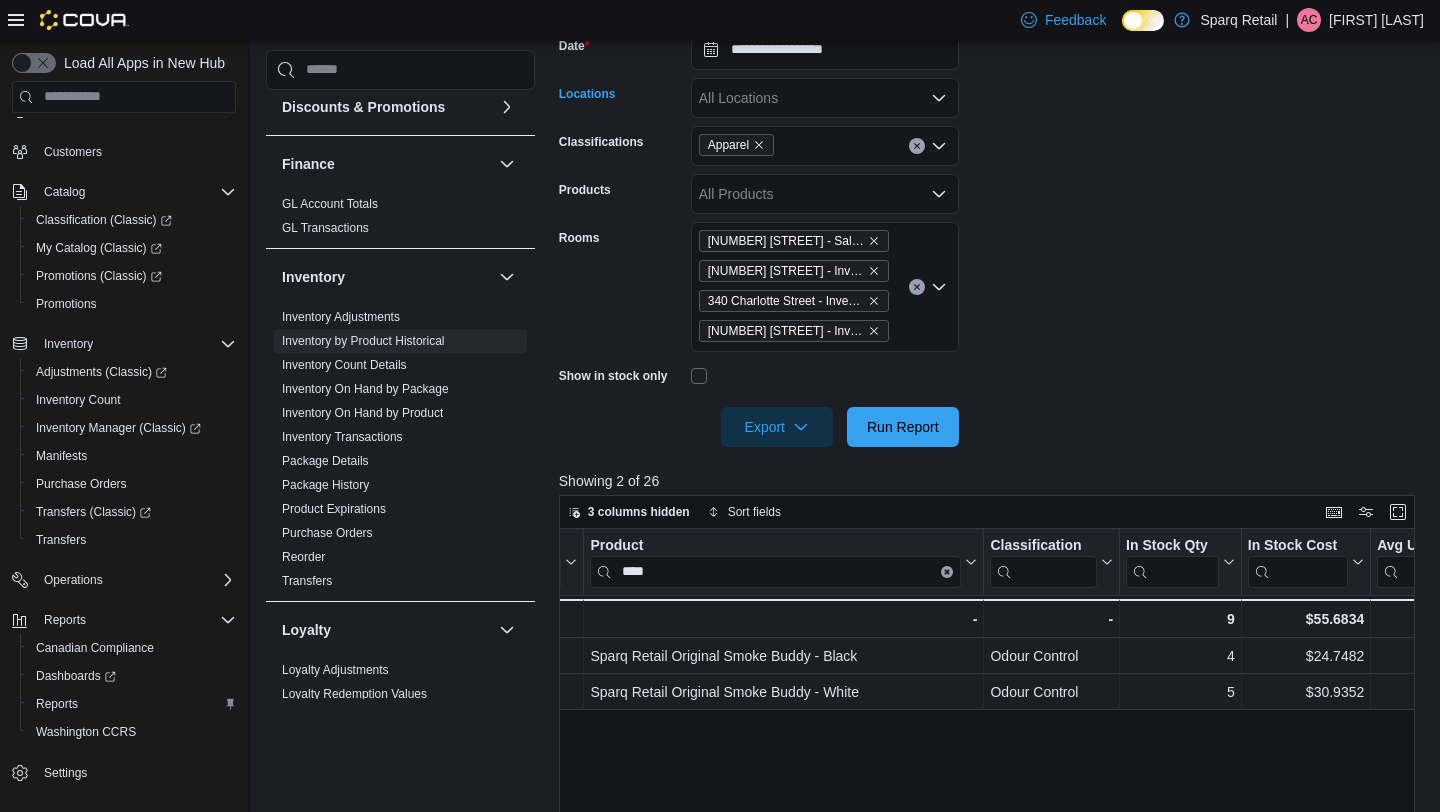 click on "All Locations Combo box. Selected. Combo box input. All Locations. Type some text or, to display a list of choices, press Down Arrow. To exit the list of choices, press Escape." at bounding box center (825, 98) 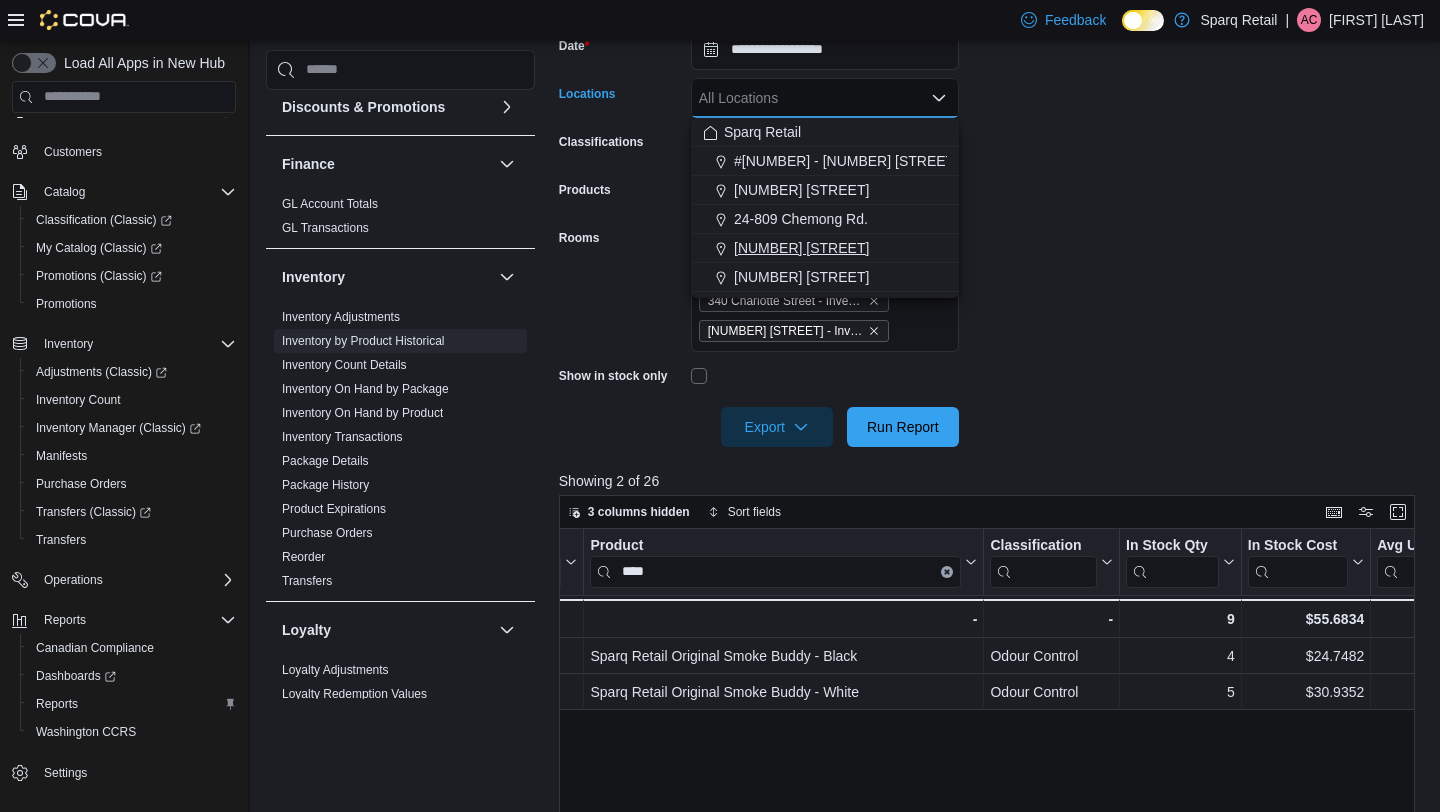 click on "[NUMBER] [STREET]" at bounding box center [825, 248] 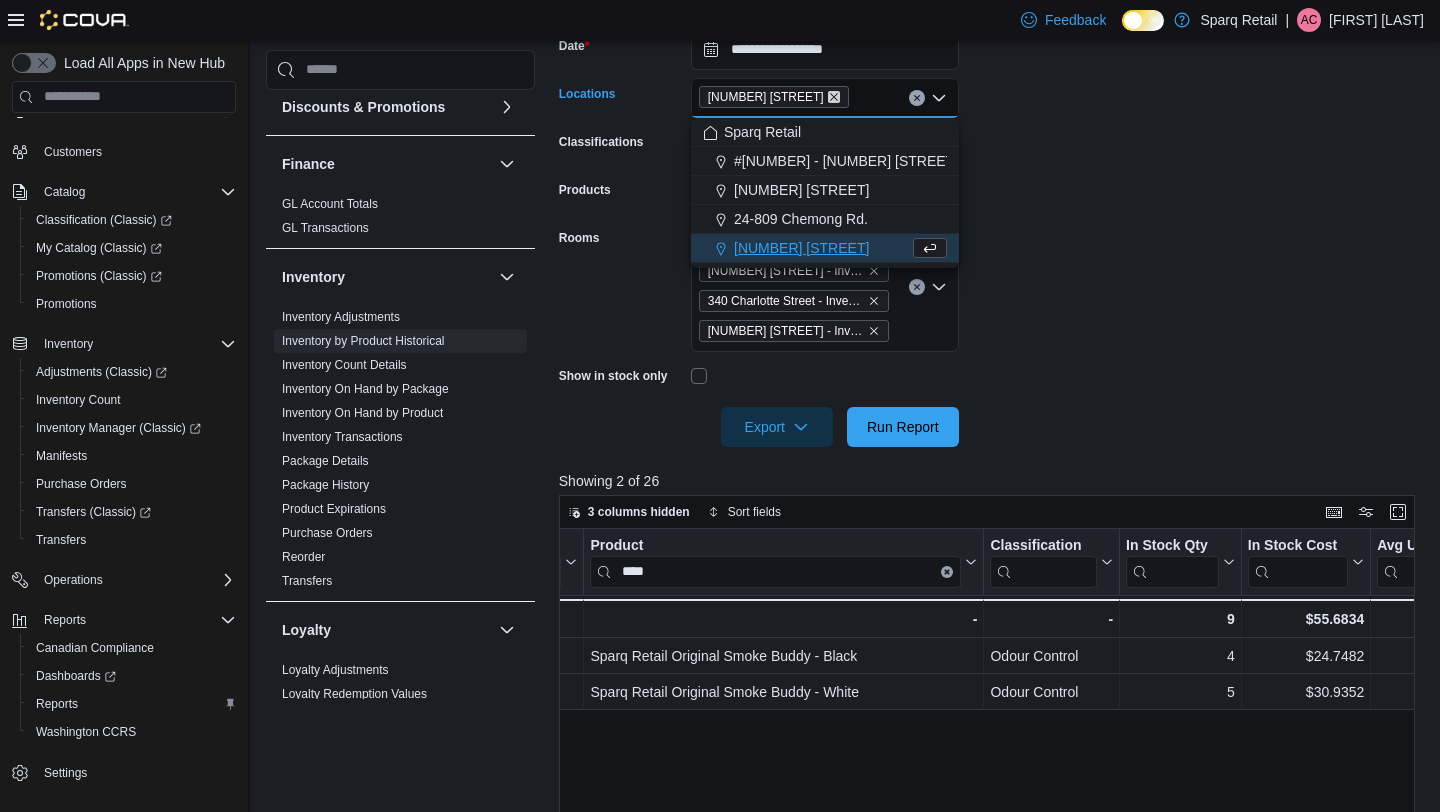 click 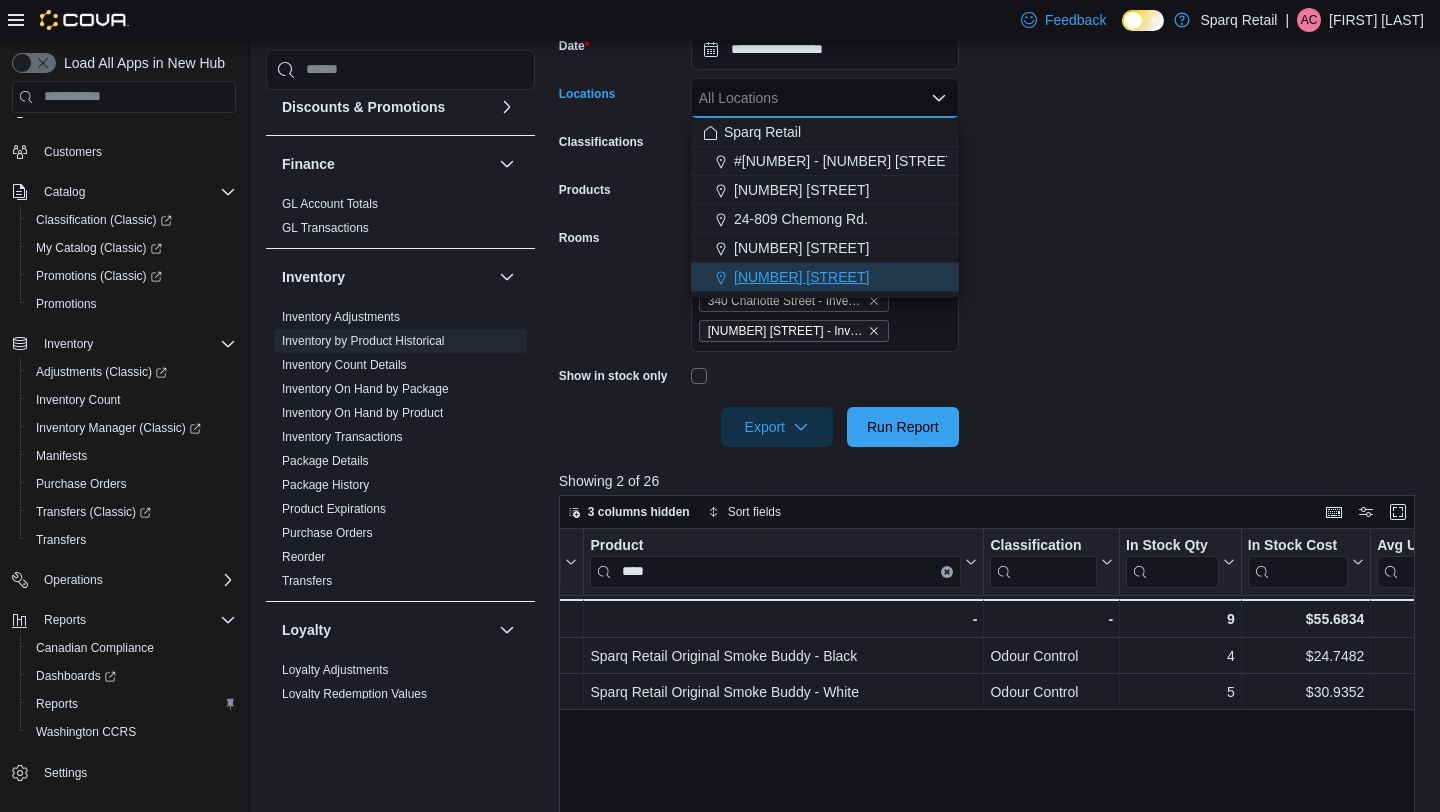click on "[NUMBER] [STREET]" at bounding box center [801, 277] 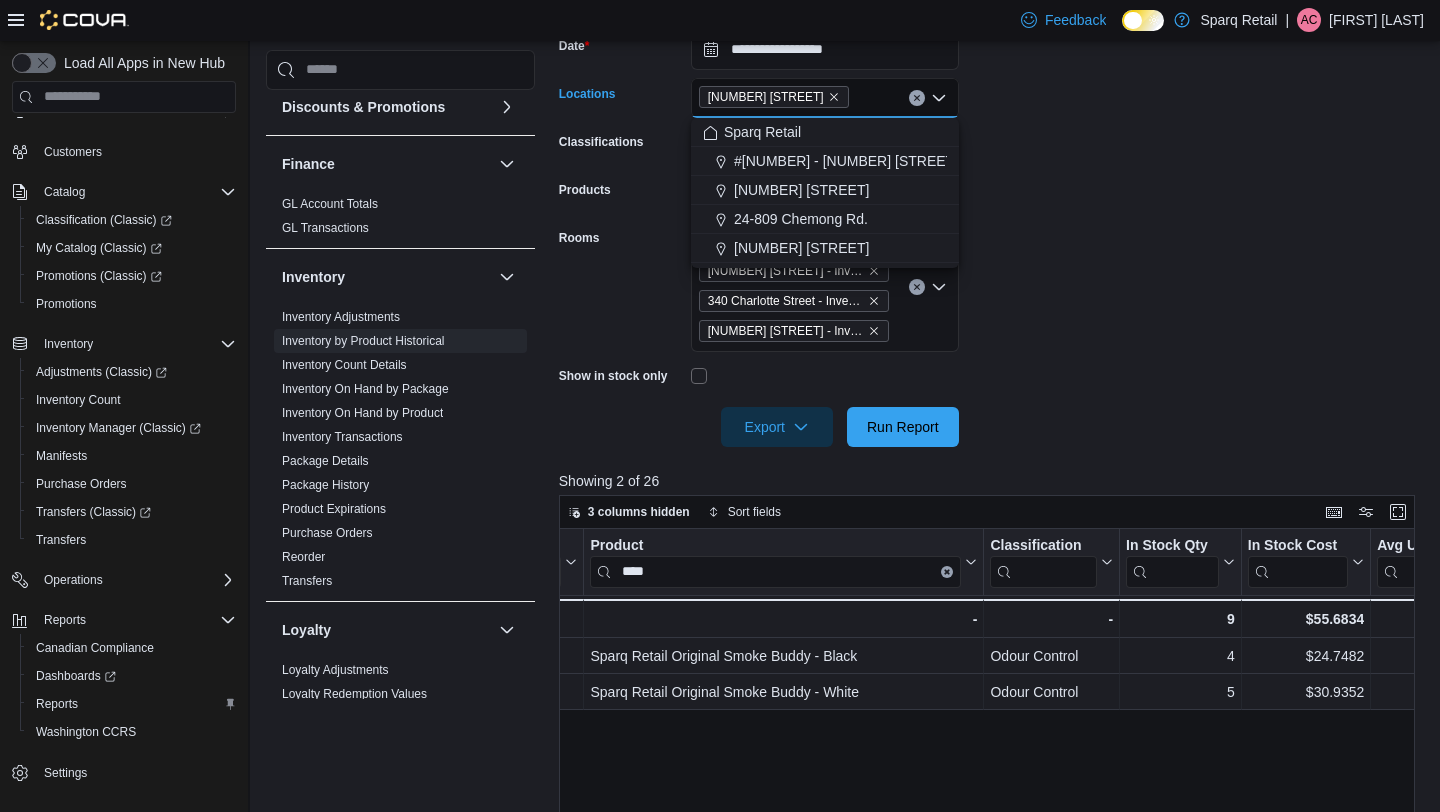 click on "**********" at bounding box center [991, 226] 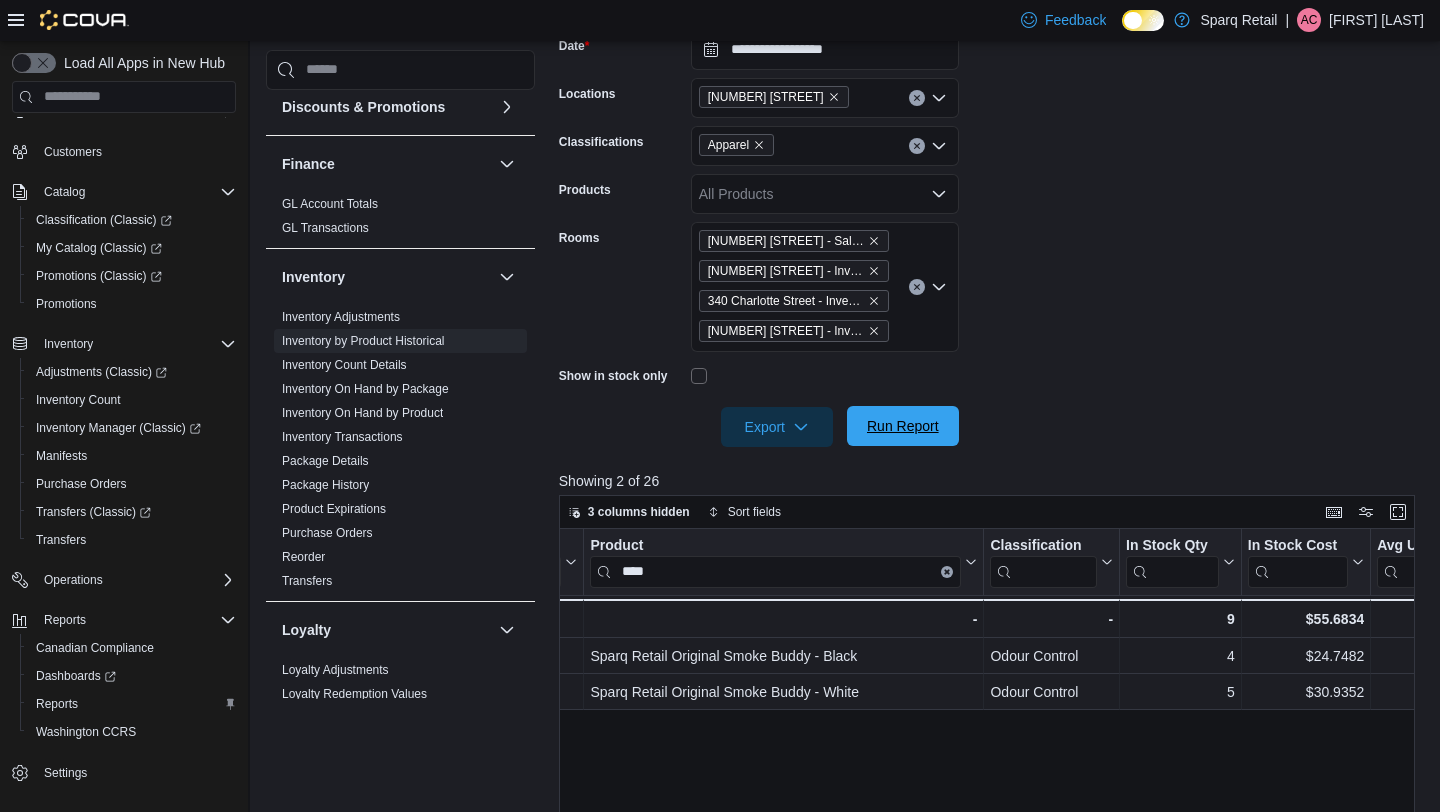click on "Run Report" at bounding box center [903, 426] 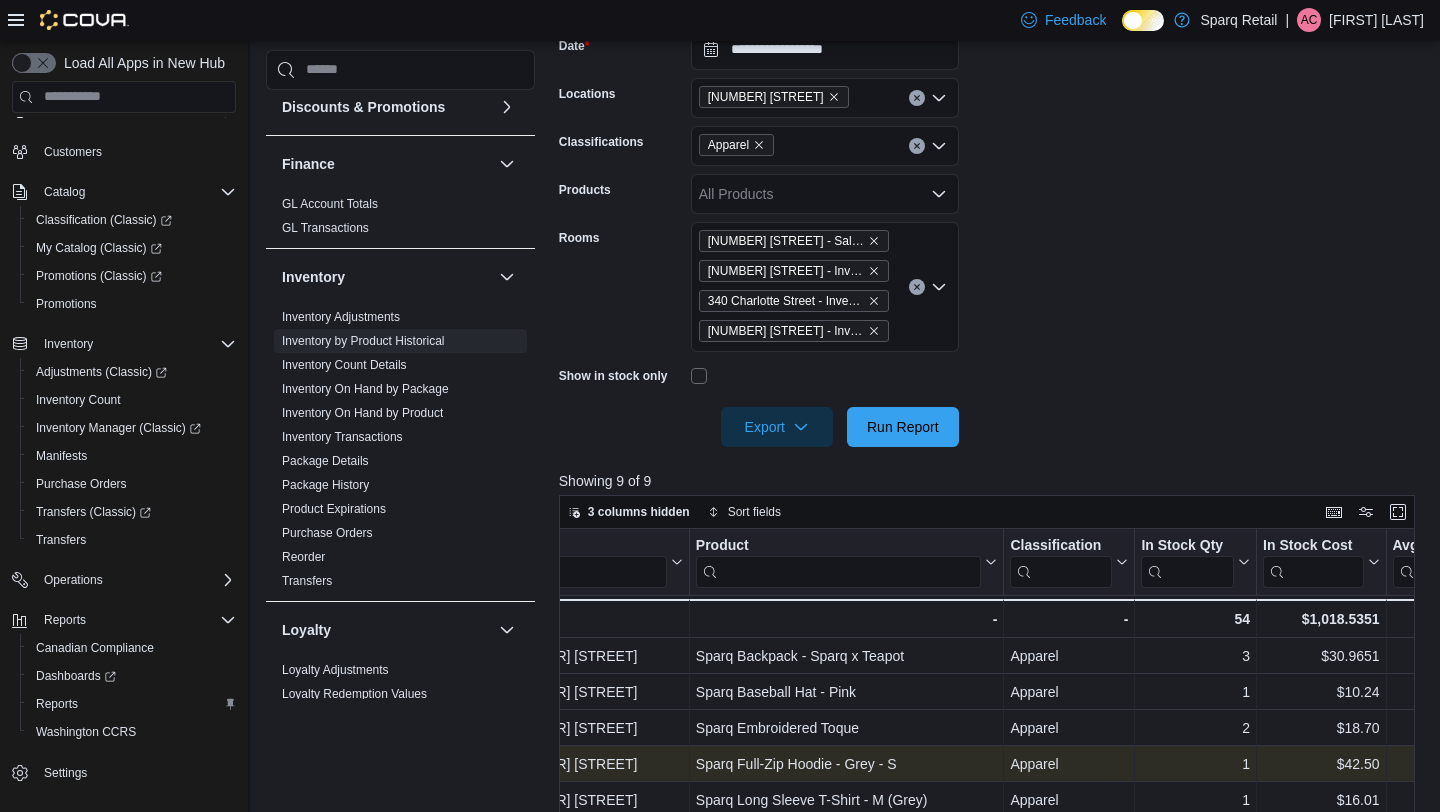 scroll, scrollTop: 0, scrollLeft: 67, axis: horizontal 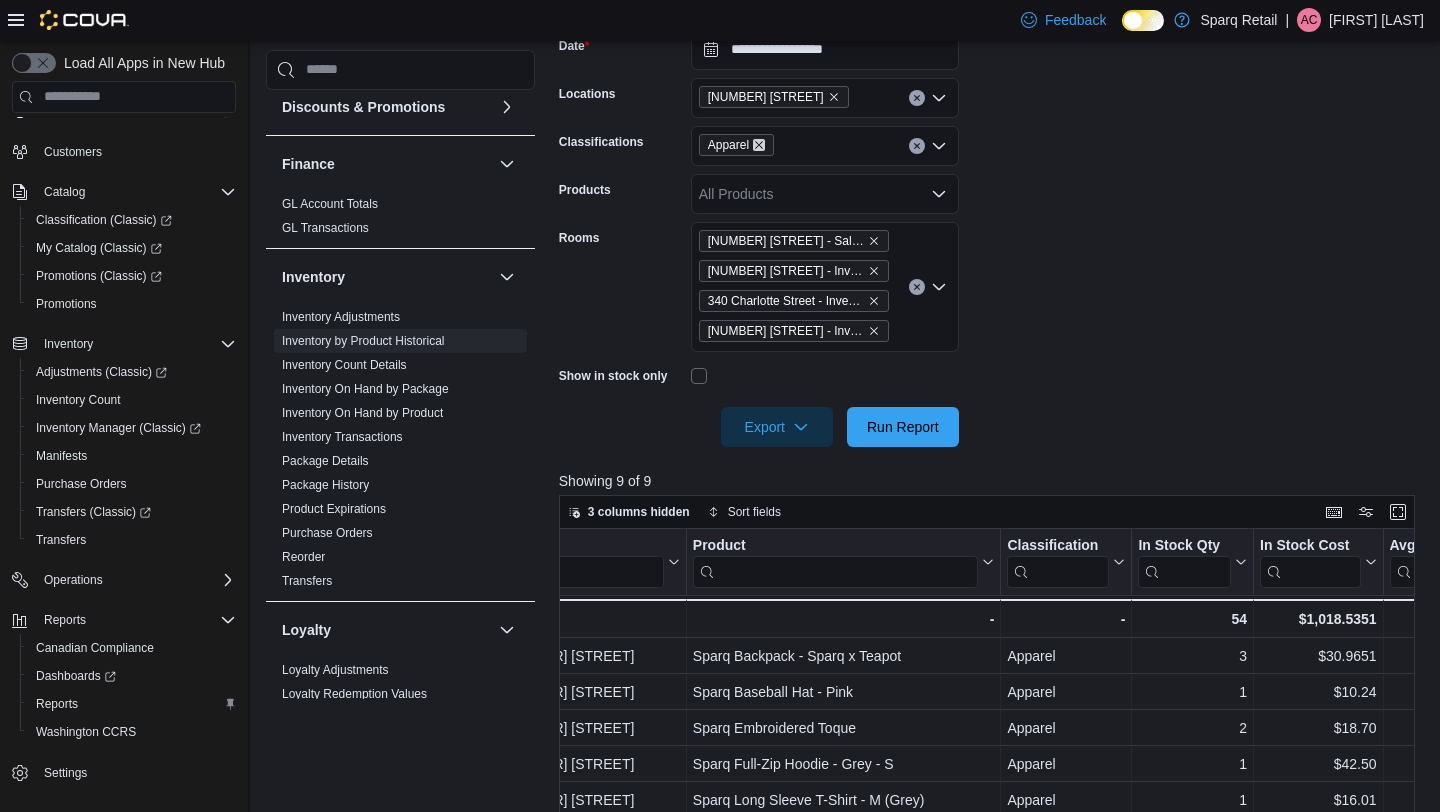 click 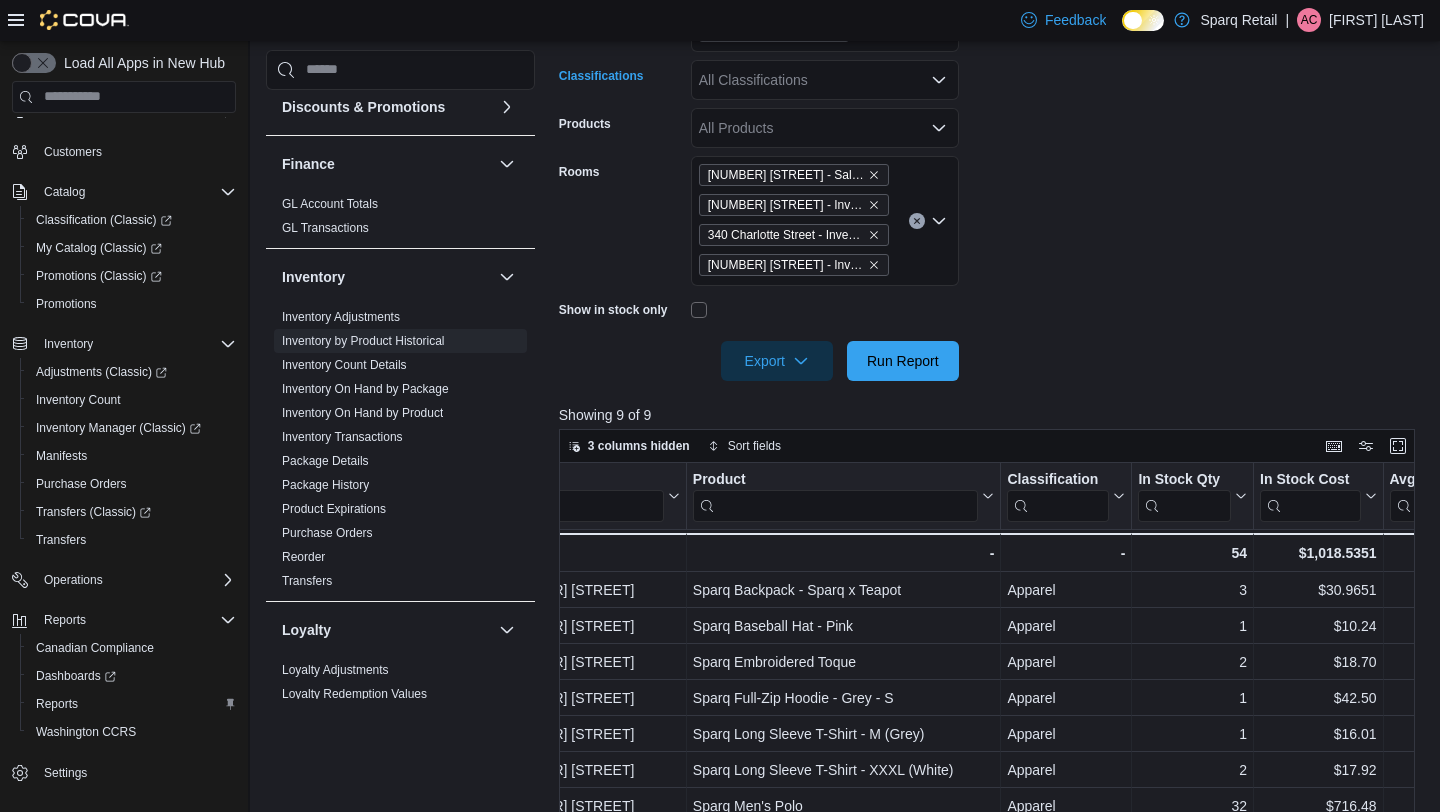 scroll, scrollTop: 409, scrollLeft: 0, axis: vertical 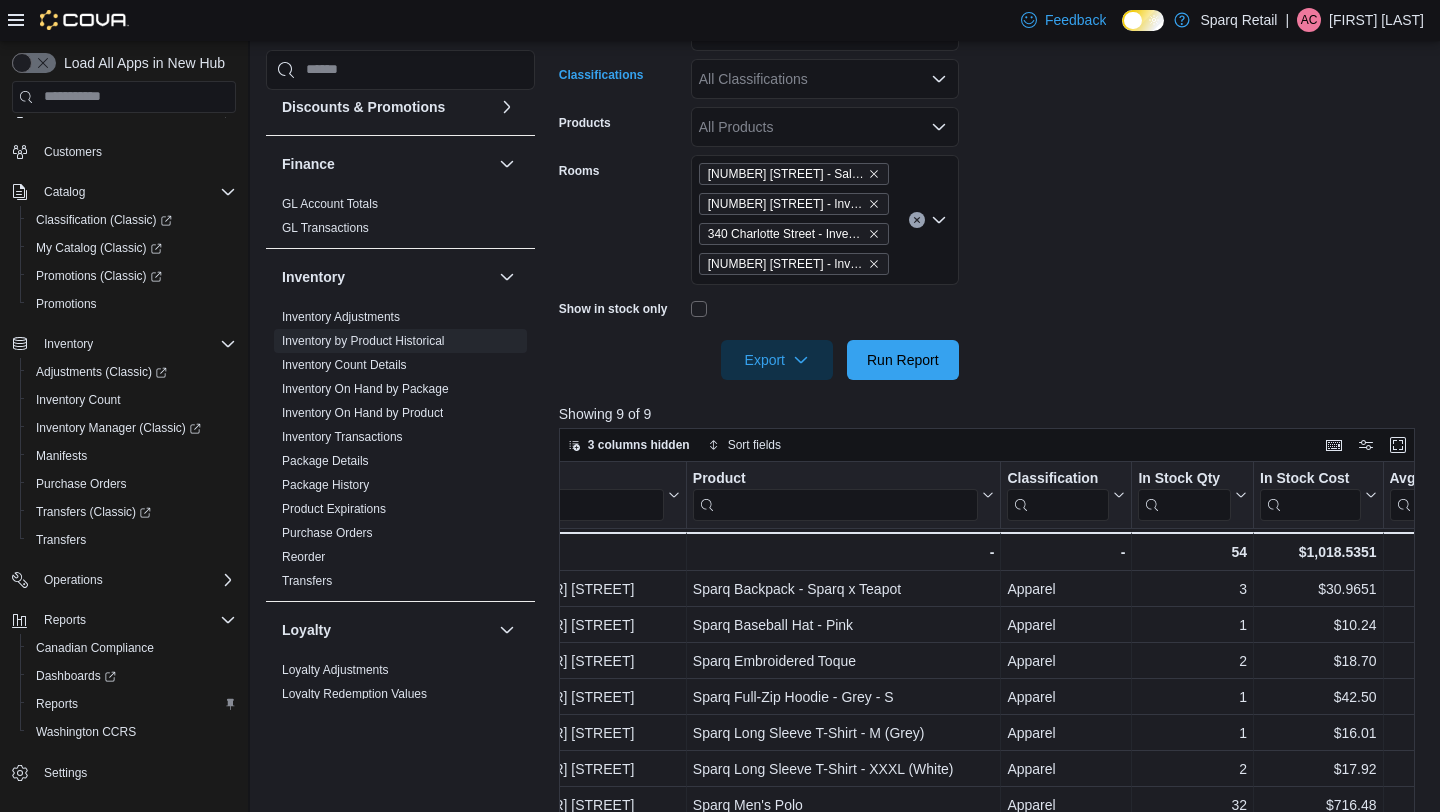 click on "All Classifications Combo box. Selected. Combo box input. All Classifications. Type some text or, to display a list of choices, press Down Arrow. To exit the list of choices, press Escape." at bounding box center (825, 79) 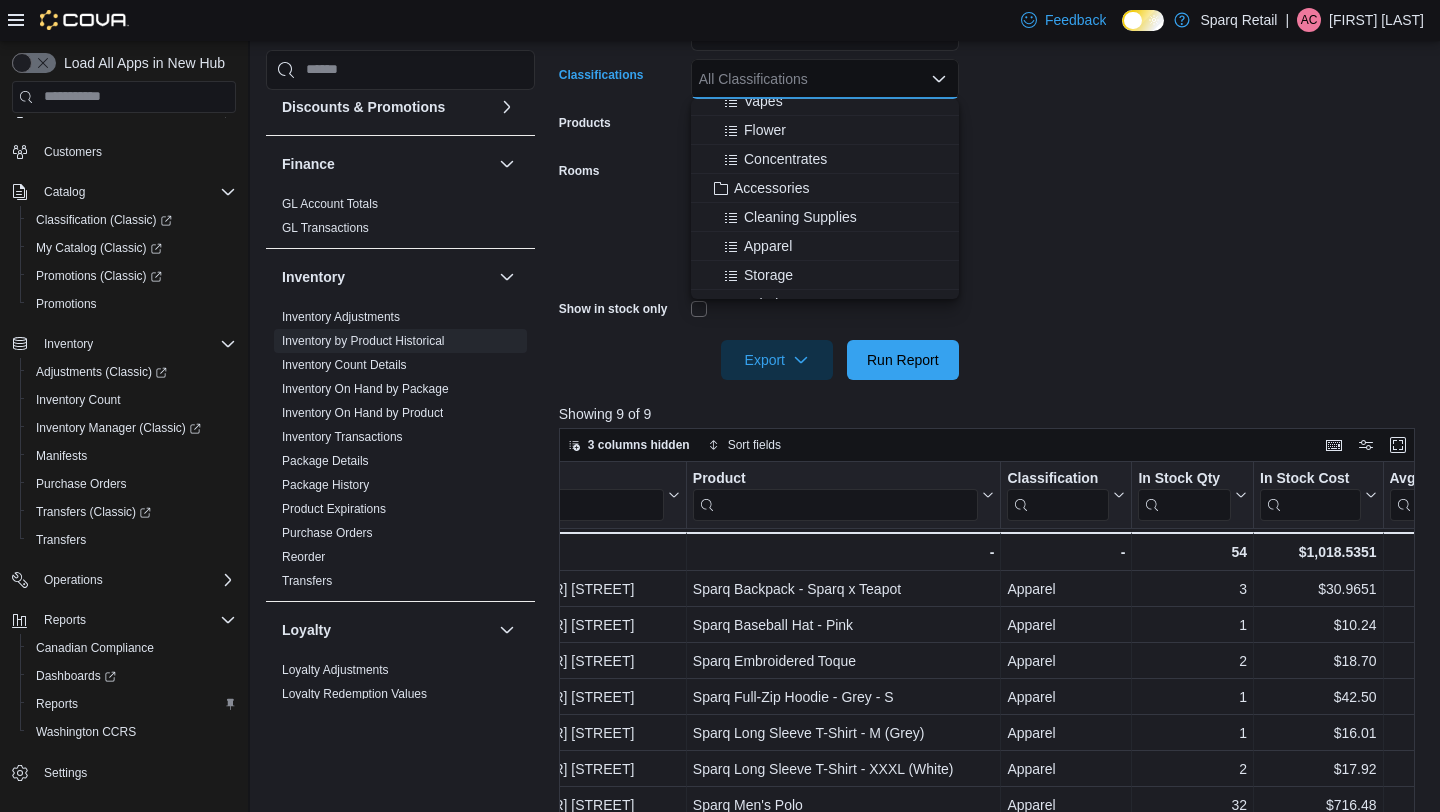 scroll, scrollTop: 300, scrollLeft: 0, axis: vertical 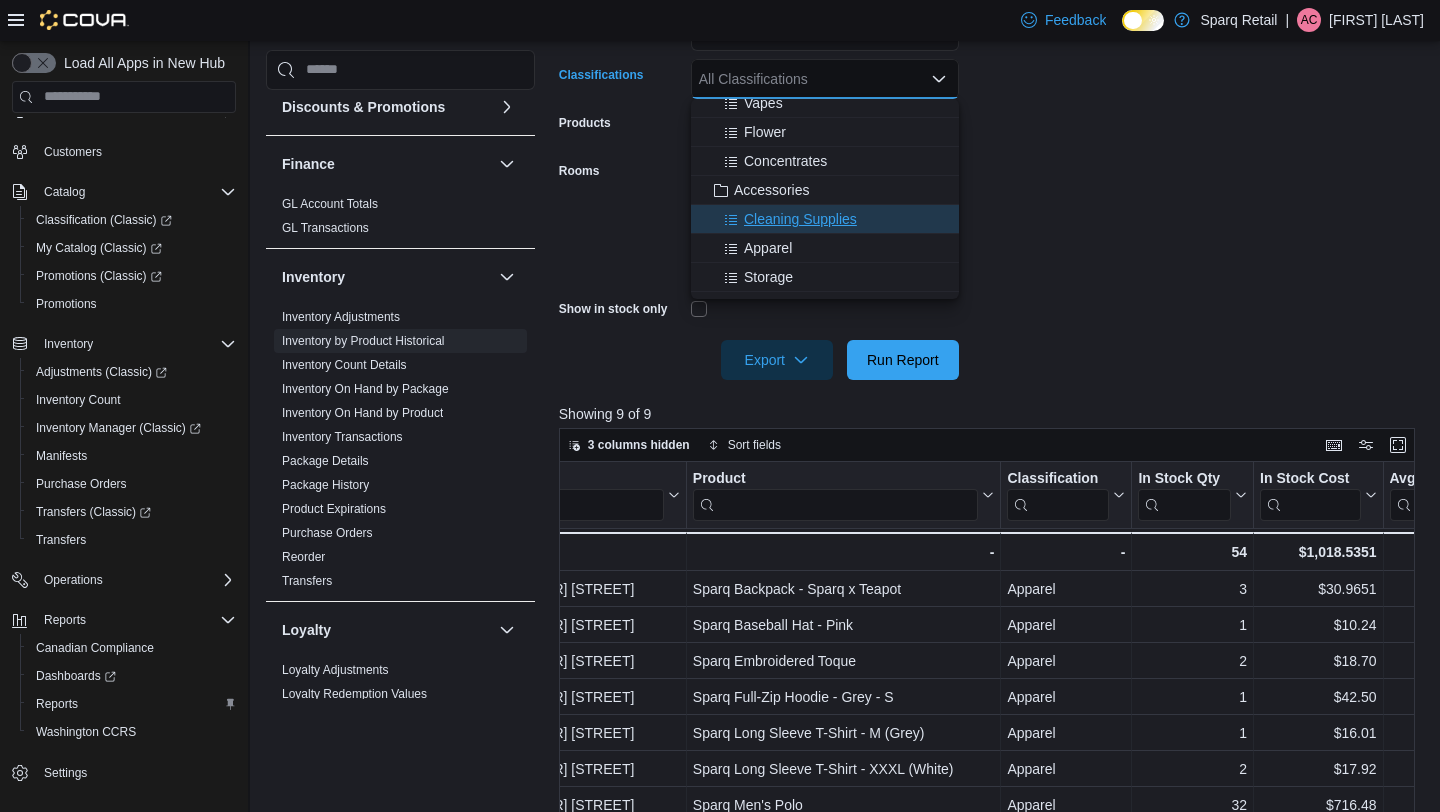 click on "Cleaning Supplies" at bounding box center [800, 219] 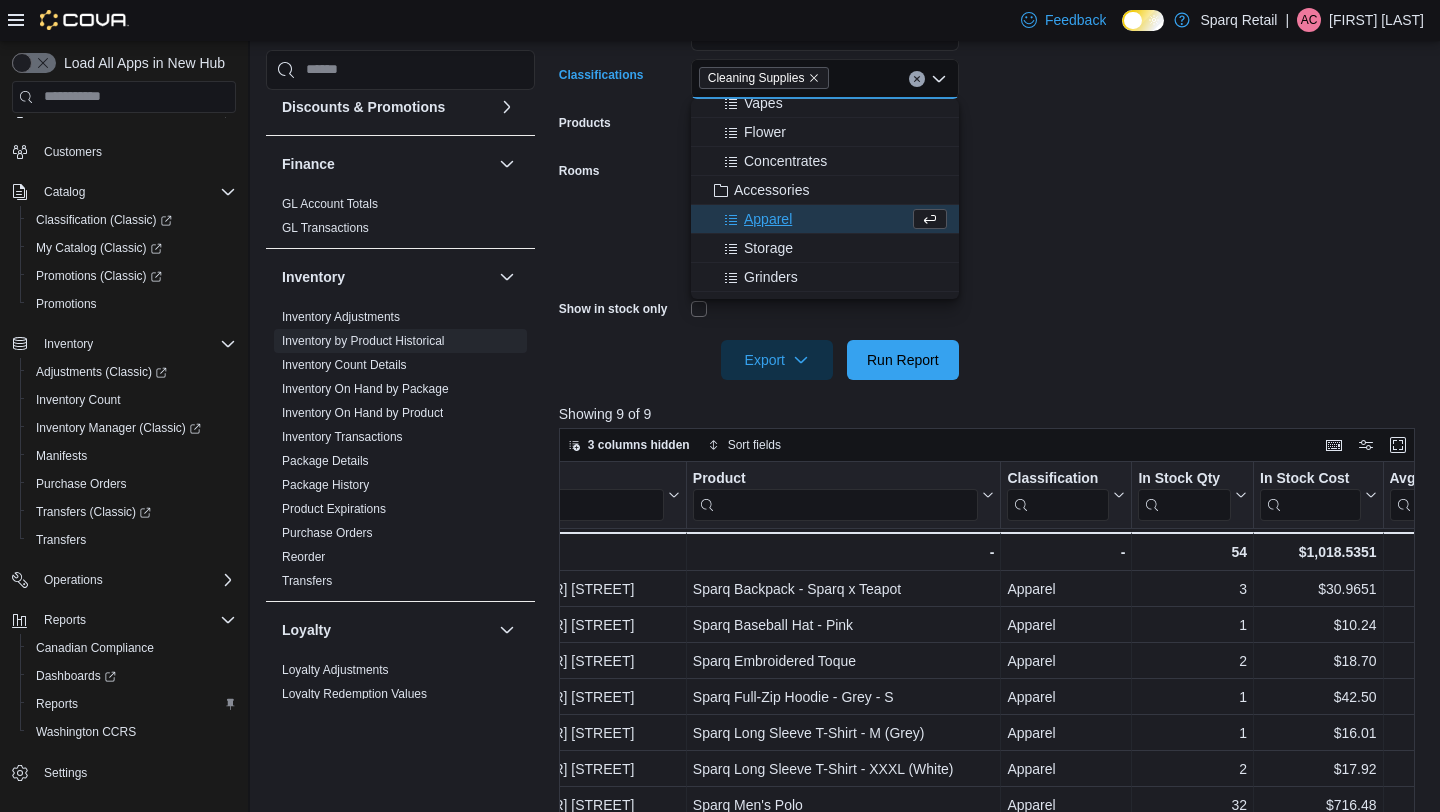 click on "**********" at bounding box center (991, 159) 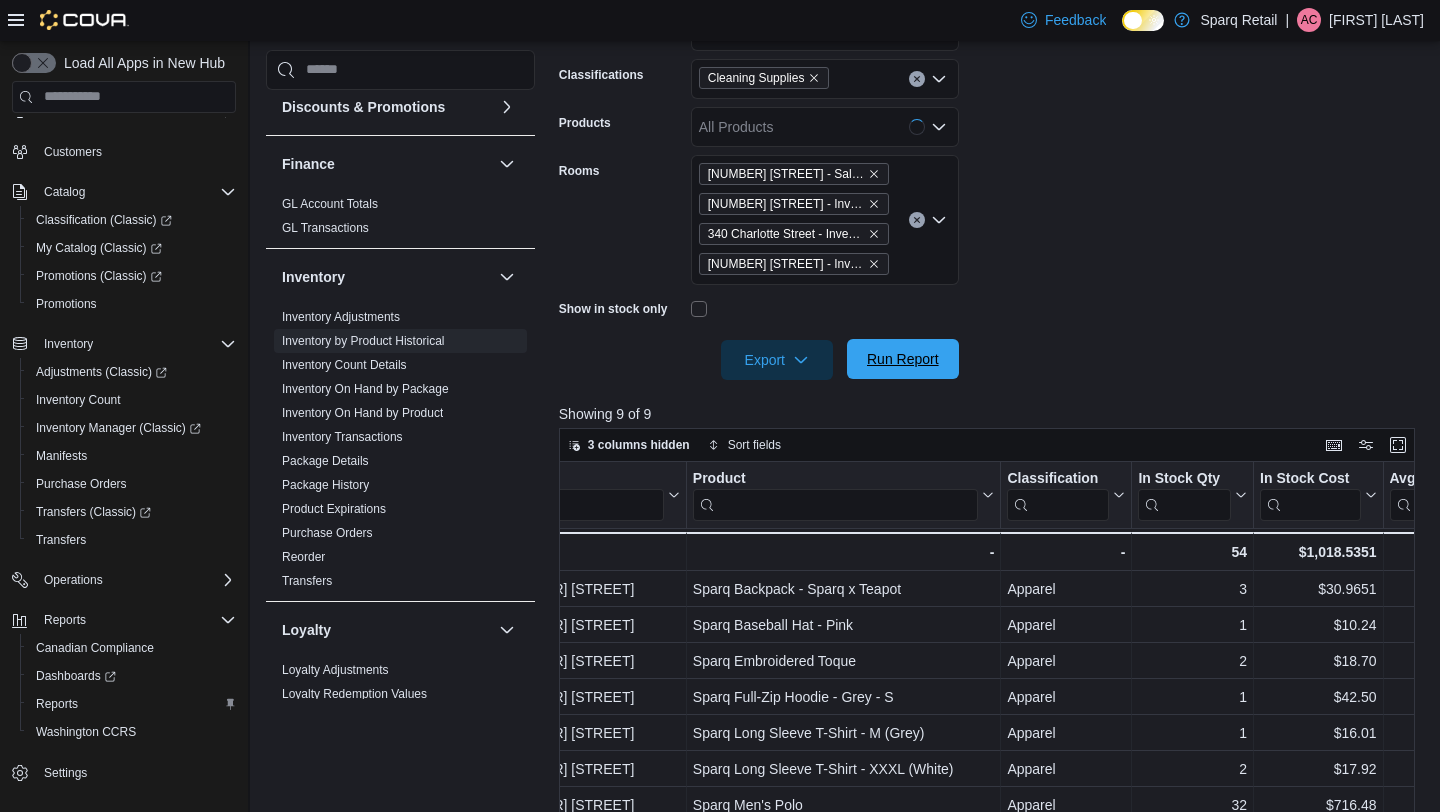 click on "Run Report" at bounding box center [903, 359] 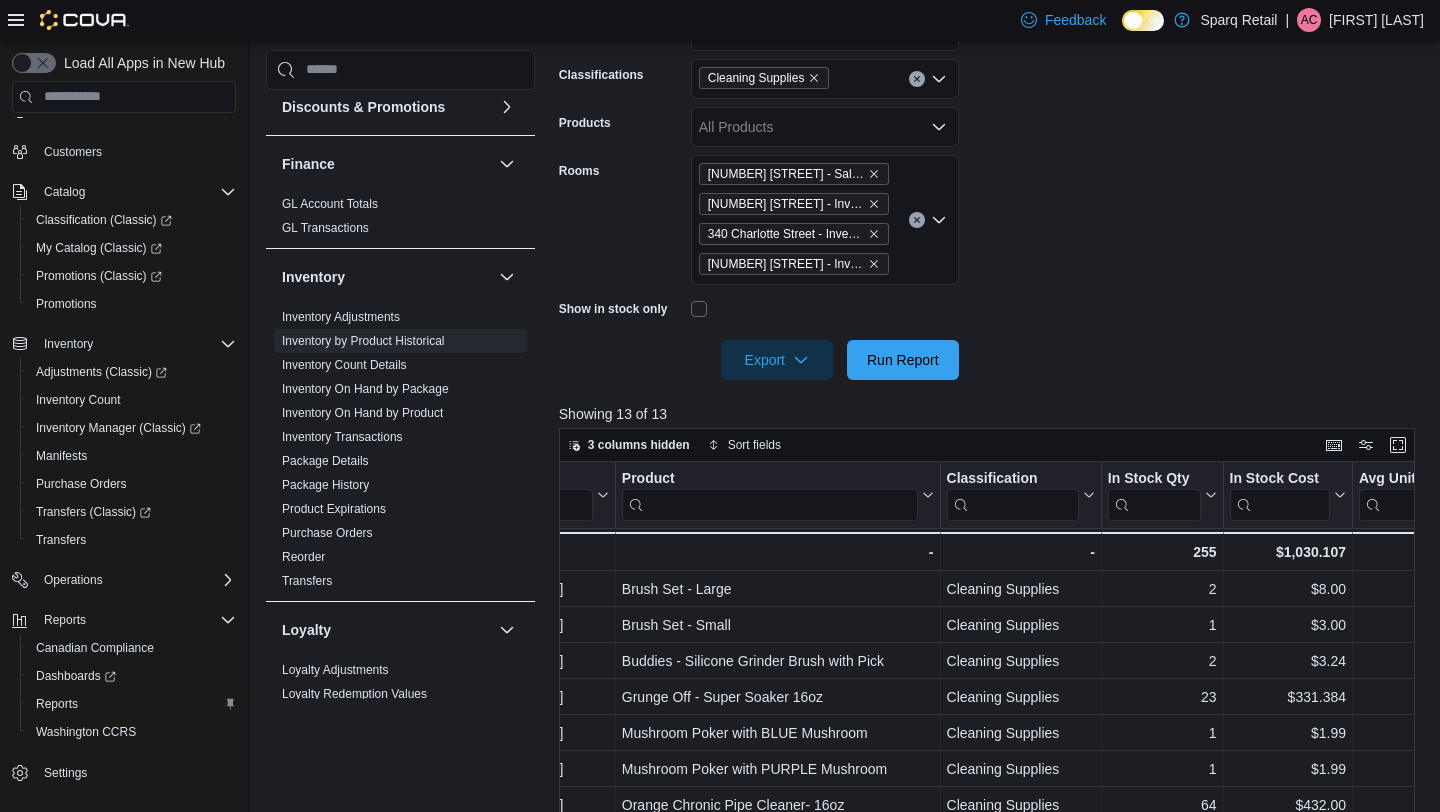 scroll, scrollTop: 0, scrollLeft: 153, axis: horizontal 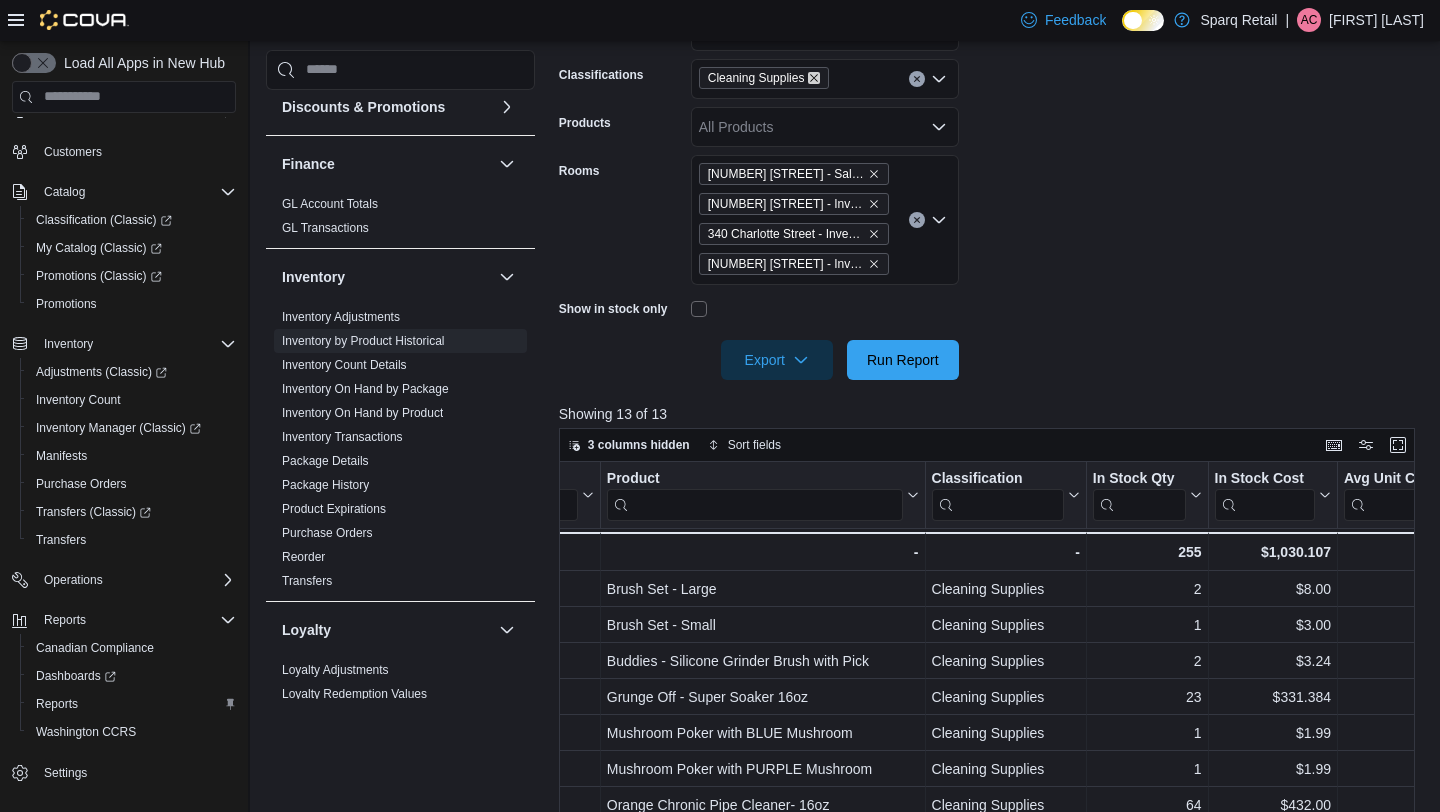 click 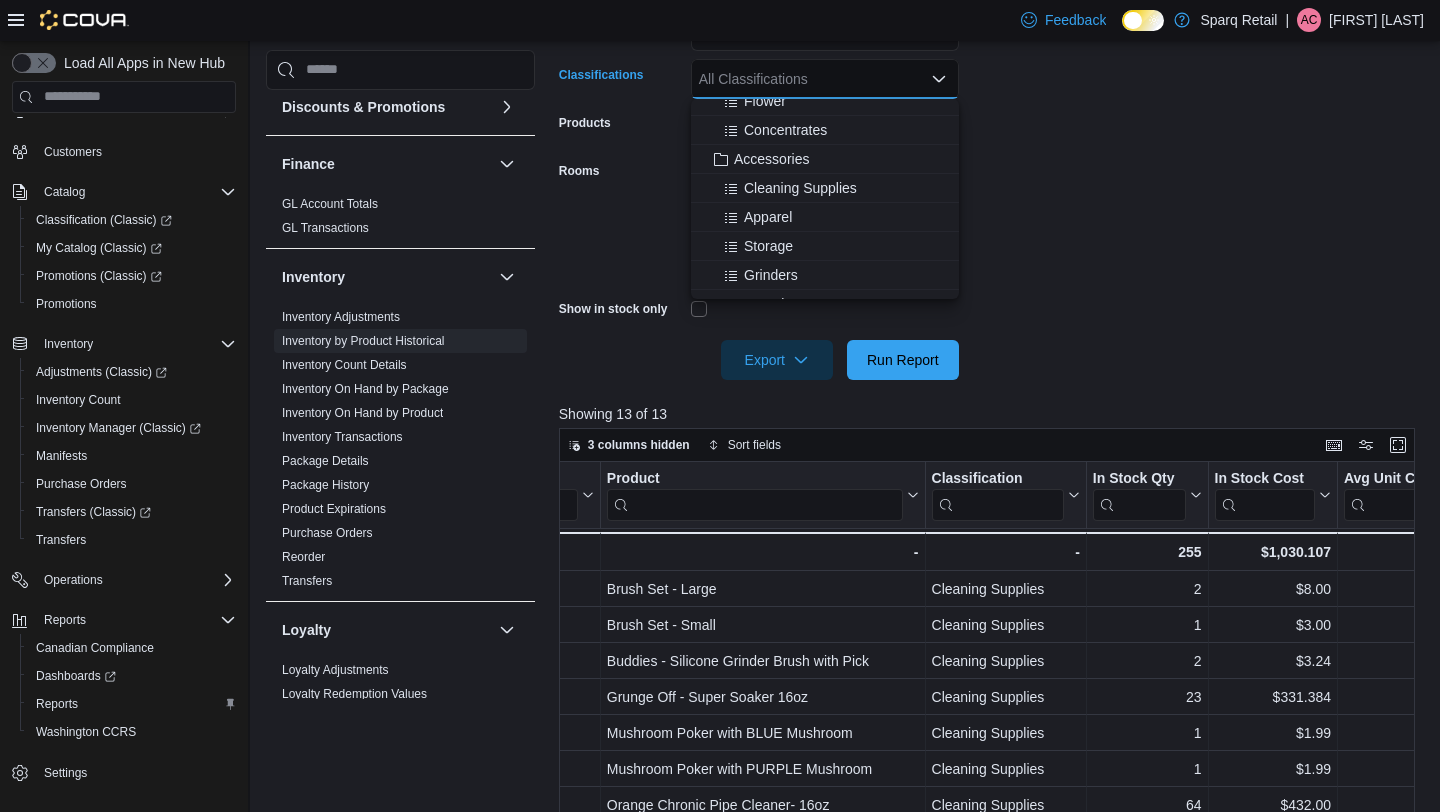 scroll, scrollTop: 342, scrollLeft: 0, axis: vertical 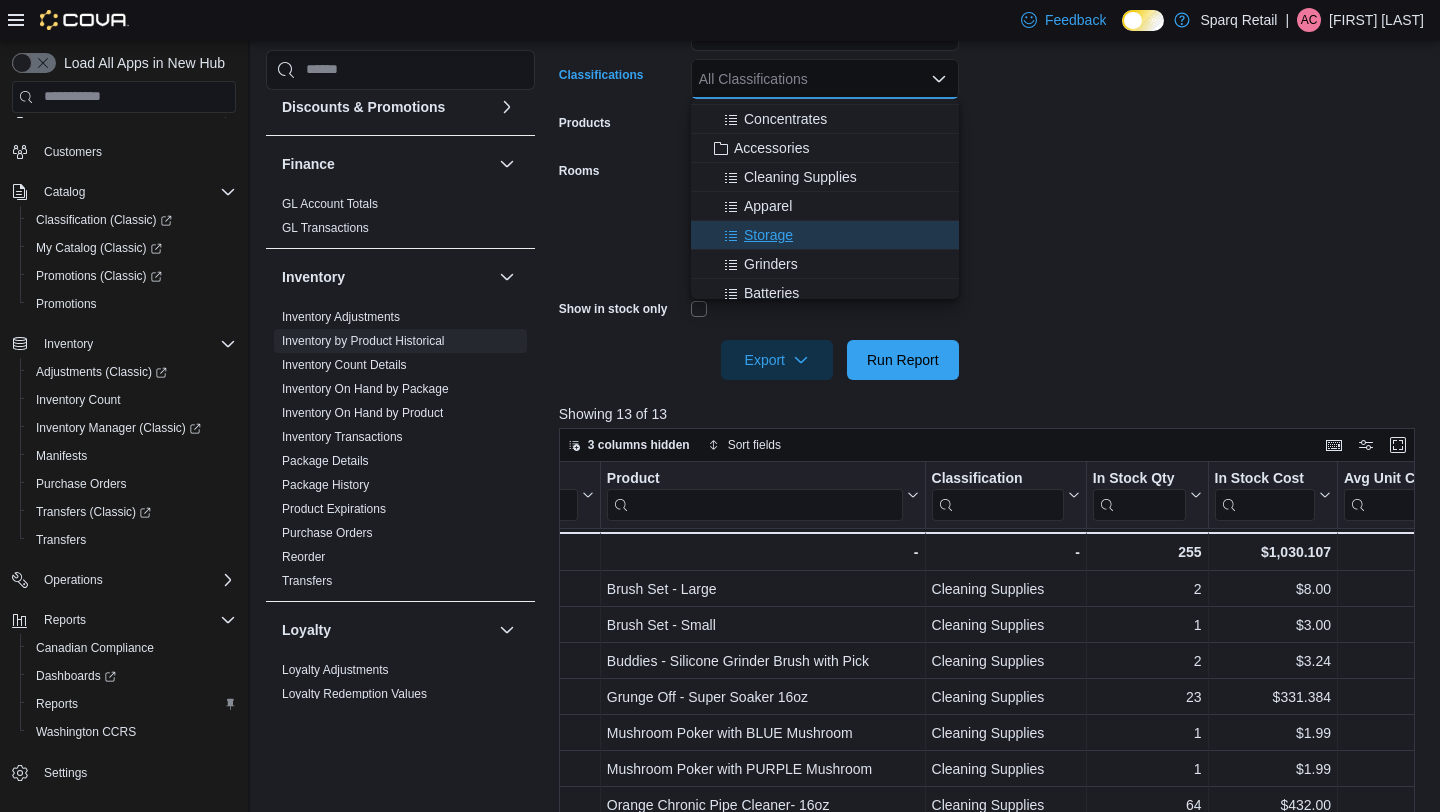 click on "Storage" at bounding box center [768, 235] 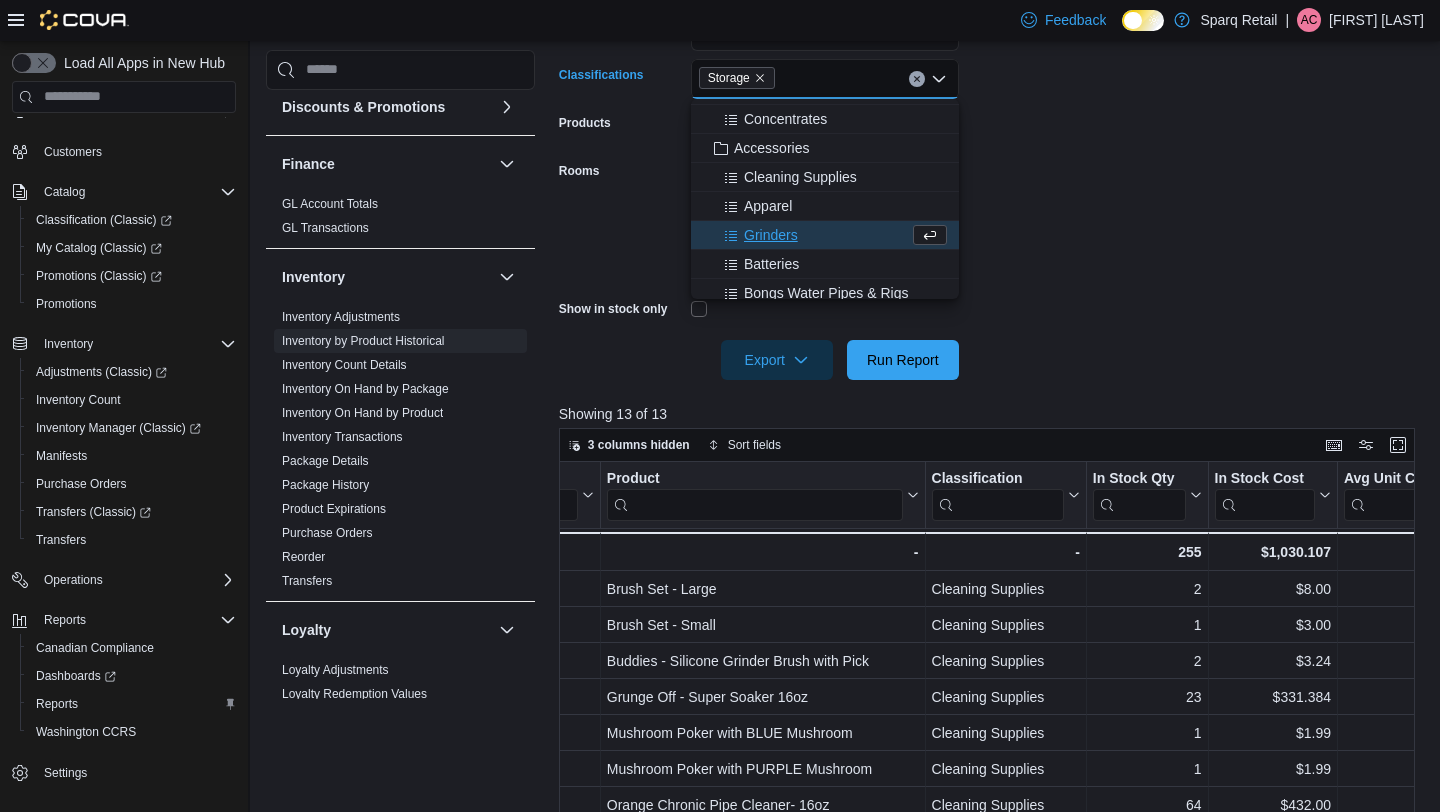 click on "**********" at bounding box center (991, 159) 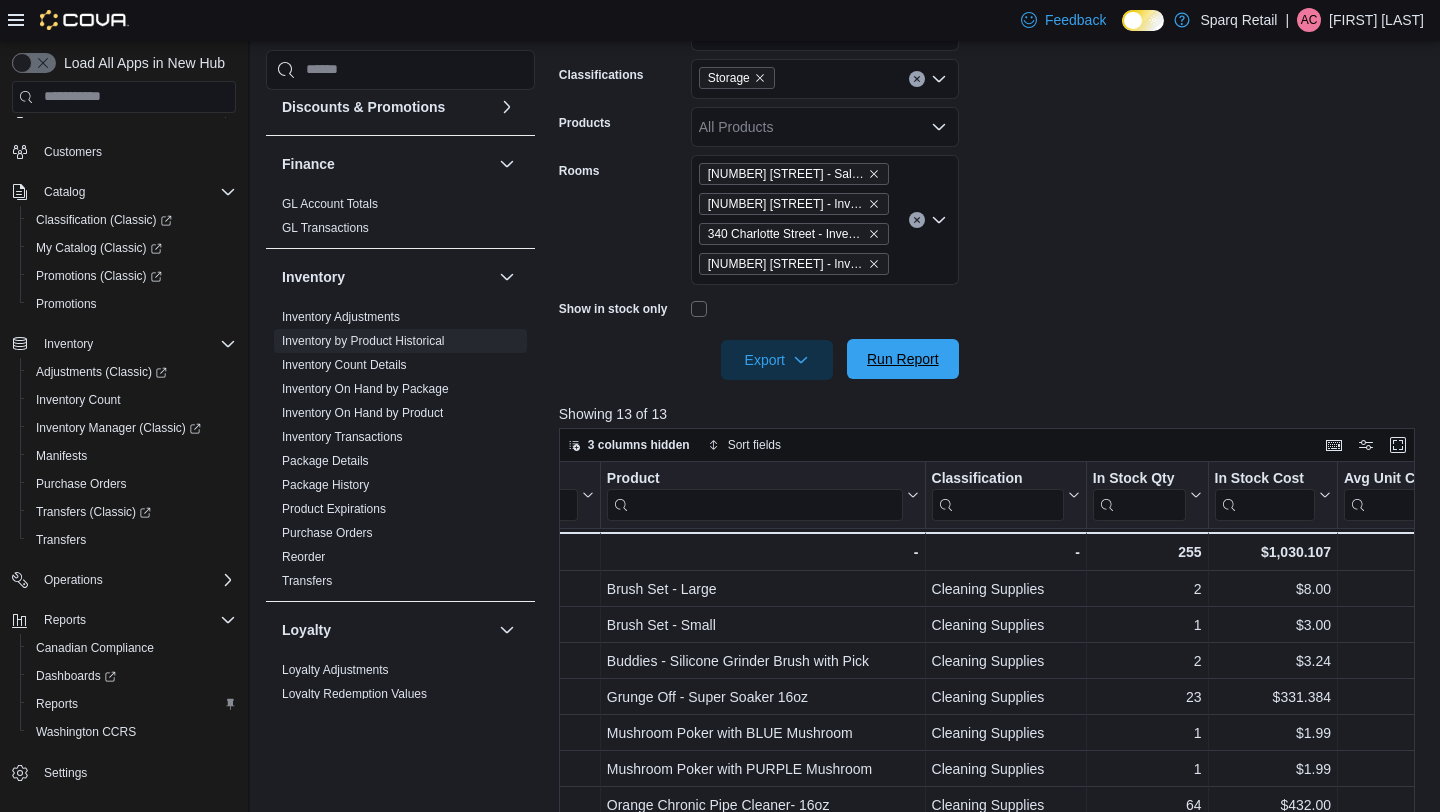 click on "Run Report" at bounding box center [903, 359] 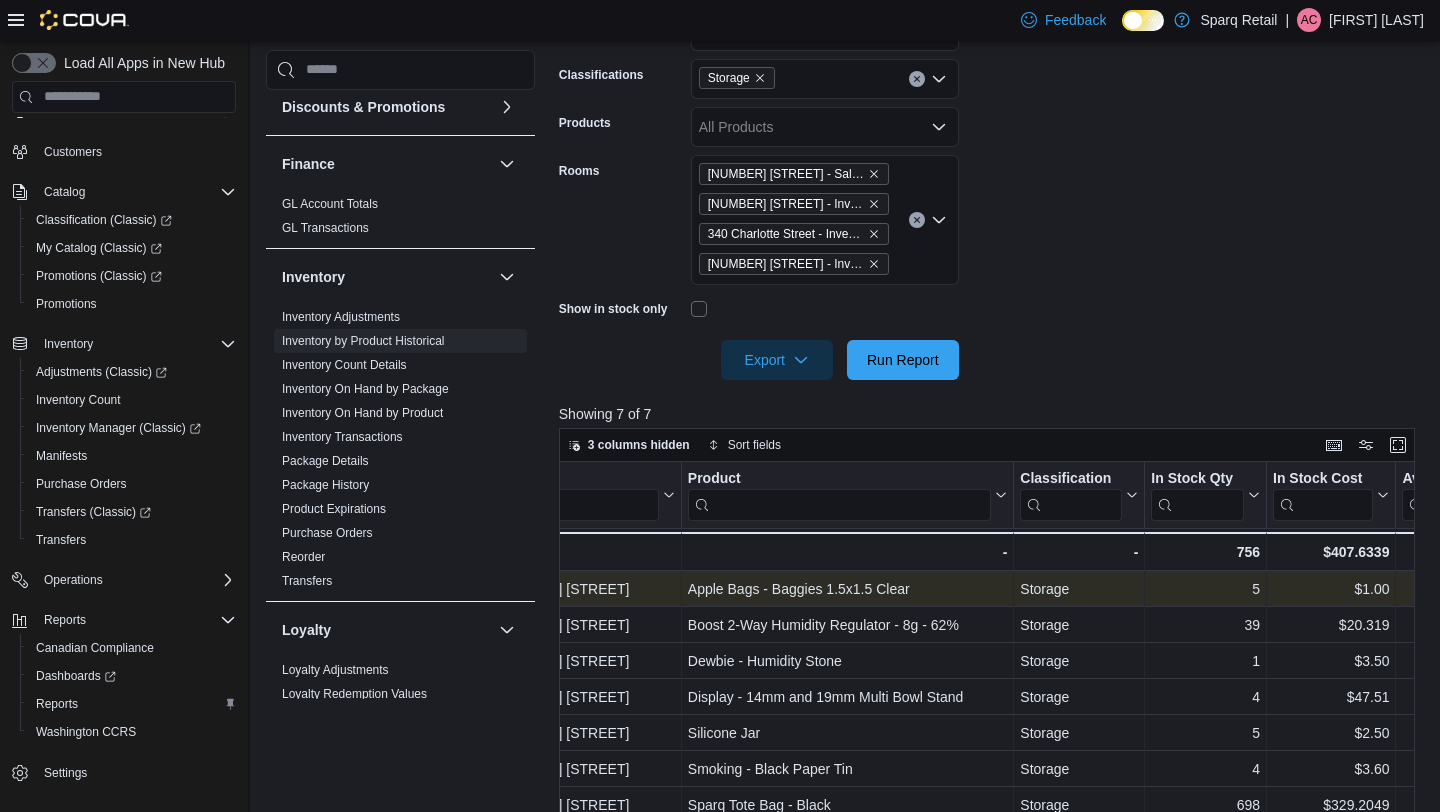 scroll, scrollTop: 0, scrollLeft: 77, axis: horizontal 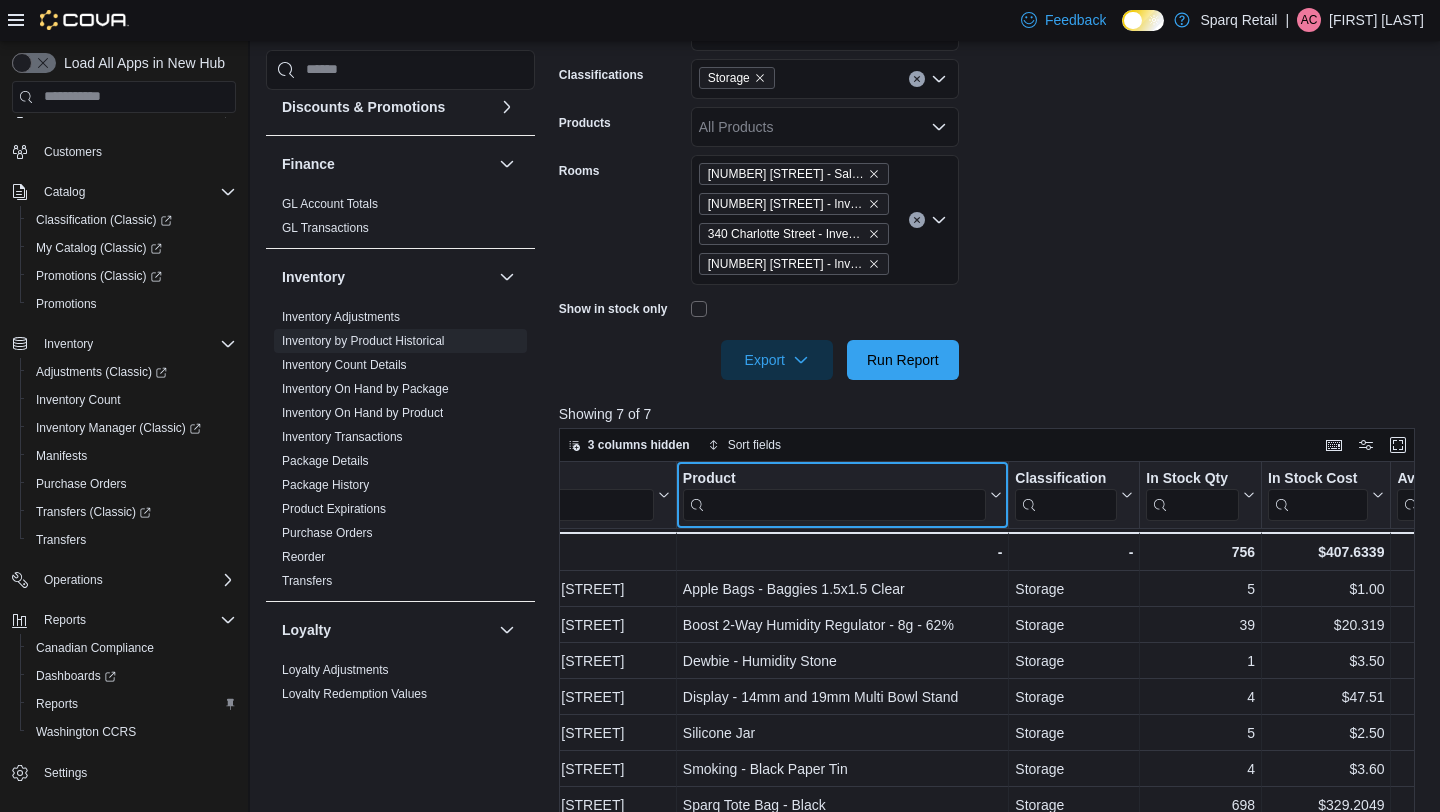 click at bounding box center [835, 504] 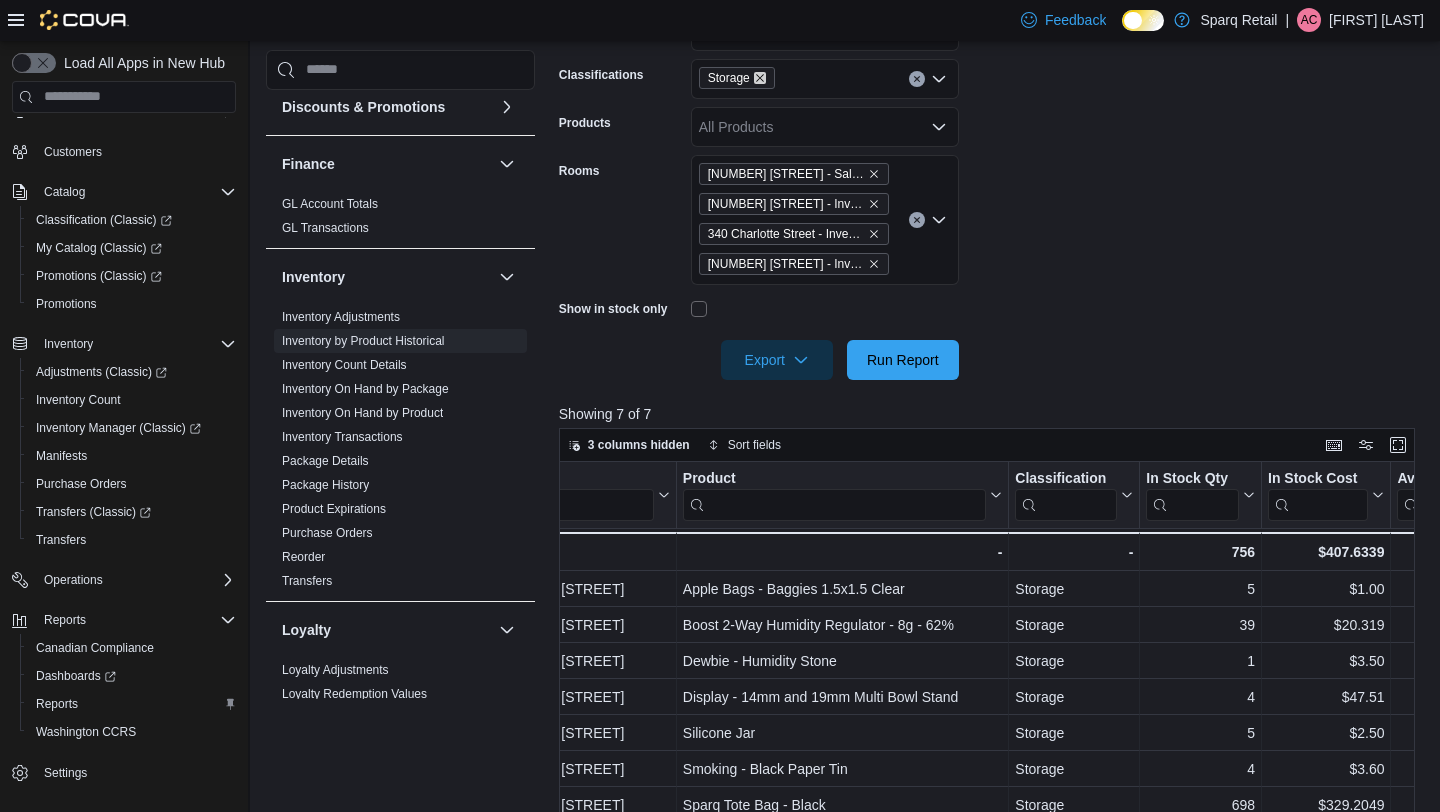 click 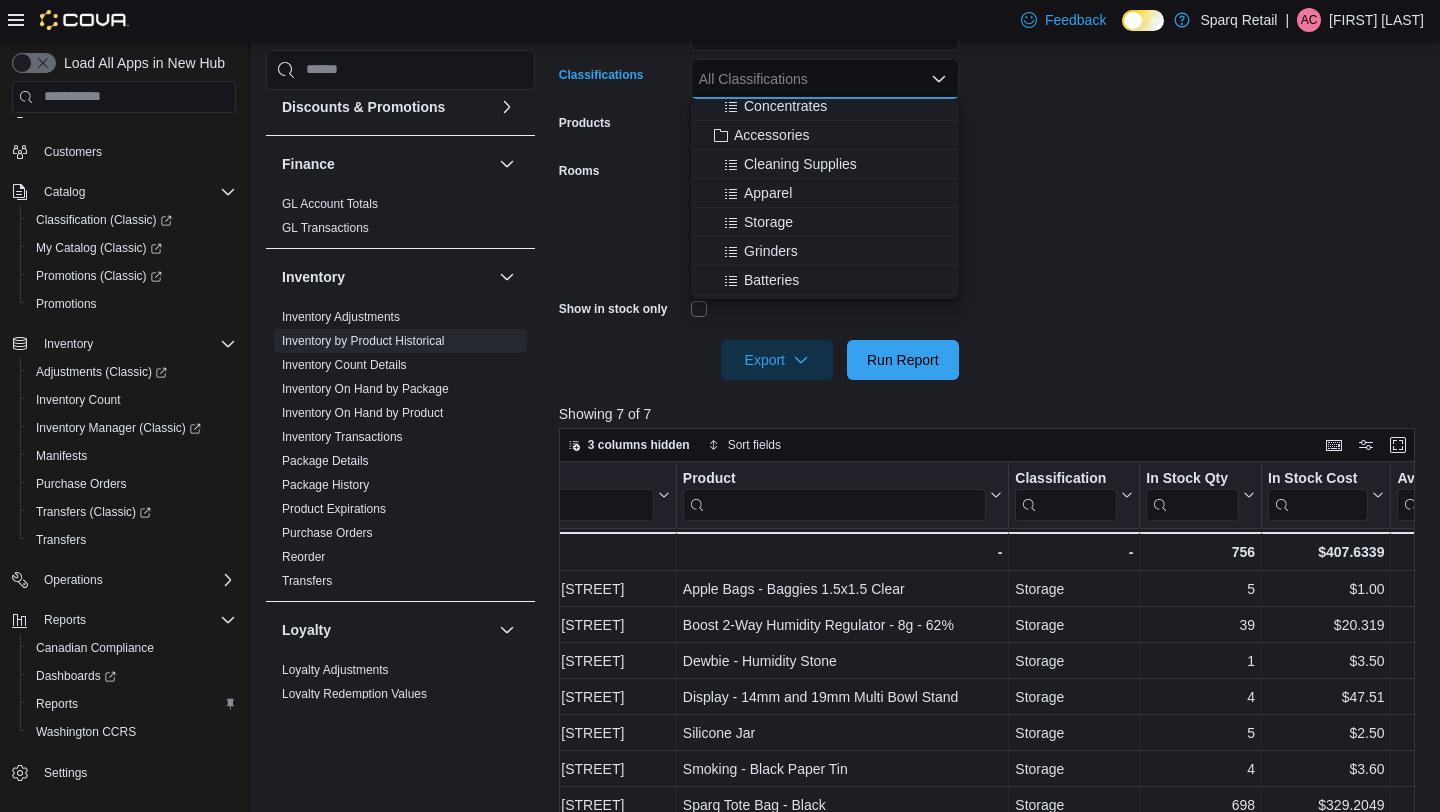 scroll, scrollTop: 365, scrollLeft: 0, axis: vertical 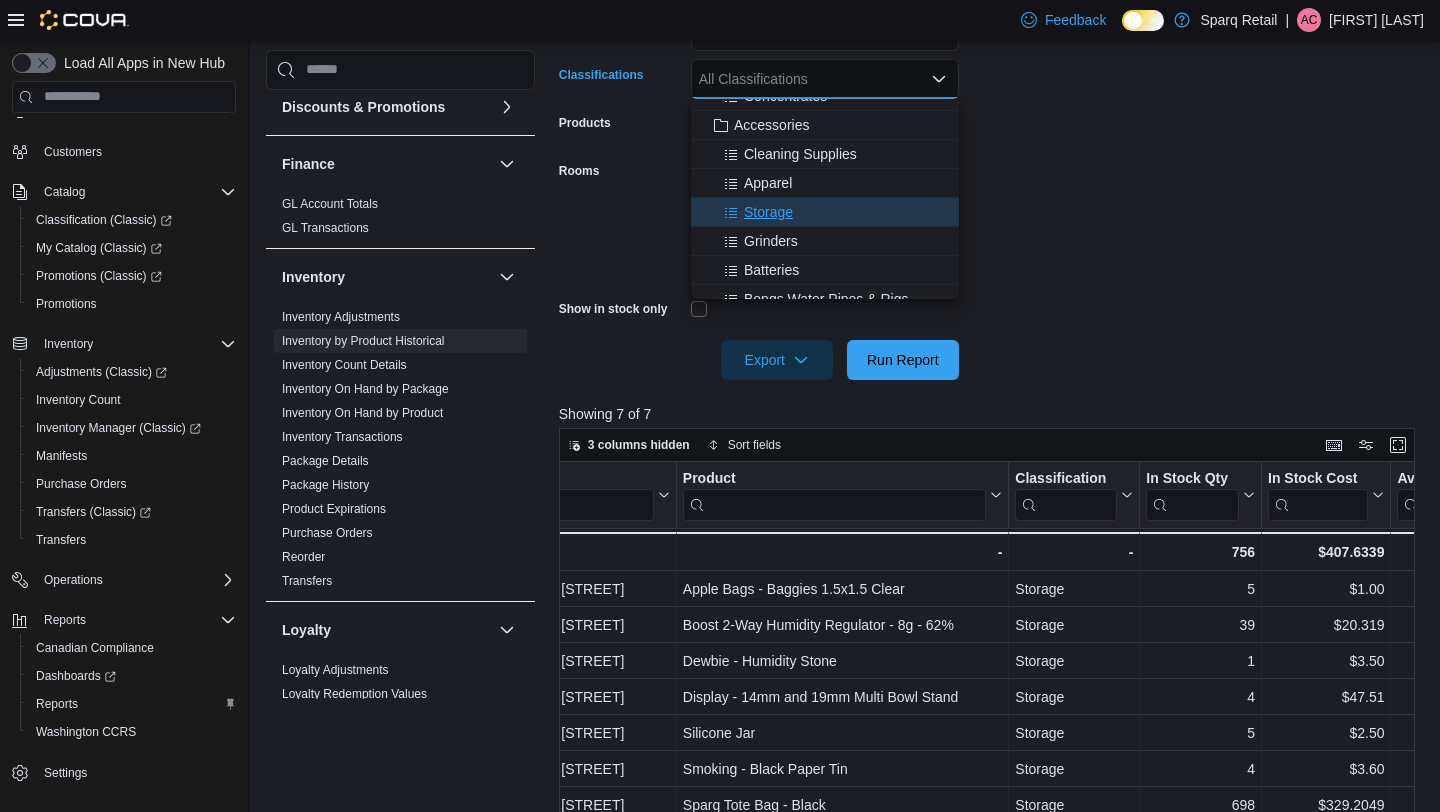 click on "Storage" at bounding box center (825, 212) 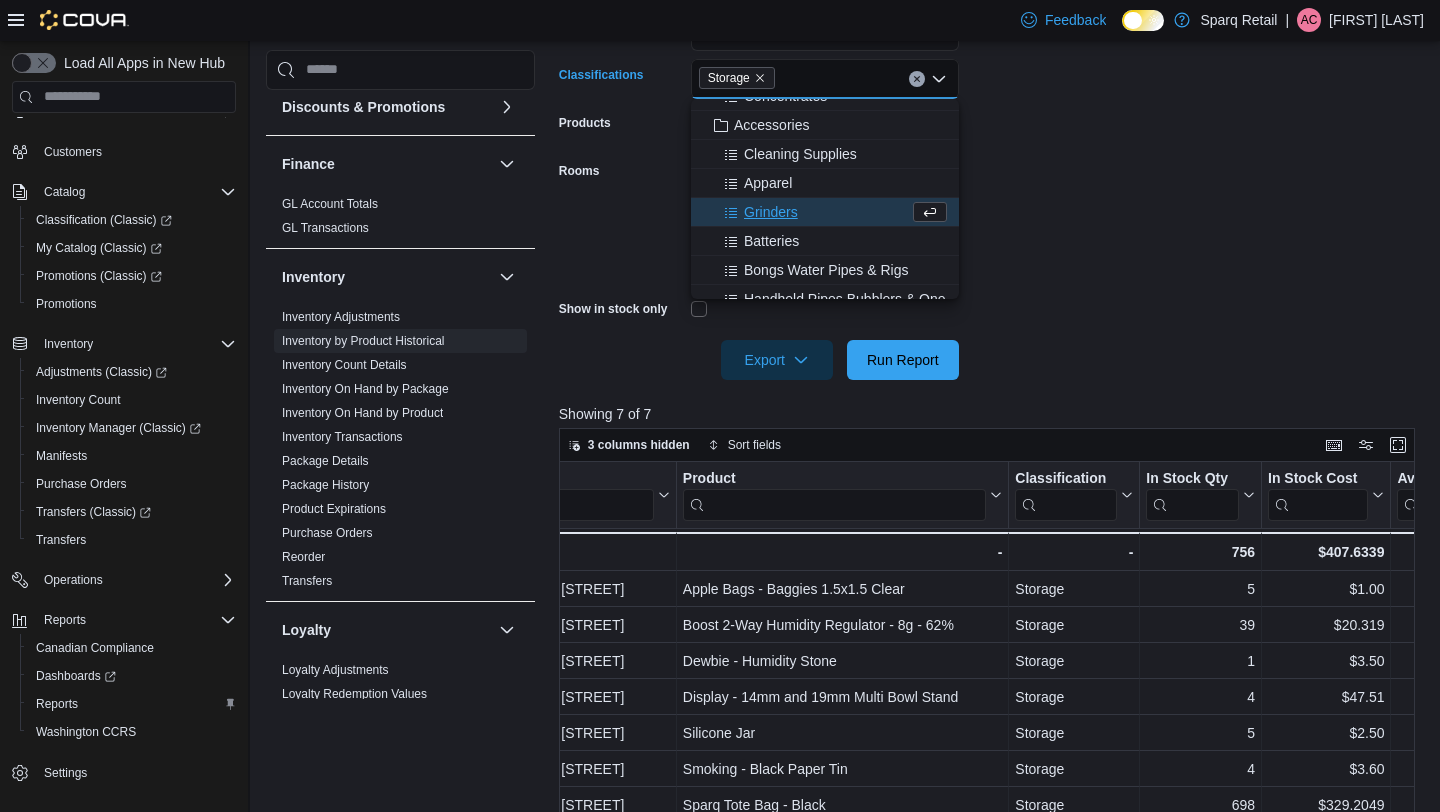 click on "Grinders" at bounding box center [771, 212] 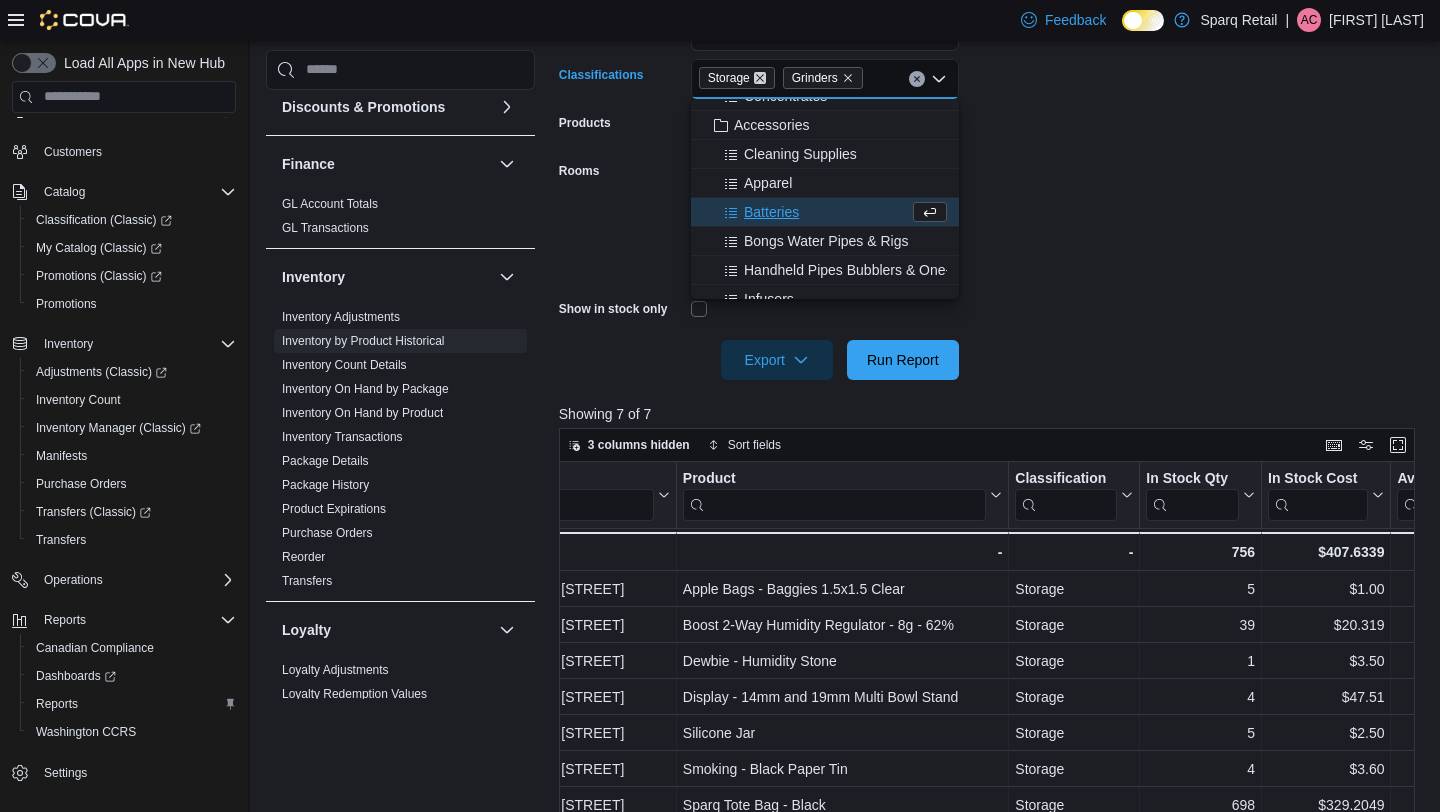 click 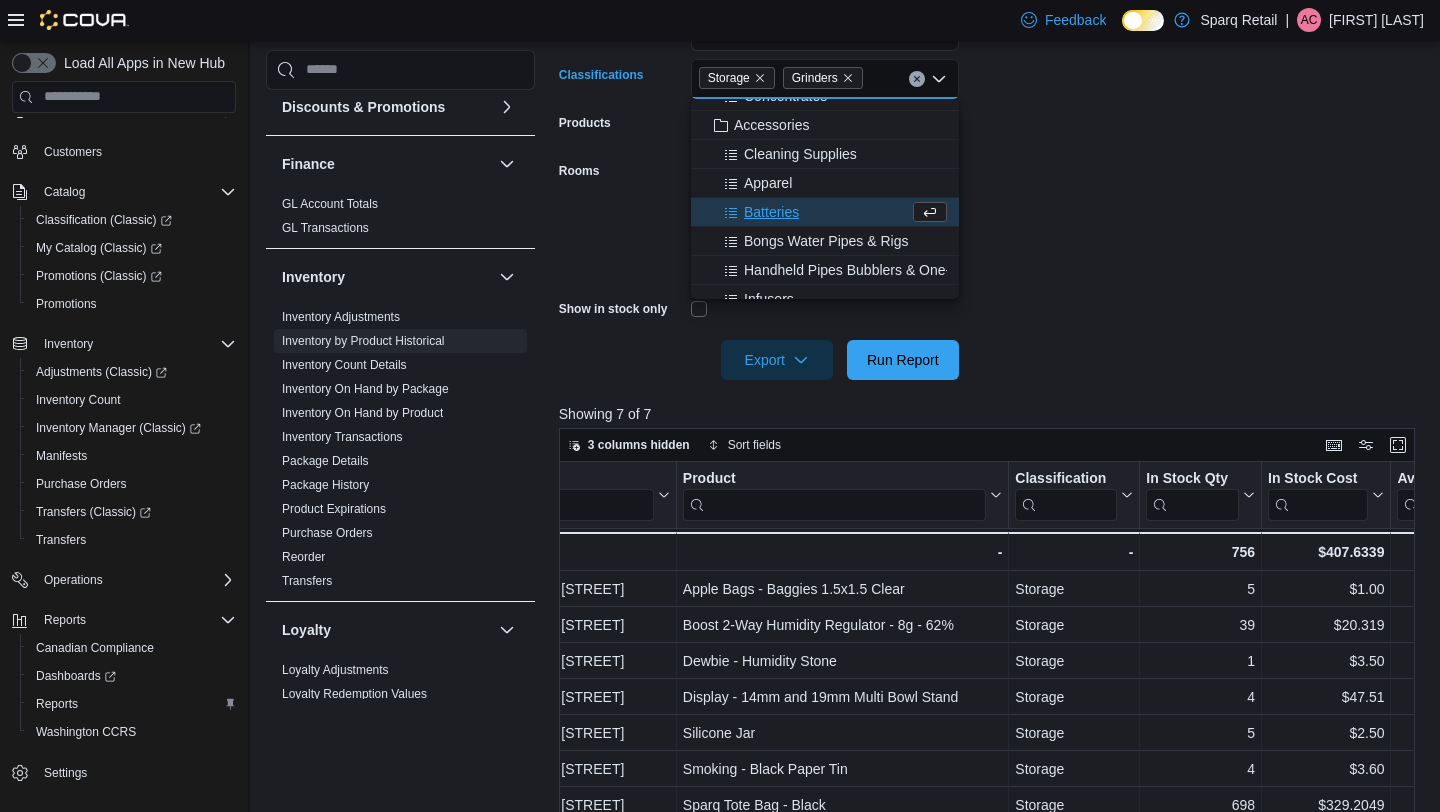 scroll, scrollTop: 0, scrollLeft: 0, axis: both 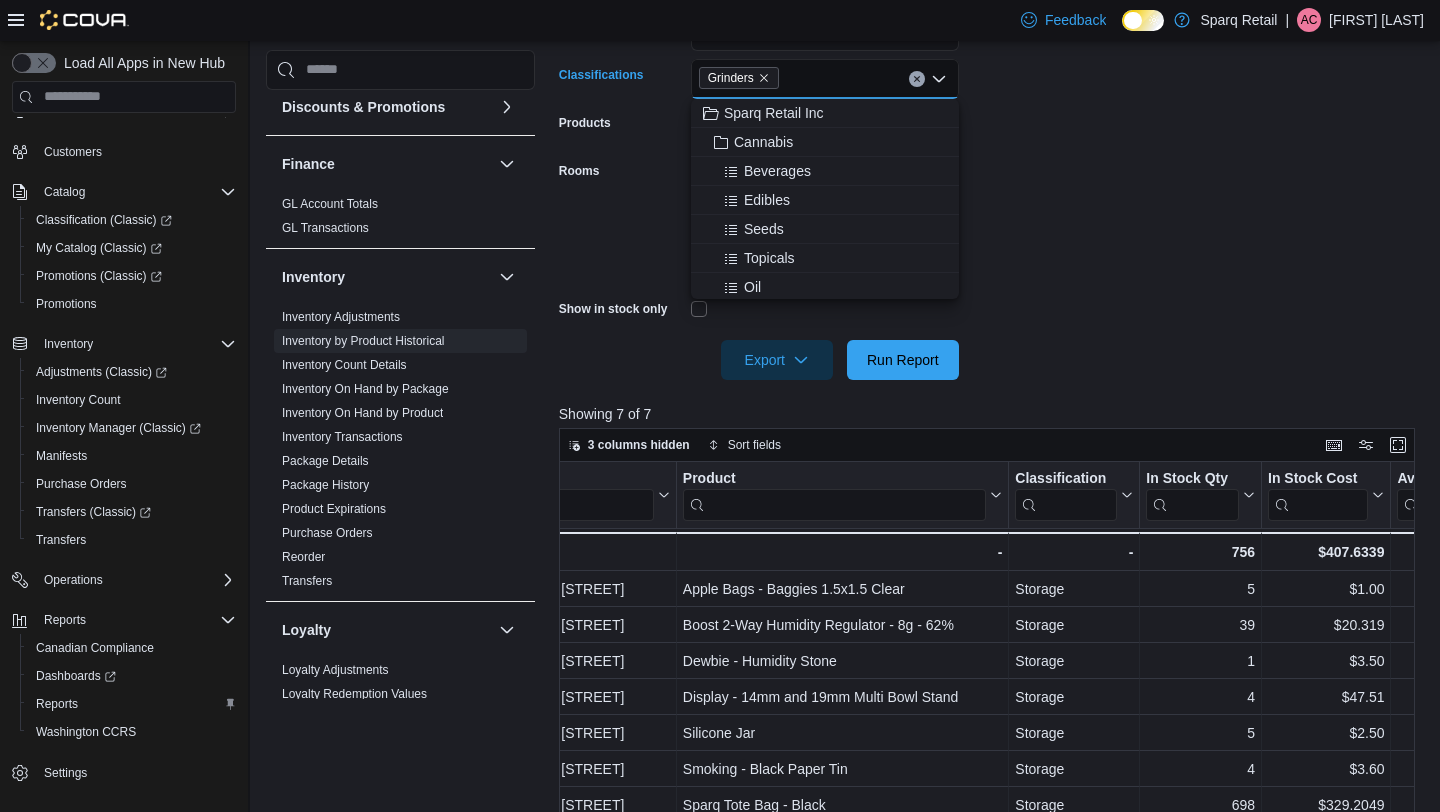 click on "**********" at bounding box center (991, 159) 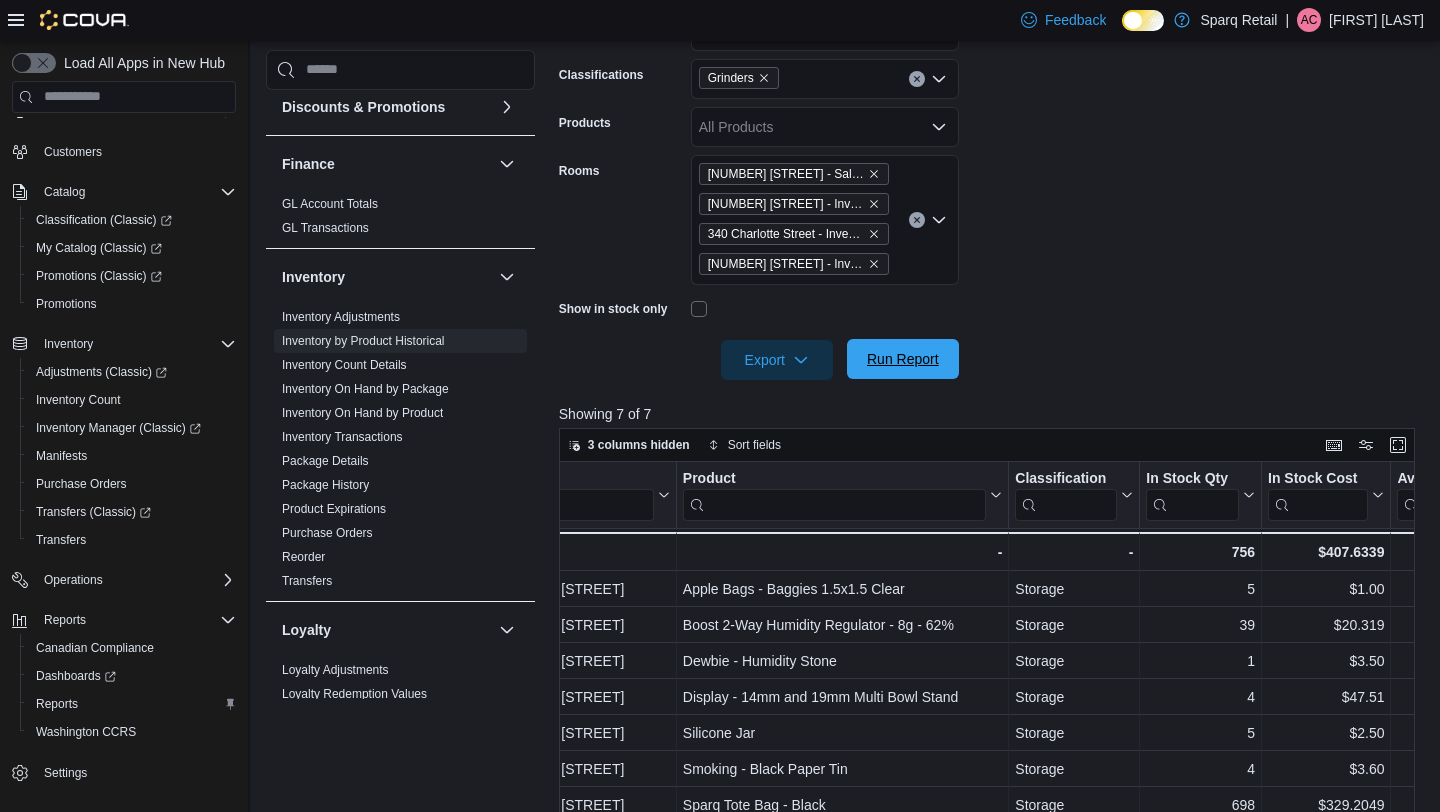 click on "Run Report" at bounding box center (903, 359) 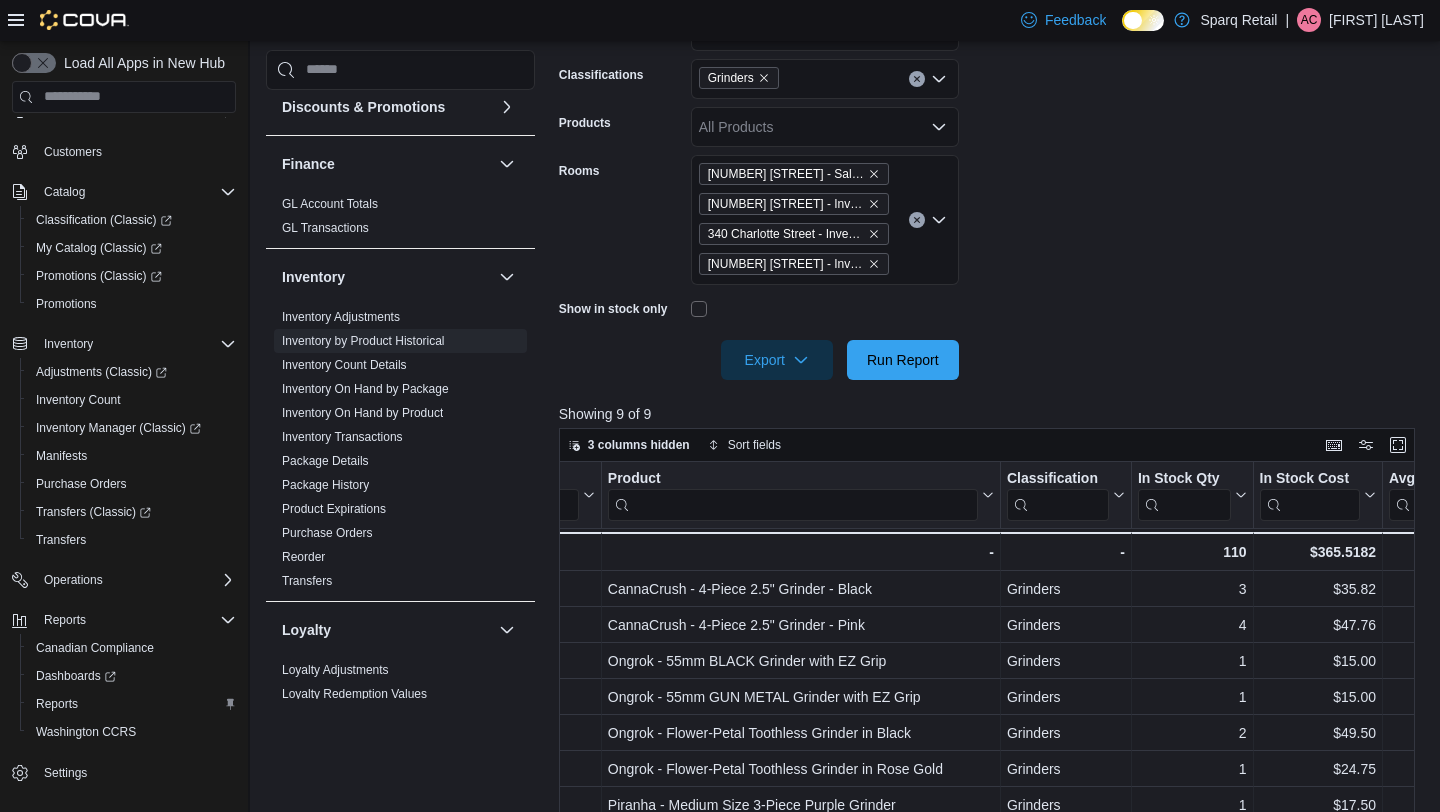 scroll, scrollTop: 0, scrollLeft: 157, axis: horizontal 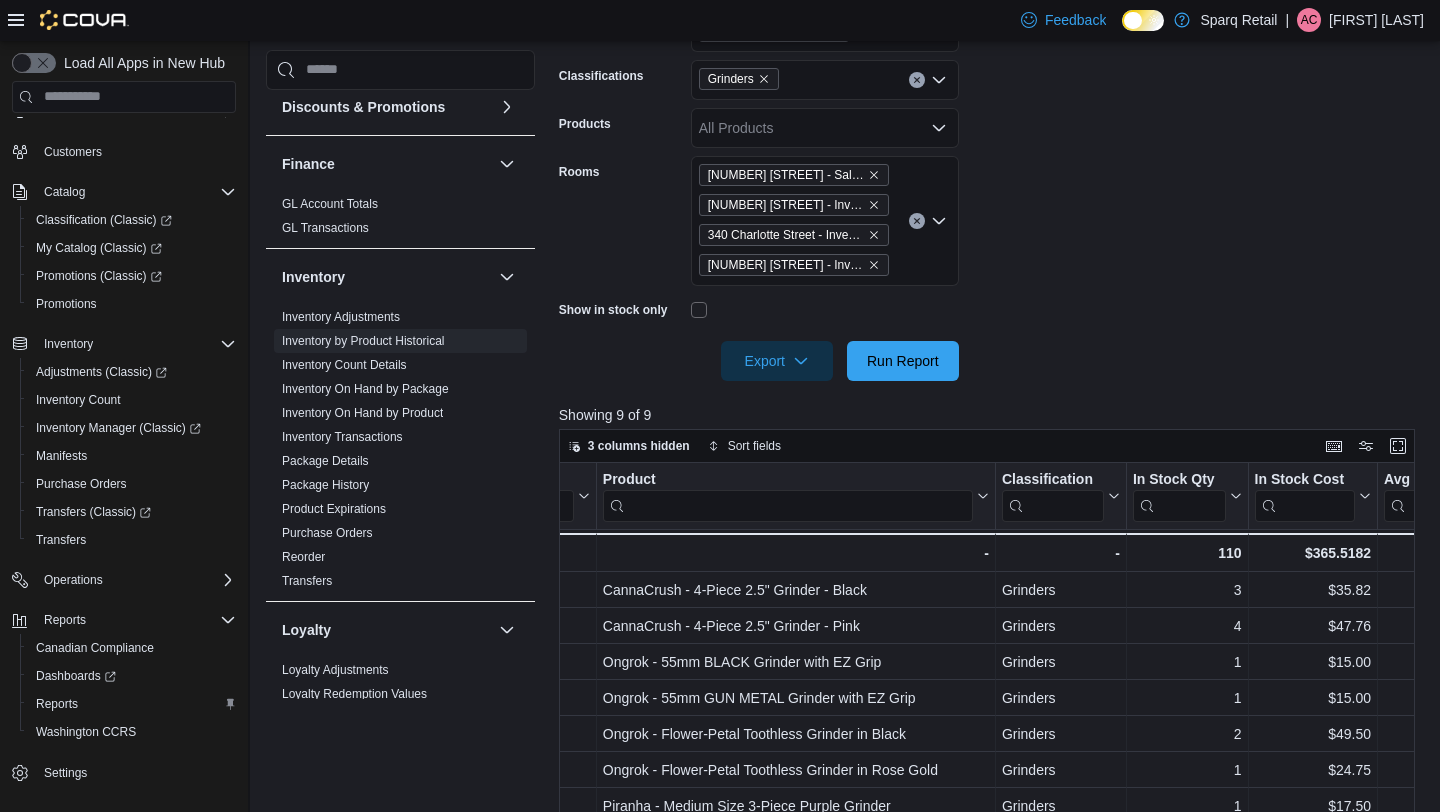 click on "Grinders" at bounding box center (739, 79) 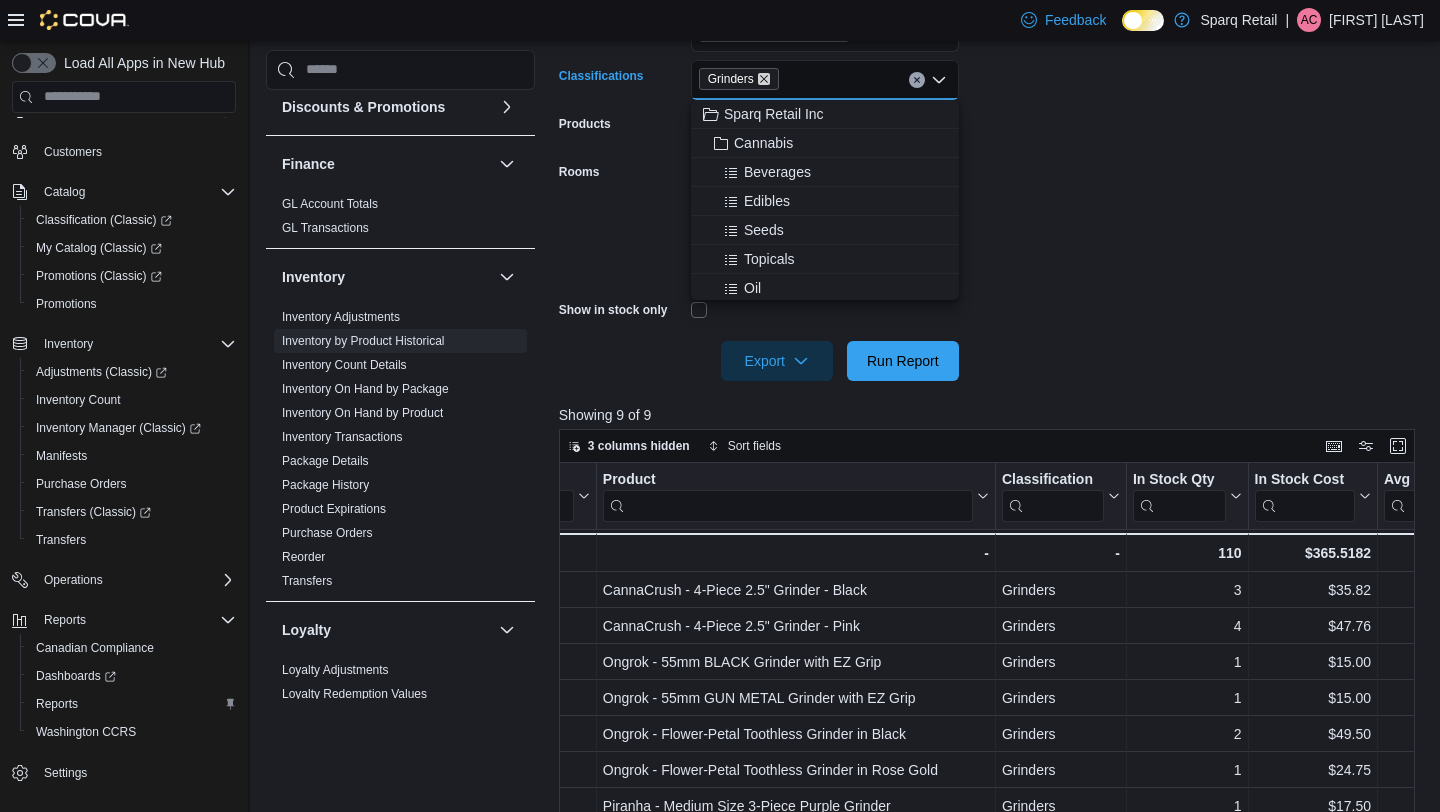 click 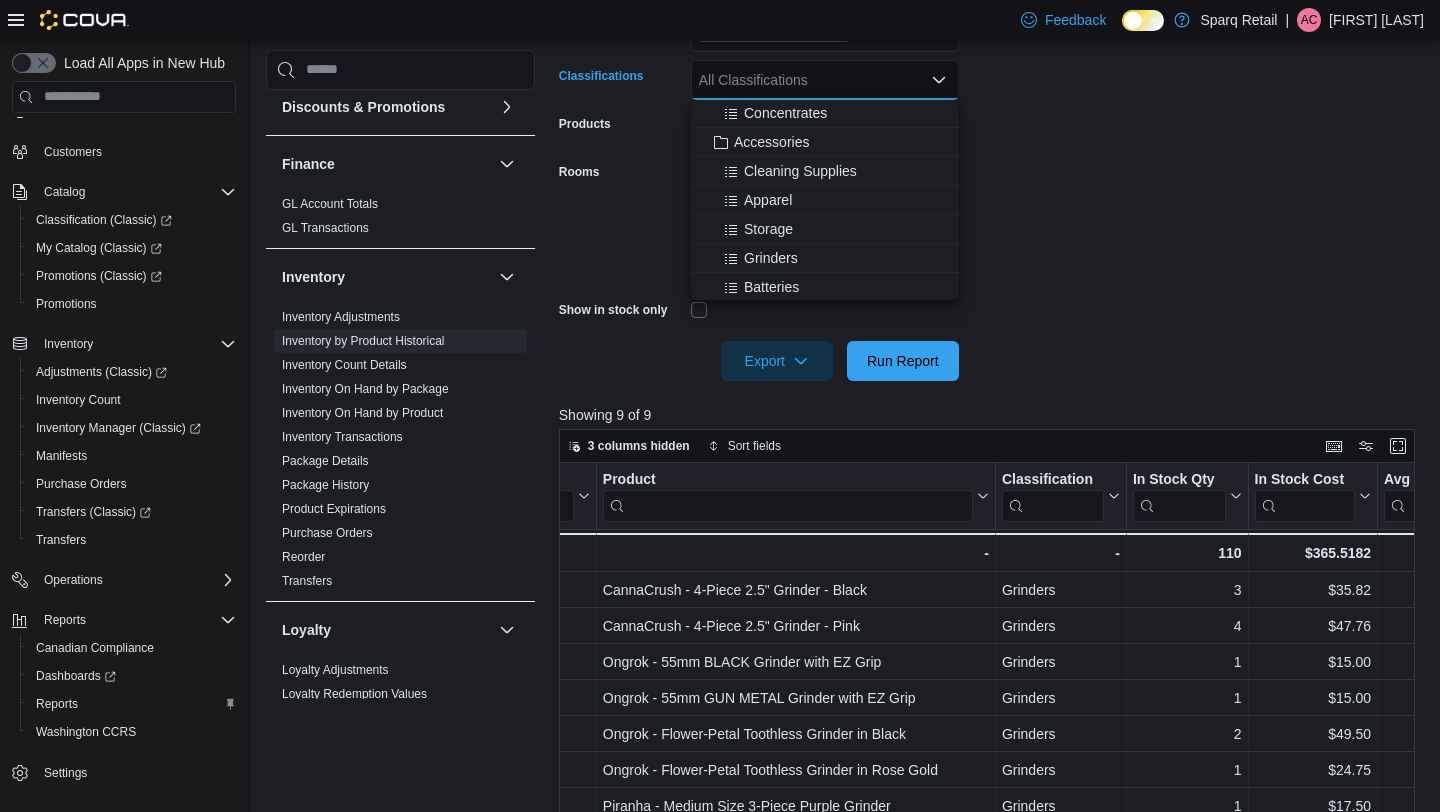 scroll, scrollTop: 366, scrollLeft: 0, axis: vertical 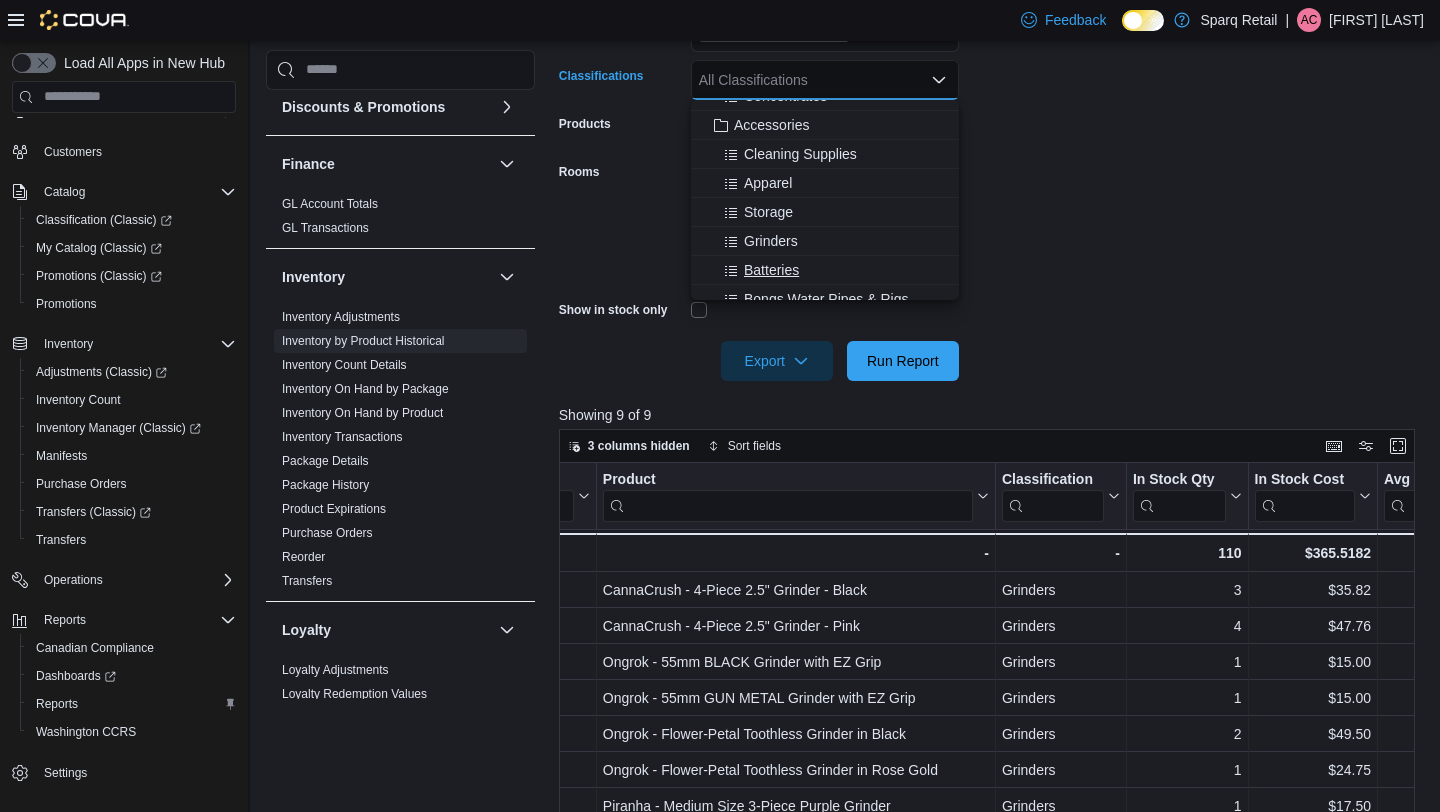 click on "Batteries" at bounding box center [771, 270] 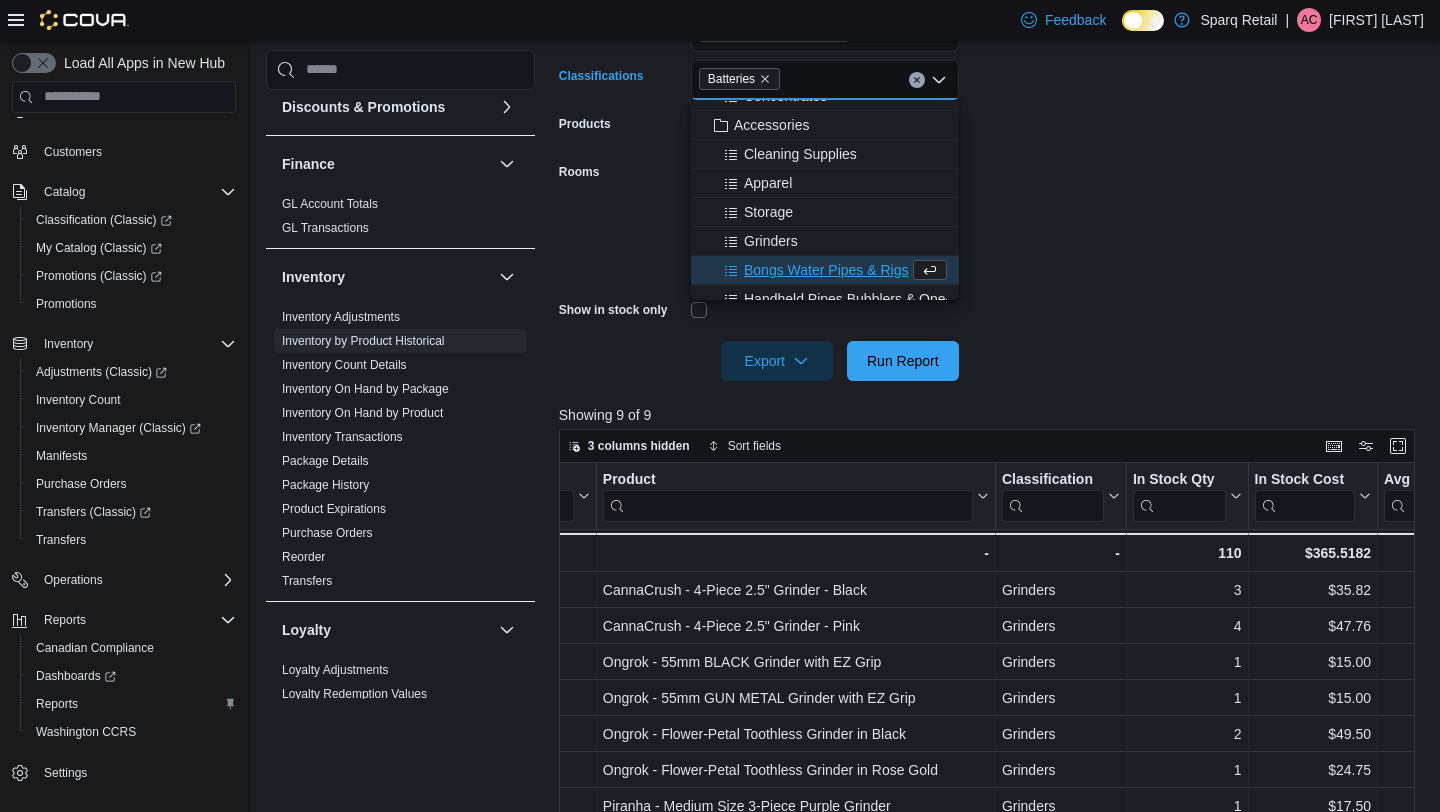 click on "**********" at bounding box center (991, 160) 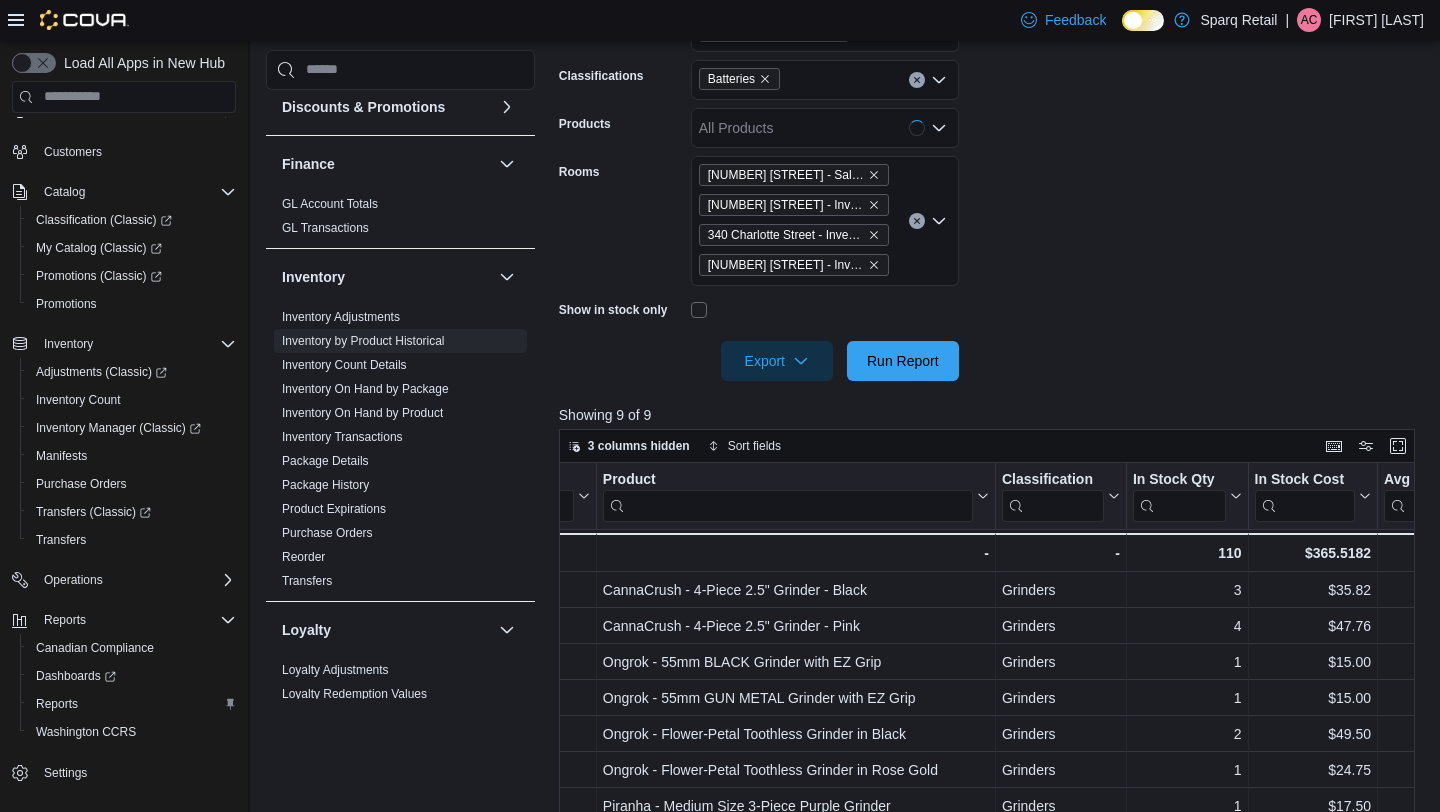 click at bounding box center [991, 333] 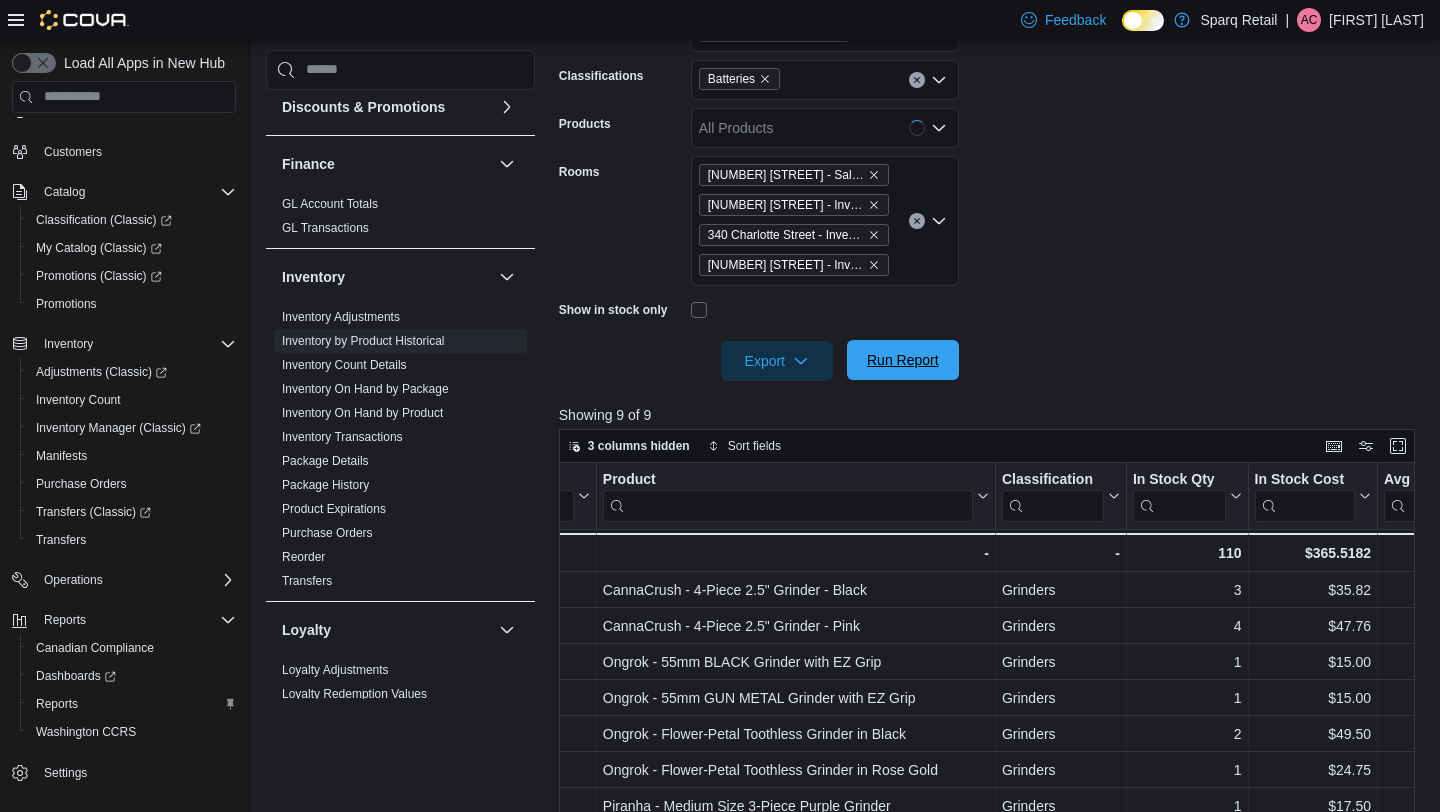 click on "Run Report" at bounding box center [903, 360] 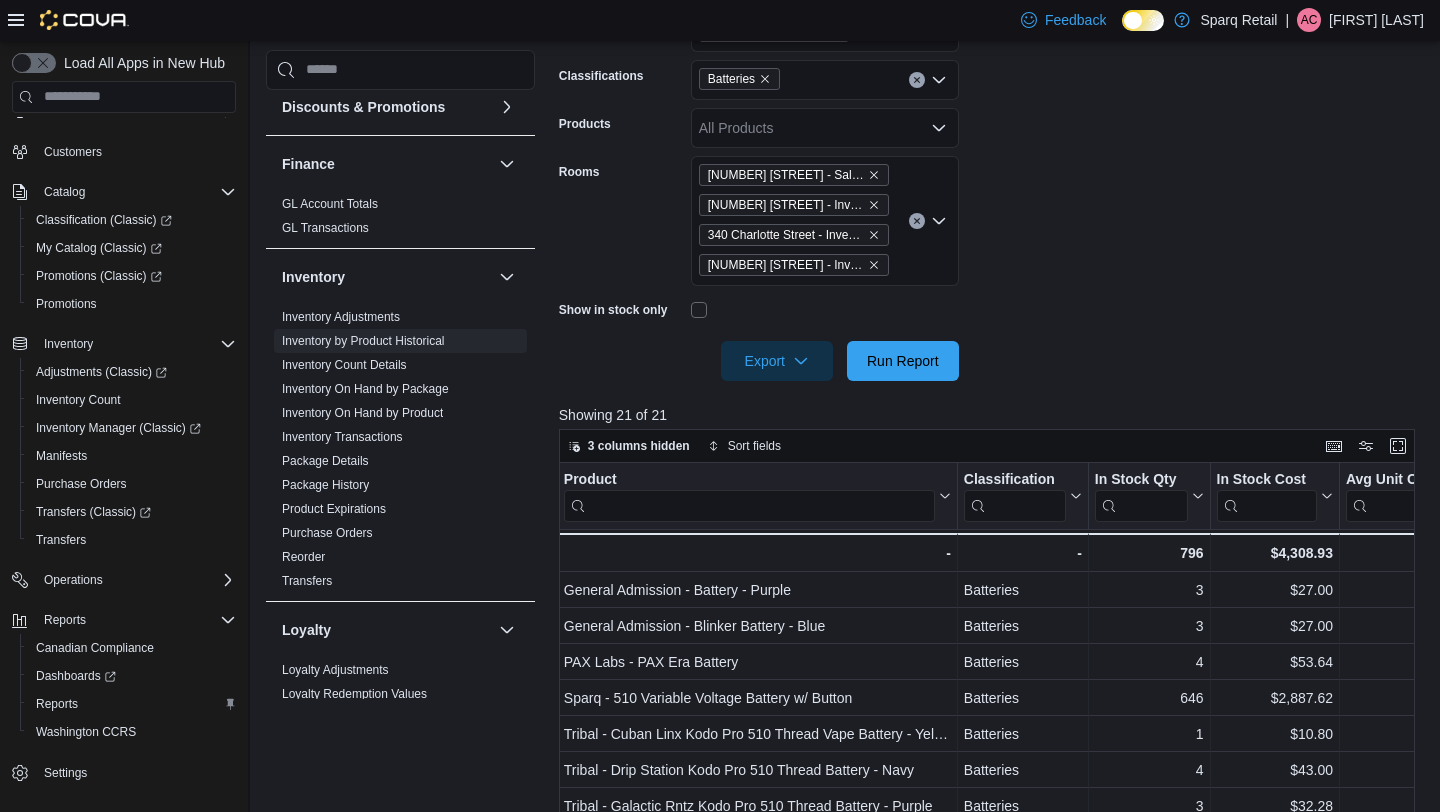 scroll, scrollTop: 0, scrollLeft: 195, axis: horizontal 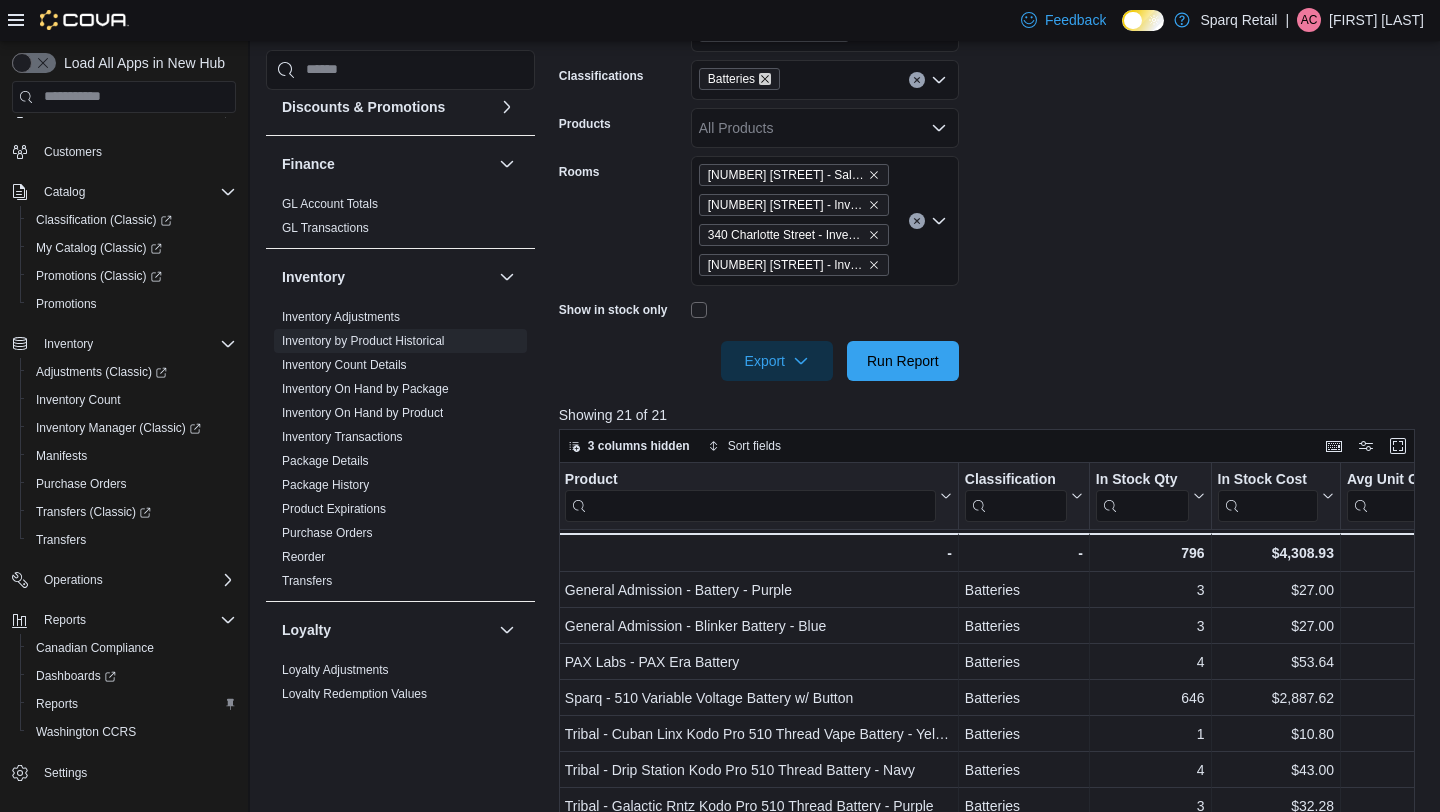 click 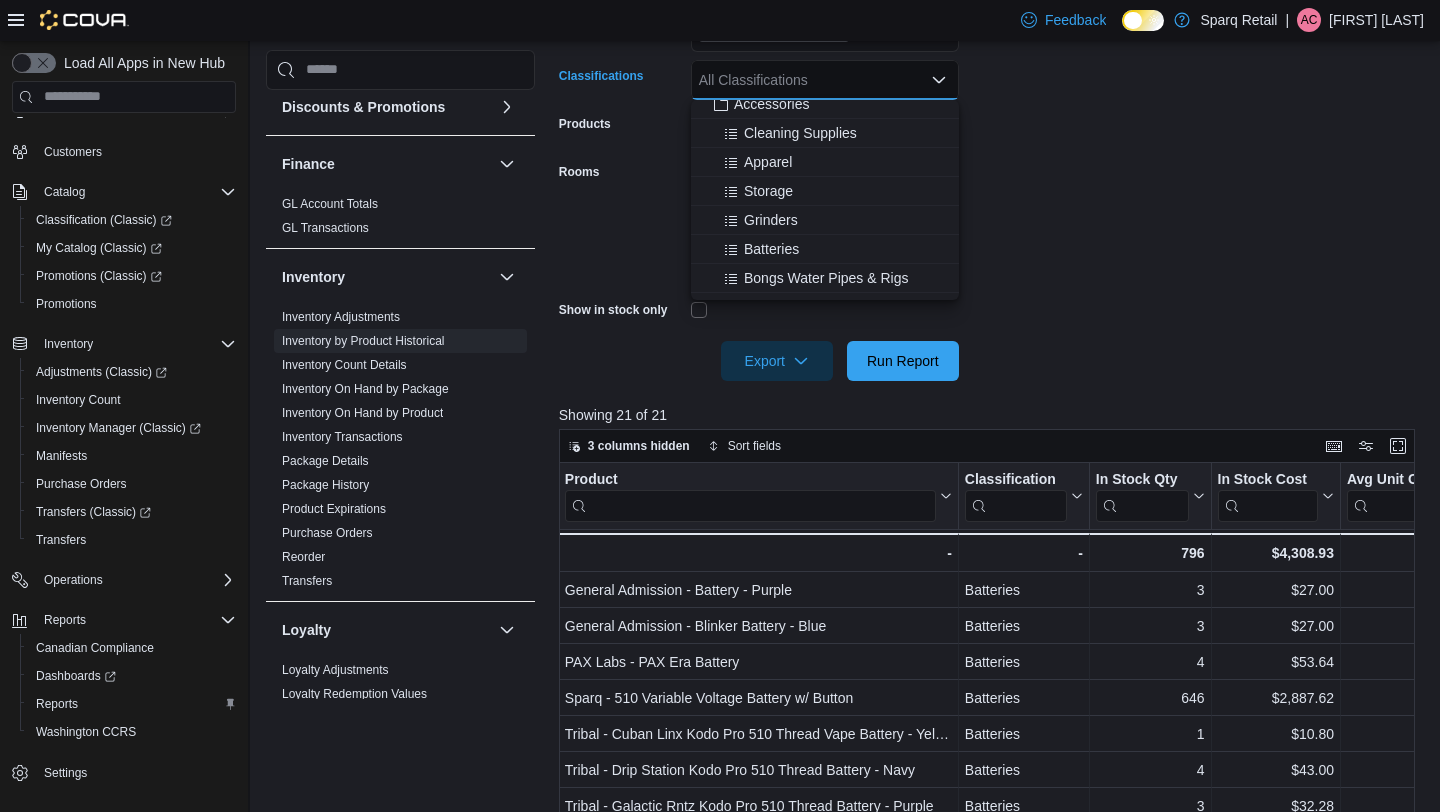 scroll, scrollTop: 393, scrollLeft: 0, axis: vertical 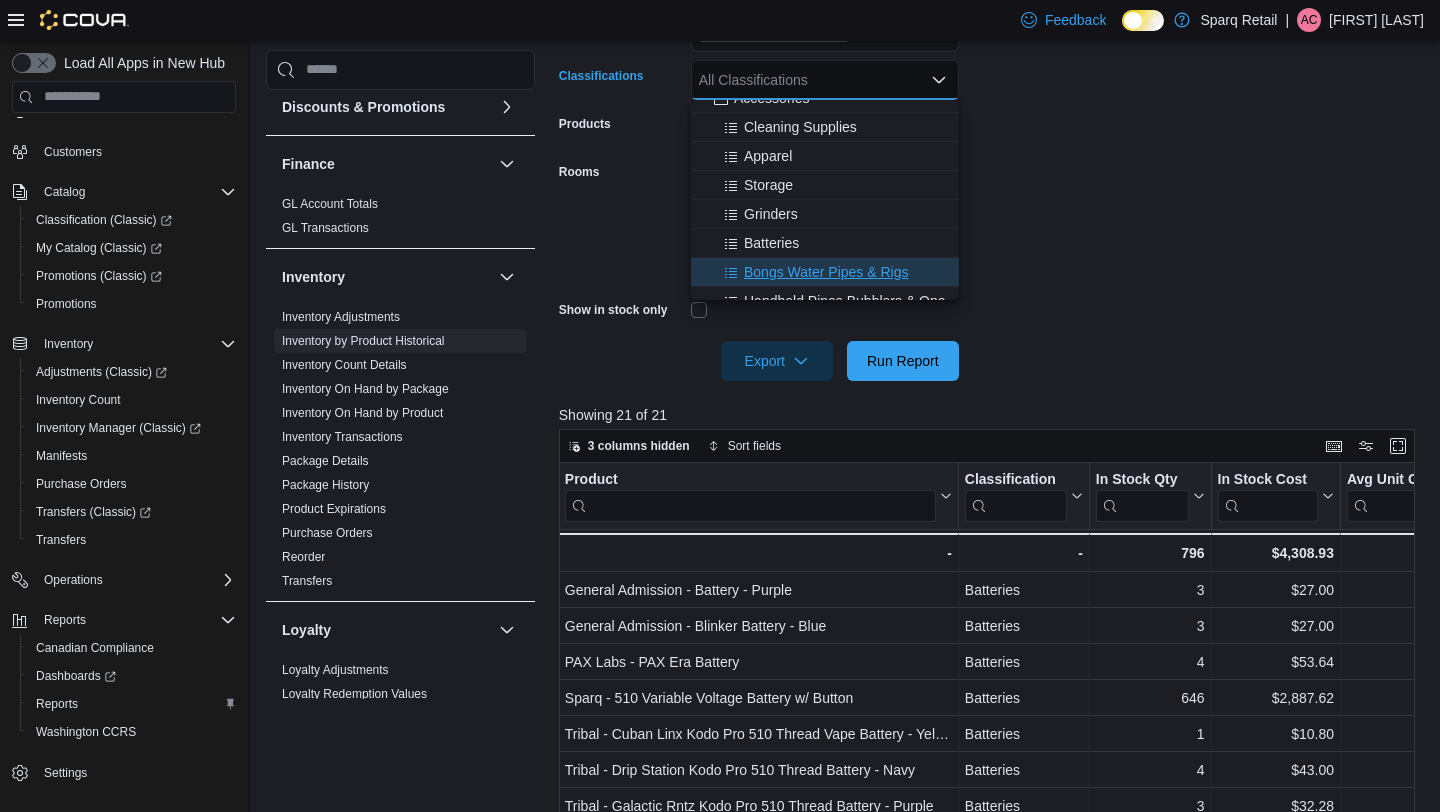 click on "Bongs Water Pipes & Rigs" at bounding box center (826, 272) 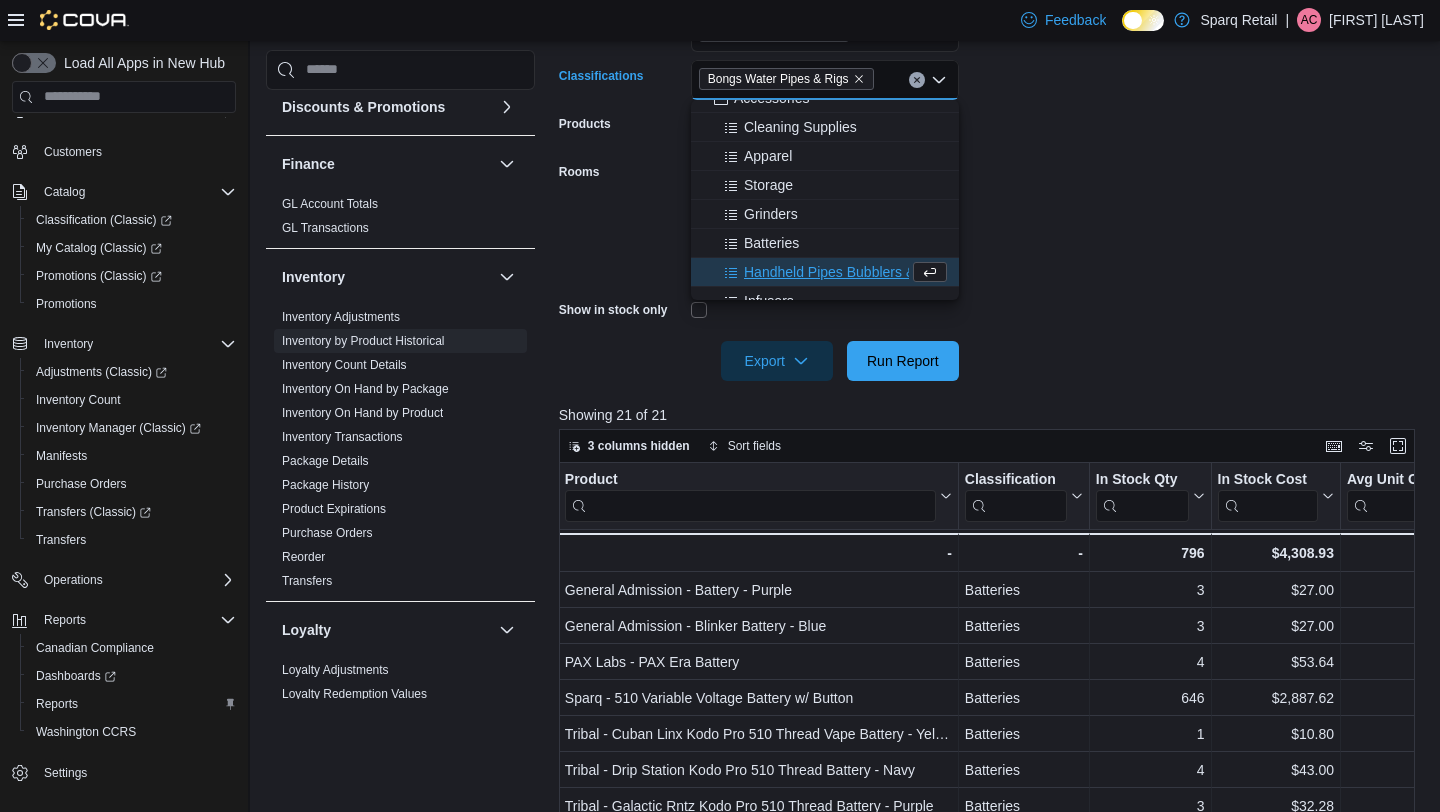 click on "**********" at bounding box center [991, 160] 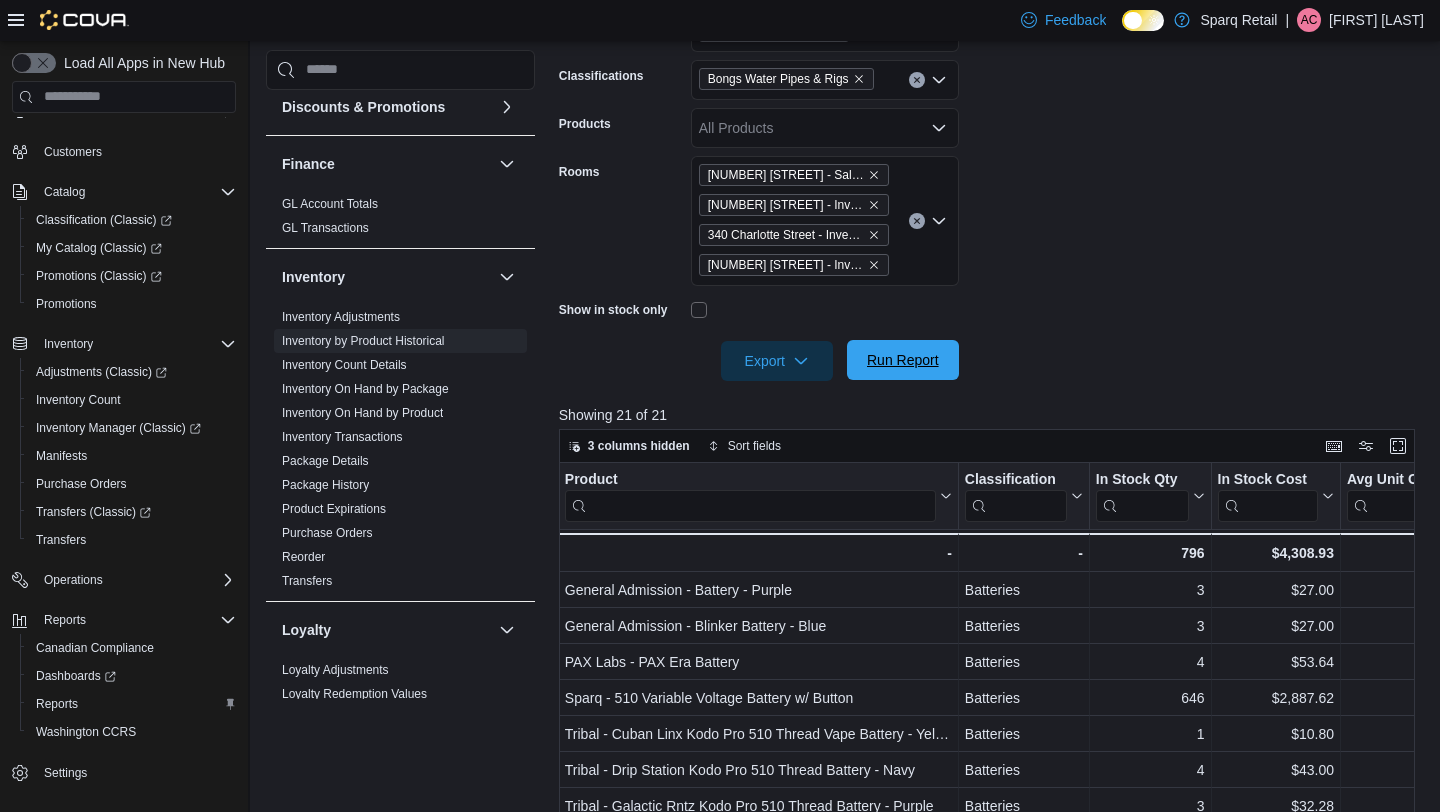 click on "Run Report" at bounding box center [903, 360] 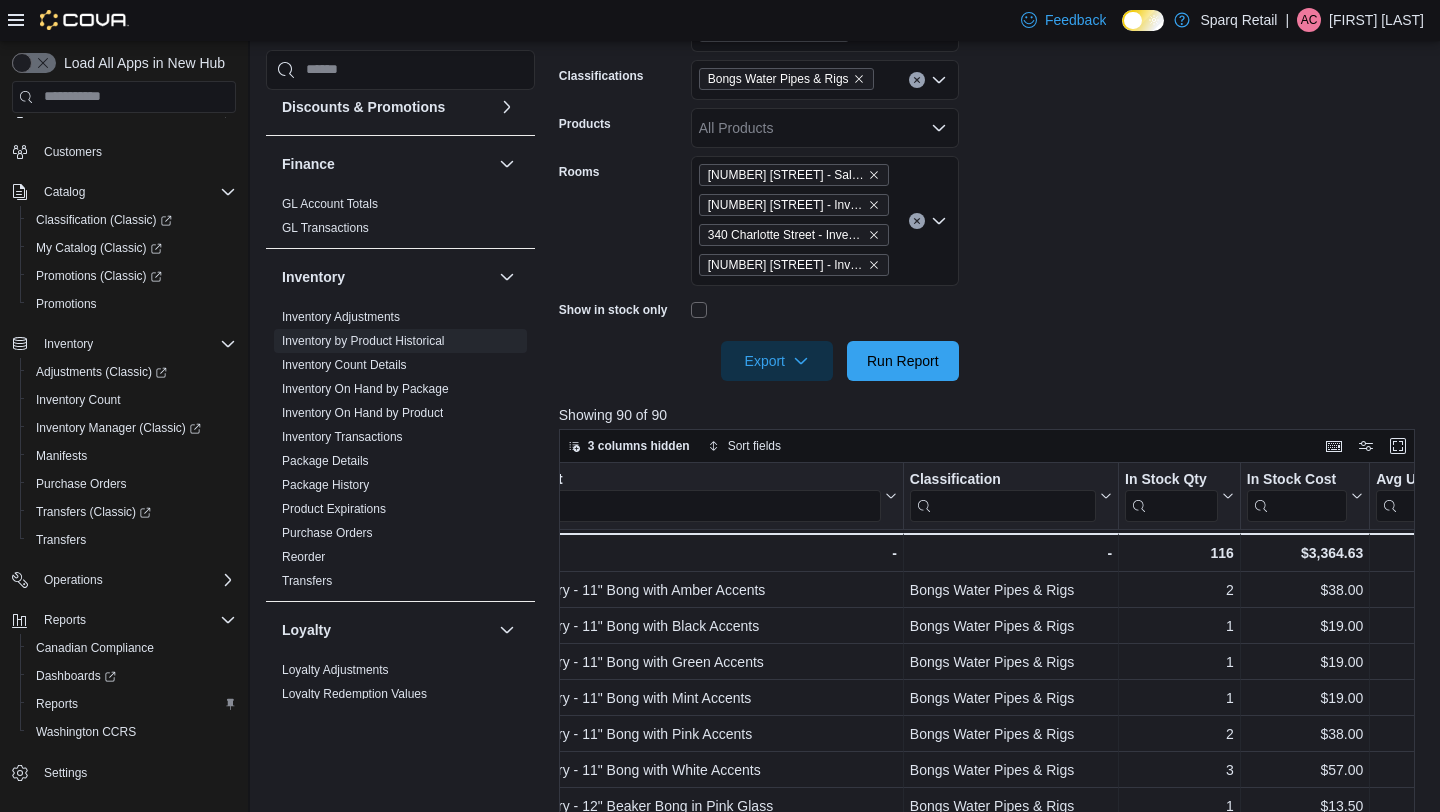 scroll, scrollTop: 0, scrollLeft: 253, axis: horizontal 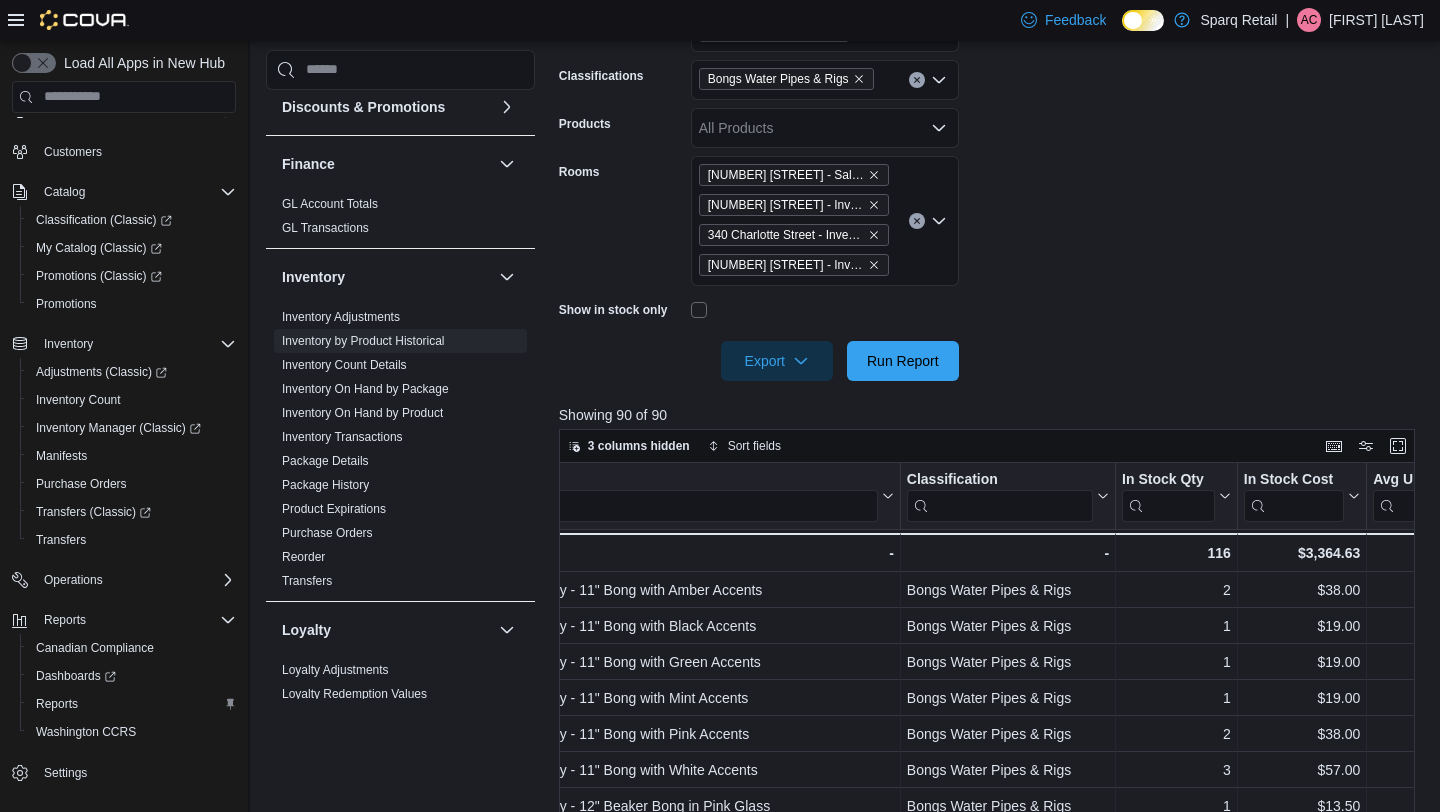 click on "Bongs Water Pipes & Rigs" at bounding box center [786, 79] 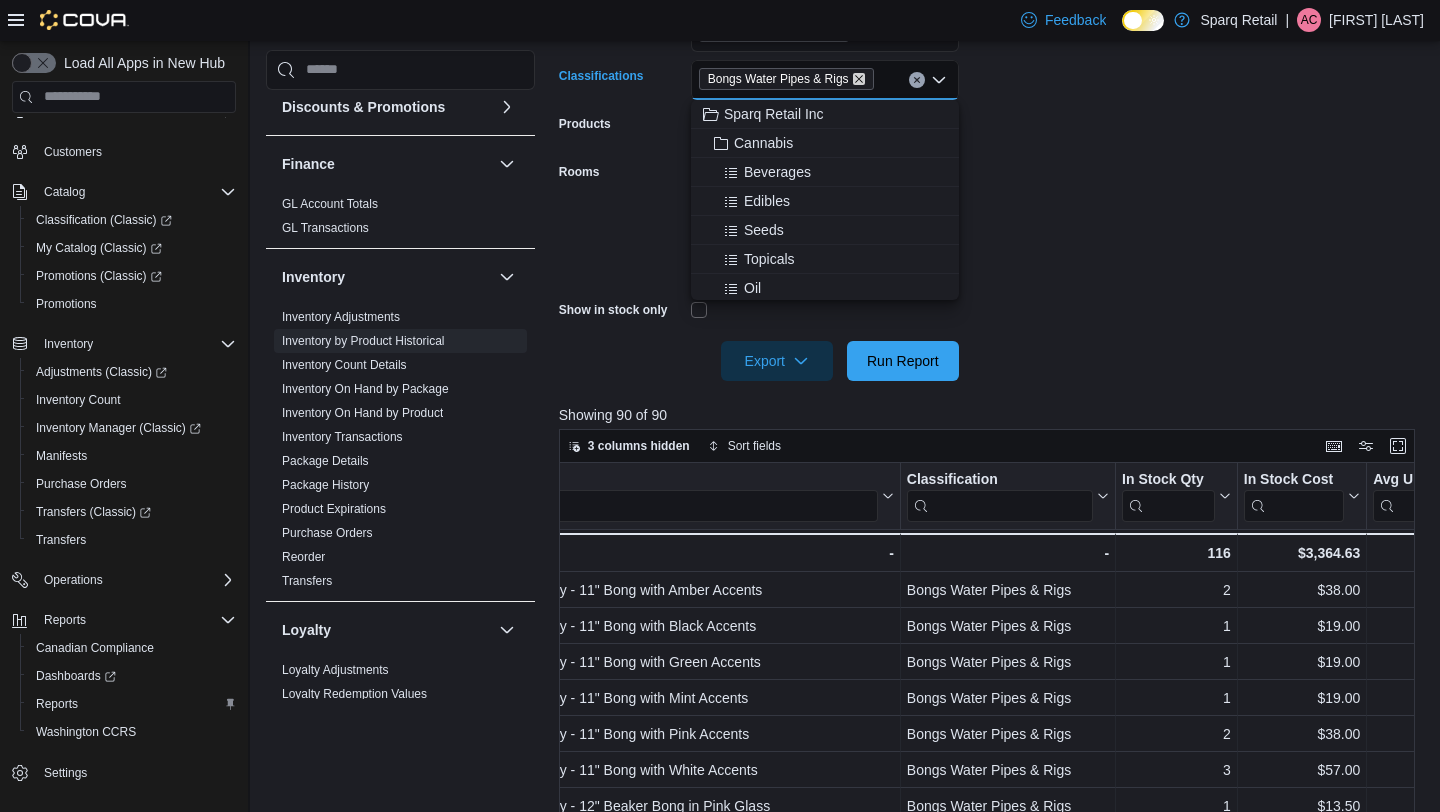 click 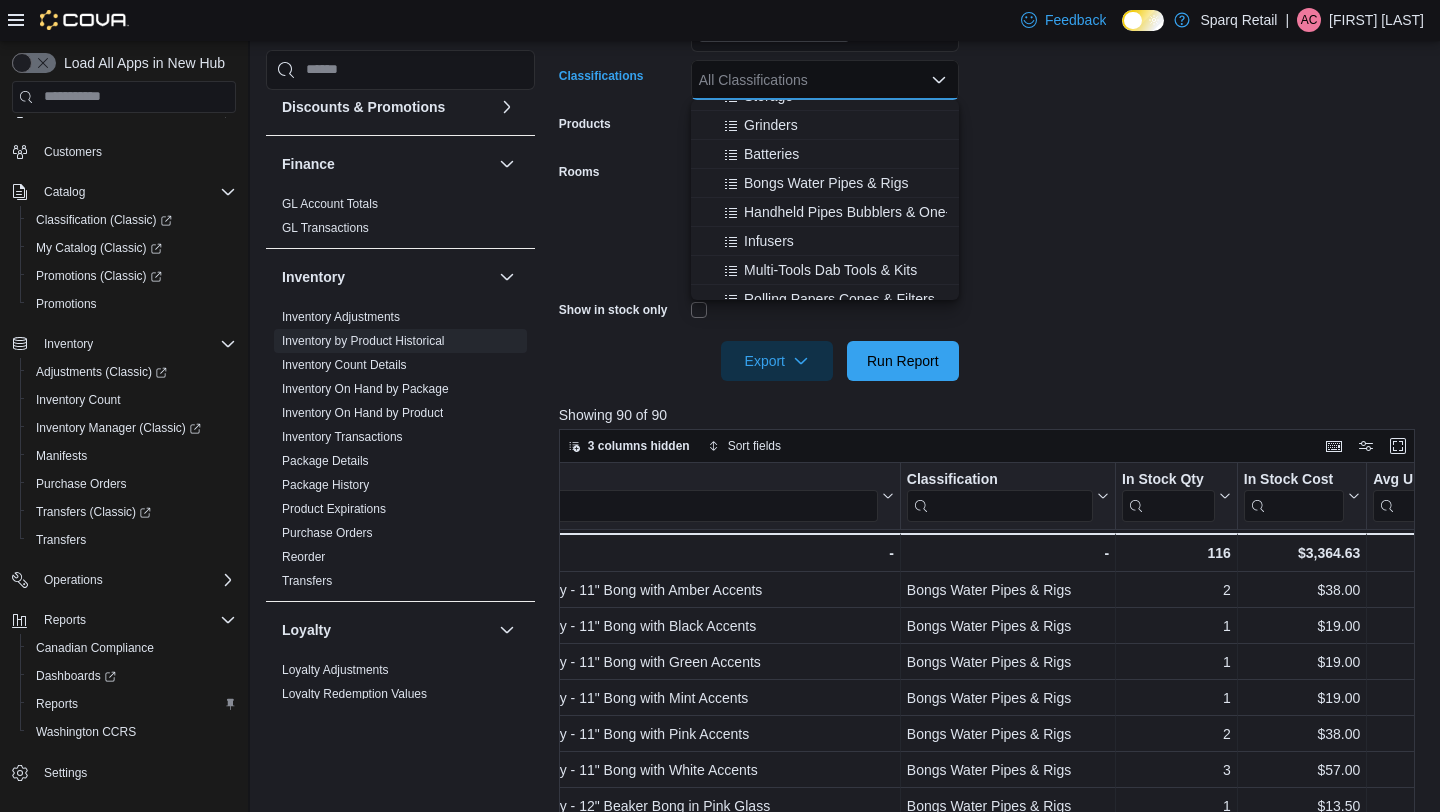 scroll, scrollTop: 483, scrollLeft: 0, axis: vertical 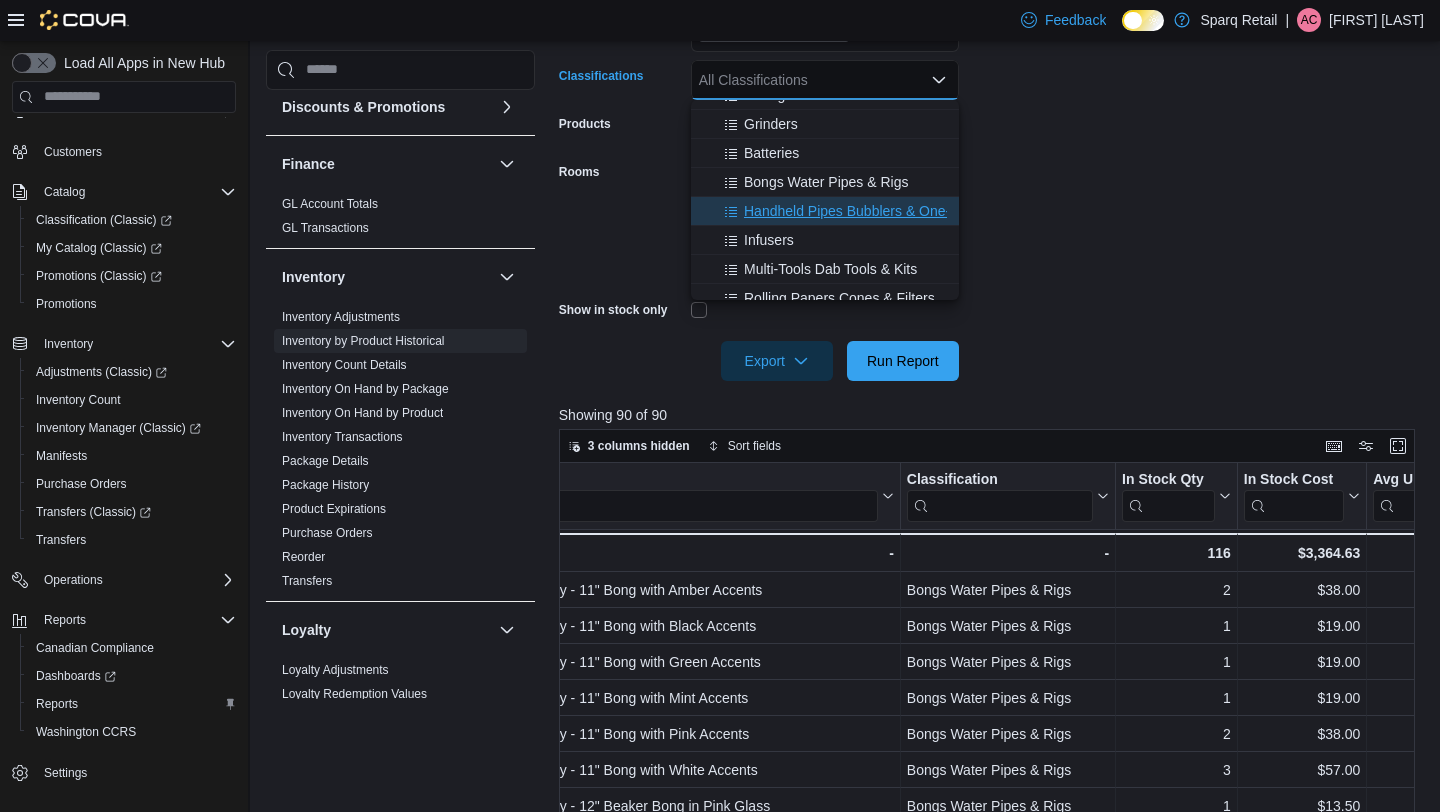 click on "Handheld Pipes Bubblers & One-Hitters" at bounding box center (867, 211) 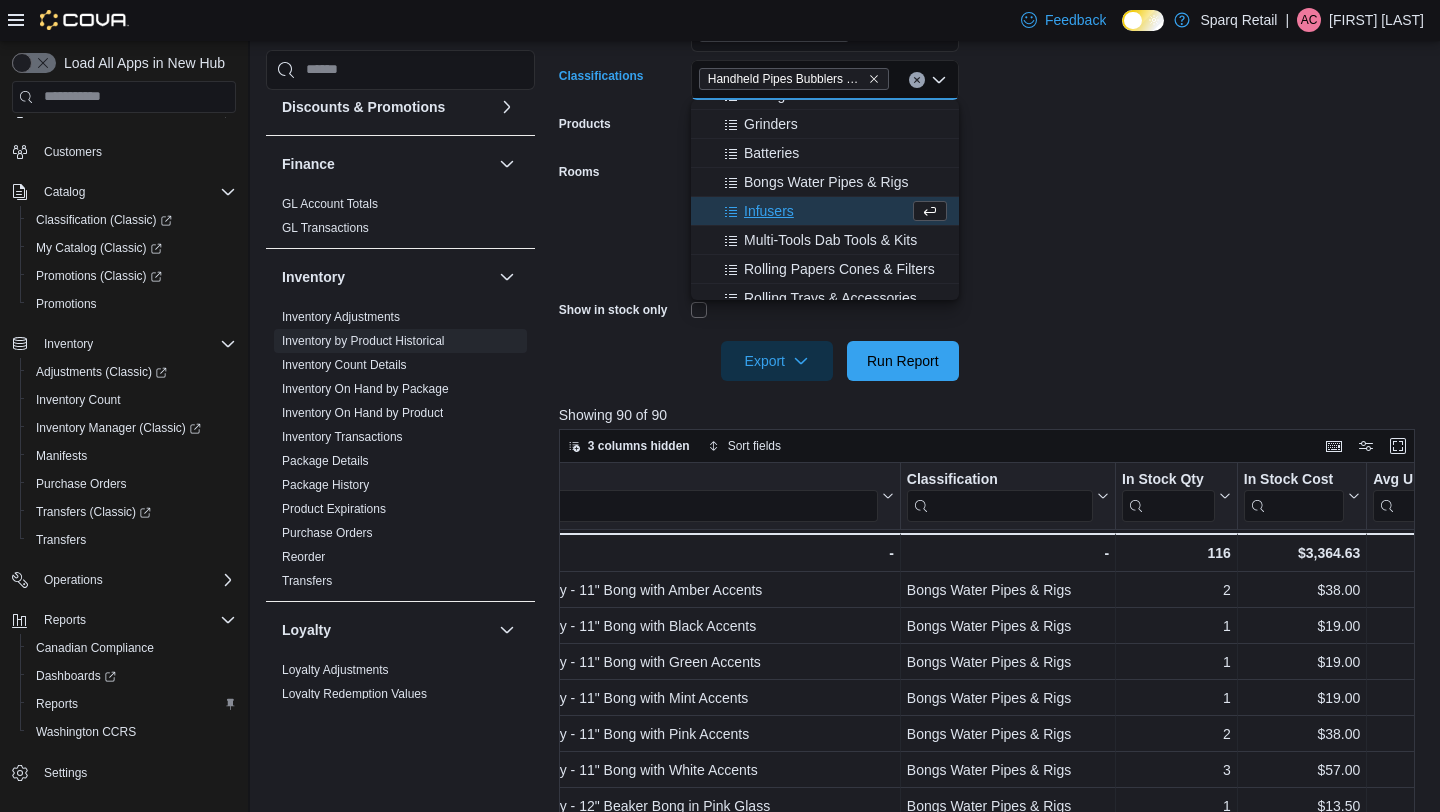 click on "**********" at bounding box center (991, 160) 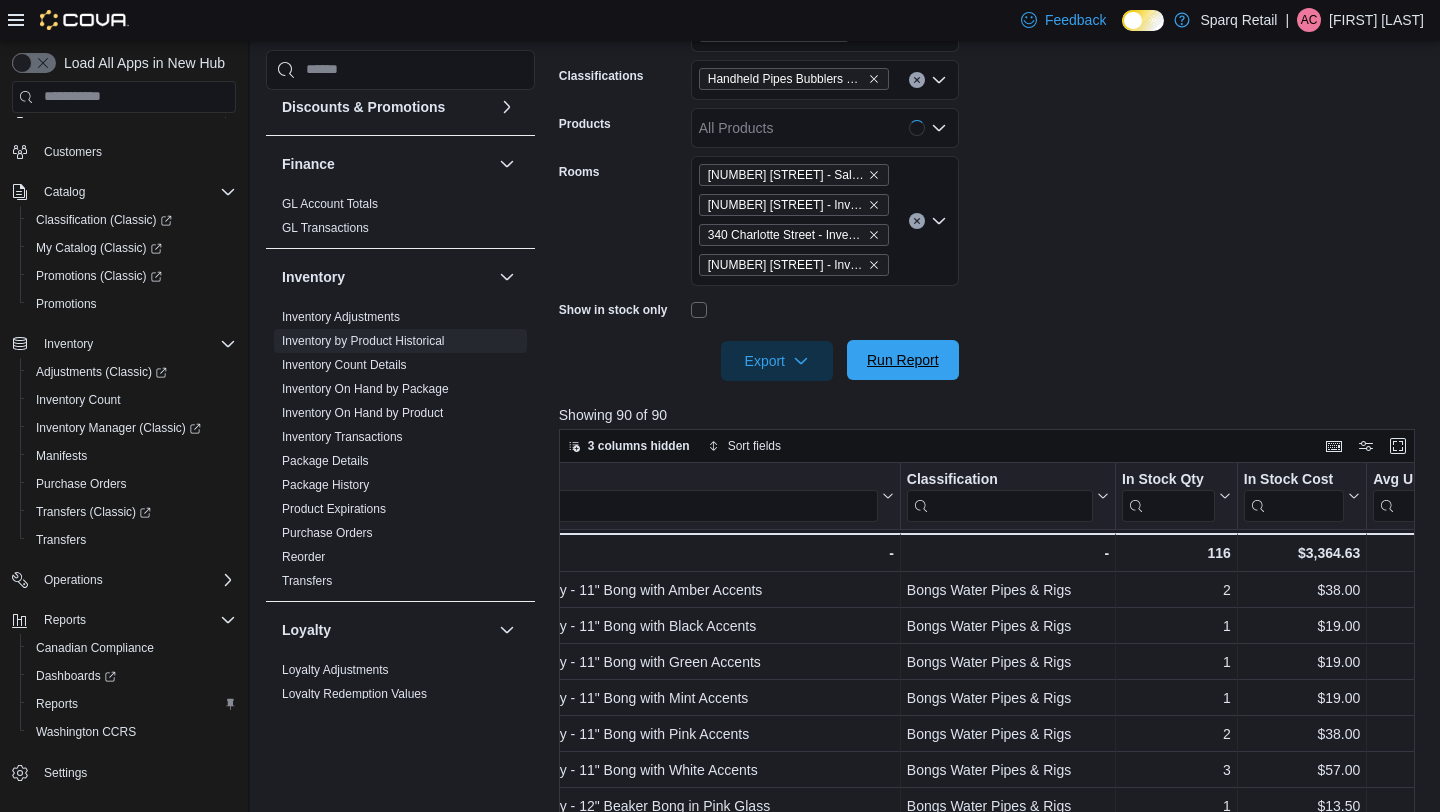 click on "Run Report" at bounding box center [903, 360] 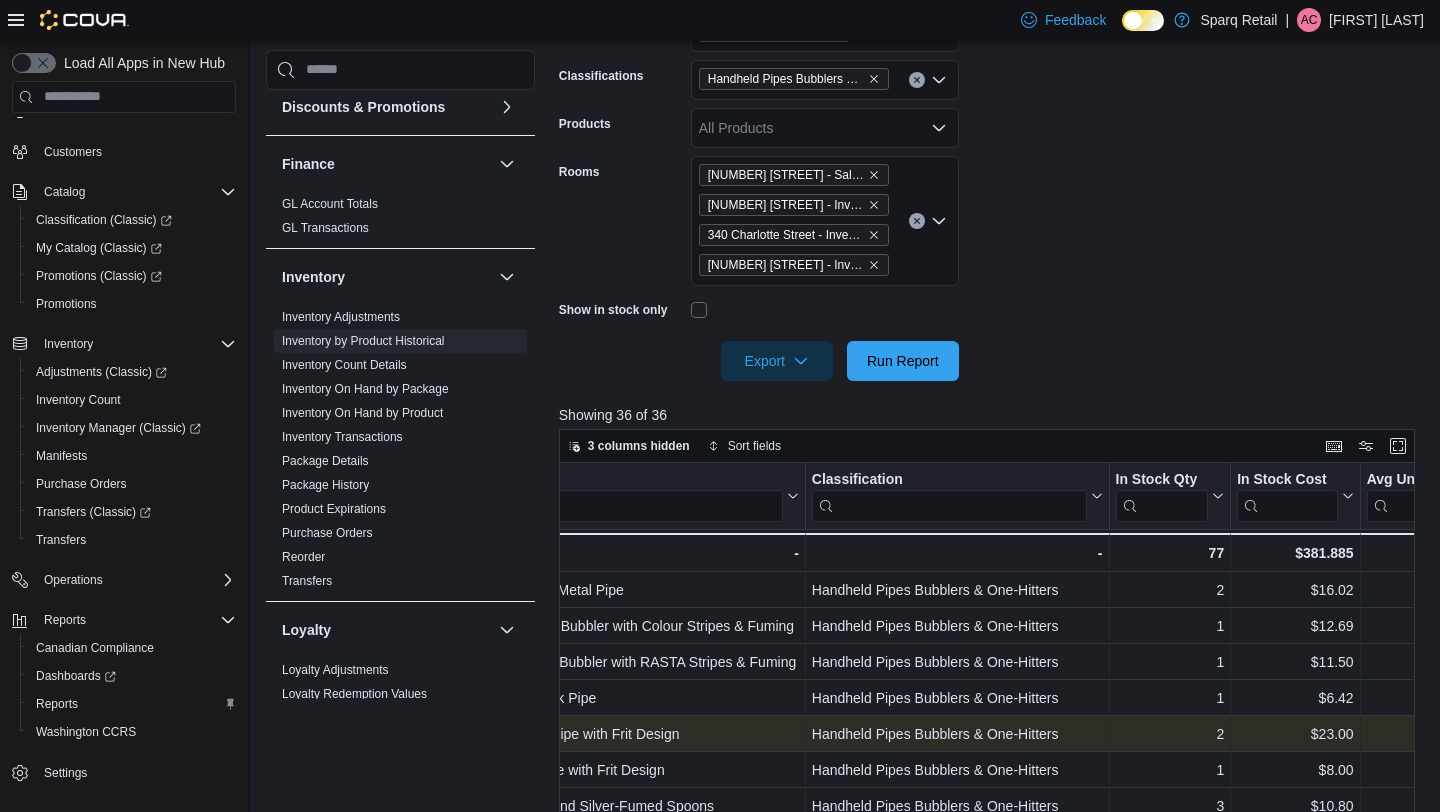 scroll, scrollTop: 0, scrollLeft: 353, axis: horizontal 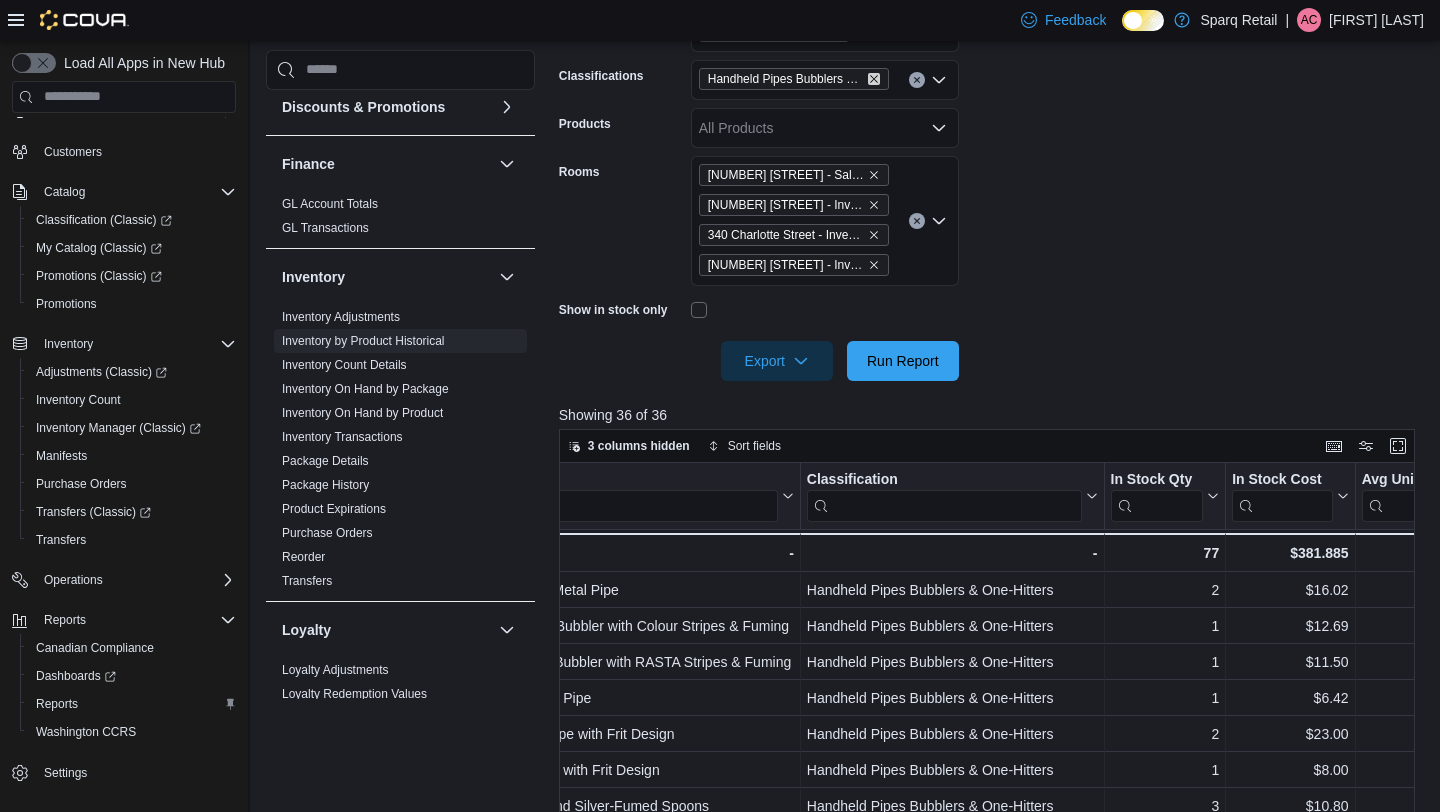 click 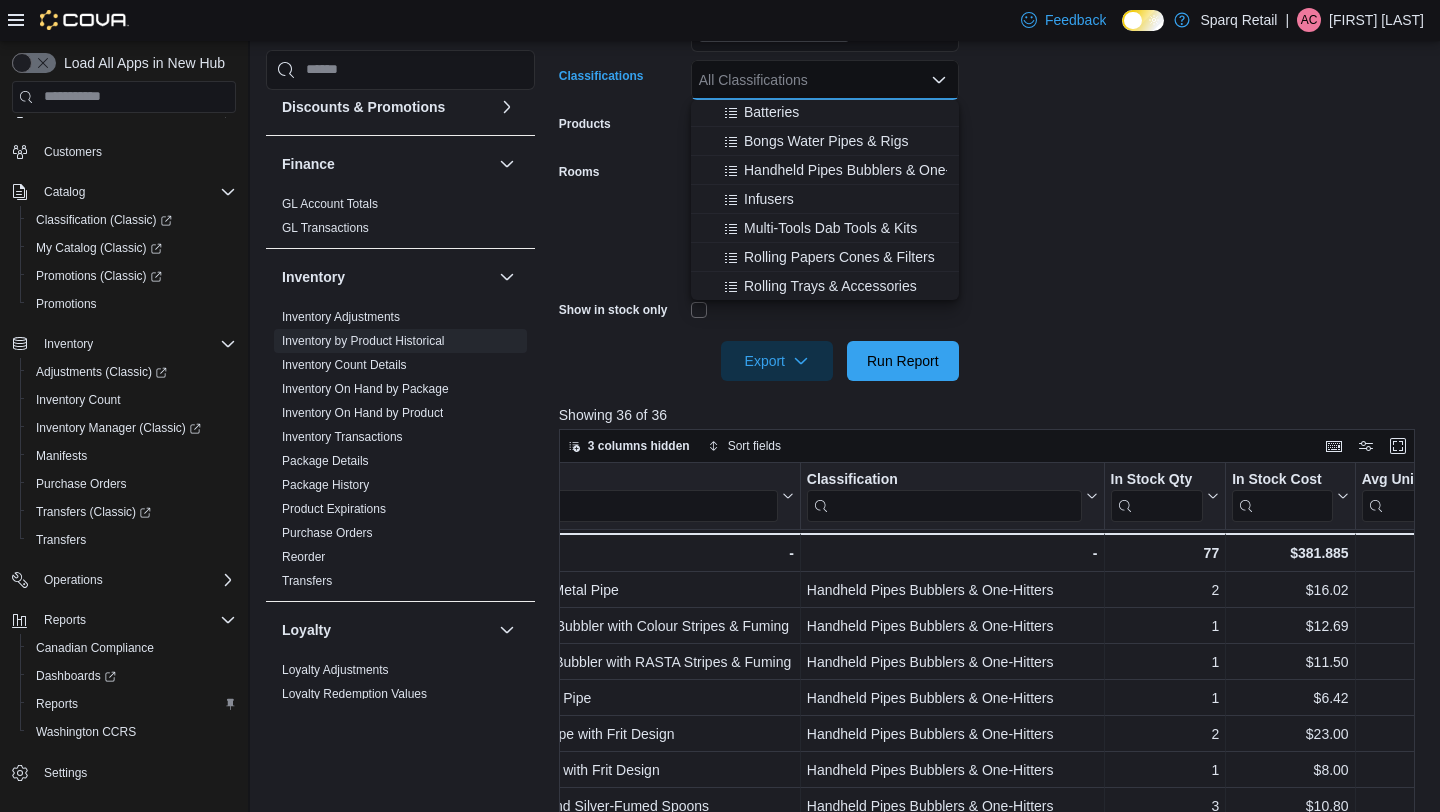 scroll, scrollTop: 526, scrollLeft: 0, axis: vertical 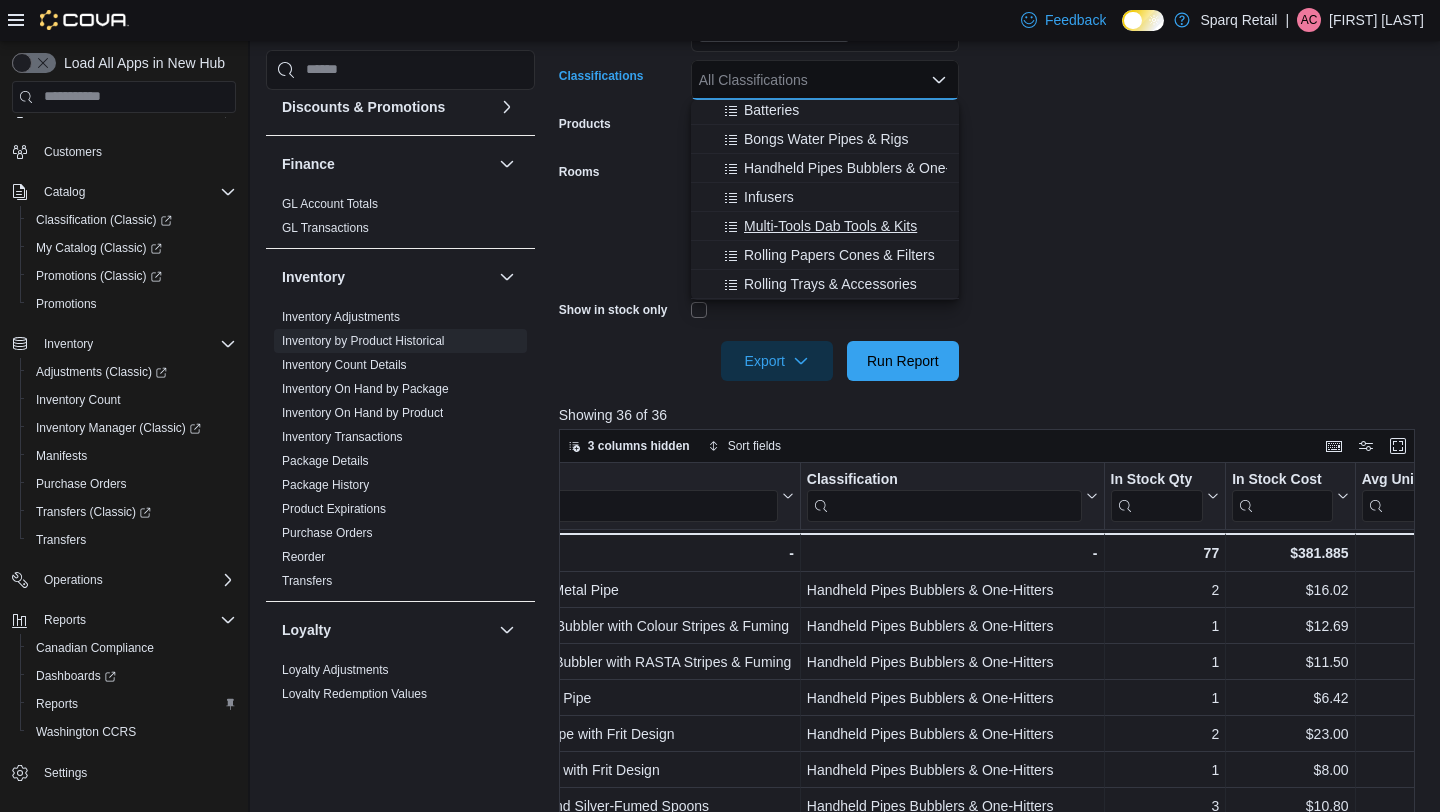 click on "Multi-Tools Dab Tools & Kits" at bounding box center (830, 226) 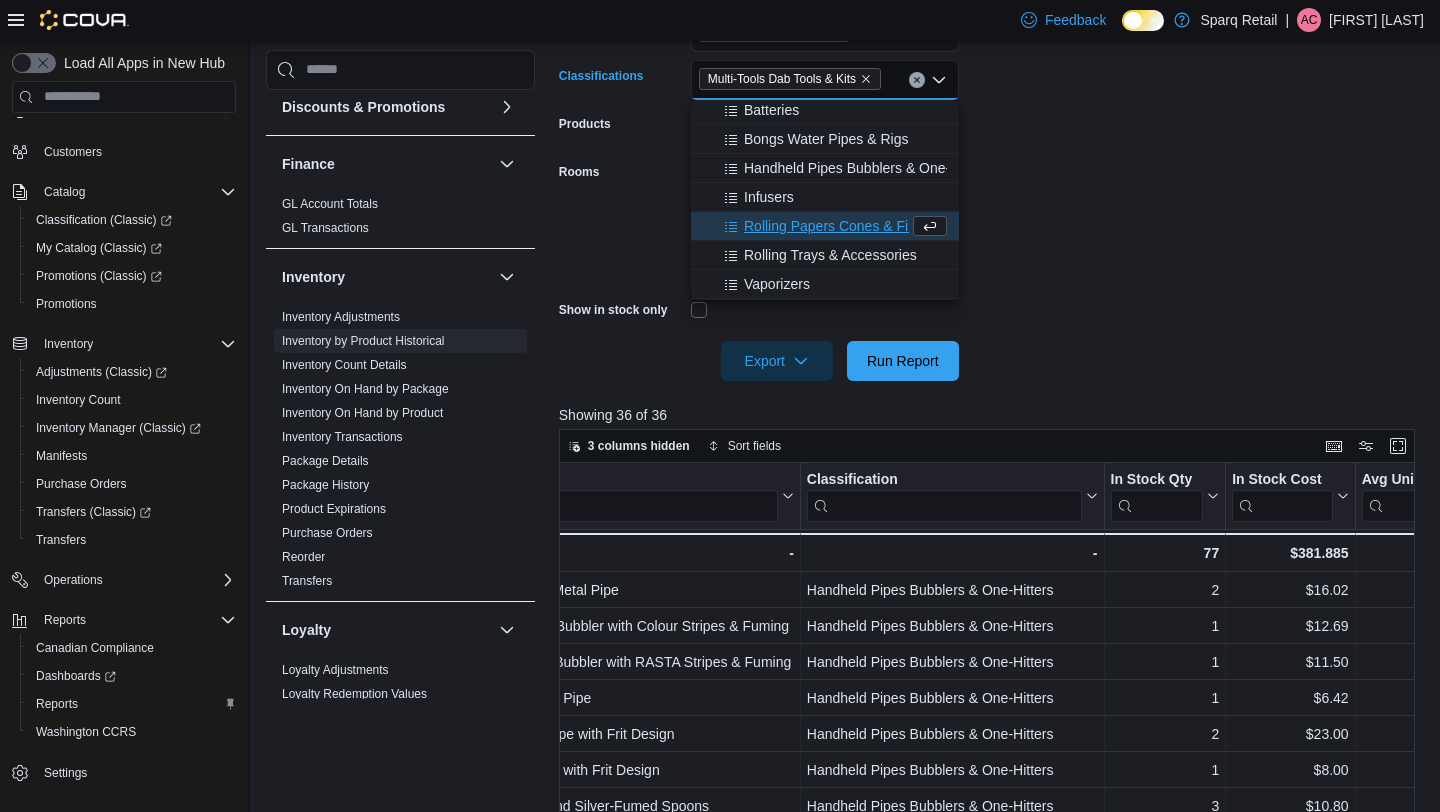 click on "**********" at bounding box center [991, 160] 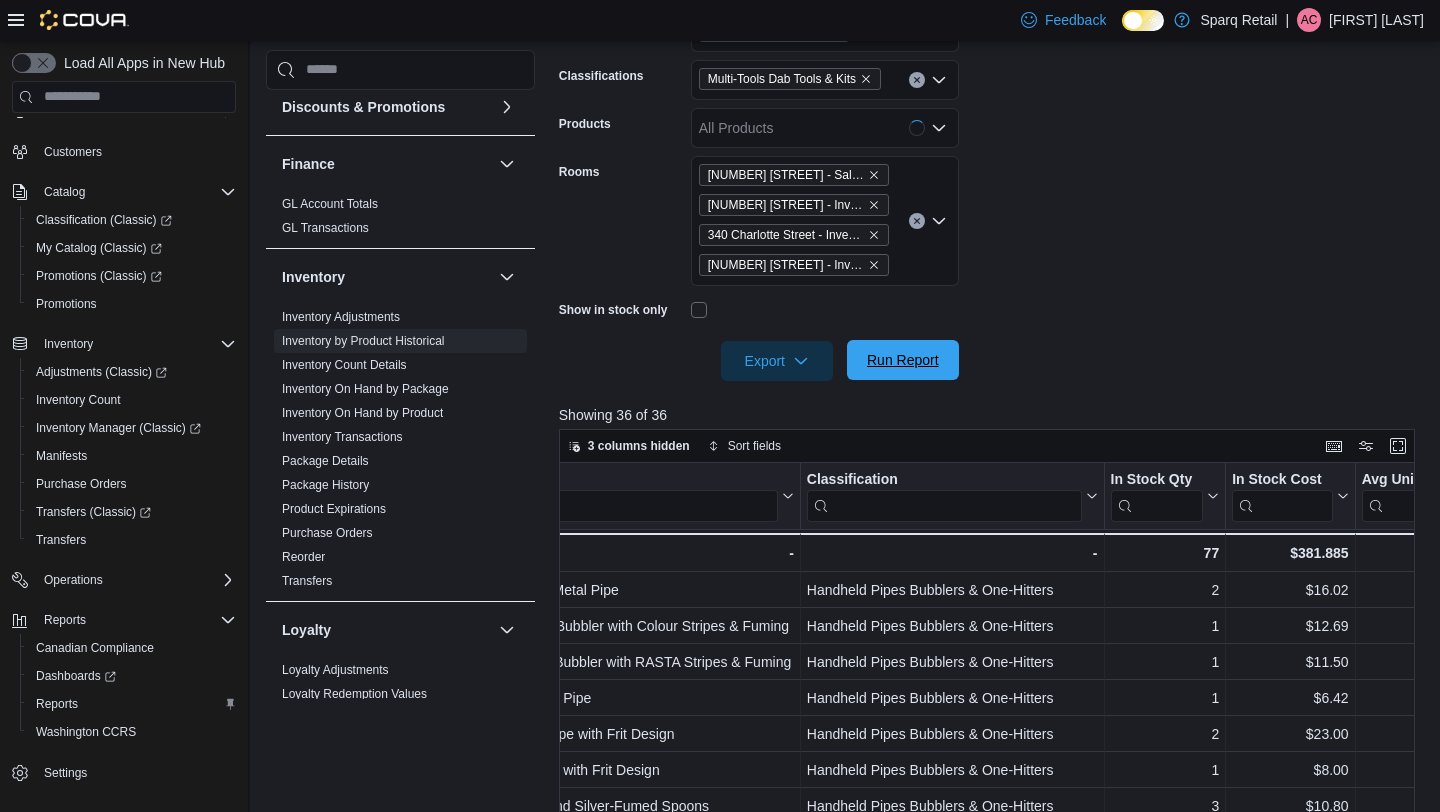 click on "Run Report" at bounding box center (903, 360) 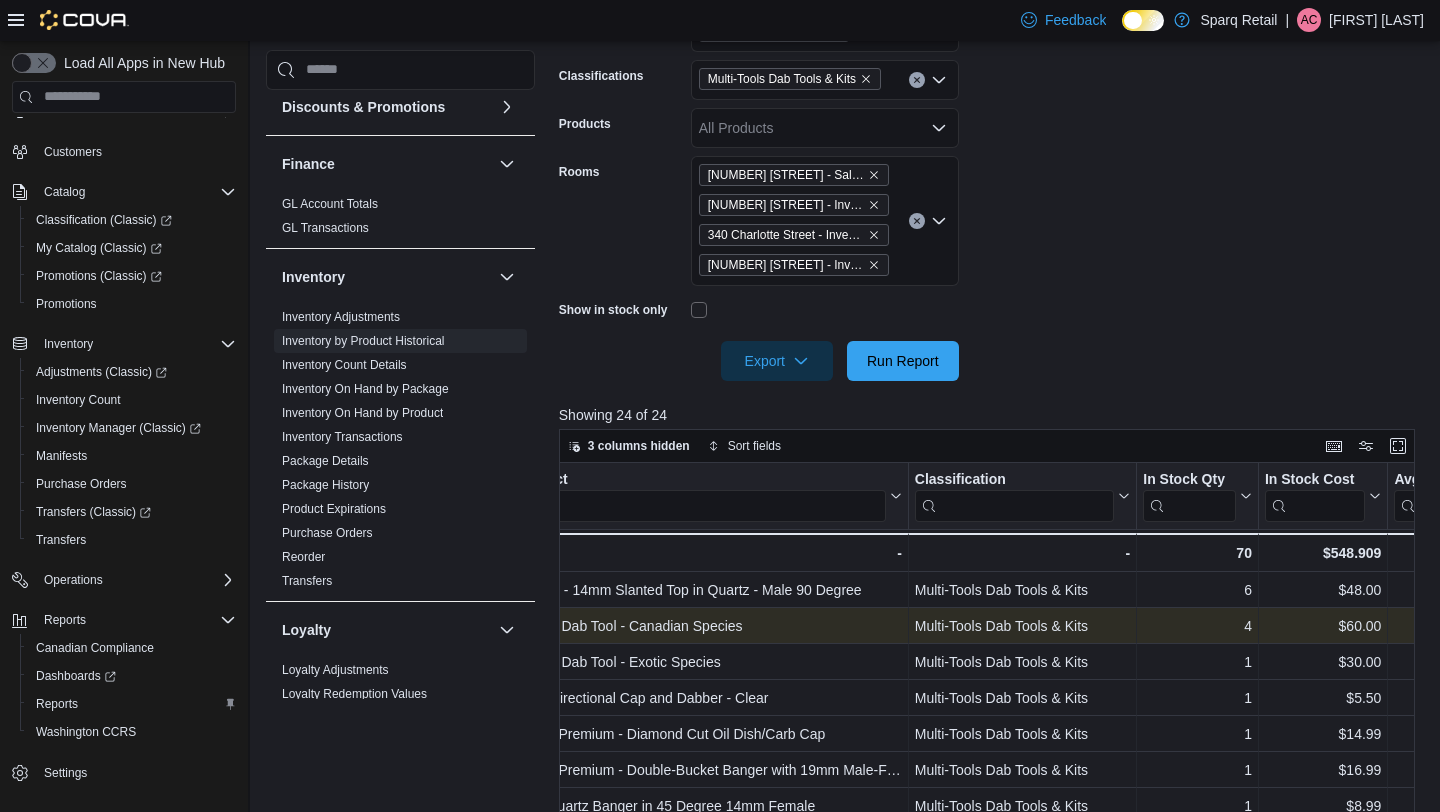 scroll, scrollTop: 0, scrollLeft: 257, axis: horizontal 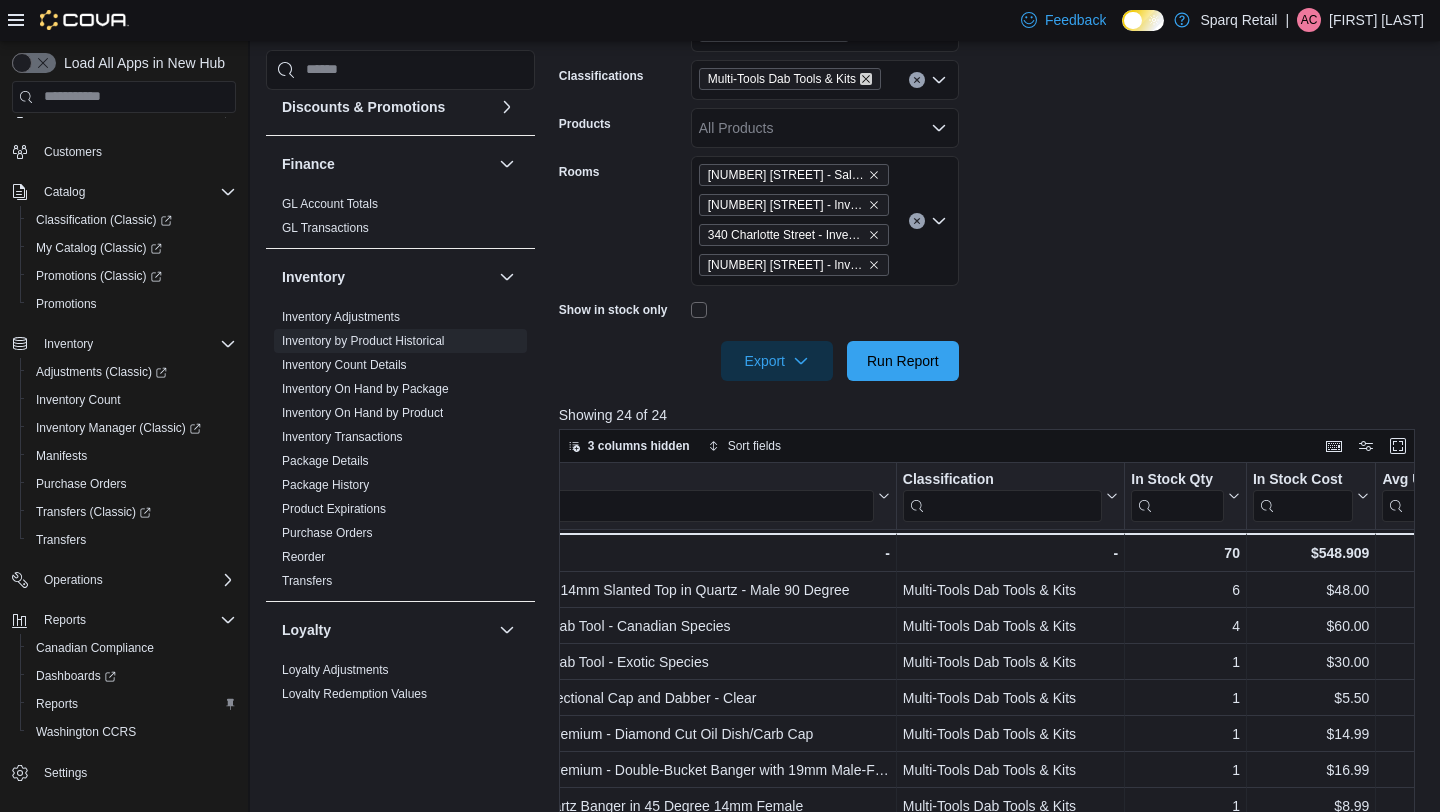 click 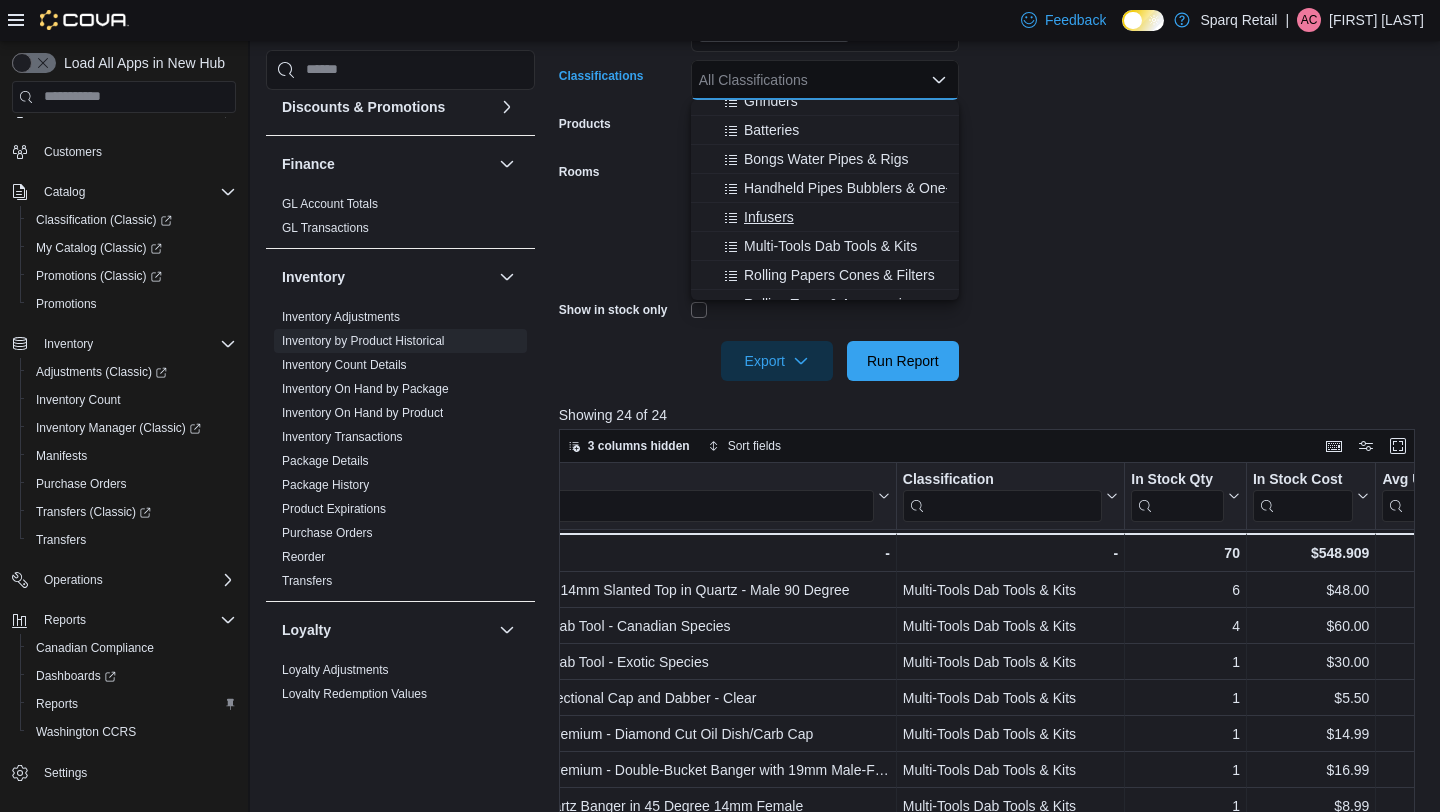 scroll, scrollTop: 505, scrollLeft: 0, axis: vertical 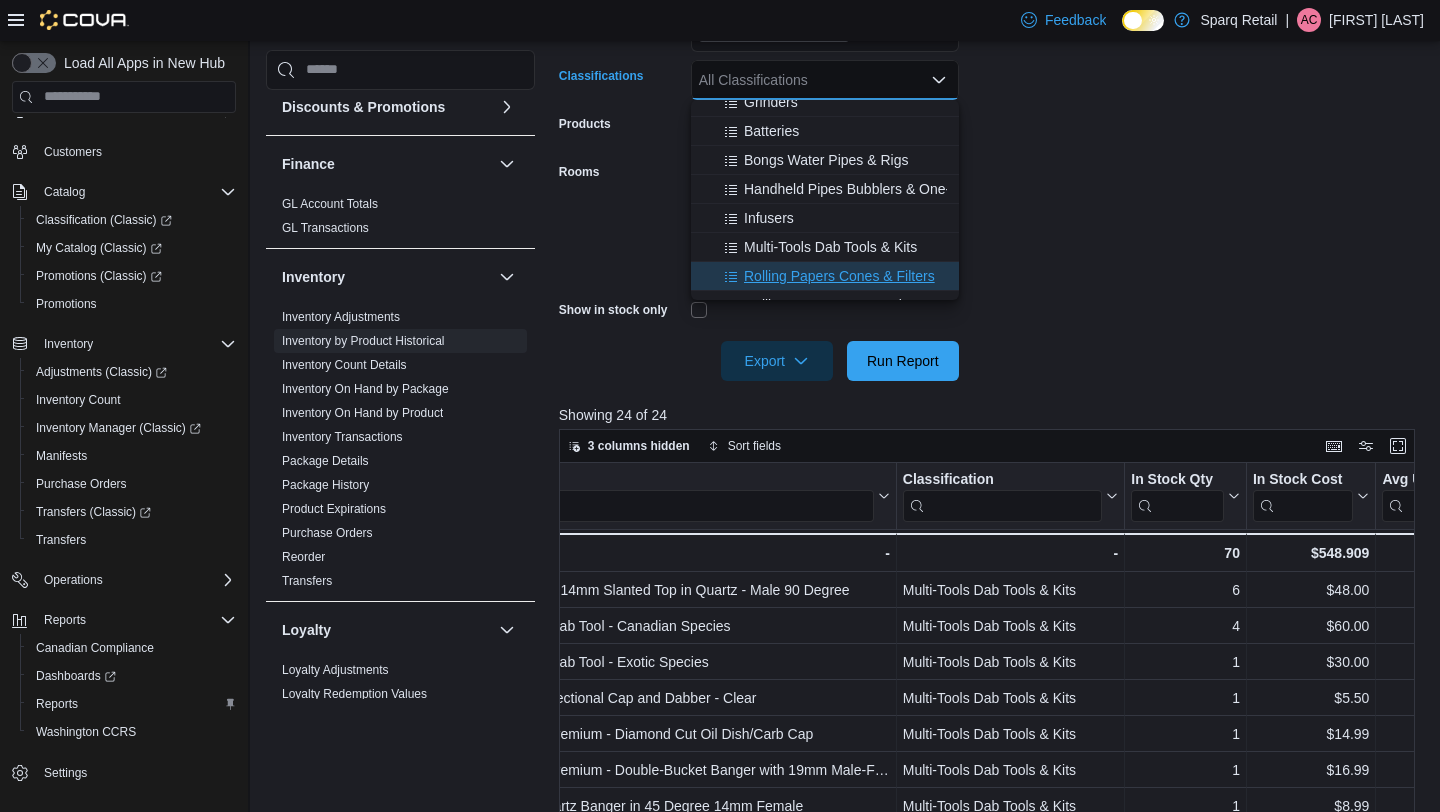 click on "Rolling Papers Cones &  Filters" at bounding box center [839, 276] 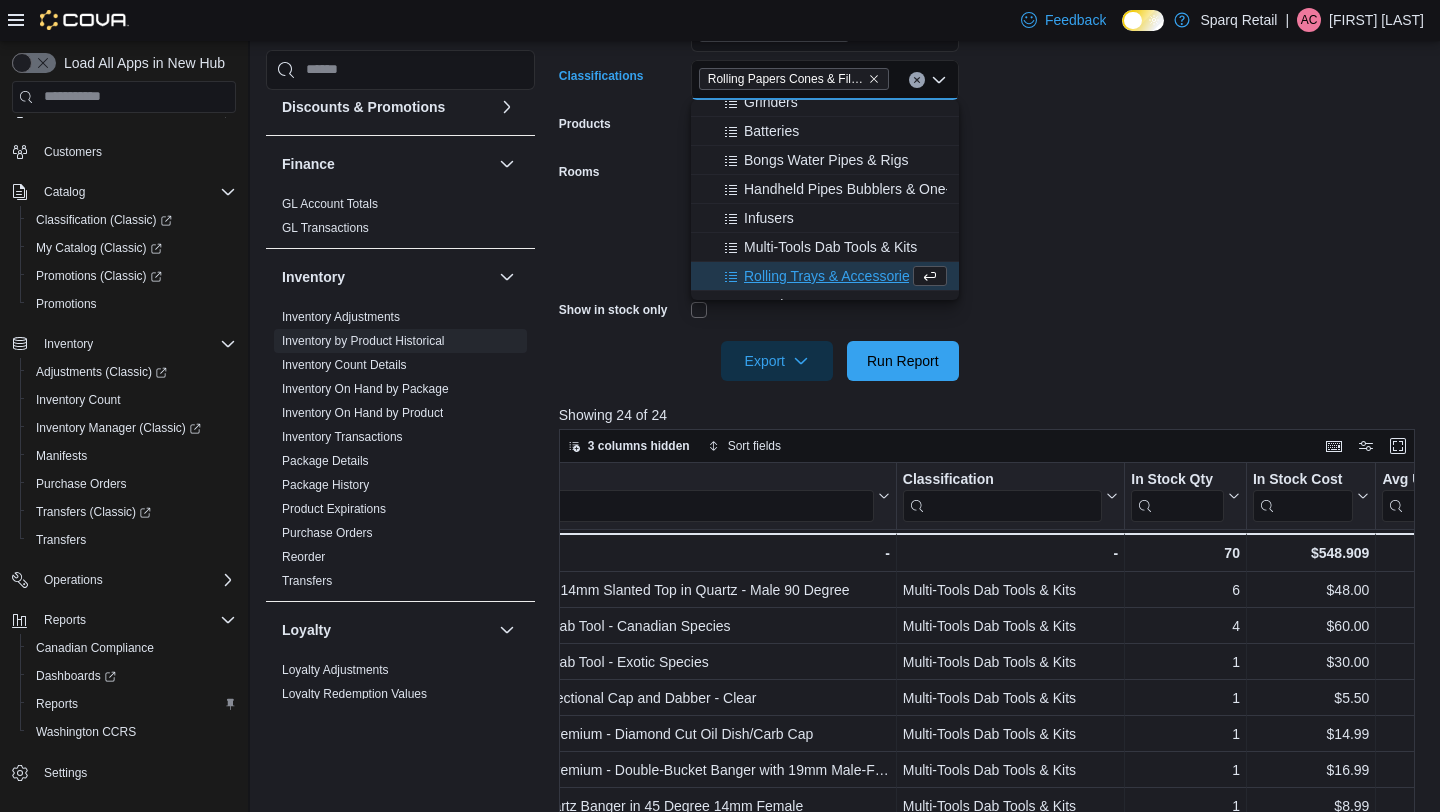 click on "**********" at bounding box center [991, 160] 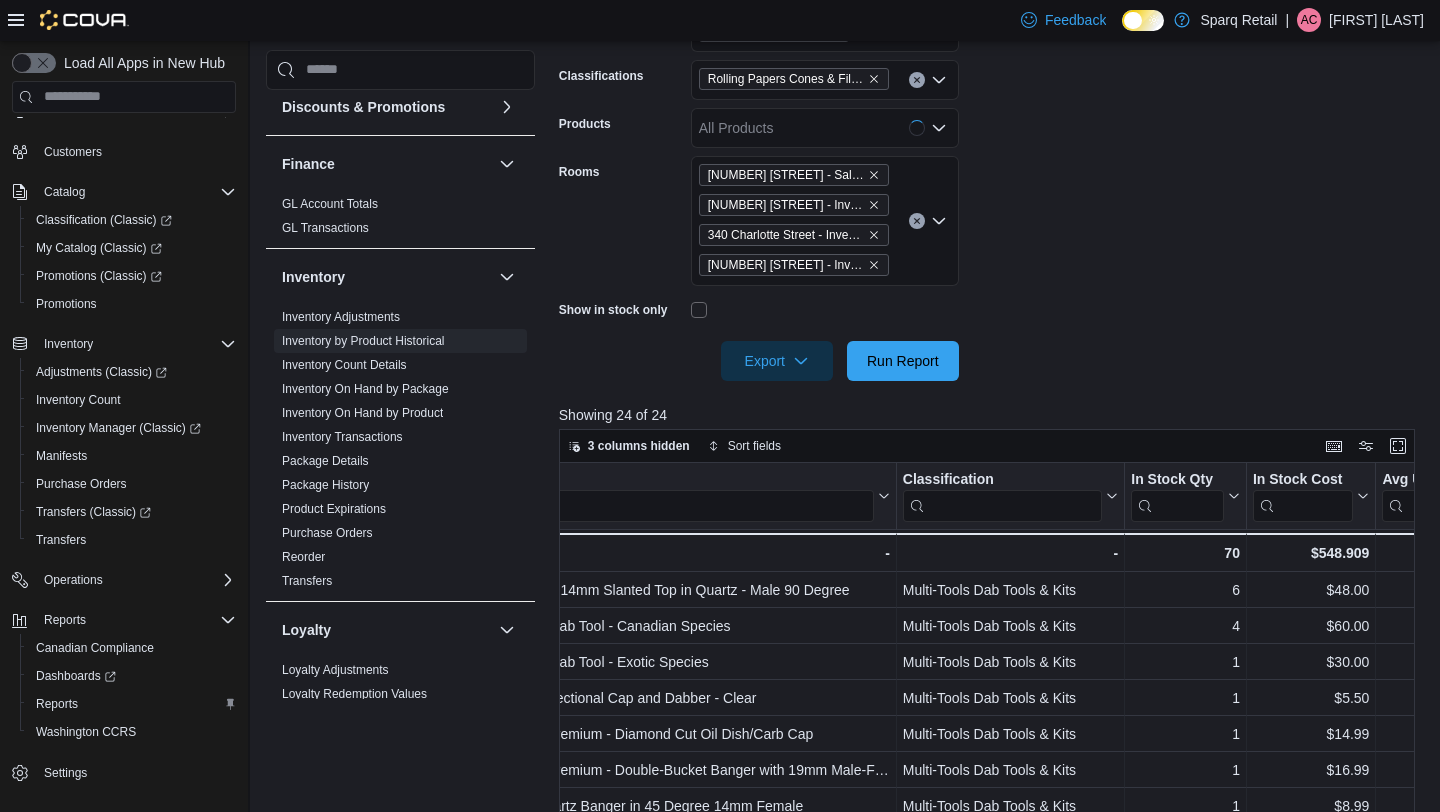click at bounding box center (991, 393) 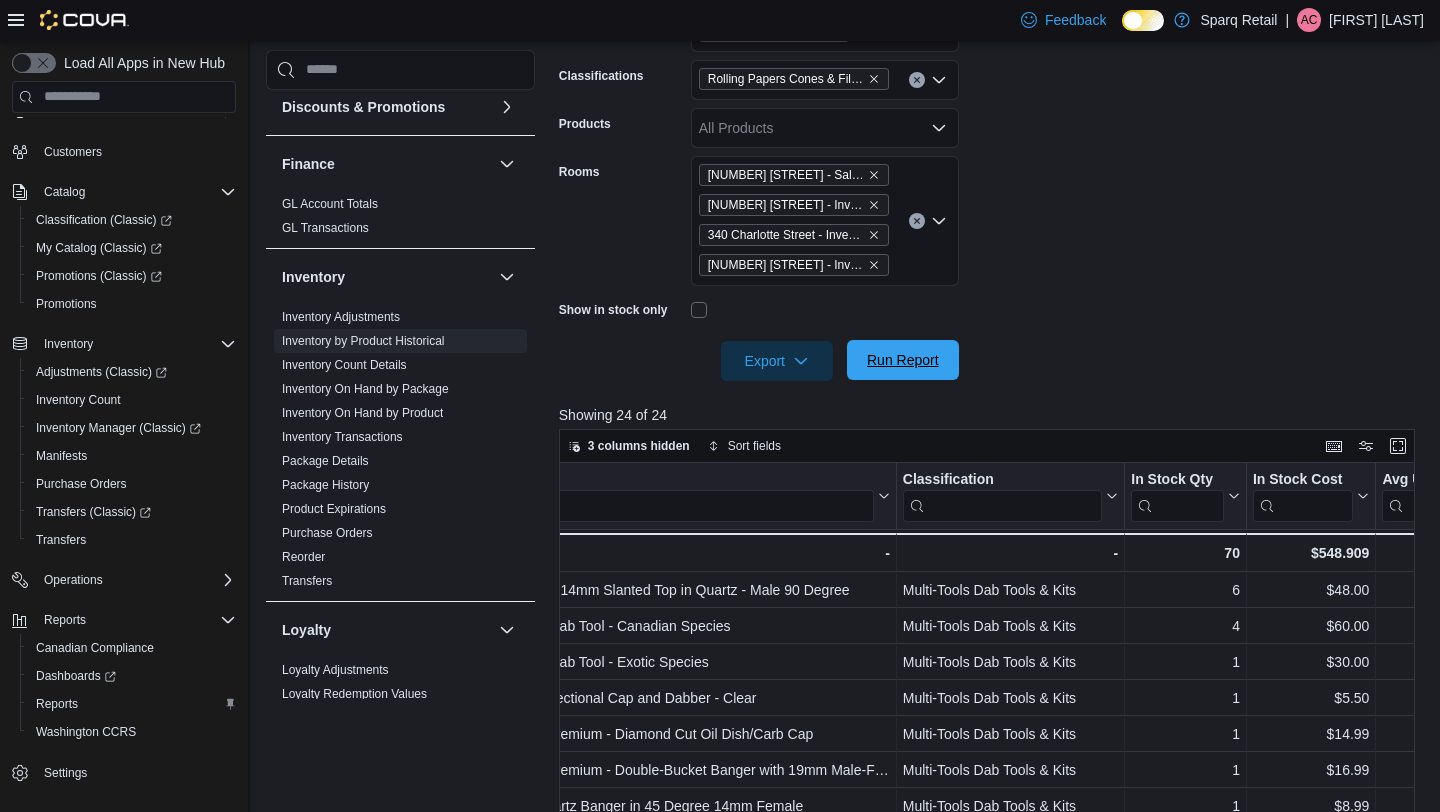 click on "Run Report" at bounding box center [903, 360] 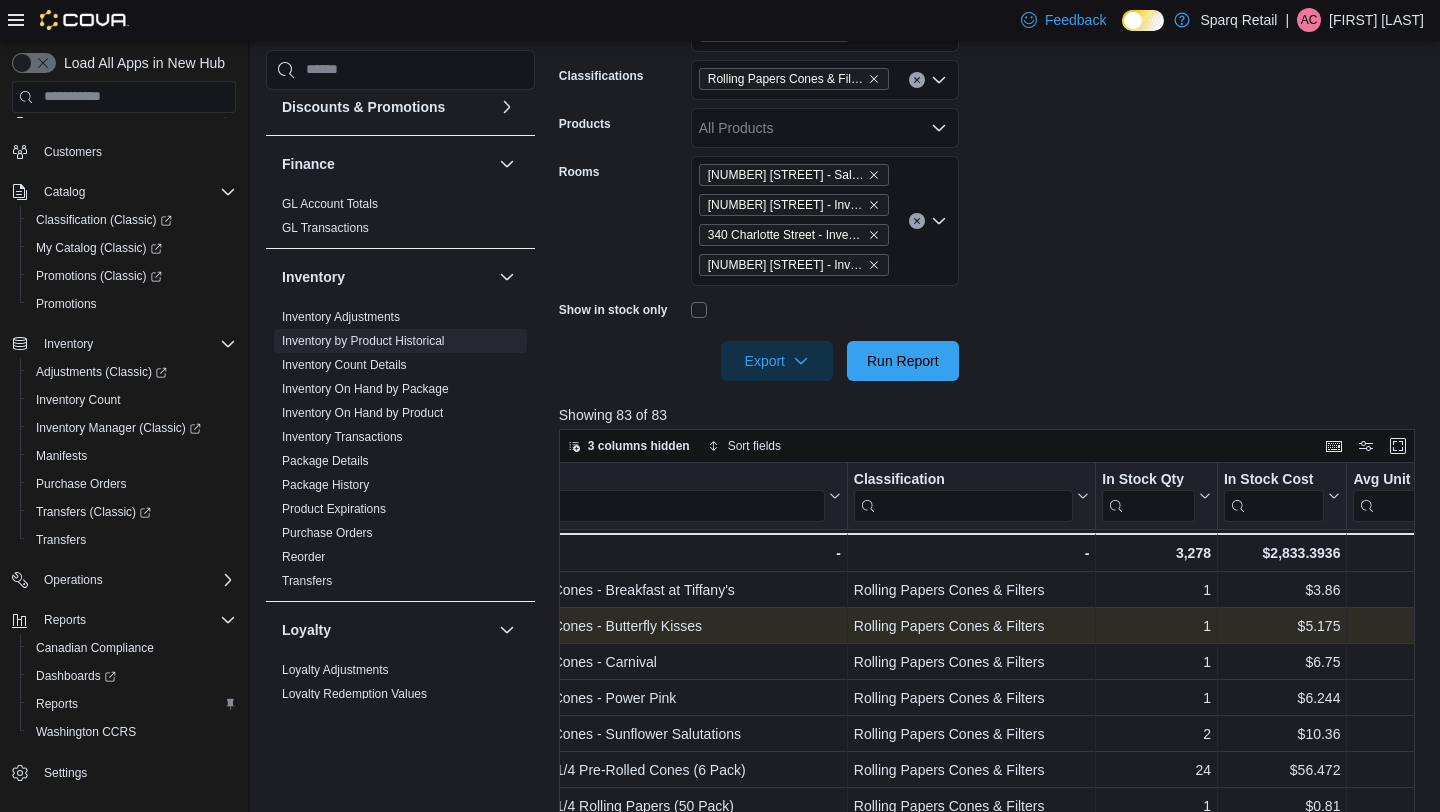scroll, scrollTop: 0, scrollLeft: 307, axis: horizontal 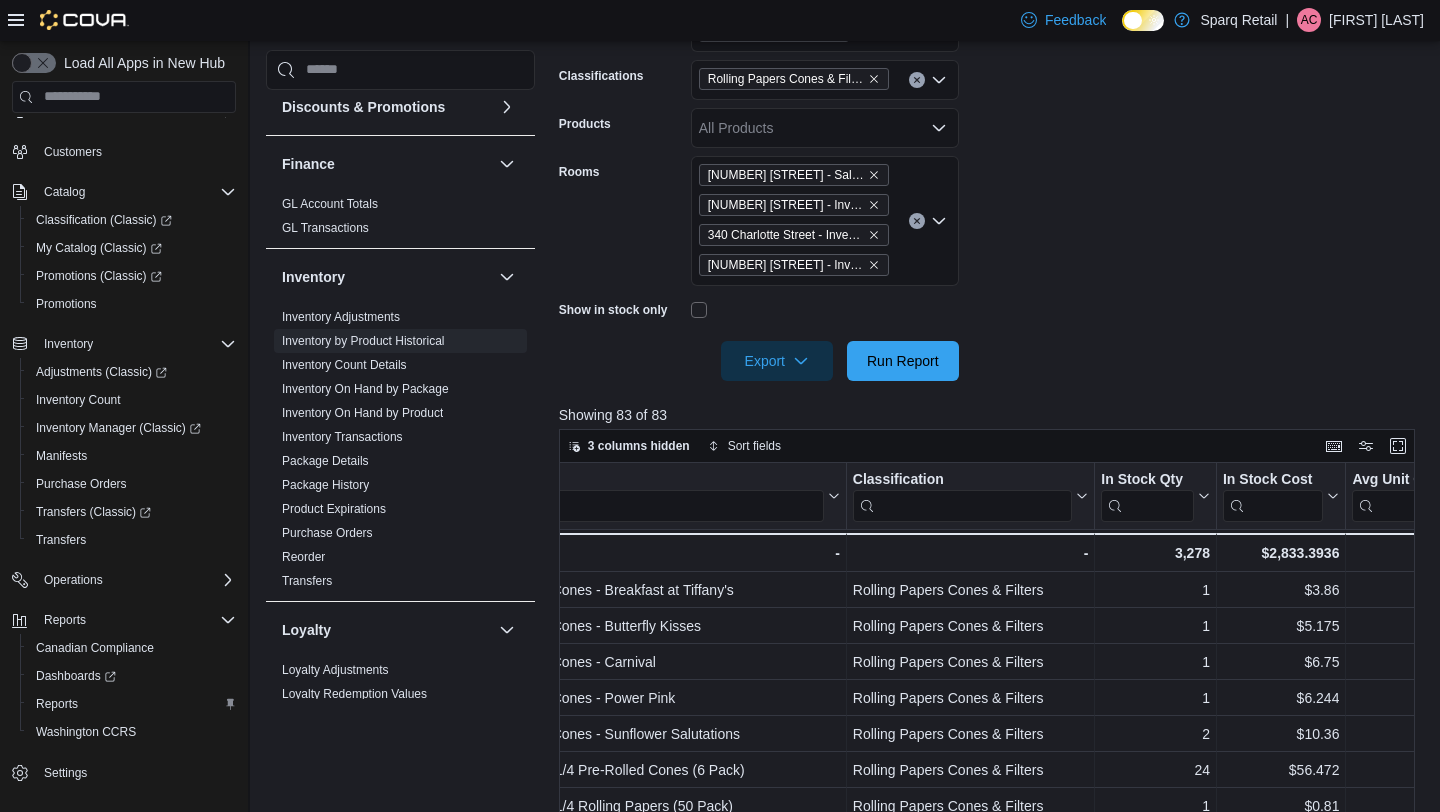 click at bounding box center (638, 505) 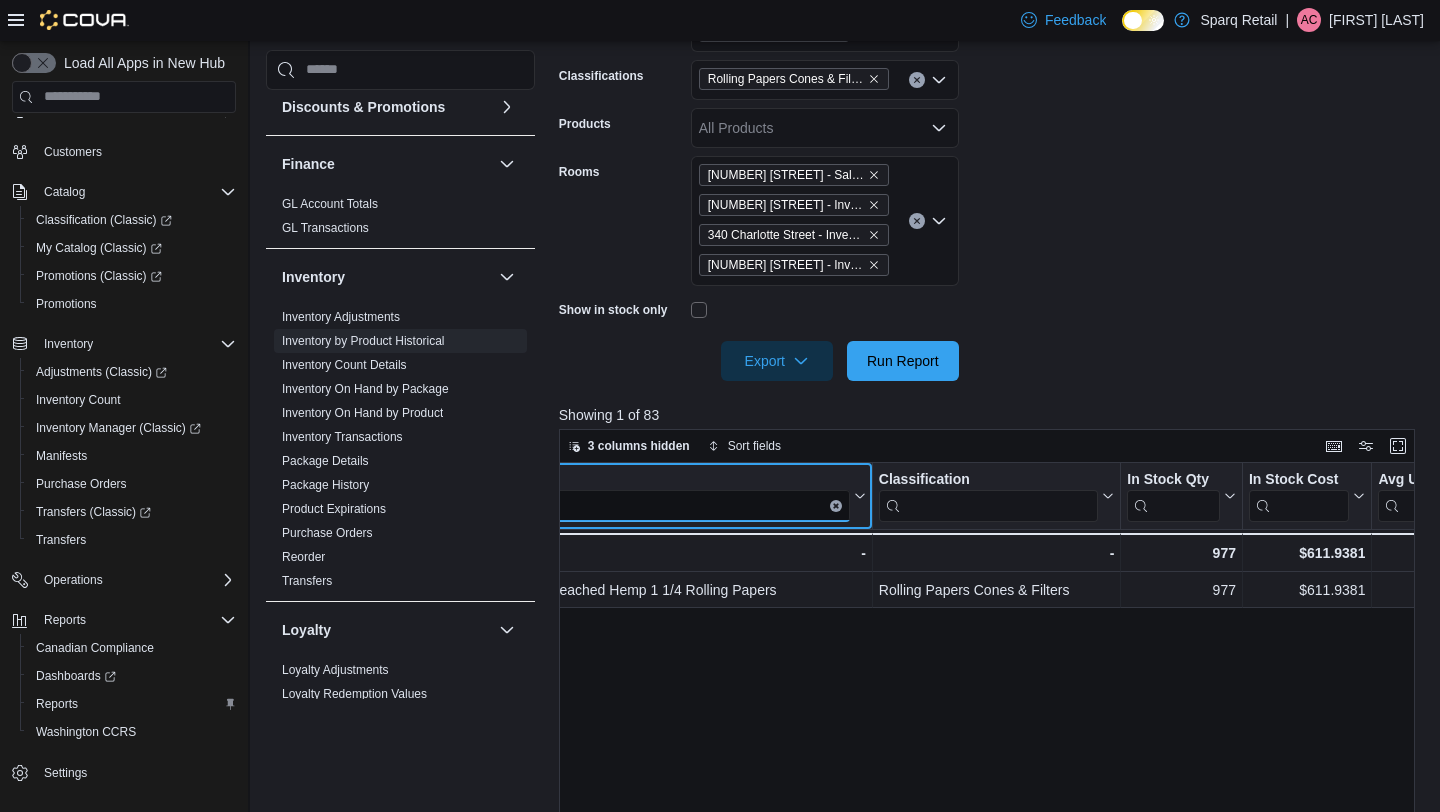 scroll, scrollTop: 0, scrollLeft: 286, axis: horizontal 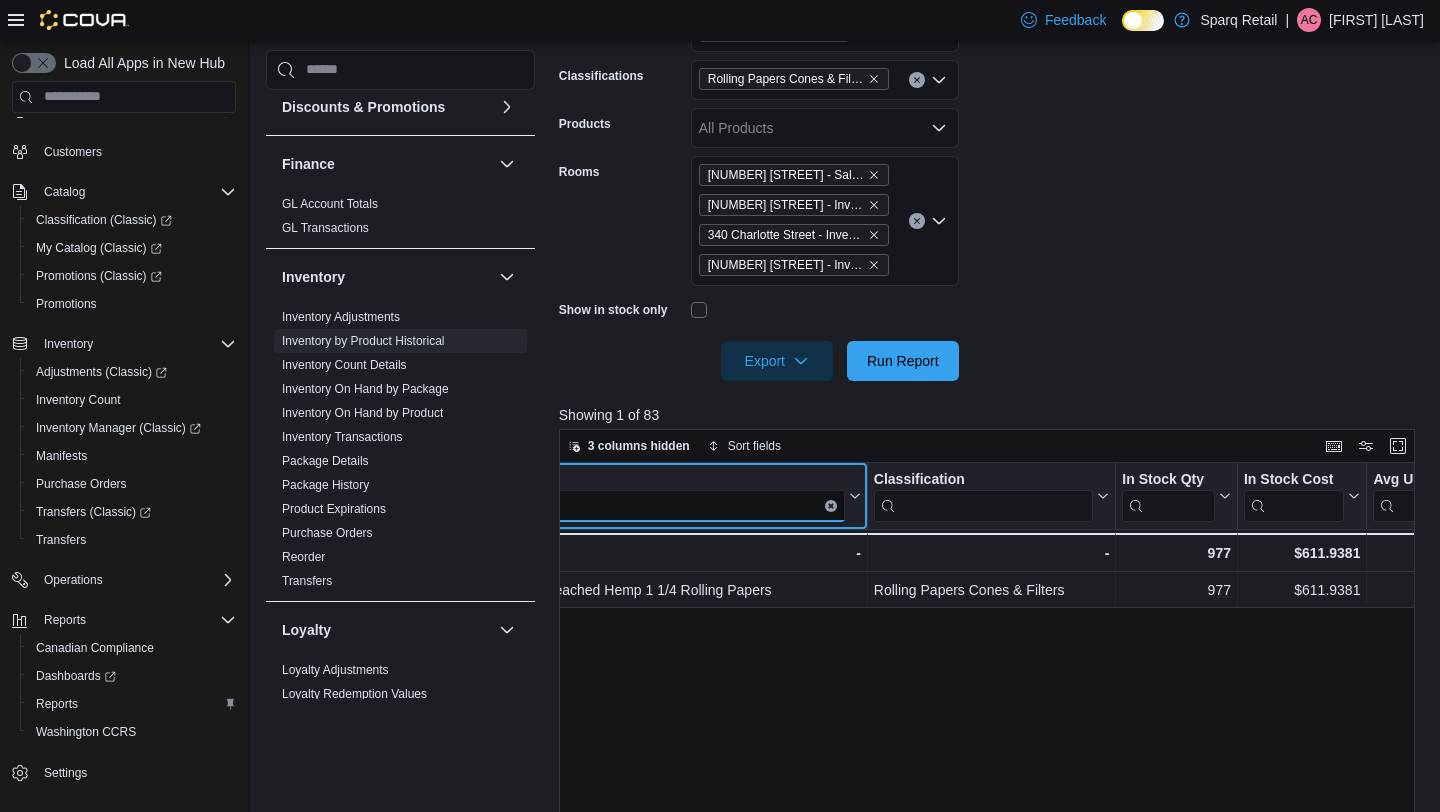 type on "****" 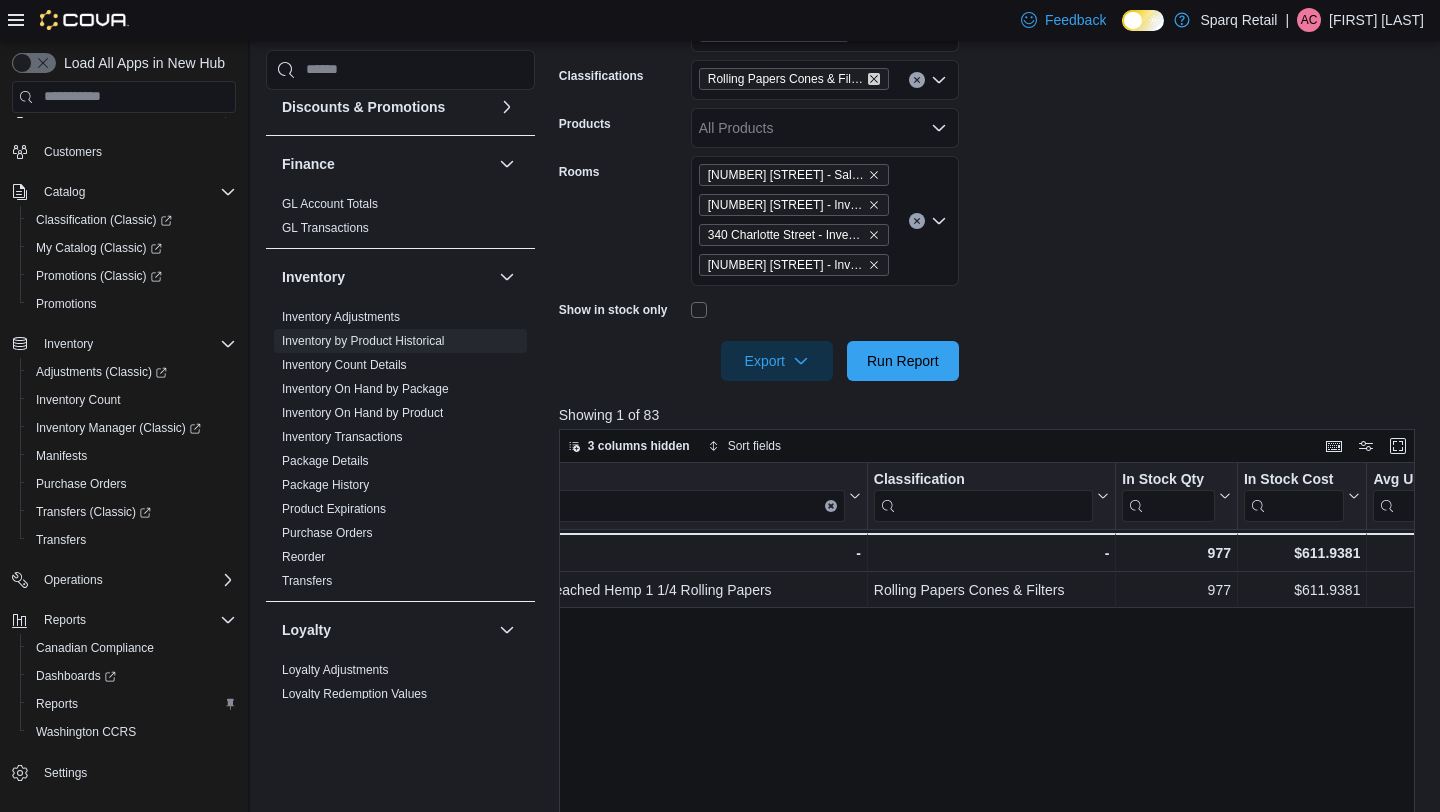 click 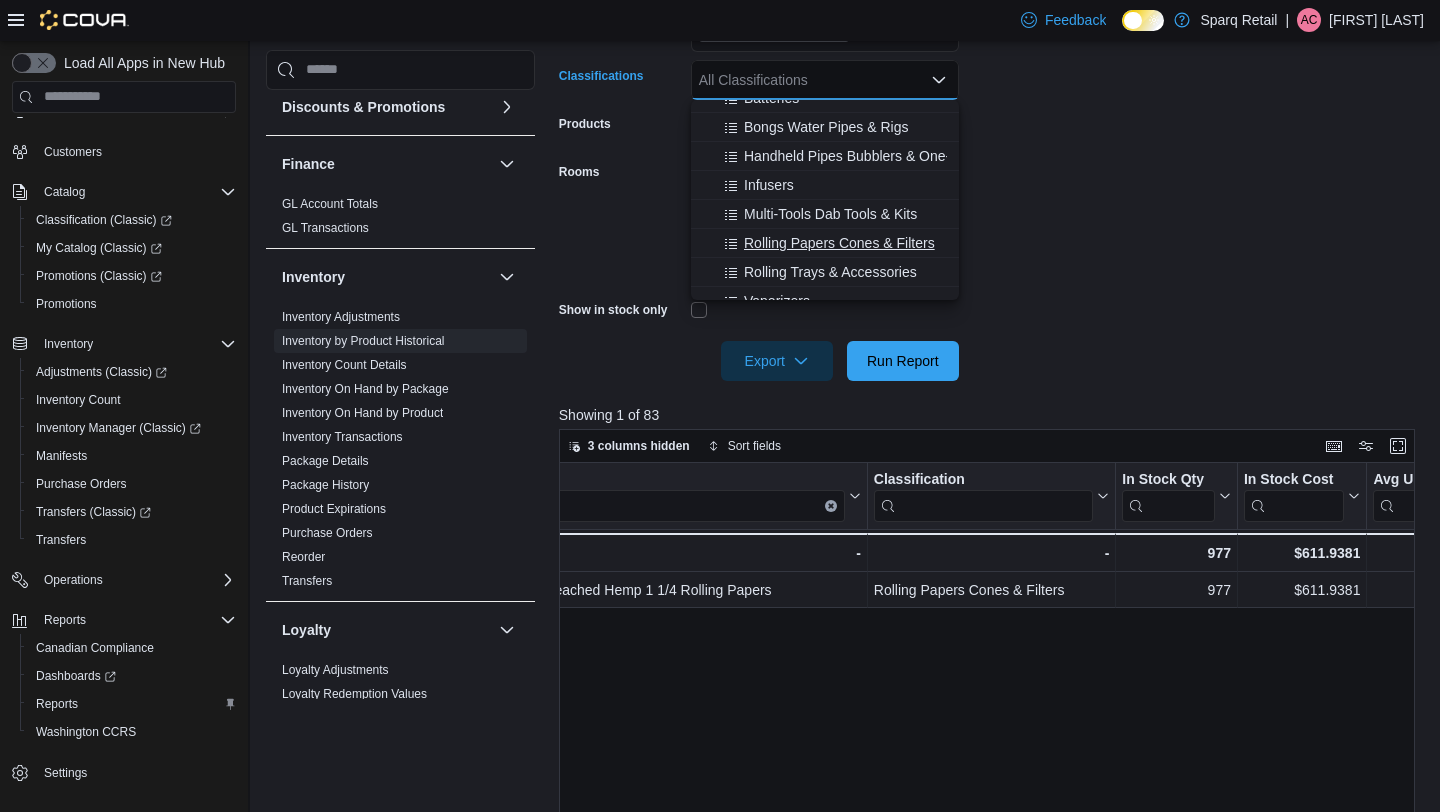 scroll, scrollTop: 537, scrollLeft: 0, axis: vertical 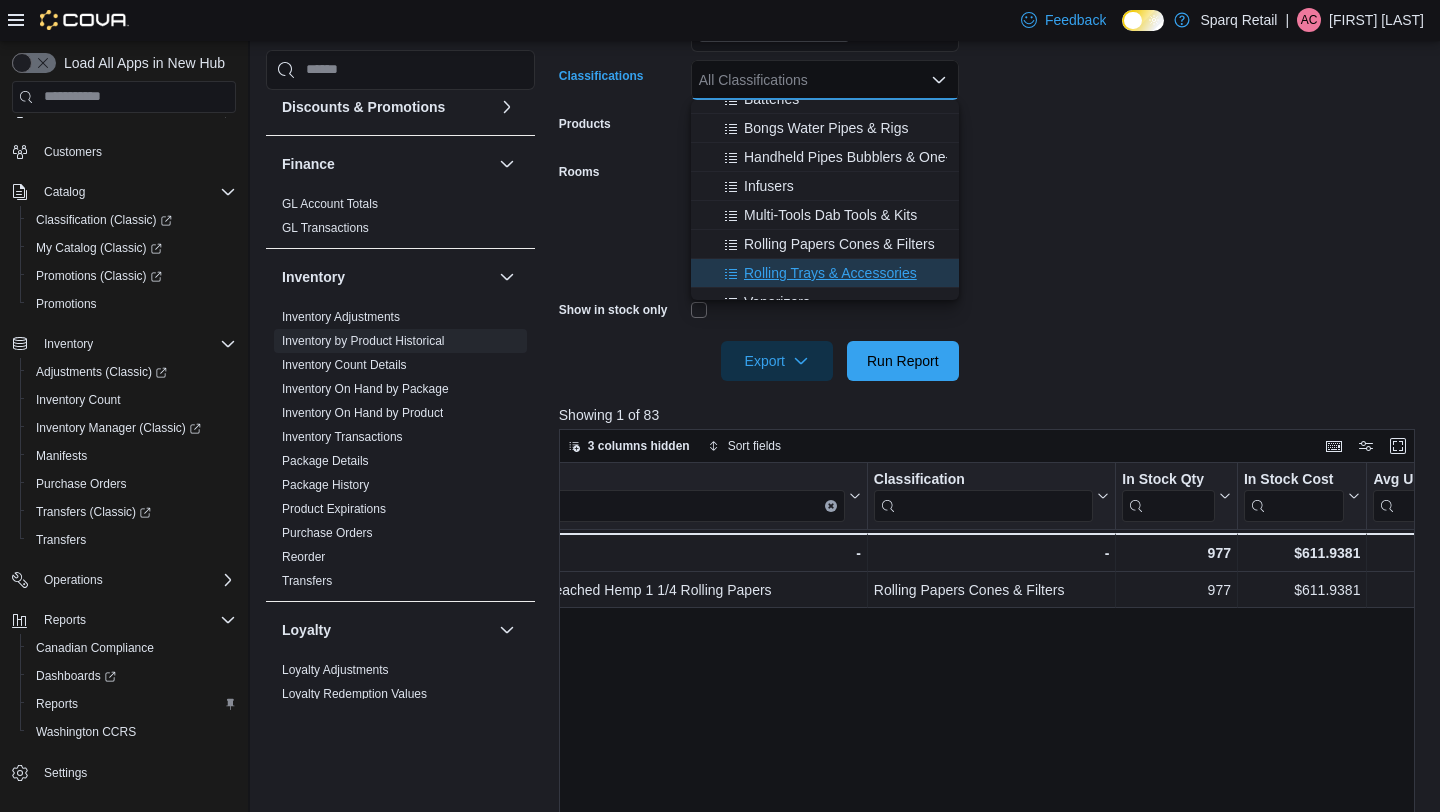 click on "Rolling Trays & Accessories" at bounding box center (830, 273) 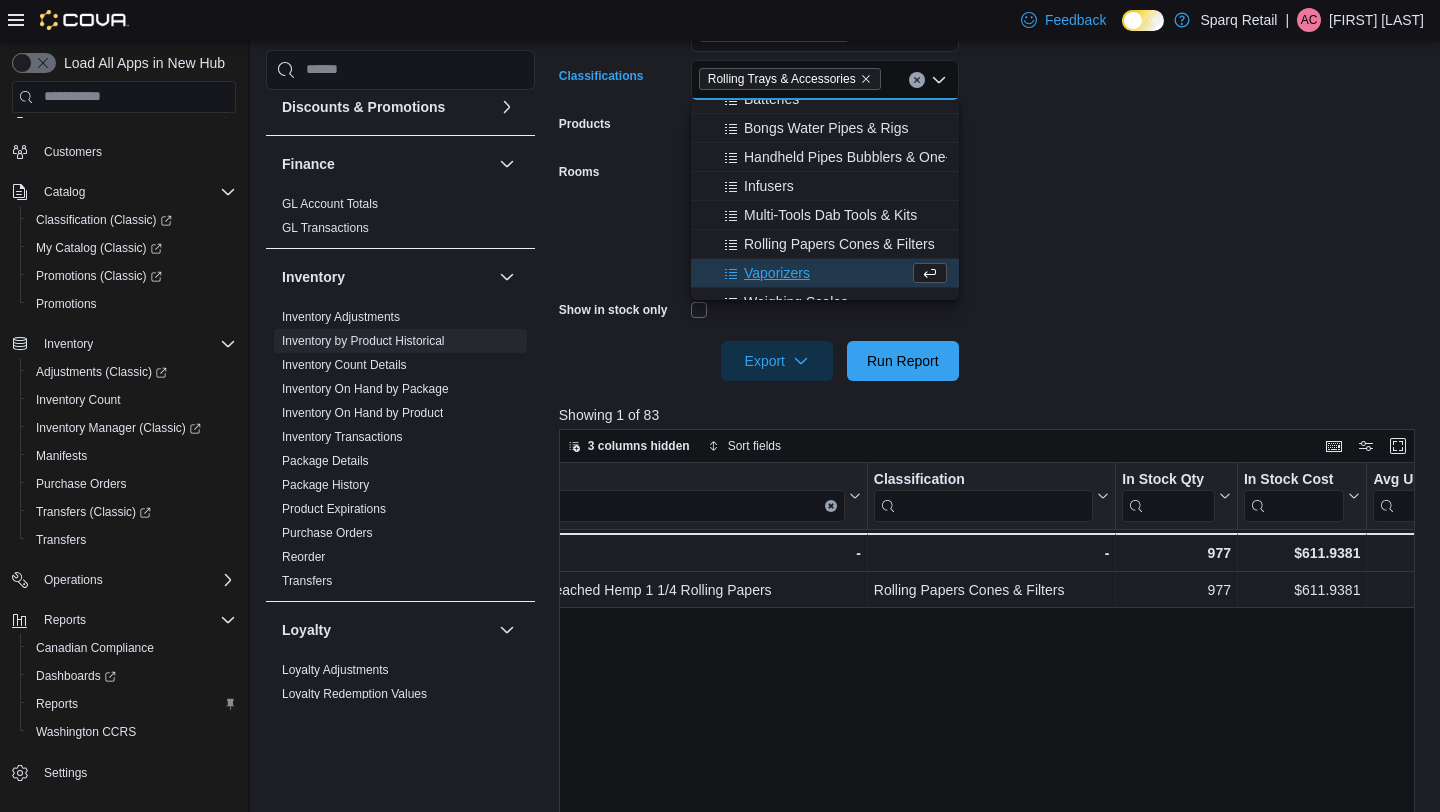 click on "**********" at bounding box center (991, 160) 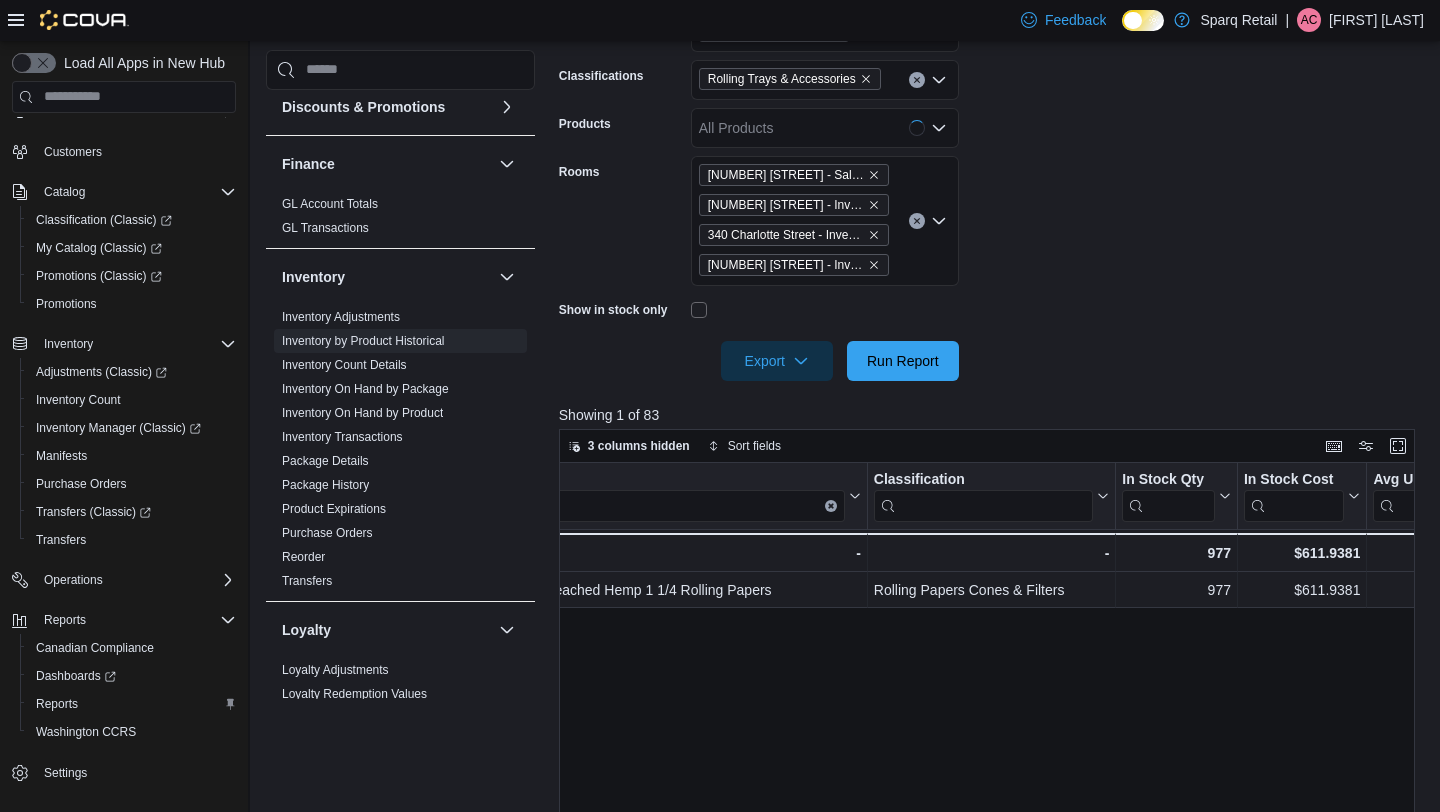 click at bounding box center (991, 333) 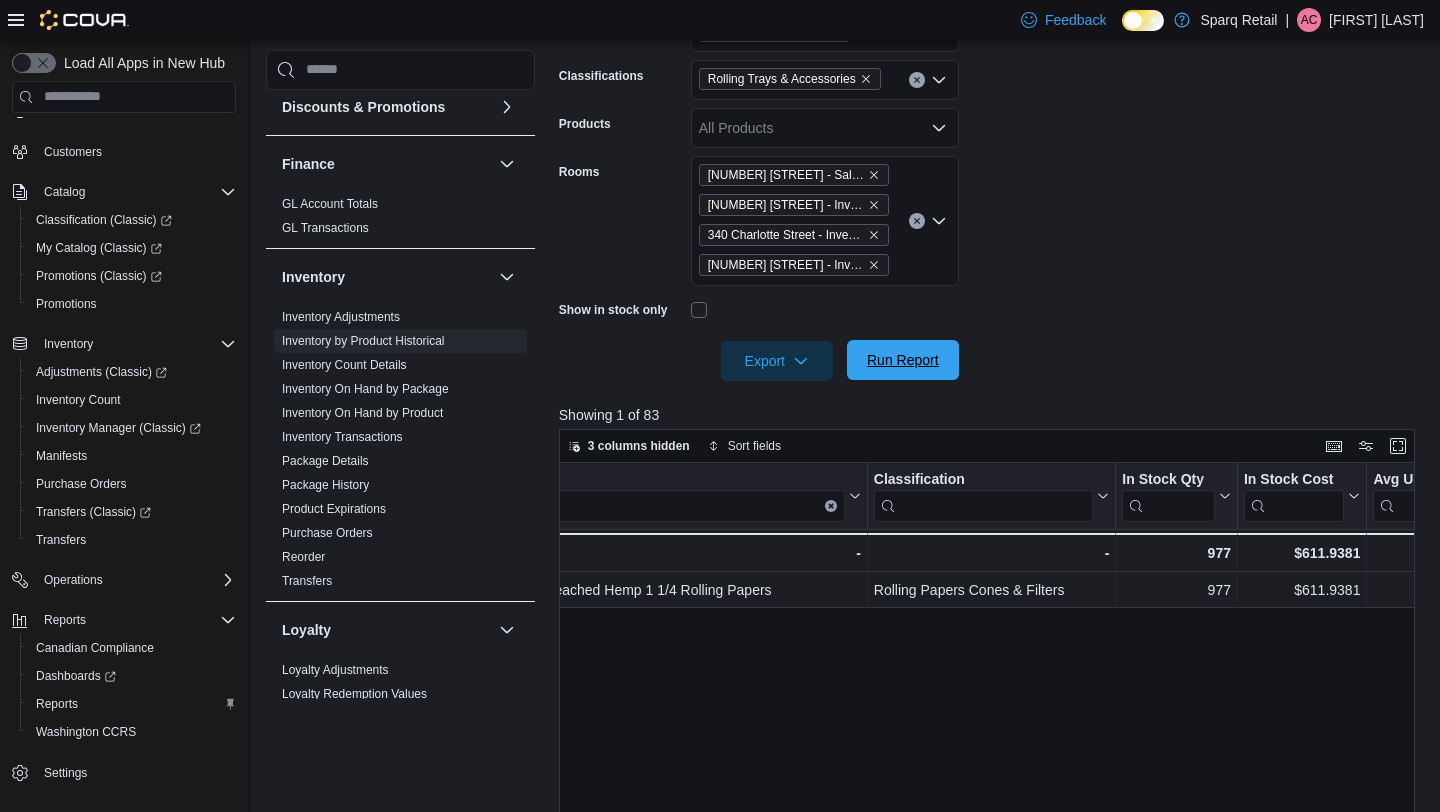 click on "Run Report" at bounding box center [903, 360] 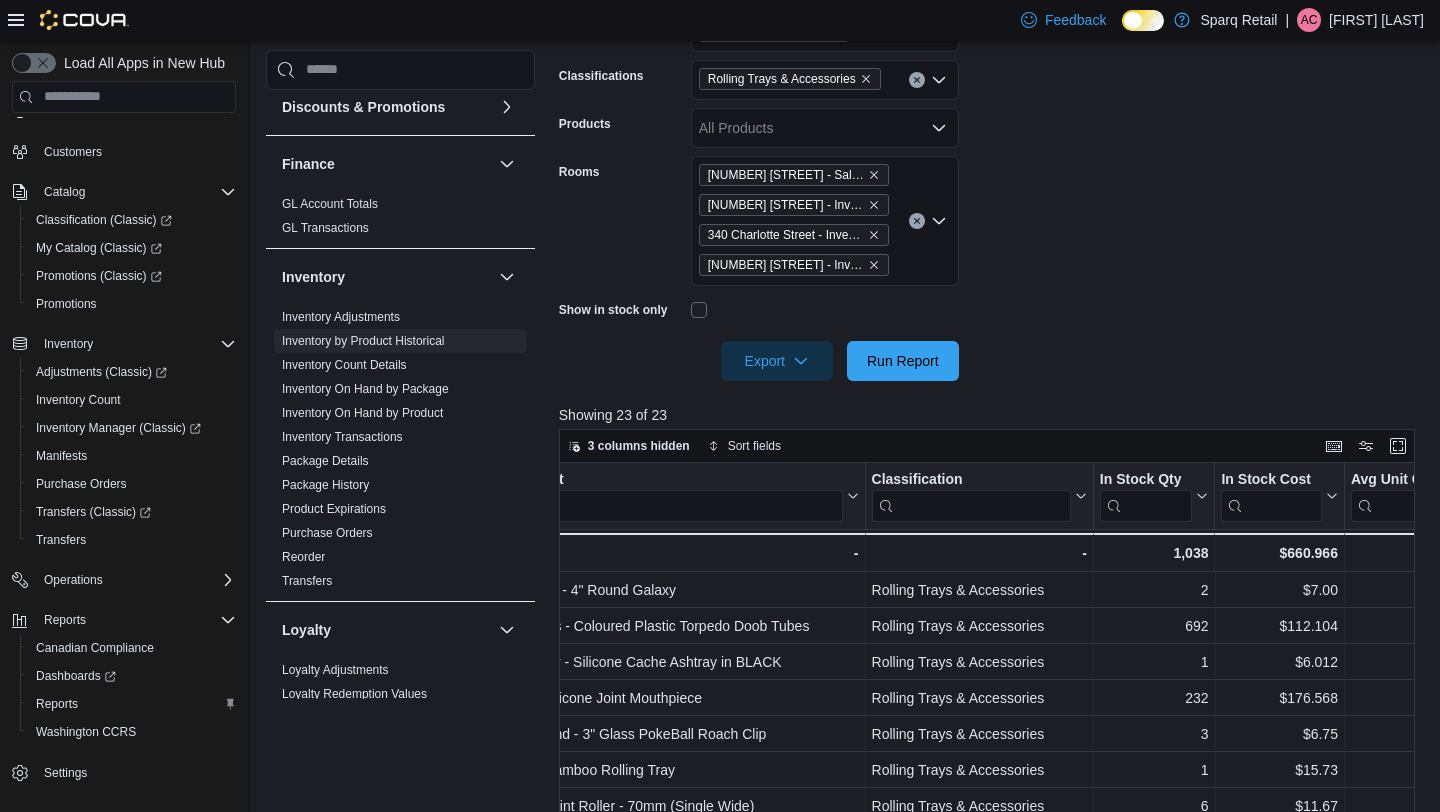 scroll, scrollTop: 0, scrollLeft: 256, axis: horizontal 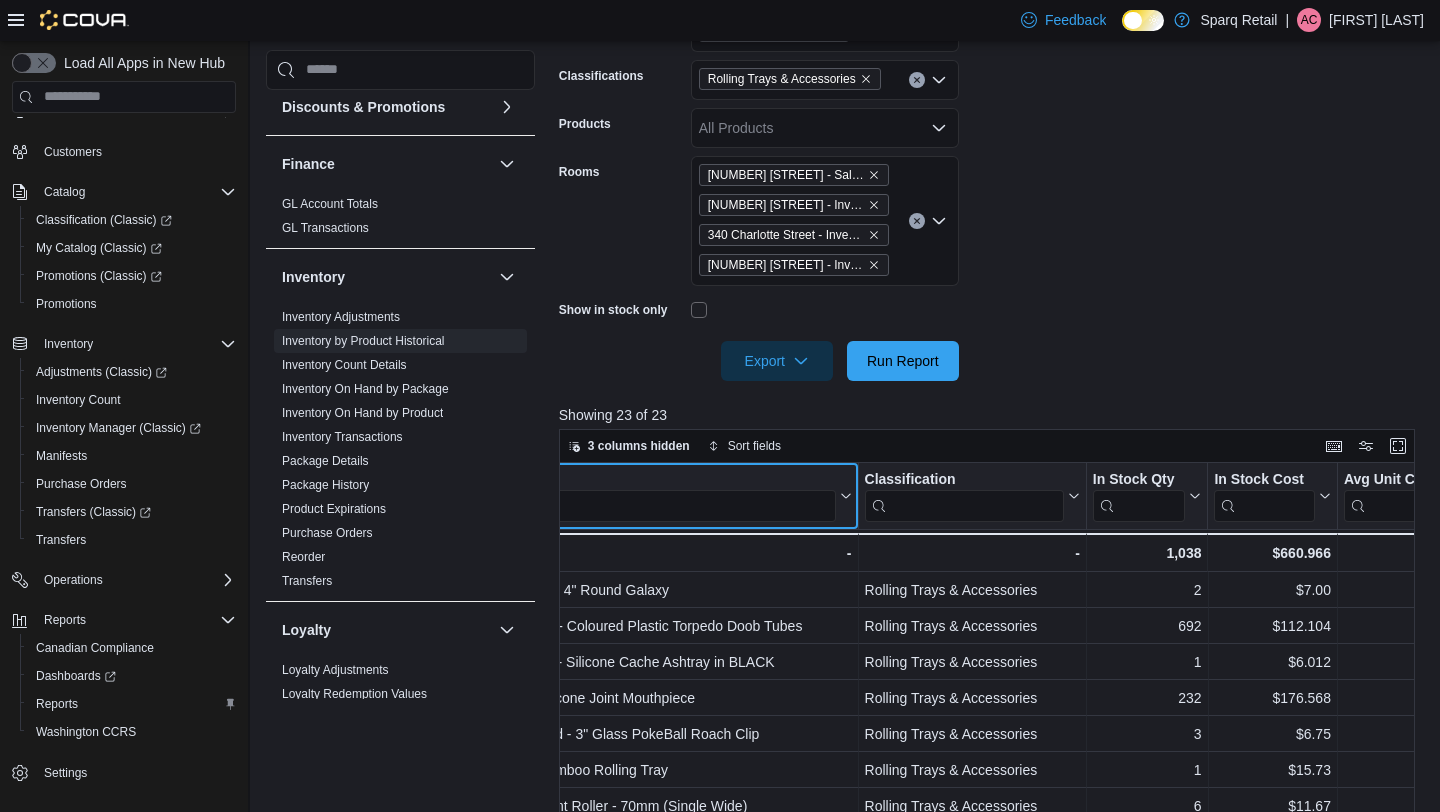 click at bounding box center [670, 505] 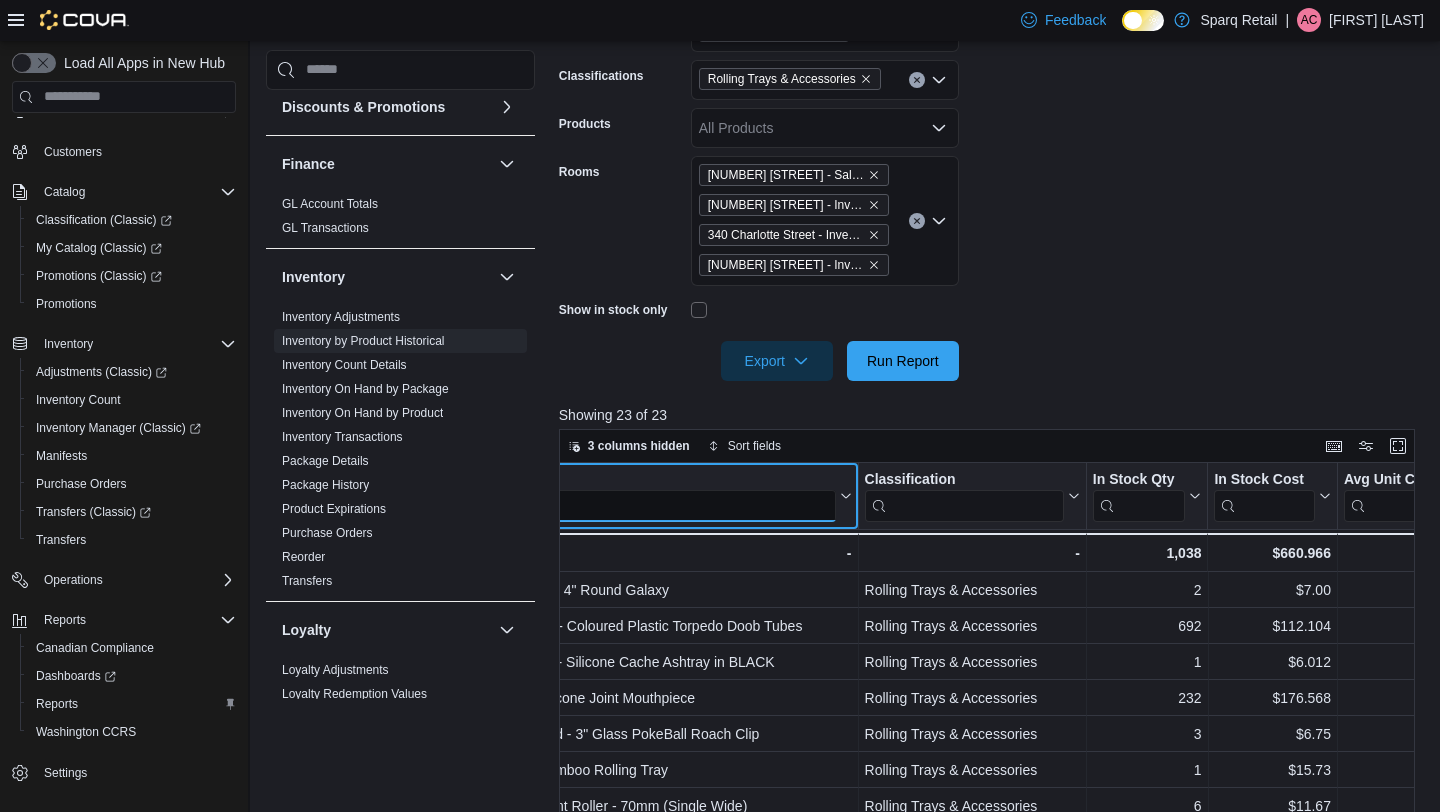 scroll, scrollTop: 0, scrollLeft: 195, axis: horizontal 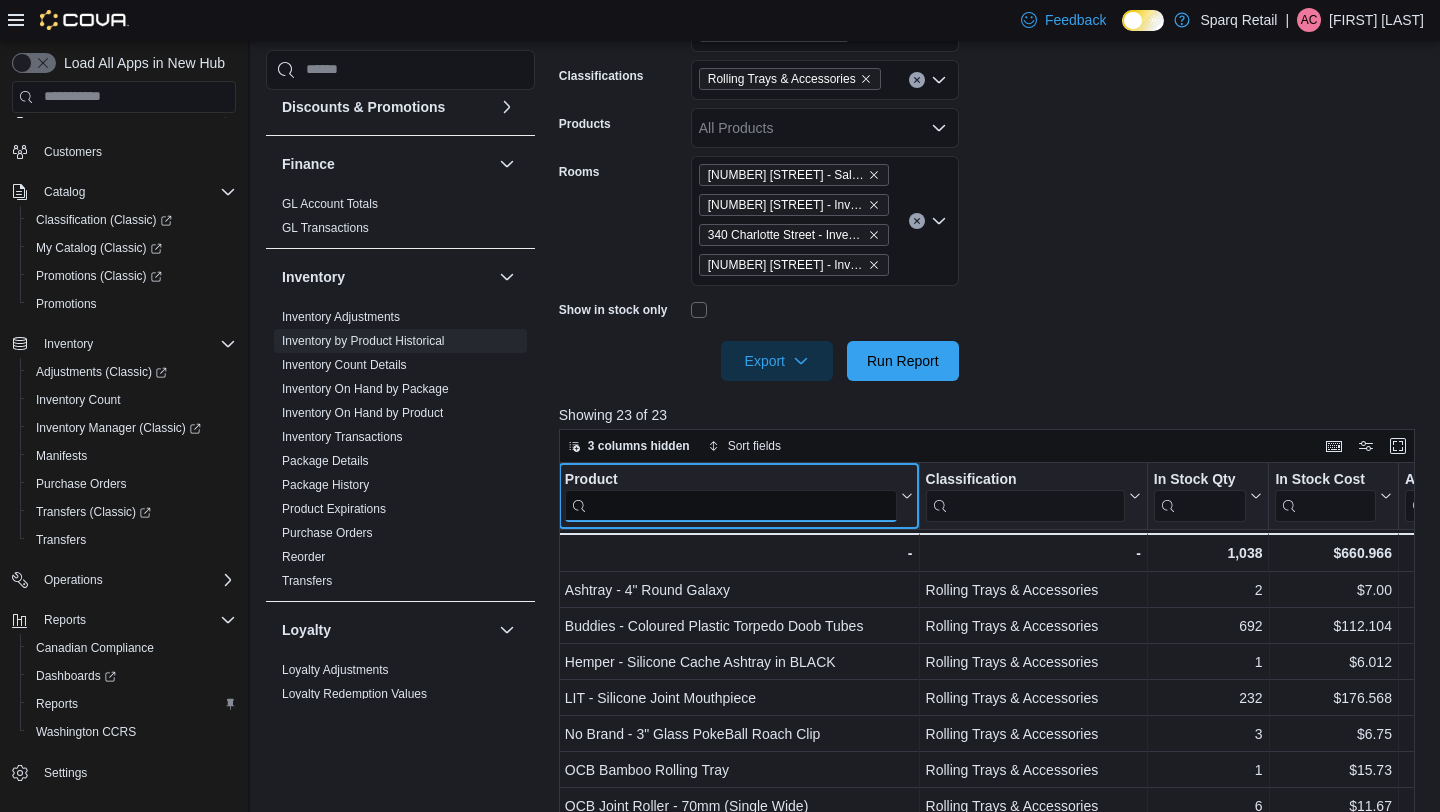 type on "*" 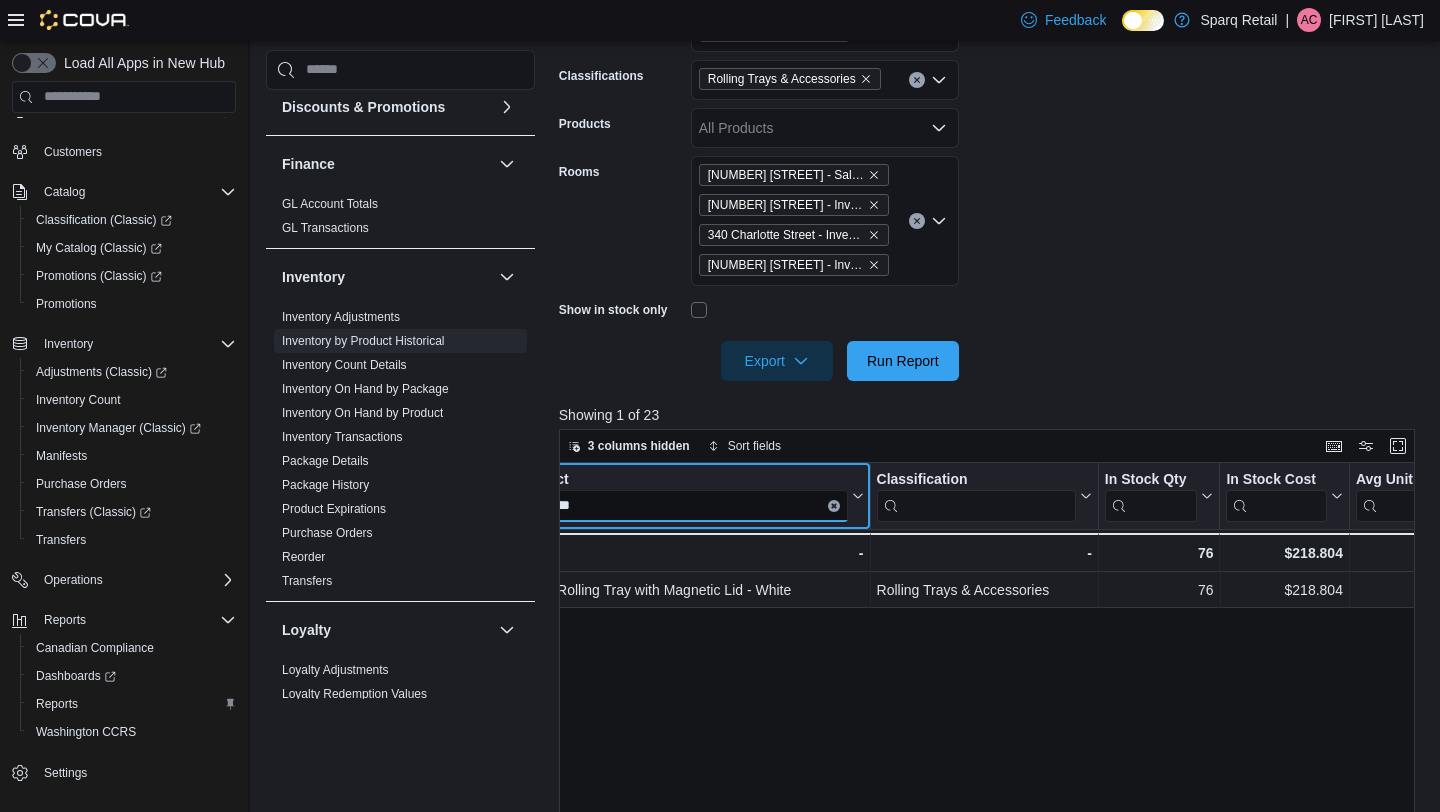 scroll, scrollTop: 0, scrollLeft: 246, axis: horizontal 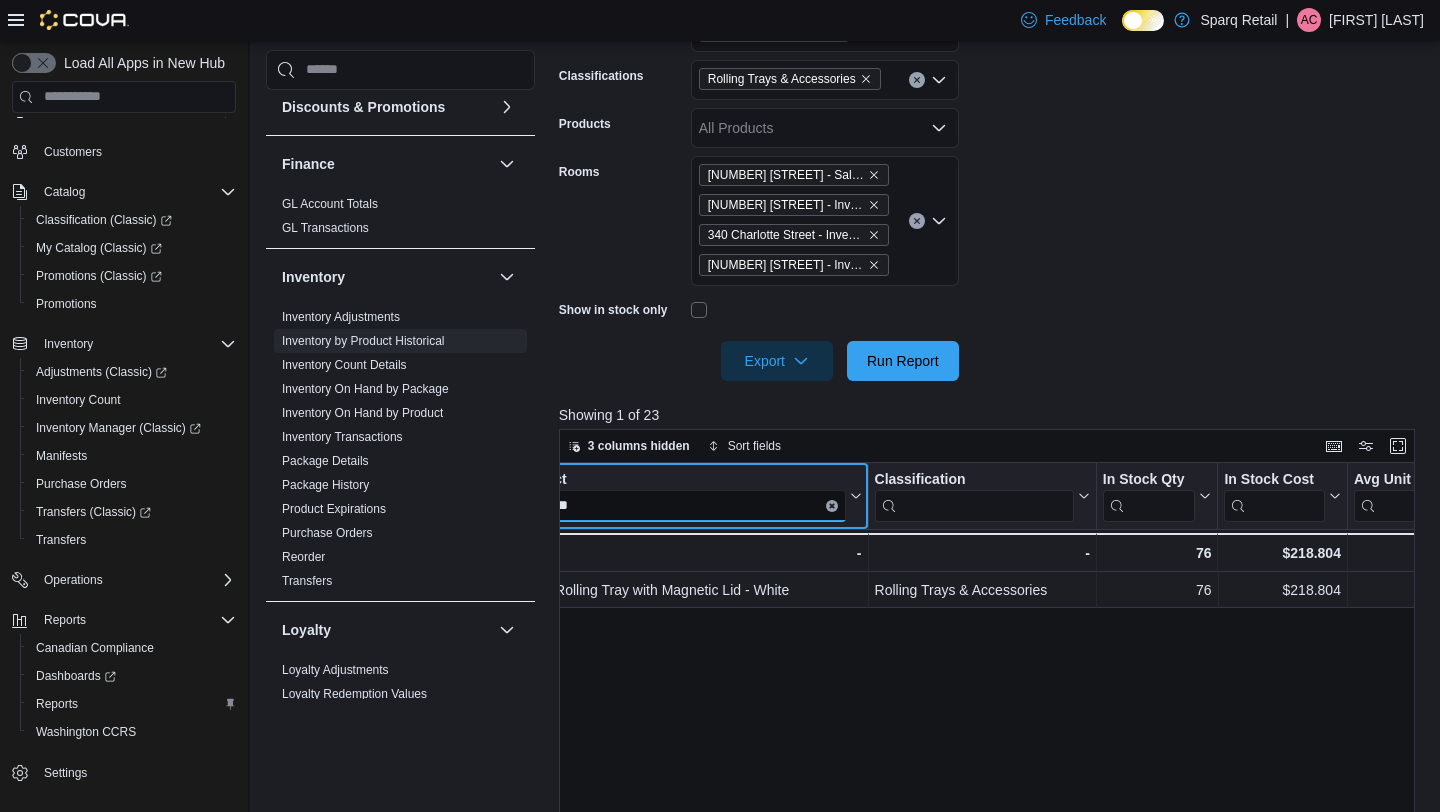 type on "****" 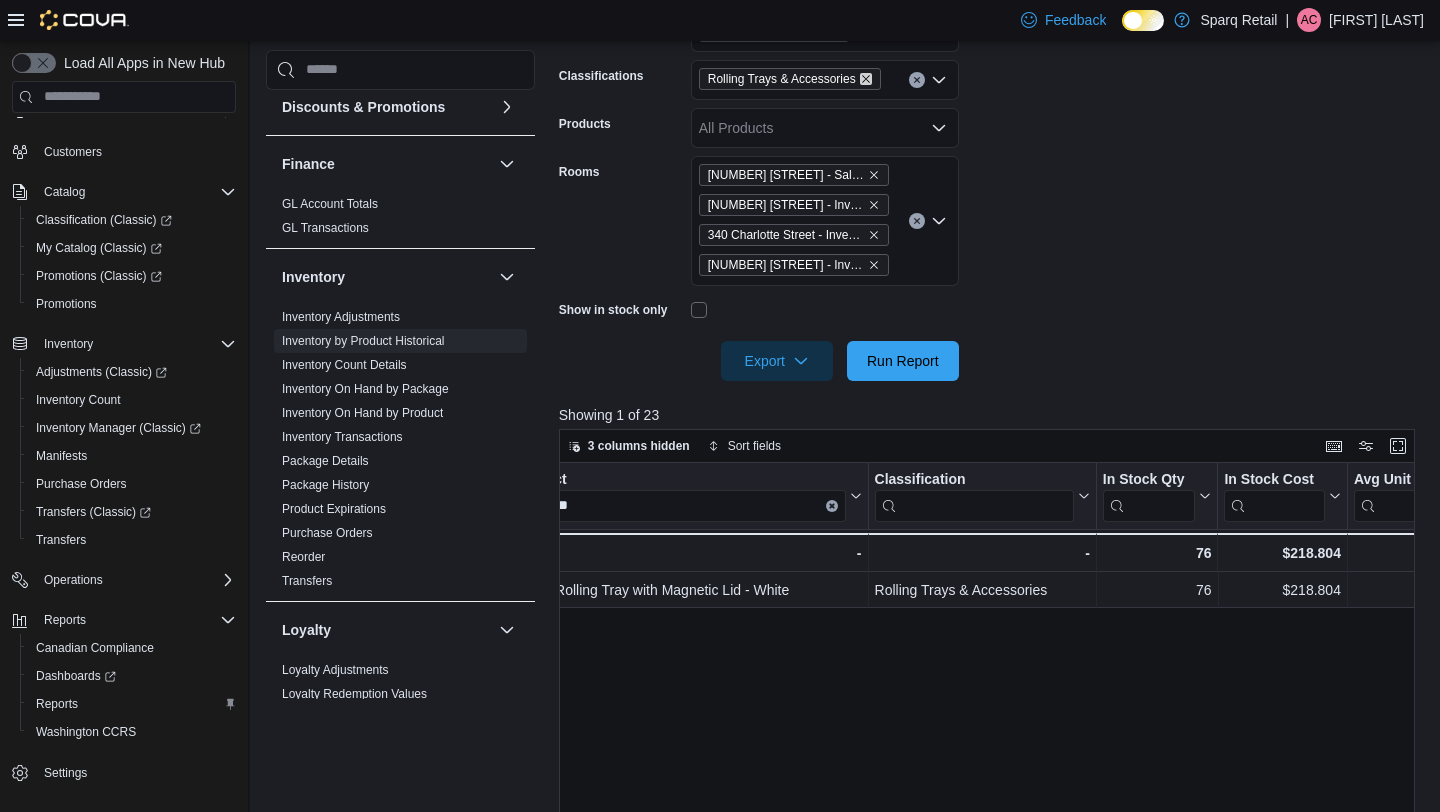 click 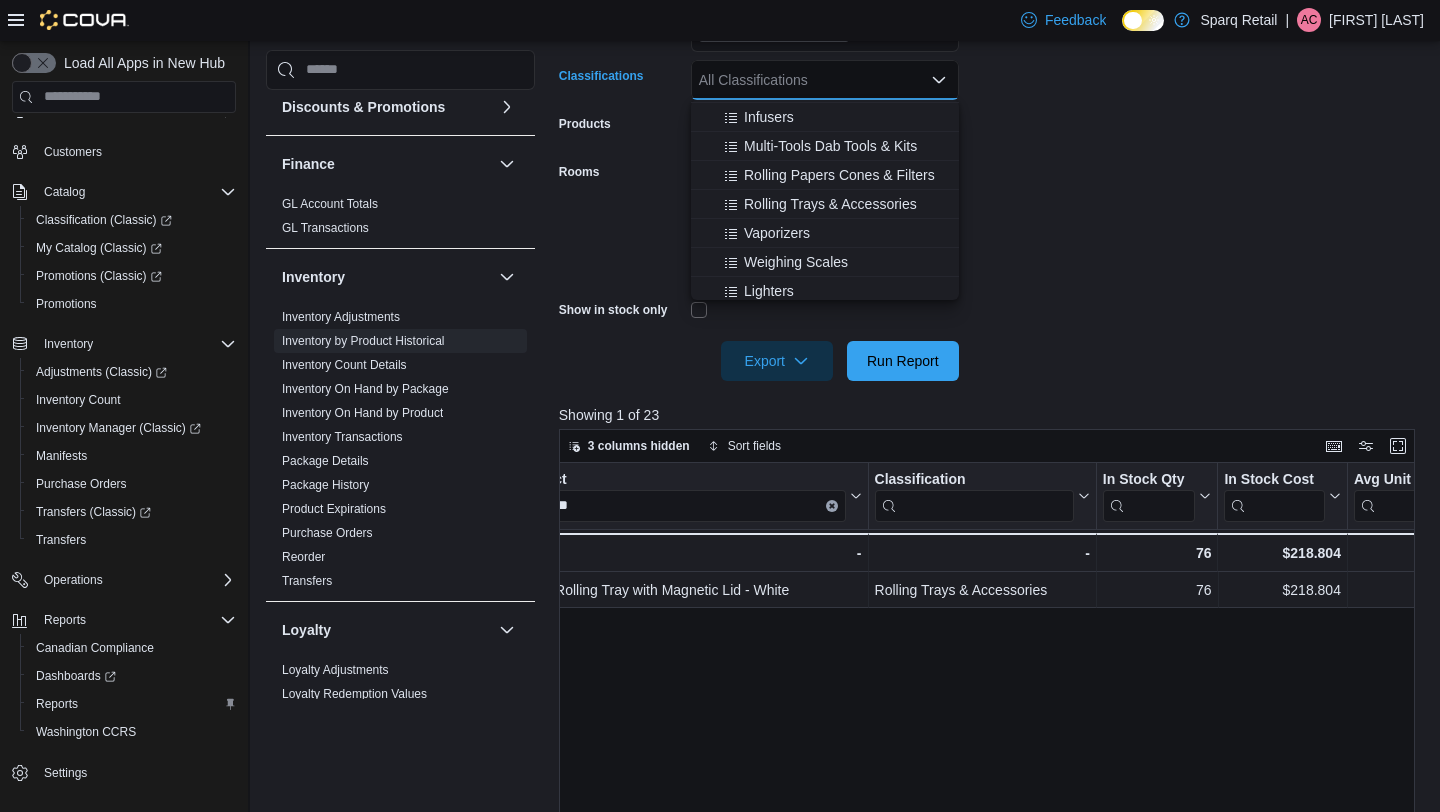 scroll, scrollTop: 623, scrollLeft: 0, axis: vertical 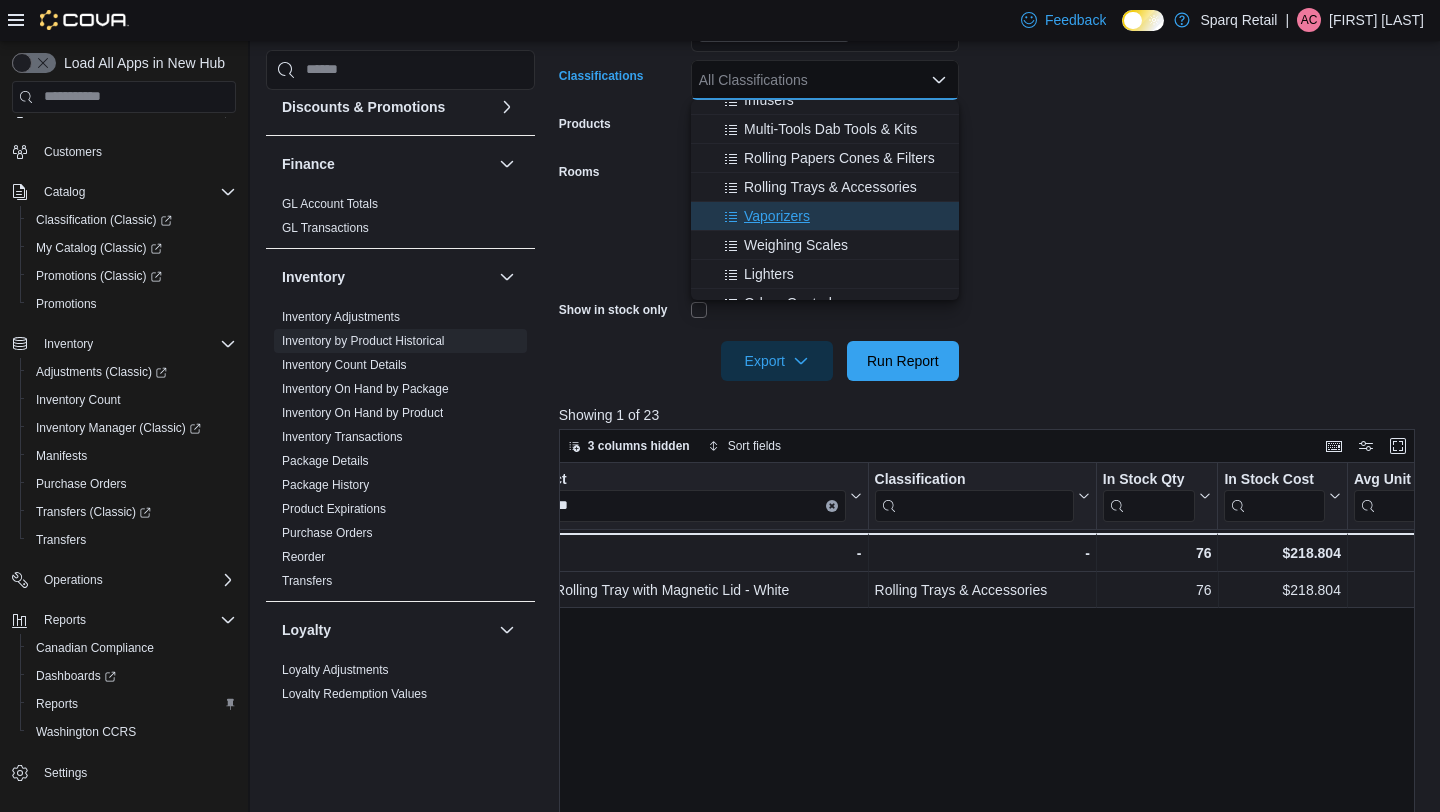 click on "Vaporizers" at bounding box center [825, 216] 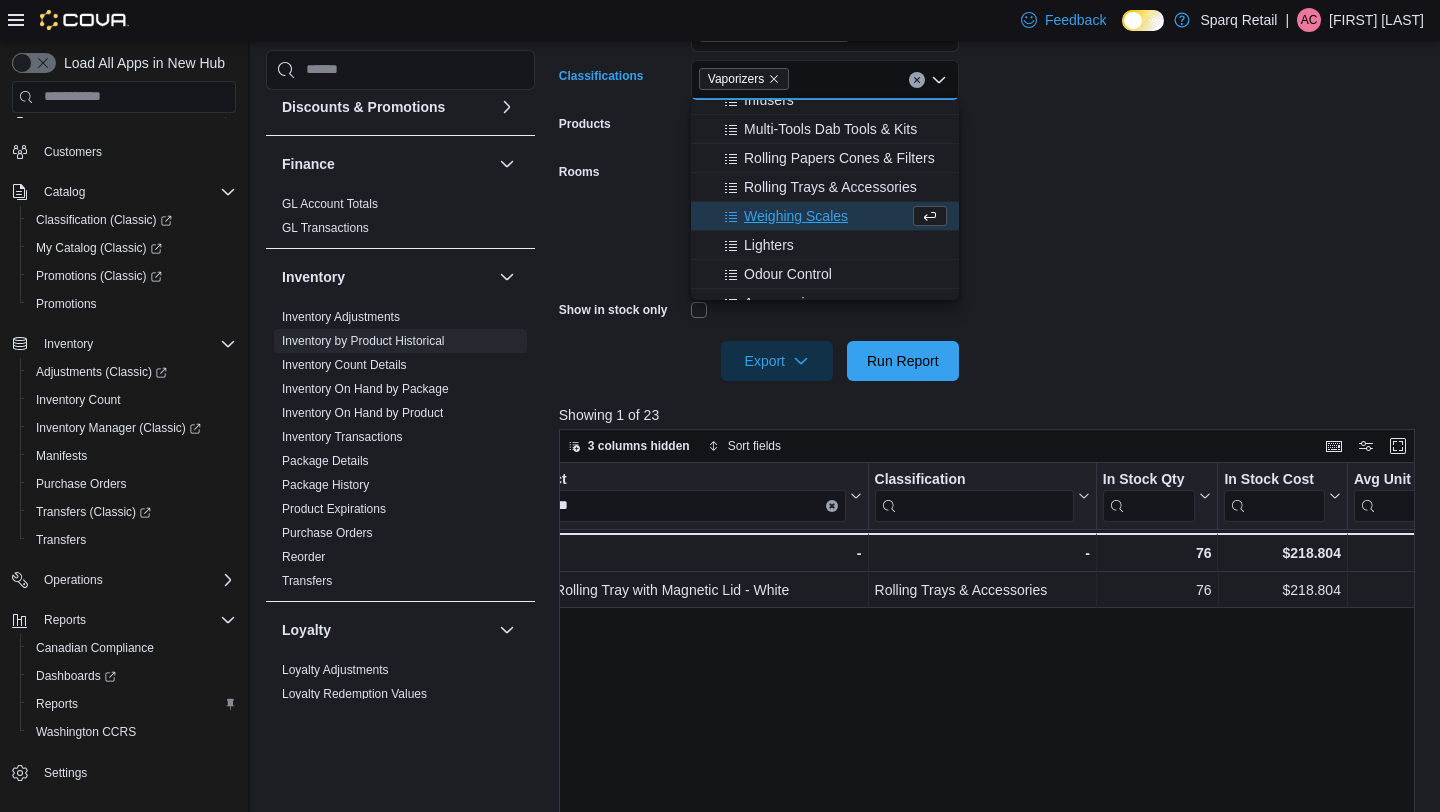 click on "**********" at bounding box center [991, 160] 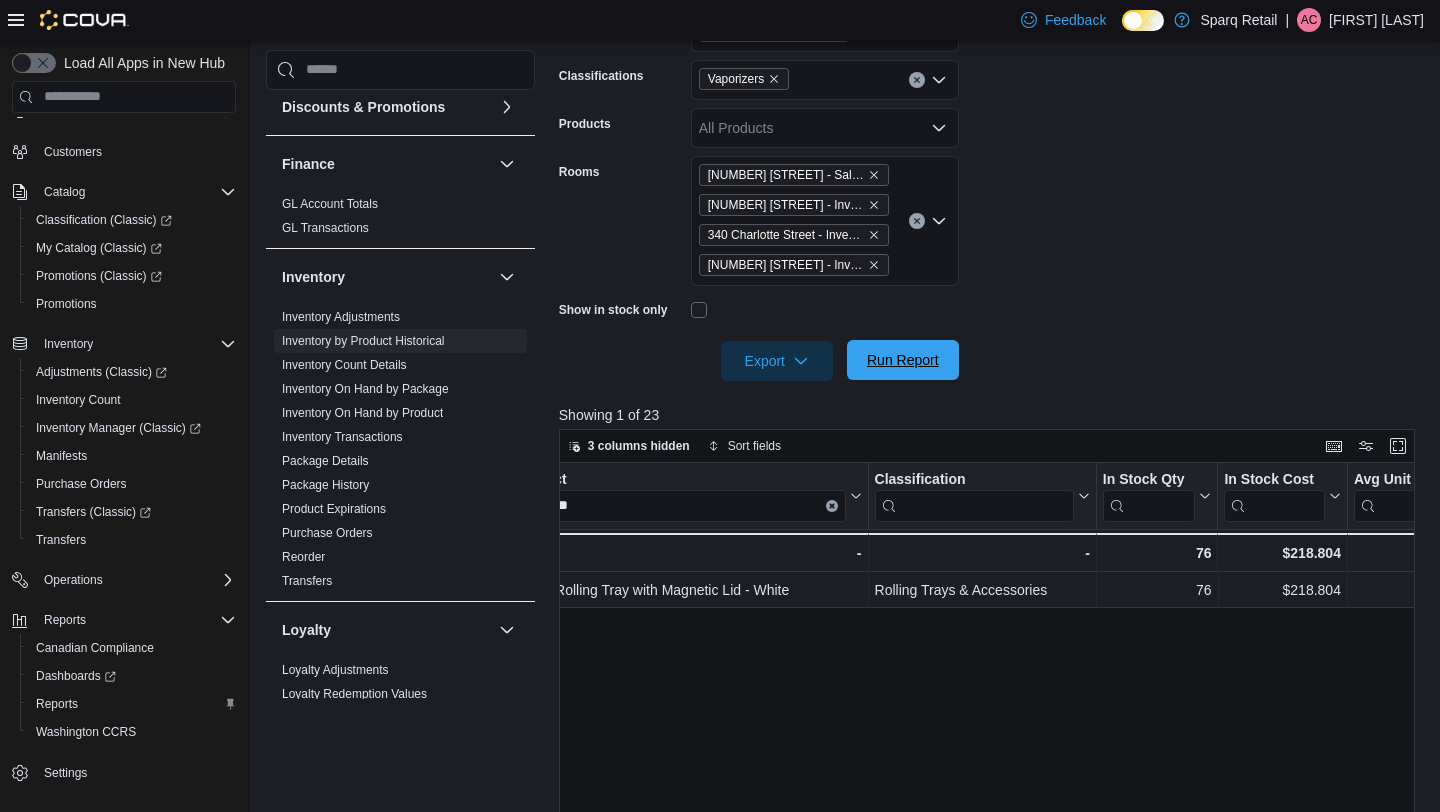 click on "Run Report" at bounding box center [903, 360] 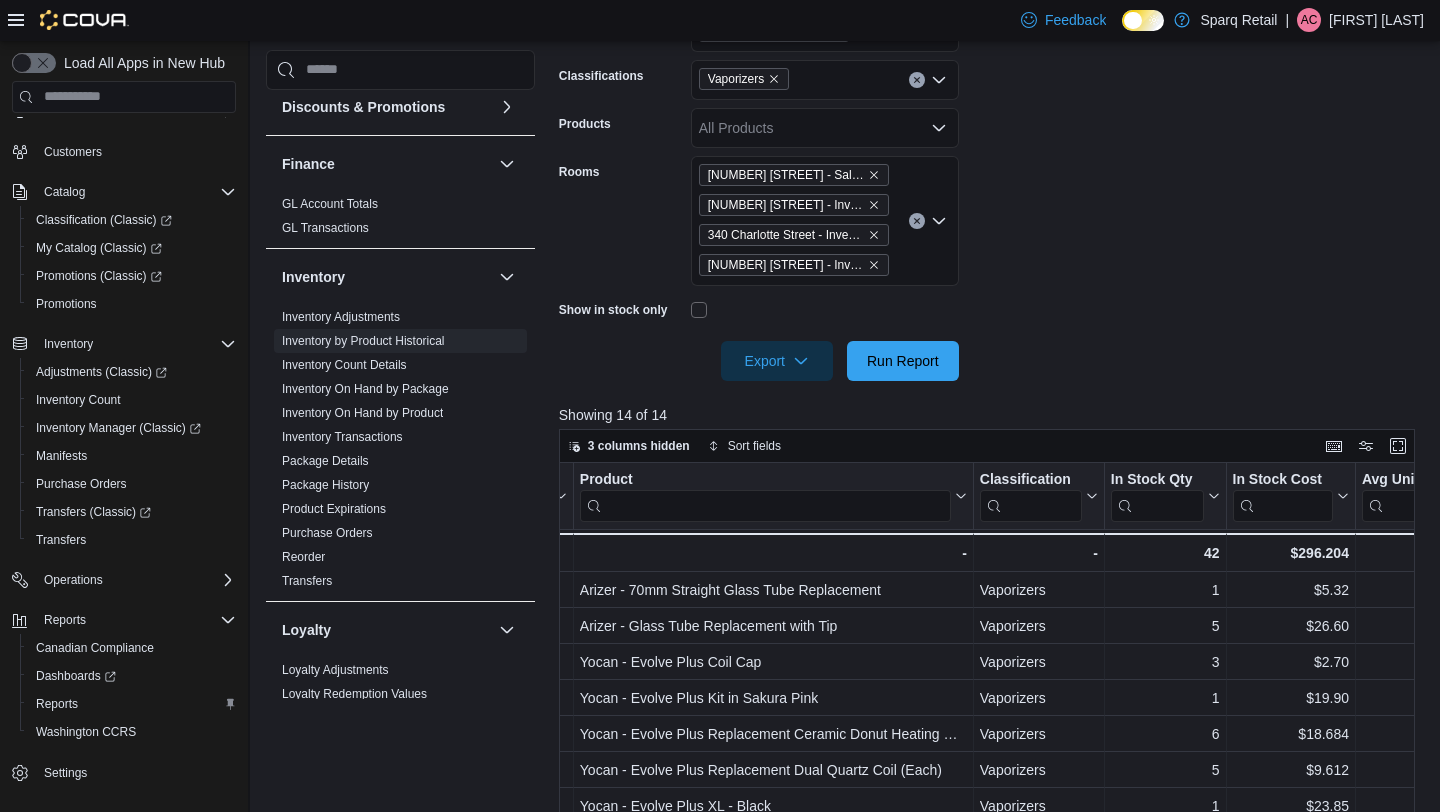 scroll, scrollTop: 0, scrollLeft: 189, axis: horizontal 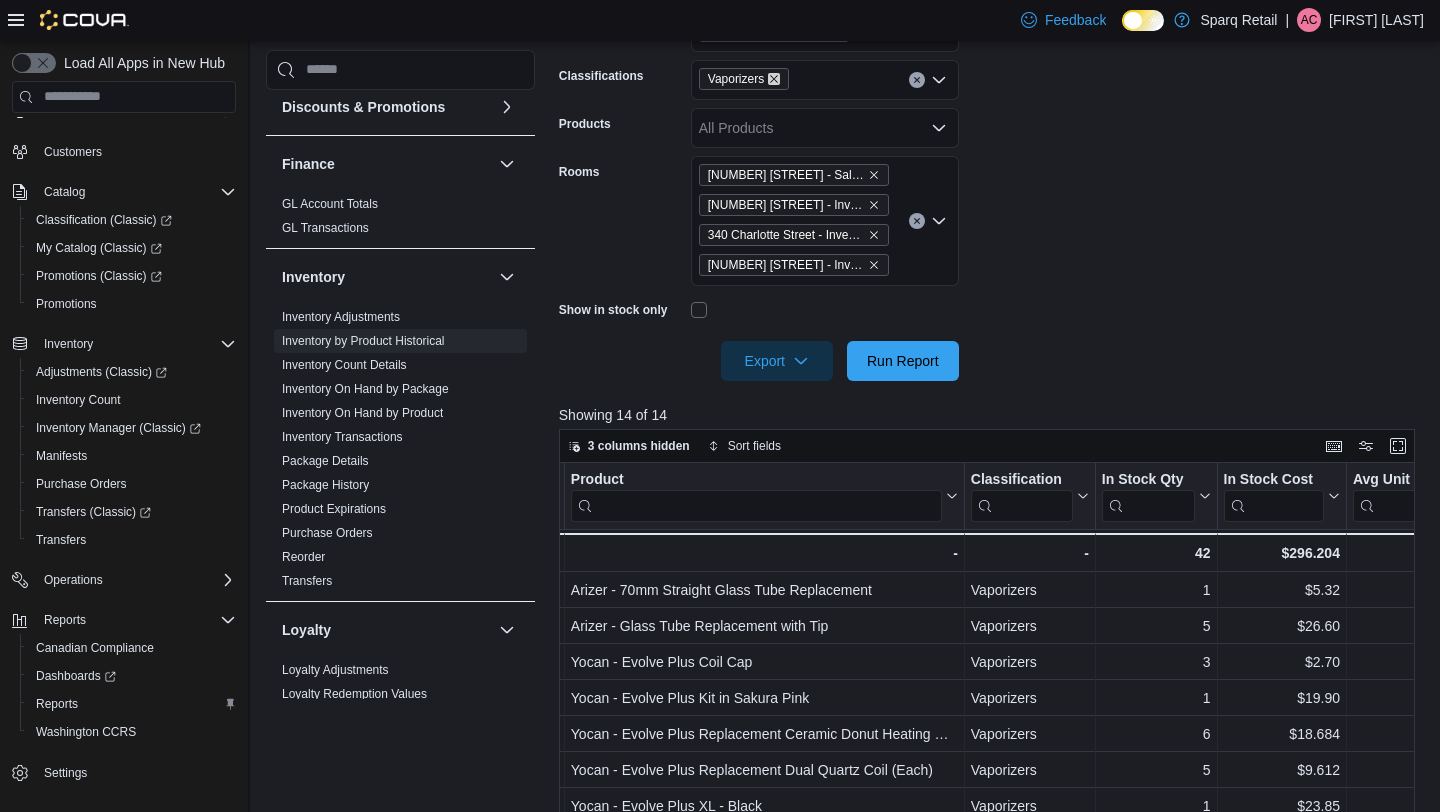 click 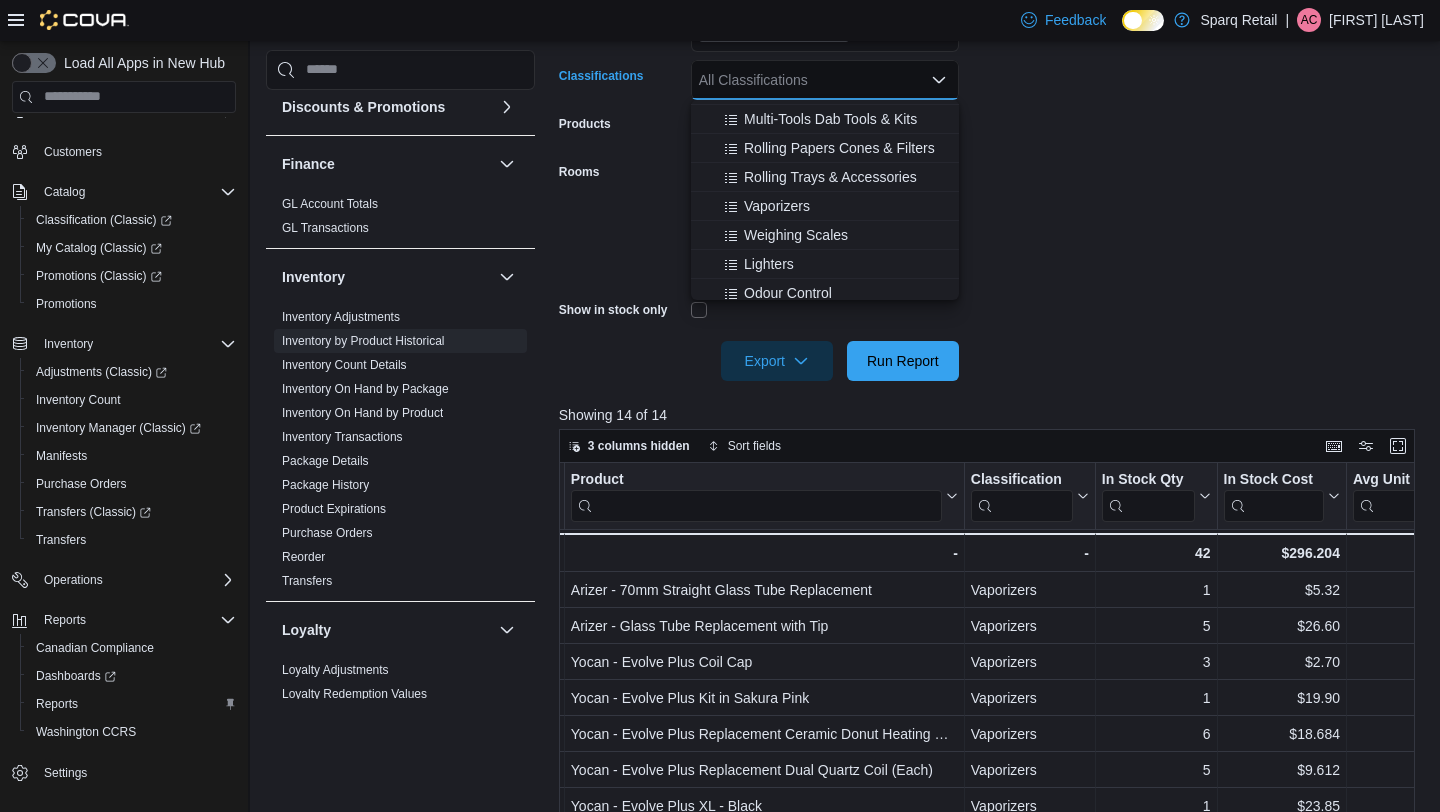 scroll, scrollTop: 636, scrollLeft: 0, axis: vertical 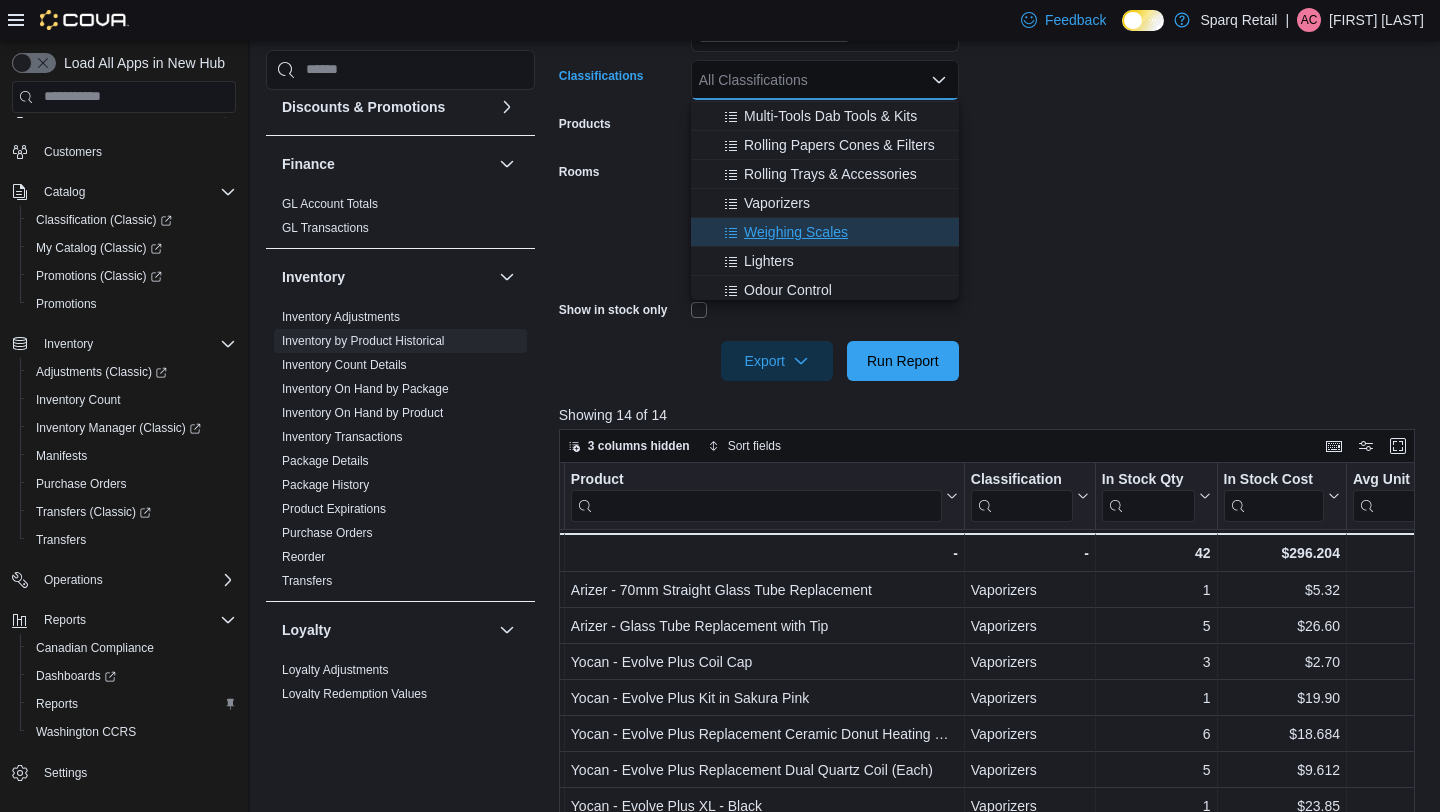 click on "Weighing Scales" at bounding box center (796, 232) 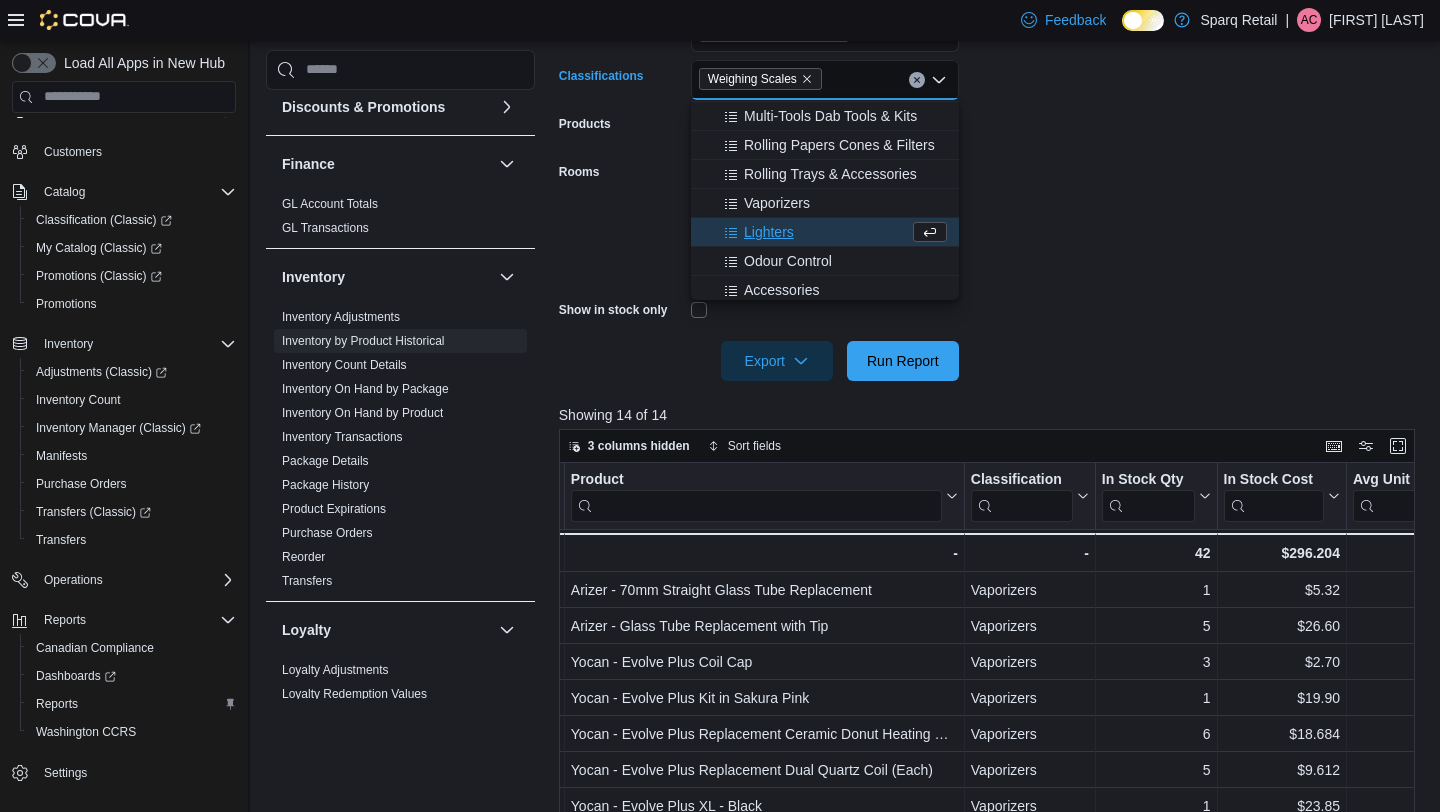 click on "**********" at bounding box center (991, 160) 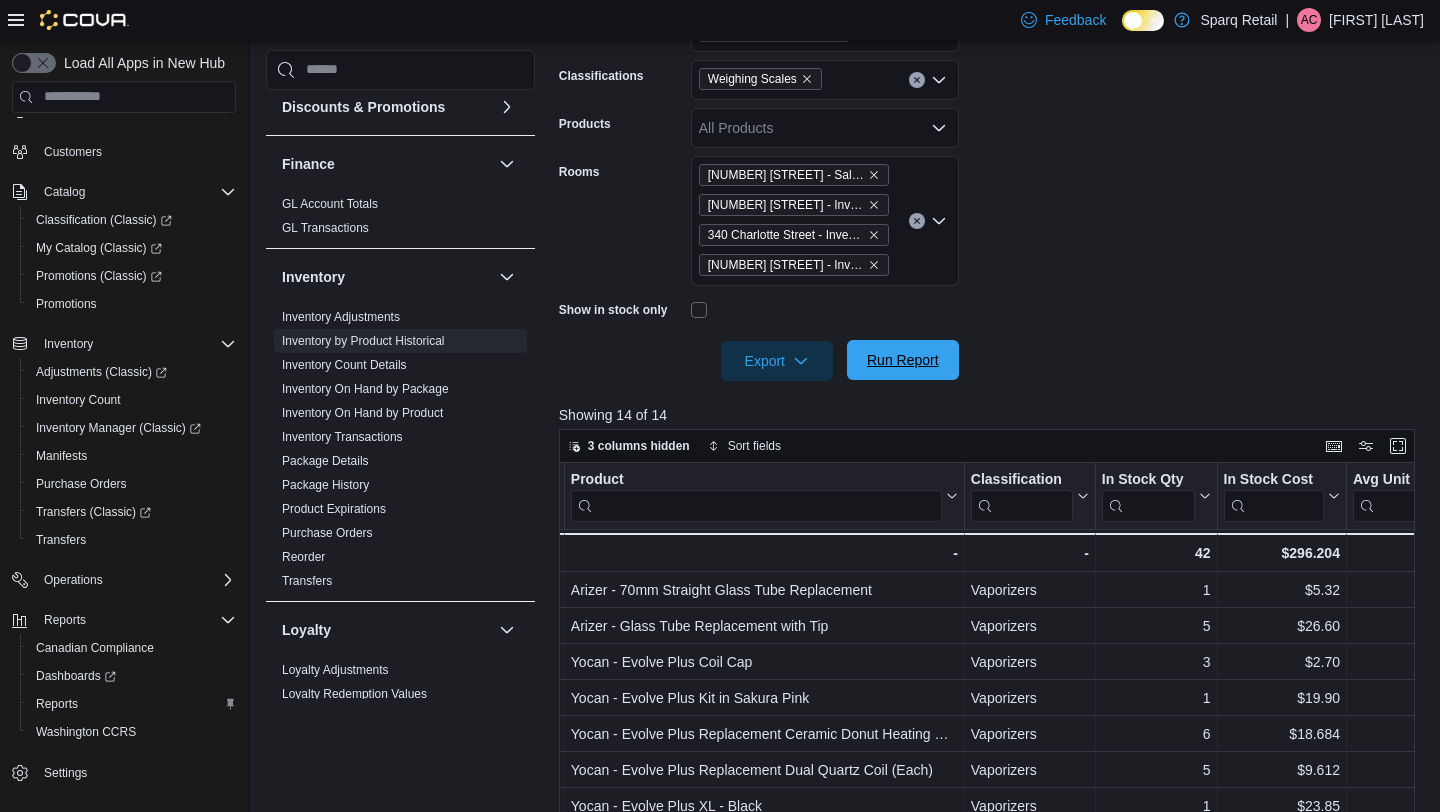 click on "Run Report" at bounding box center [903, 360] 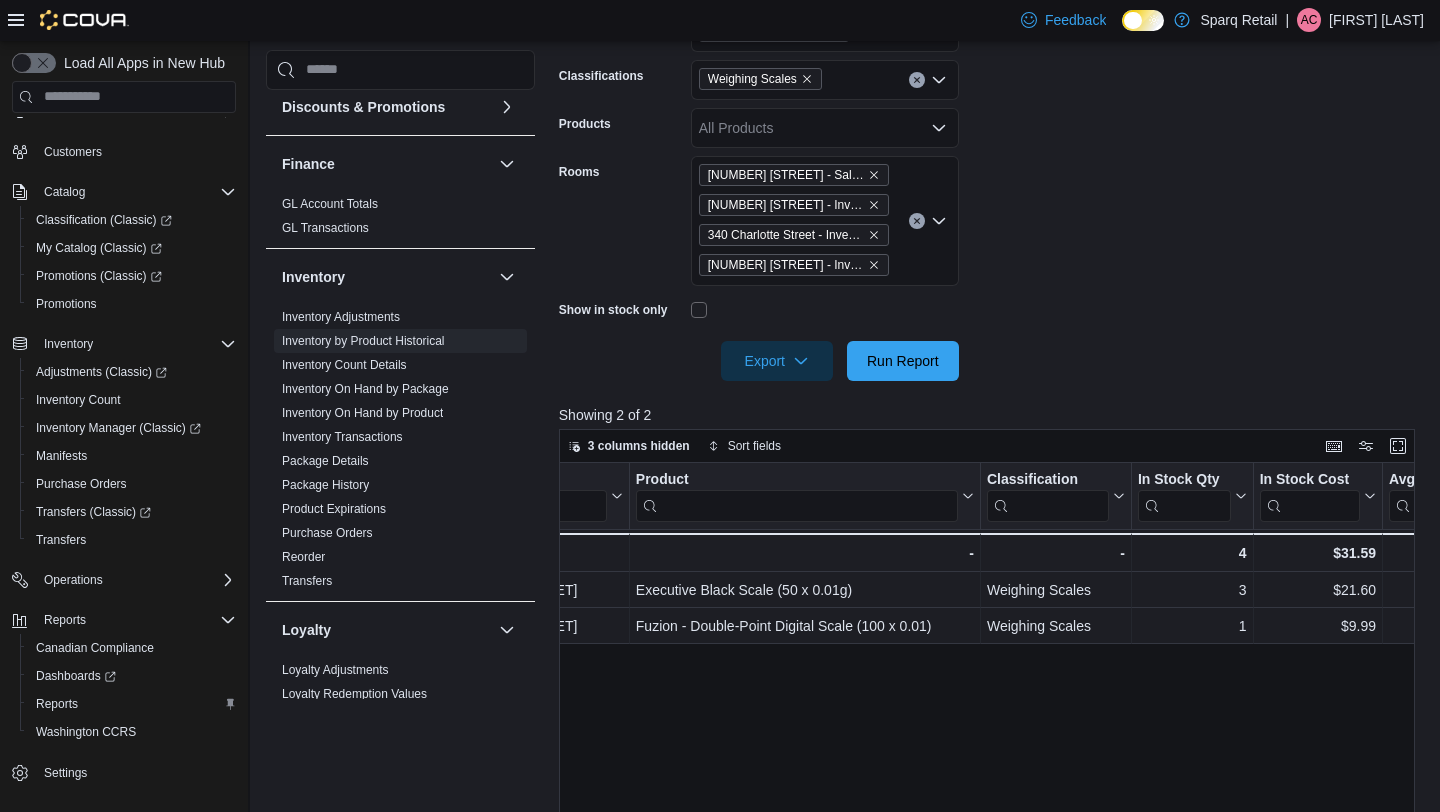 scroll, scrollTop: 0, scrollLeft: 244, axis: horizontal 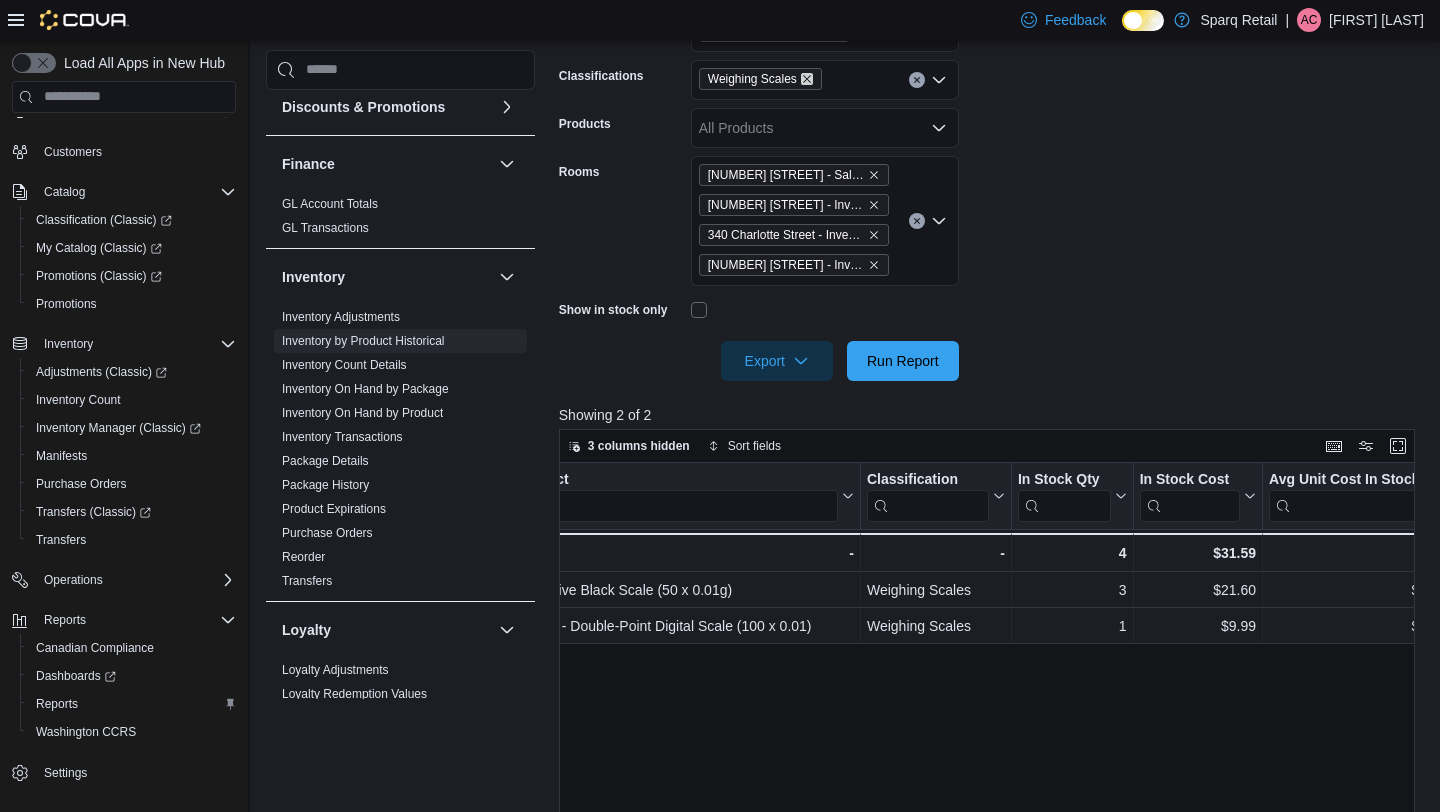 click 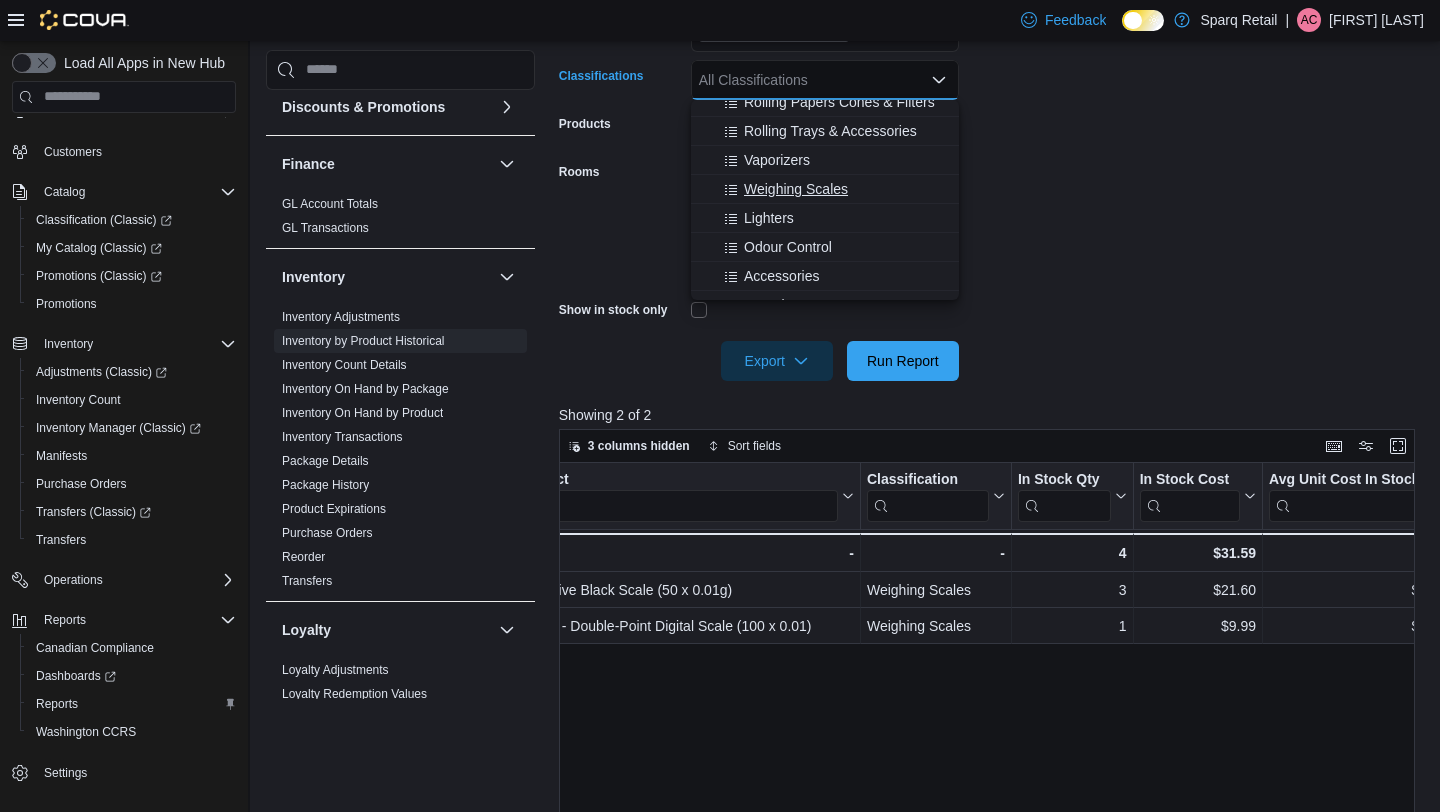 scroll, scrollTop: 678, scrollLeft: 0, axis: vertical 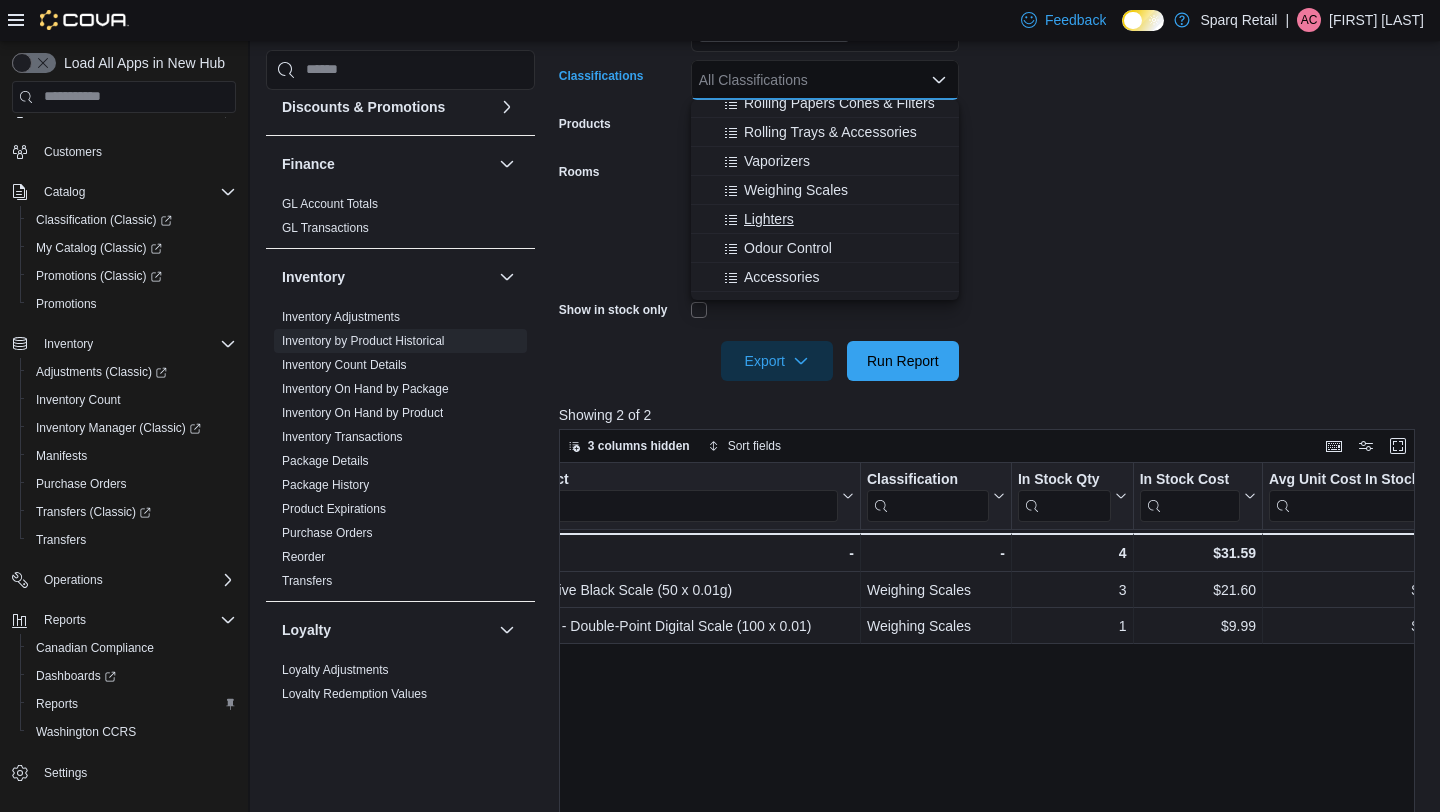 click on "Lighters" at bounding box center [769, 219] 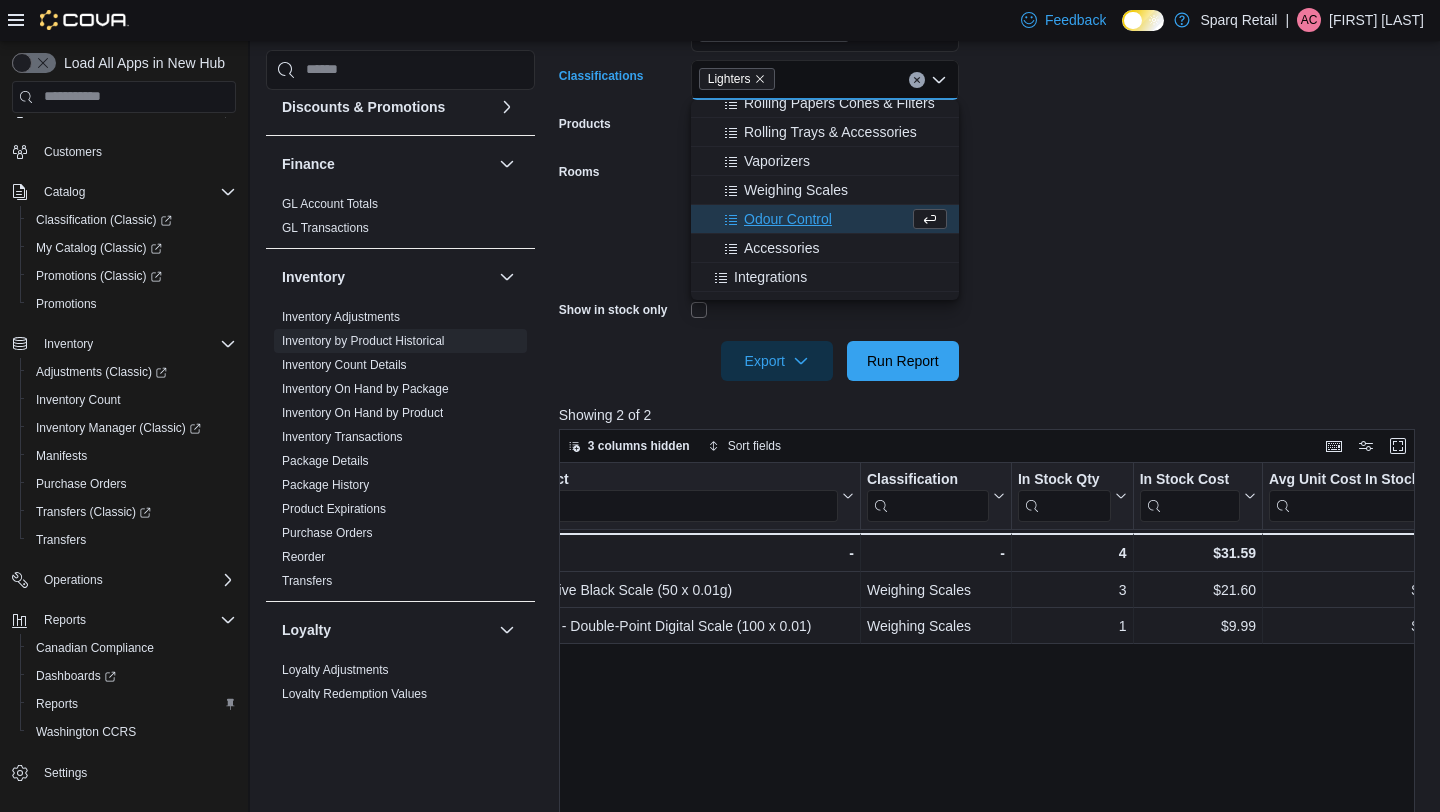 click on "**********" at bounding box center (991, 160) 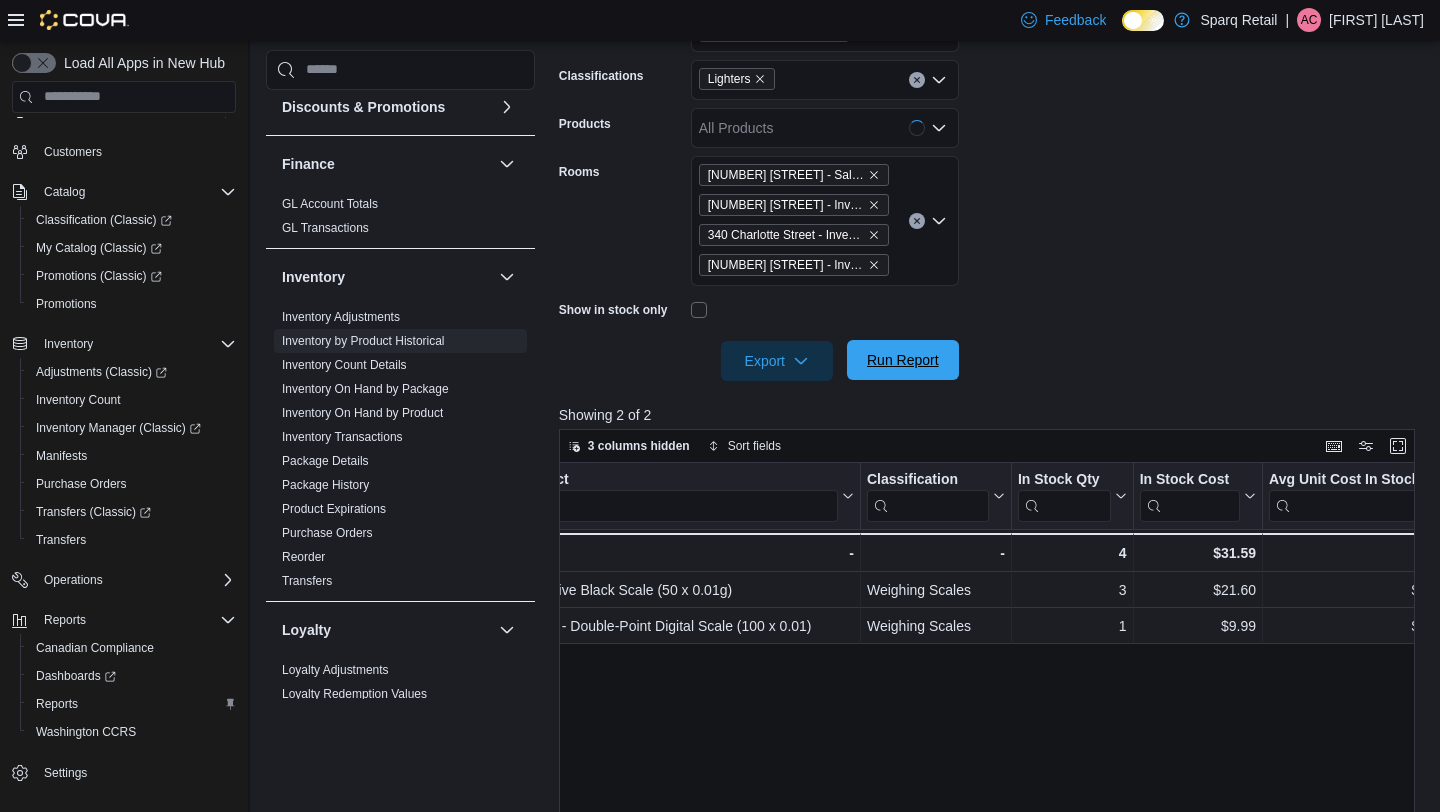 click on "Export  Run Report" at bounding box center (759, 361) 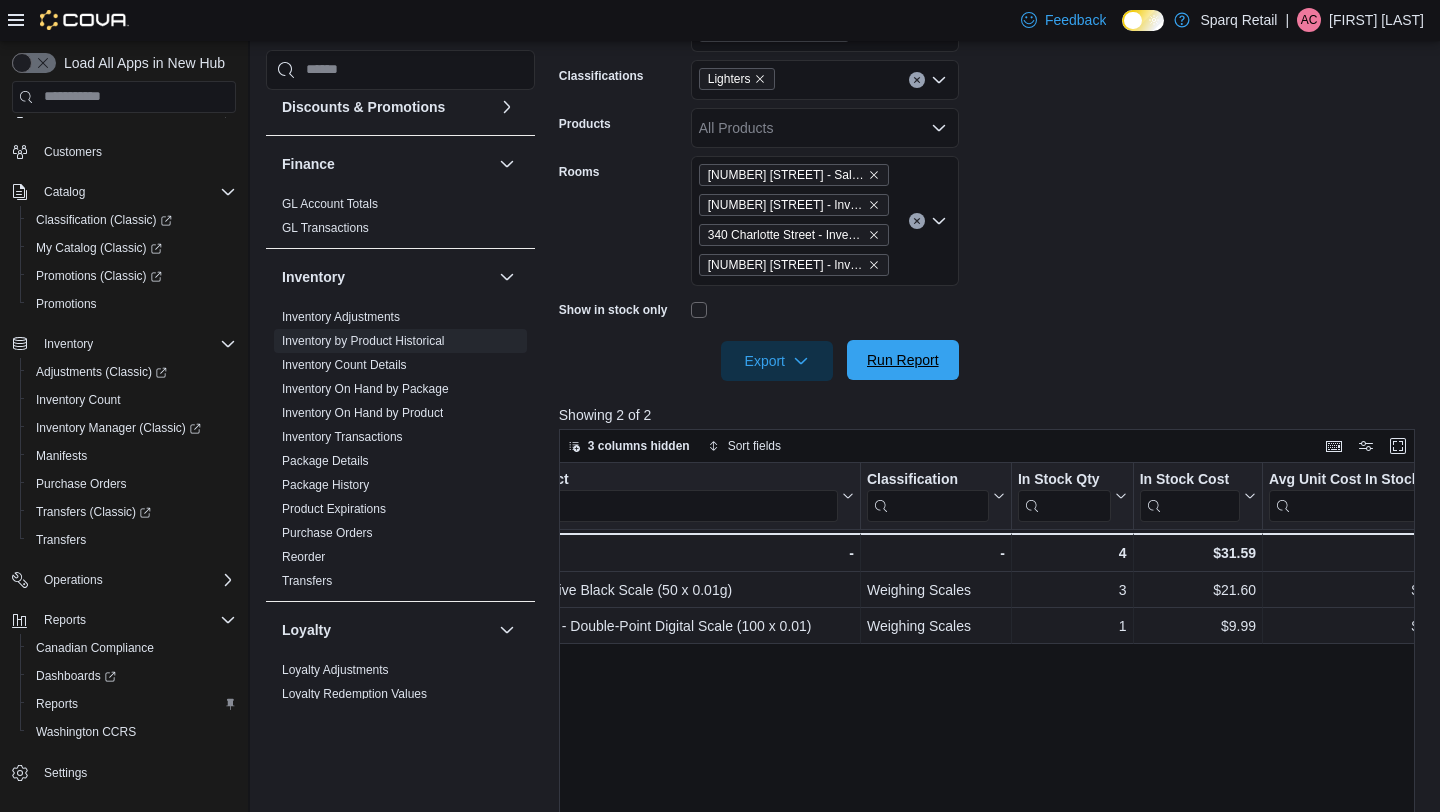 click on "Run Report" at bounding box center [903, 360] 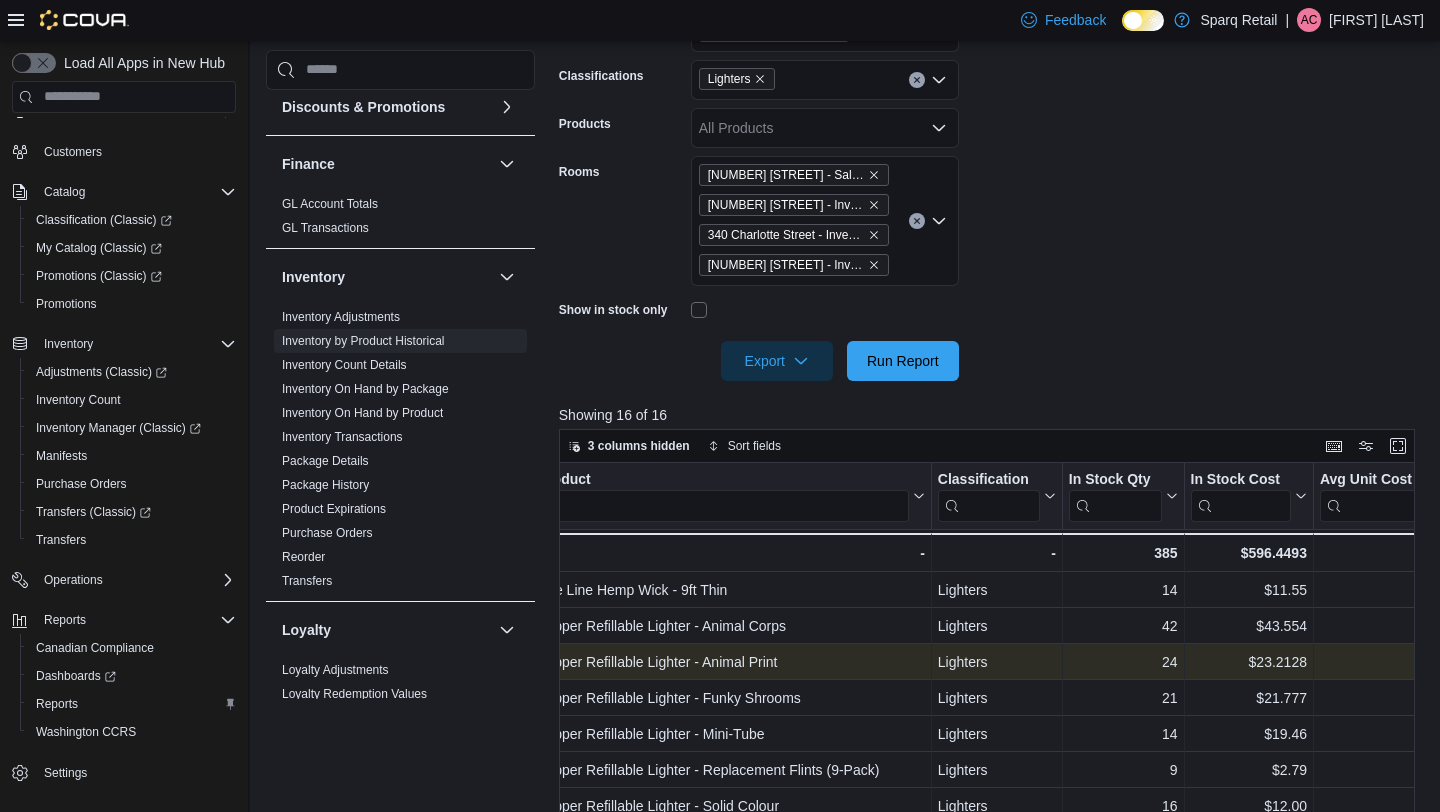 scroll, scrollTop: 0, scrollLeft: 231, axis: horizontal 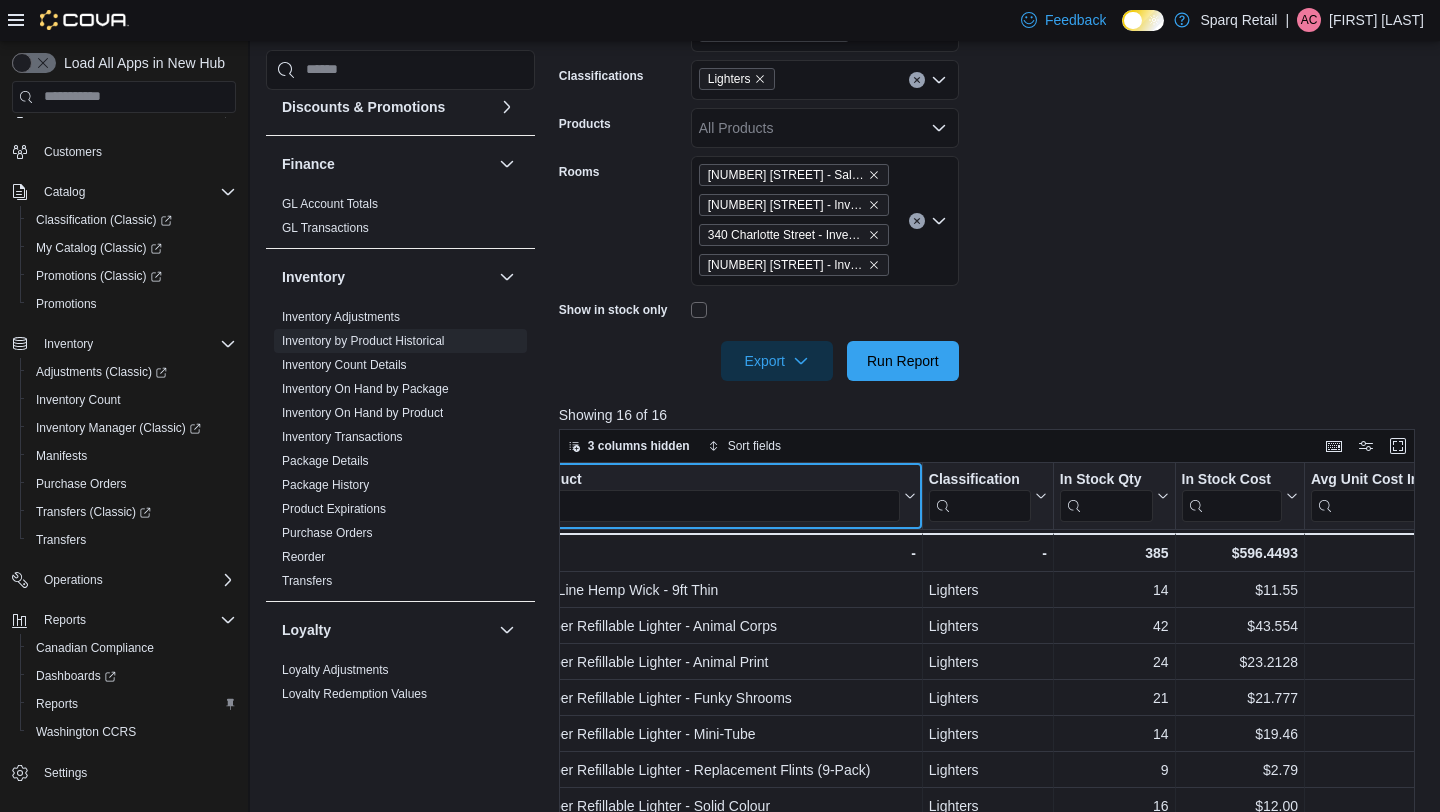 click at bounding box center [714, 505] 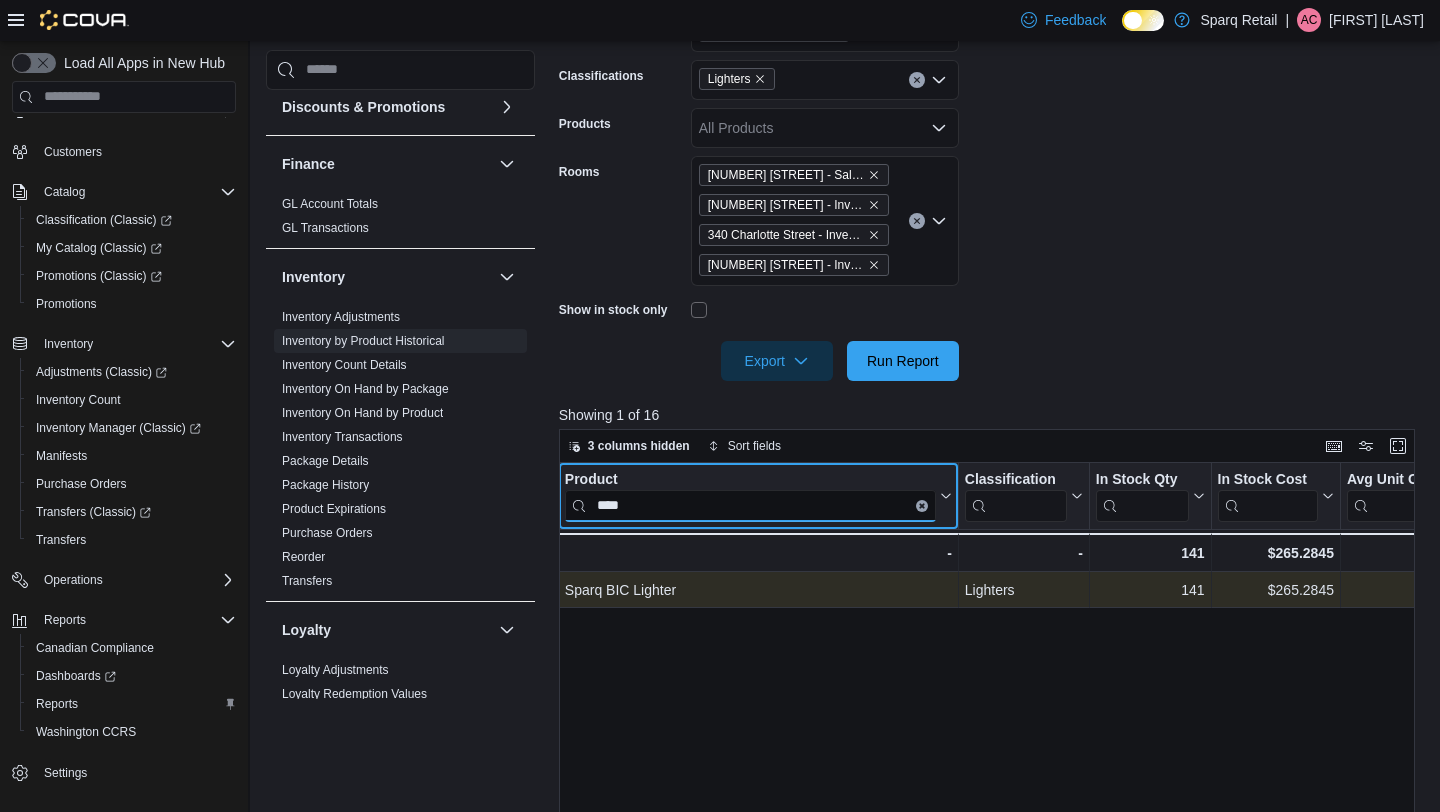 scroll, scrollTop: 0, scrollLeft: 218, axis: horizontal 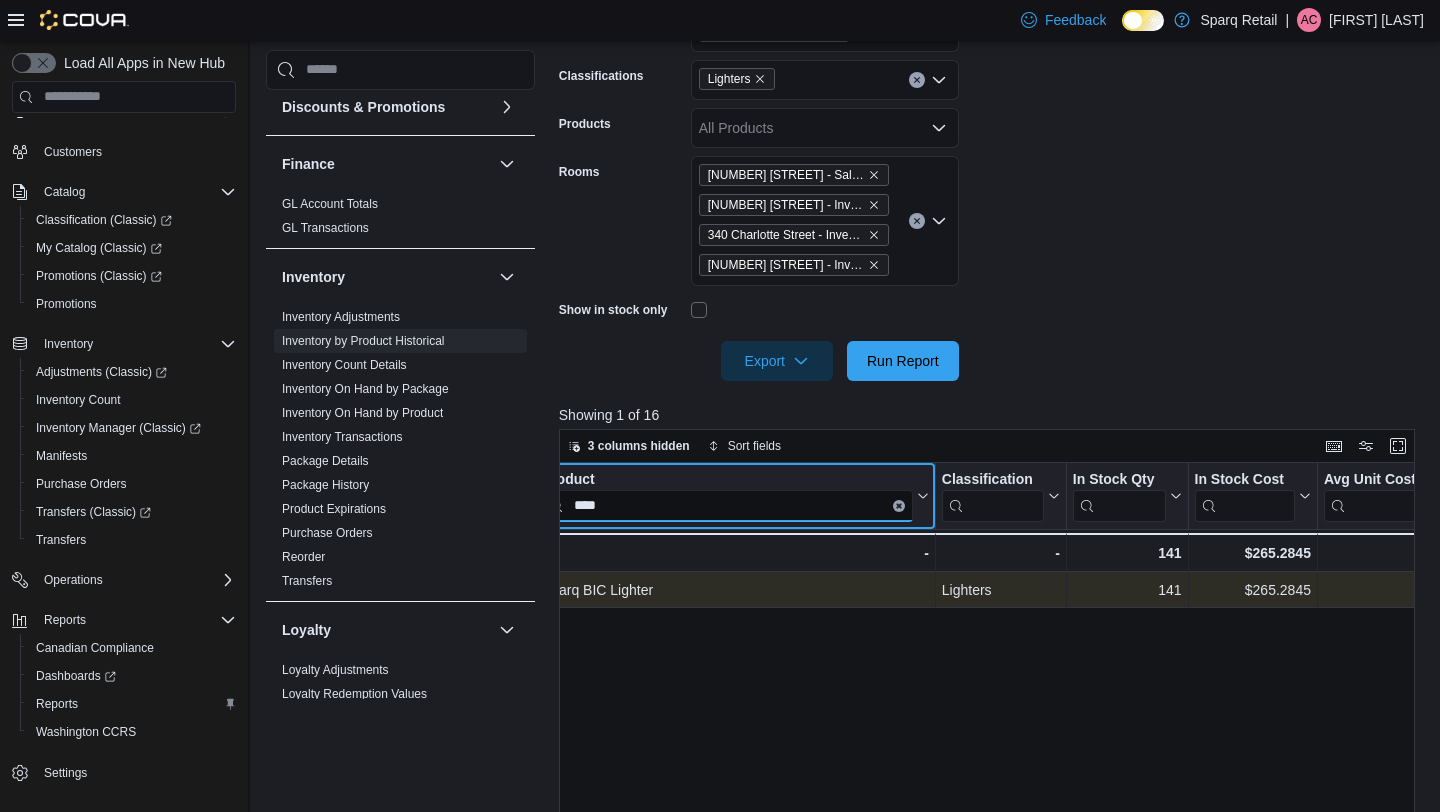 type on "****" 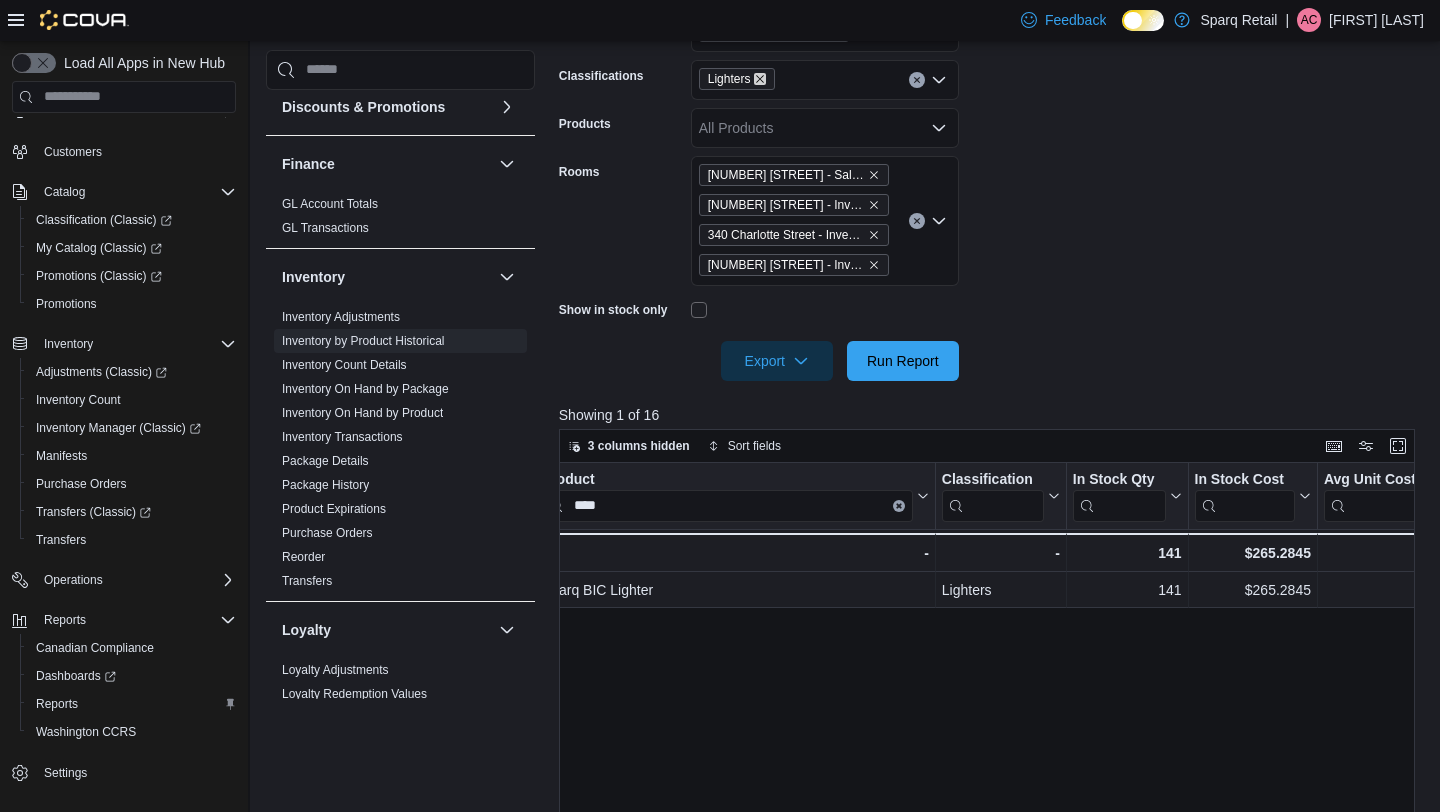 click 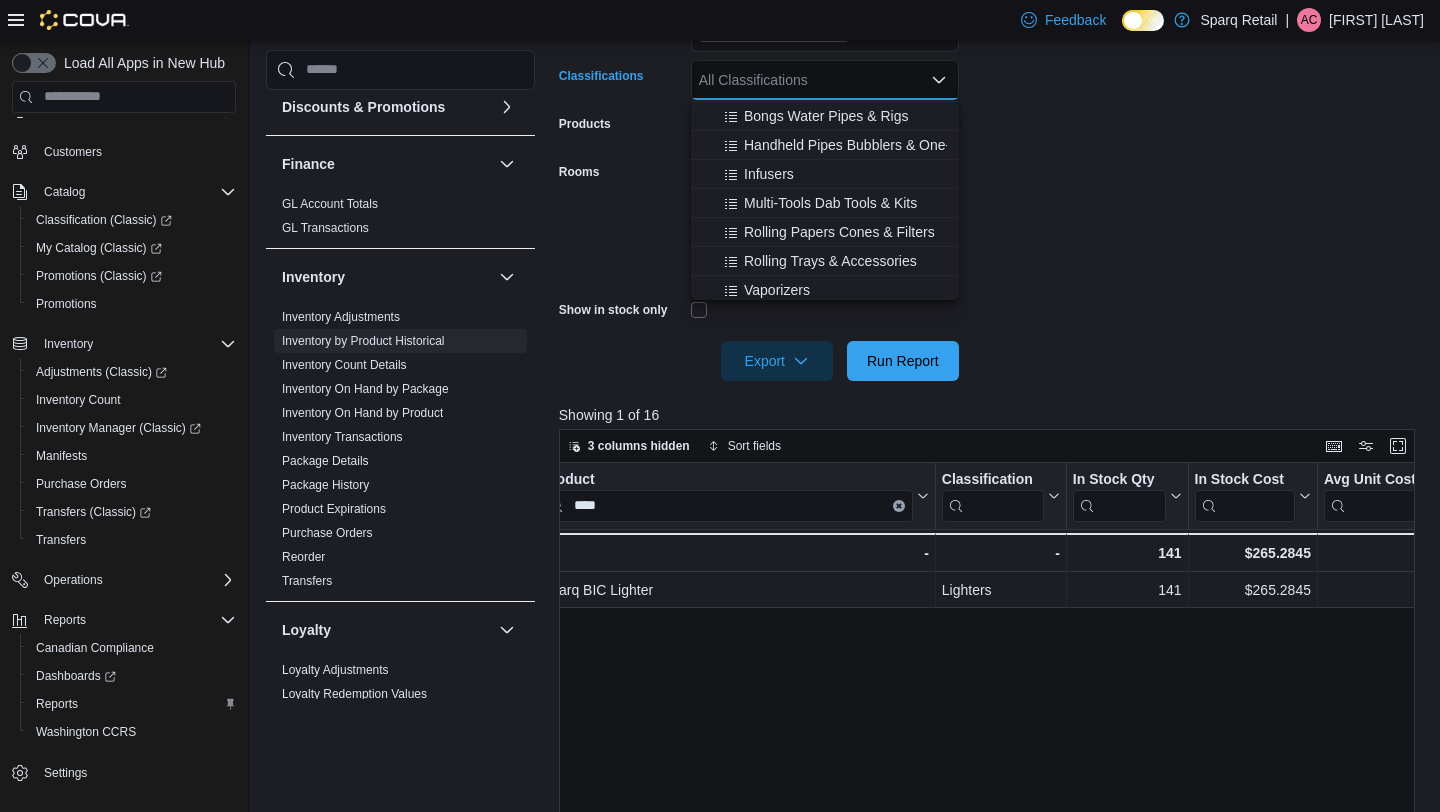 scroll, scrollTop: 550, scrollLeft: 0, axis: vertical 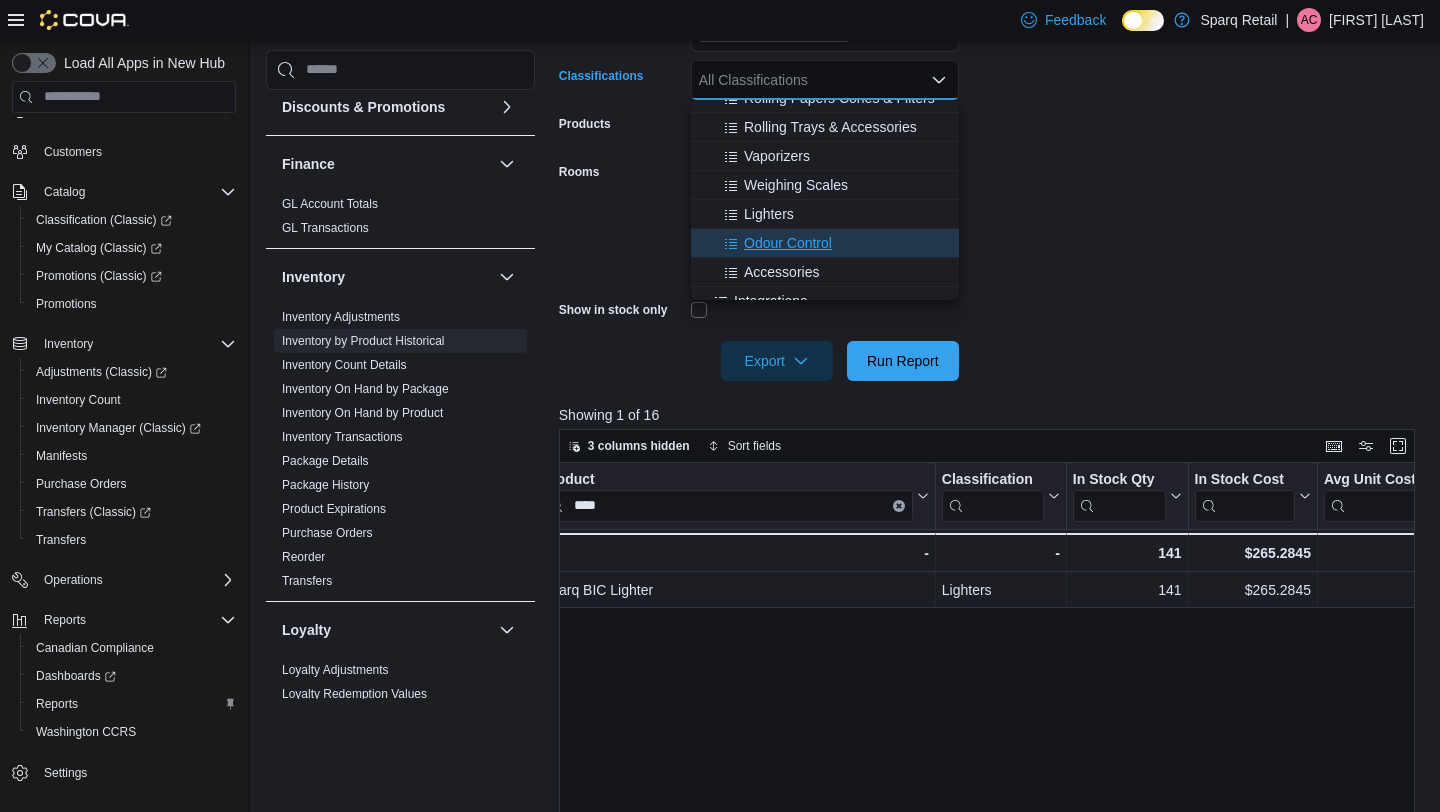 click on "Odour Control" at bounding box center [788, 243] 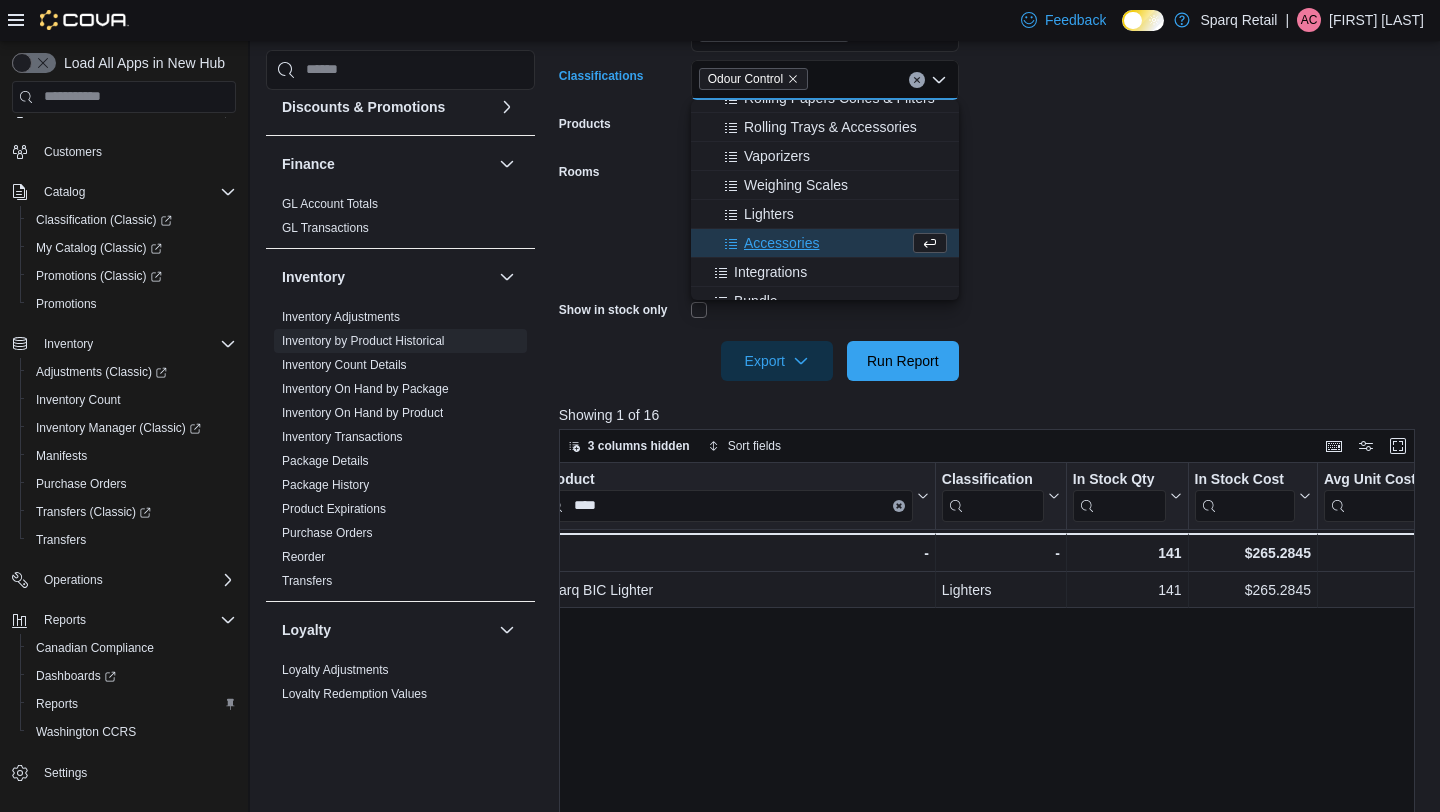click on "**********" at bounding box center [991, 160] 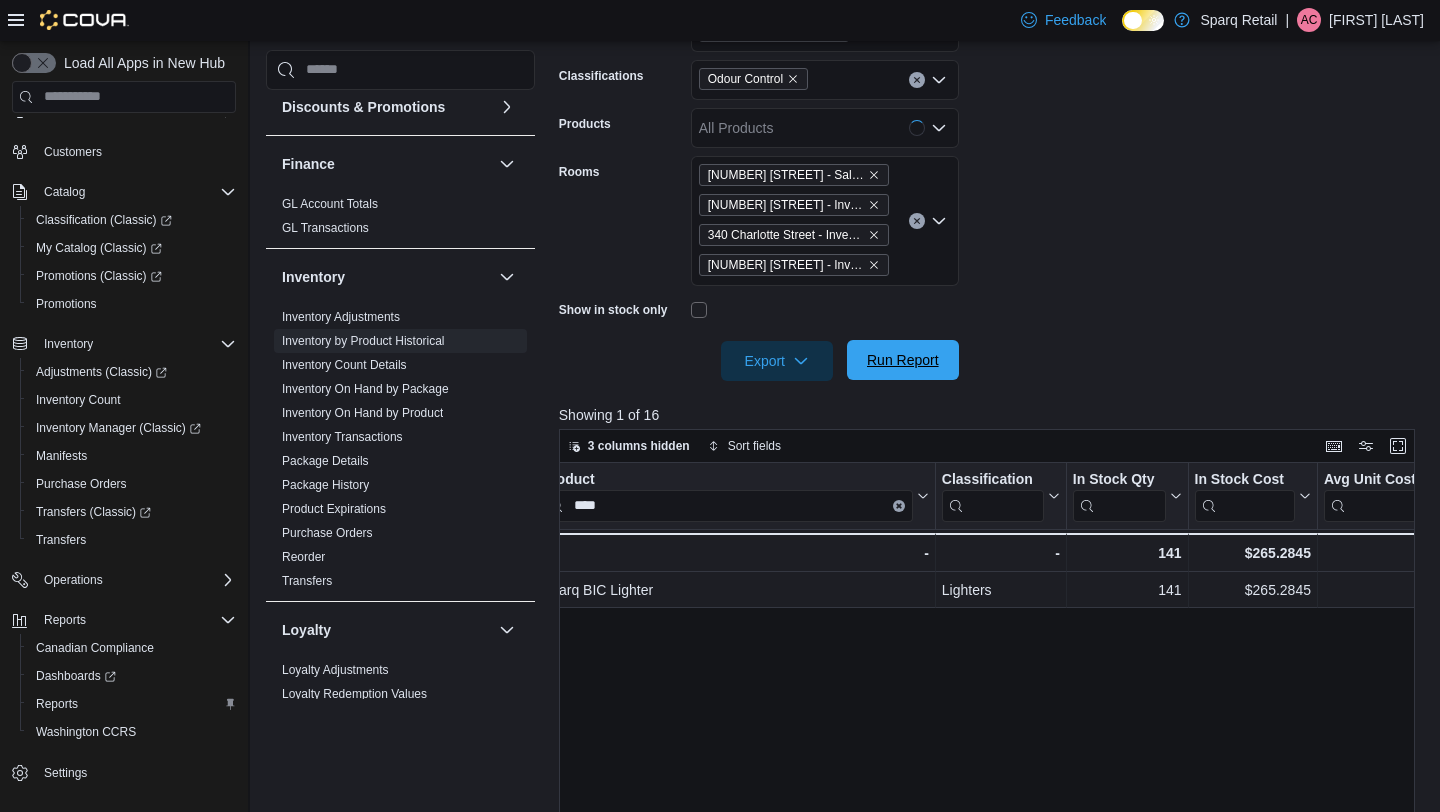 click on "Run Report" at bounding box center (903, 360) 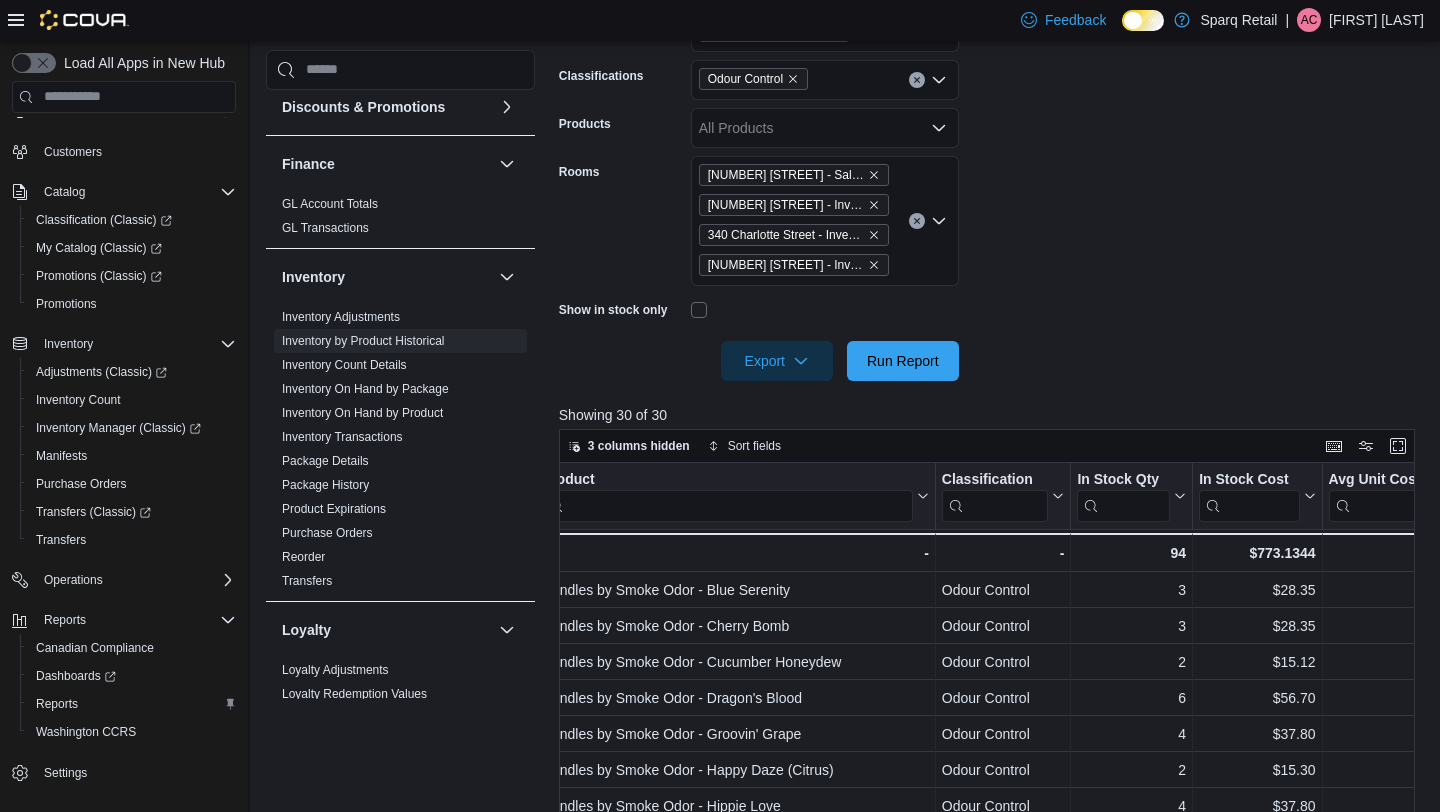 scroll, scrollTop: 0, scrollLeft: 221, axis: horizontal 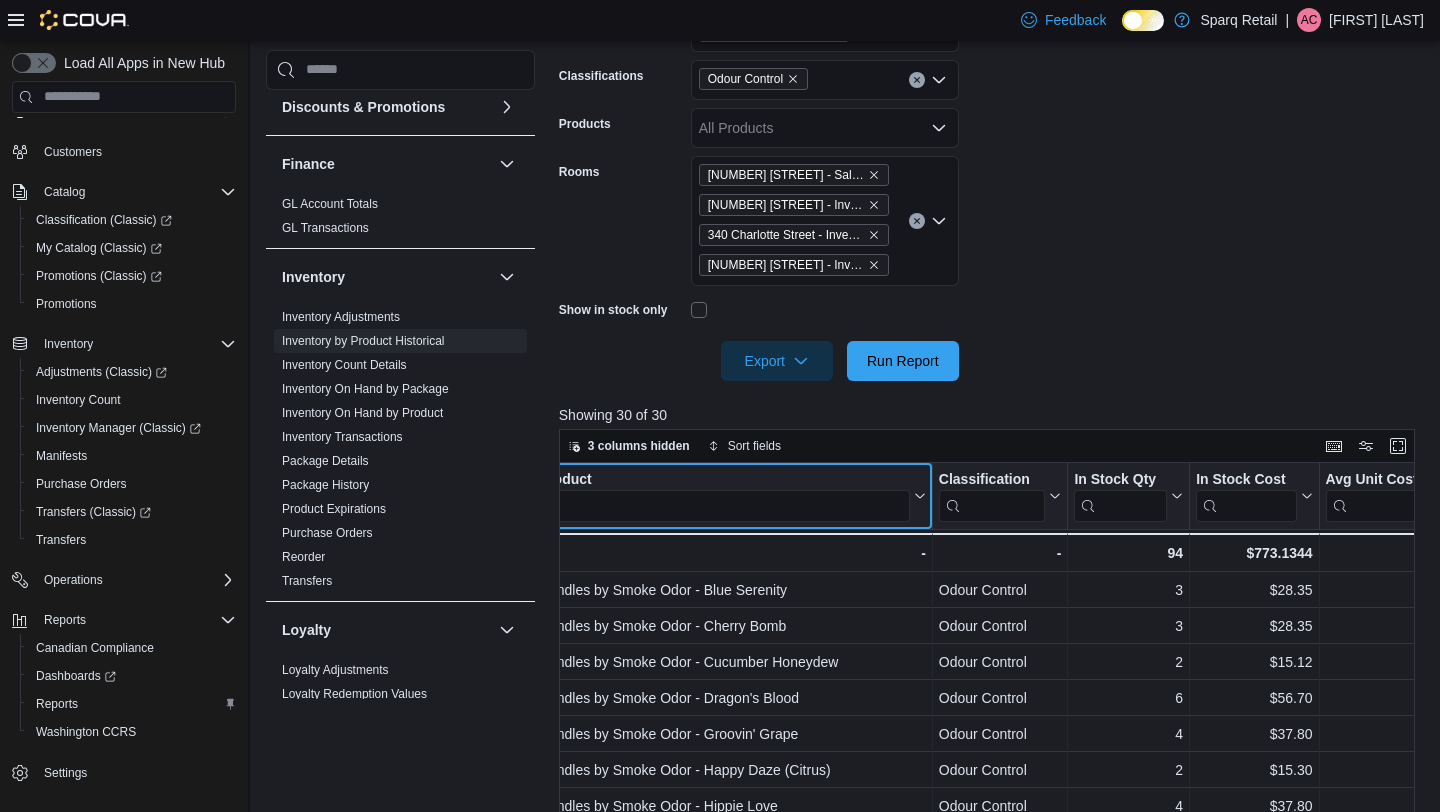 click at bounding box center (724, 505) 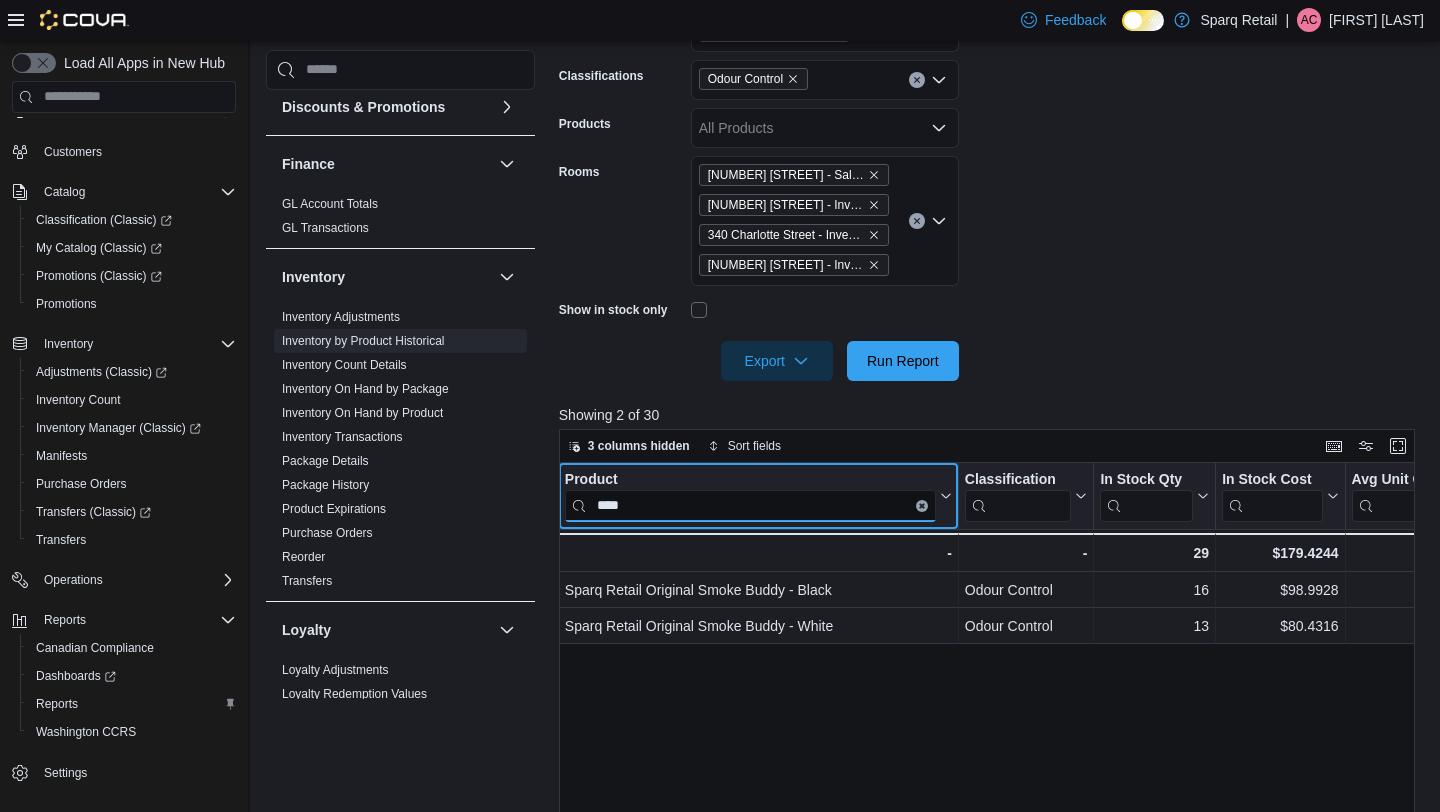 scroll, scrollTop: 0, scrollLeft: 221, axis: horizontal 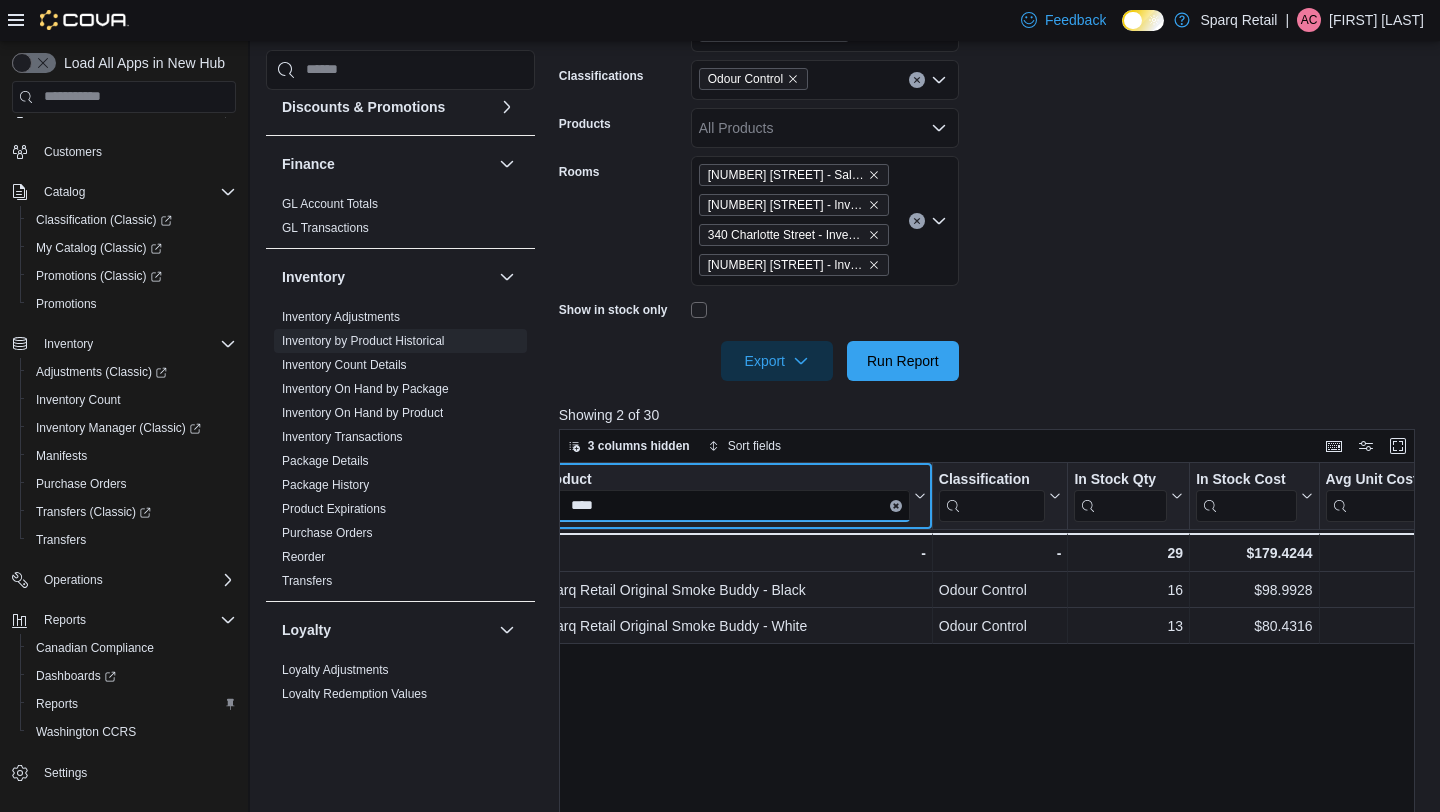 type on "****" 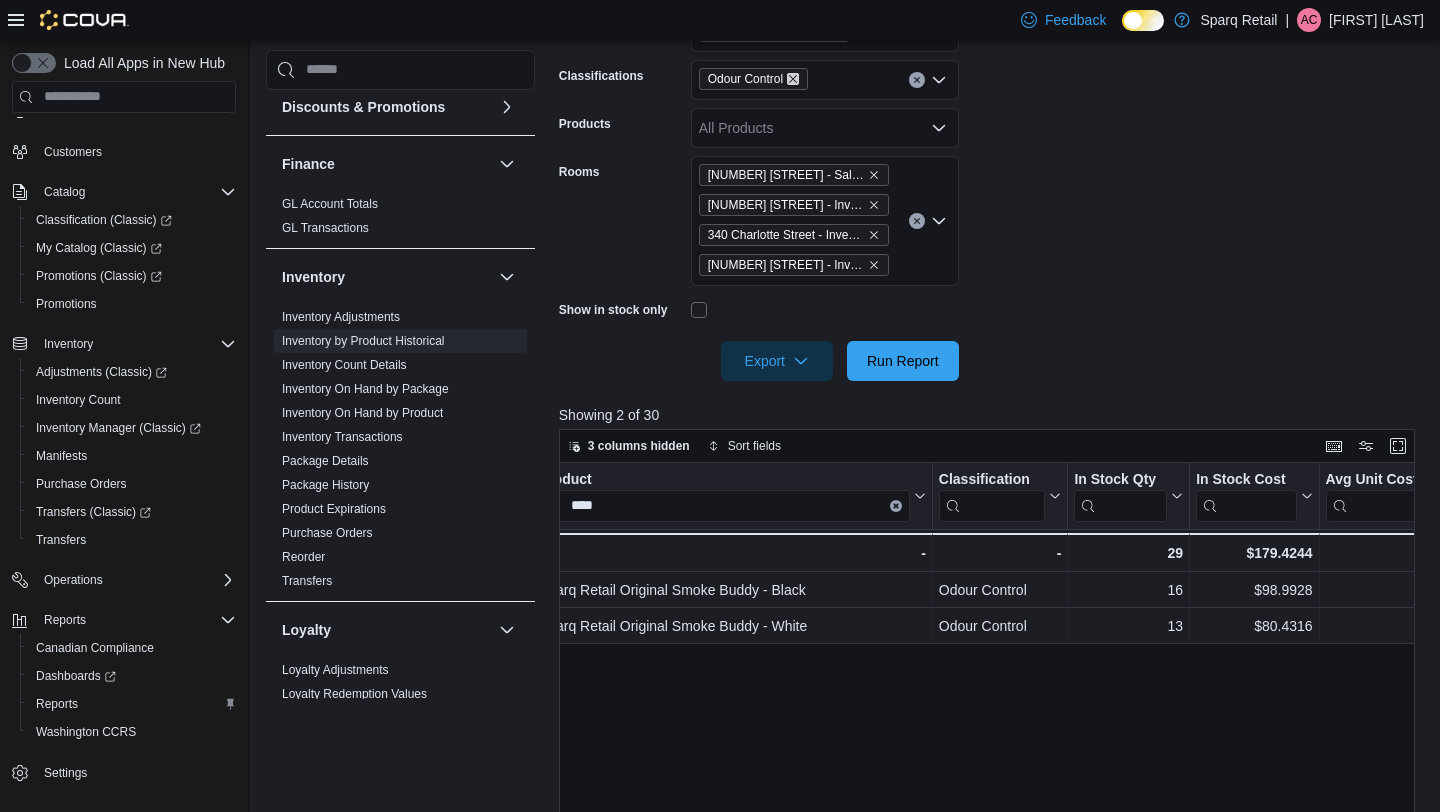click 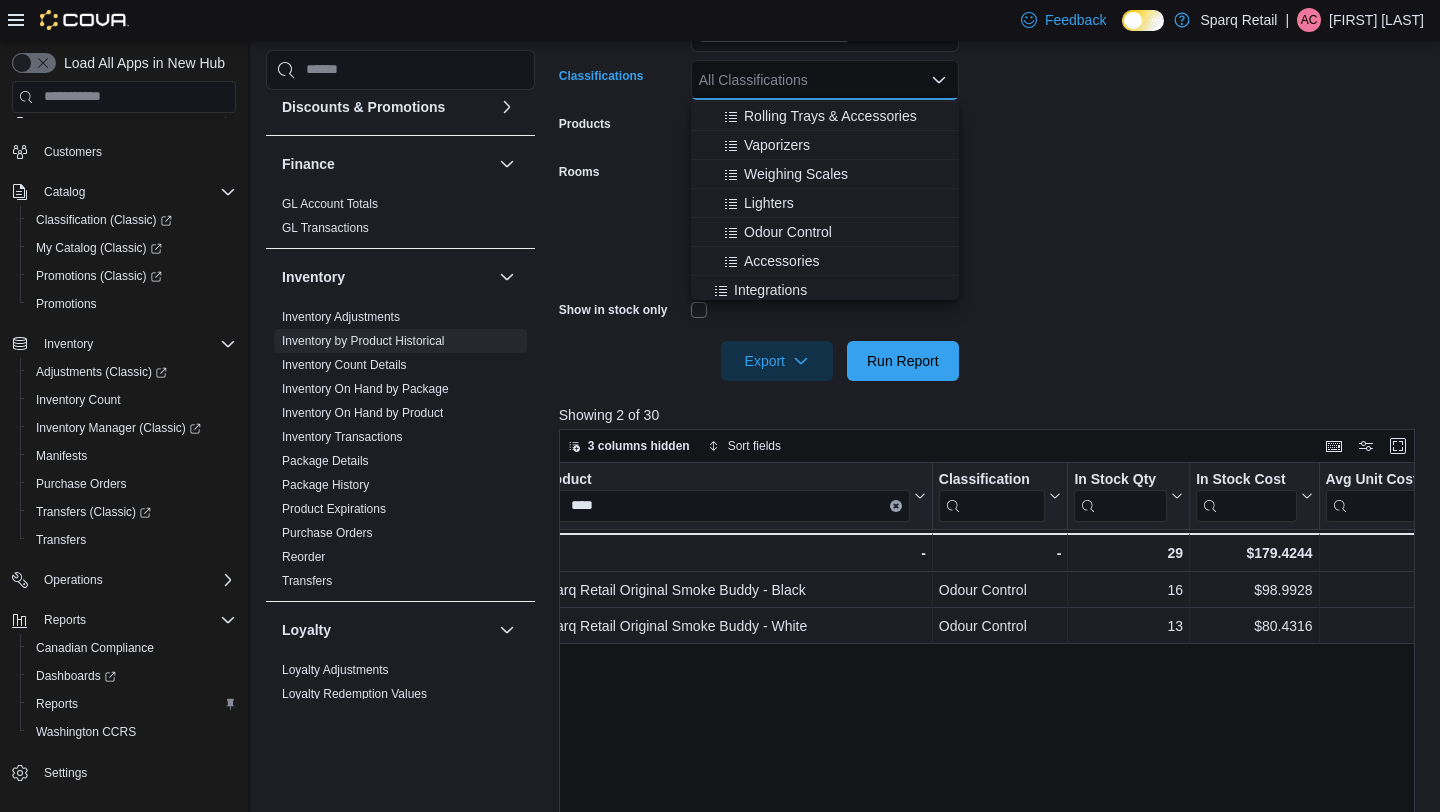 scroll, scrollTop: 699, scrollLeft: 0, axis: vertical 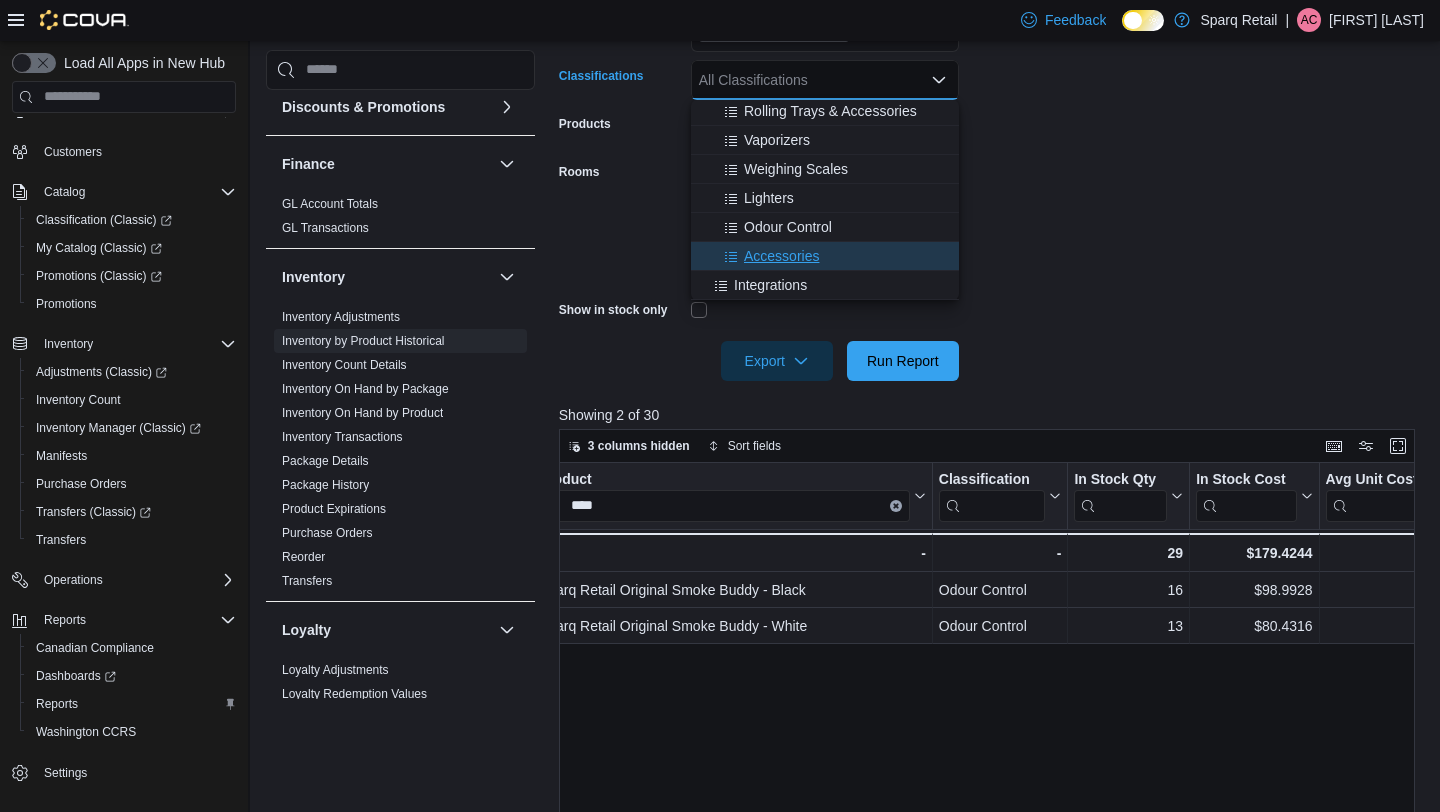 click on "Accessories" at bounding box center (781, 256) 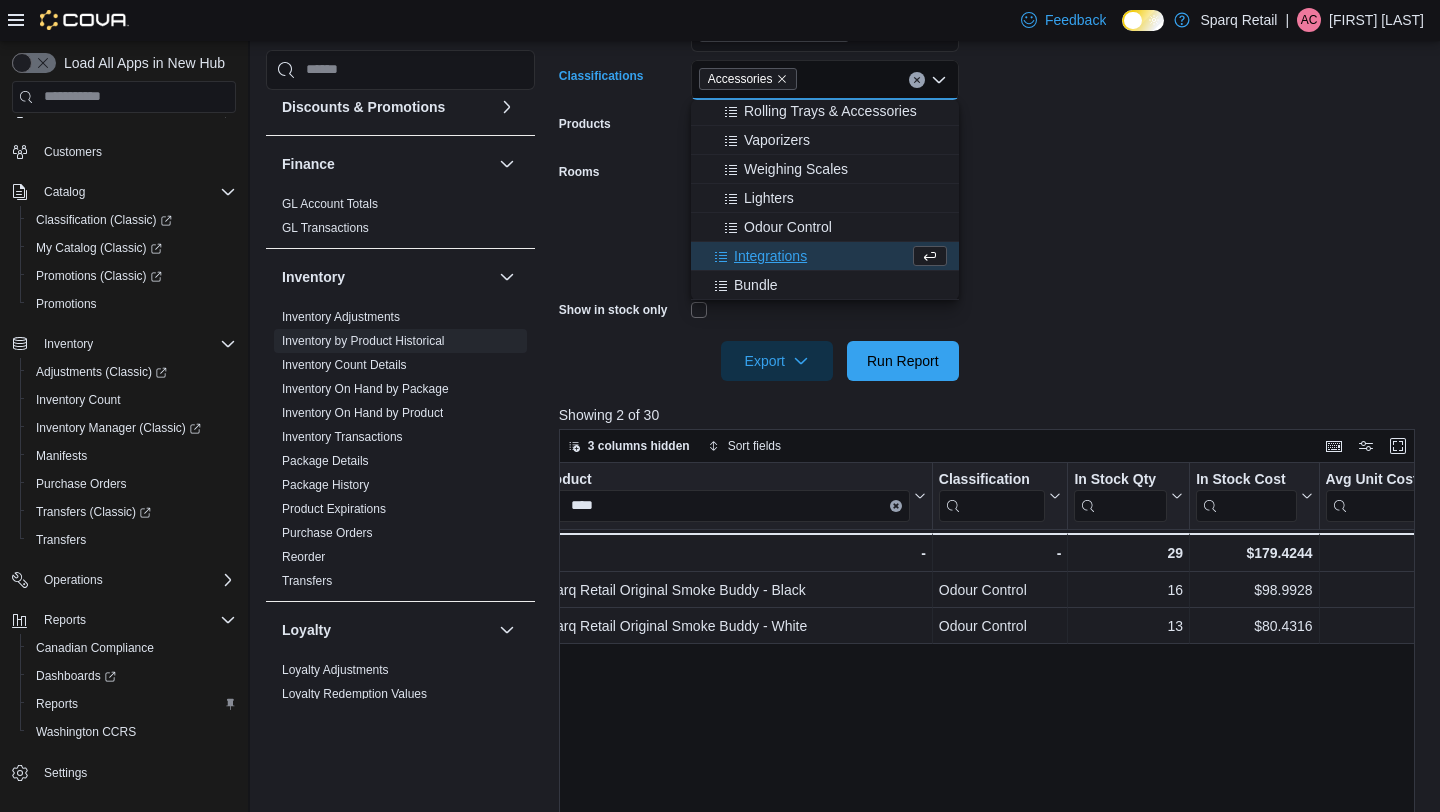click on "**********" at bounding box center [991, 160] 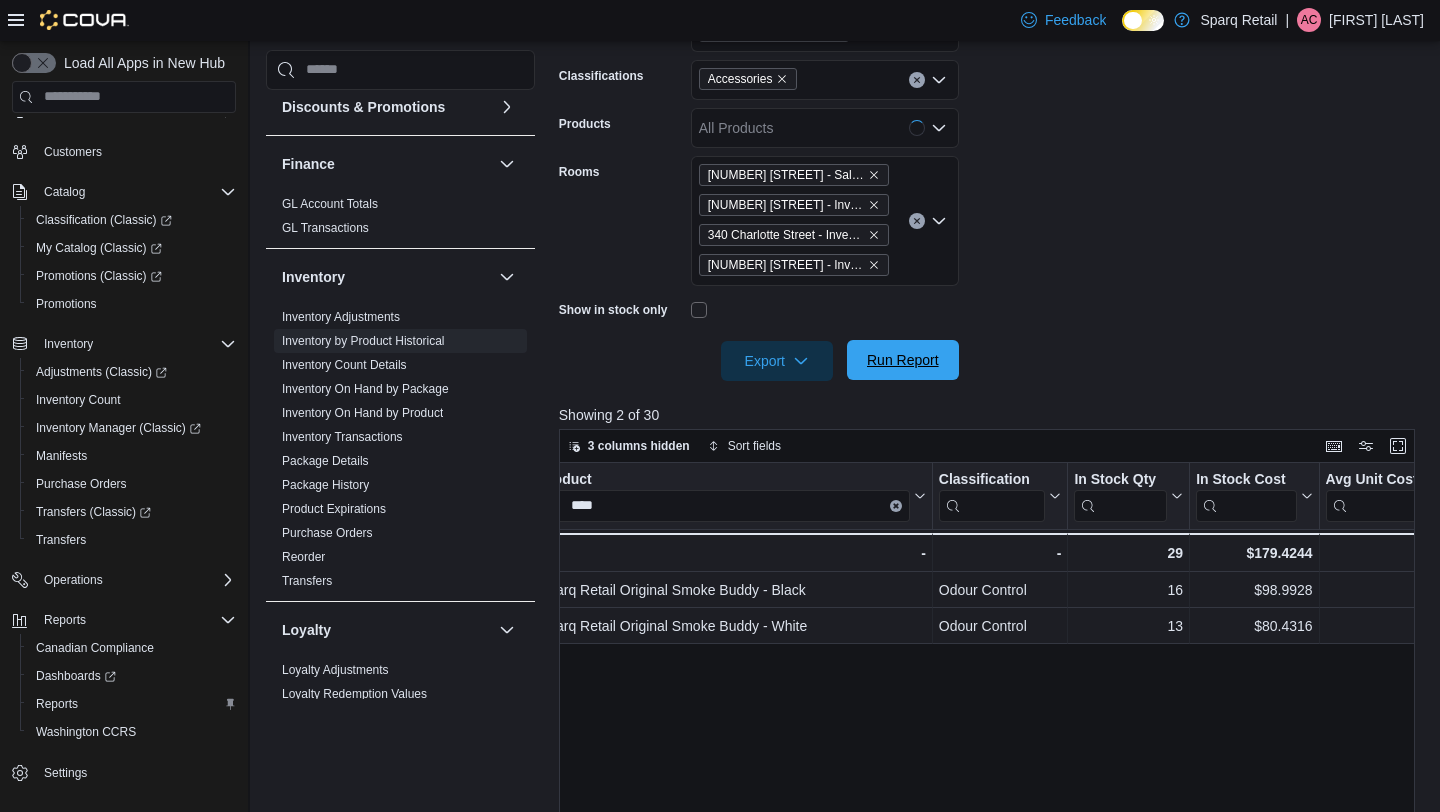 click on "Run Report" at bounding box center (903, 360) 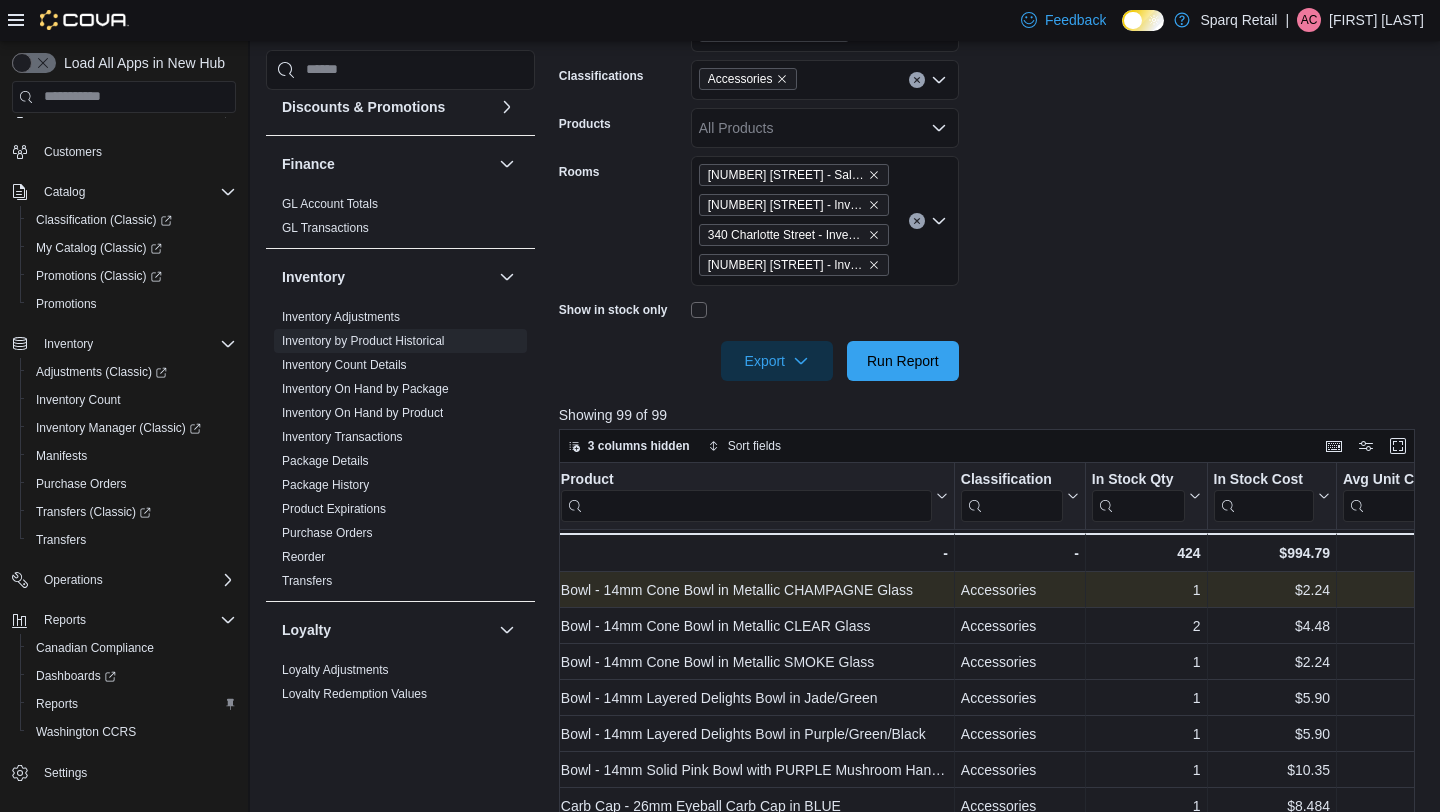scroll, scrollTop: 0, scrollLeft: 204, axis: horizontal 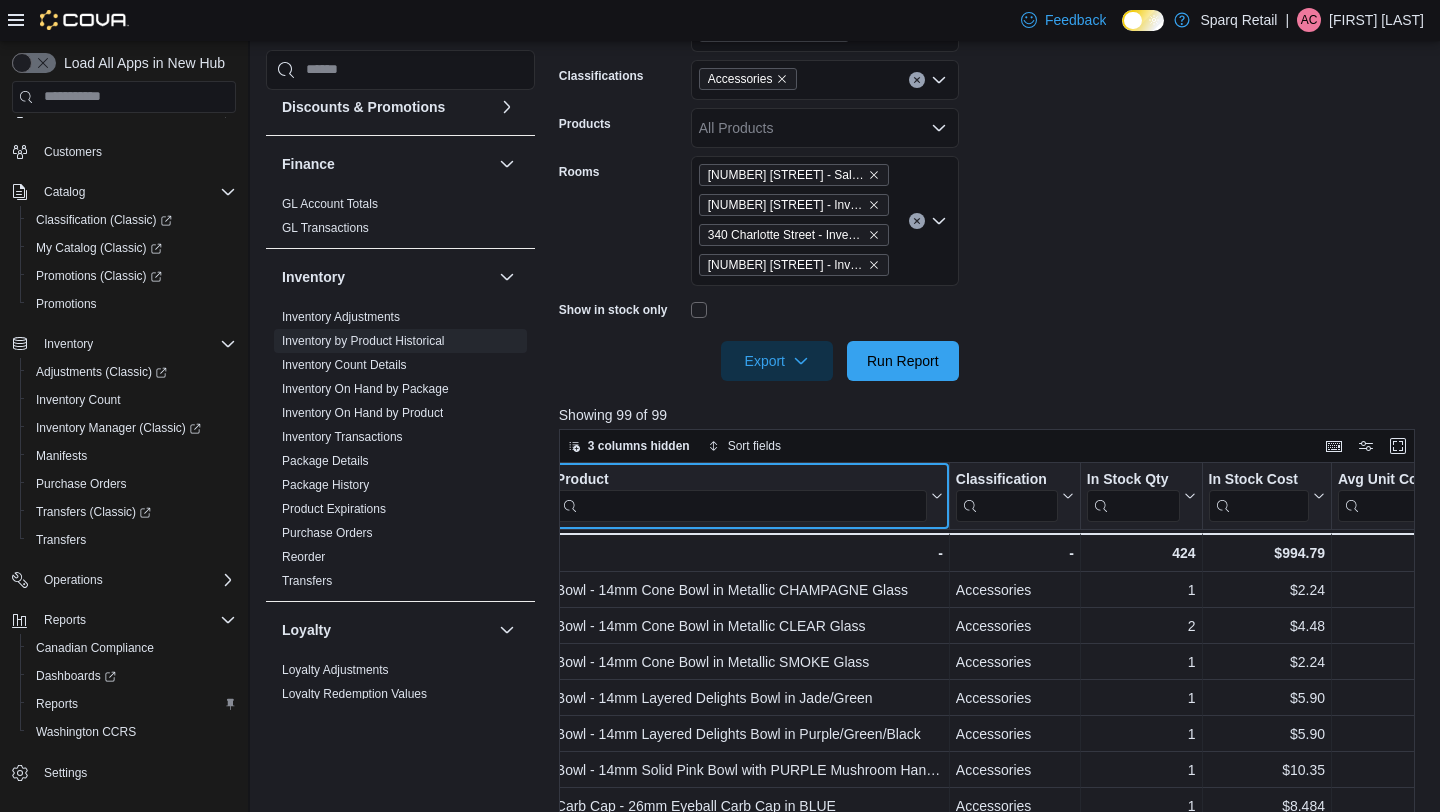 click at bounding box center [741, 505] 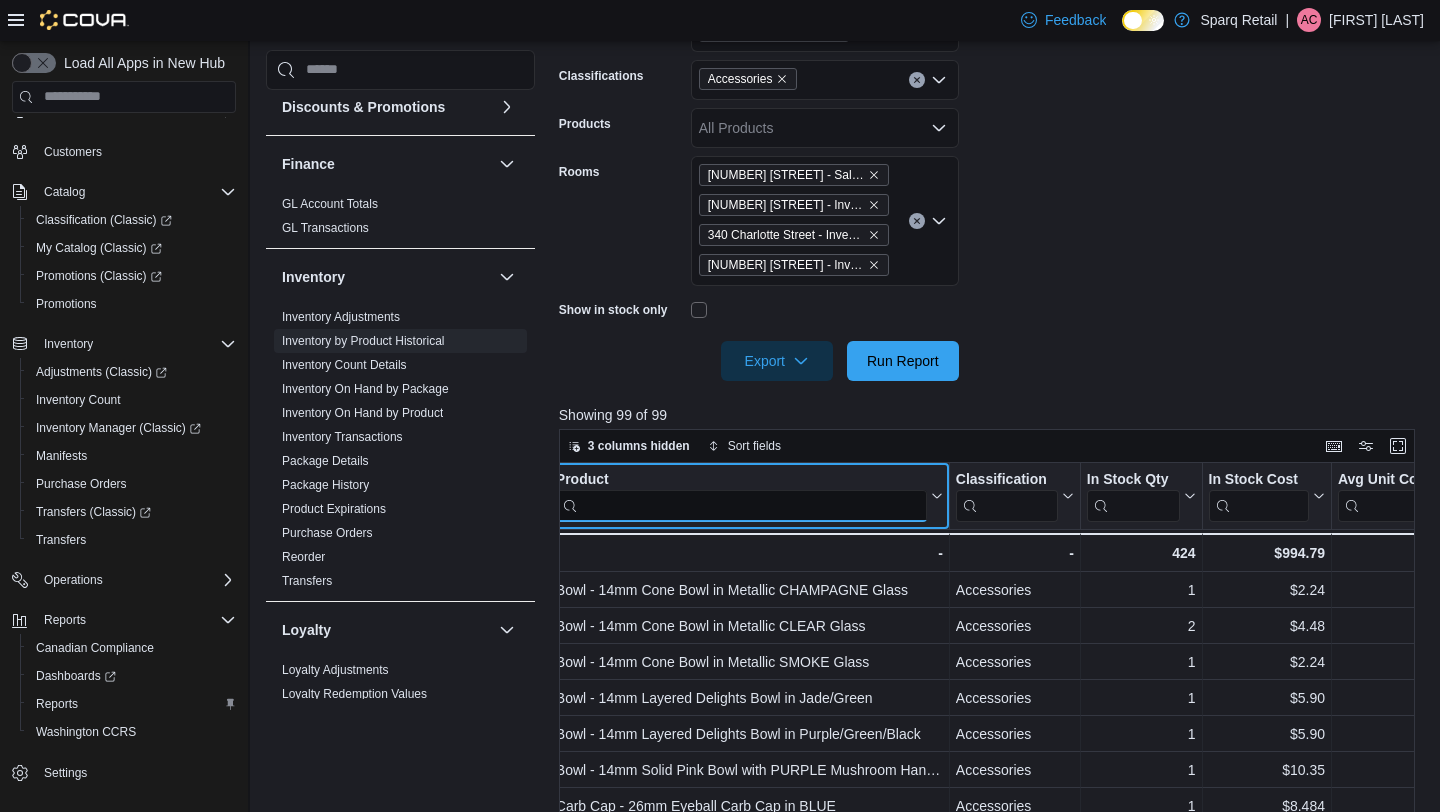 scroll, scrollTop: 0, scrollLeft: 195, axis: horizontal 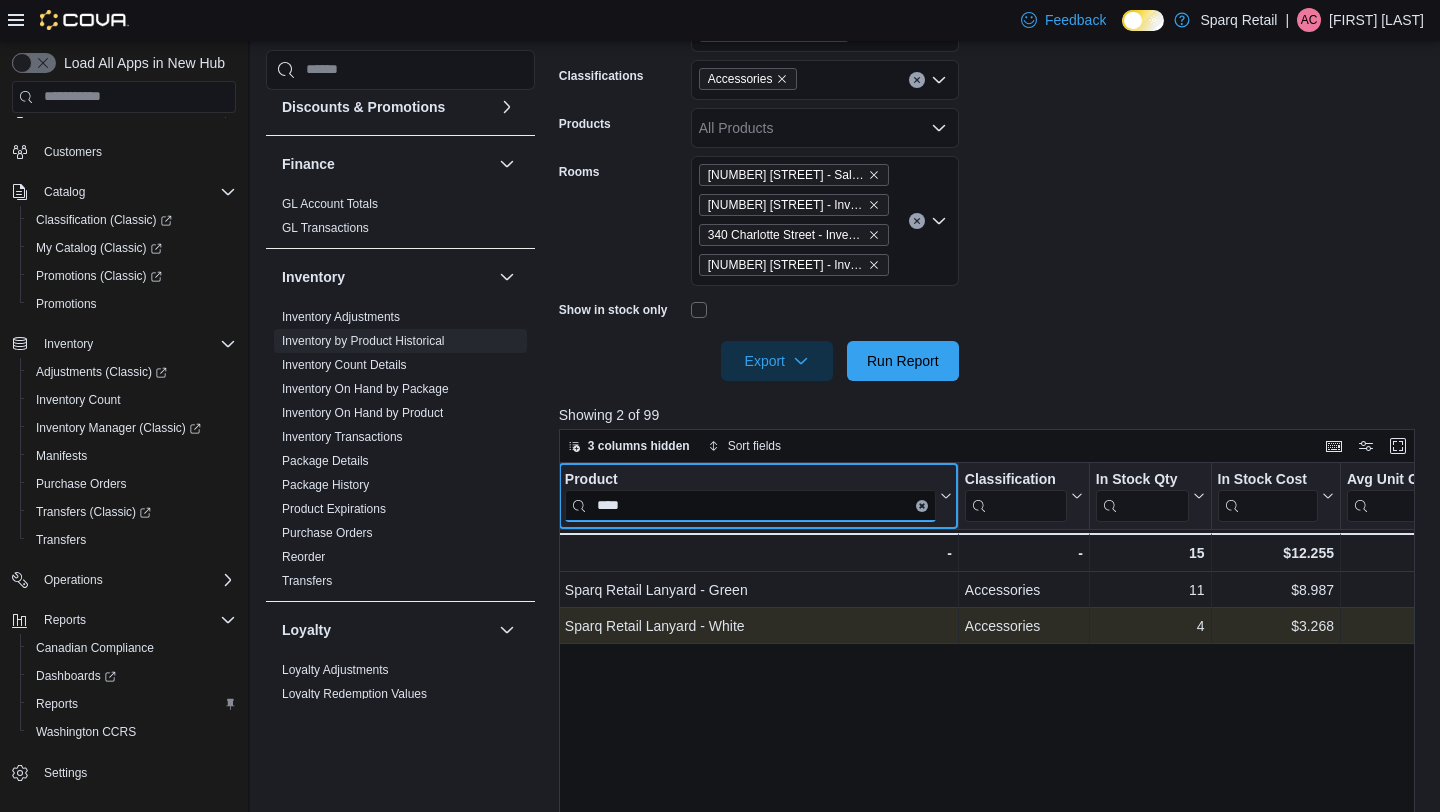 type on "****" 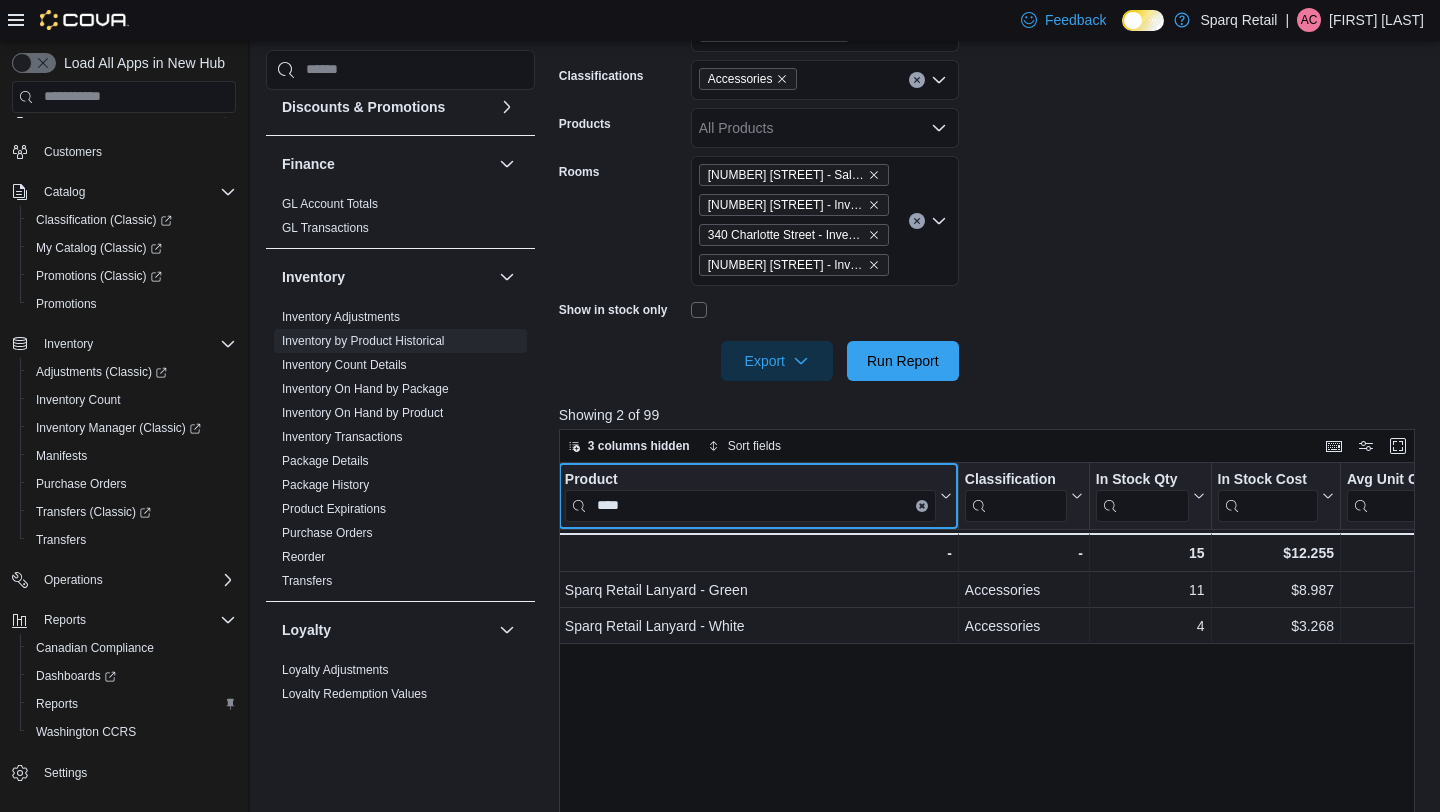 click 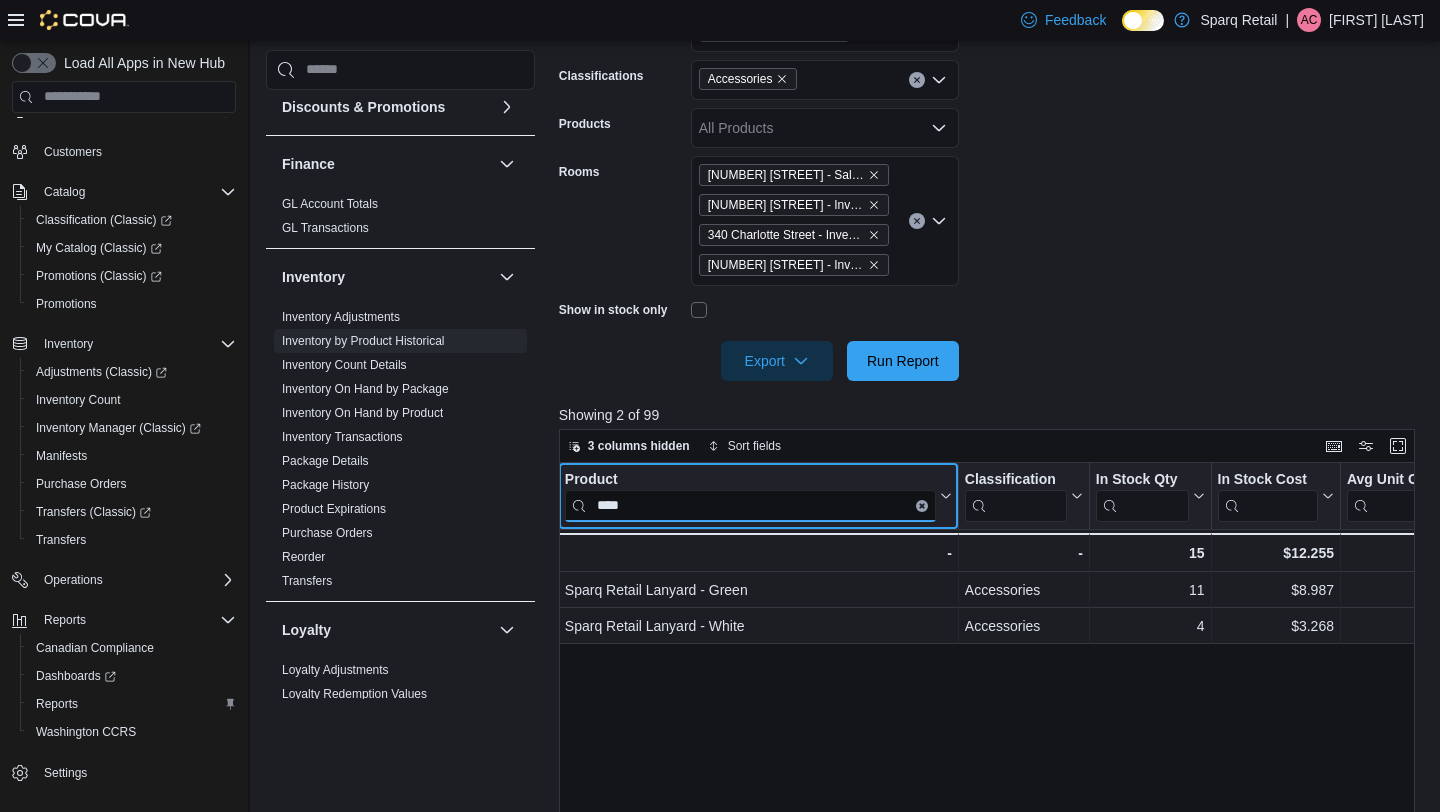 type 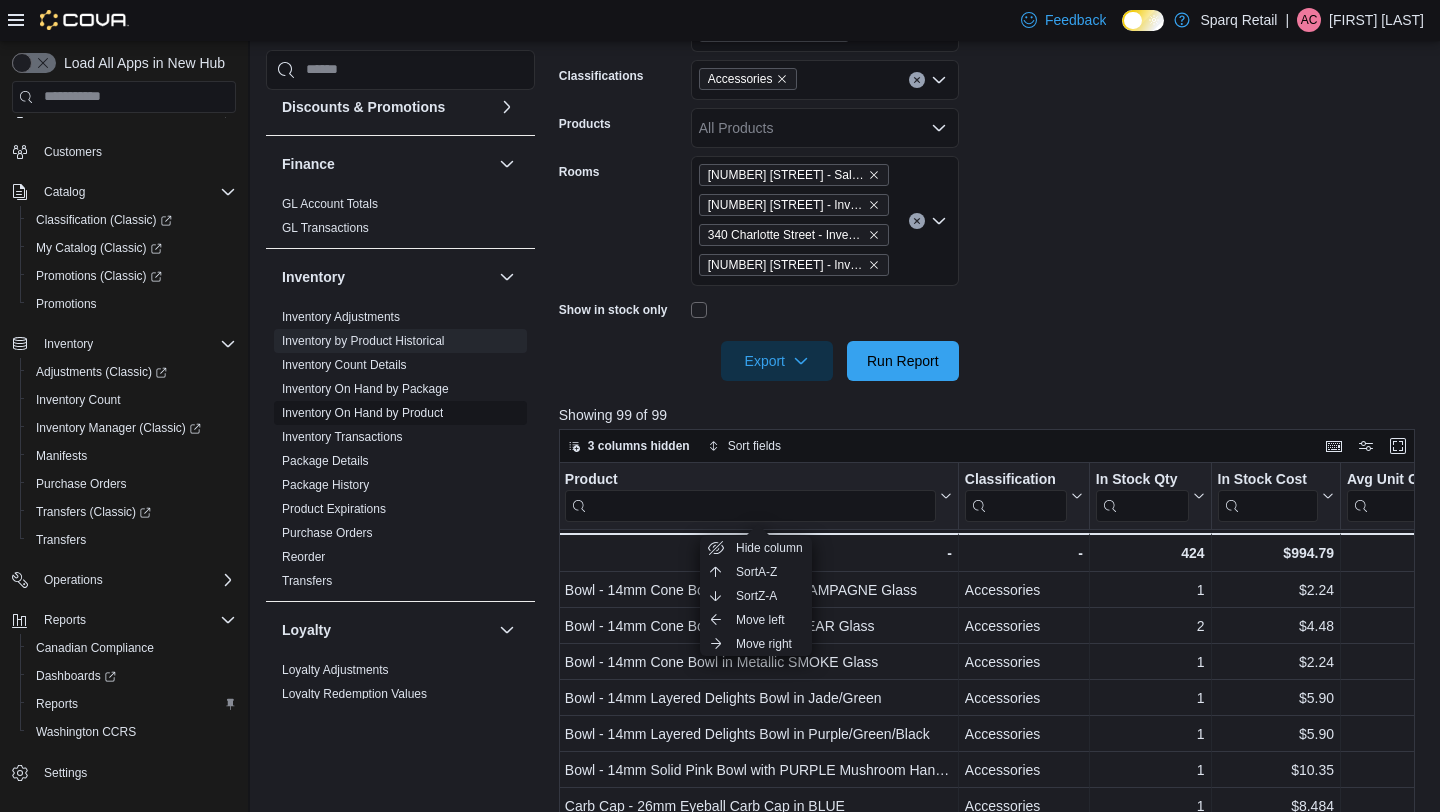 click on "Inventory On Hand by Product" at bounding box center (400, 413) 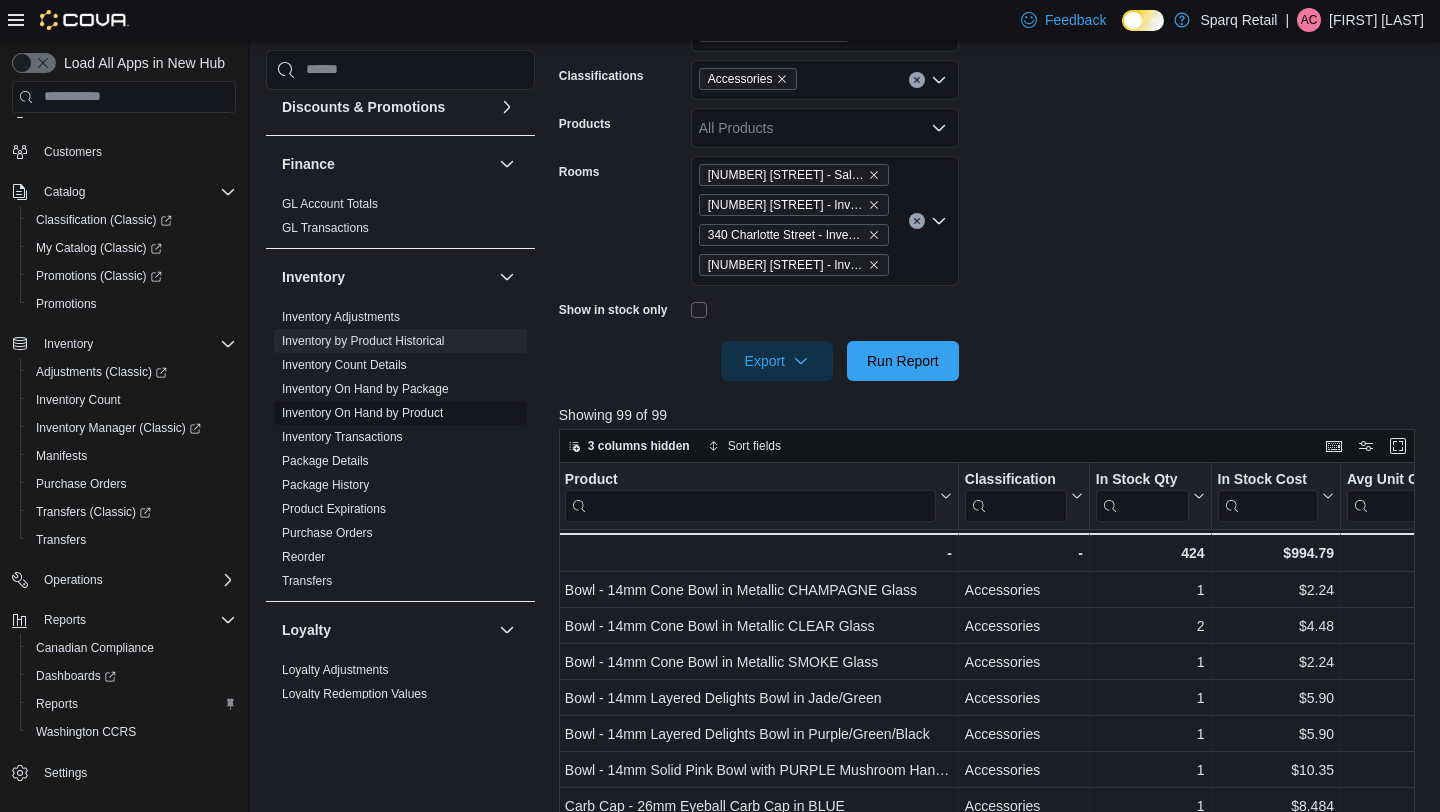 click on "Inventory On Hand by Product" at bounding box center (362, 413) 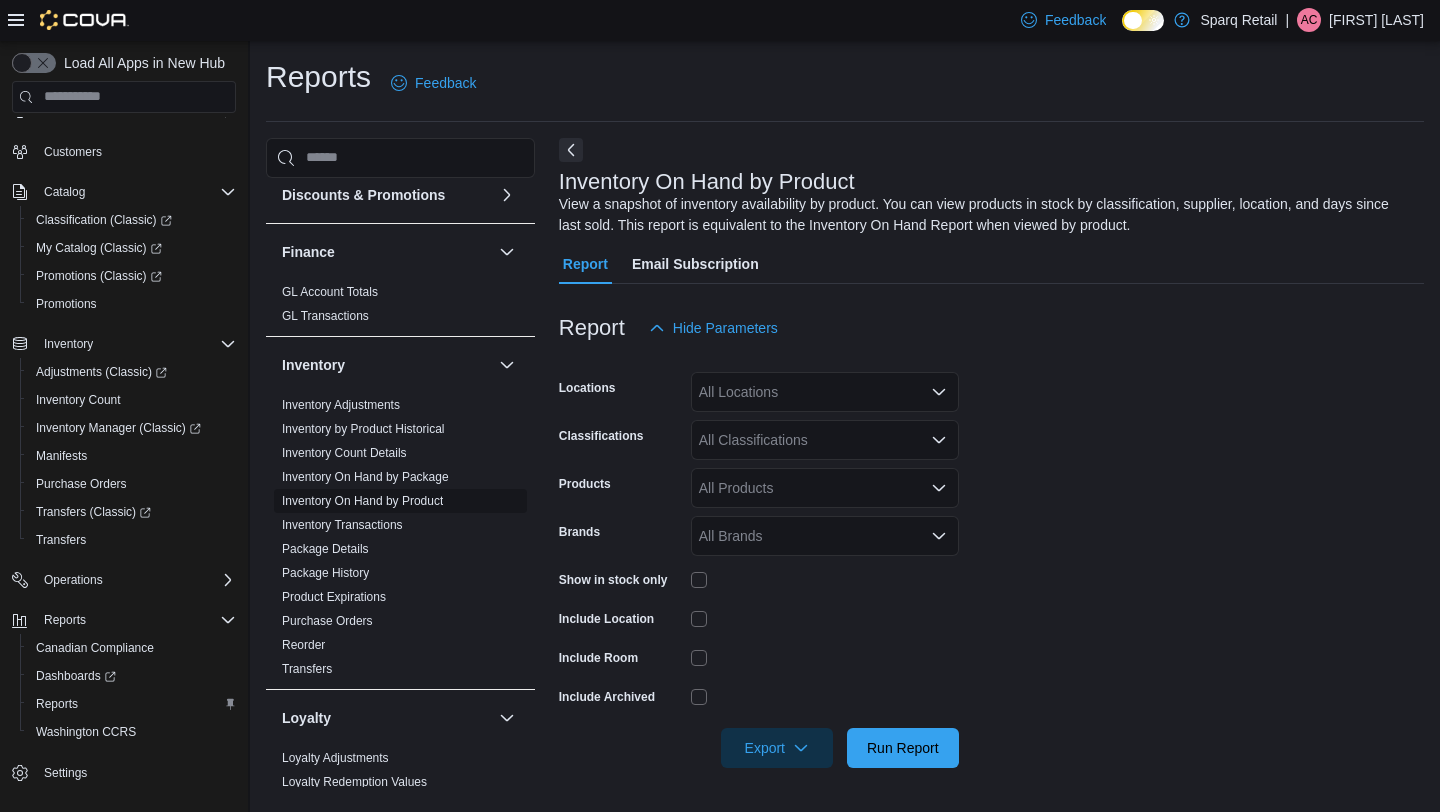 scroll, scrollTop: 0, scrollLeft: 0, axis: both 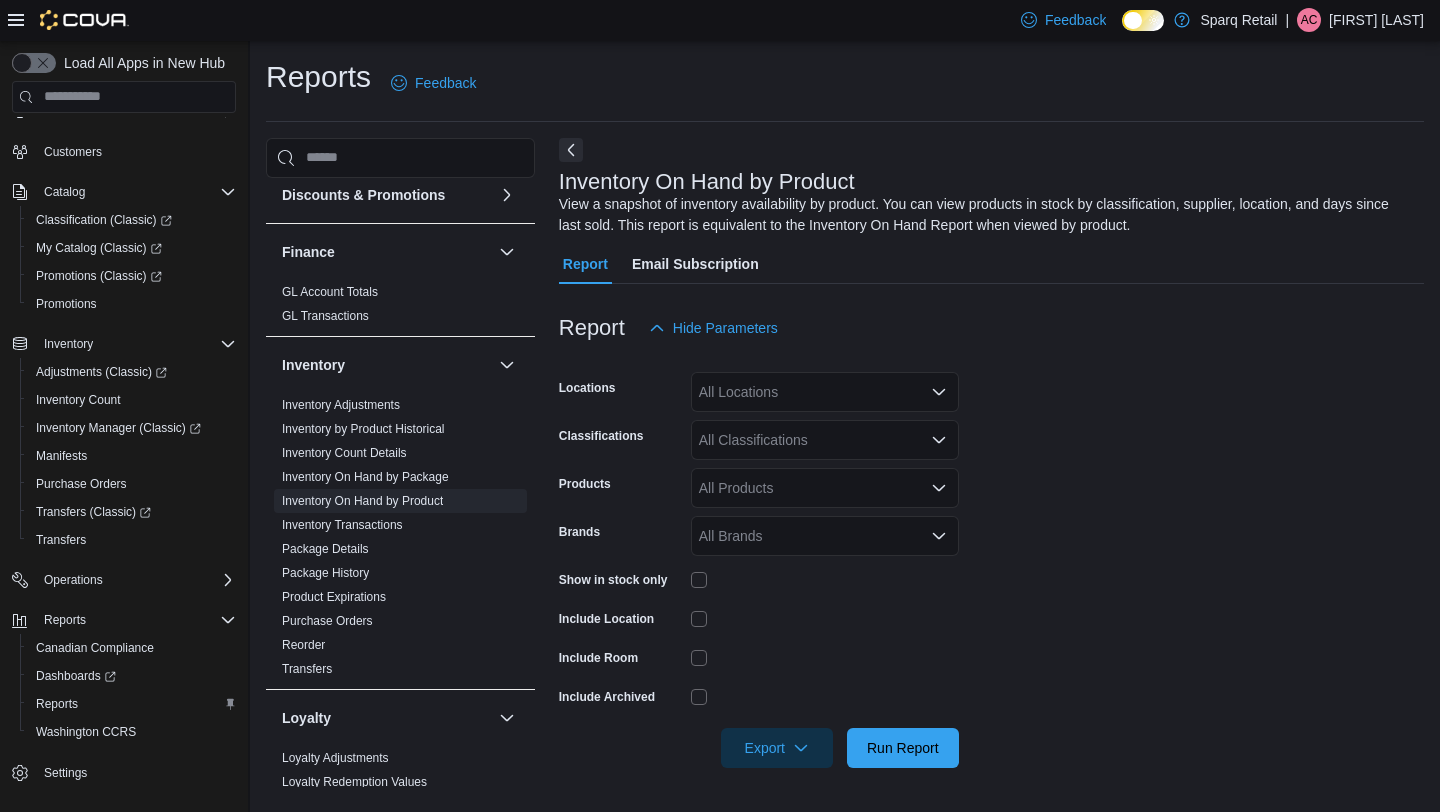 click on "All Classifications" at bounding box center (825, 440) 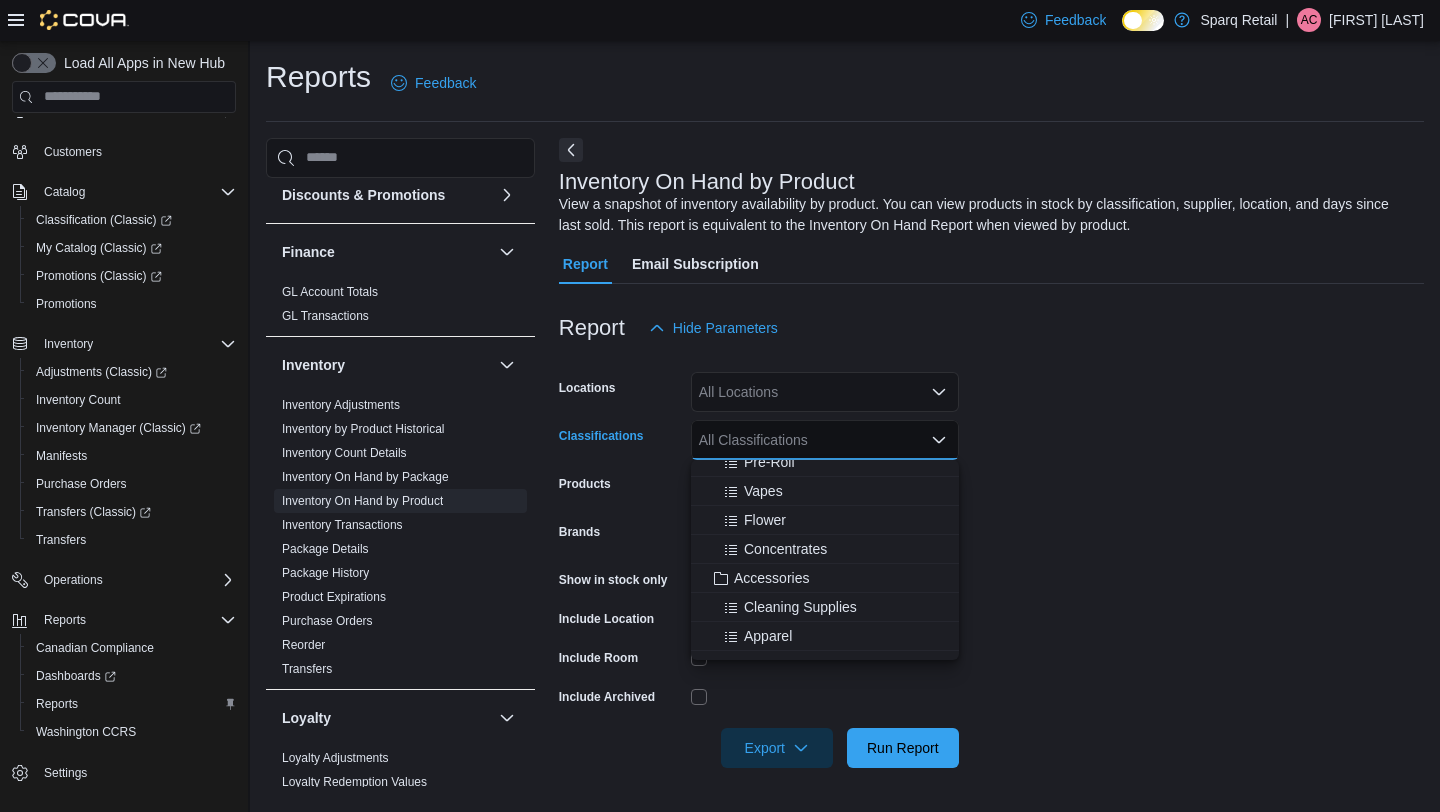 scroll, scrollTop: 275, scrollLeft: 0, axis: vertical 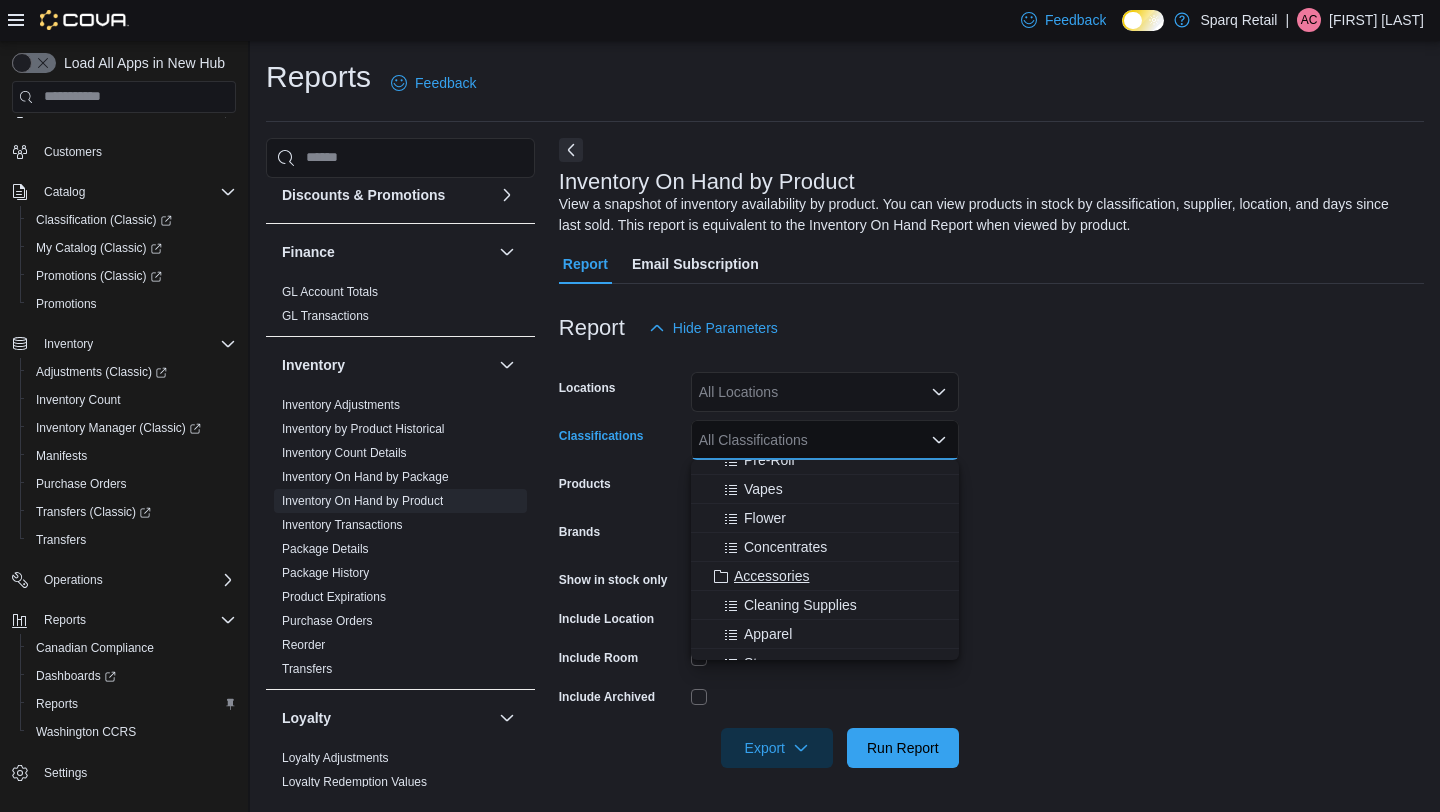 click on "Accessories" at bounding box center (771, 576) 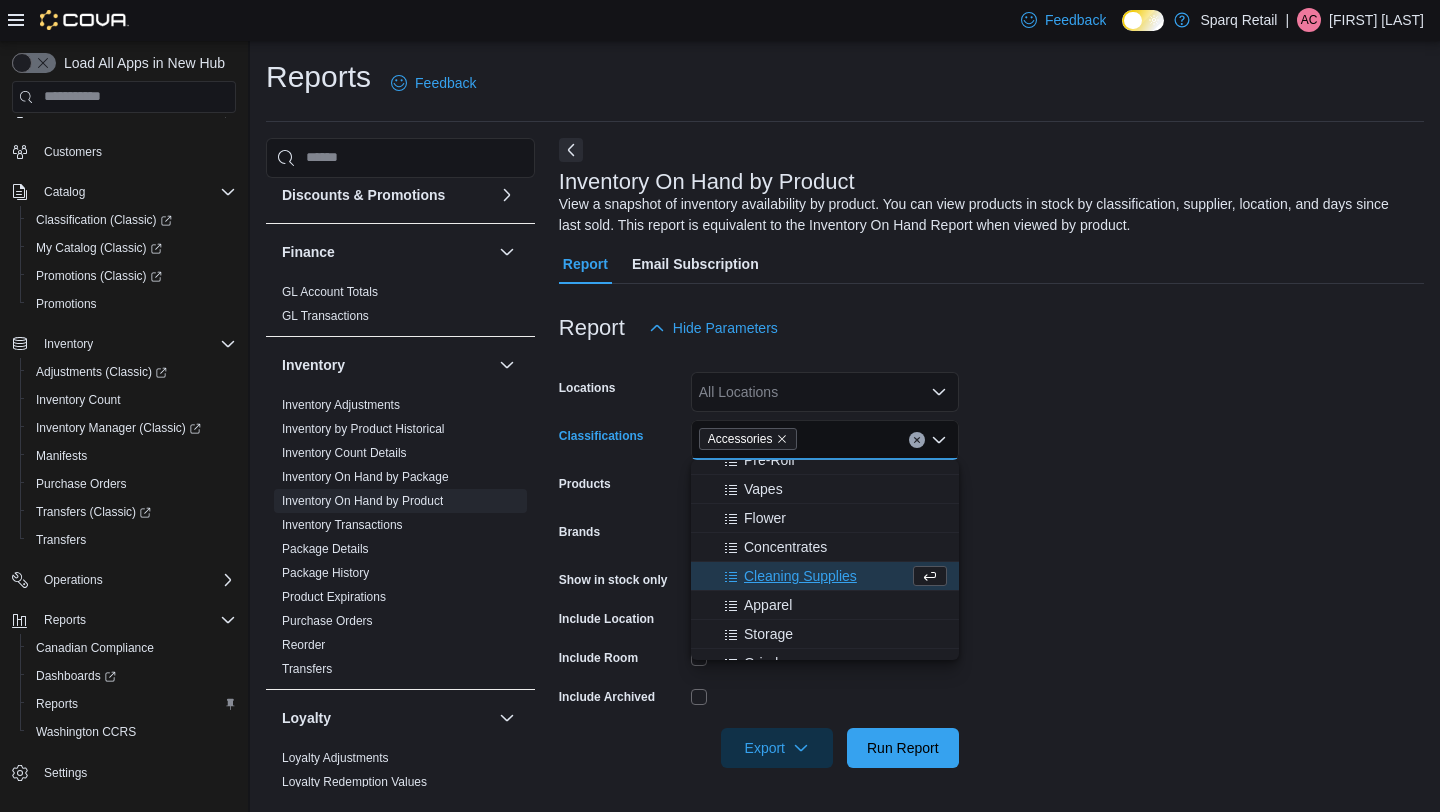 click on "Locations All Locations Classifications Accessories Combo box. Selected. Accessories. Press Backspace to delete Accessories. Combo box input. All Classifications. Type some text or, to display a list of choices, press Down Arrow. To exit the list of choices, press Escape. Products All Products Brands All Brands Show in stock only Include Location Include Room Include Archived Export  Run Report" at bounding box center [991, 558] 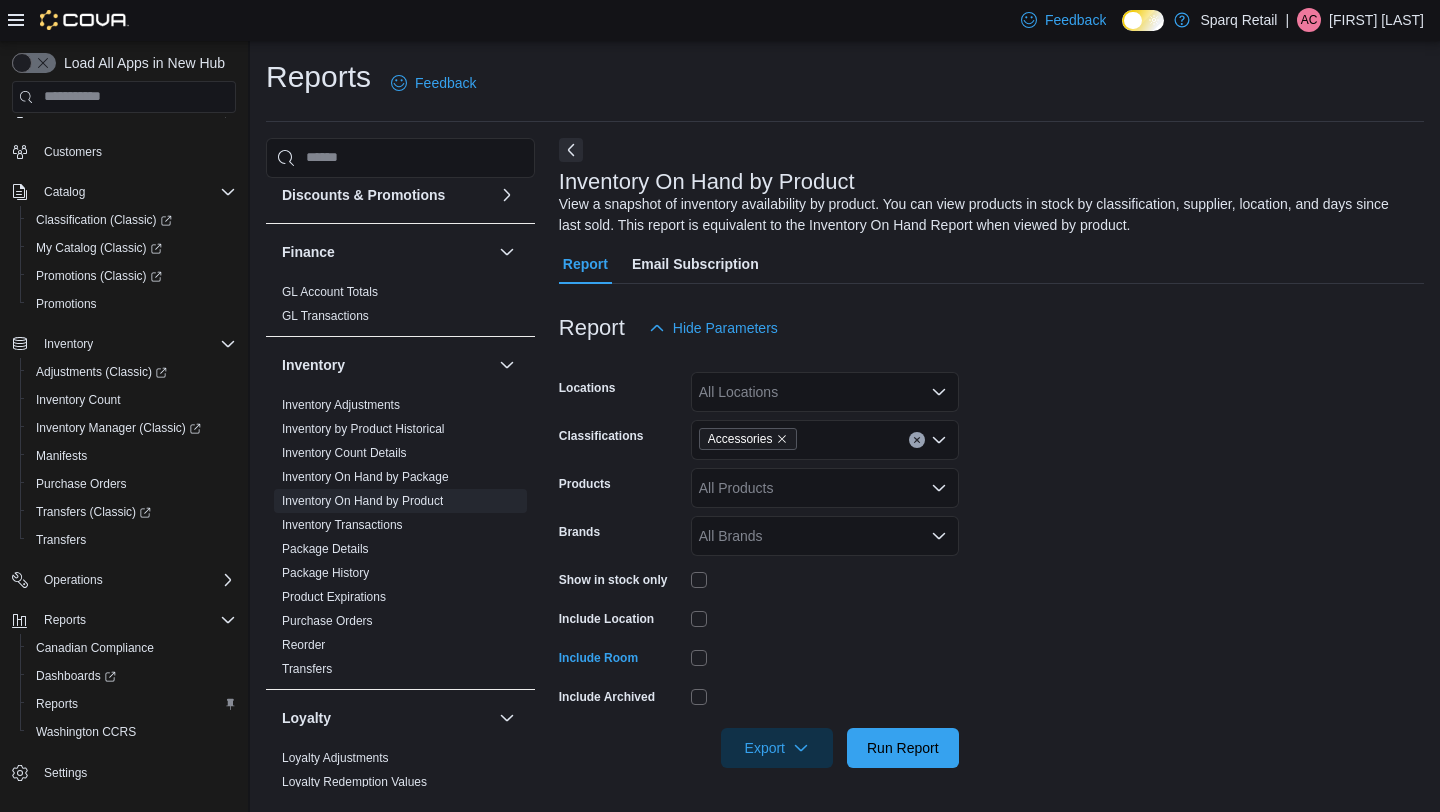 click at bounding box center [991, 720] 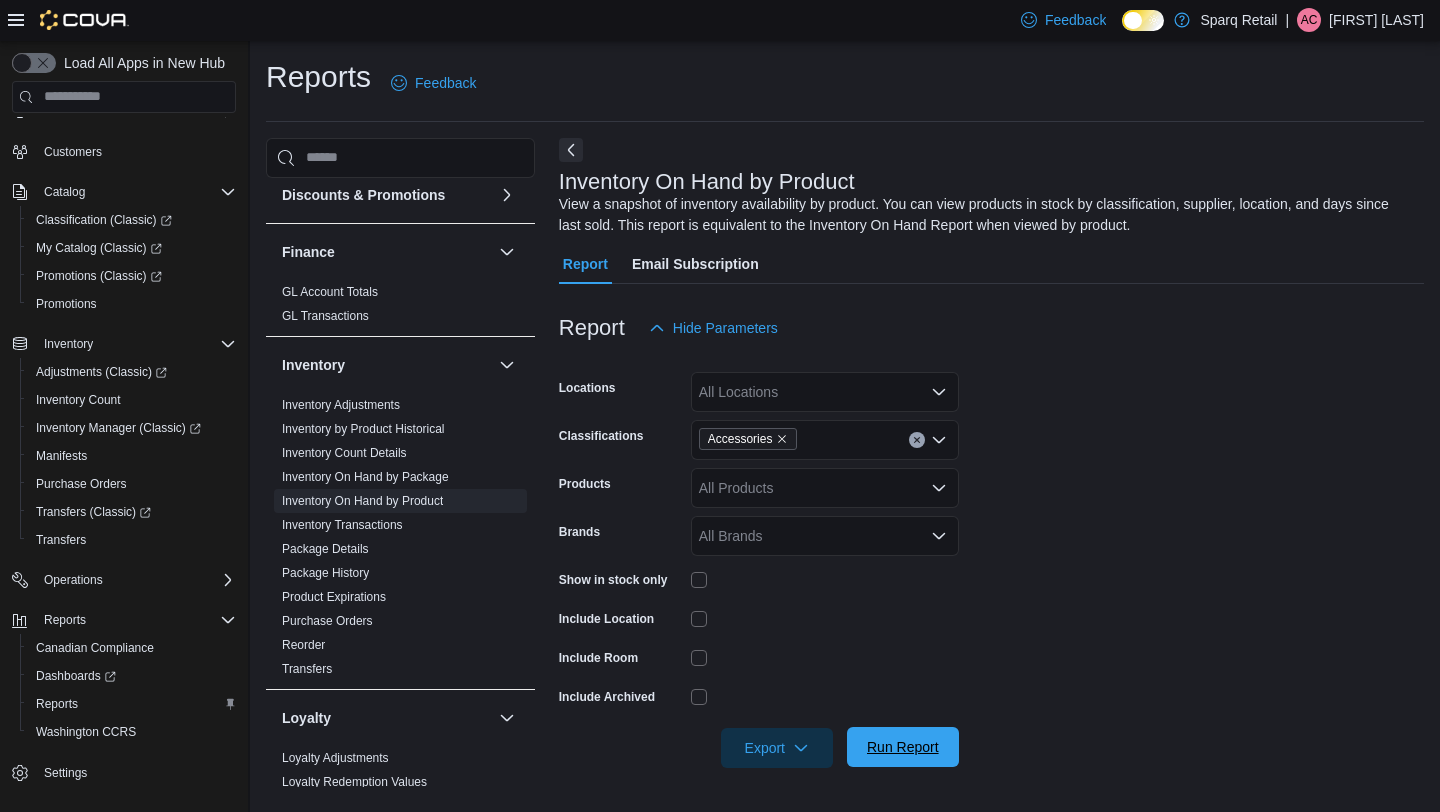 click on "Run Report" at bounding box center (903, 747) 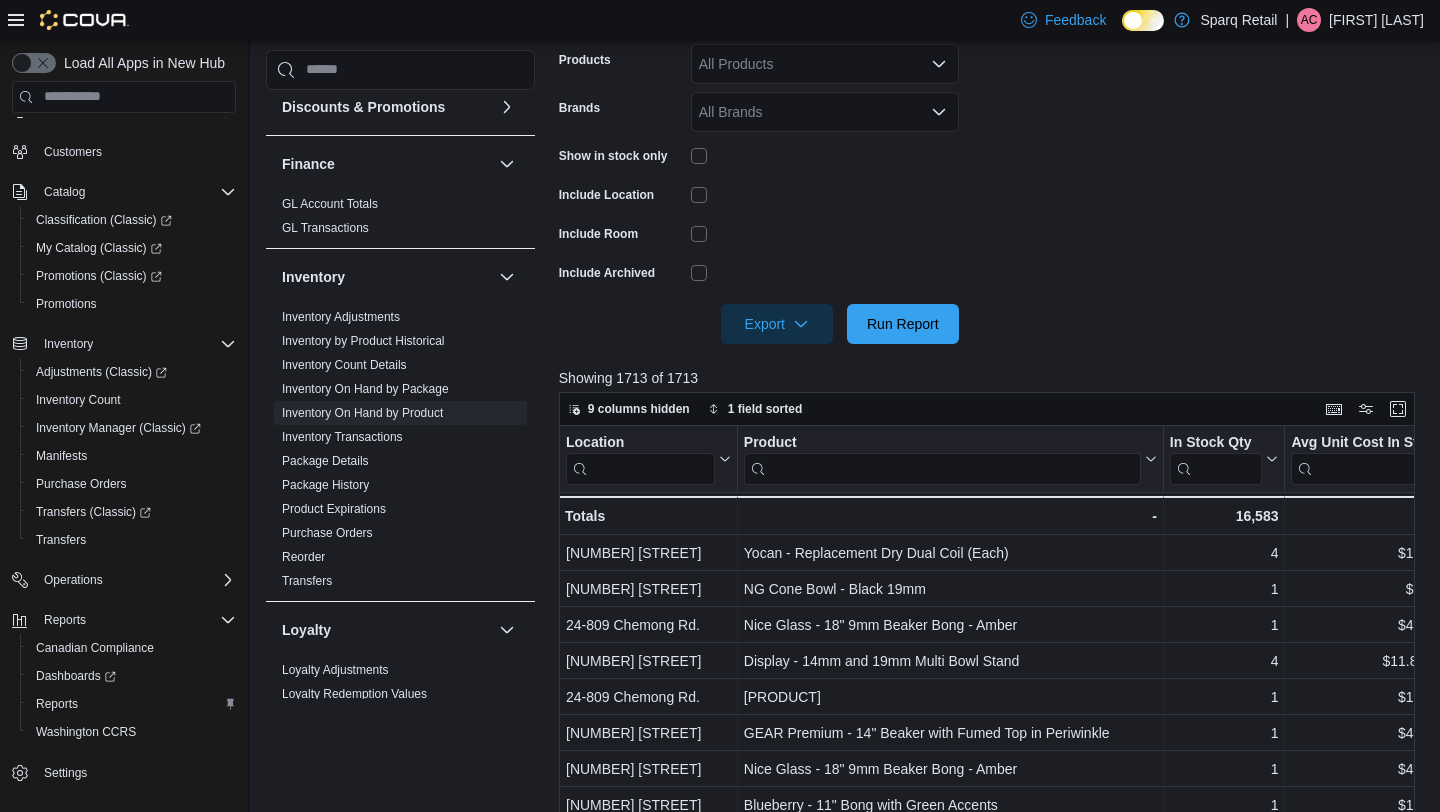 scroll, scrollTop: 494, scrollLeft: 0, axis: vertical 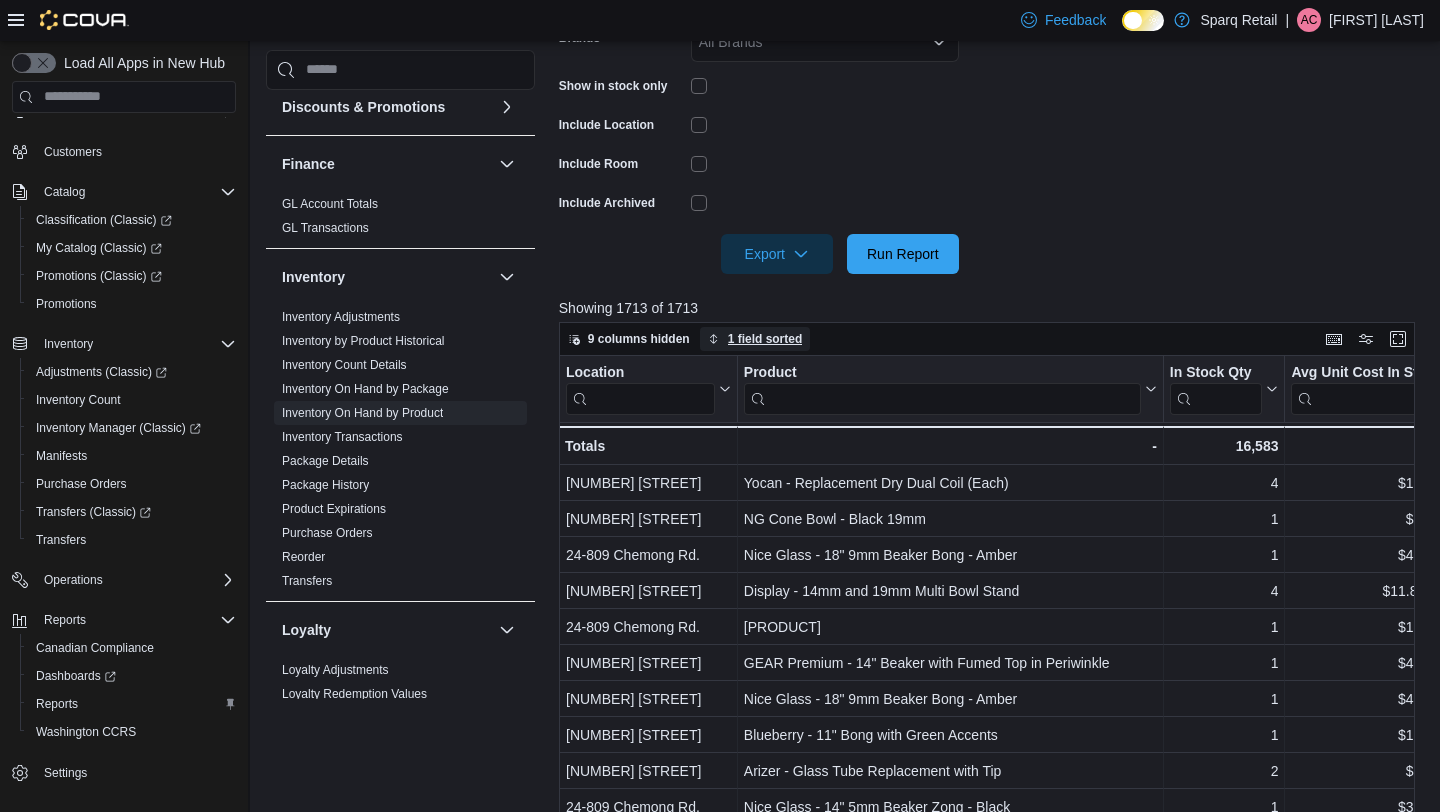 click on "1 field sorted" at bounding box center (765, 339) 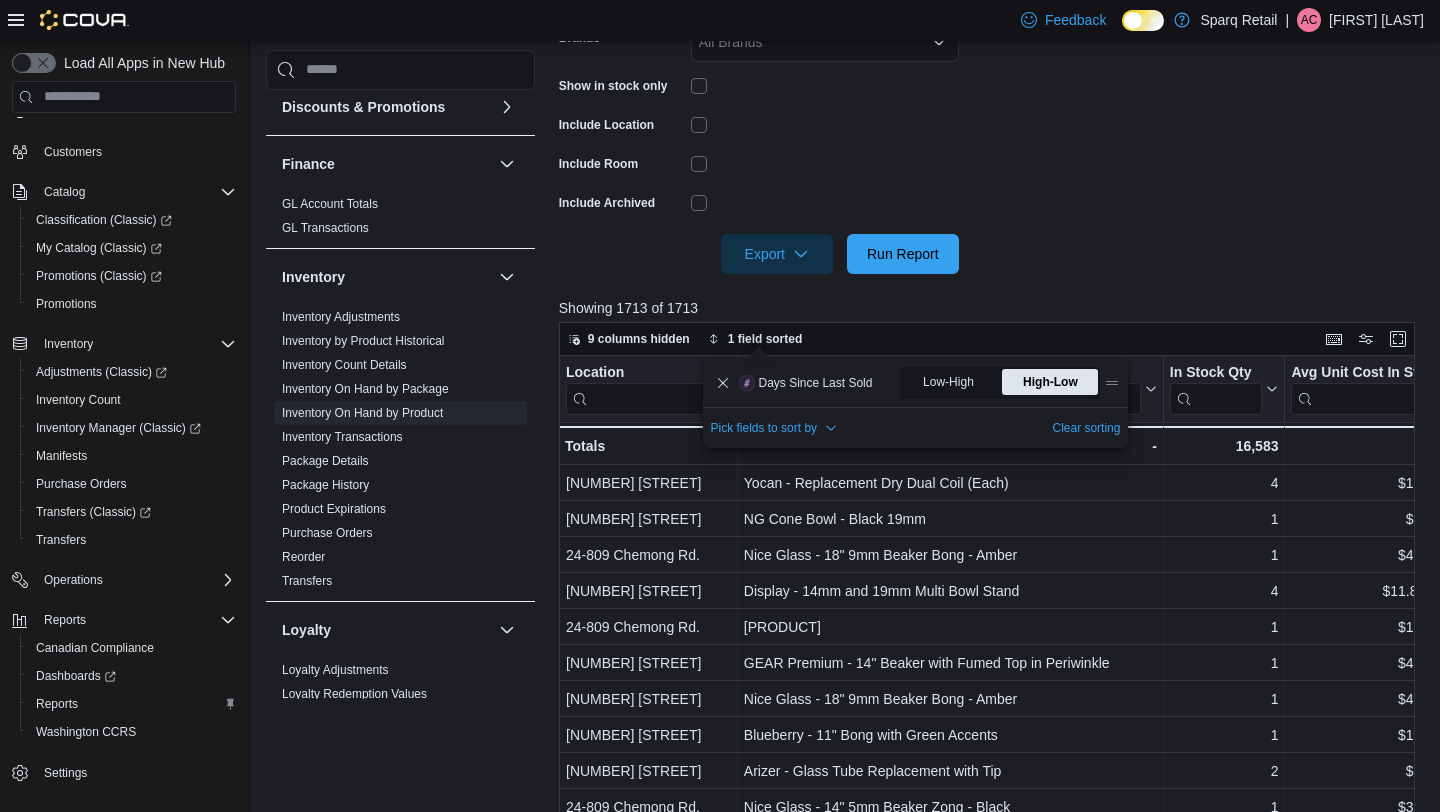 click on "Locations All Locations Classifications Accessories Products All Products Brands All Brands Show in stock only Include Location Include Room Include Archived Export  Run Report" at bounding box center (991, 64) 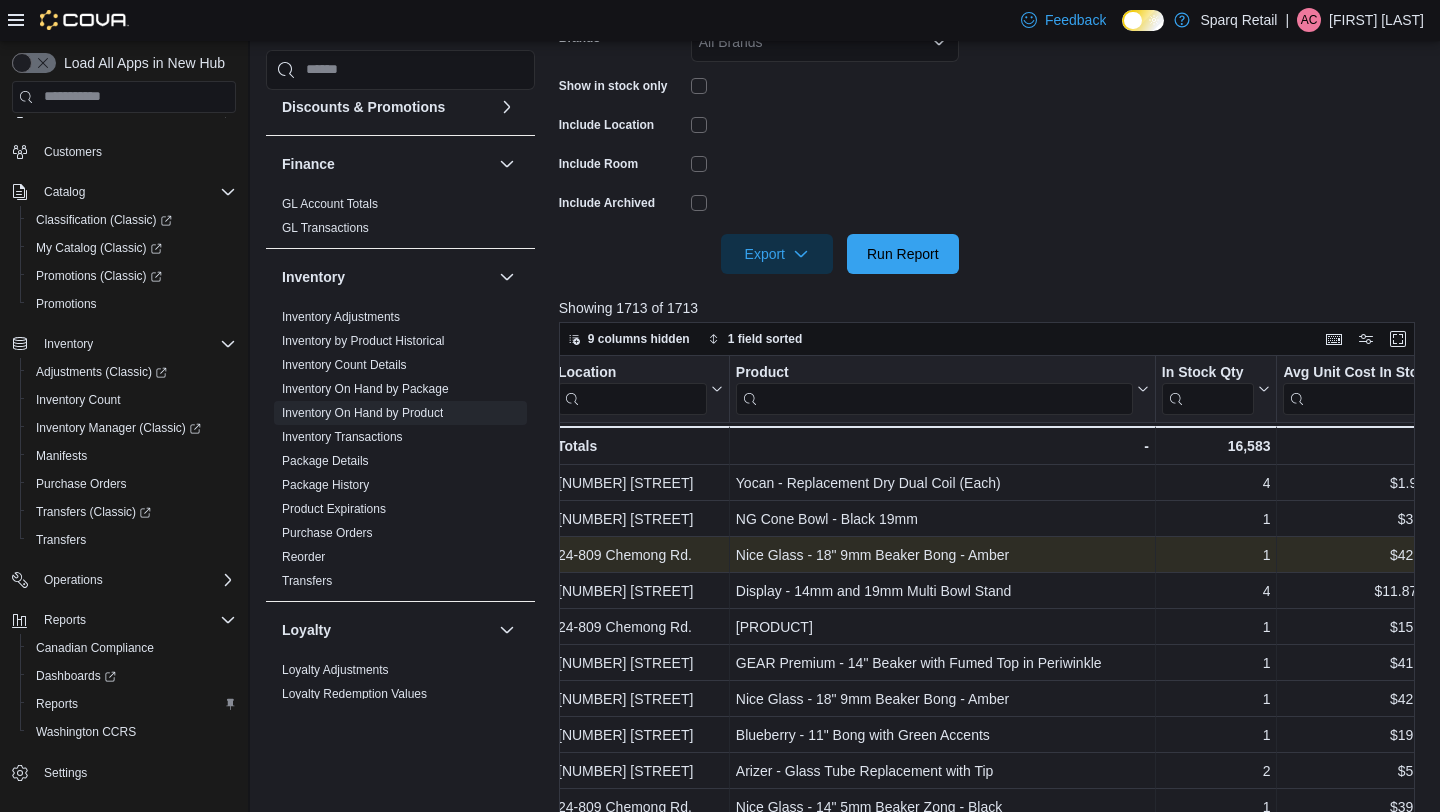 scroll, scrollTop: 0, scrollLeft: 0, axis: both 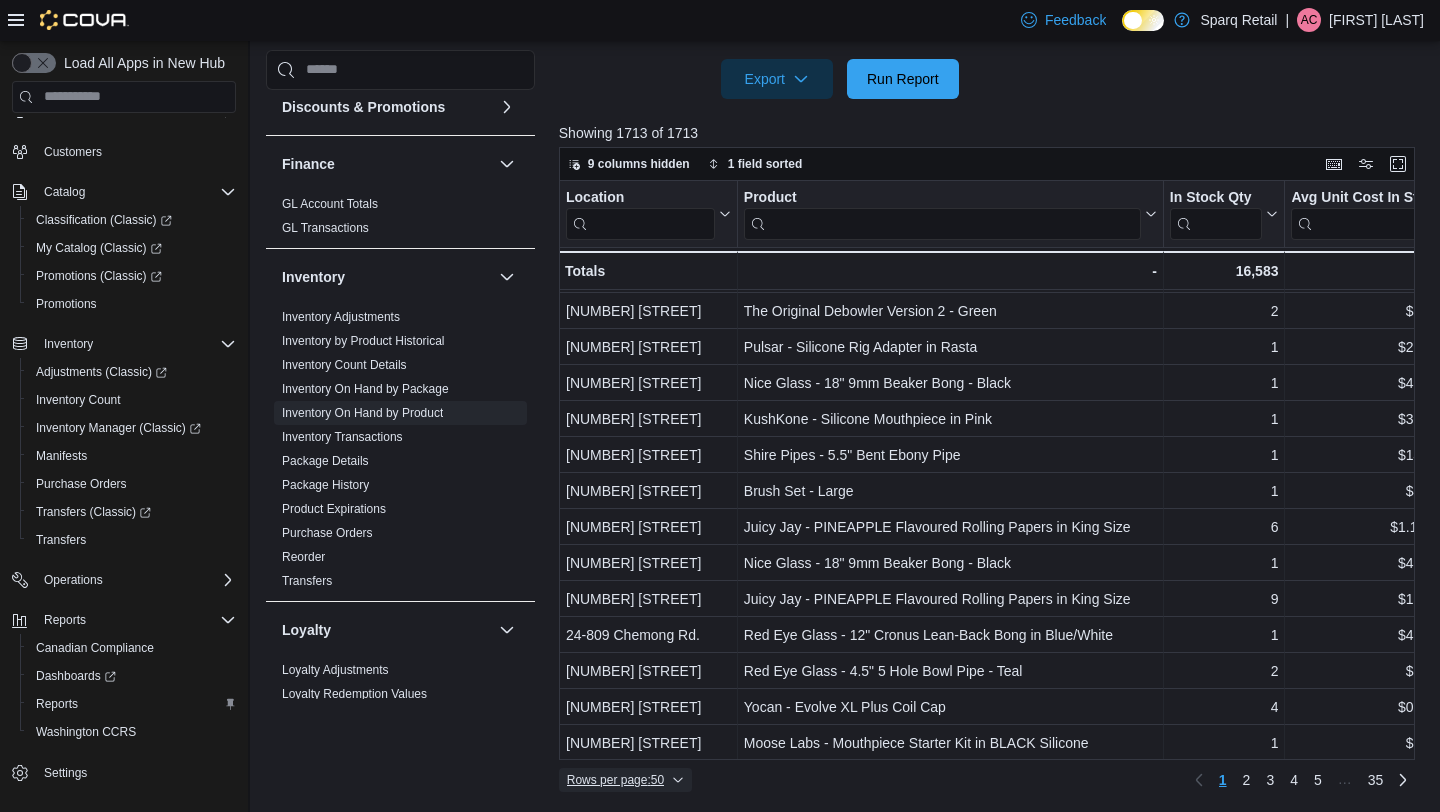 click on "Rows per page :  50" at bounding box center (615, 780) 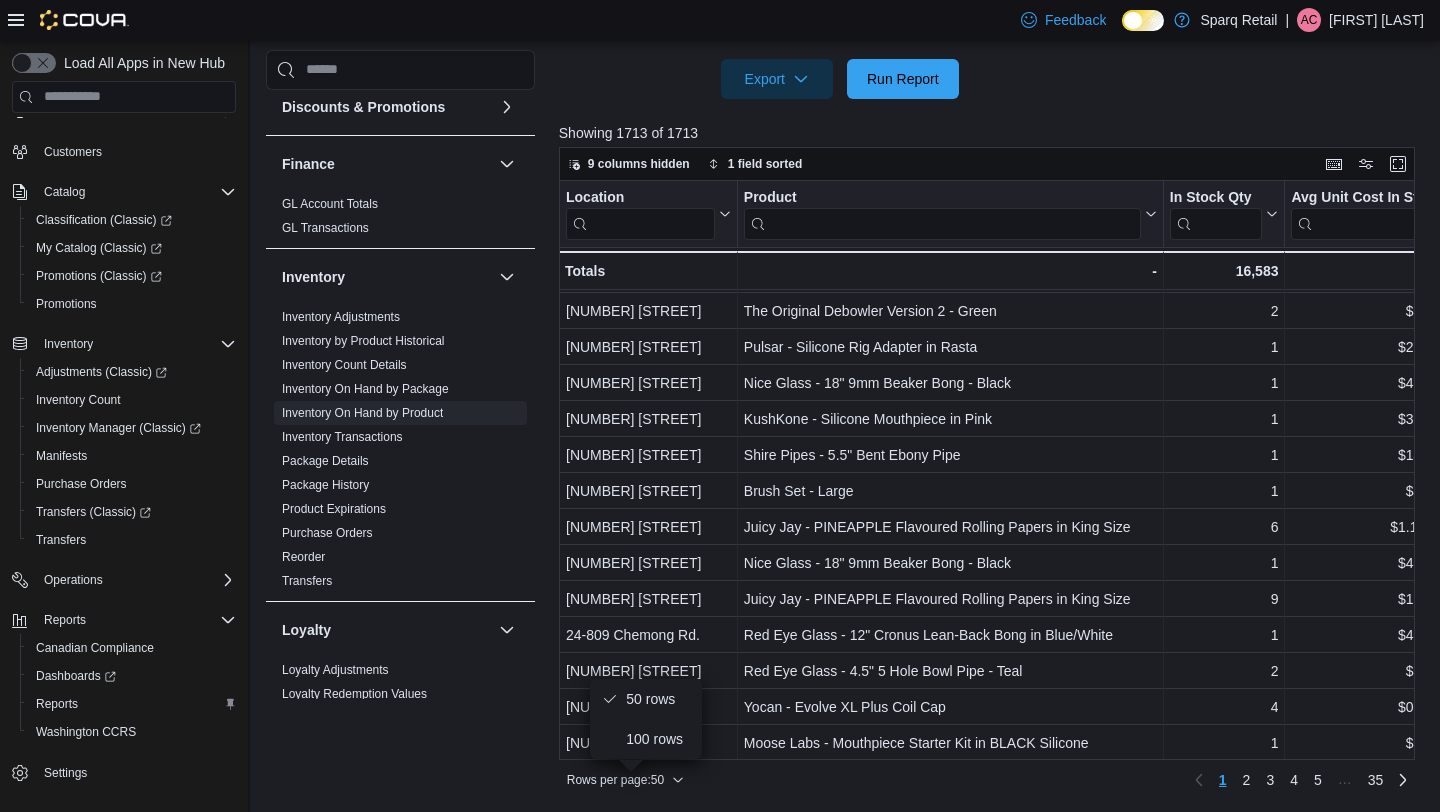 click on "Rows per page :  50 Page 1 of 35 1 2 3 4 5 … 35" at bounding box center [987, 780] 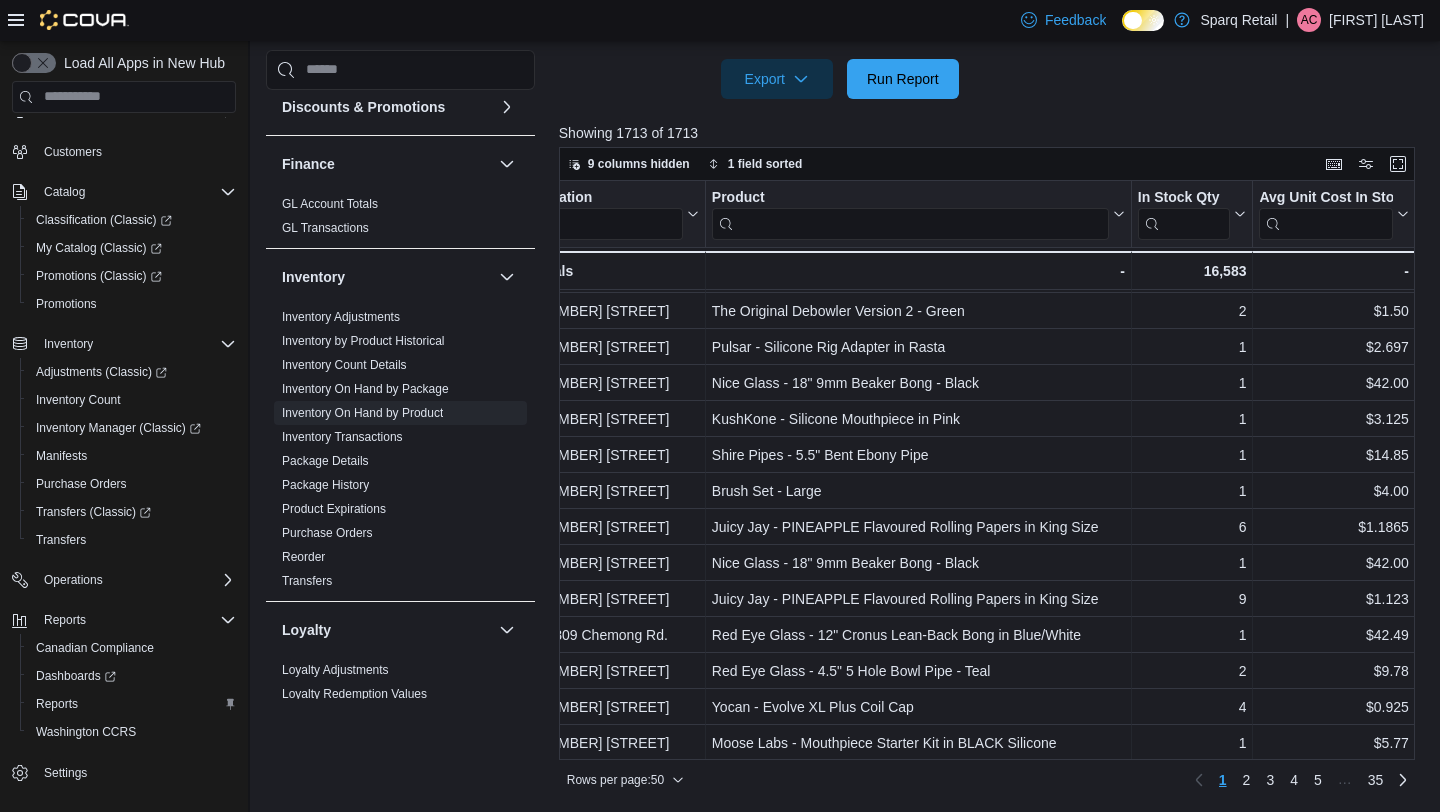 scroll, scrollTop: 1329, scrollLeft: 0, axis: vertical 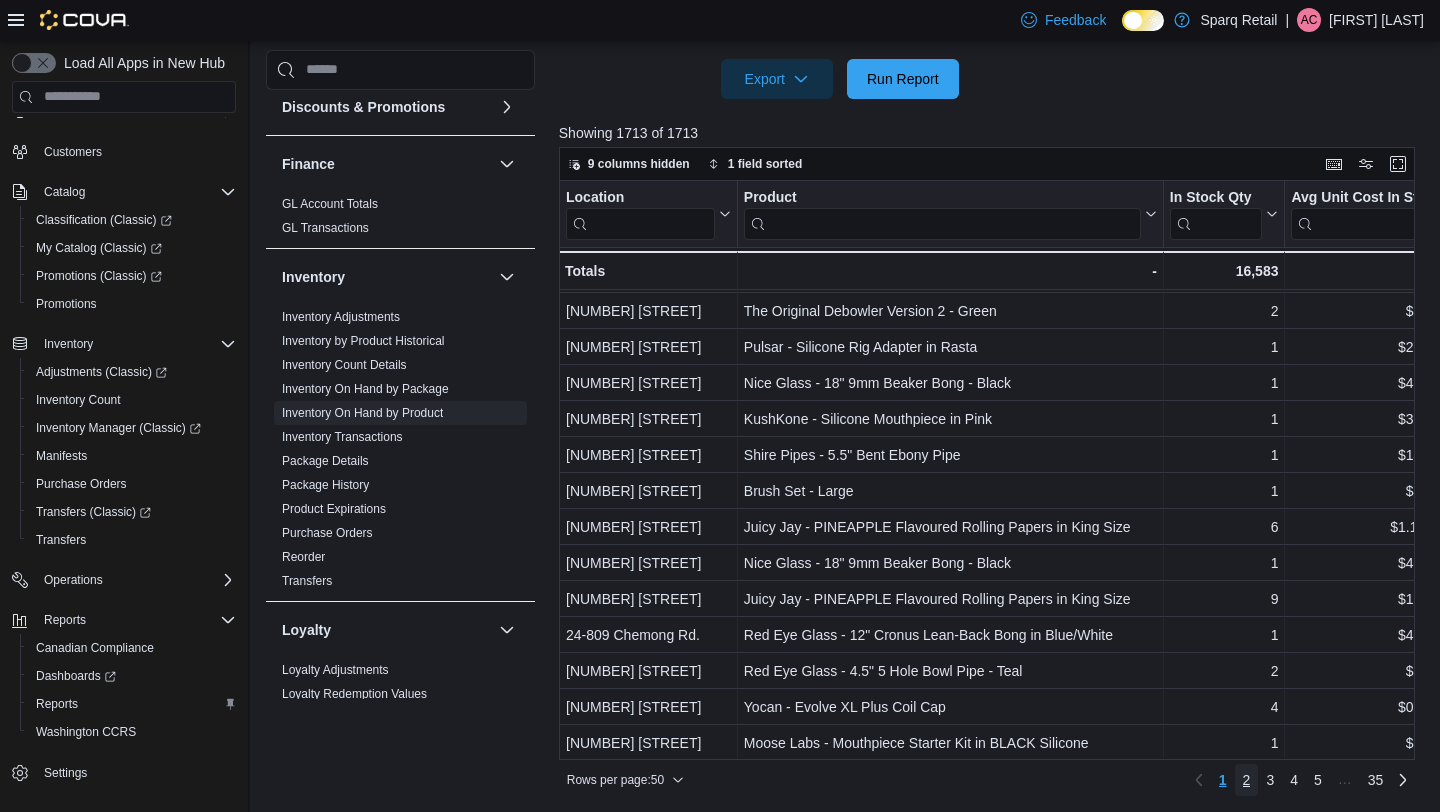 click on "2" at bounding box center (1247, 780) 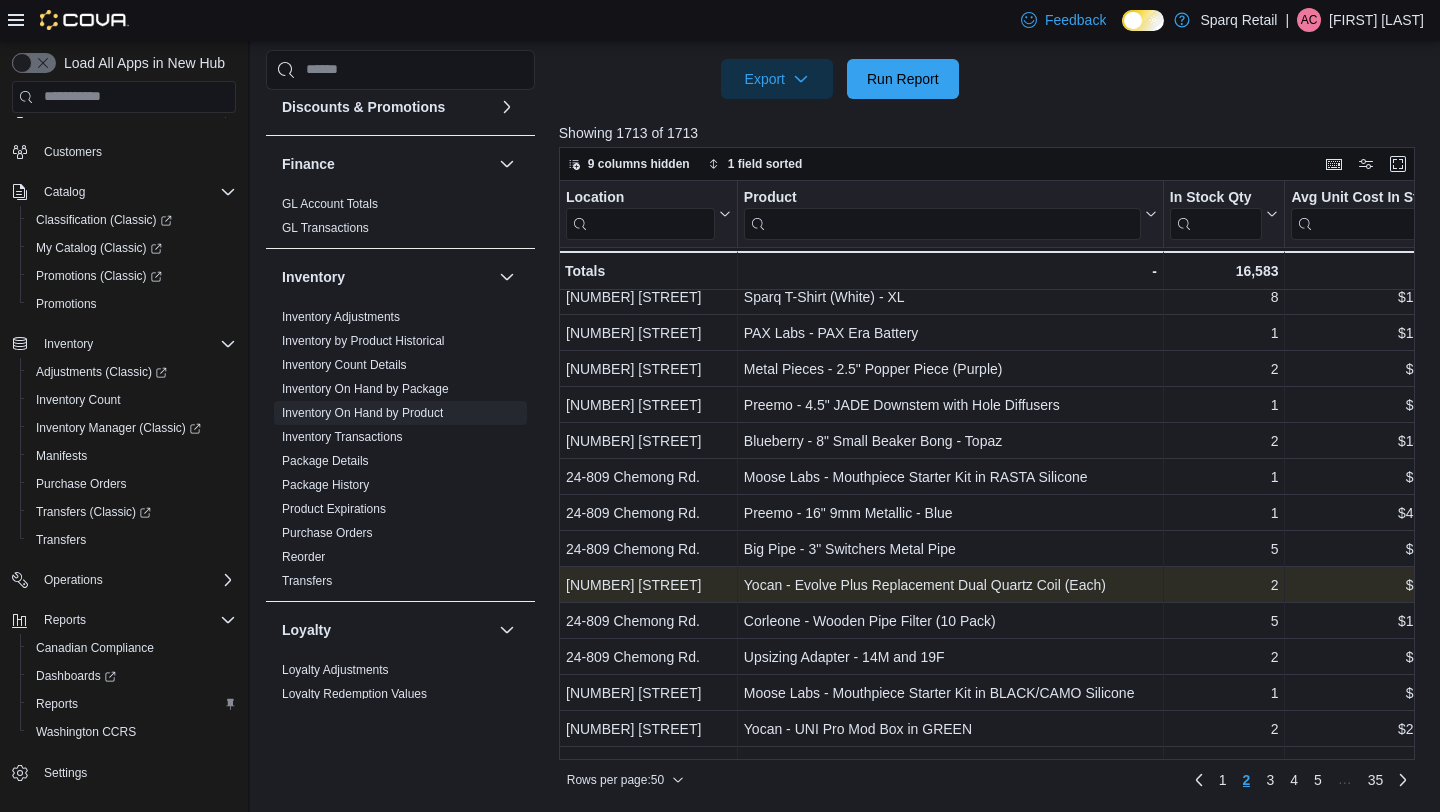 scroll, scrollTop: 0, scrollLeft: 0, axis: both 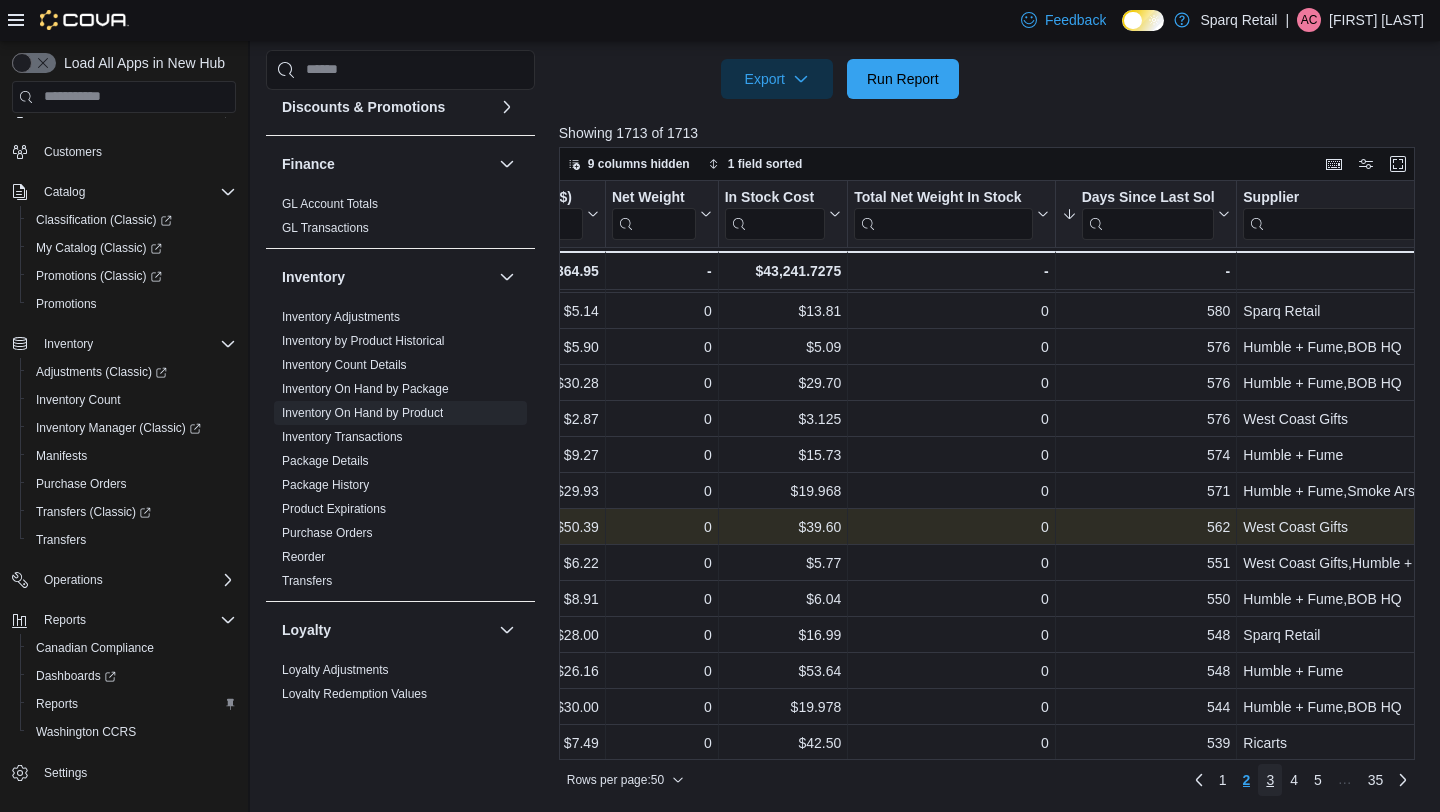 click on "3" at bounding box center (1270, 780) 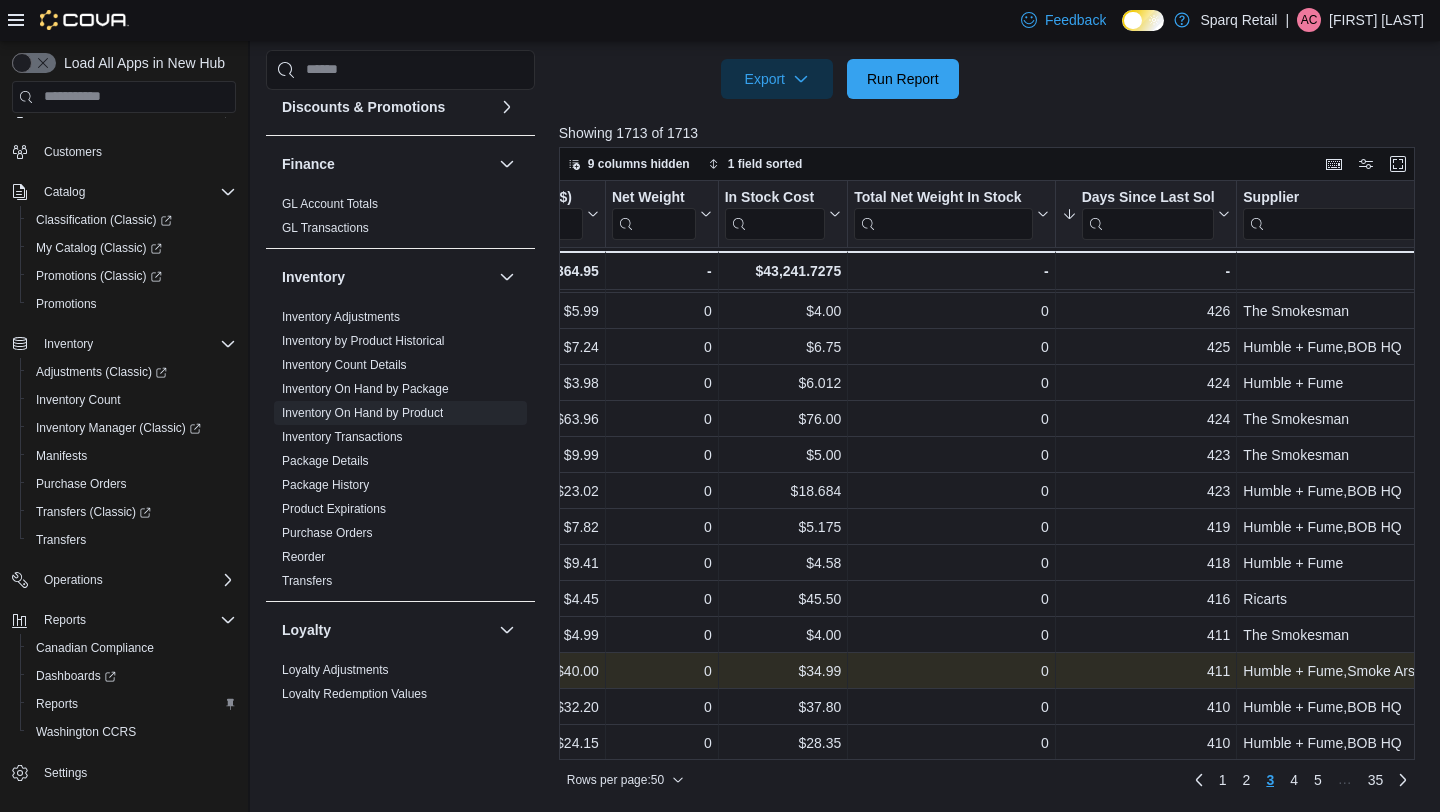 scroll, scrollTop: 1212, scrollLeft: 1714, axis: both 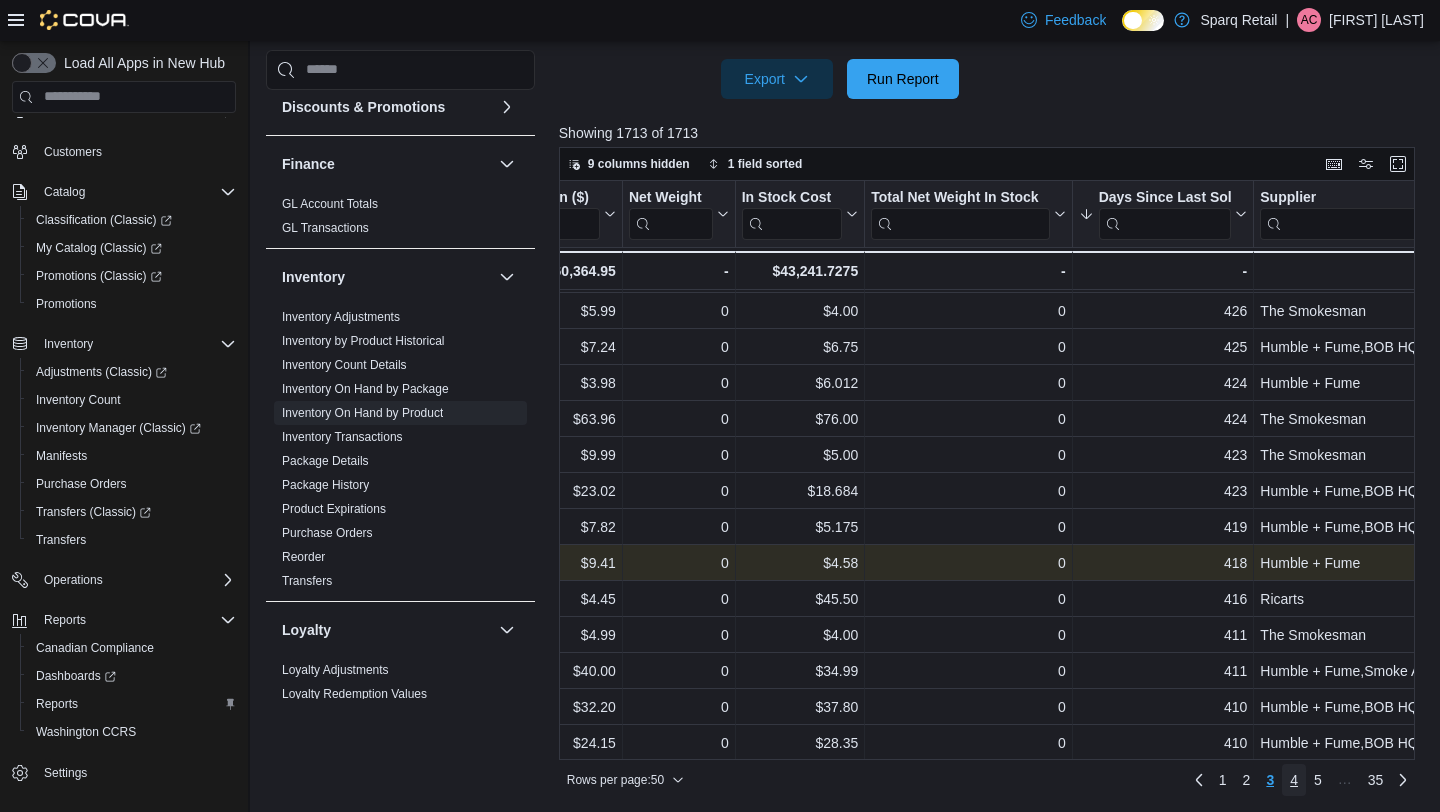 click on "4" at bounding box center [1294, 780] 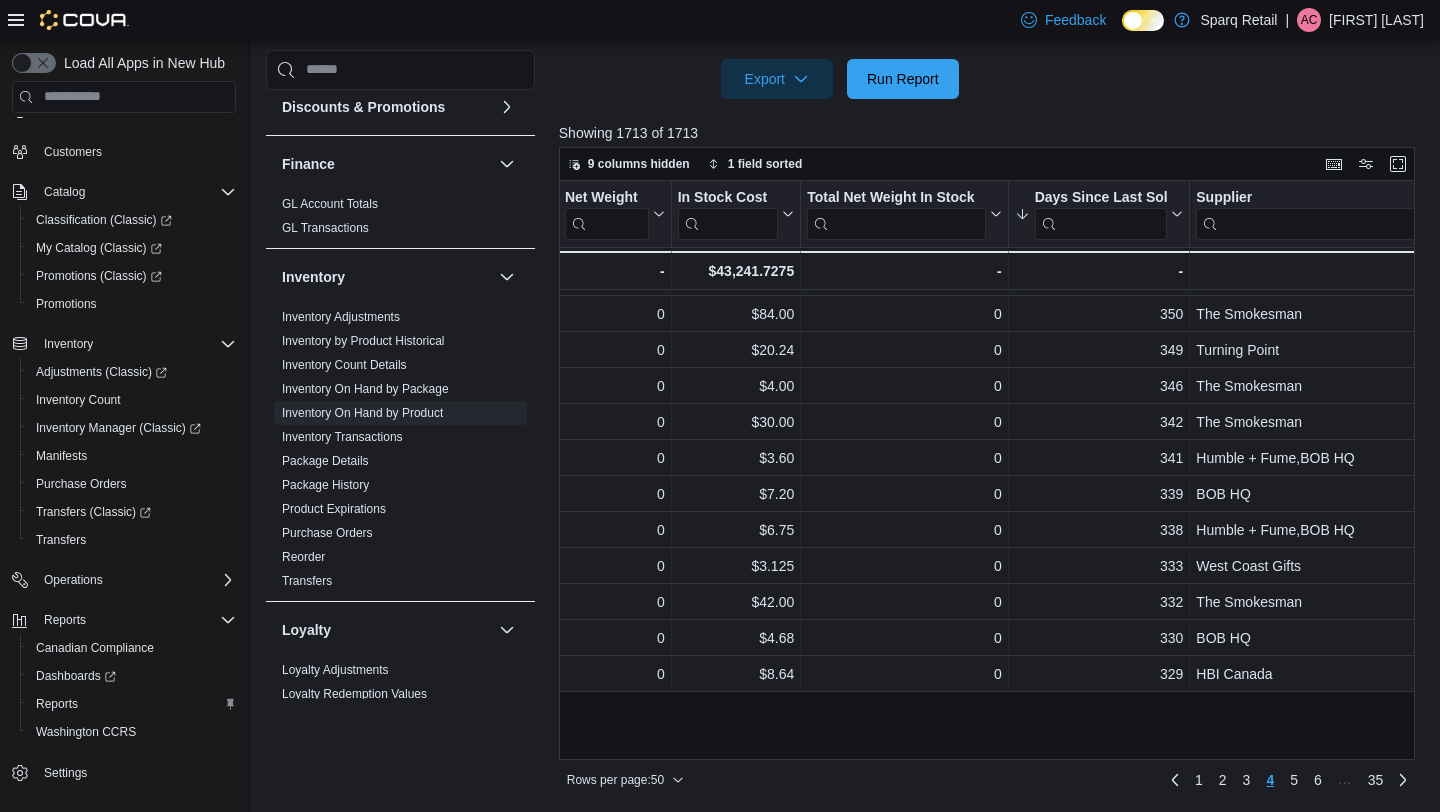 scroll, scrollTop: 392, scrollLeft: 1761, axis: both 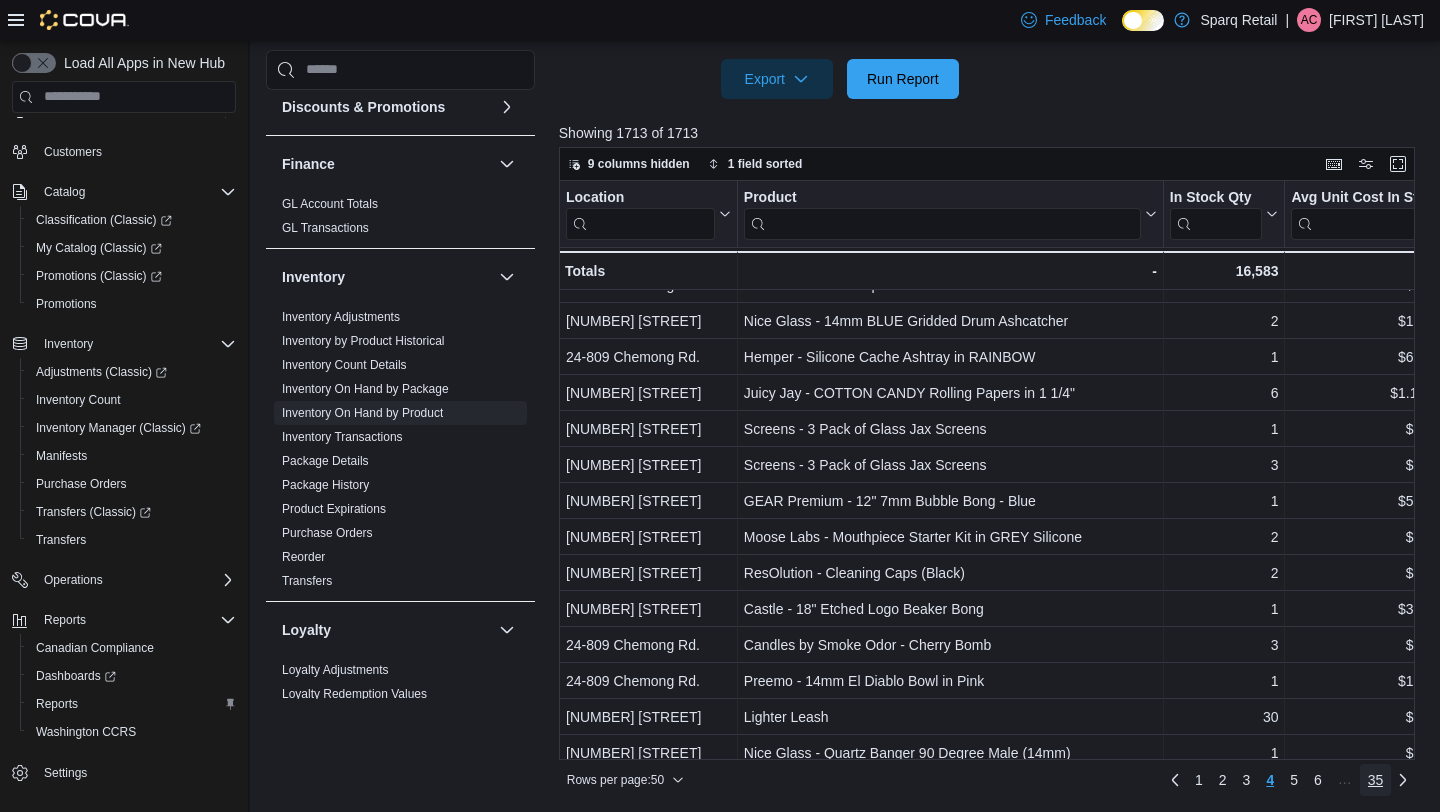 click on "35" at bounding box center (1376, 780) 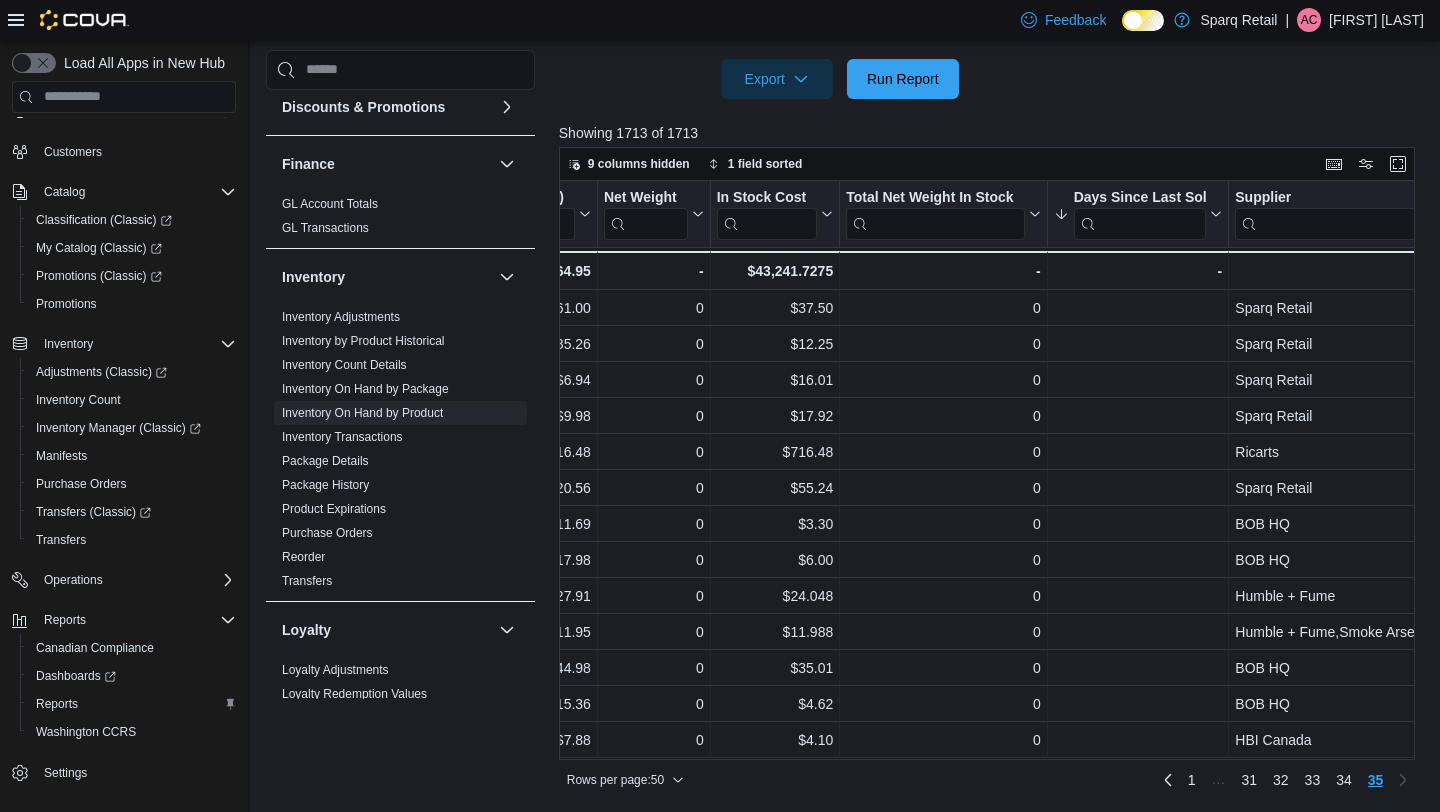 scroll, scrollTop: 0, scrollLeft: 1732, axis: horizontal 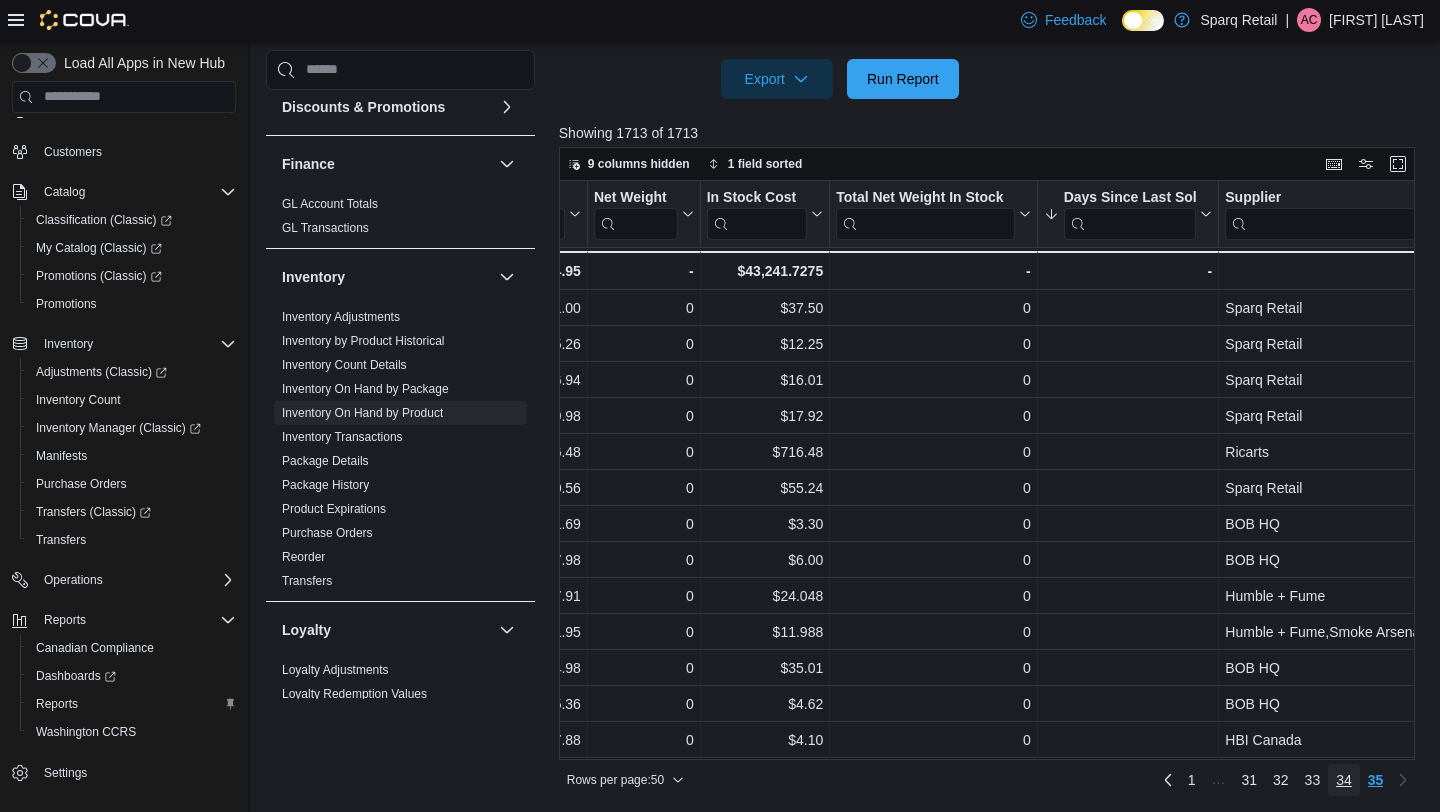 click on "34" at bounding box center [1344, 780] 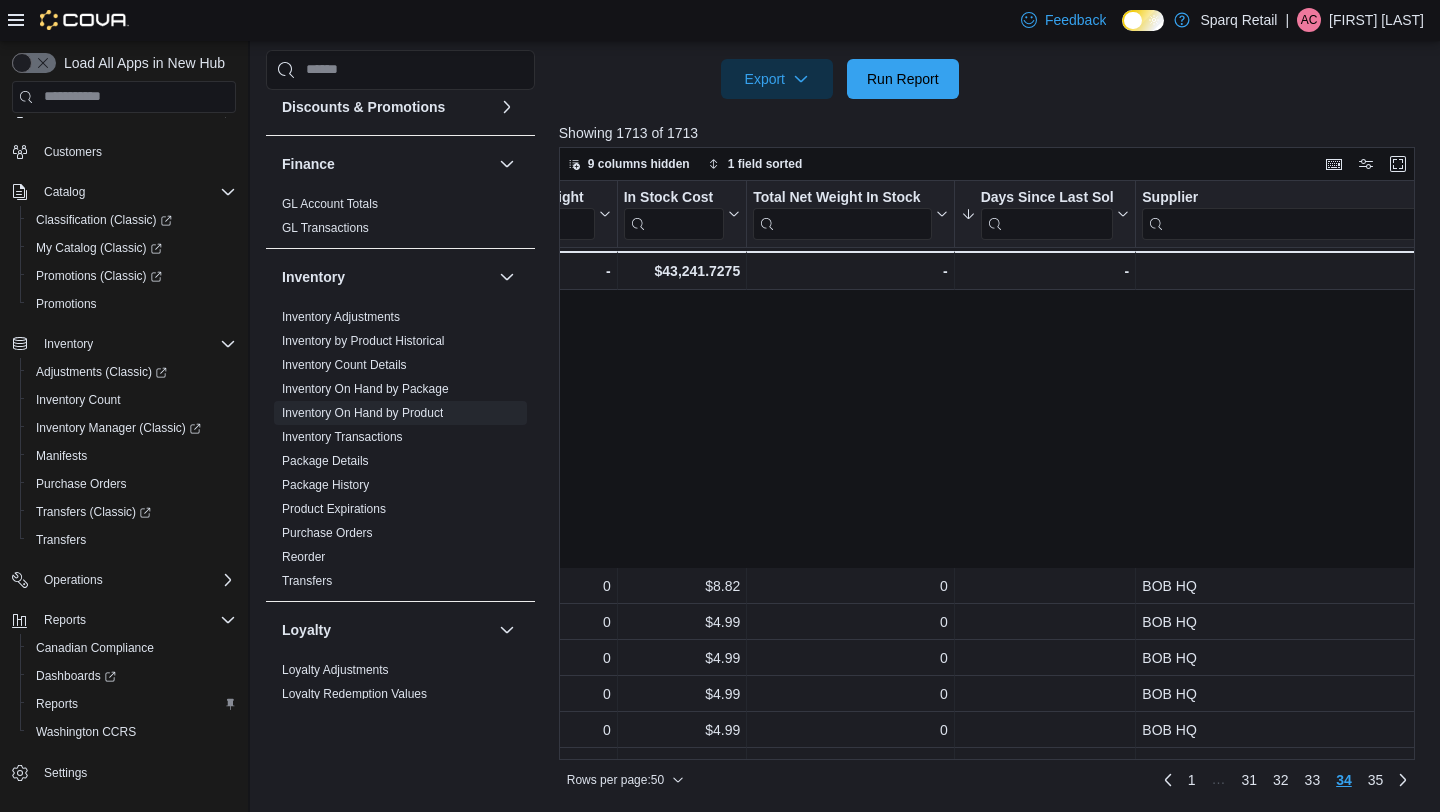 scroll, scrollTop: 1329, scrollLeft: 1815, axis: both 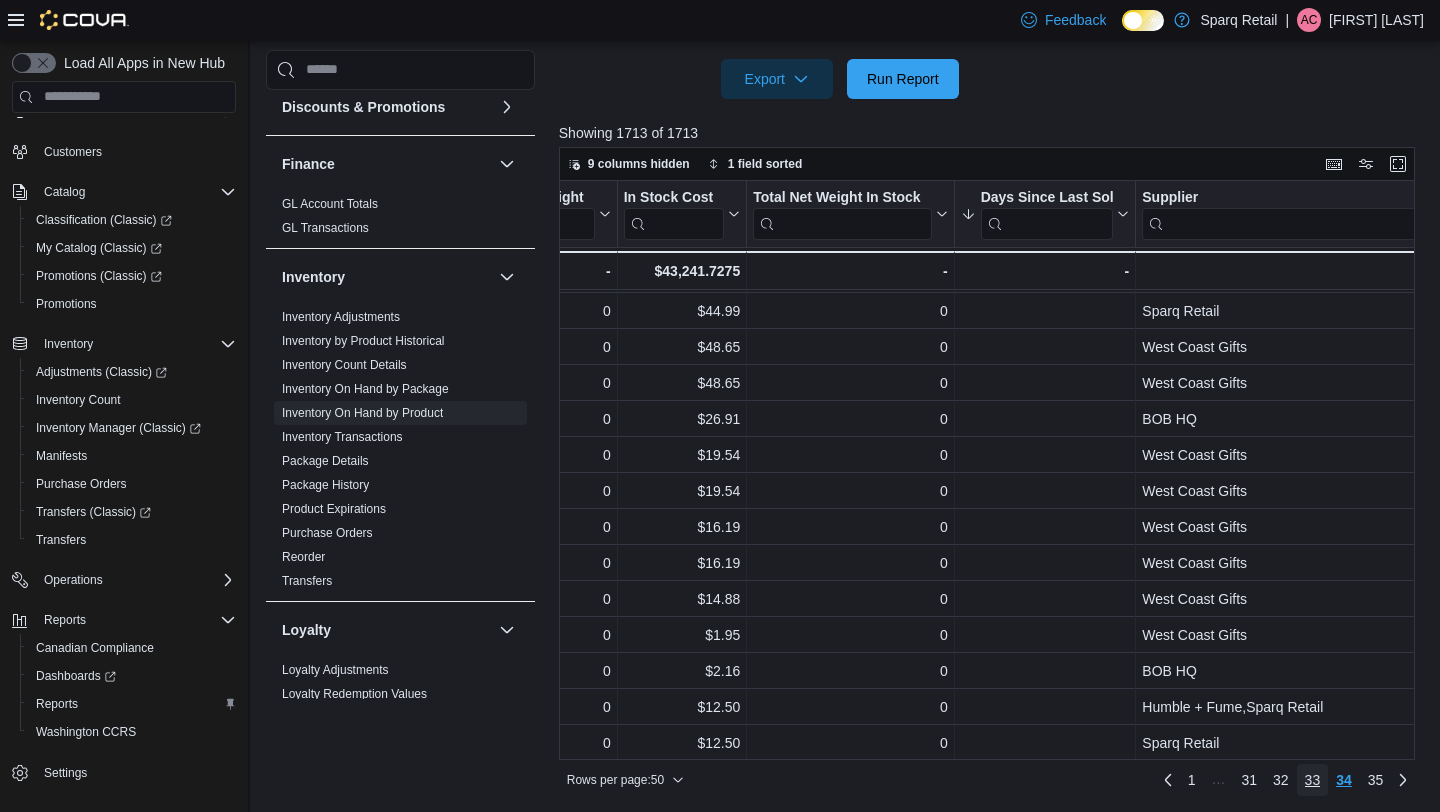 click on "33" at bounding box center (1313, 780) 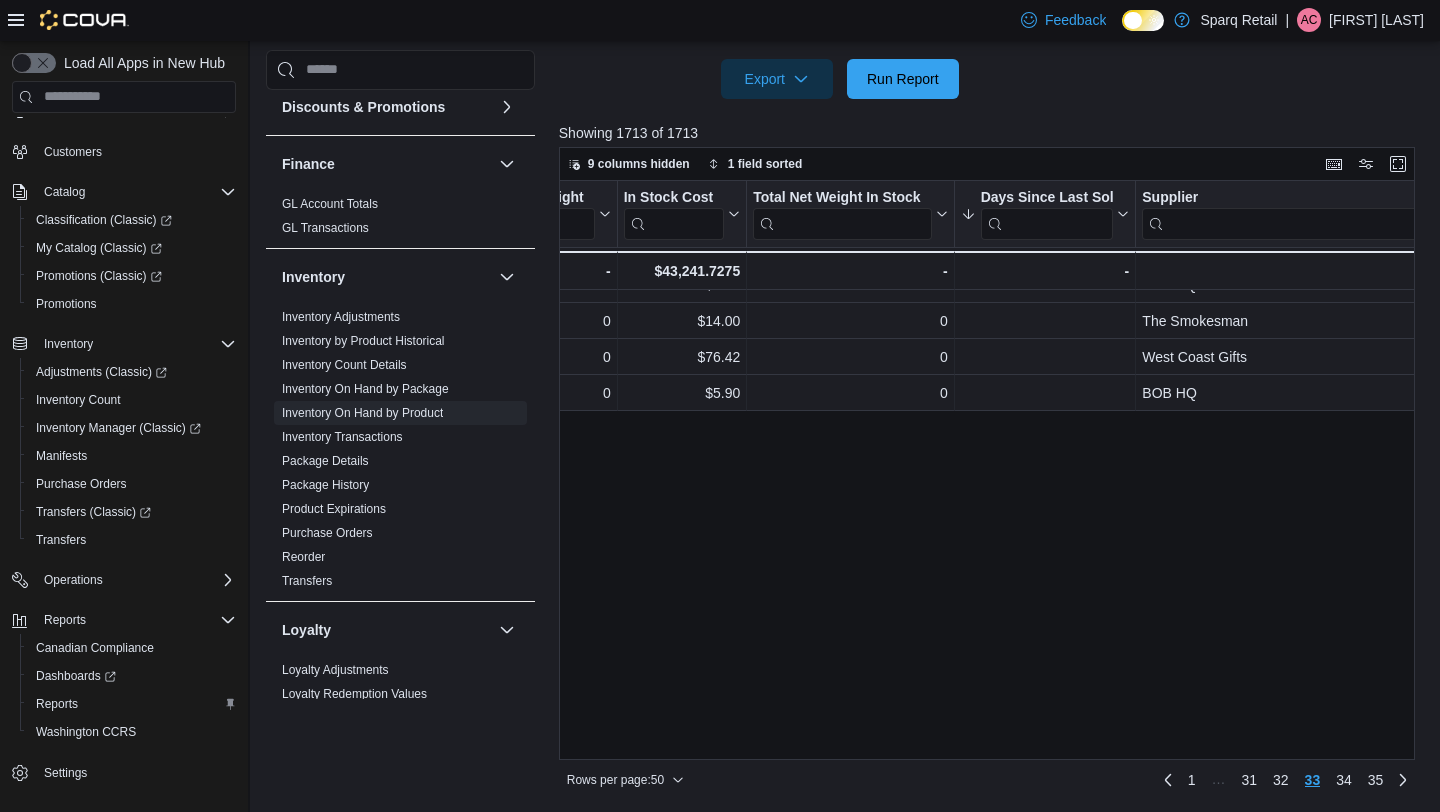 scroll, scrollTop: 1329, scrollLeft: 1815, axis: both 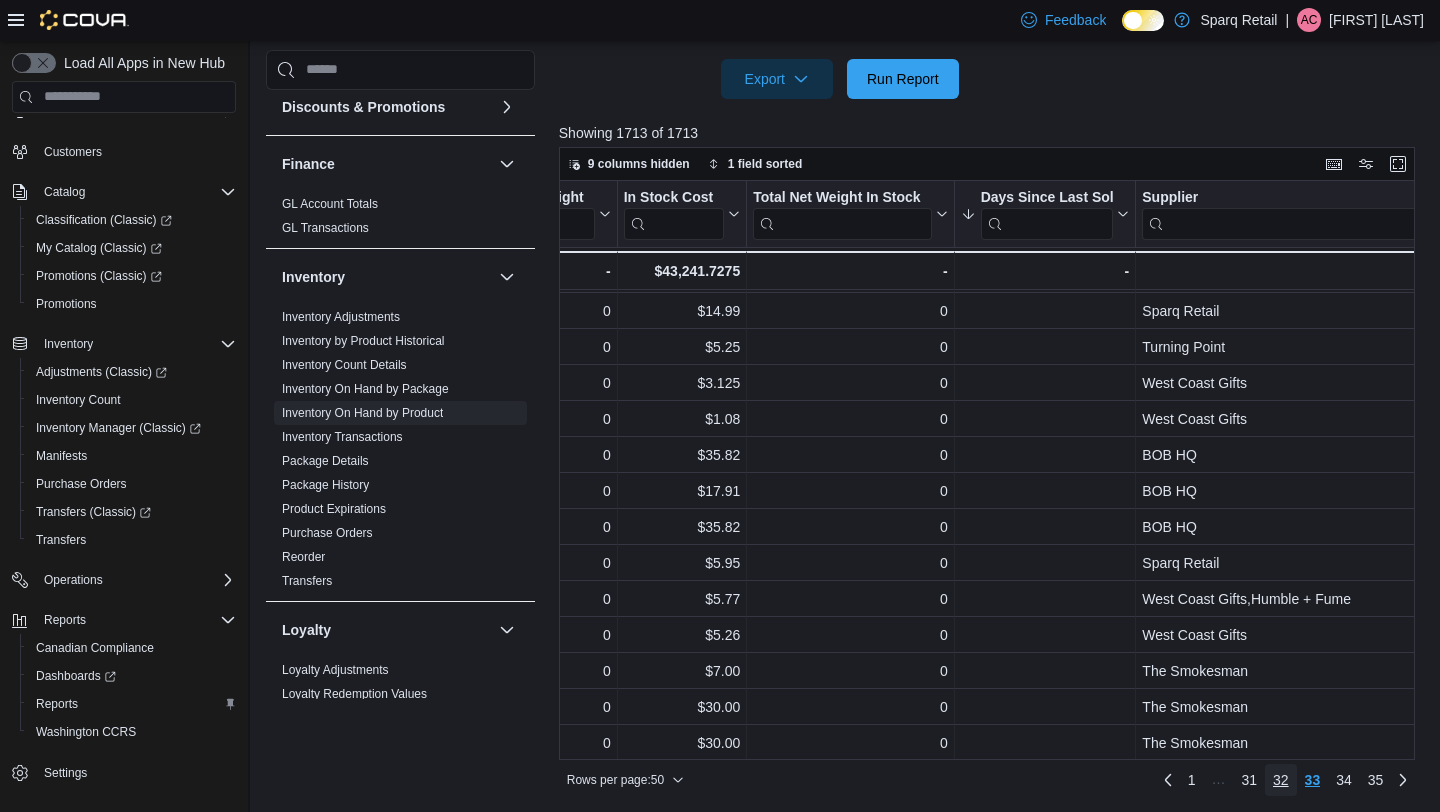 click on "32" at bounding box center (1281, 780) 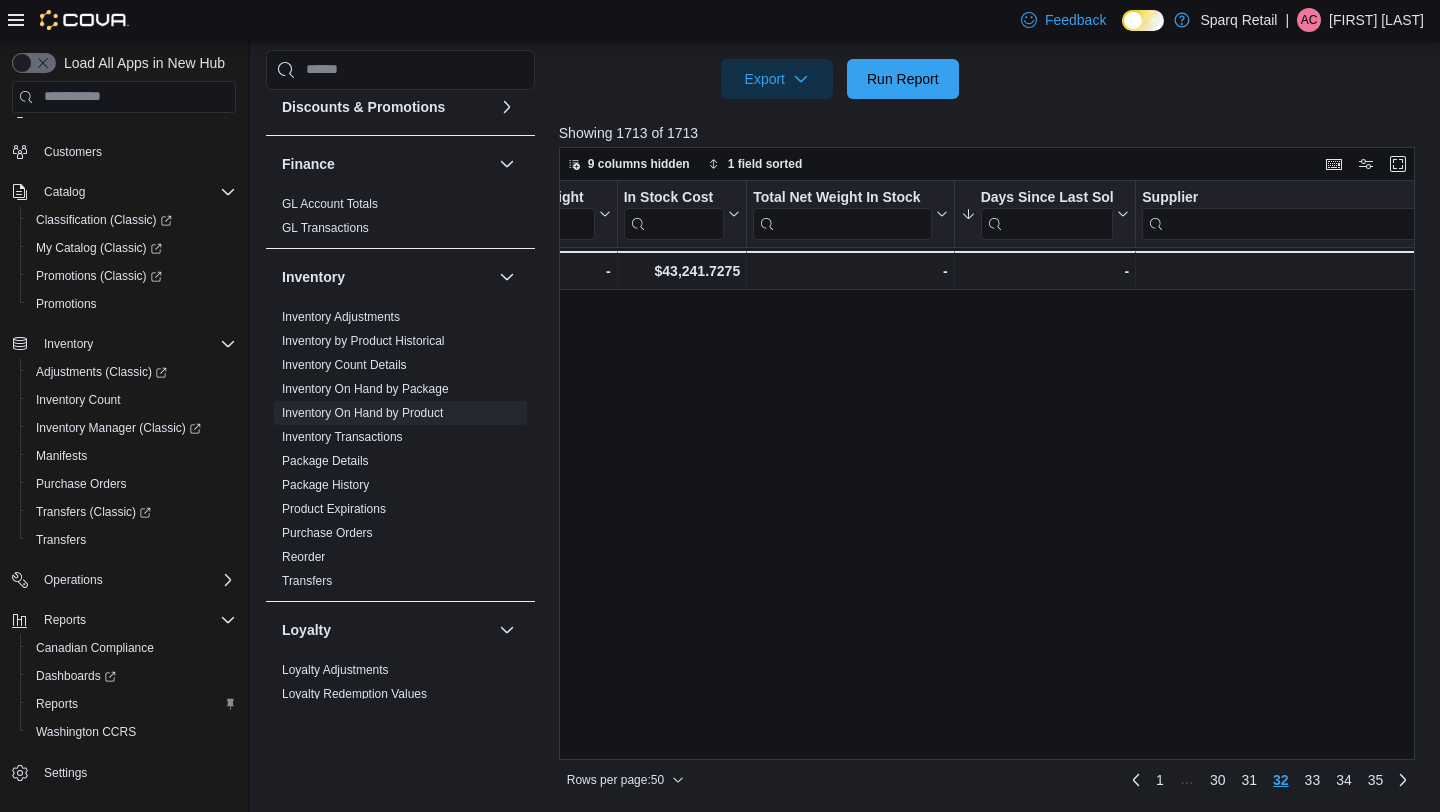 scroll, scrollTop: 1329, scrollLeft: 1815, axis: both 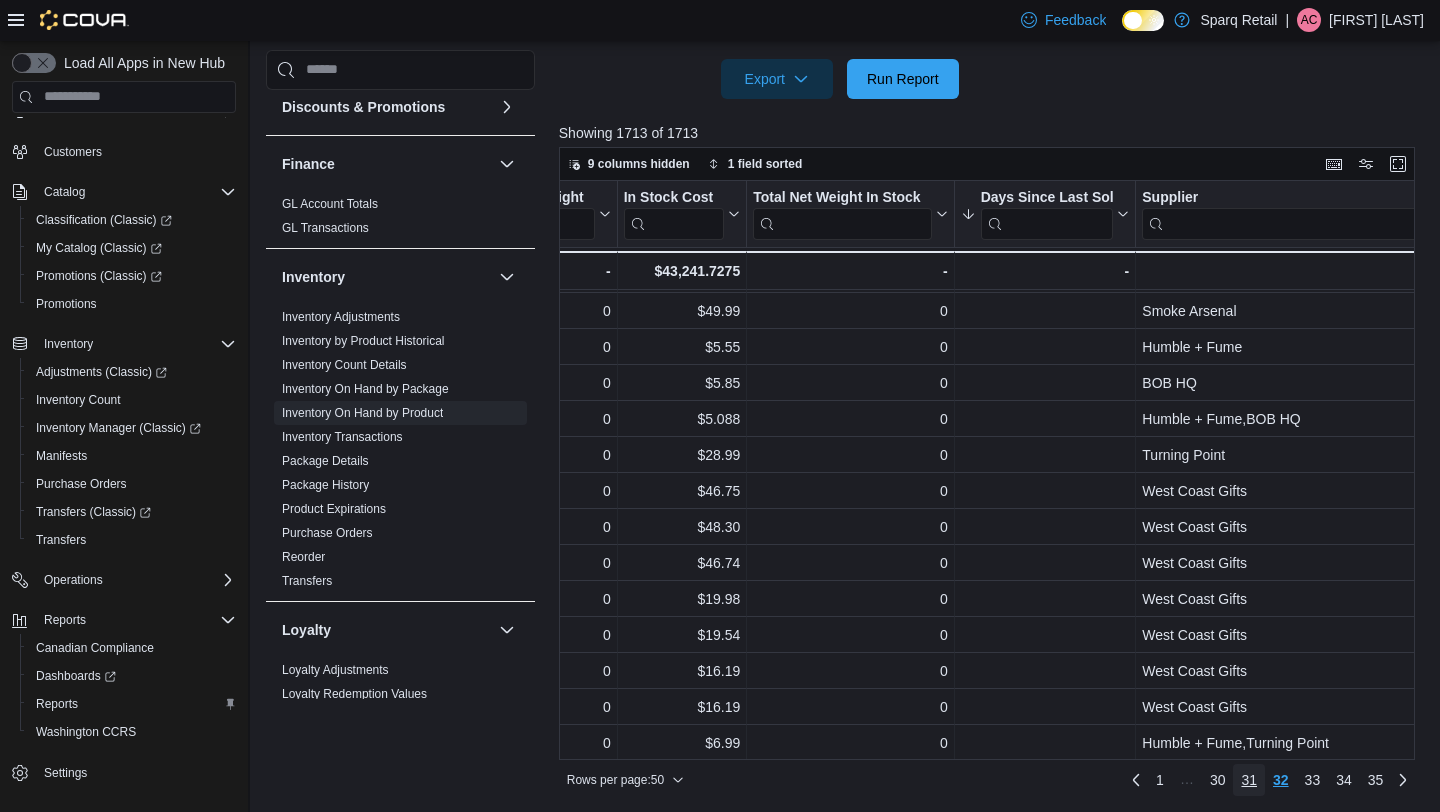 click on "31" at bounding box center [1249, 780] 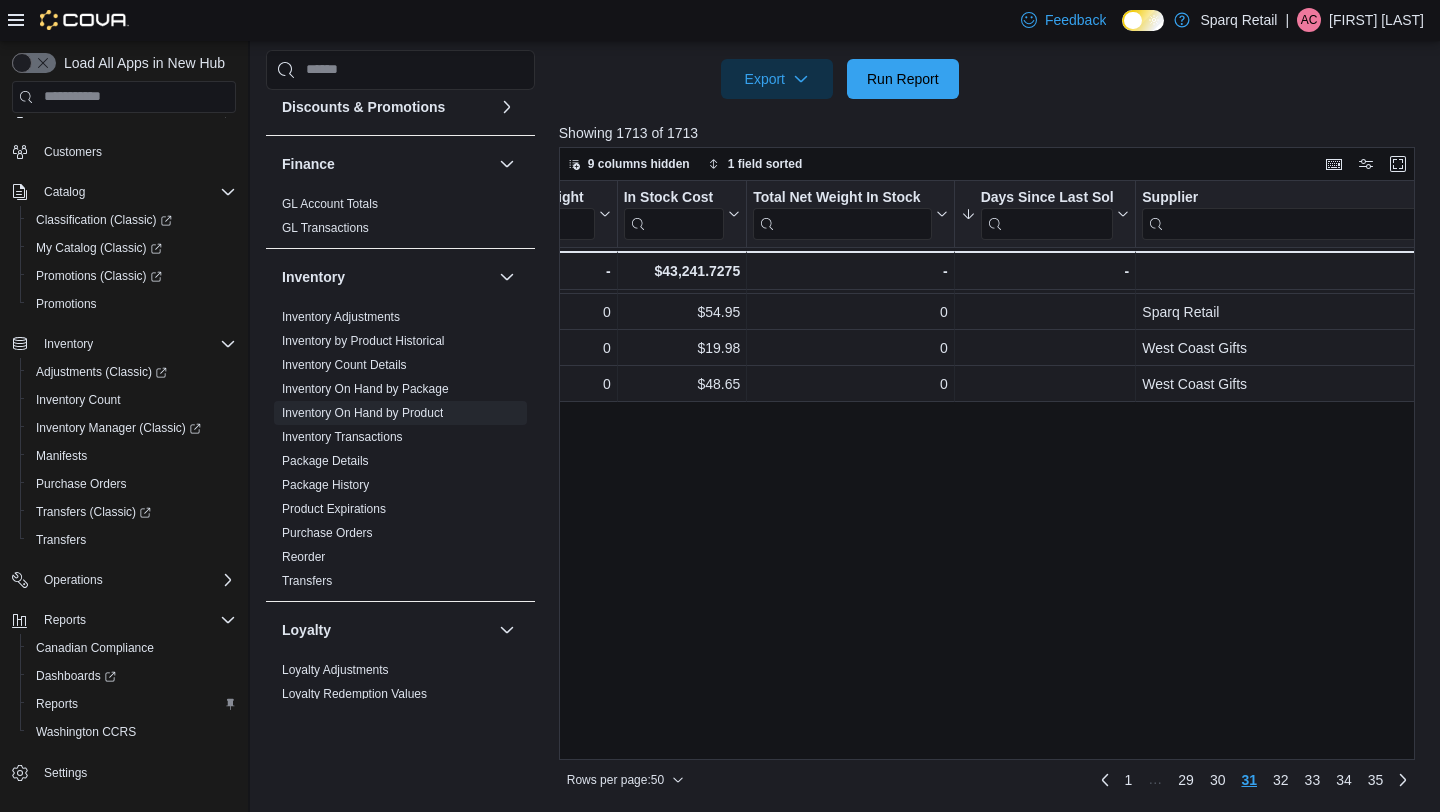 scroll, scrollTop: 1329, scrollLeft: 1815, axis: both 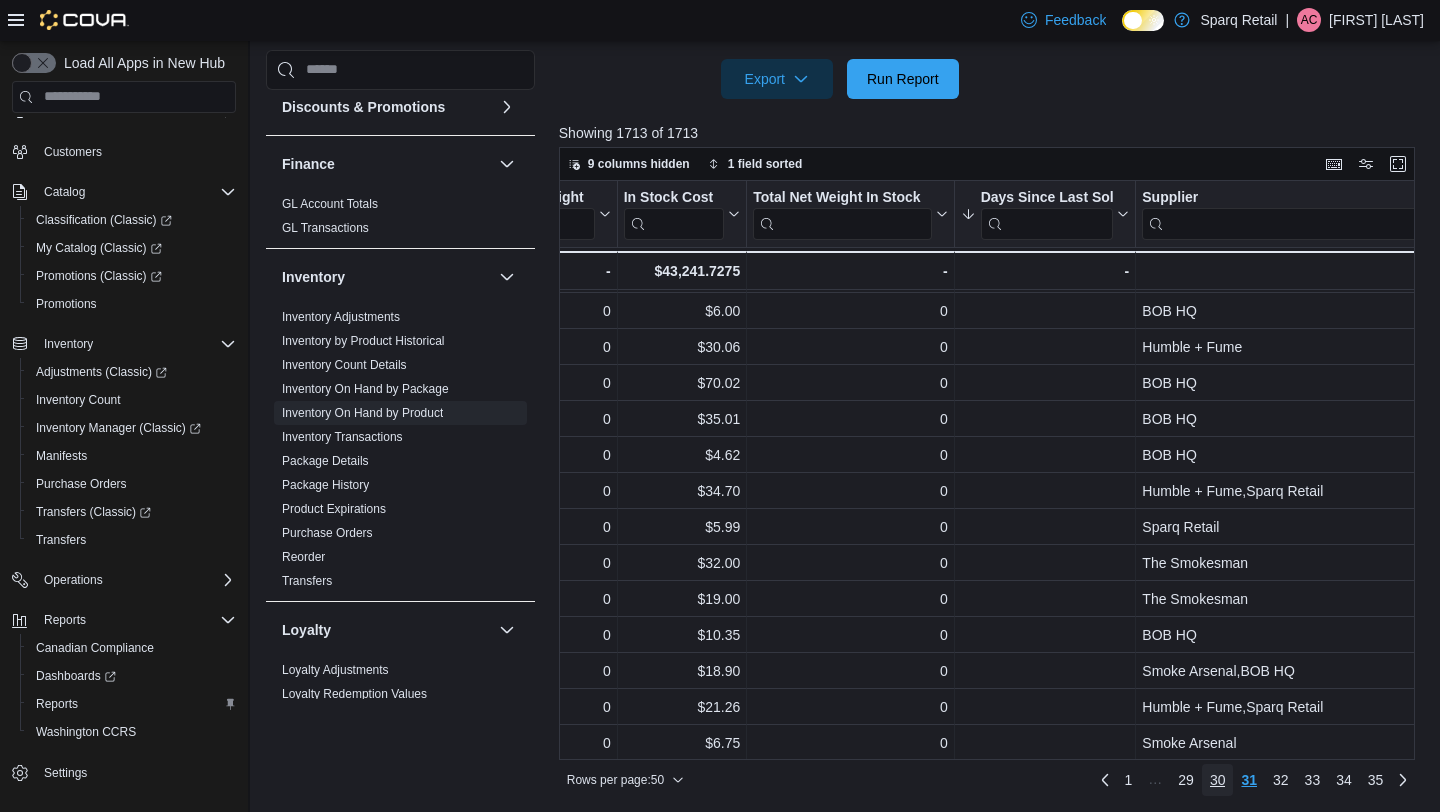 click on "30" at bounding box center (1218, 780) 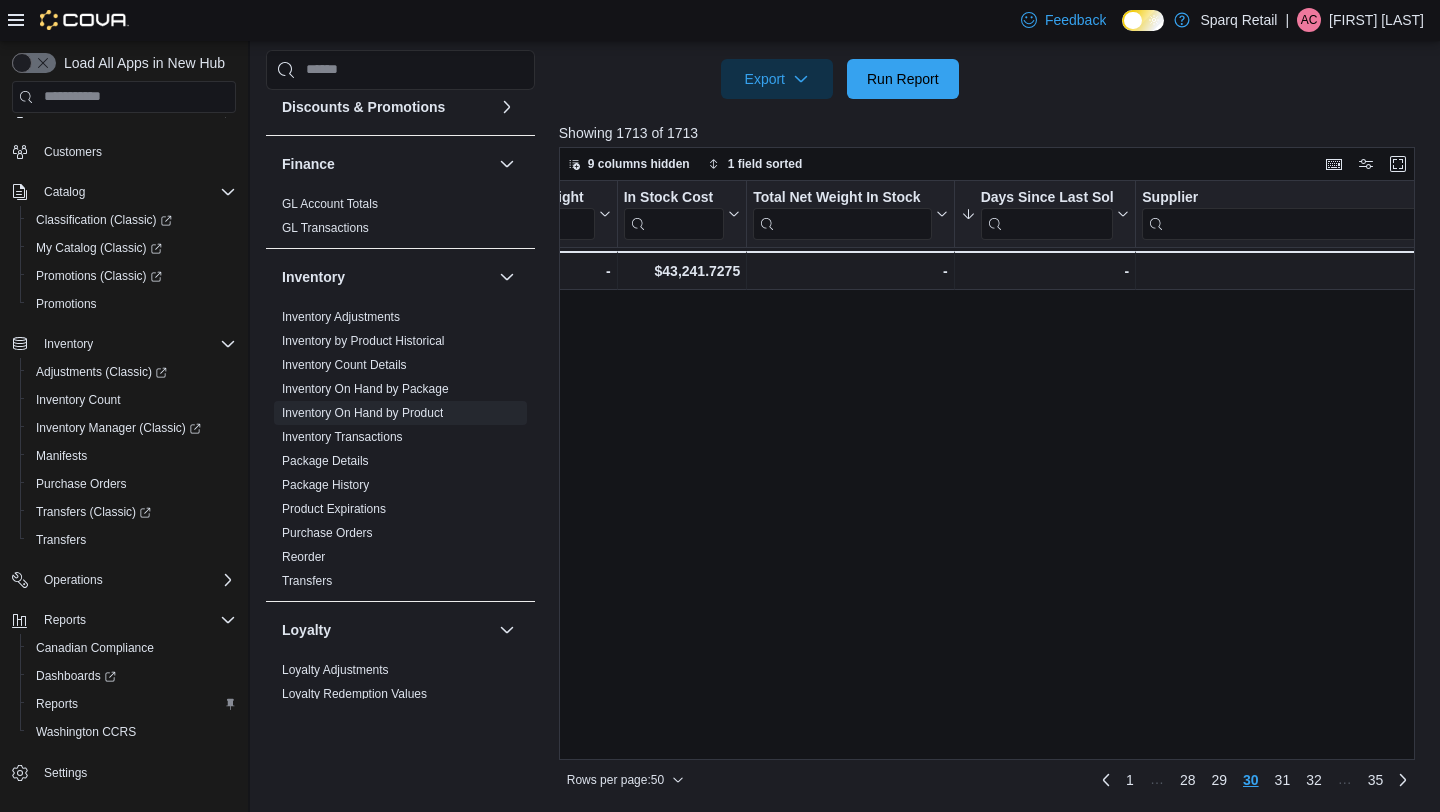 scroll, scrollTop: 1329, scrollLeft: 1815, axis: both 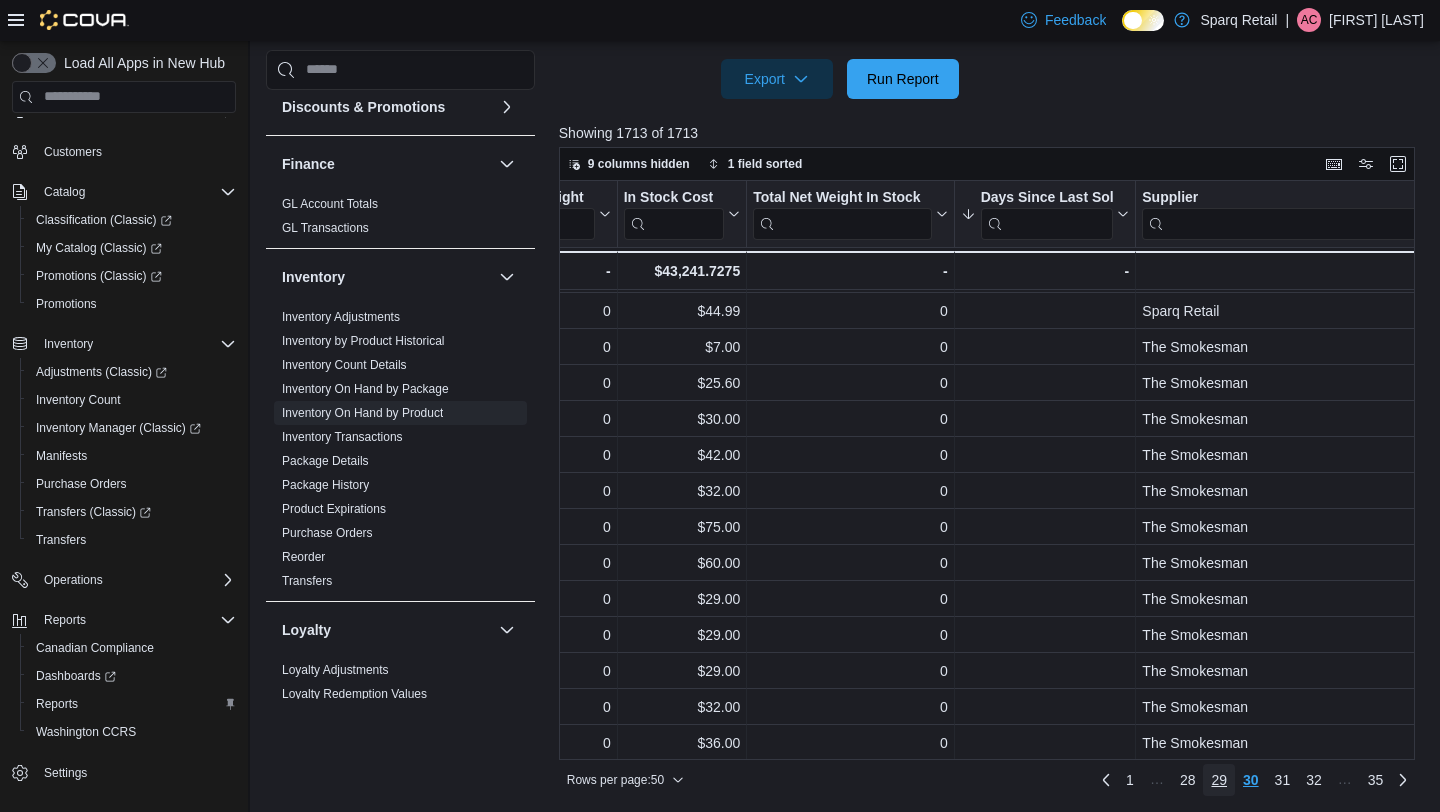 click on "29" at bounding box center [1219, 780] 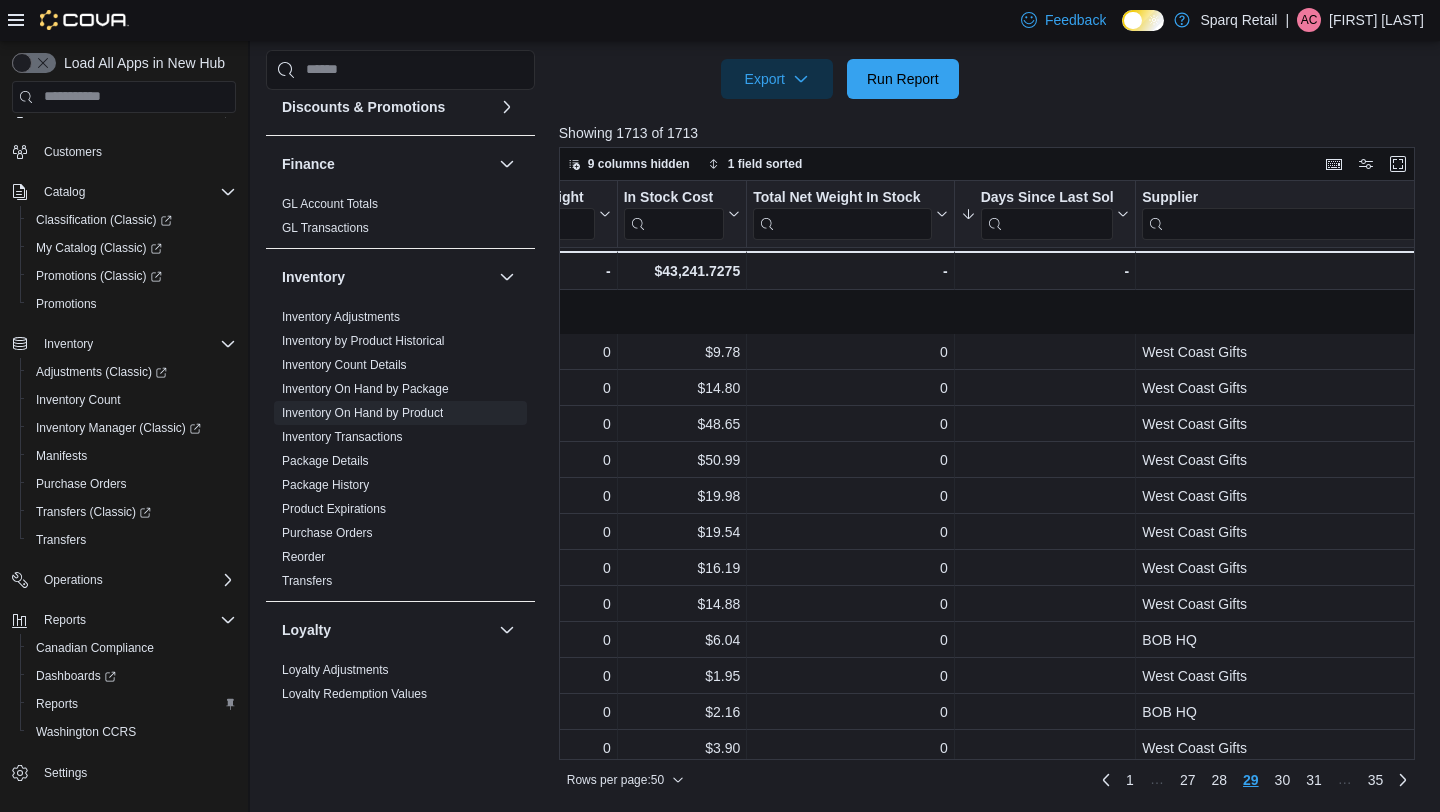 scroll, scrollTop: 459, scrollLeft: 1815, axis: both 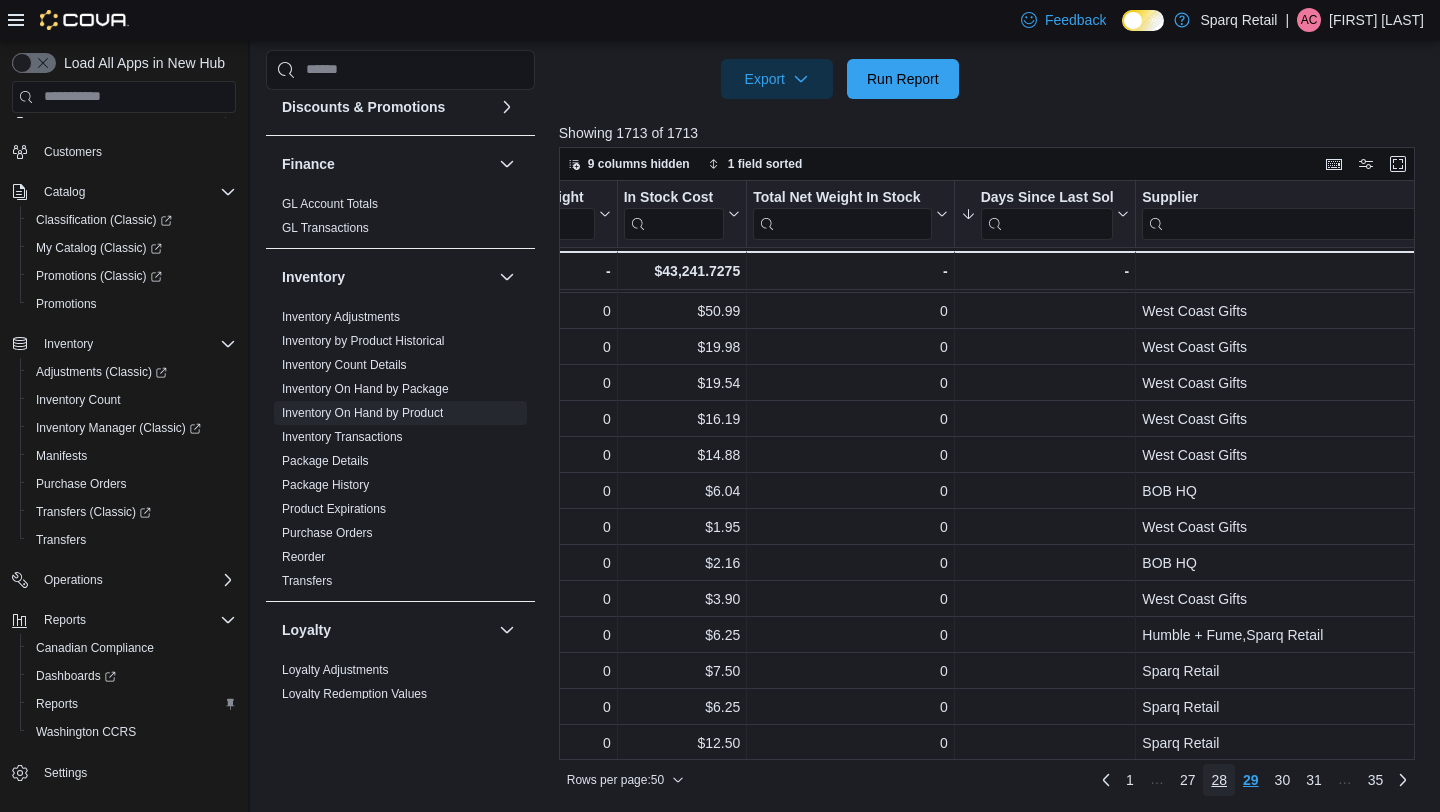 click on "28" at bounding box center [1219, 780] 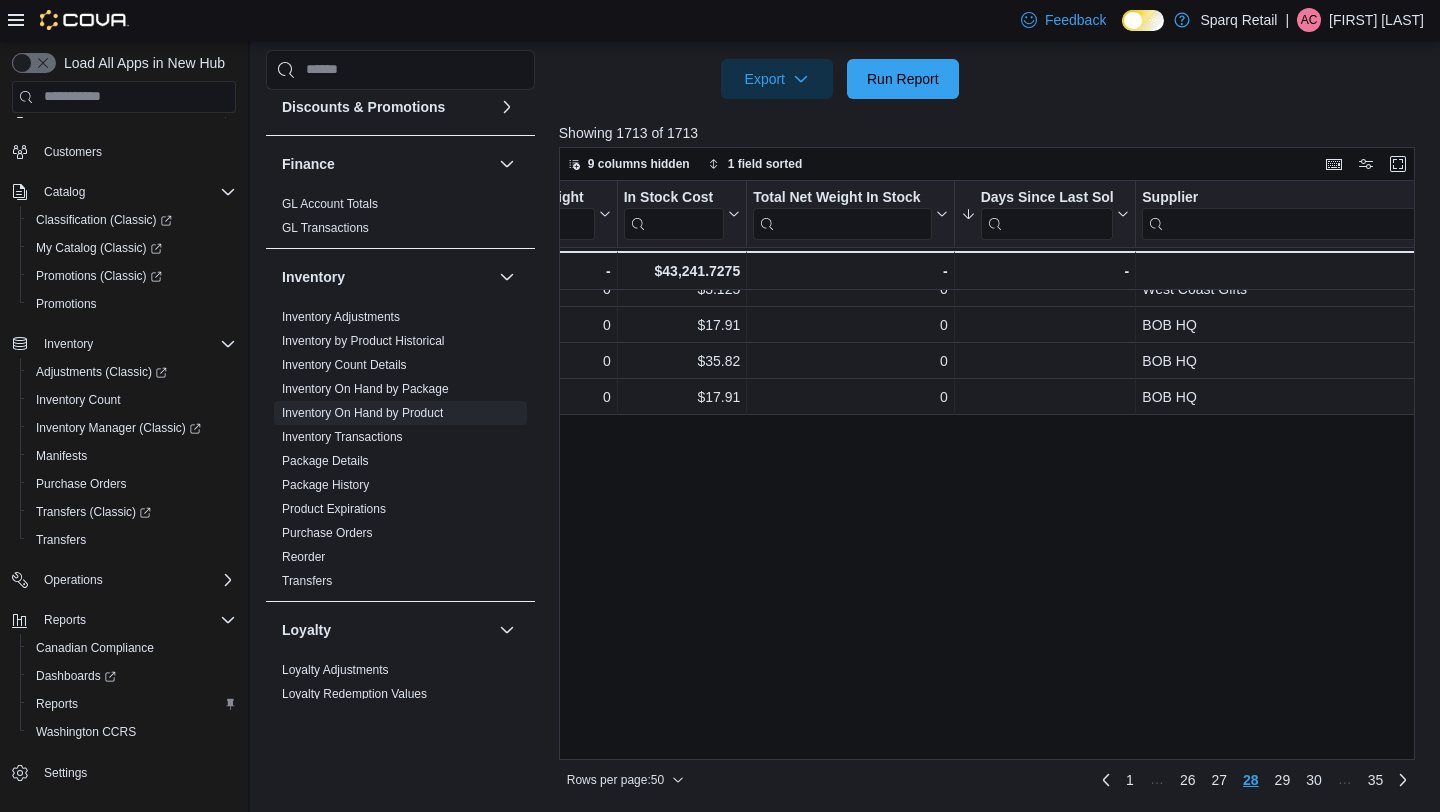 scroll, scrollTop: 602, scrollLeft: 1815, axis: both 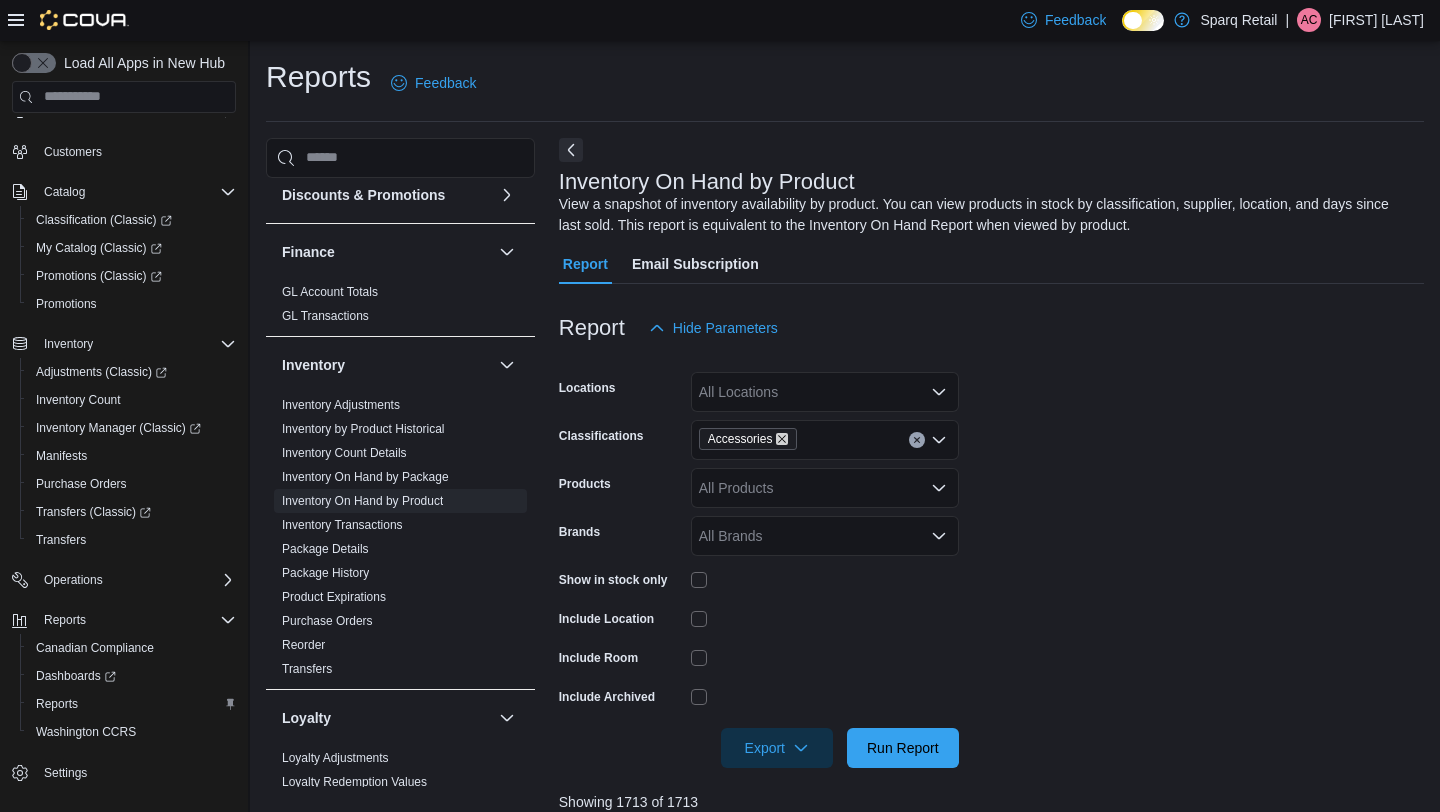 click 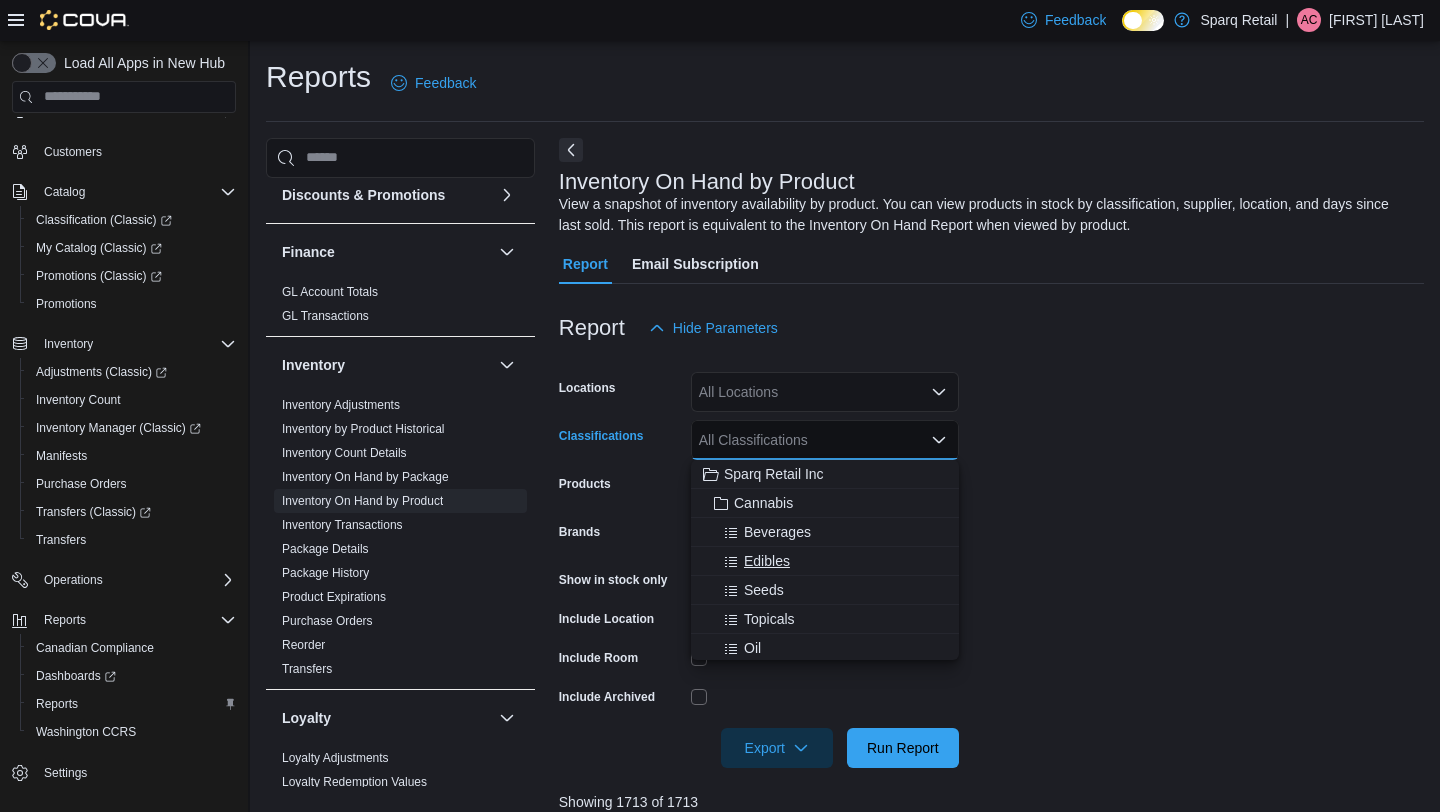 scroll, scrollTop: 2, scrollLeft: 0, axis: vertical 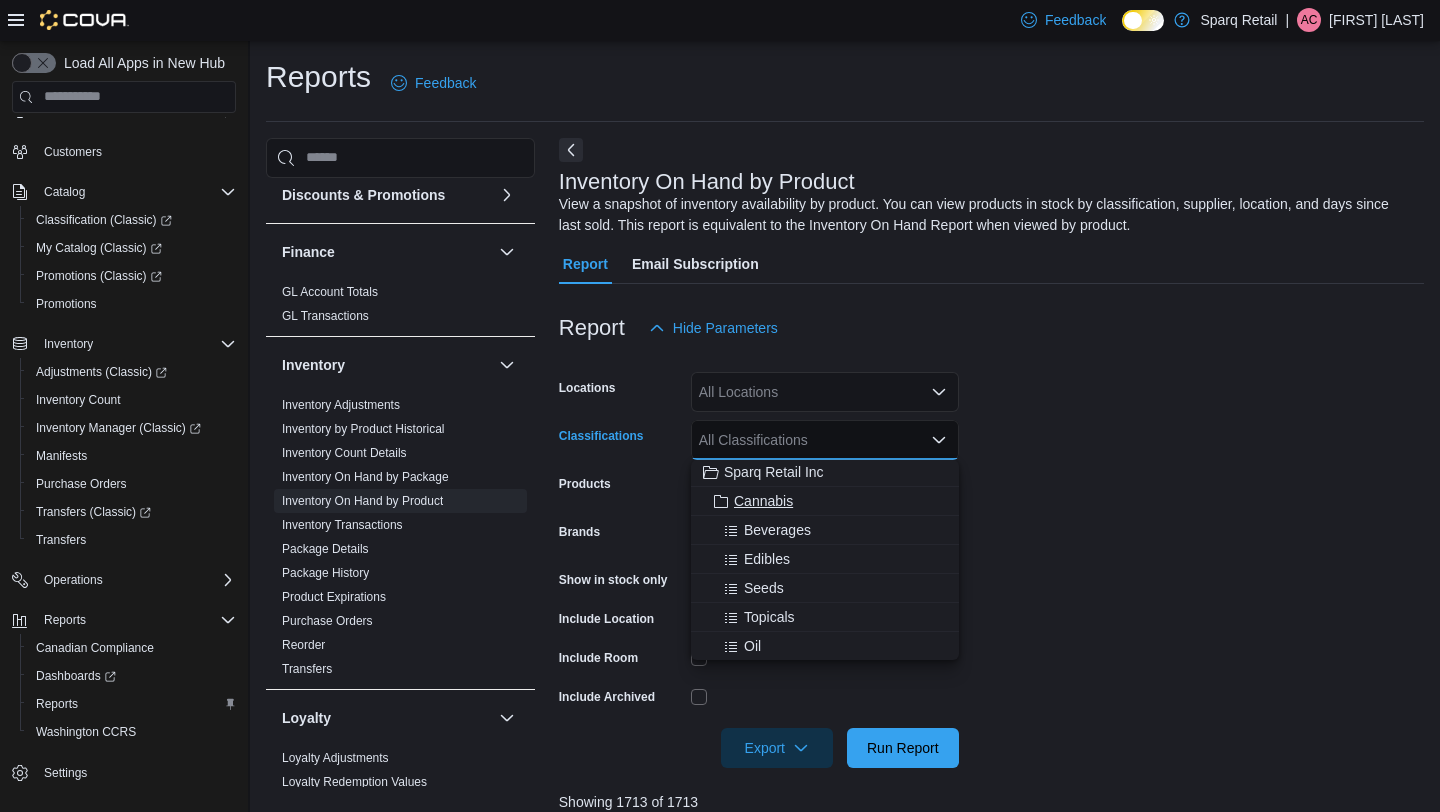 click on "Cannabis" at bounding box center [825, 501] 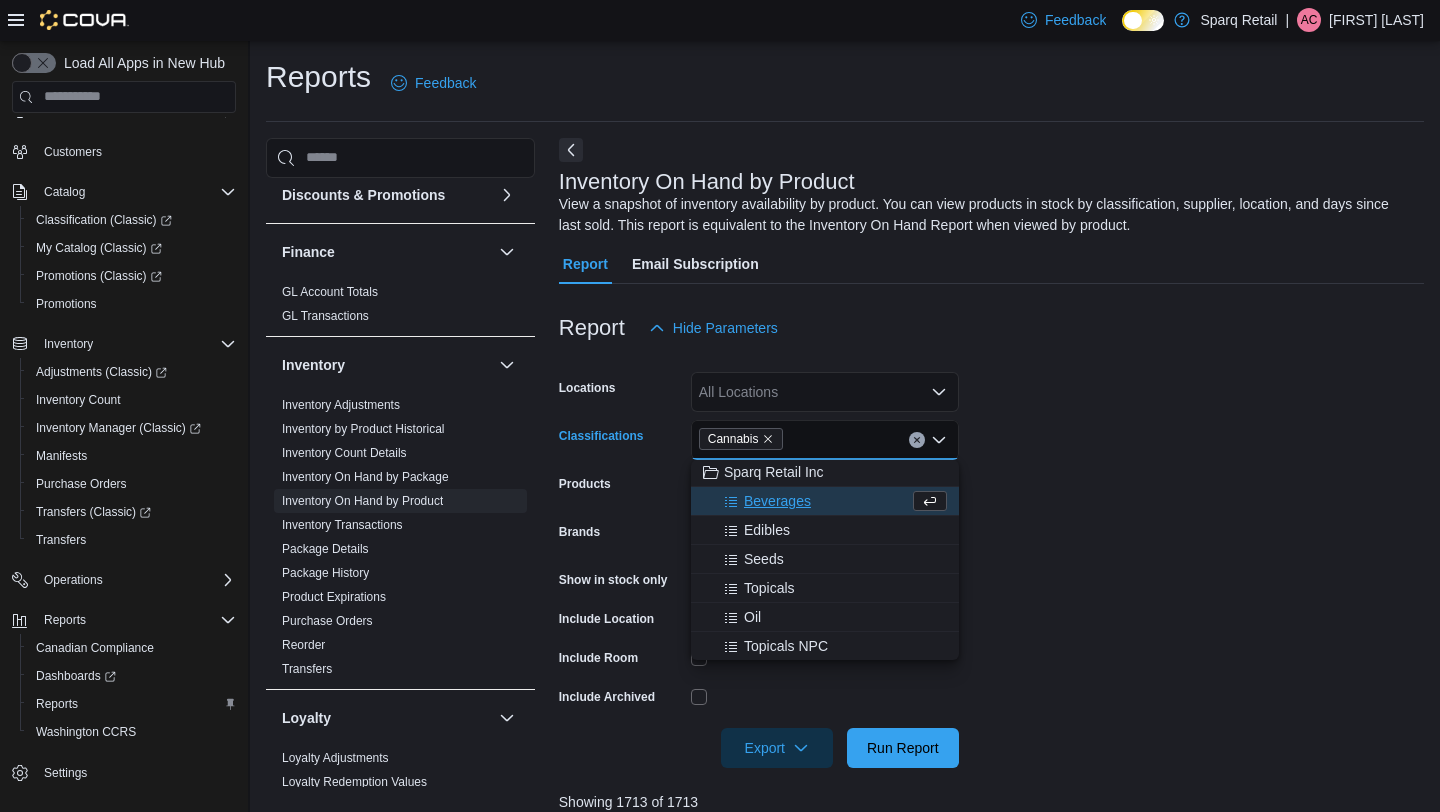 click on "Locations All Locations Classifications Cannabis Combo box. Selected. Cannabis. Press Backspace to delete Cannabis. Combo box input. All Classifications. Type some text or, to display a list of choices, press Down Arrow. To exit the list of choices, press Escape. Products All Products Brands All Brands Show in stock only Include Location Include Room Include Archived Export  Run Report" at bounding box center [991, 558] 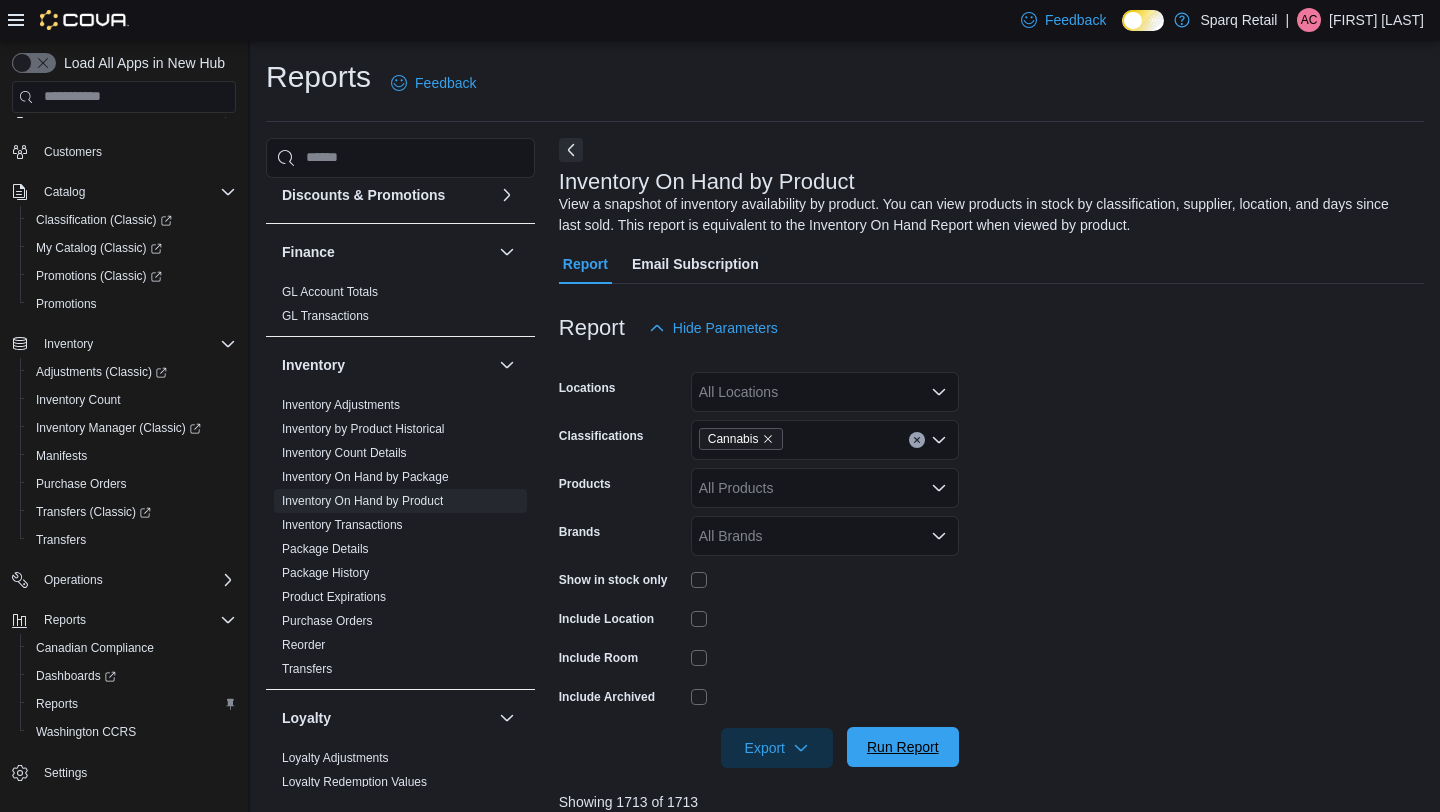 click on "Run Report" at bounding box center [903, 747] 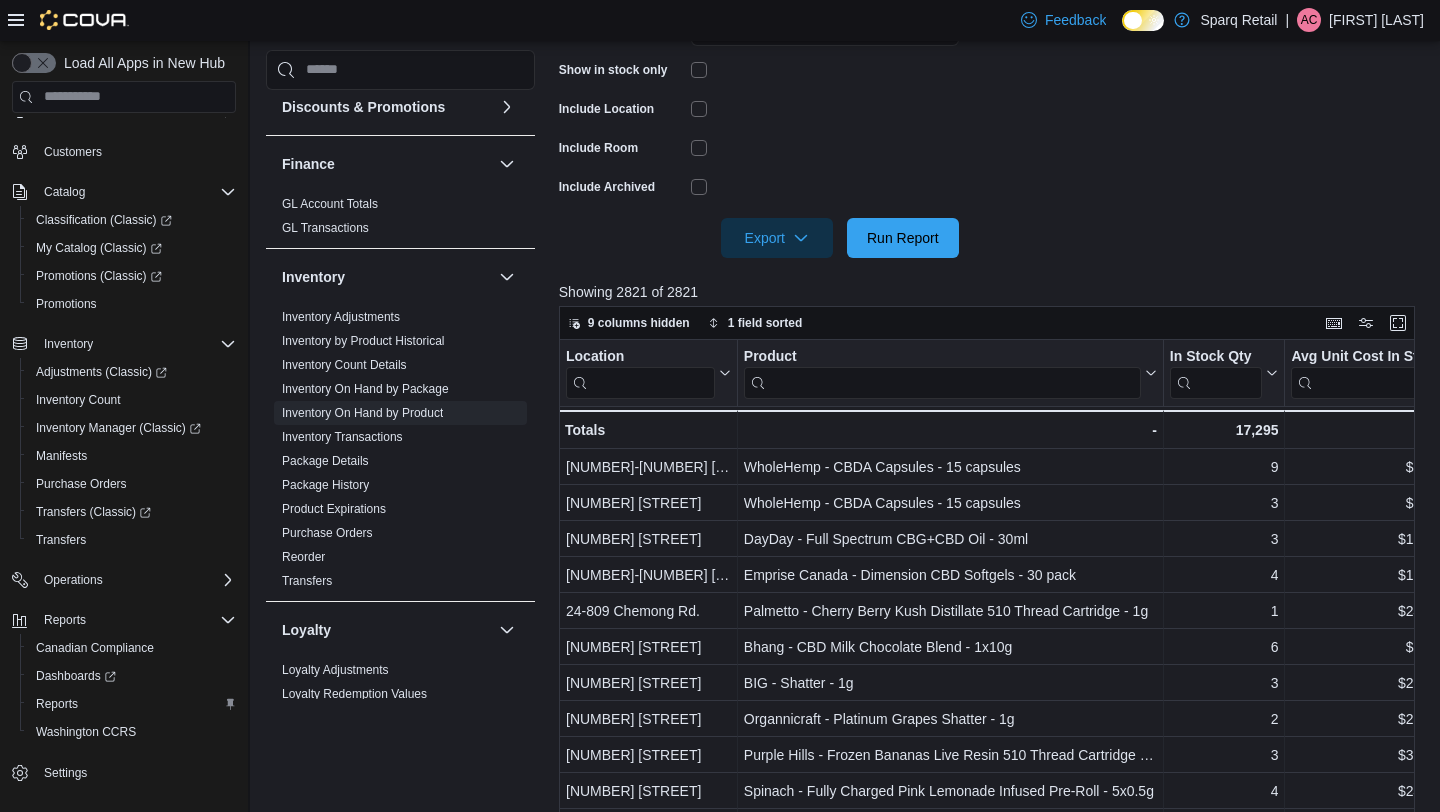scroll 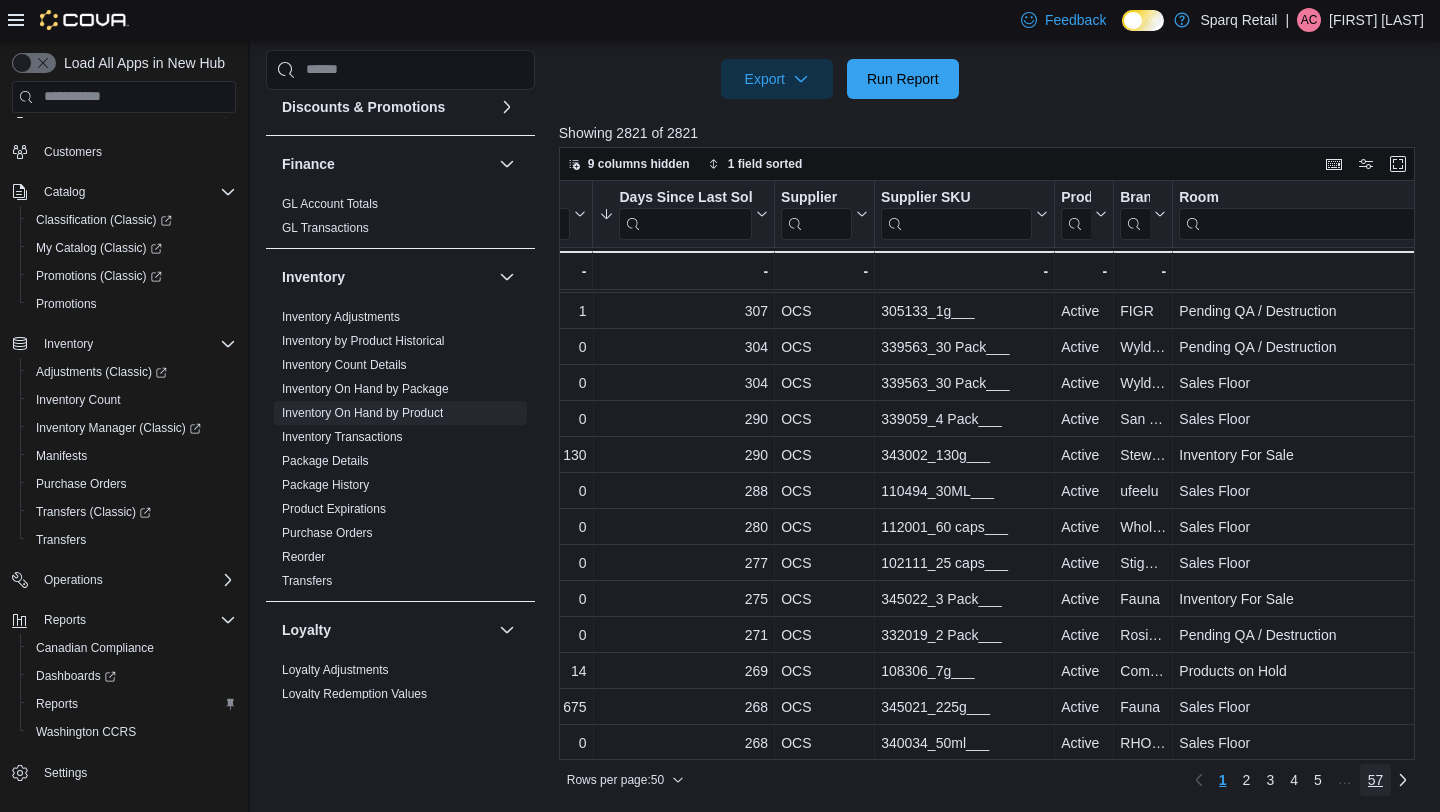 click on "57" at bounding box center [1376, 780] 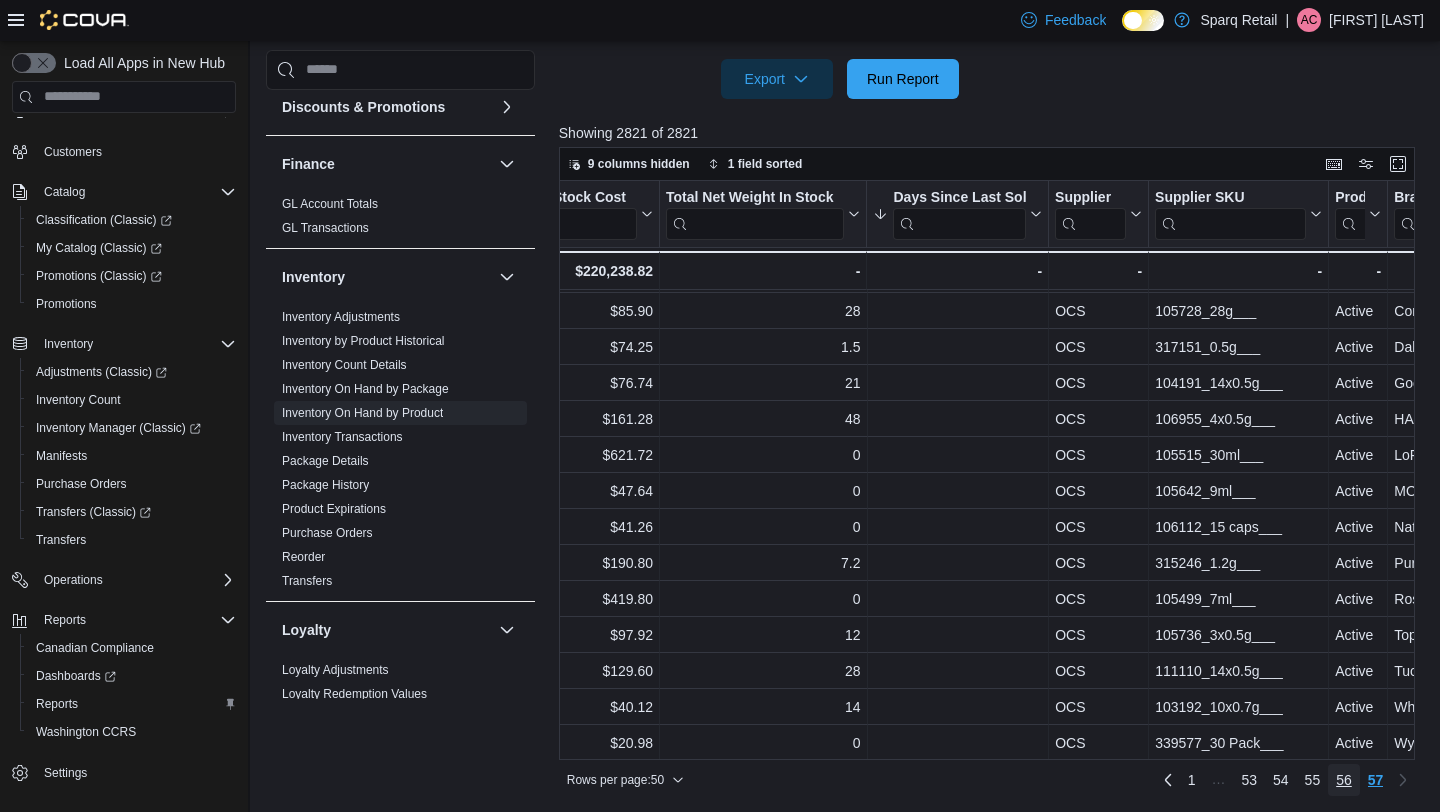 click on "56" at bounding box center [1344, 780] 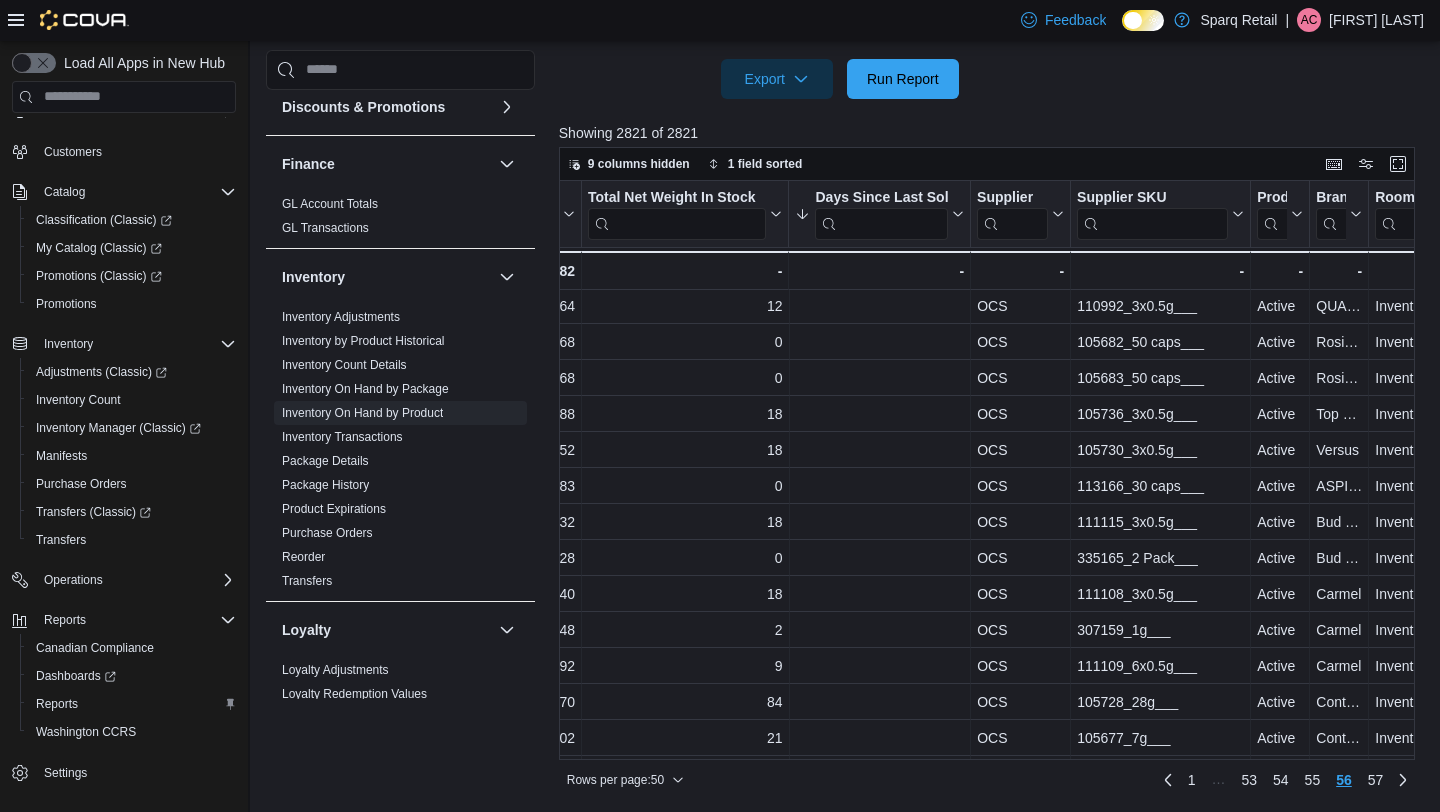 scroll, scrollTop: 1329, scrollLeft: 1974, axis: both 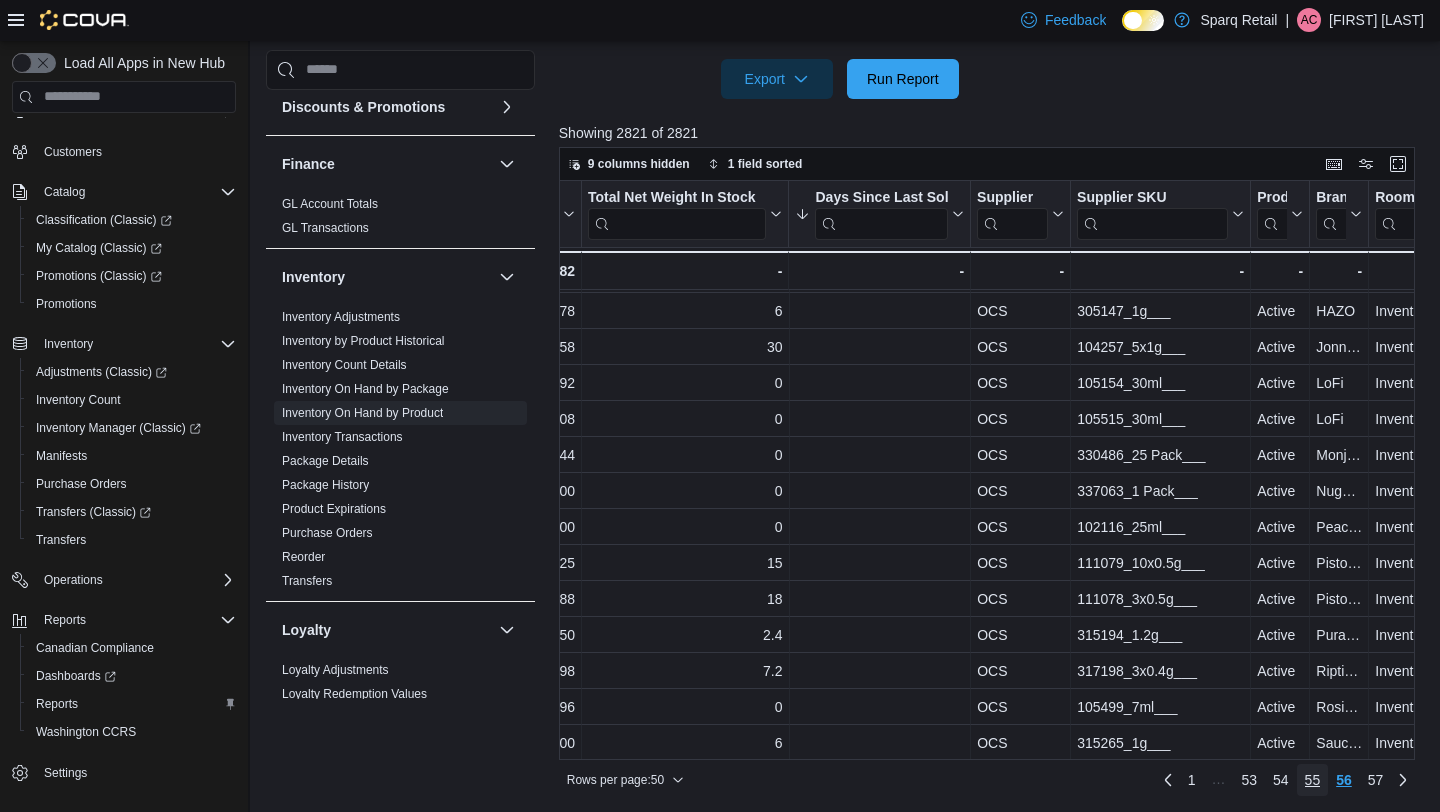click on "55" at bounding box center [1313, 780] 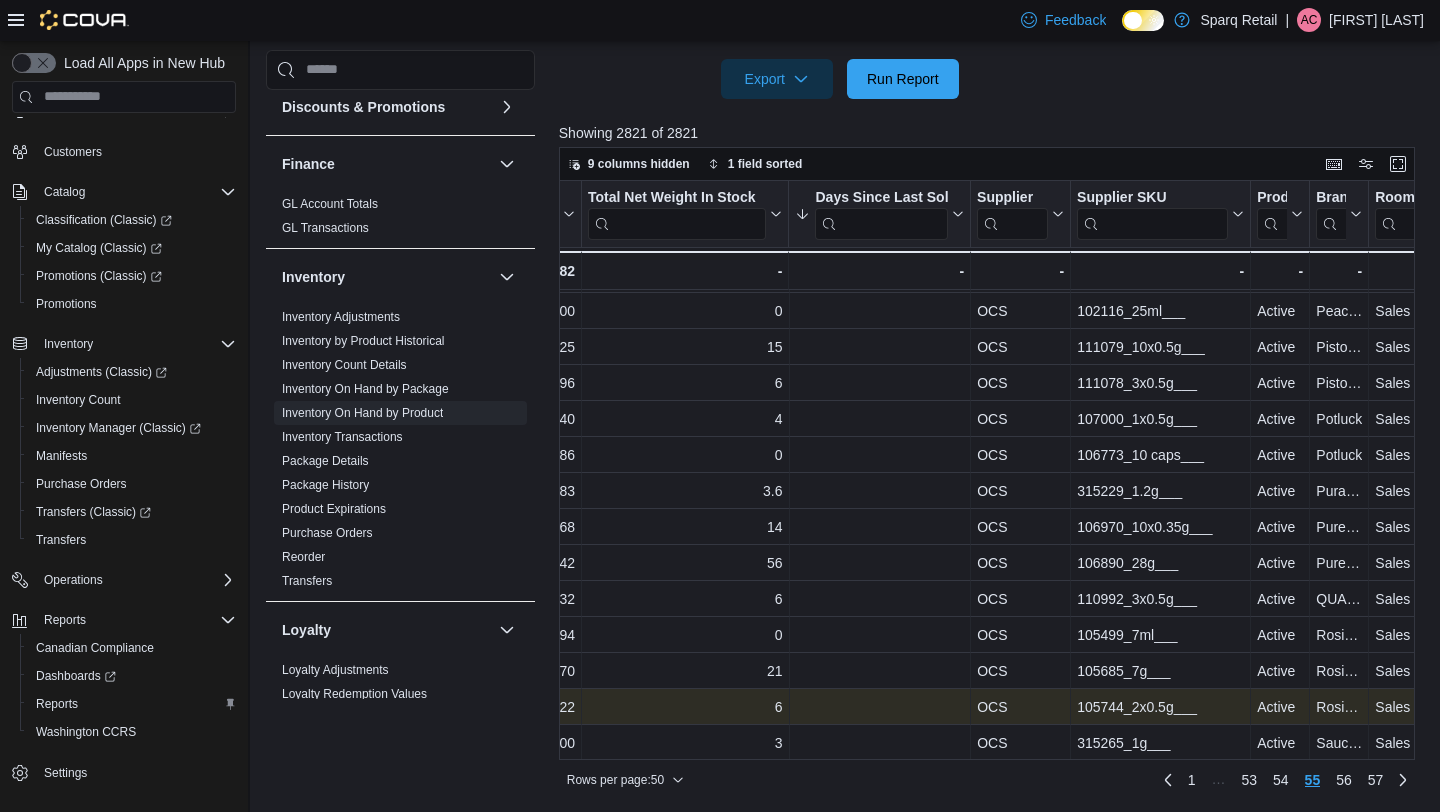 scroll, scrollTop: 1059, scrollLeft: 1974, axis: both 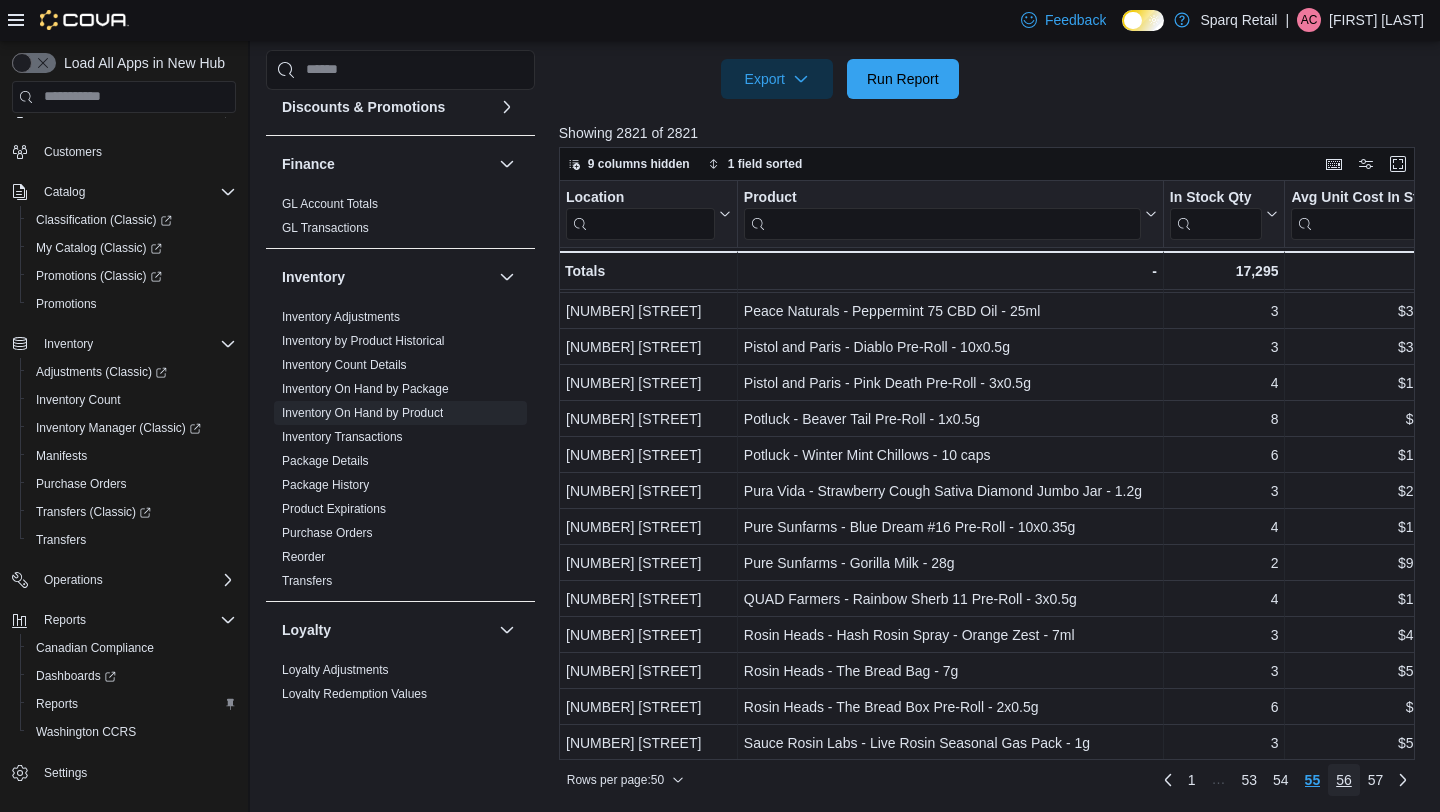 click on "56" at bounding box center [1344, 780] 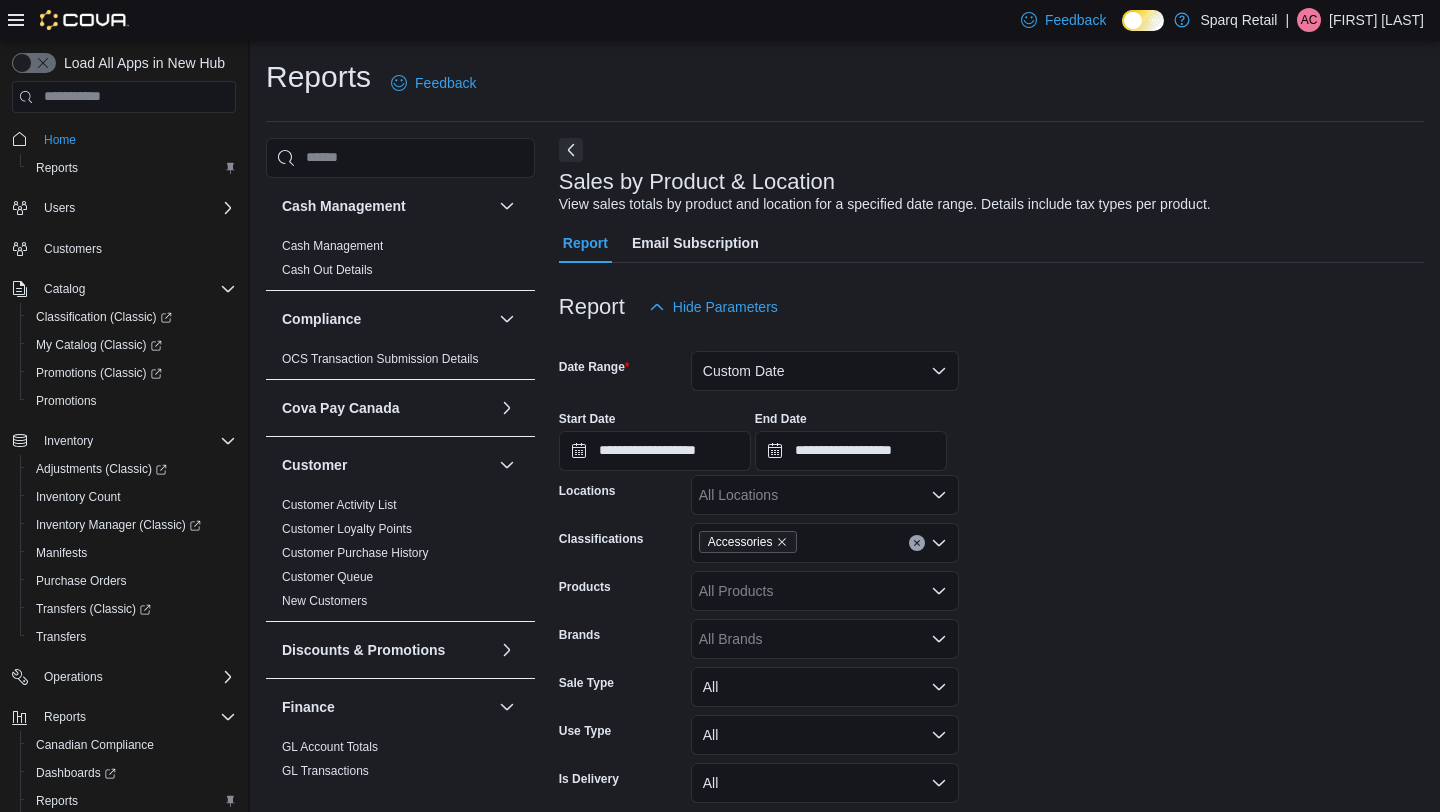 scroll, scrollTop: 760, scrollLeft: 0, axis: vertical 